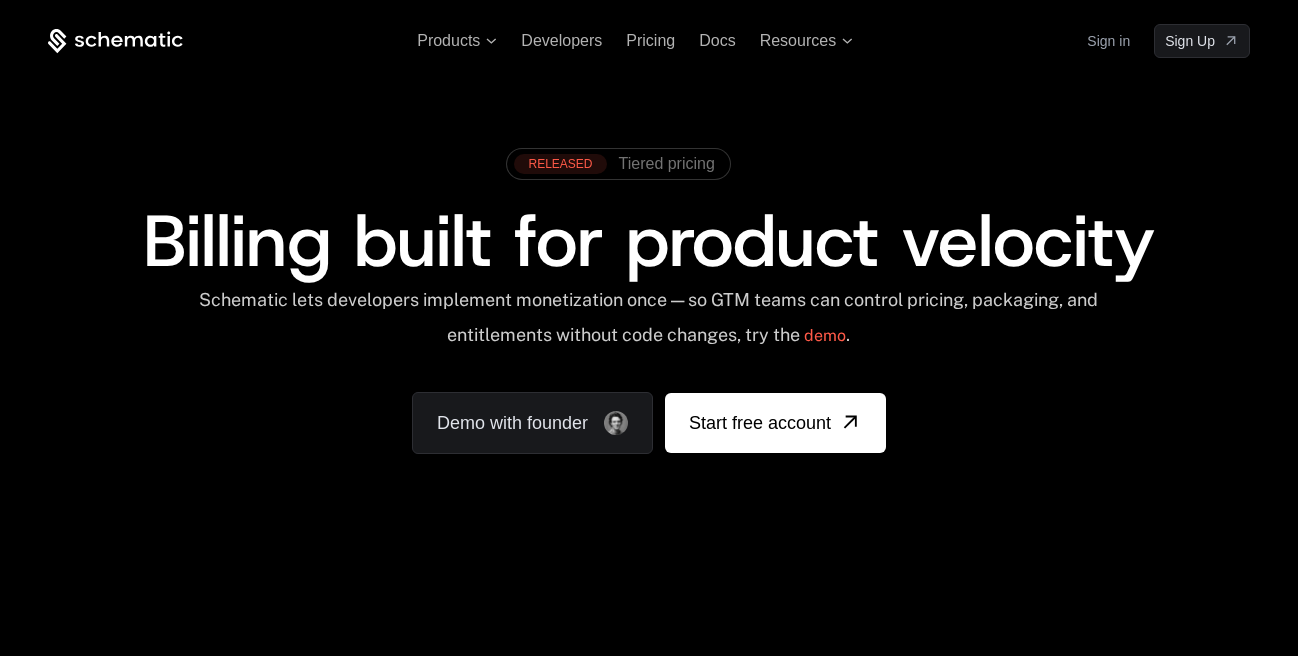 scroll, scrollTop: 0, scrollLeft: 0, axis: both 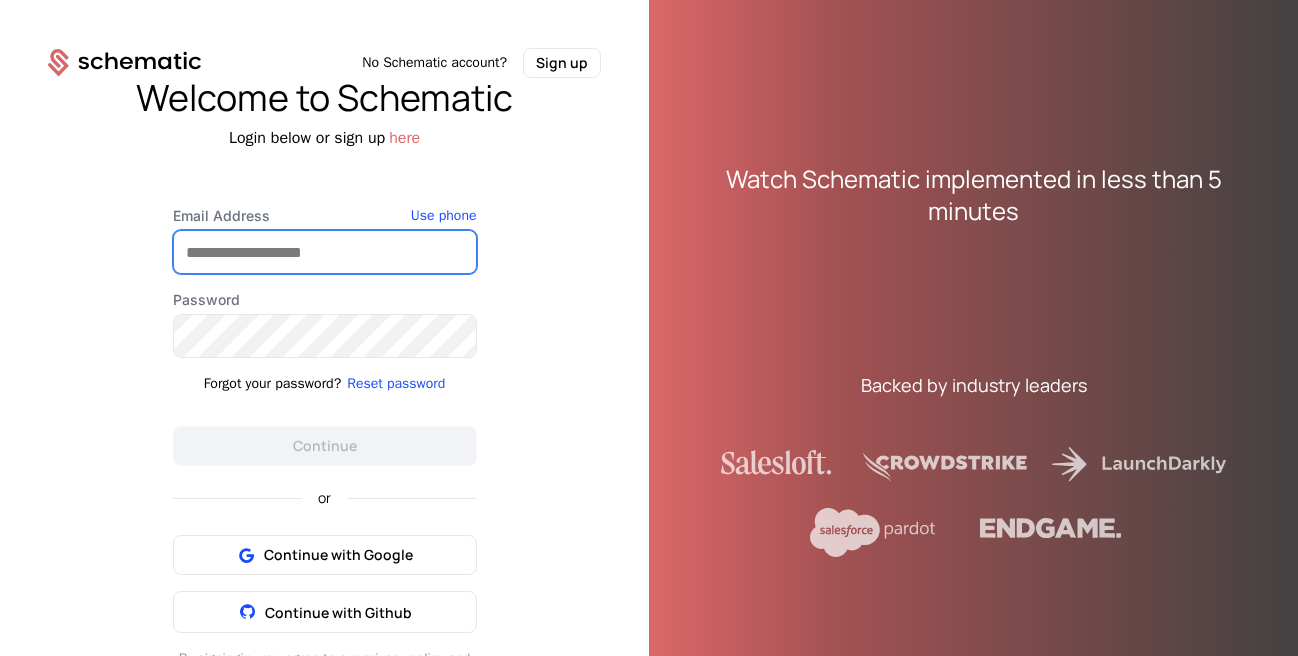 click on "Email Address" at bounding box center (325, 252) 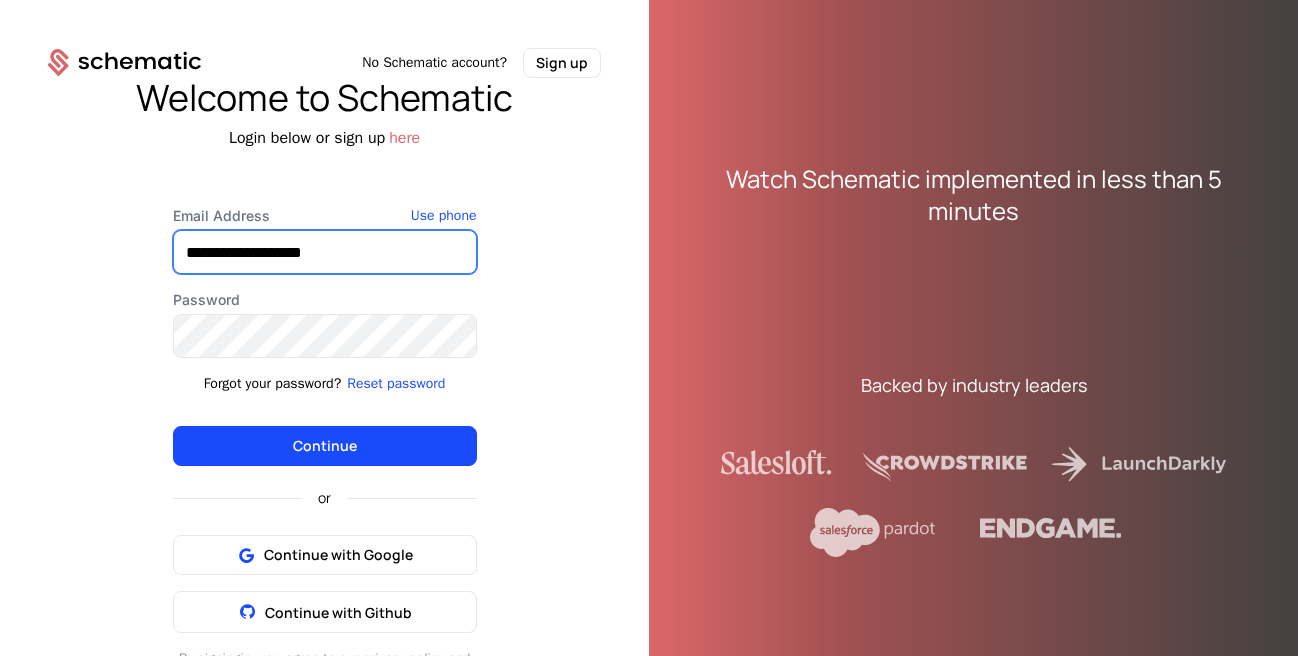 type on "**********" 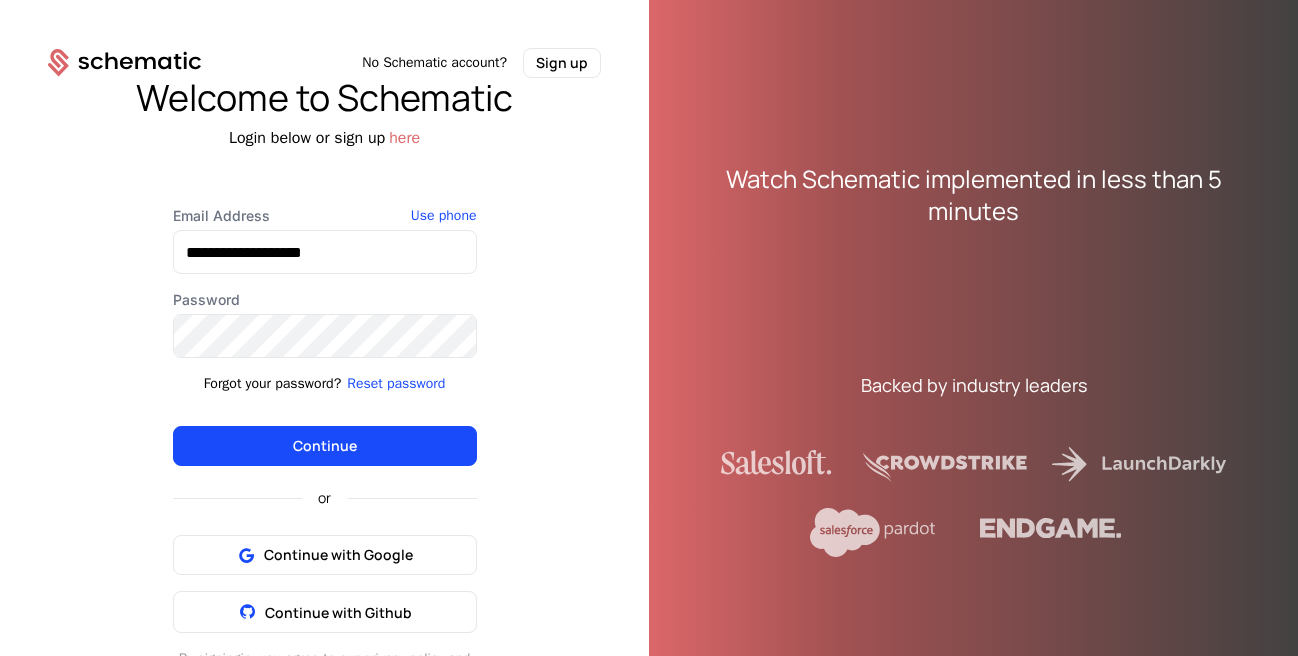 type 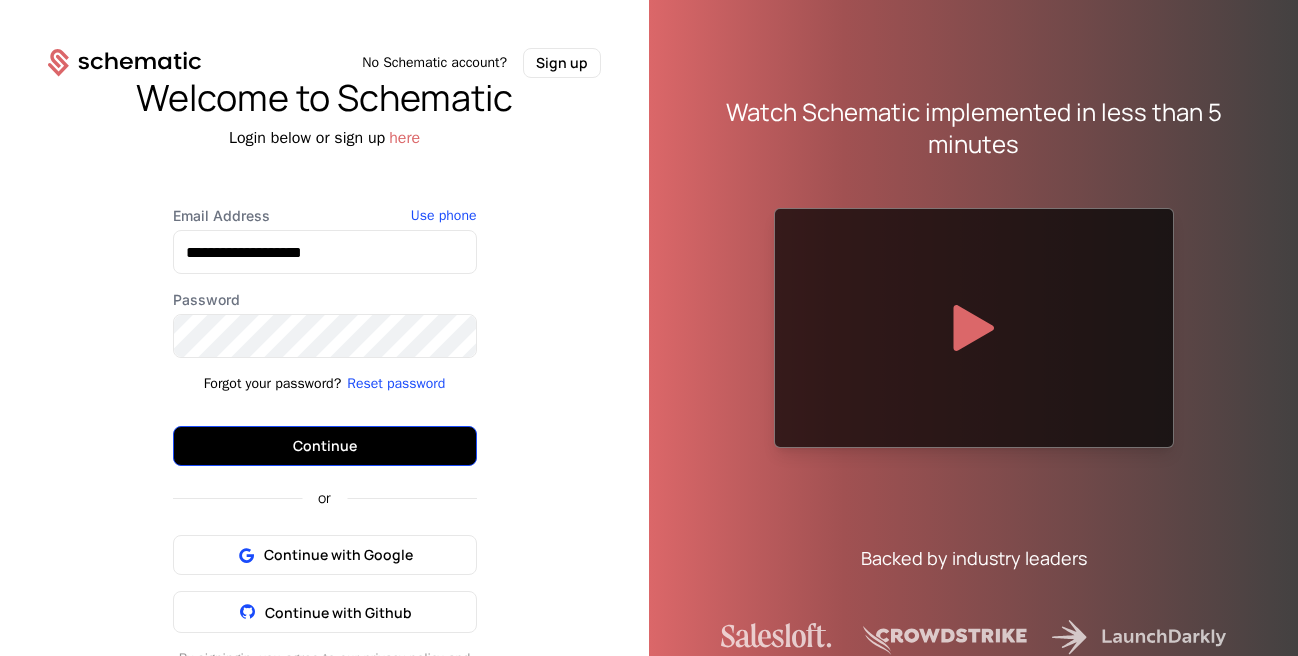 click on "Continue" at bounding box center (325, 446) 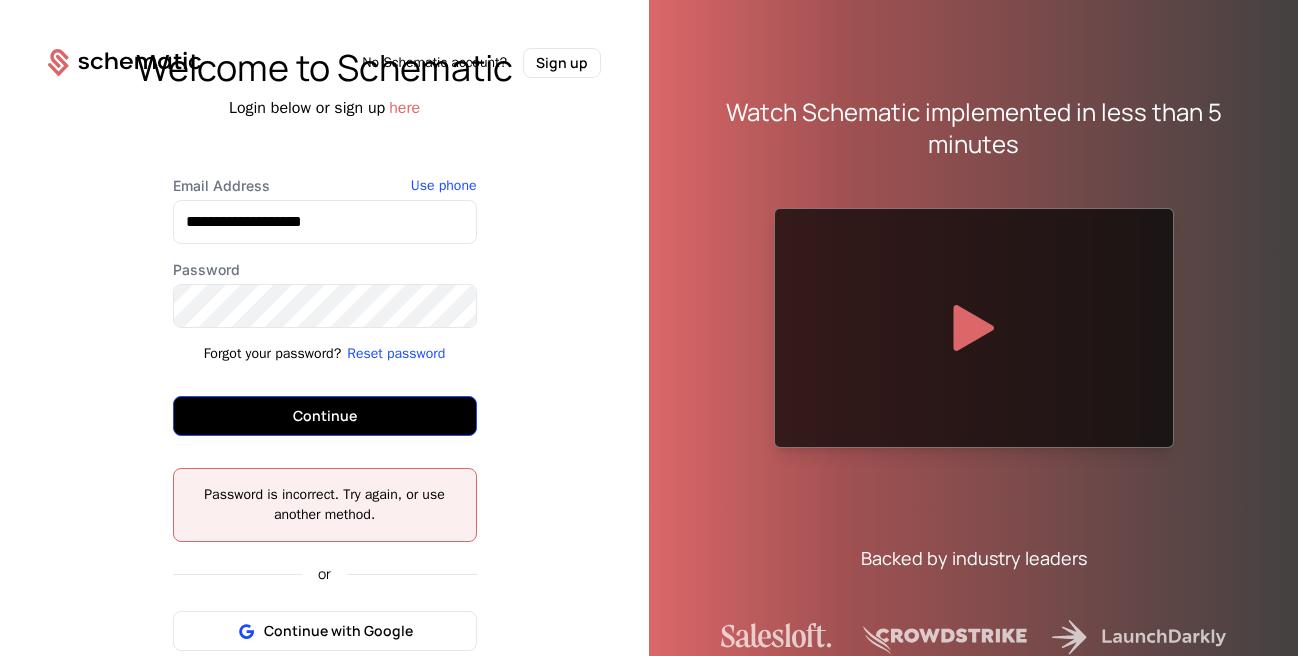 click on "Continue" at bounding box center [325, 416] 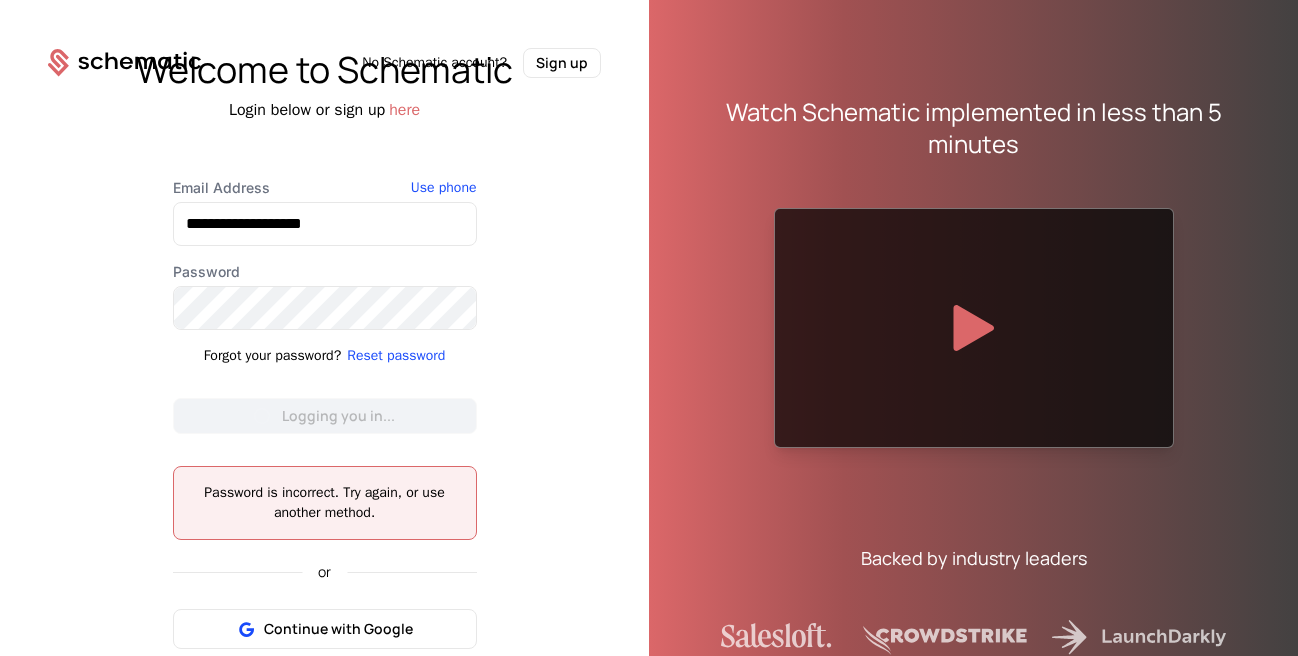 click on "**********" at bounding box center [324, 406] 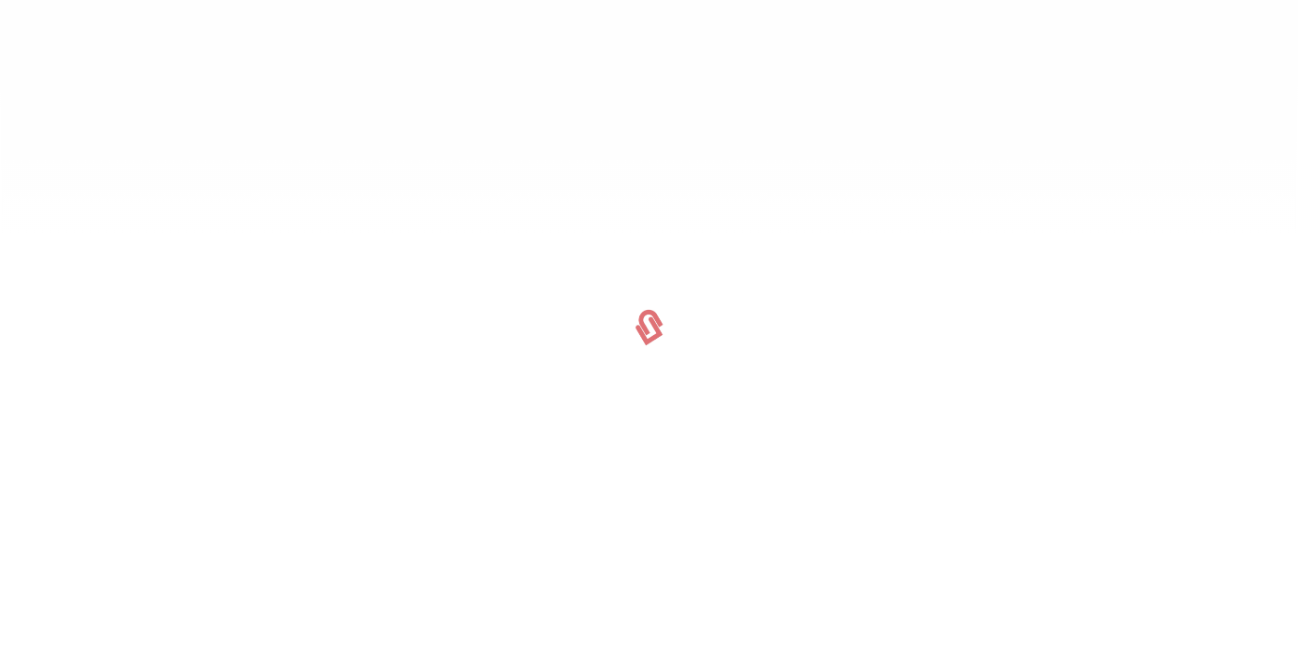 scroll, scrollTop: 0, scrollLeft: 0, axis: both 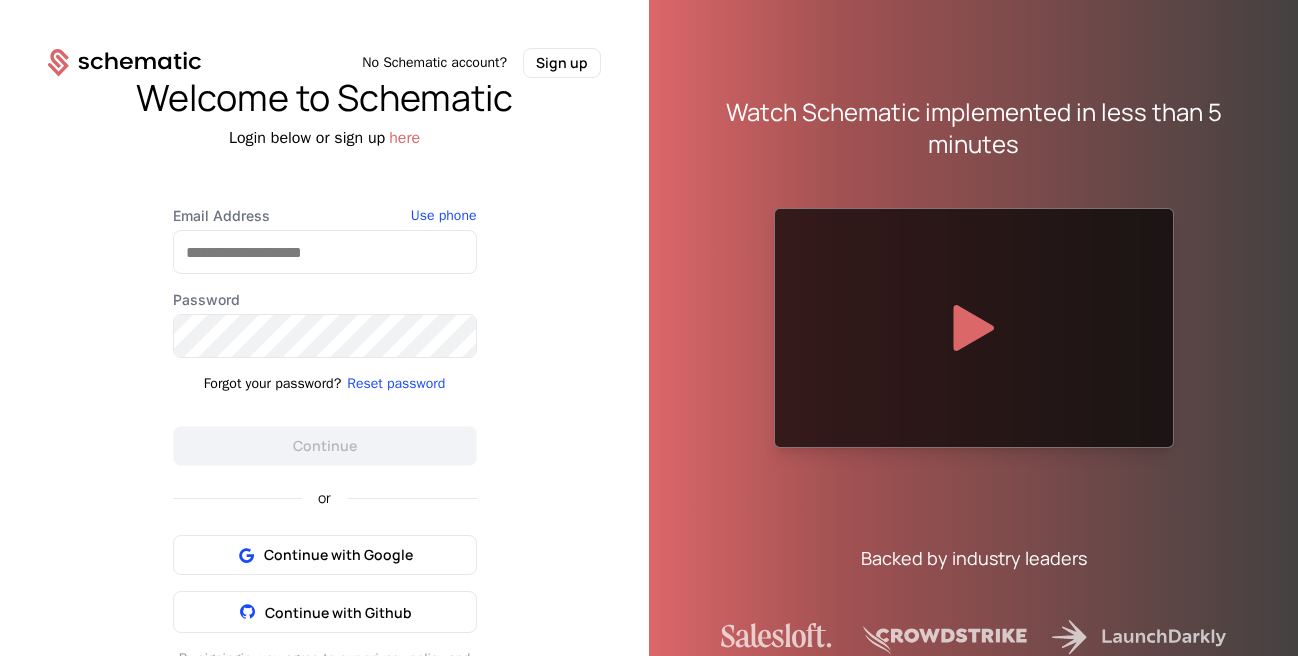 click on "Email Address Use phone Password Forgot your password? Reset password Continue" at bounding box center (325, 336) 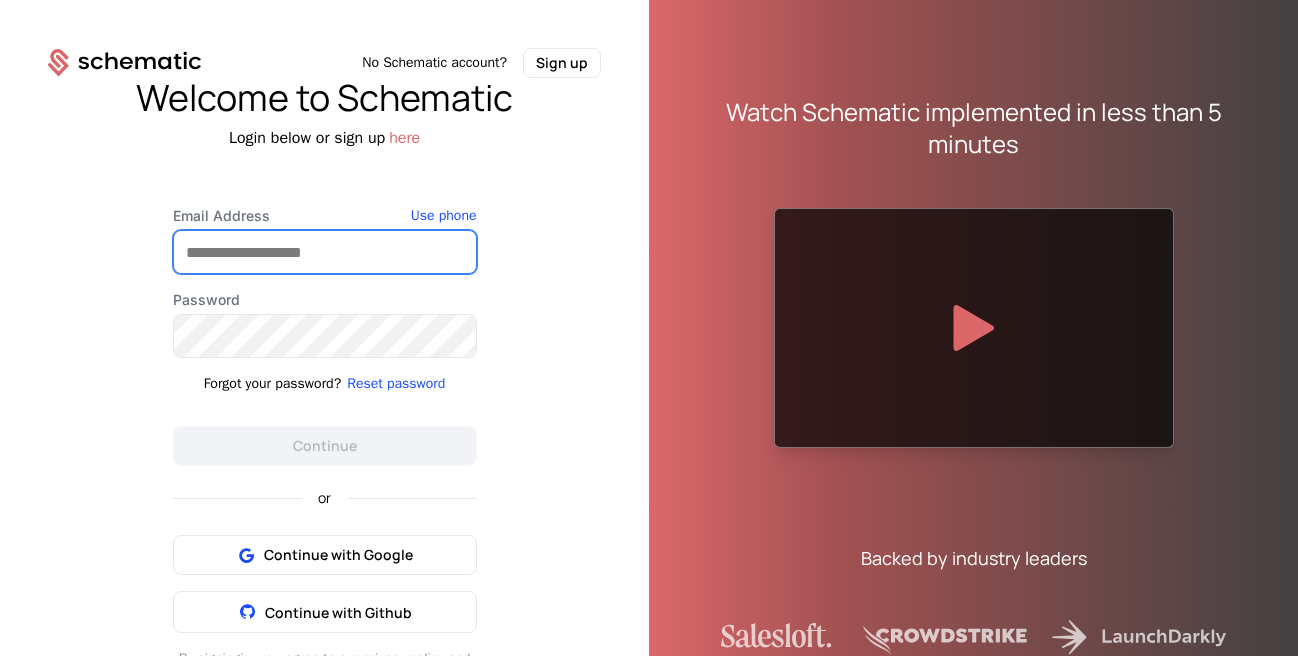click on "Email Address" at bounding box center [325, 252] 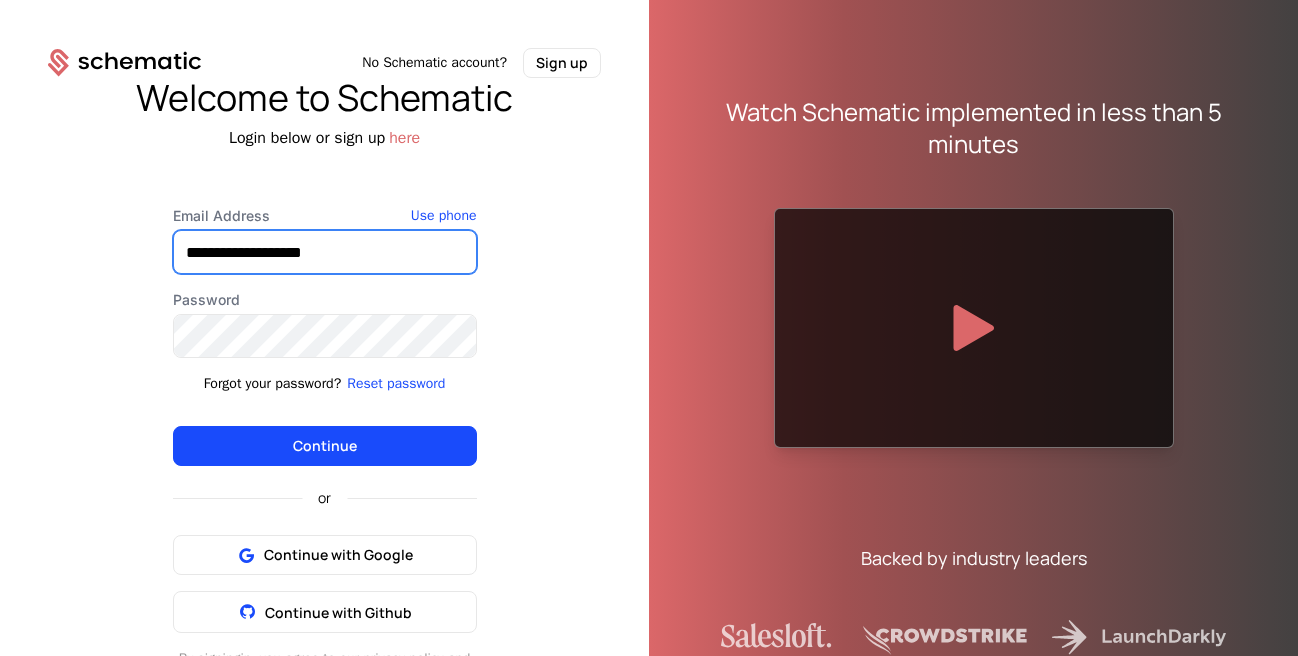 type on "**********" 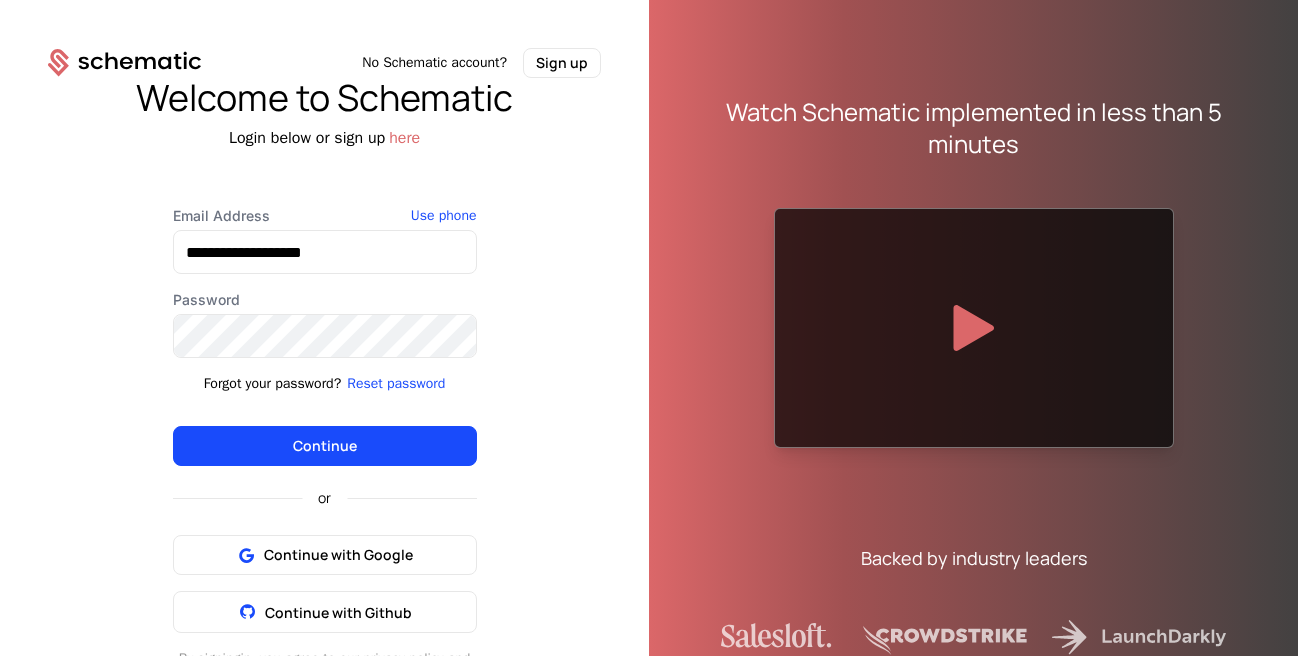 type 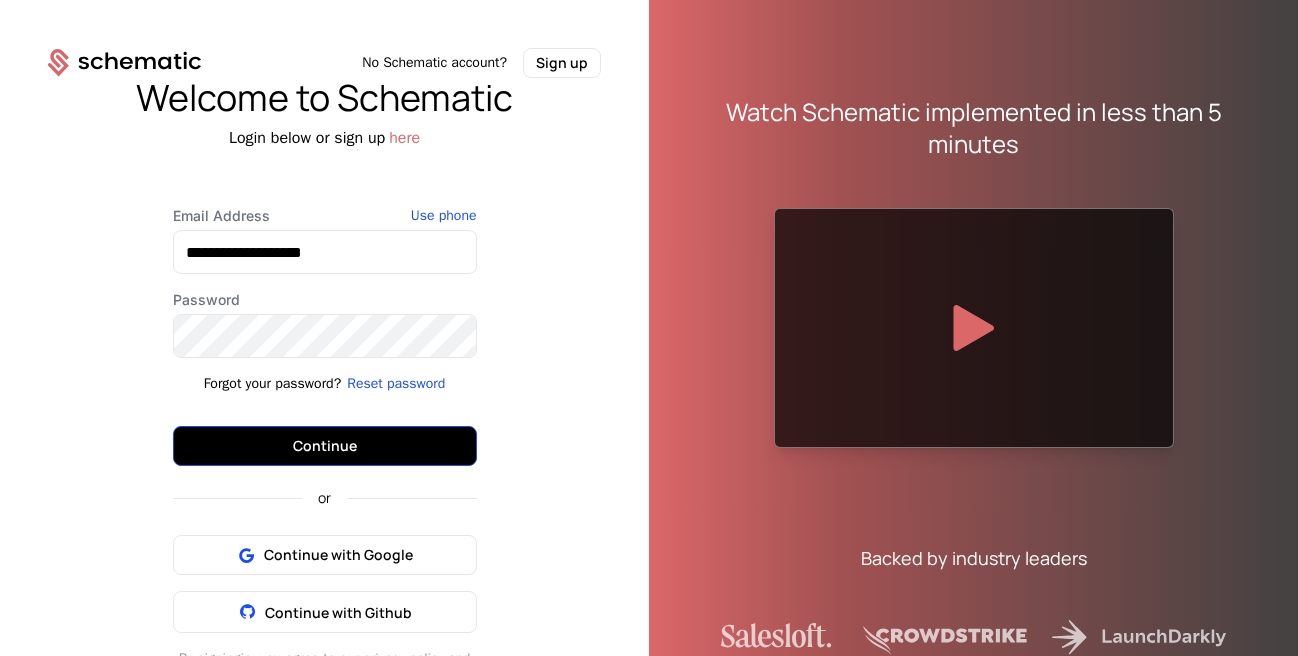 click on "Continue" at bounding box center (325, 446) 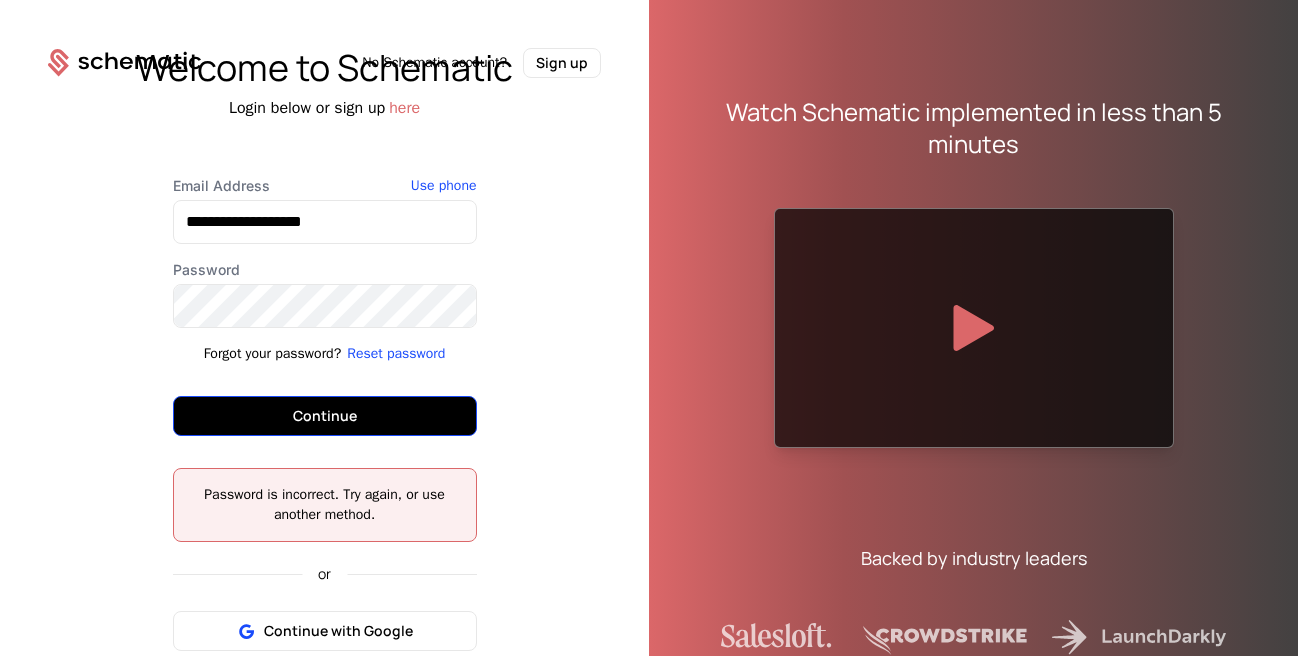 click on "Continue" at bounding box center (325, 416) 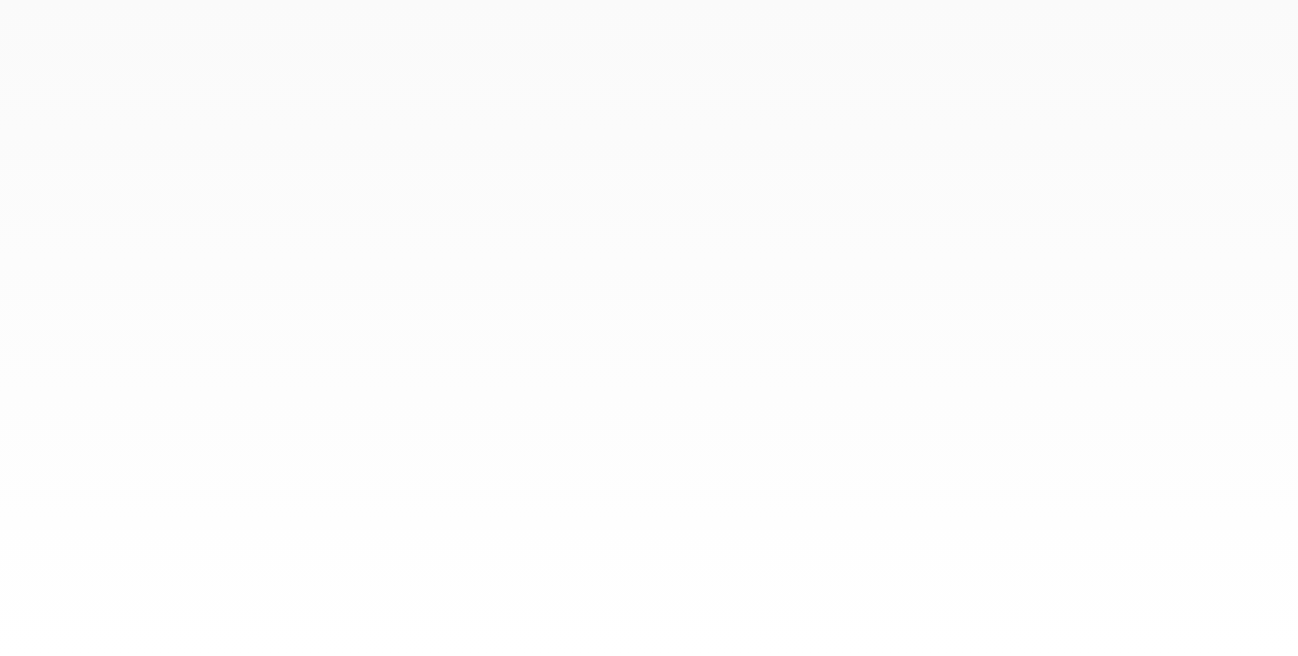 scroll, scrollTop: 0, scrollLeft: 0, axis: both 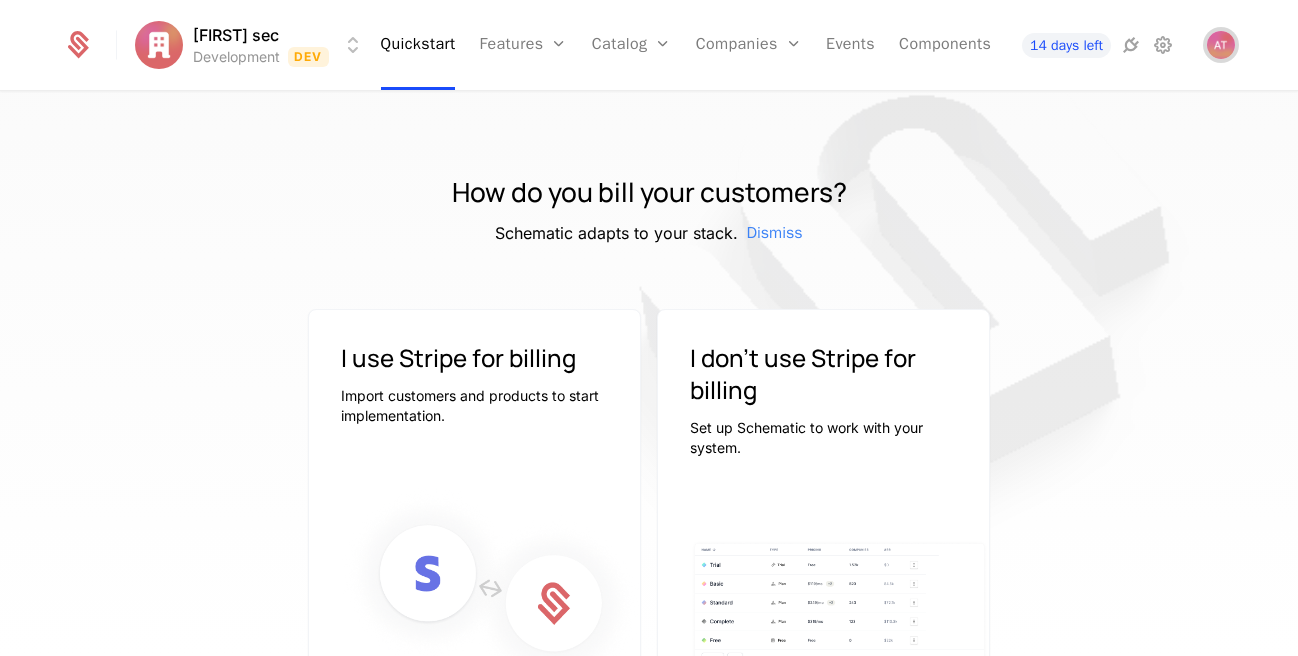 click at bounding box center (1221, 45) 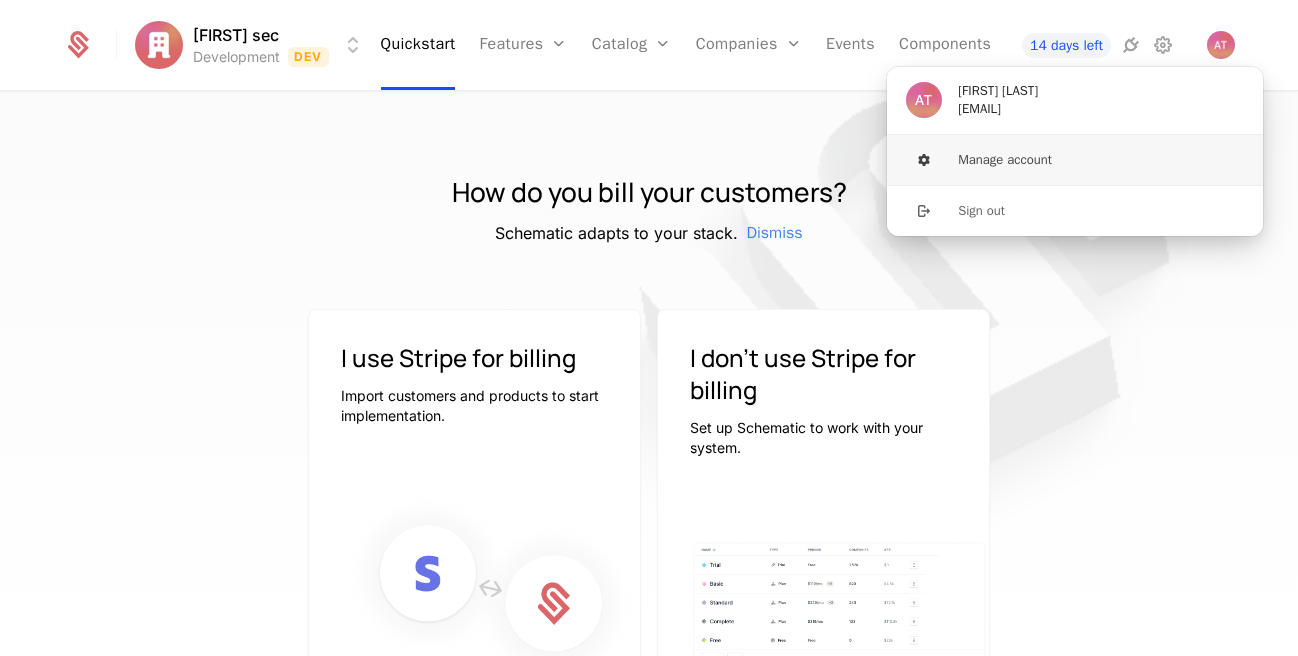 click on "Manage account" at bounding box center (1075, 160) 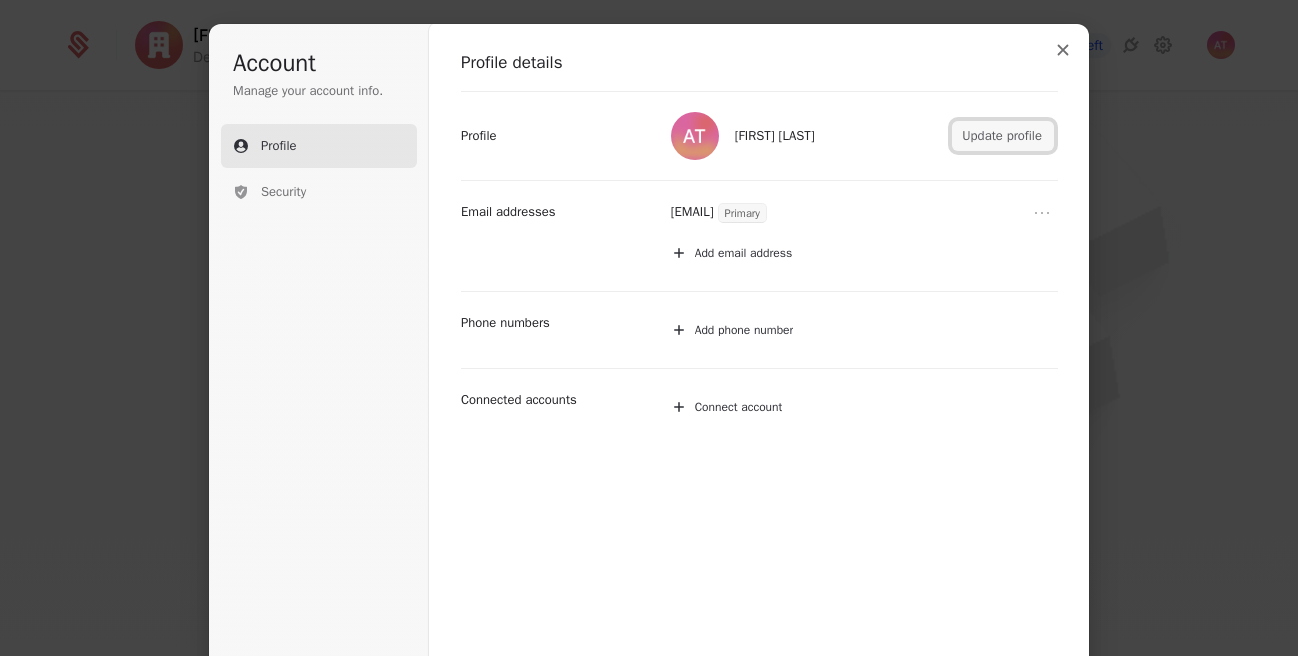 click on "Update profile" at bounding box center (1003, 136) 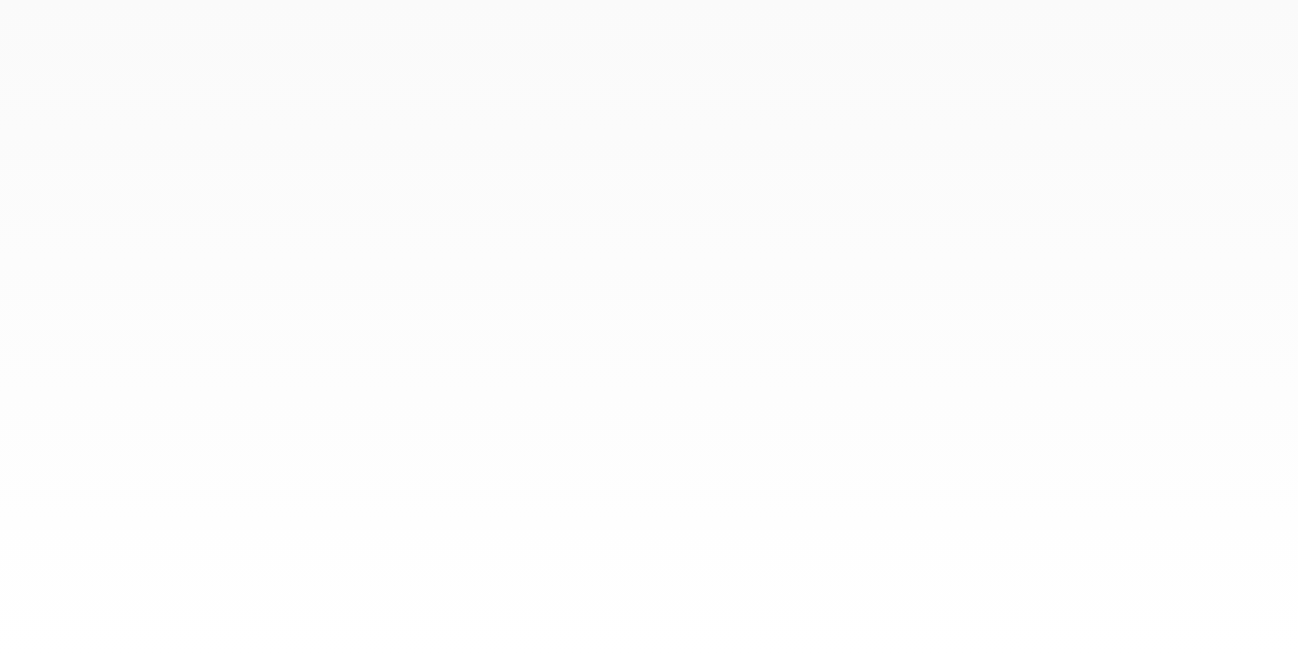scroll, scrollTop: 0, scrollLeft: 0, axis: both 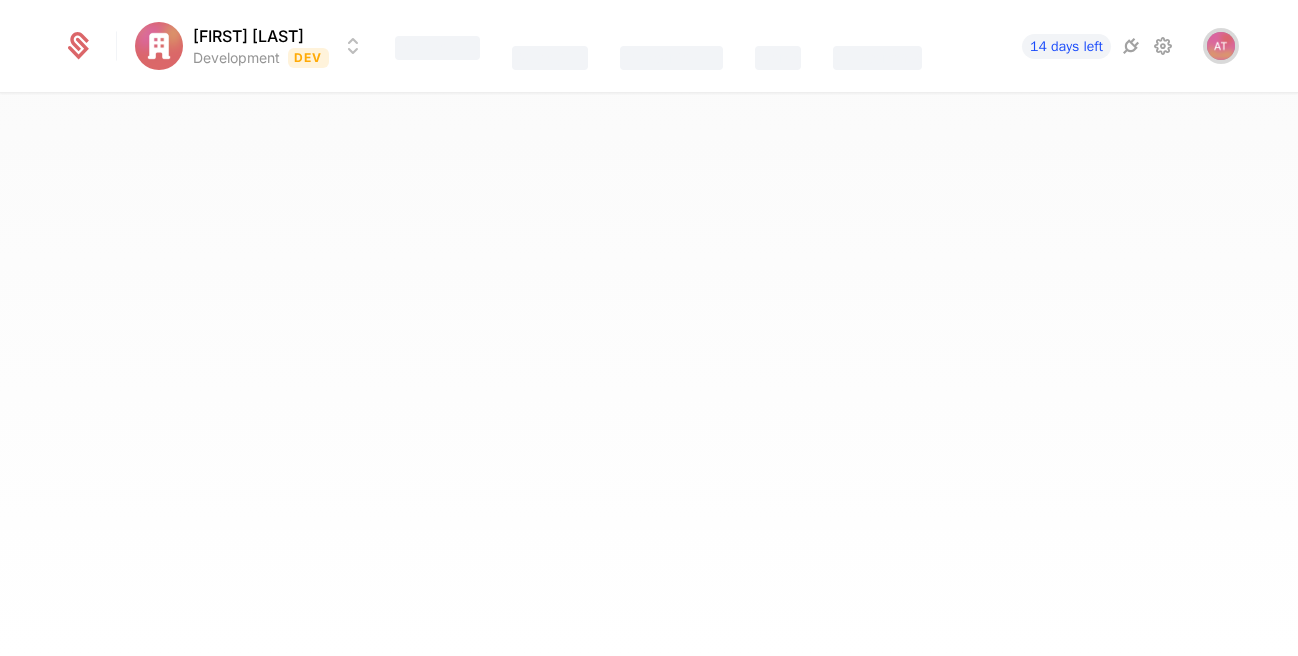 click at bounding box center [1221, 46] 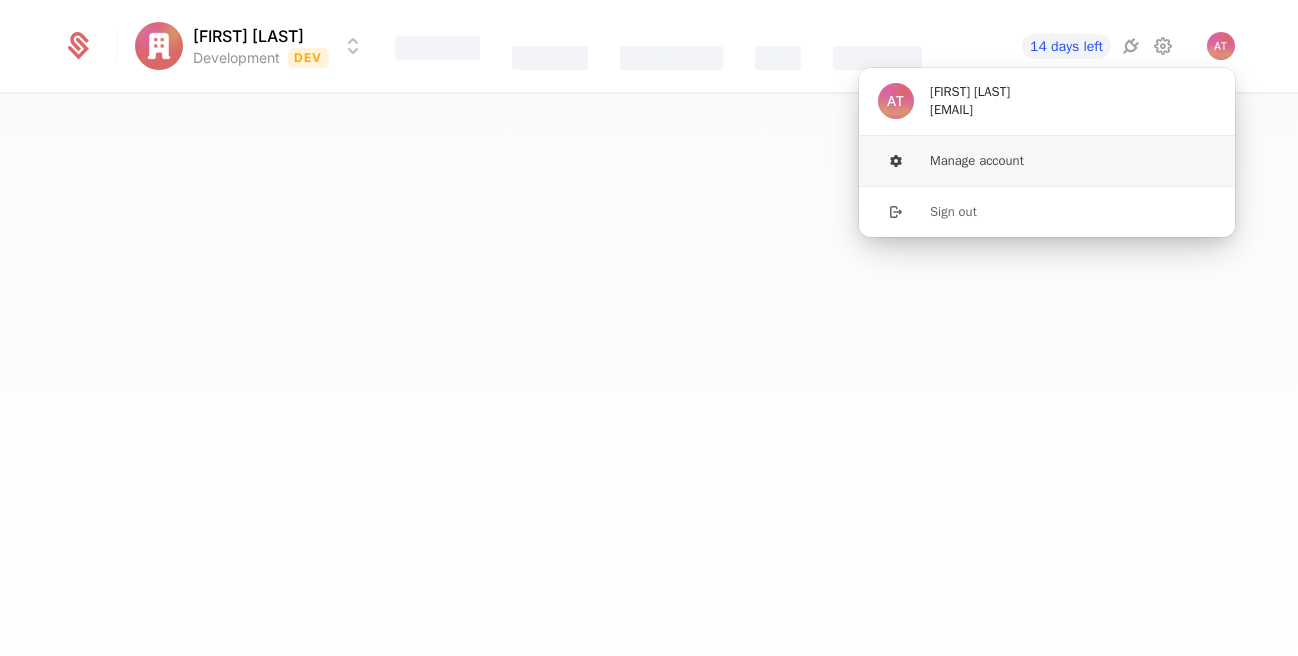 click on "Manage account" at bounding box center [1047, 161] 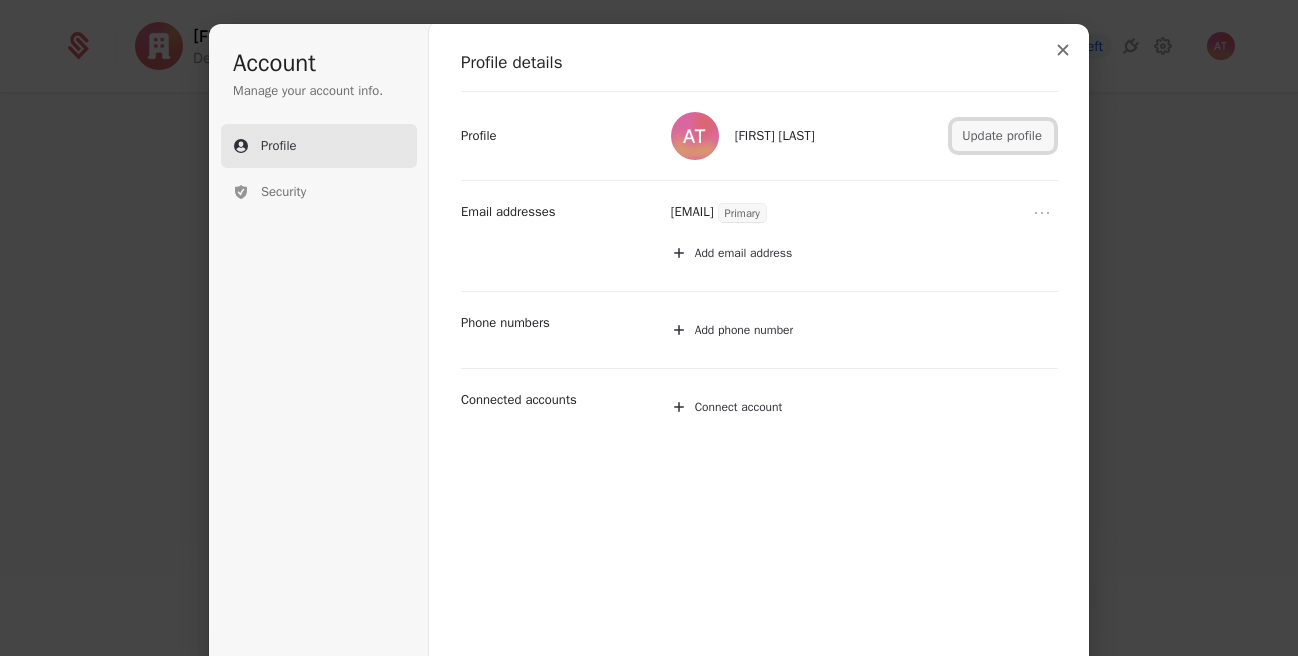 click on "Update profile" at bounding box center (1003, 136) 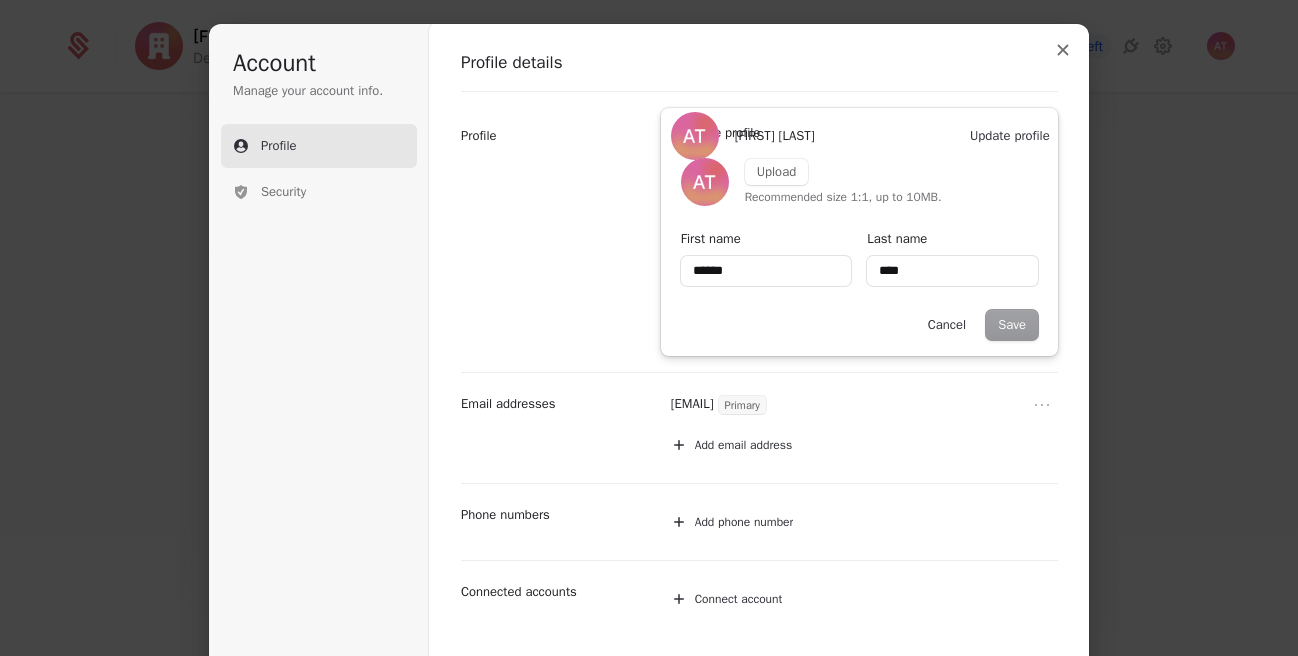 type on "******" 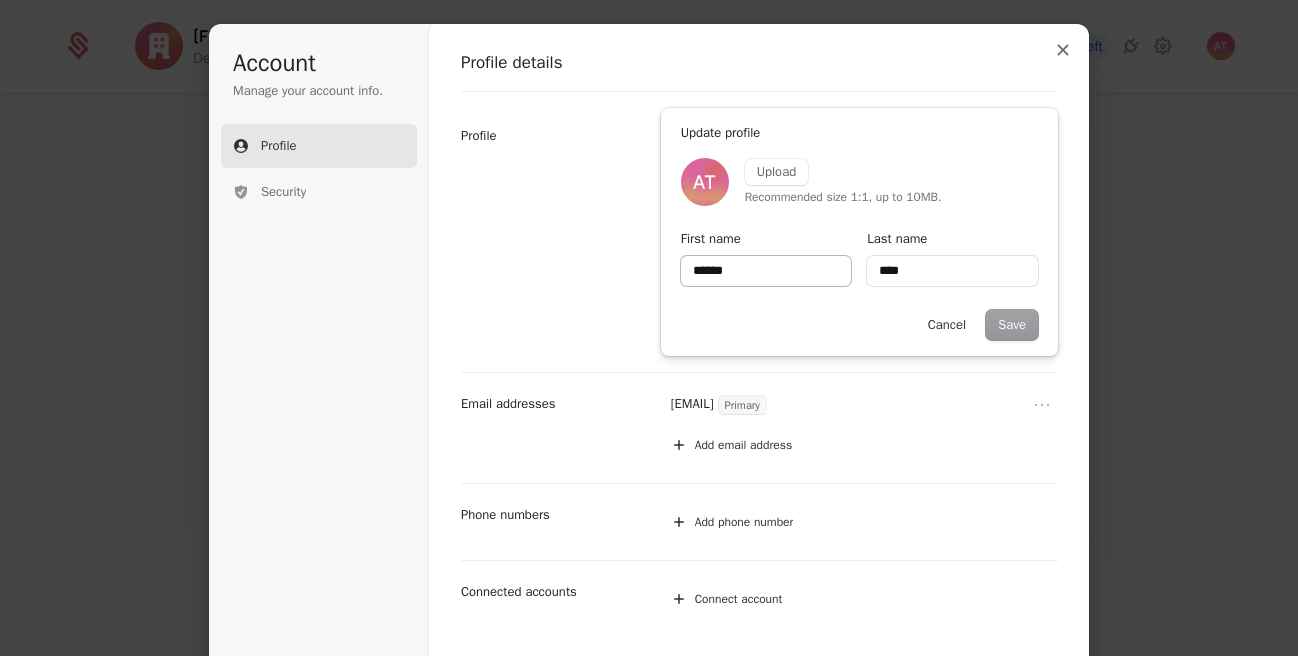 type on "******" 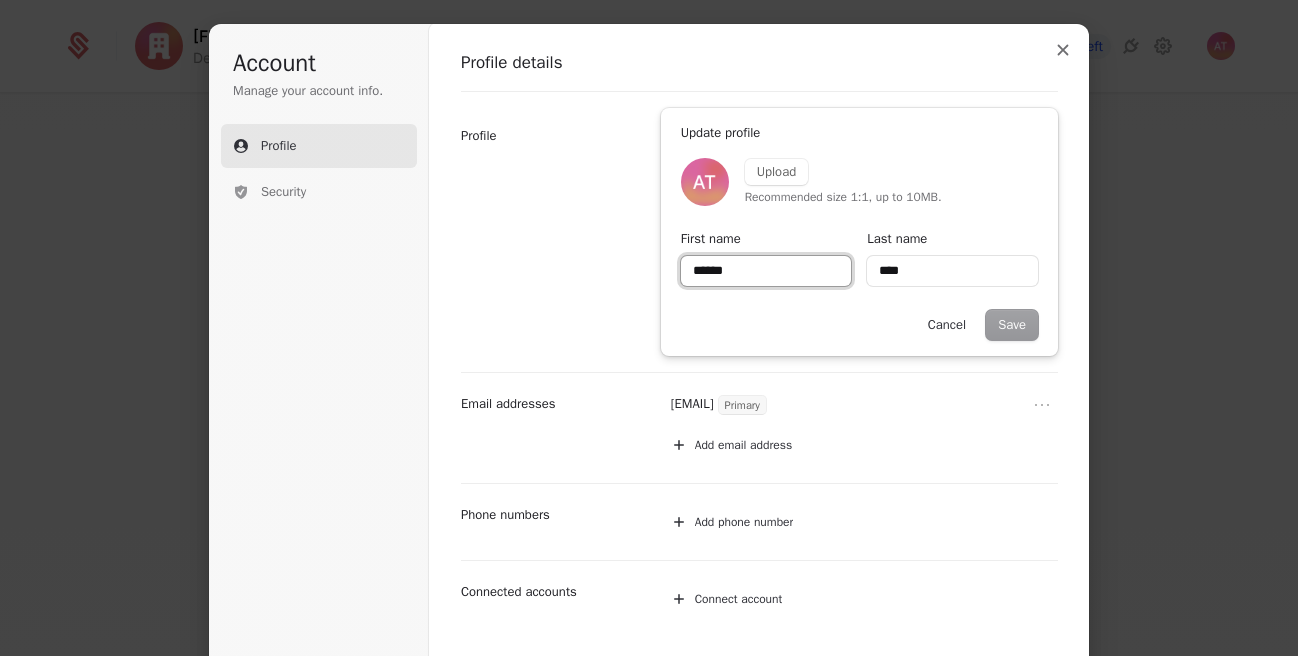 type on "******" 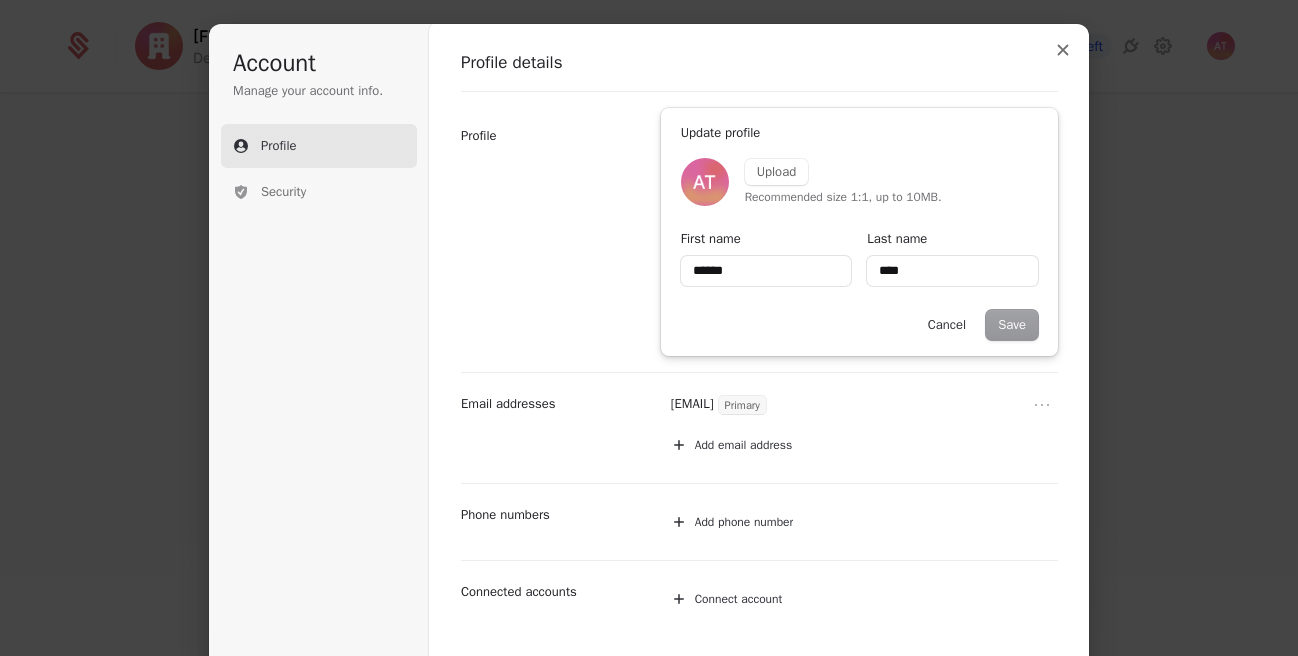 type on "******" 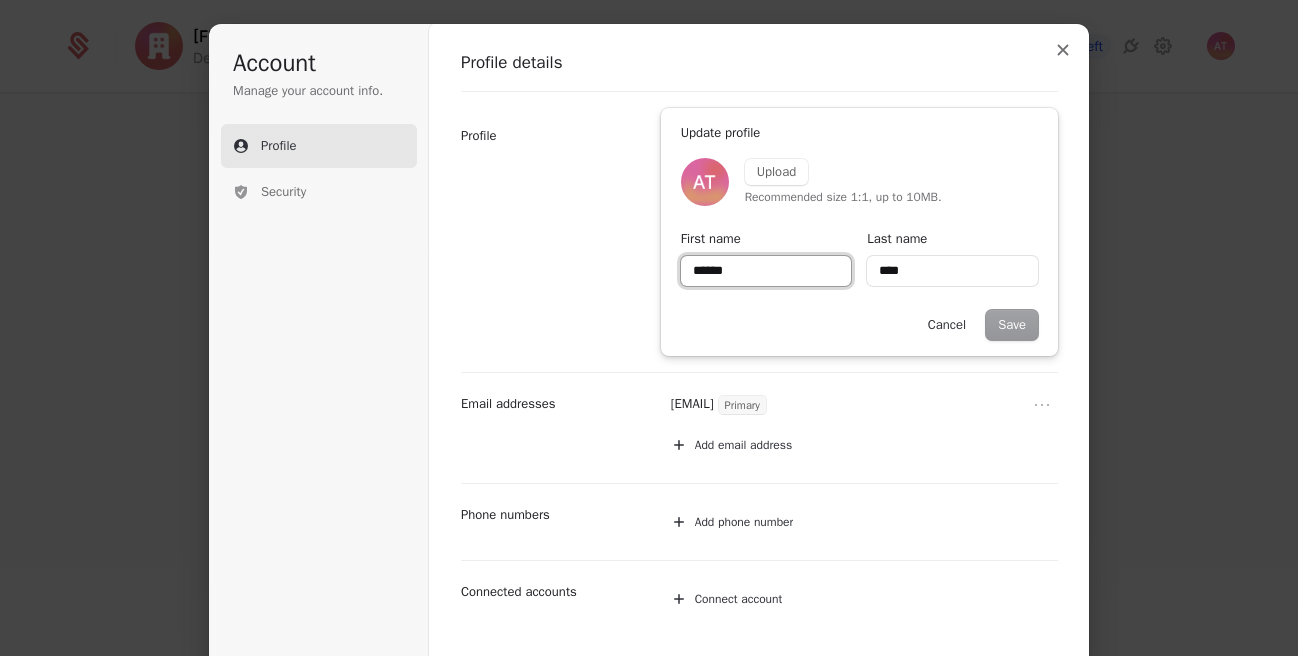 type on "******" 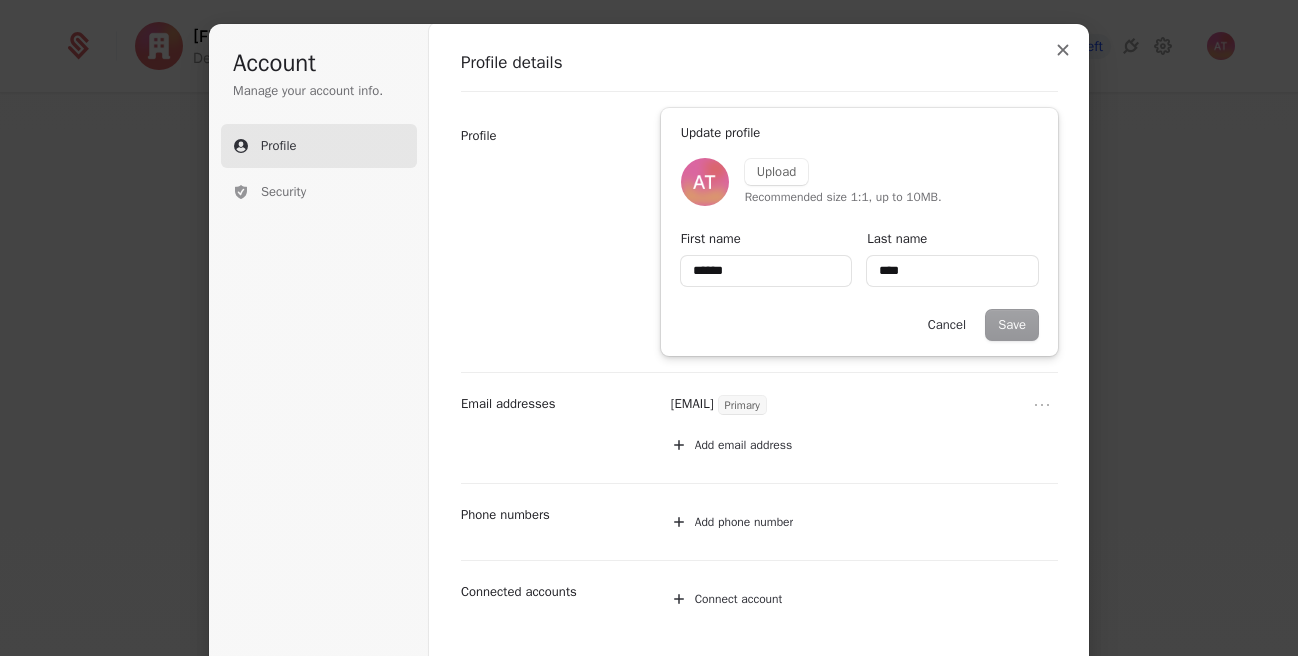 type on "******" 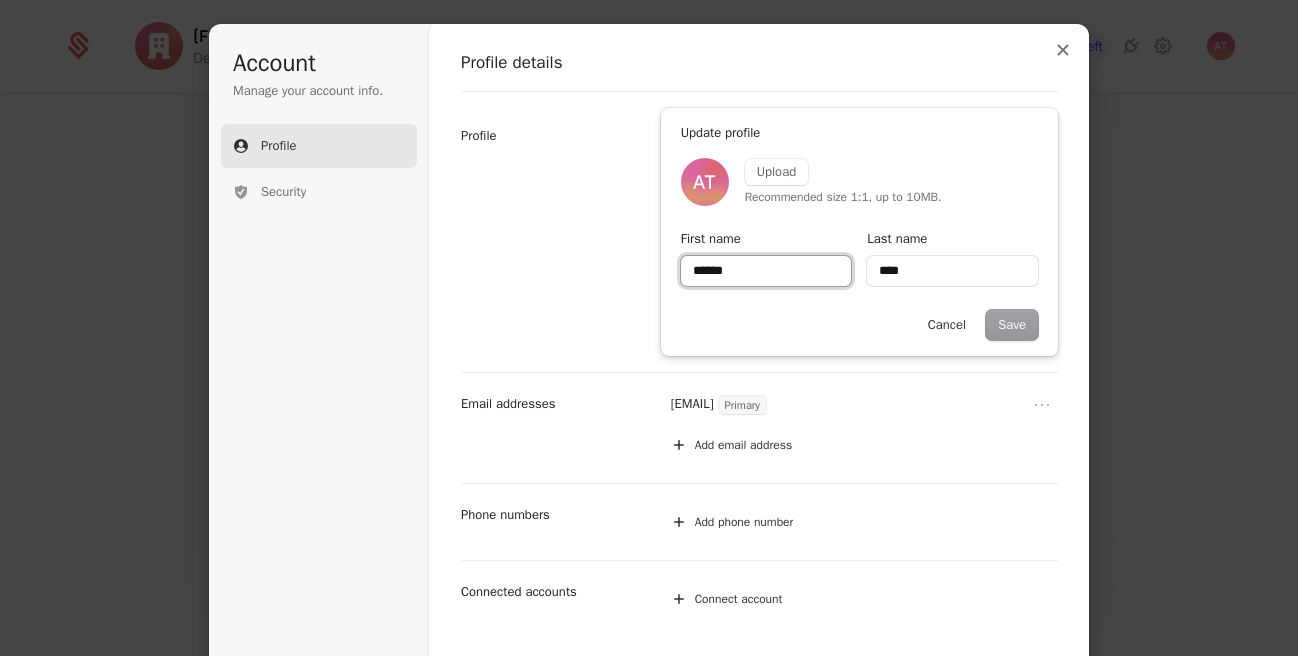 type on "******" 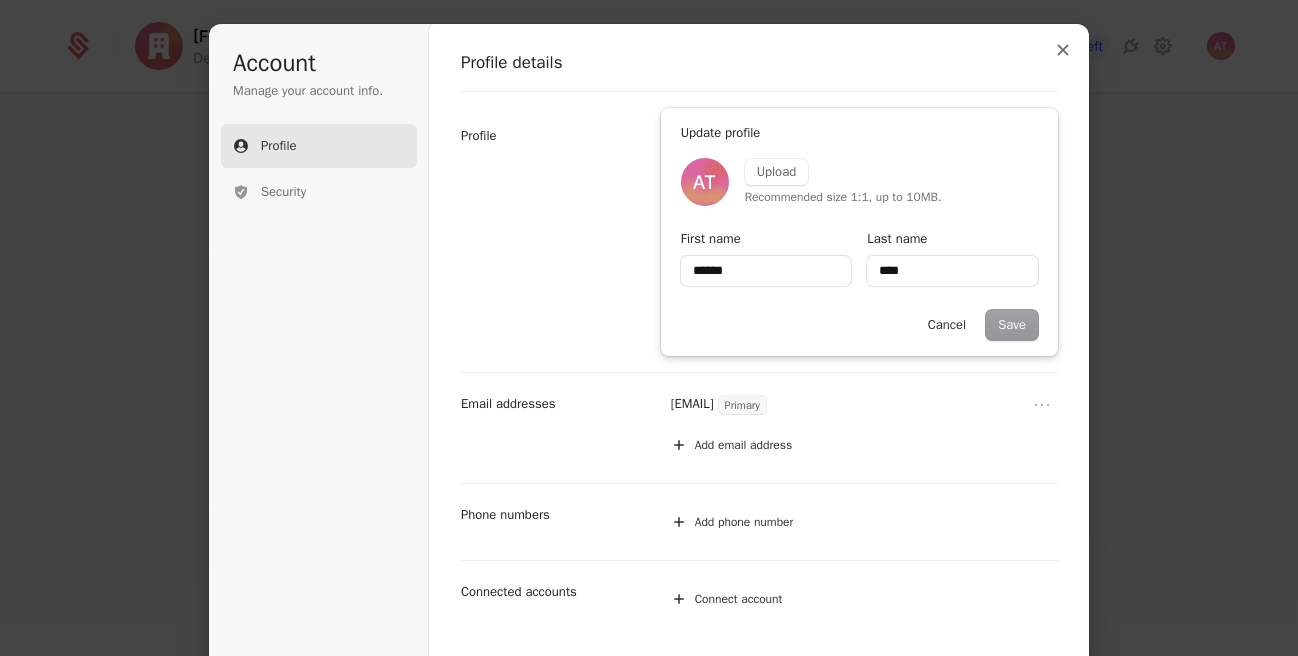 type on "******" 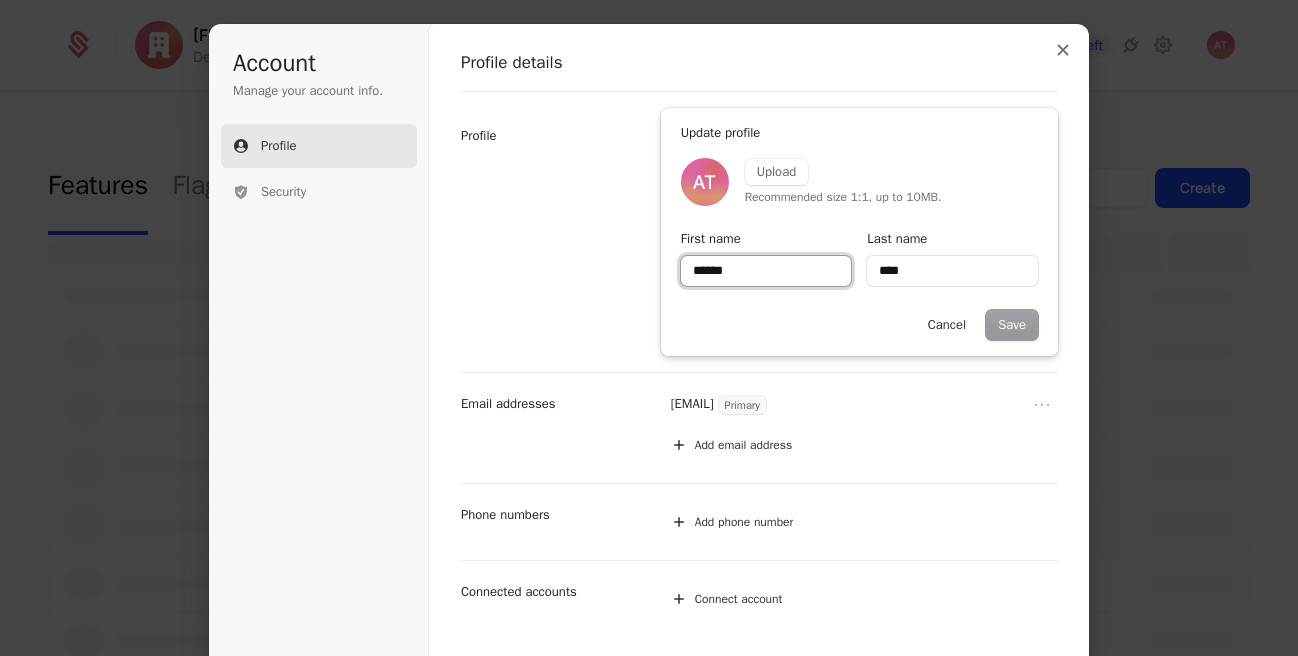 type on "******" 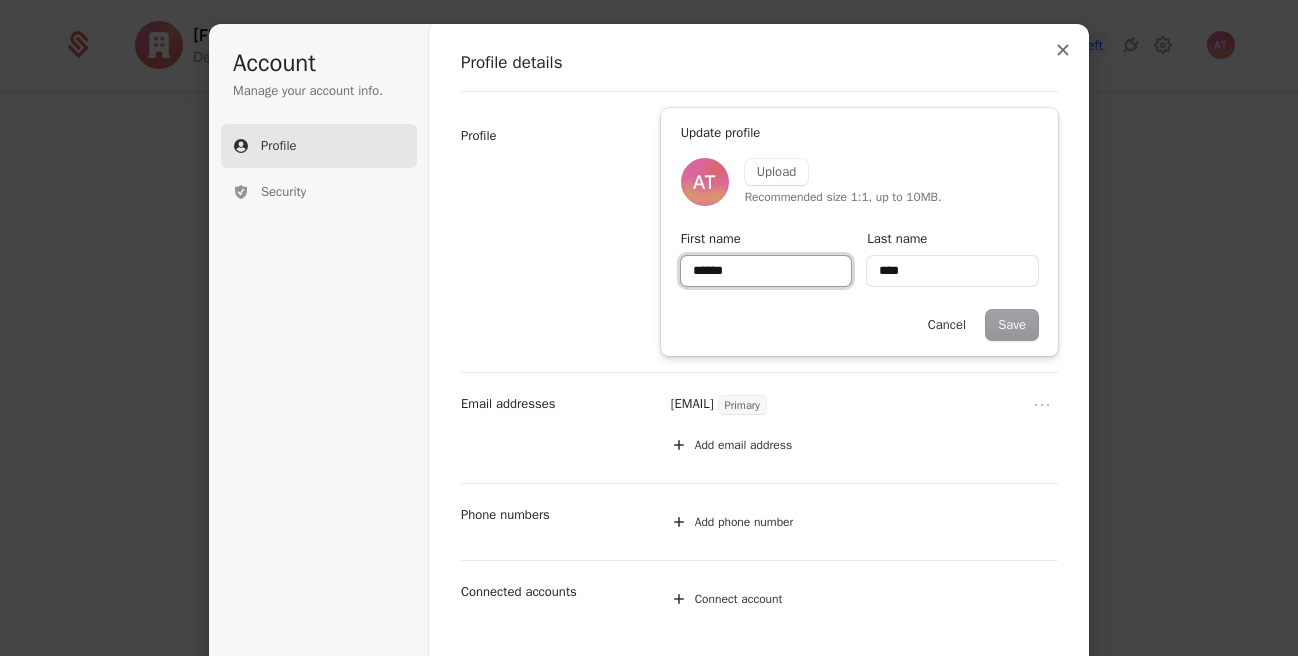 type on "*****" 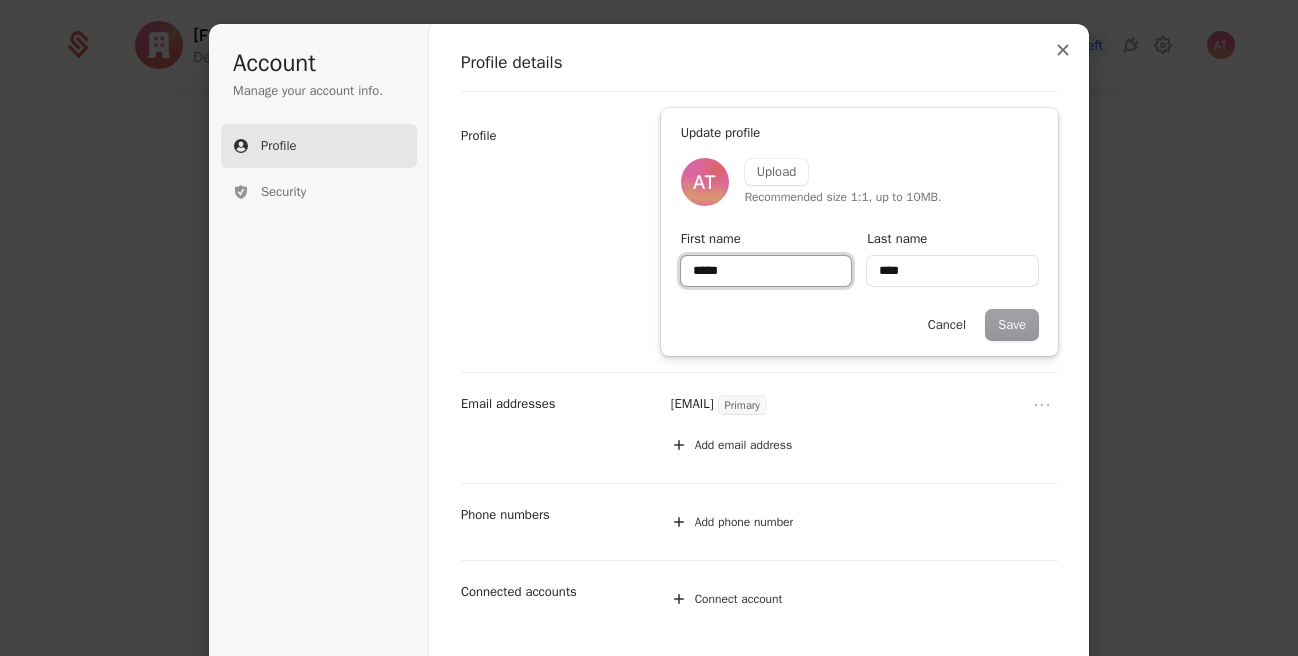type on "****" 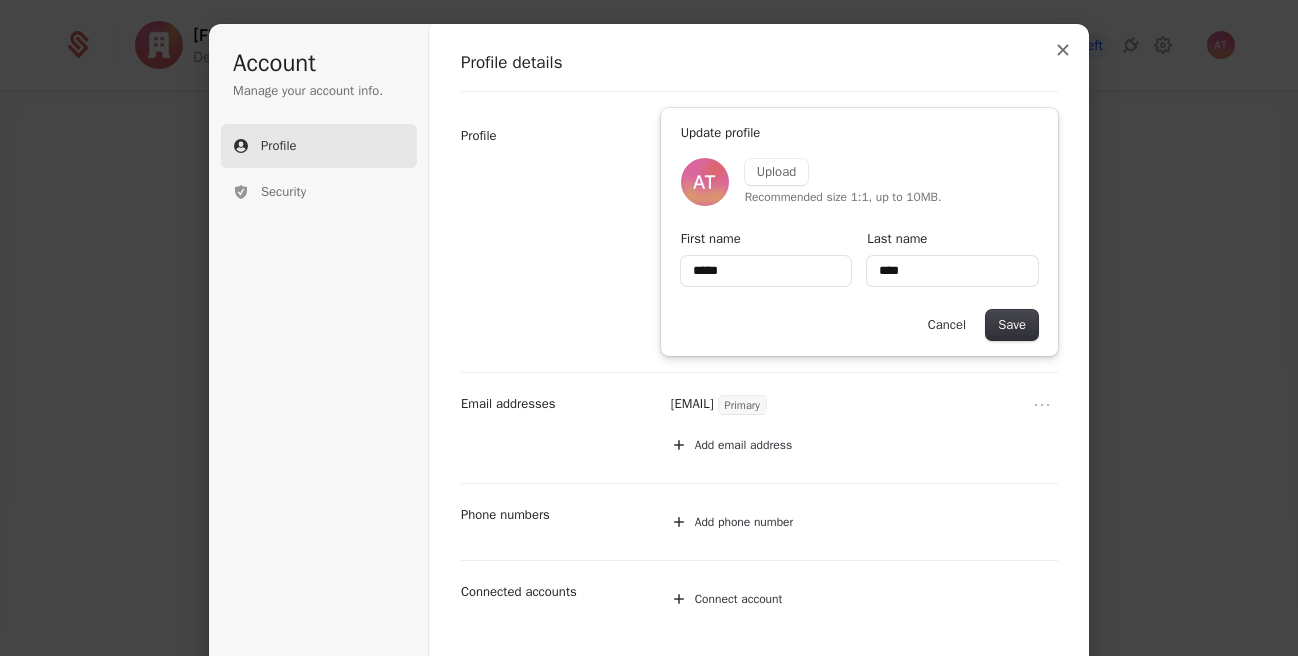 type on "*****" 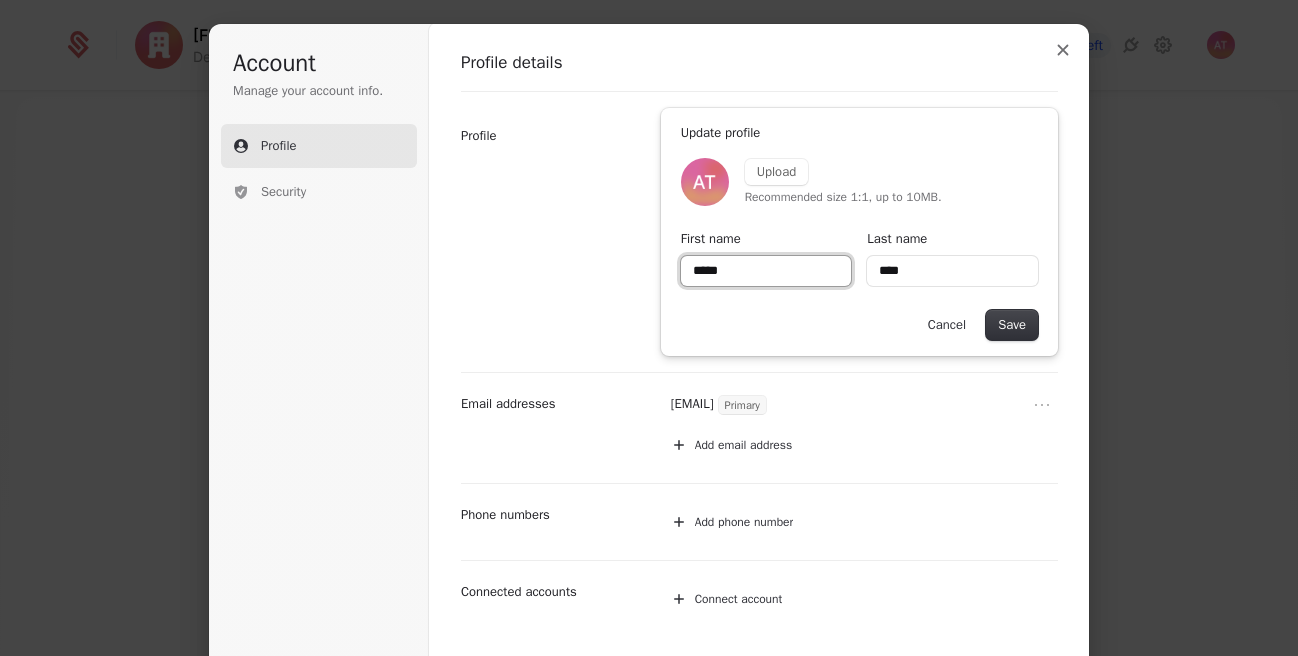type on "*****" 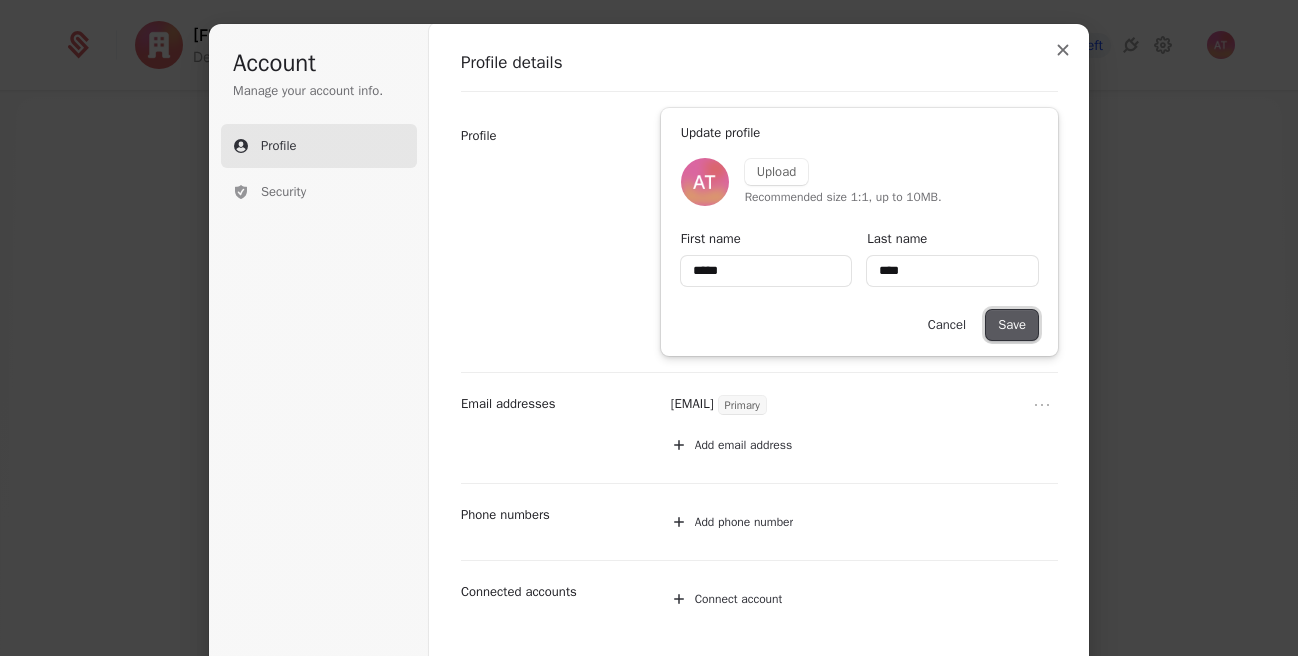 type on "*****" 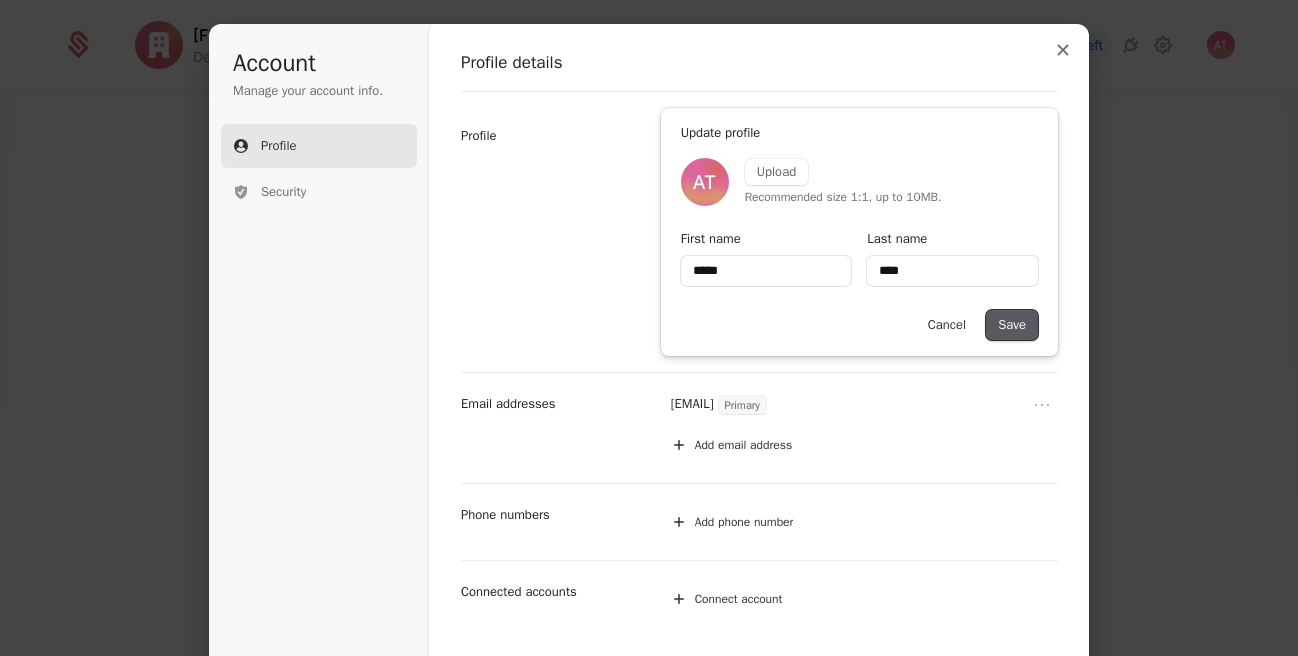 type on "*****" 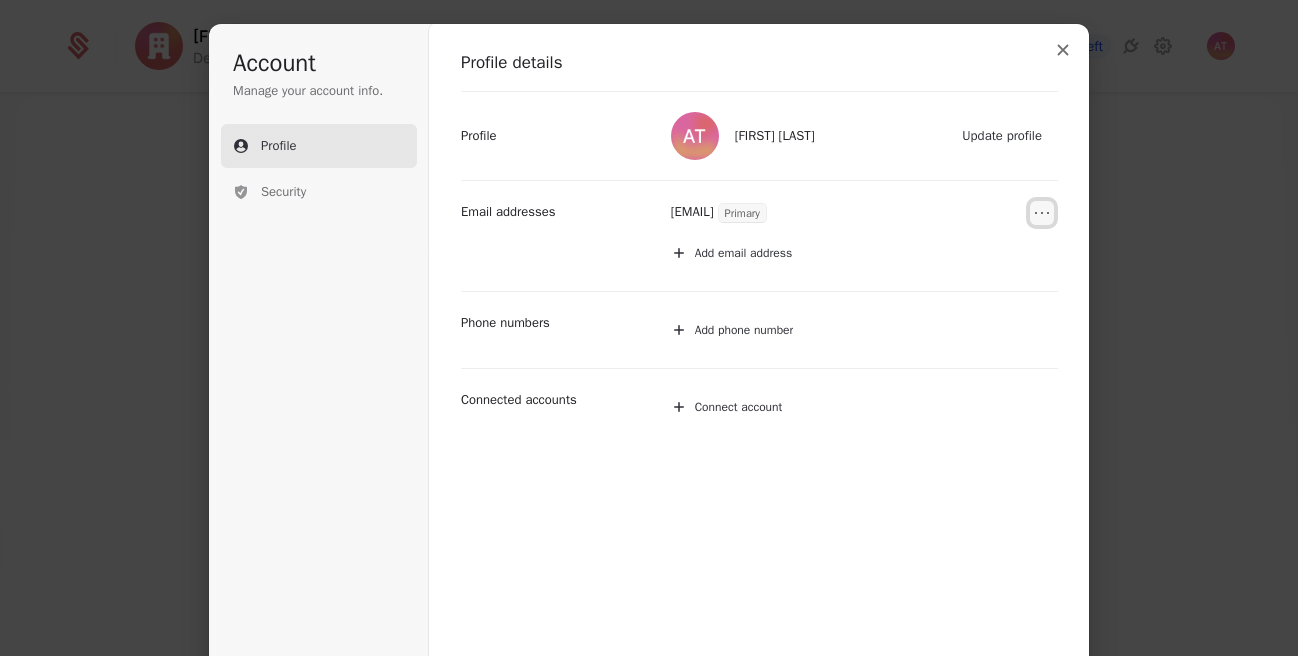 click 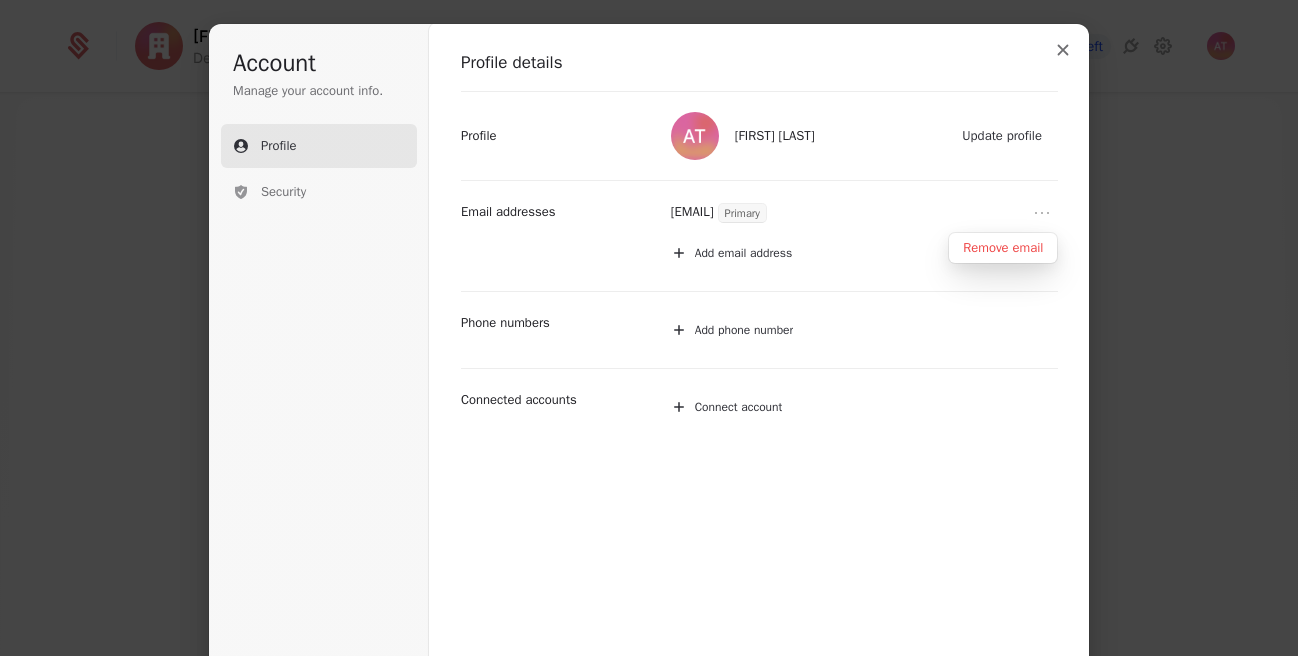 click on "alice11@yopmail.com Primary Add email address Email addresses" at bounding box center (759, 235) 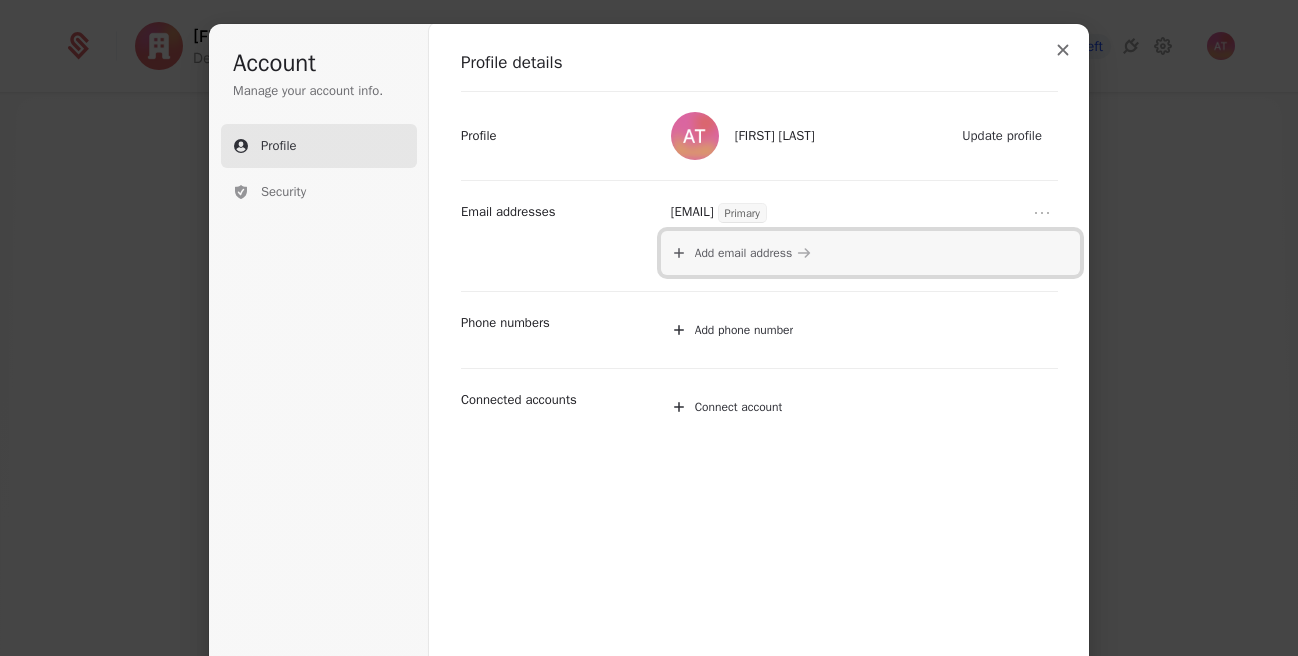 click on "Add email address" at bounding box center (744, 253) 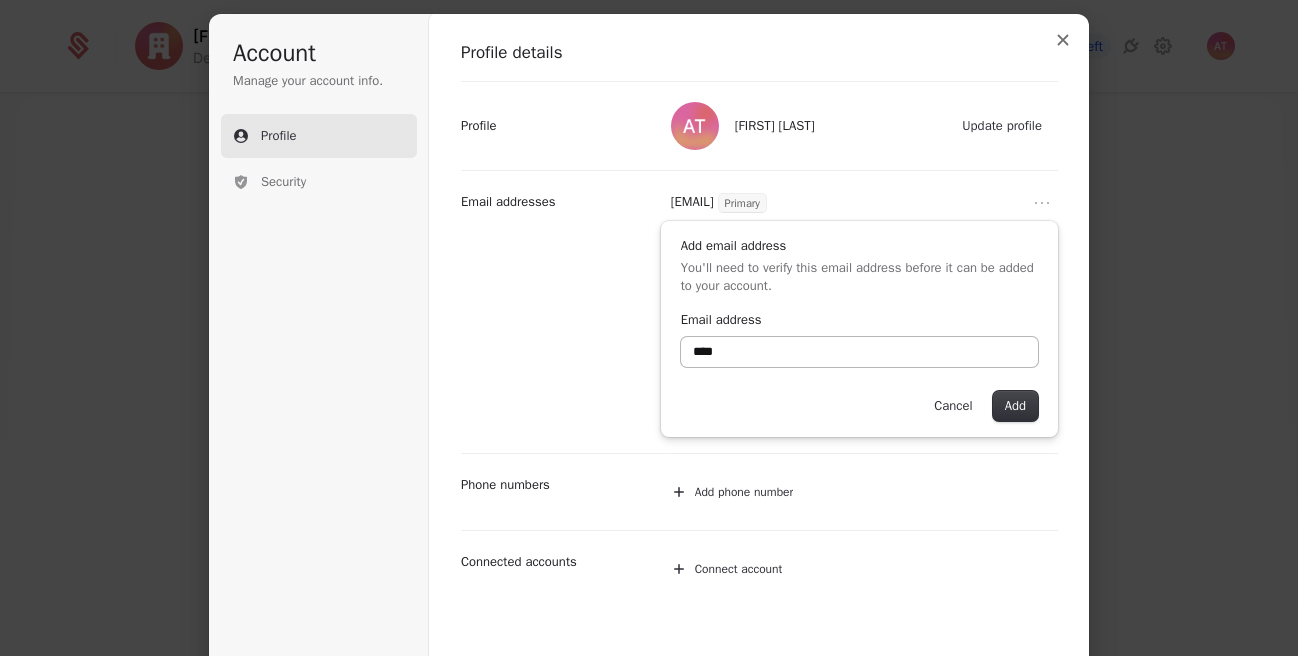 scroll, scrollTop: 11, scrollLeft: 0, axis: vertical 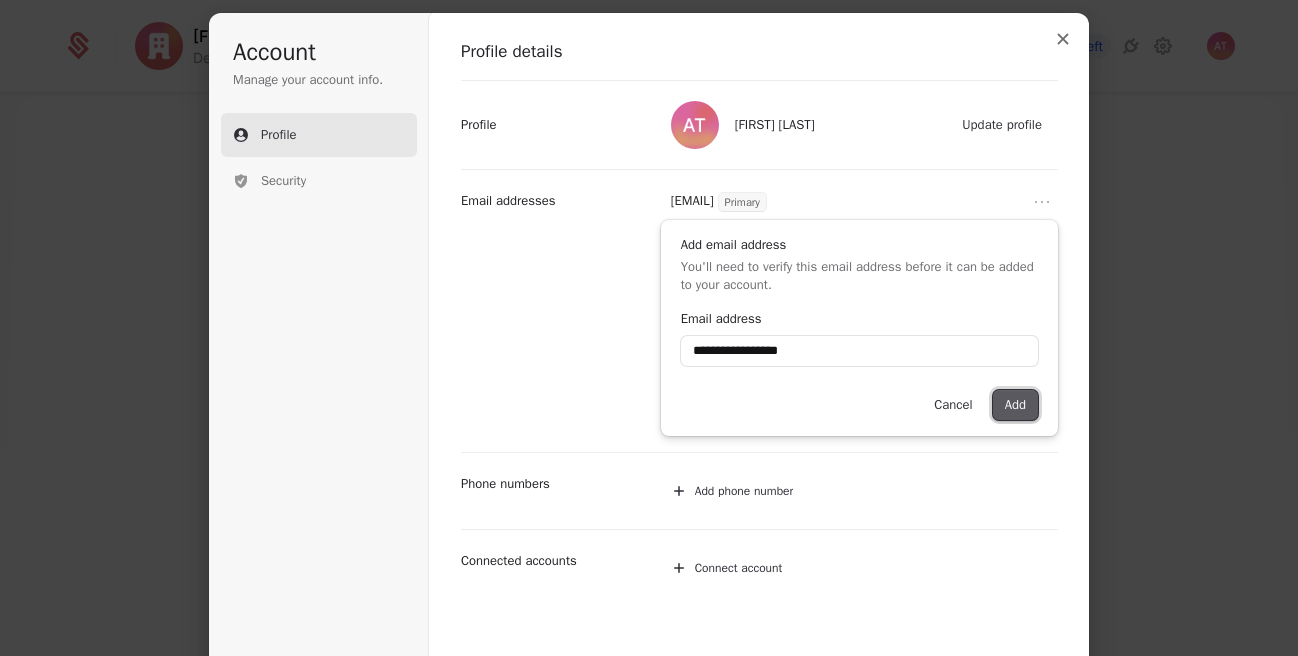 click on "Add" at bounding box center (1015, 405) 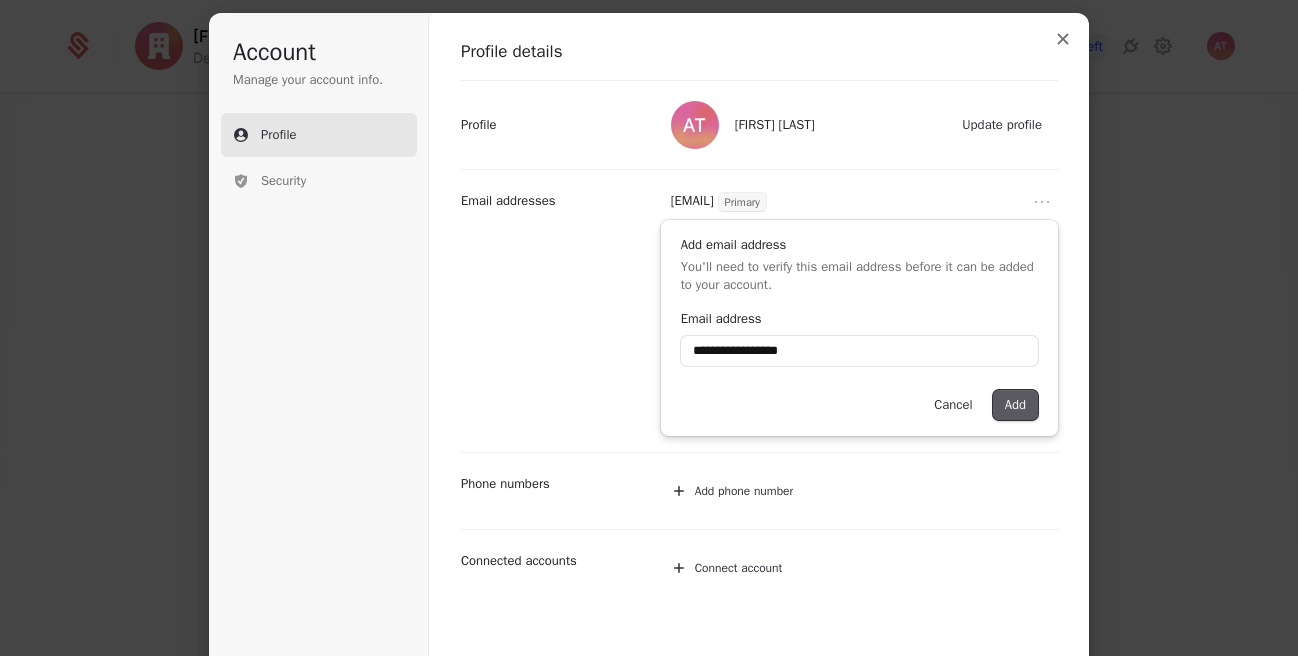 type on "**********" 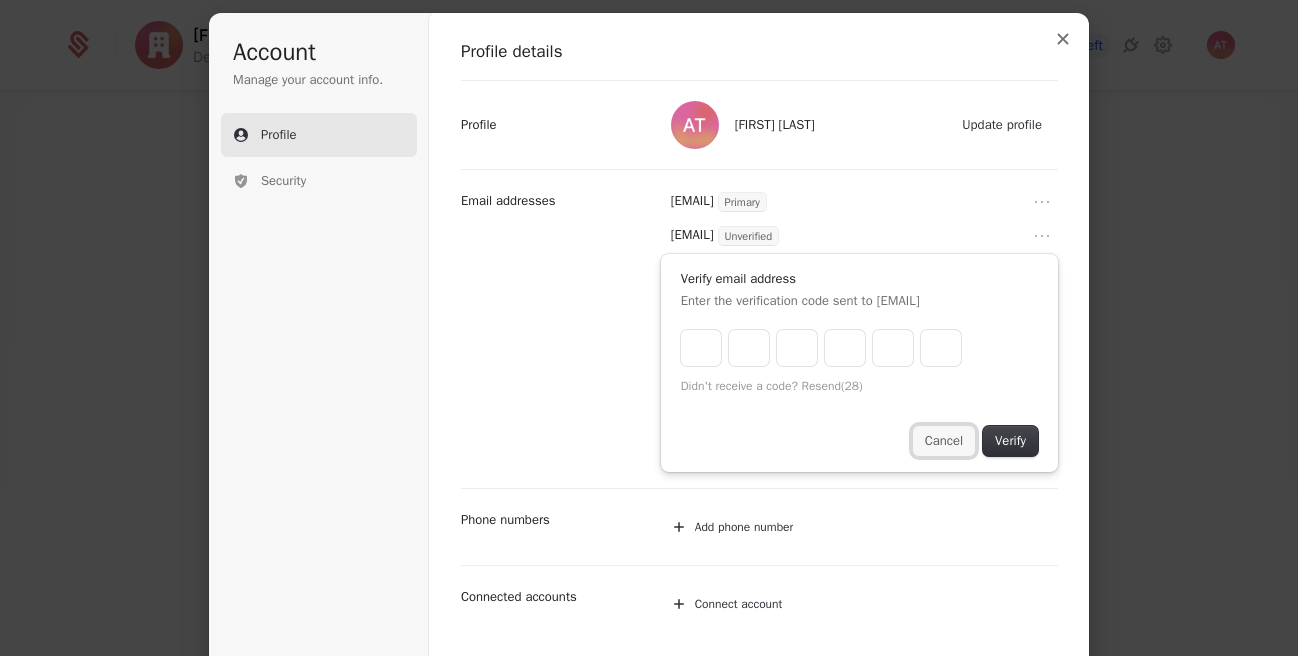 click on "Cancel" at bounding box center [944, 441] 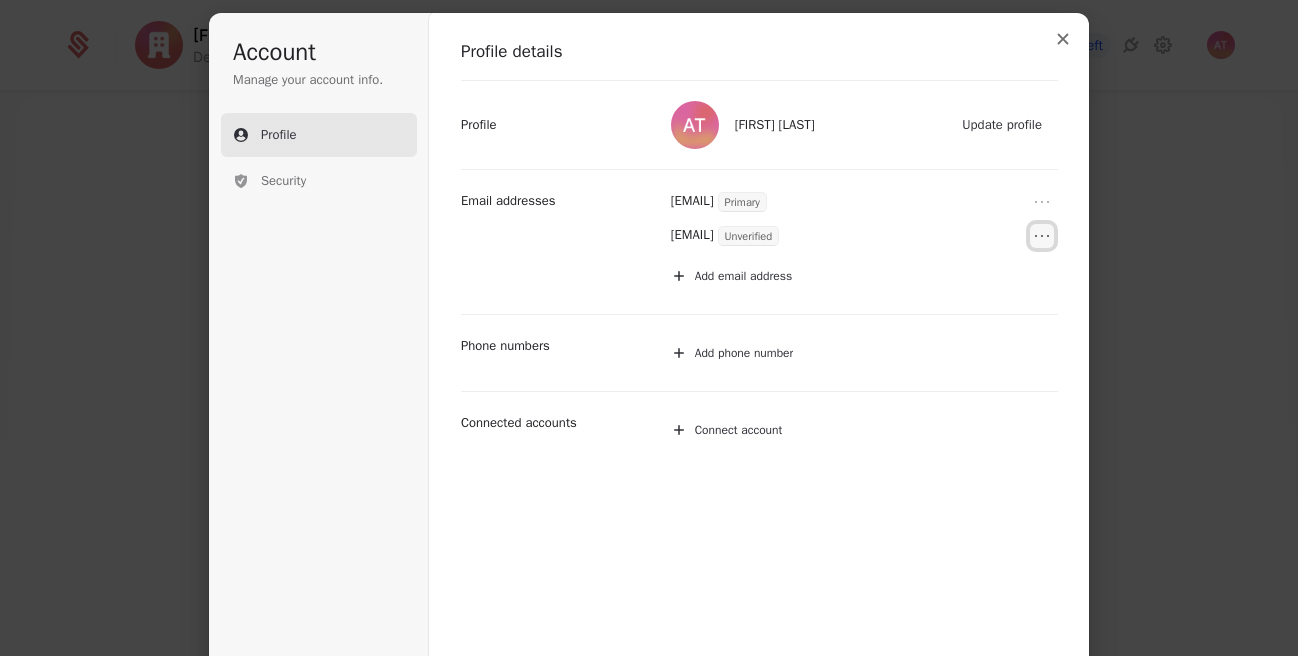 click 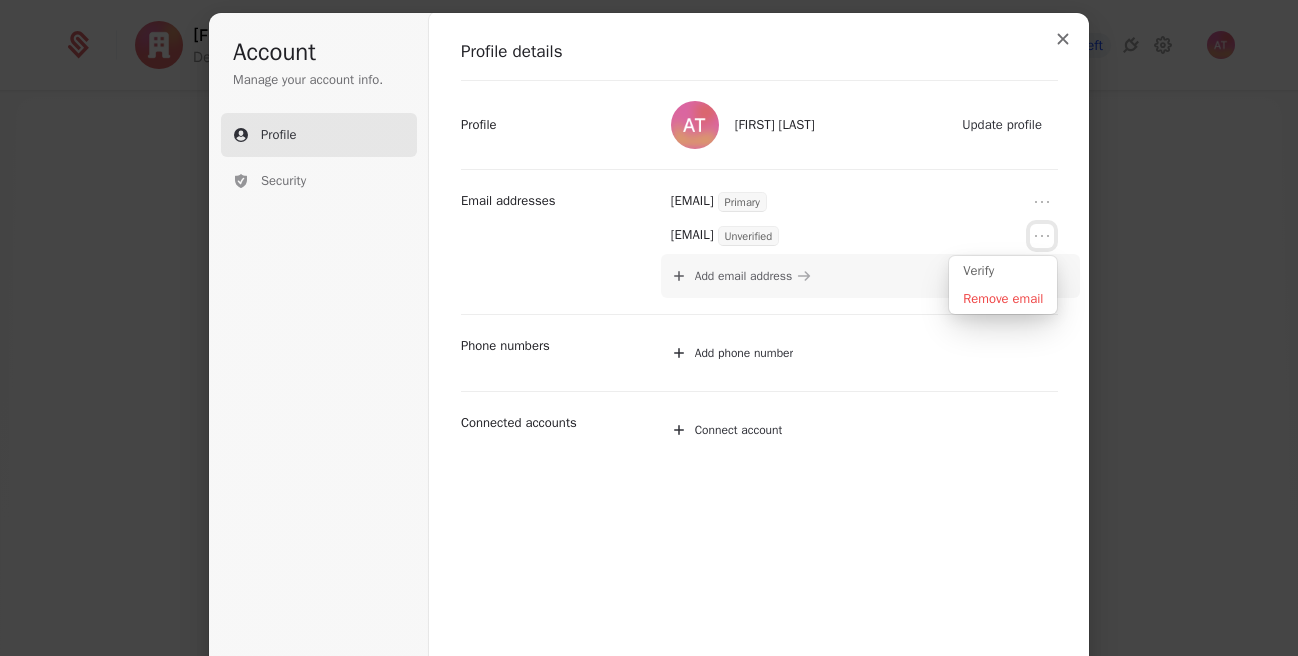 type 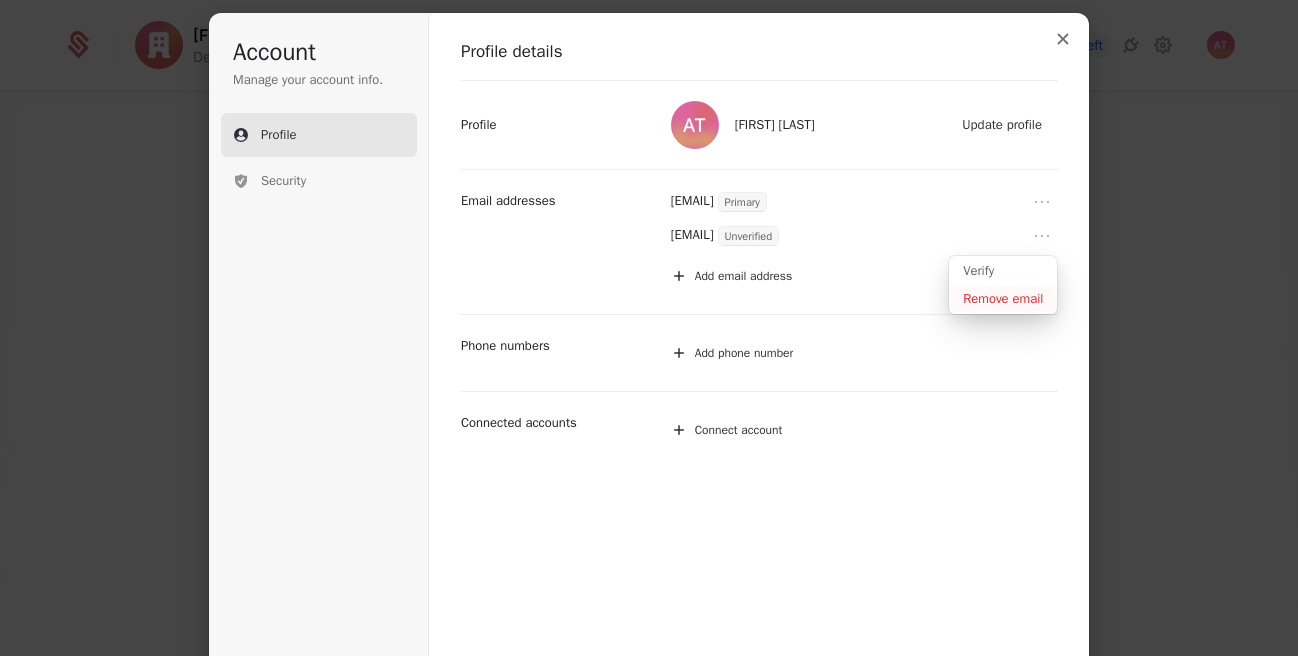 click on "Remove email" at bounding box center [1003, 299] 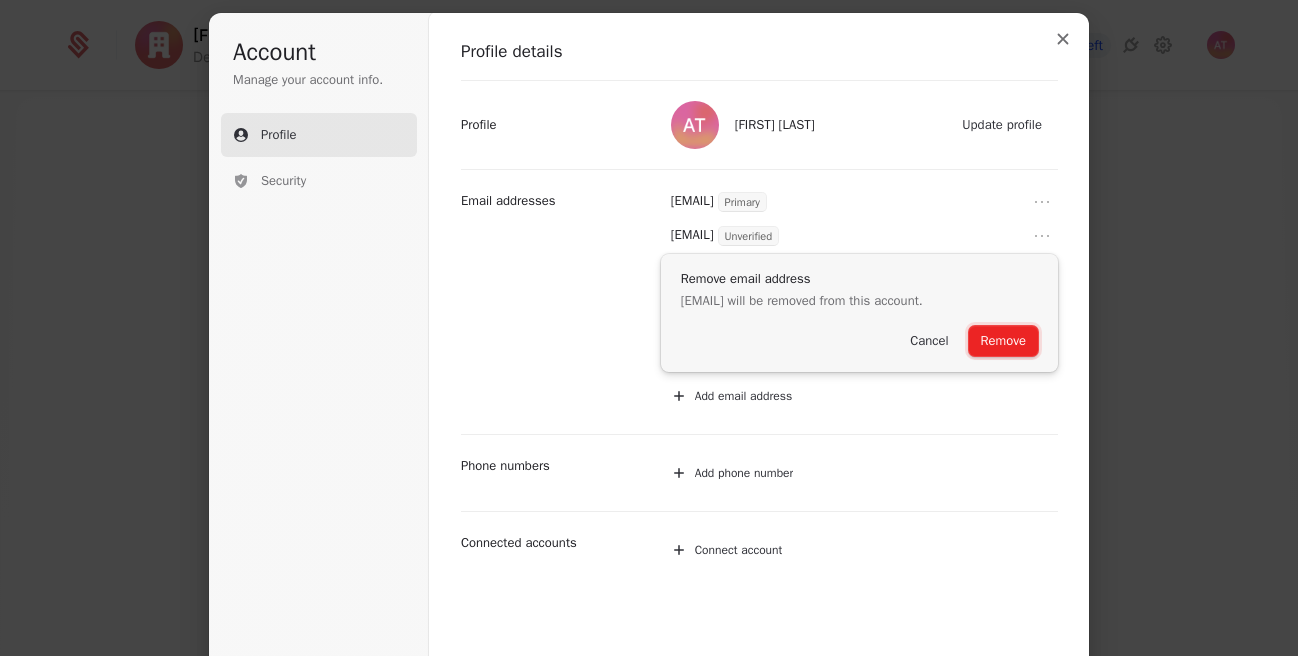 click on "Remove" at bounding box center [1003, 341] 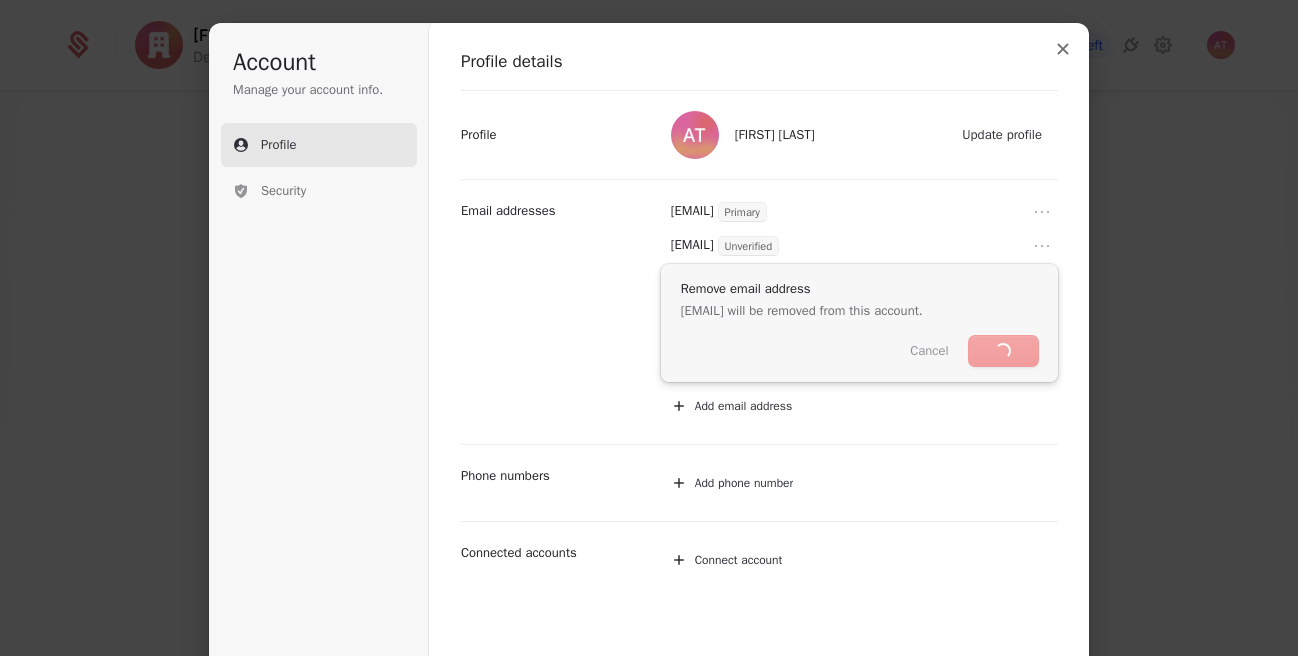 scroll, scrollTop: 0, scrollLeft: 0, axis: both 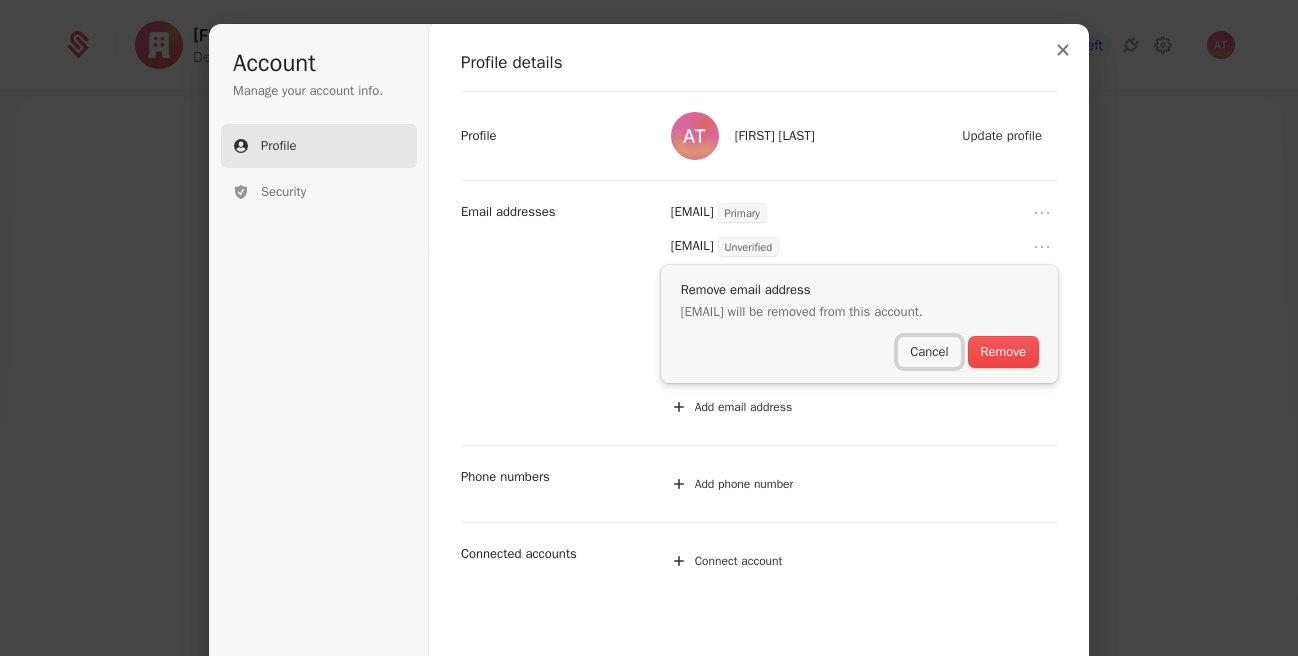 click on "Cancel" at bounding box center [929, 352] 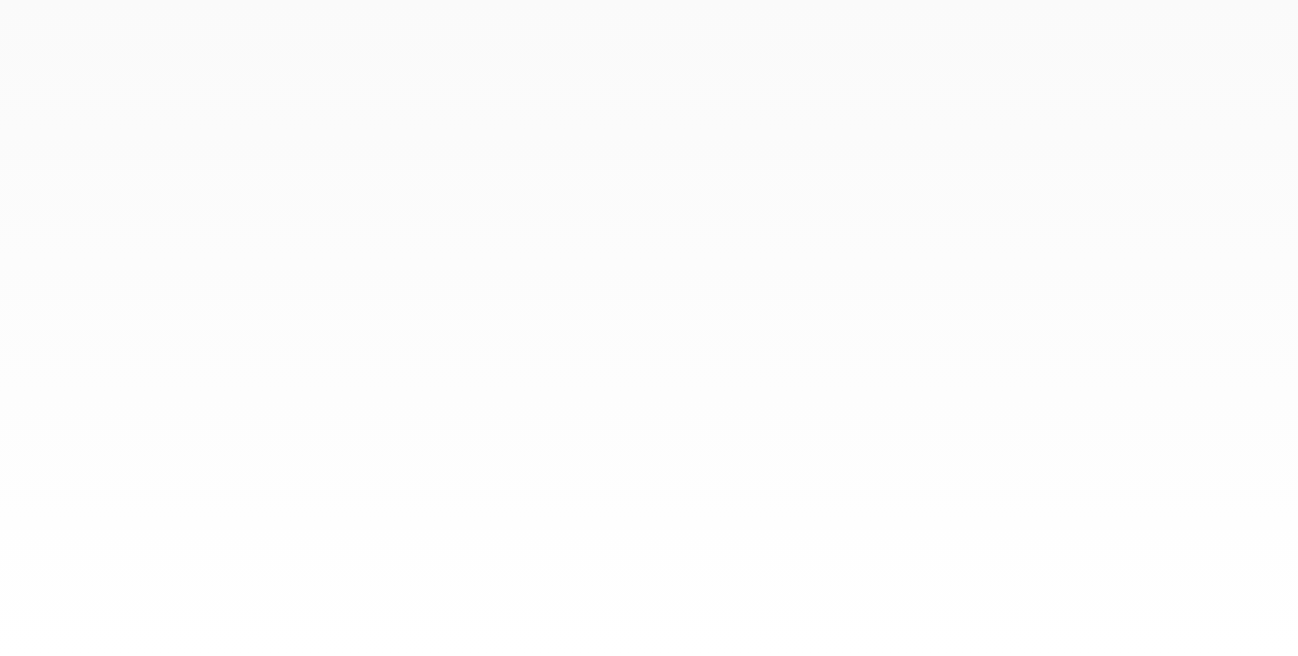 scroll, scrollTop: 0, scrollLeft: 0, axis: both 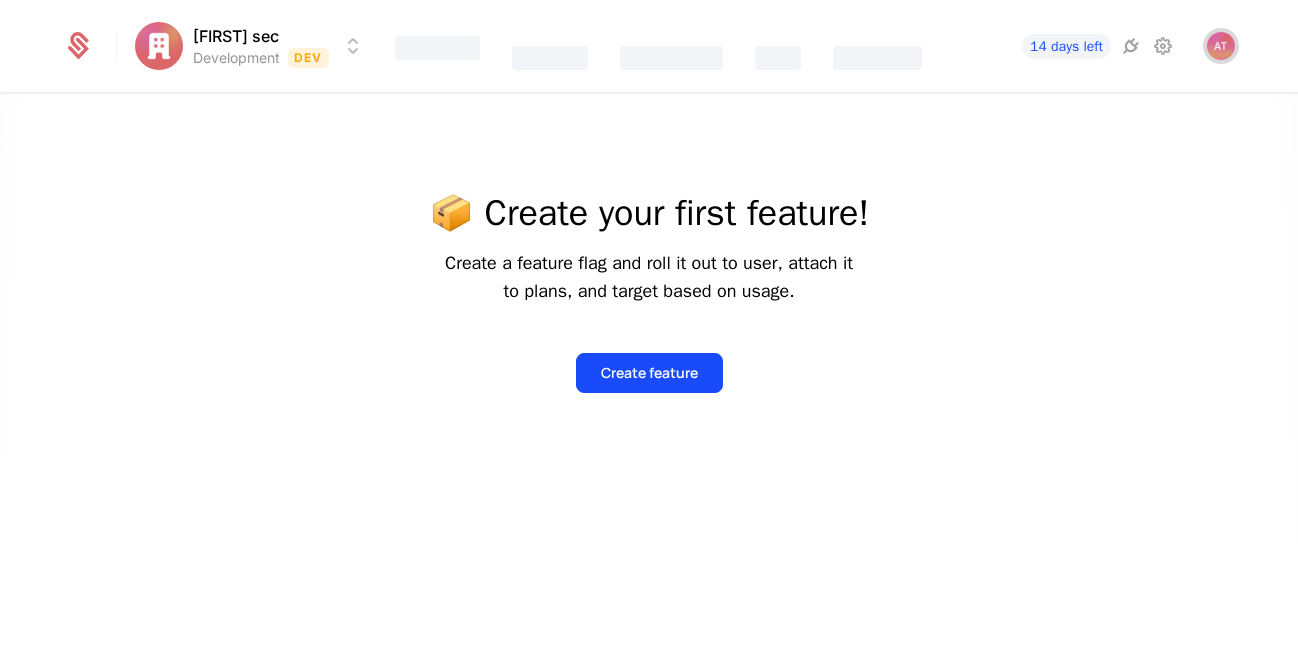 click at bounding box center [1221, 46] 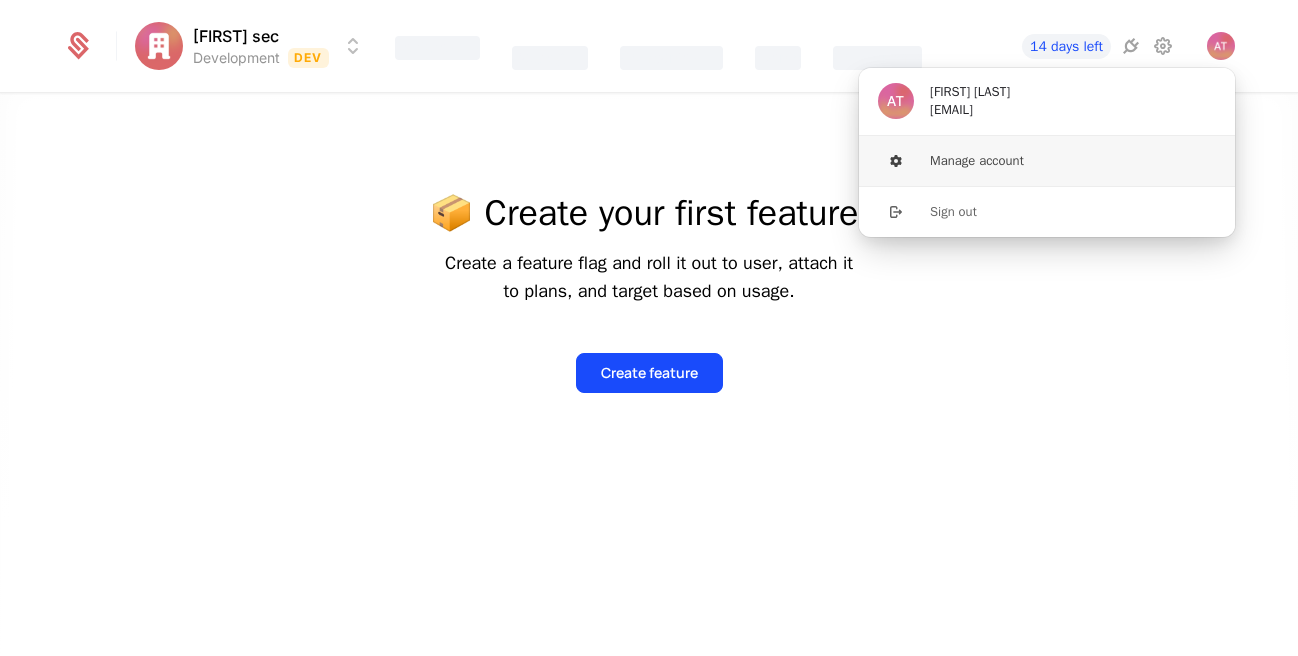 click on "Manage account" at bounding box center [1047, 161] 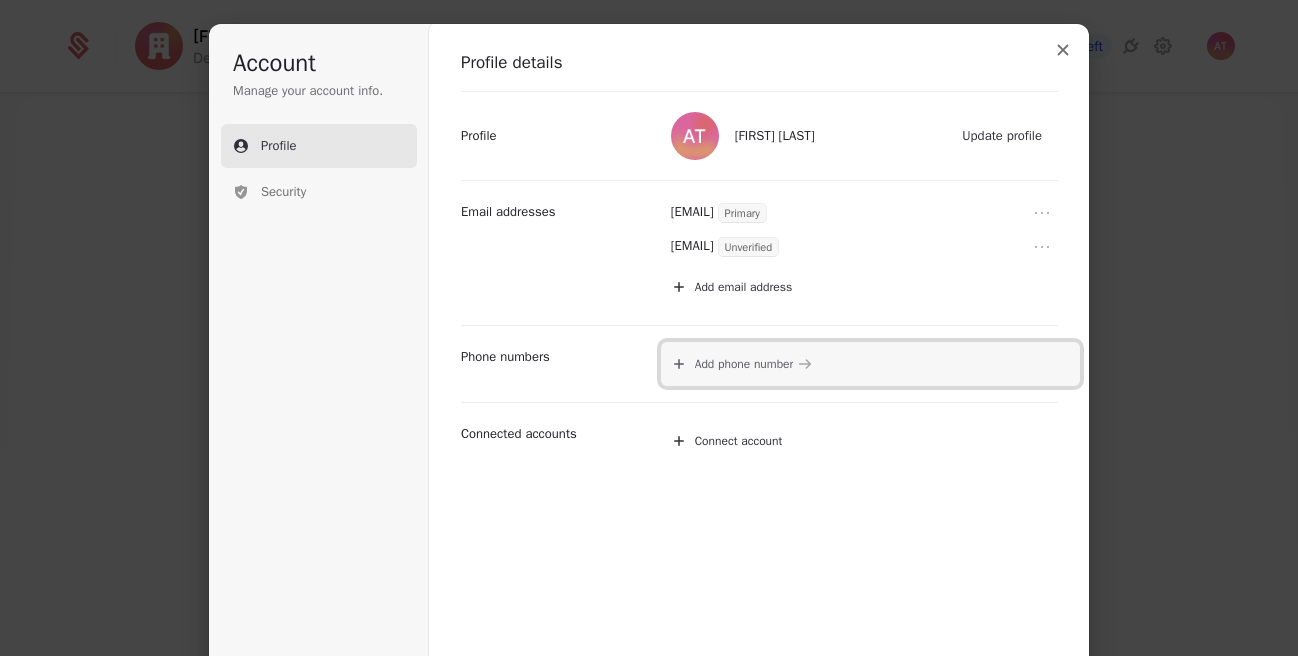 click on "Add phone number" at bounding box center [870, 364] 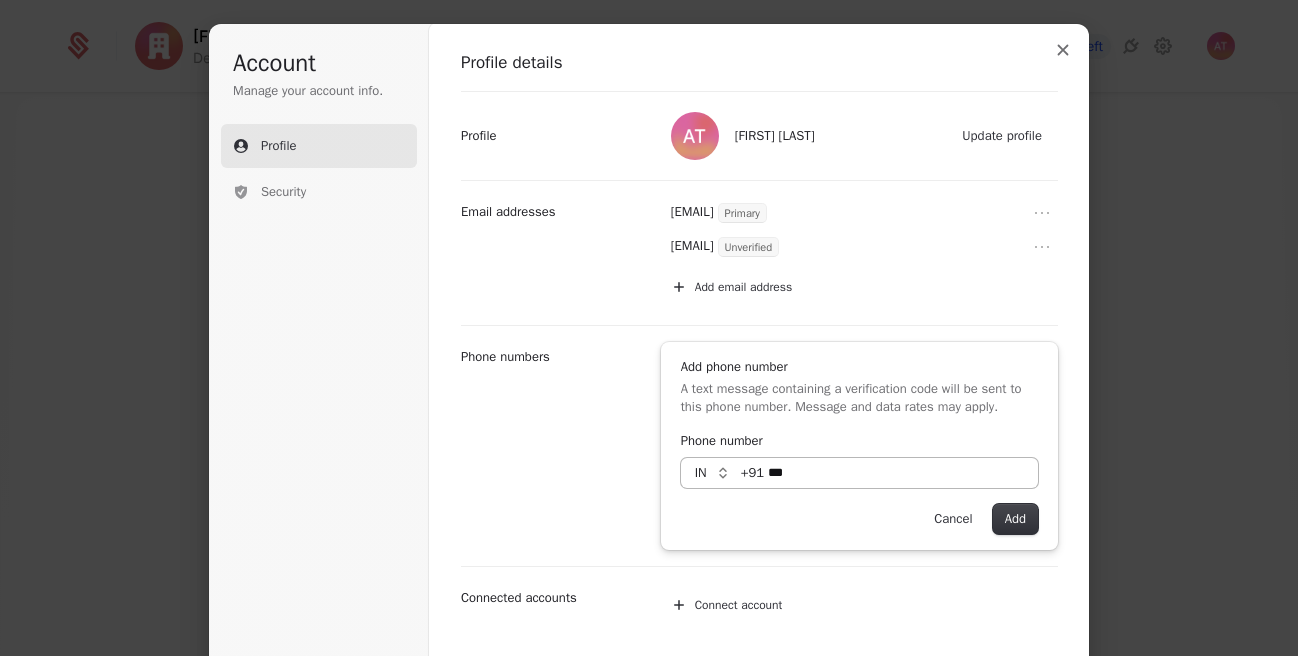 scroll, scrollTop: 43, scrollLeft: 0, axis: vertical 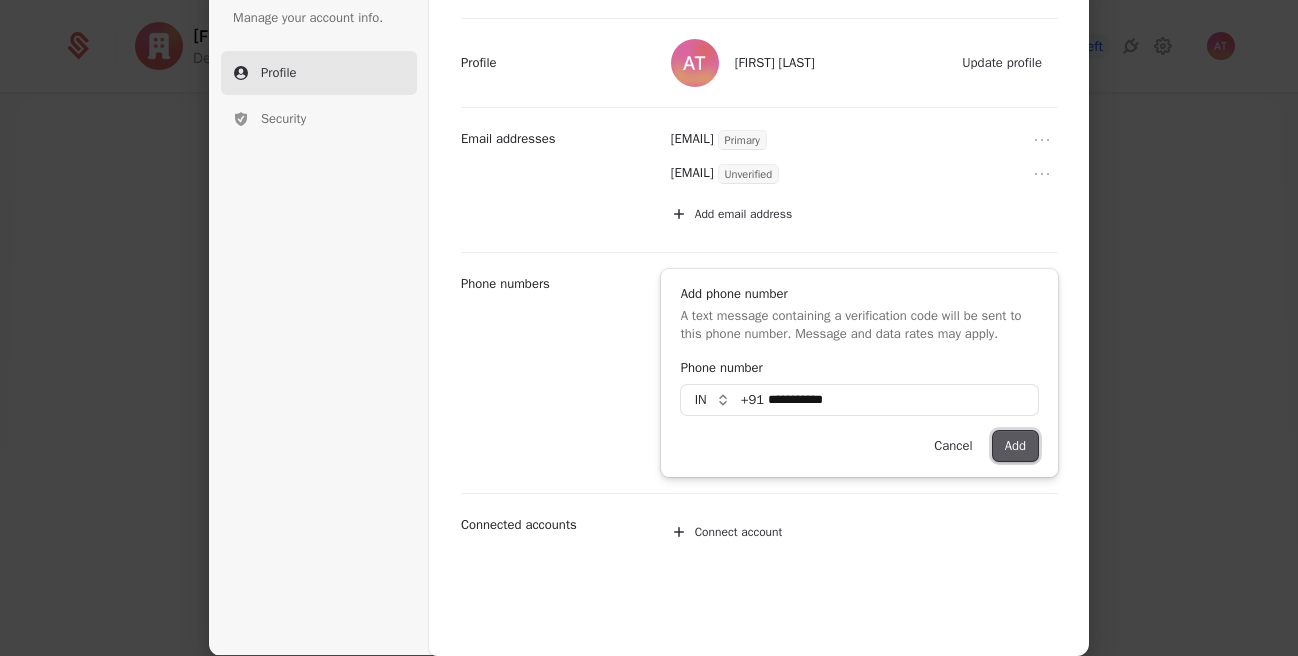 click on "Add" at bounding box center (1015, 446) 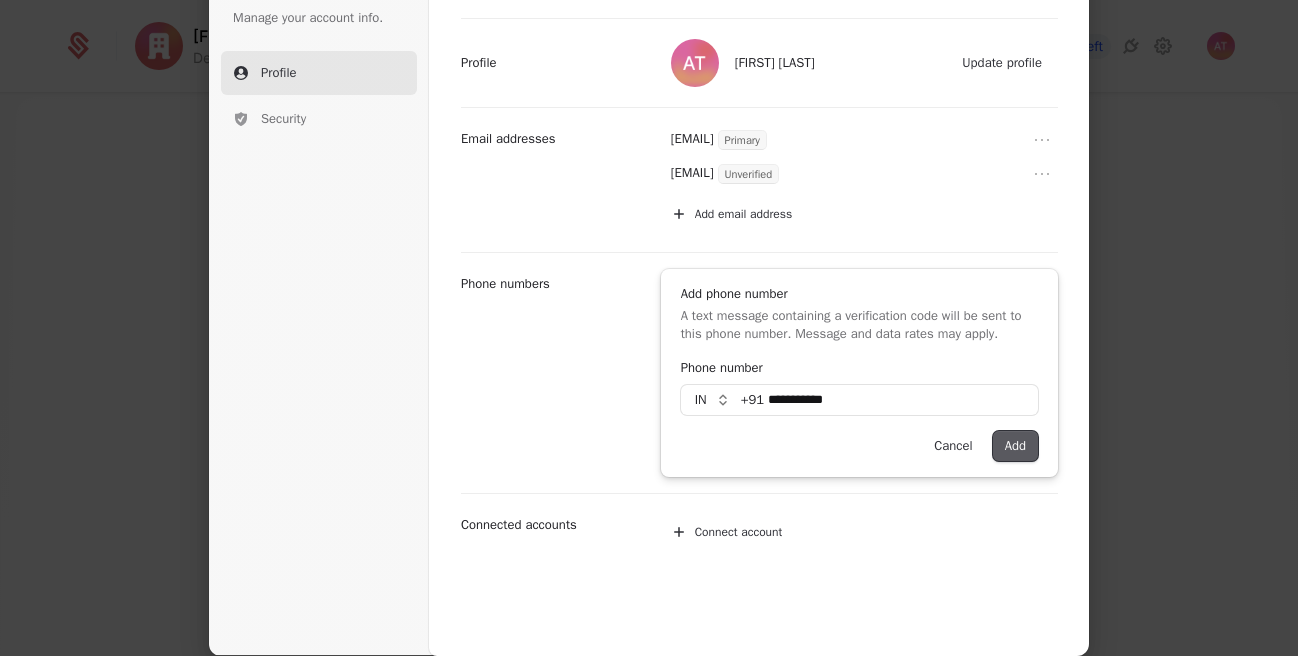 type on "**********" 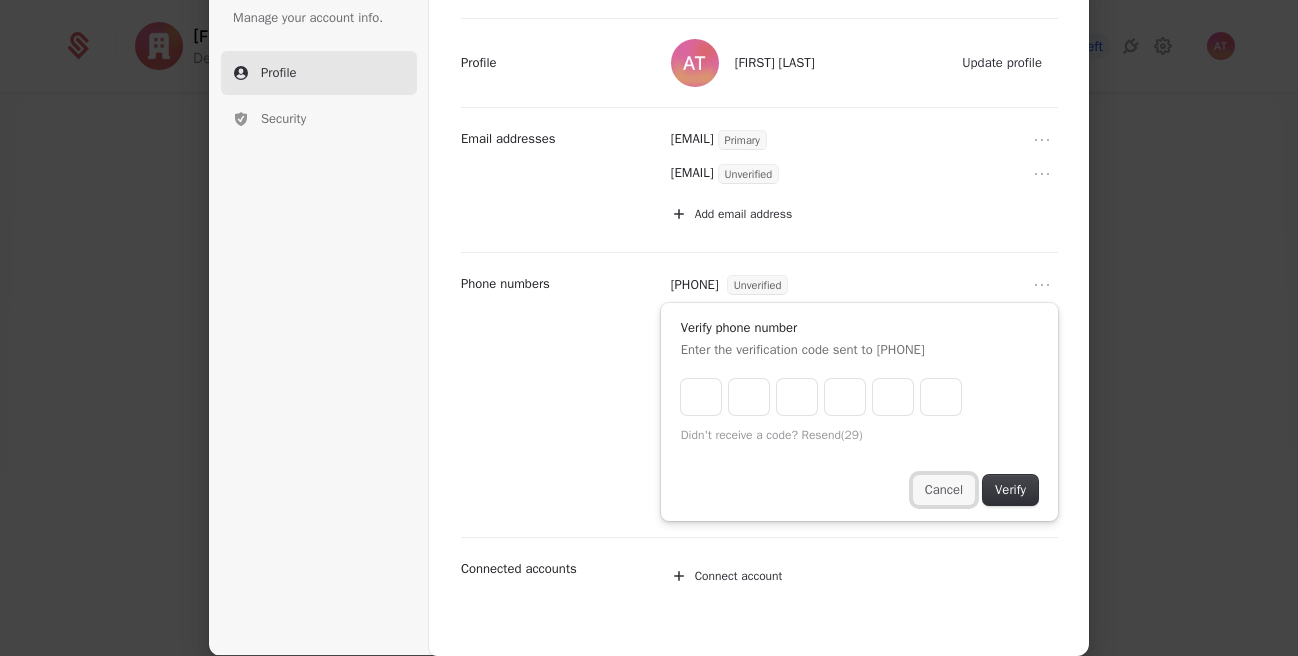 click on "Cancel" at bounding box center (944, 490) 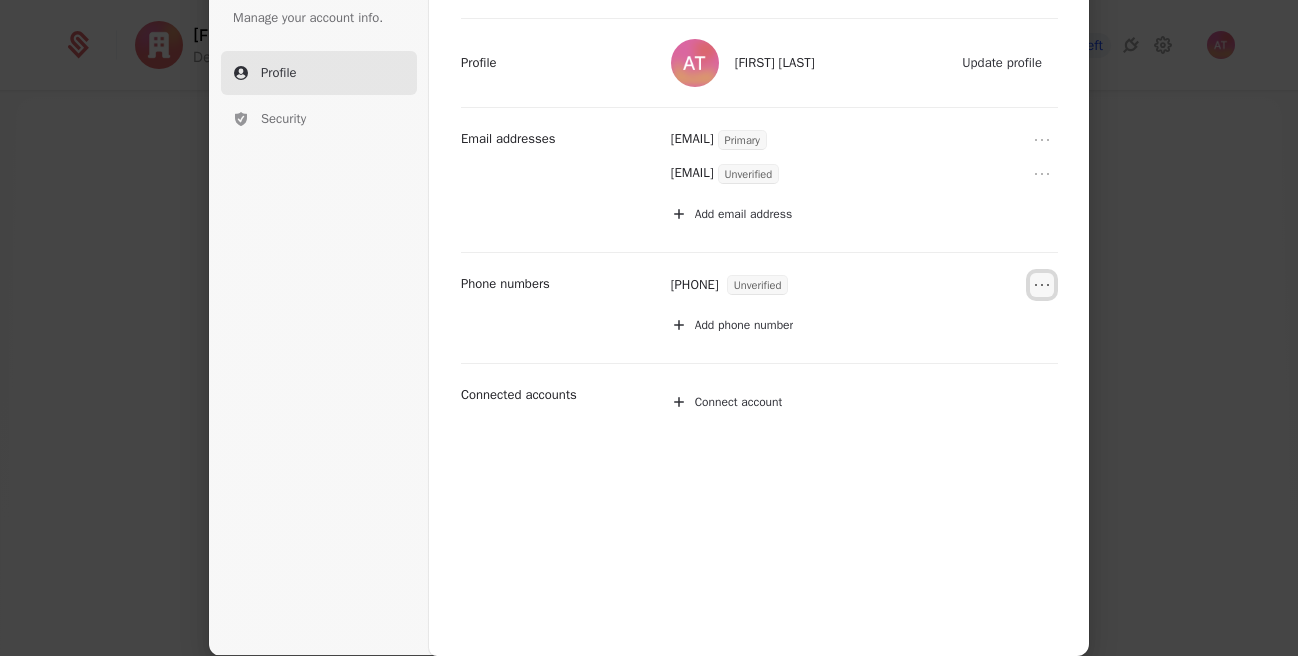 click 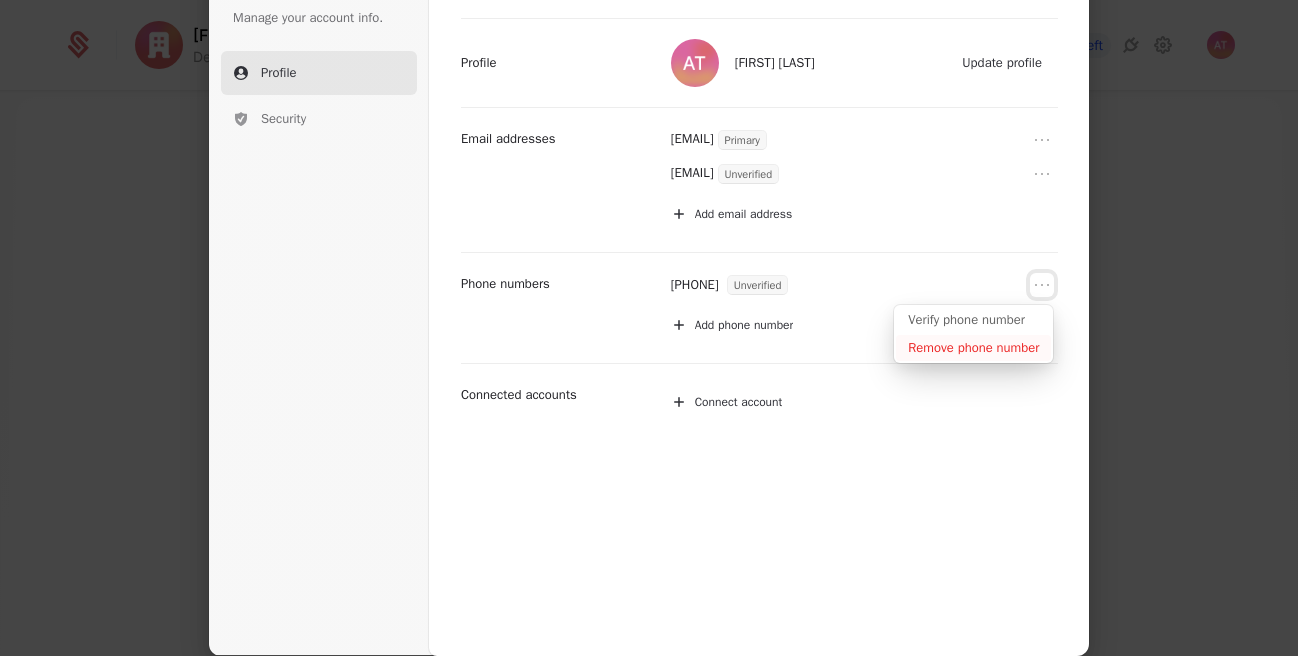 type 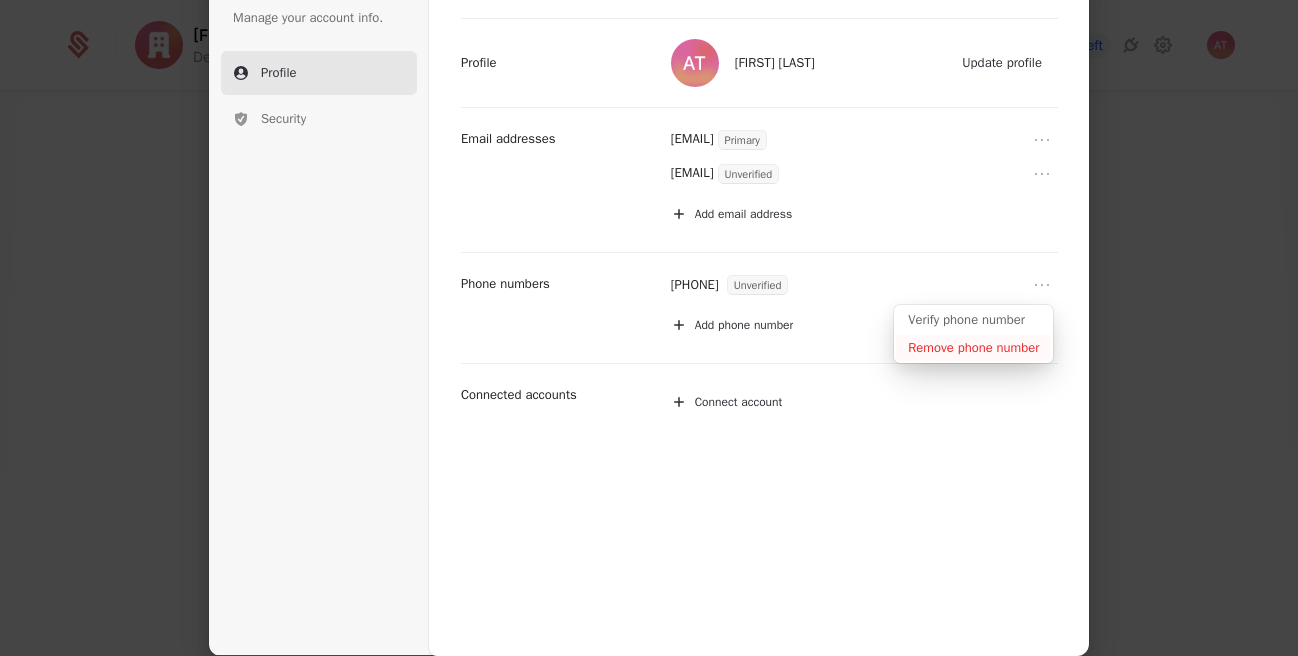 click on "Remove phone number" at bounding box center [973, 348] 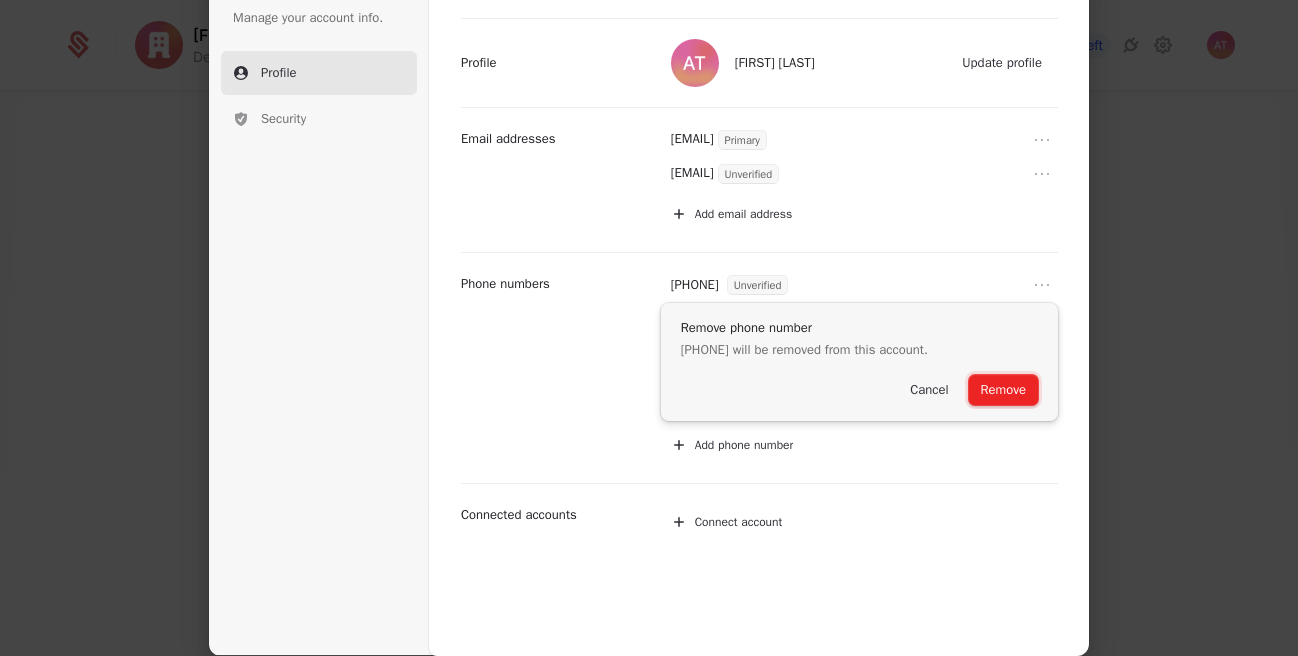 click on "Remove" at bounding box center (1003, 390) 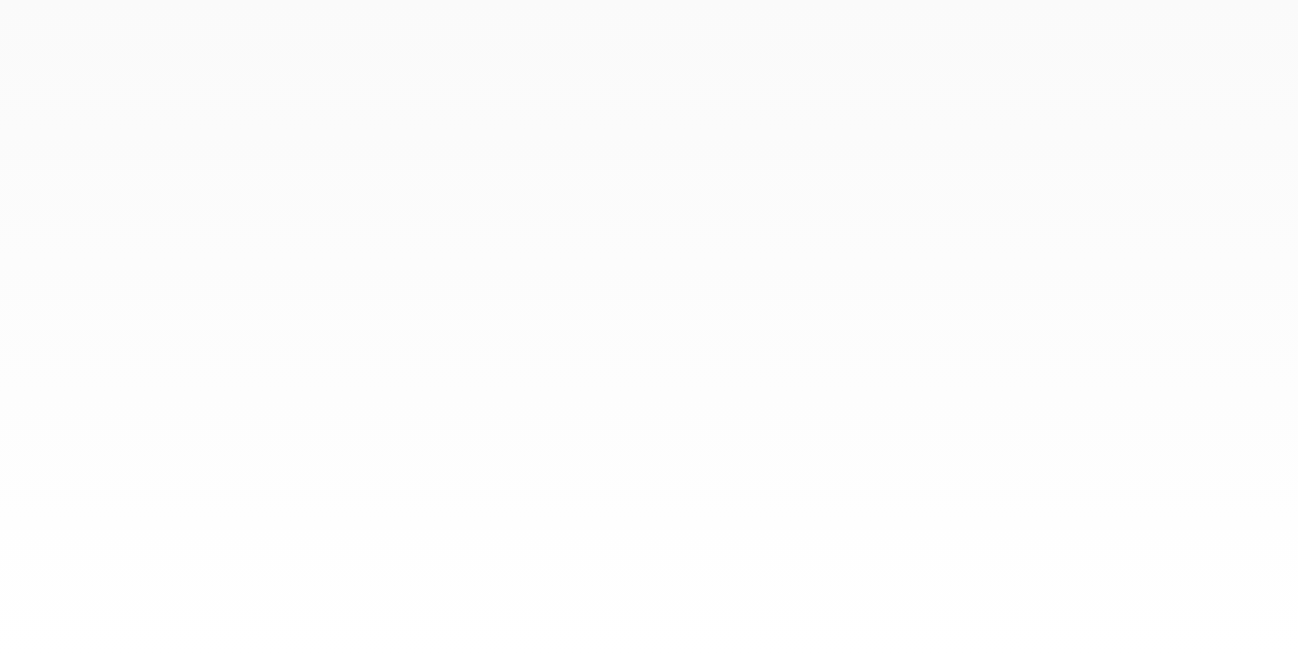scroll, scrollTop: 0, scrollLeft: 0, axis: both 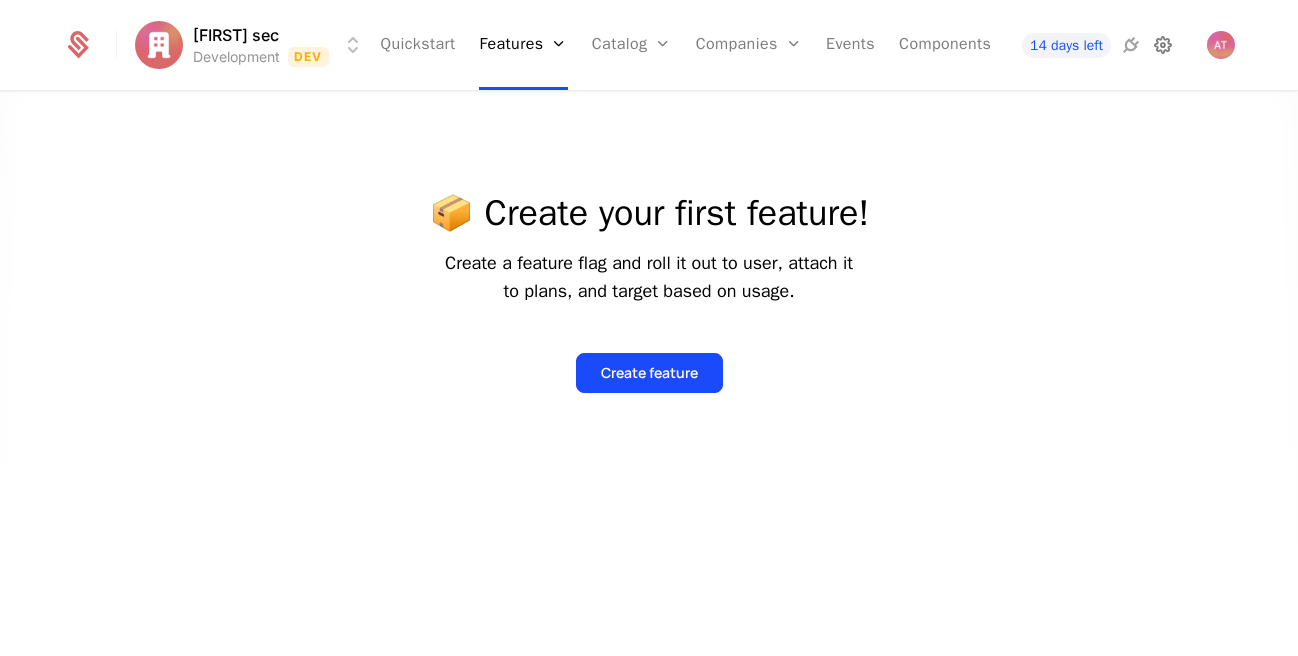 click at bounding box center (1163, 45) 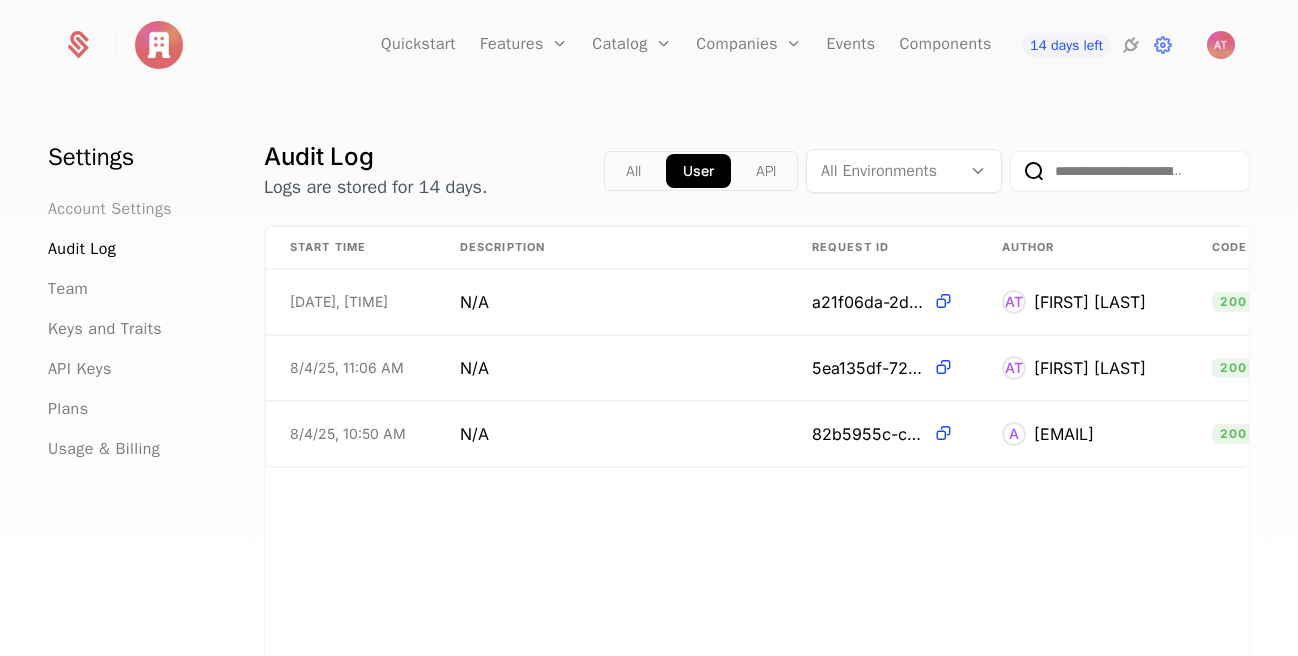 click on "Account Settings" at bounding box center (110, 209) 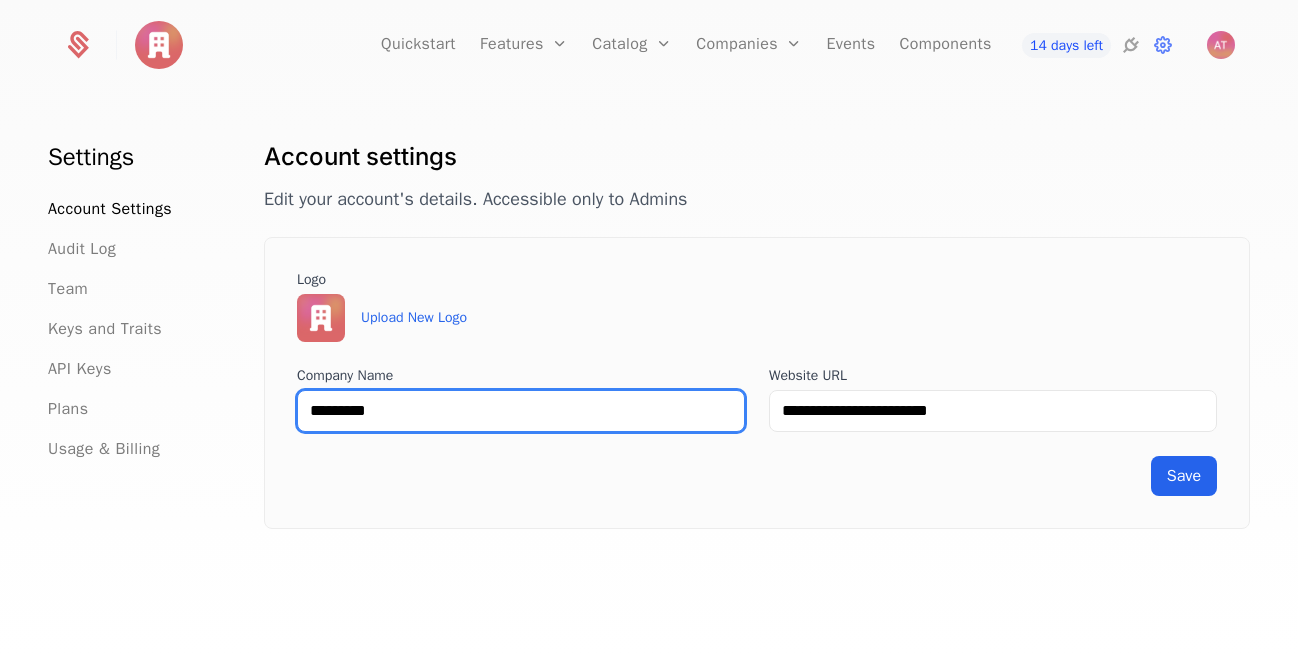 click on "*********" at bounding box center [521, 411] 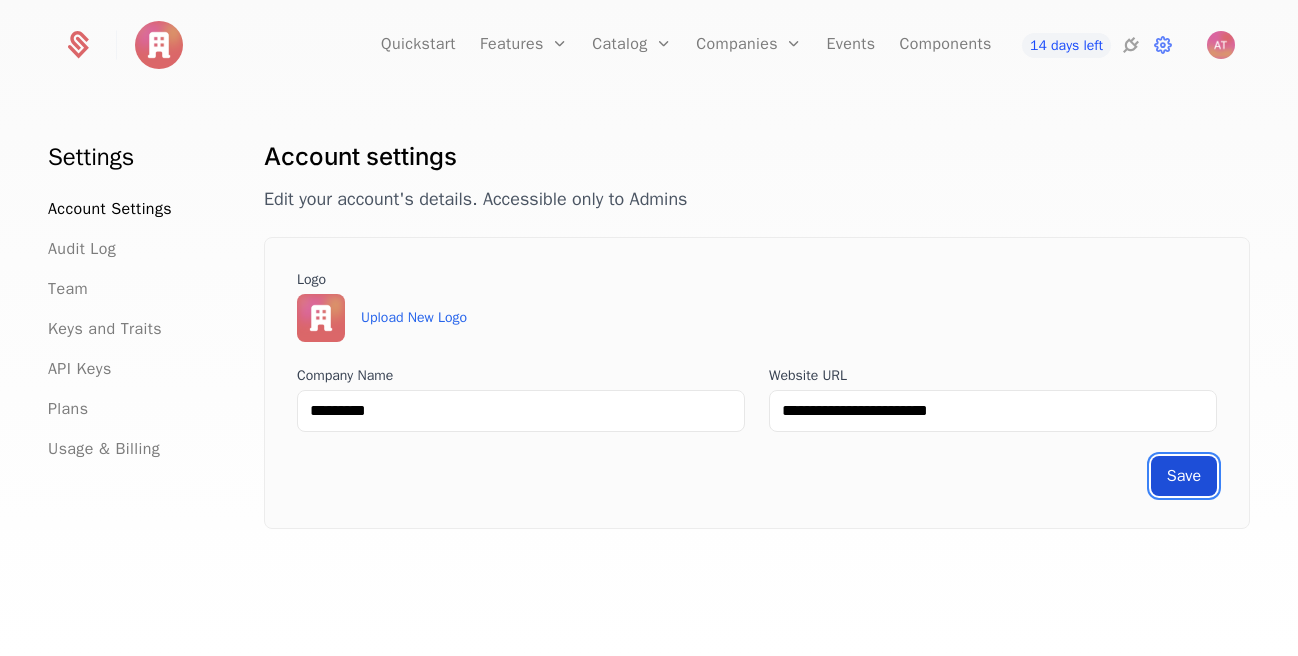 click on "Save" at bounding box center (1184, 476) 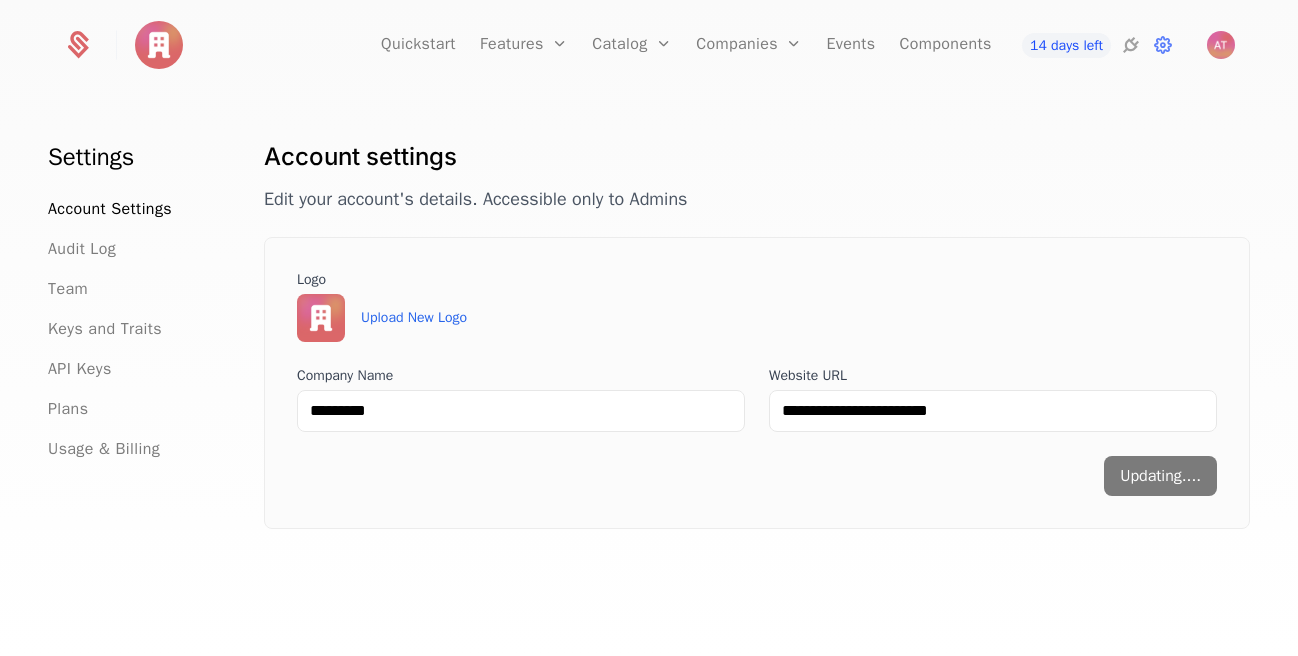 click on "Updating...." at bounding box center (757, 476) 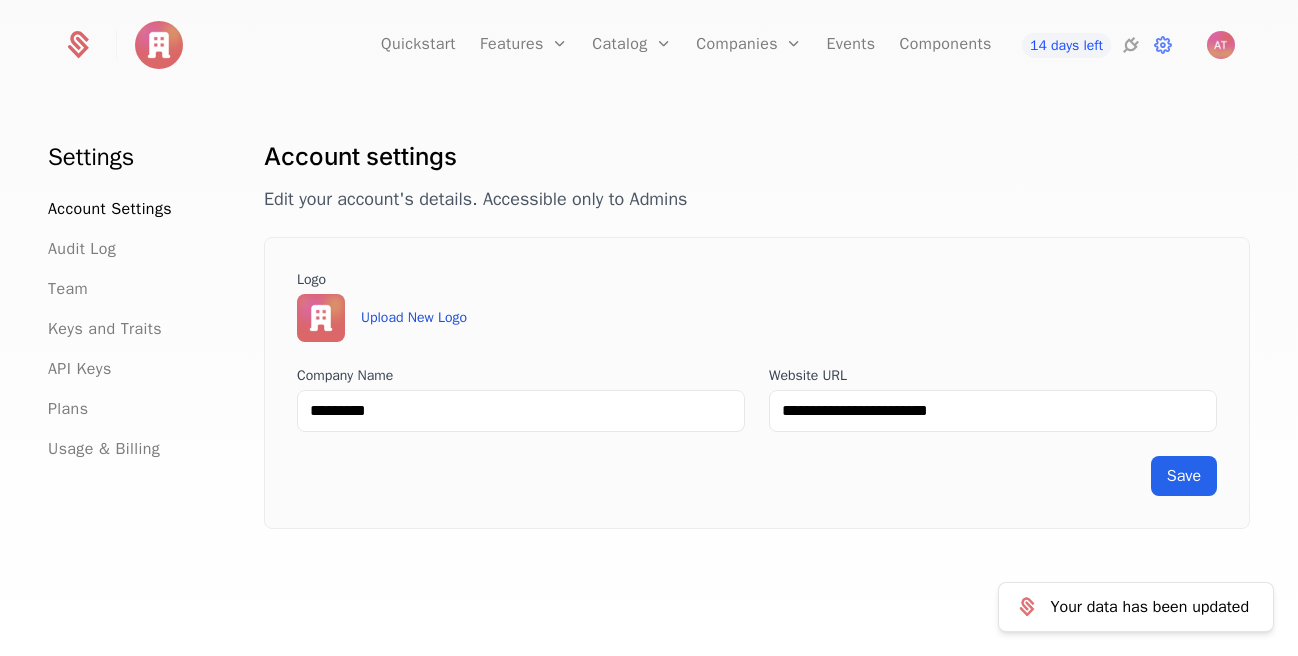 click on "Upload New Logo" at bounding box center [414, 318] 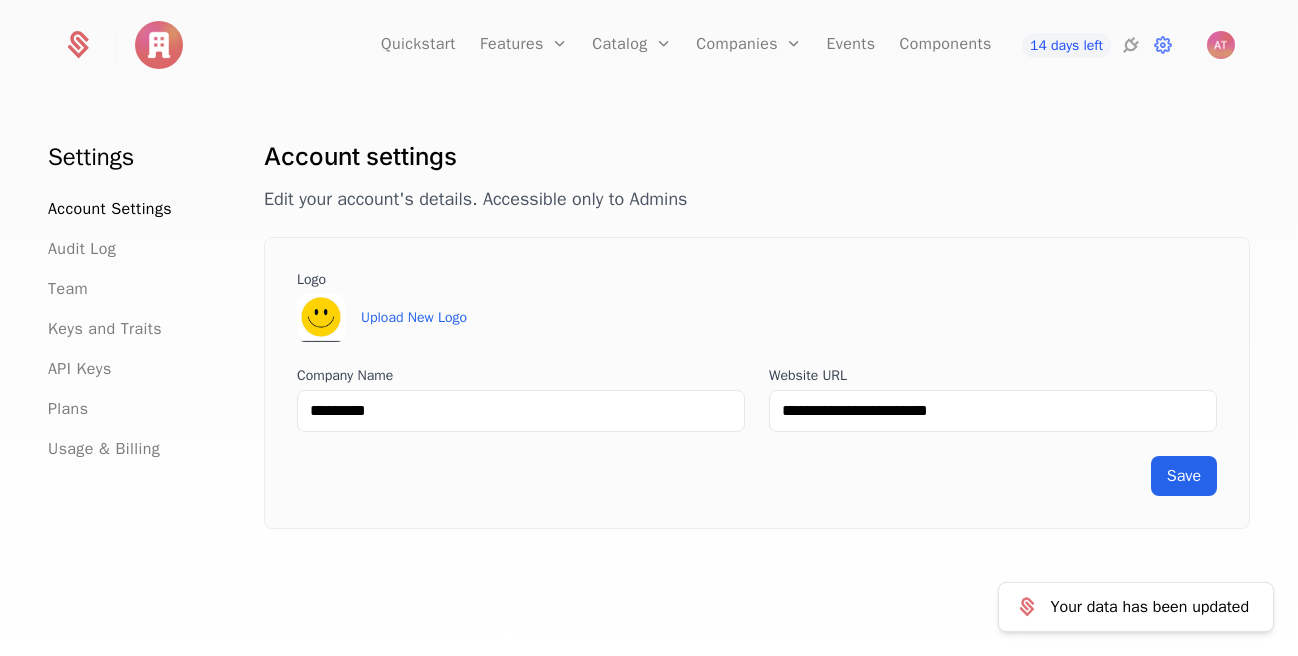 type 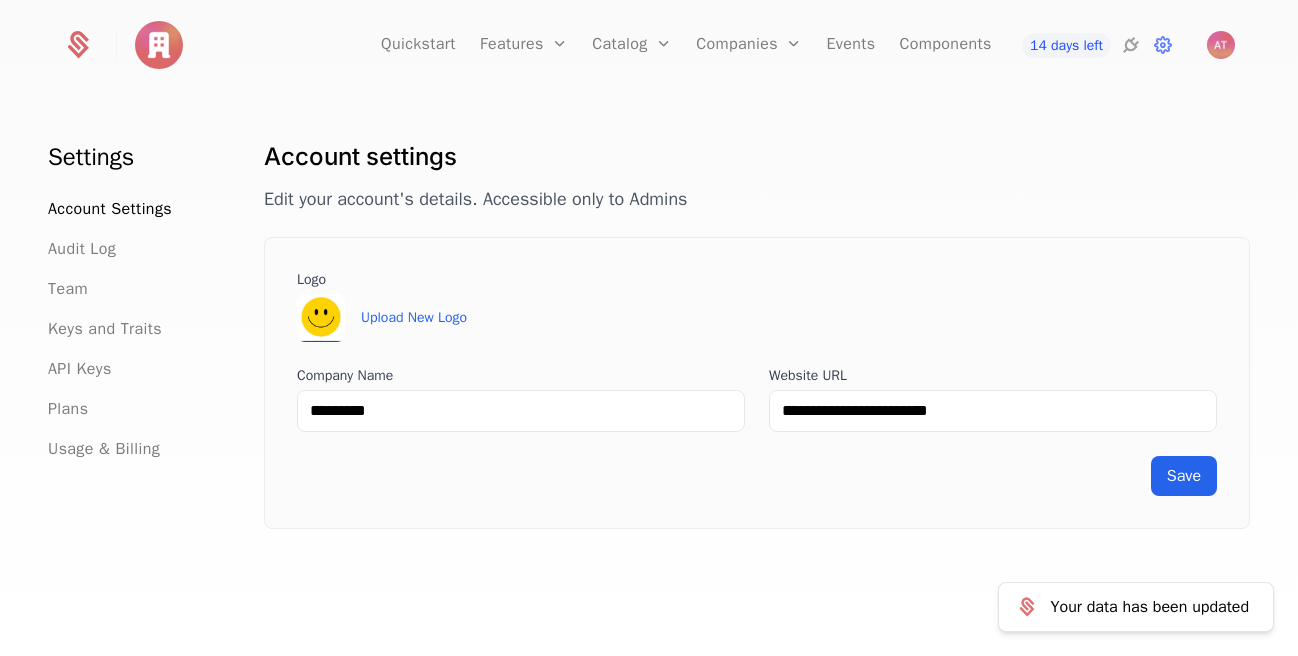 click on "**********" at bounding box center [757, 367] 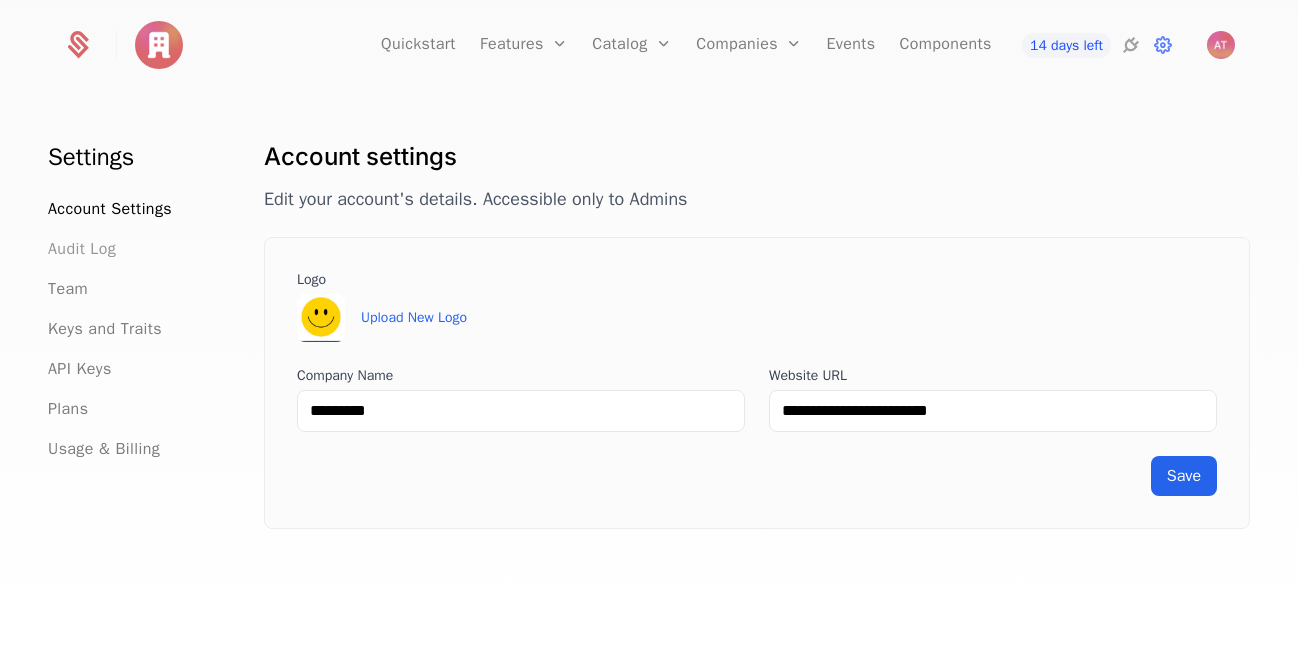 click on "Audit Log" at bounding box center [82, 249] 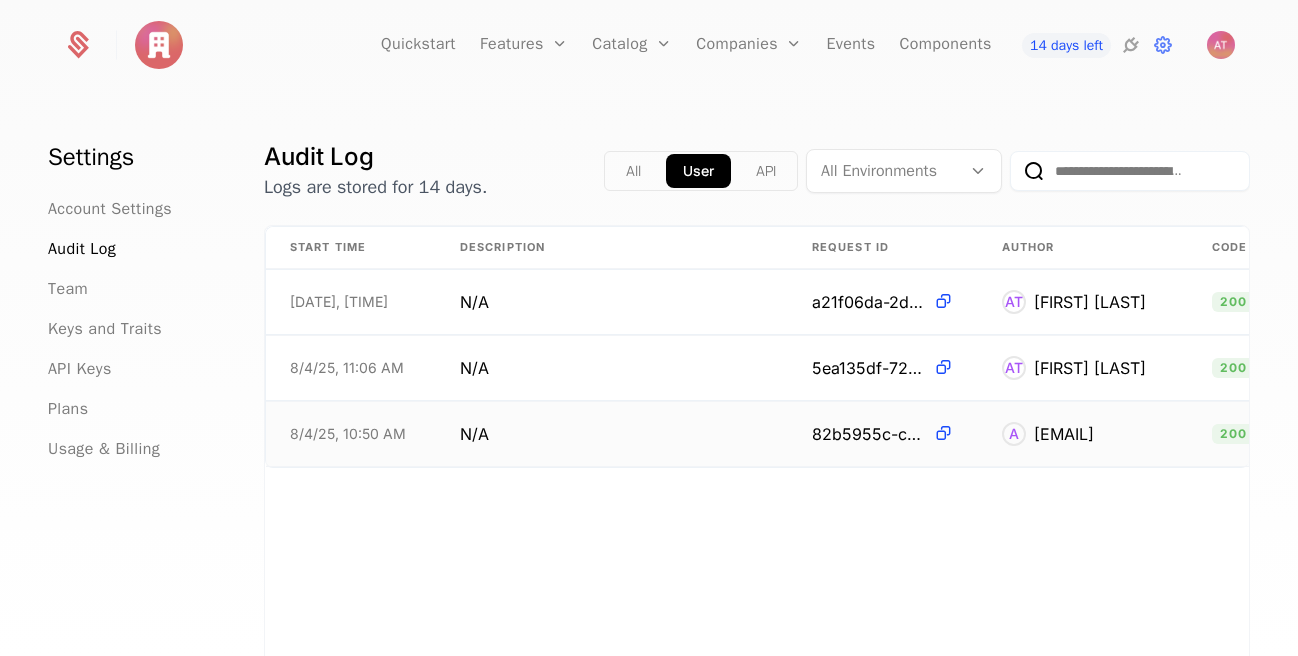 click on "[EMAIL]" at bounding box center (1064, 434) 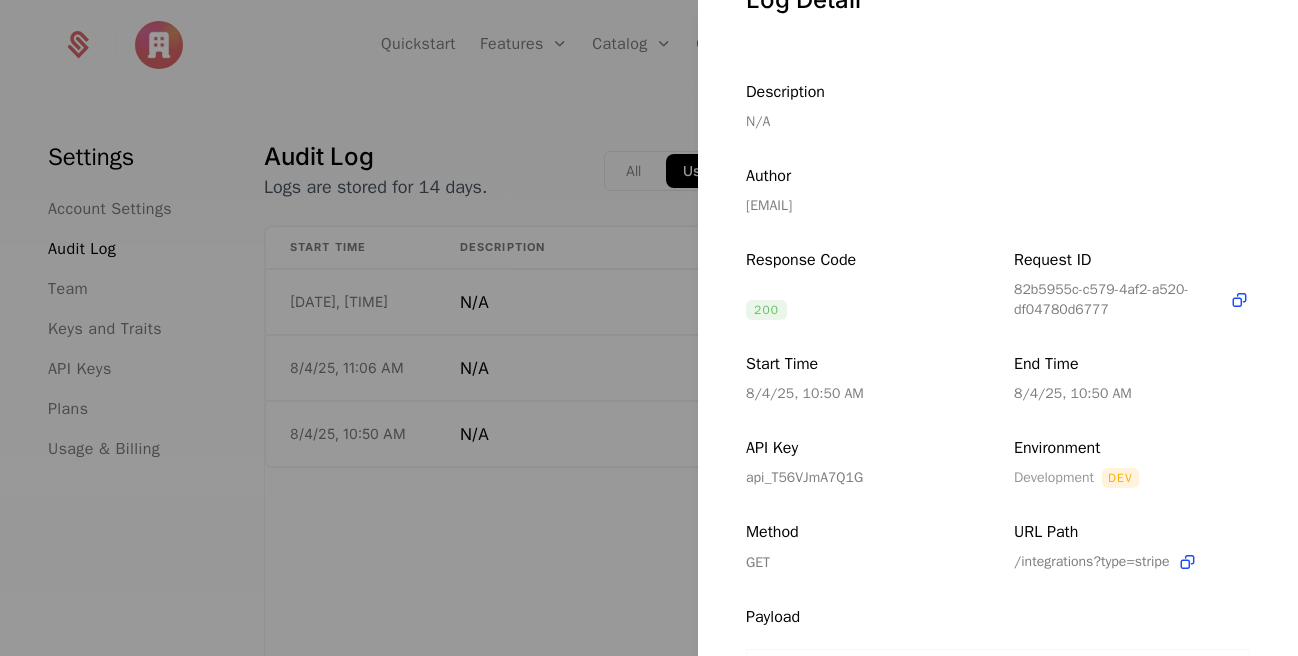 scroll, scrollTop: 470, scrollLeft: 0, axis: vertical 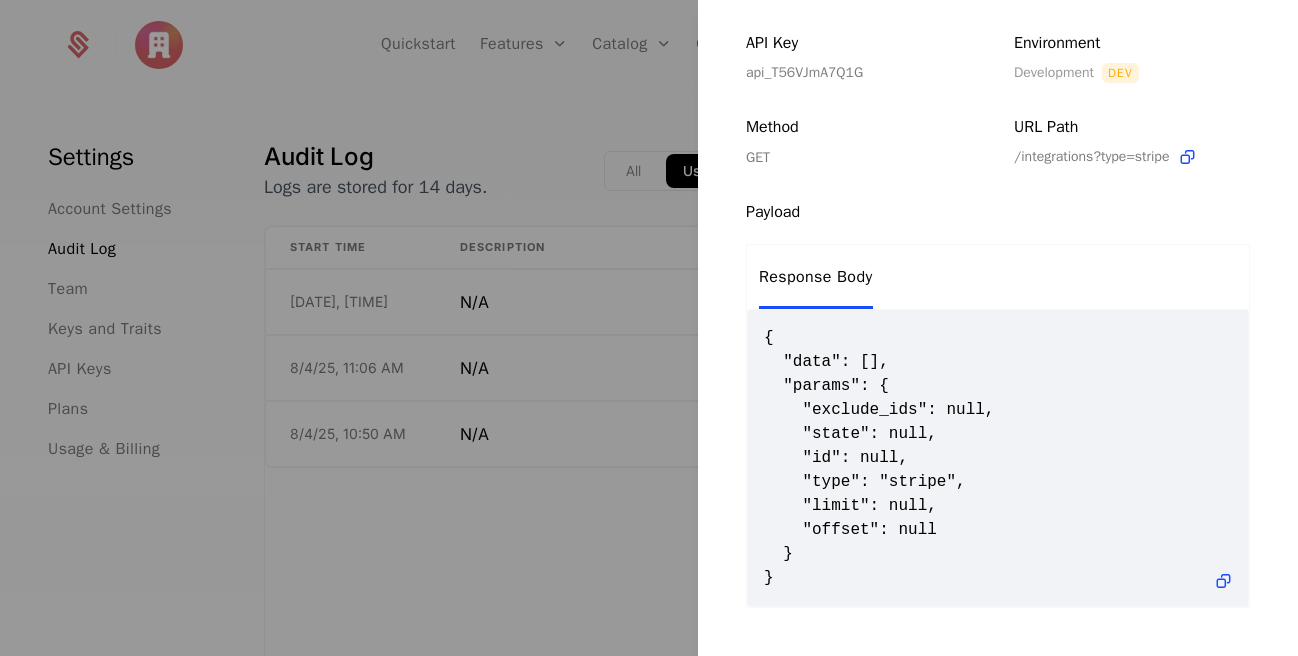 click at bounding box center (649, 328) 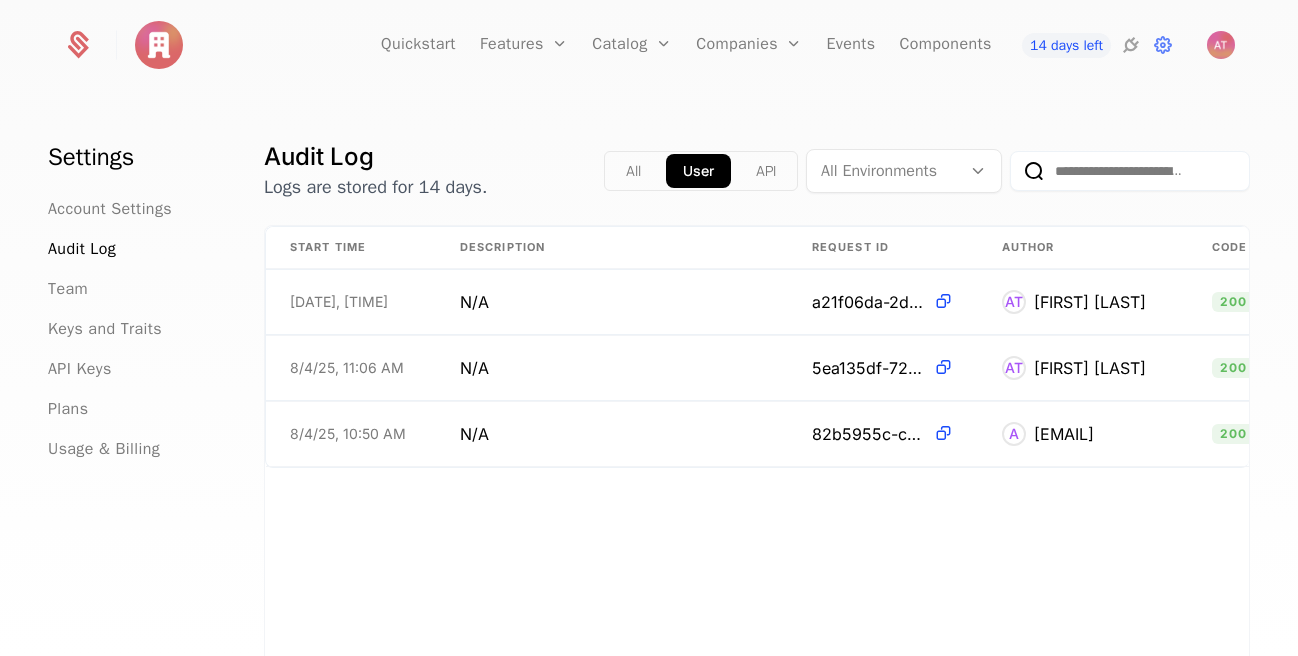 click on "API" at bounding box center (766, 171) 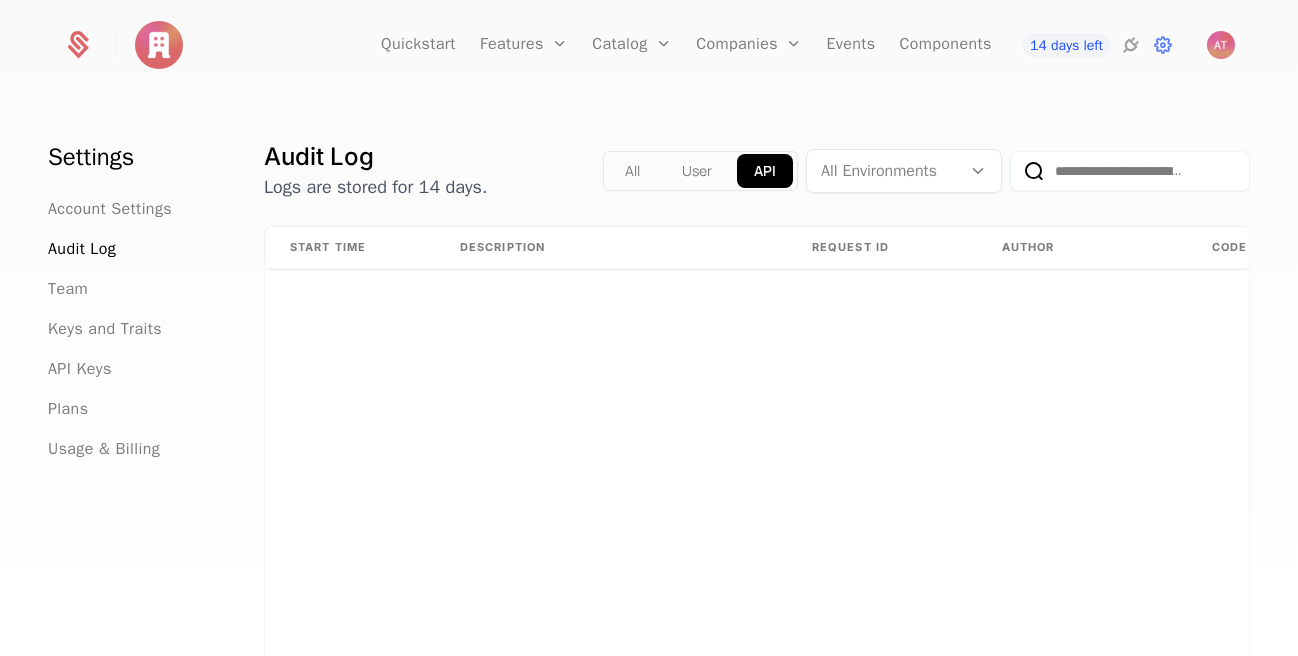 click on "All" at bounding box center (632, 171) 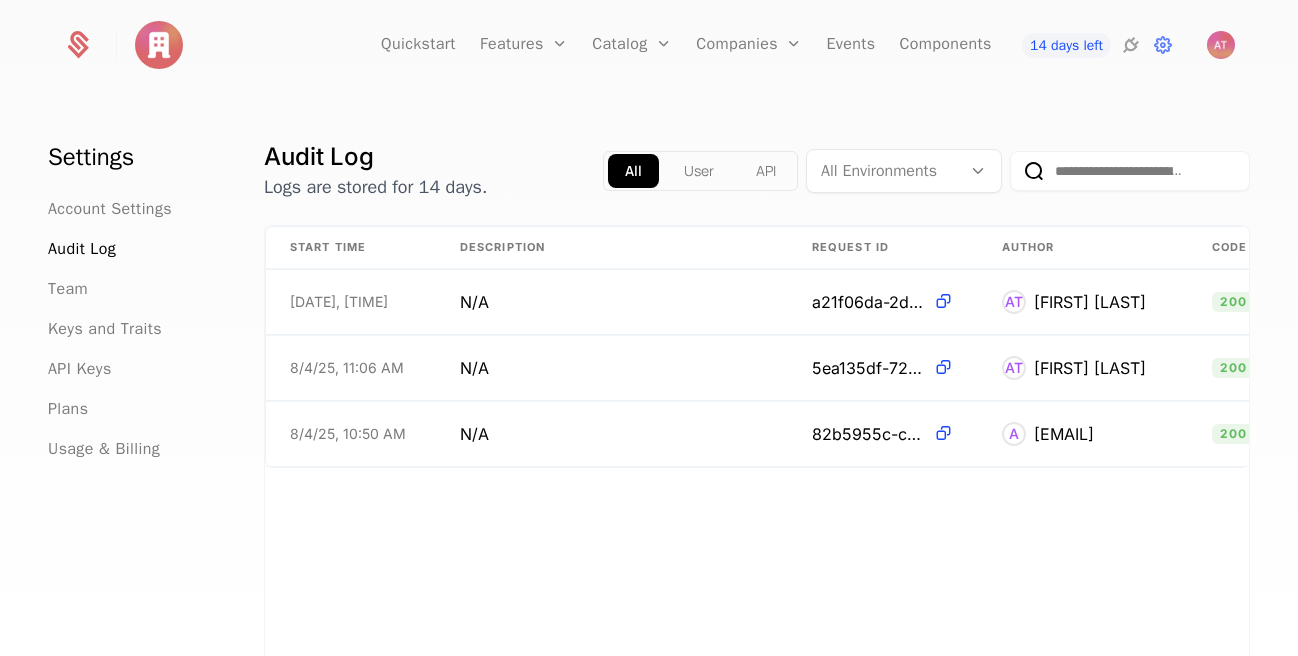 click on "Account Settings Audit Log Team Keys and Traits API Keys Plans Usage & Billing" at bounding box center (132, 329) 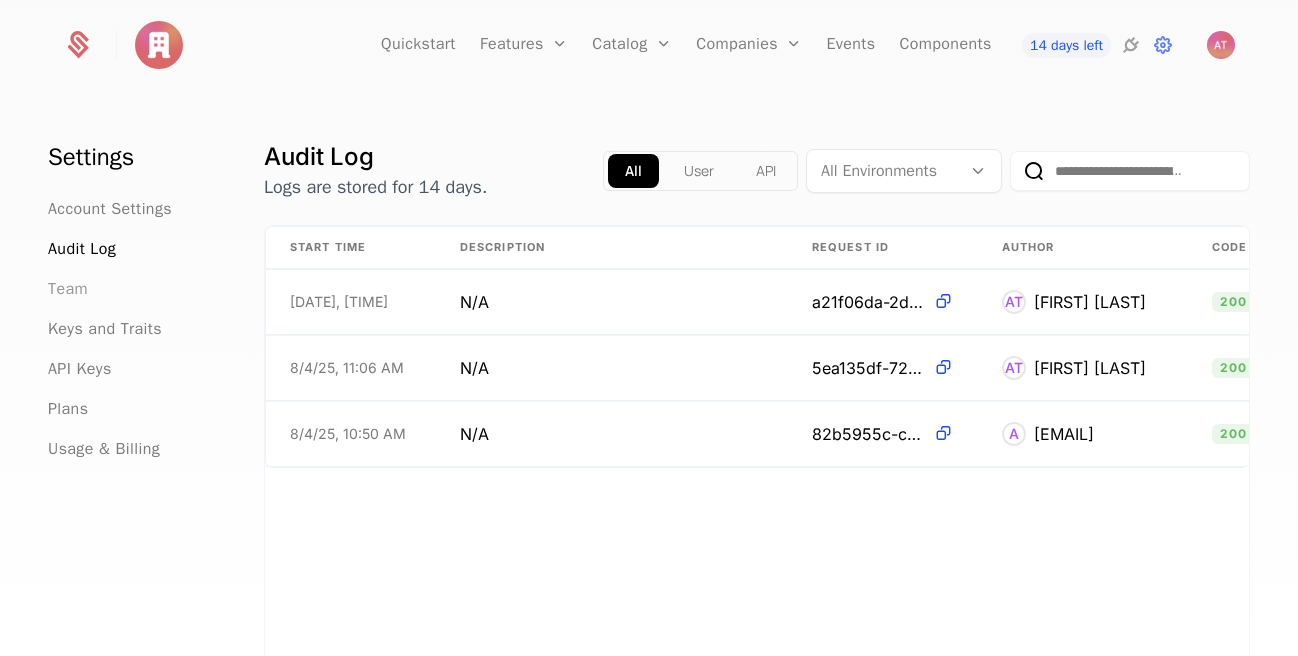 click on "Team" at bounding box center [68, 289] 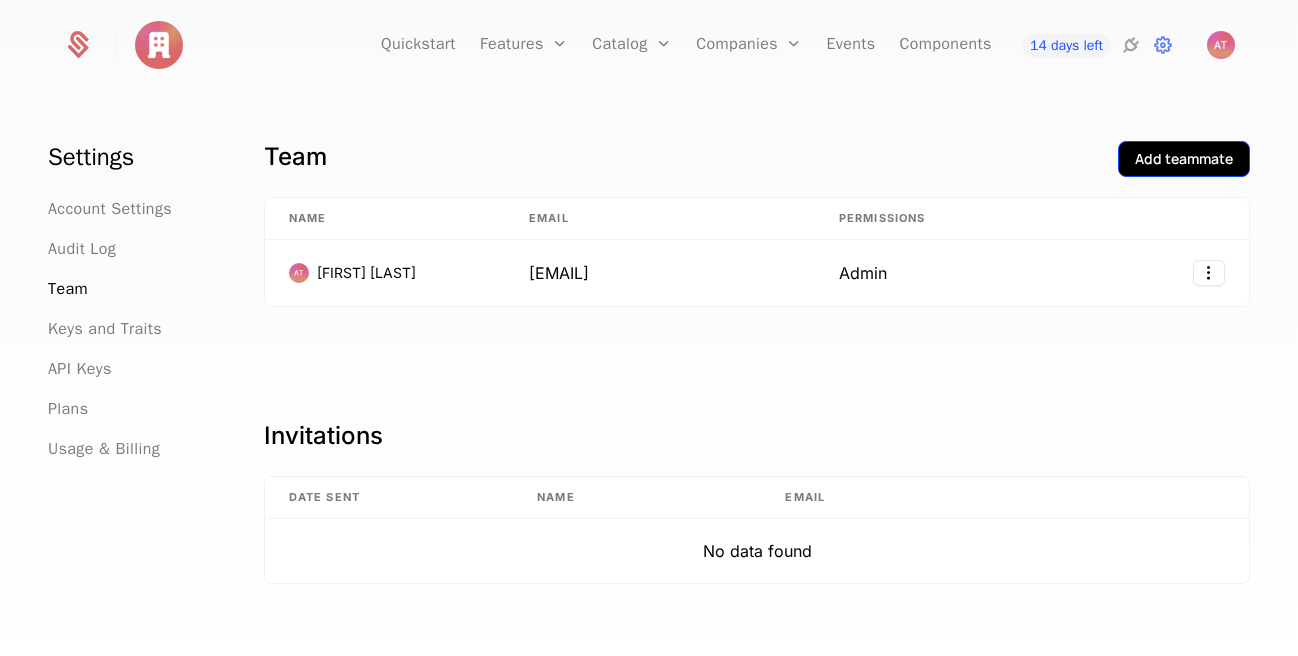 click on "Add teammate" at bounding box center (1184, 159) 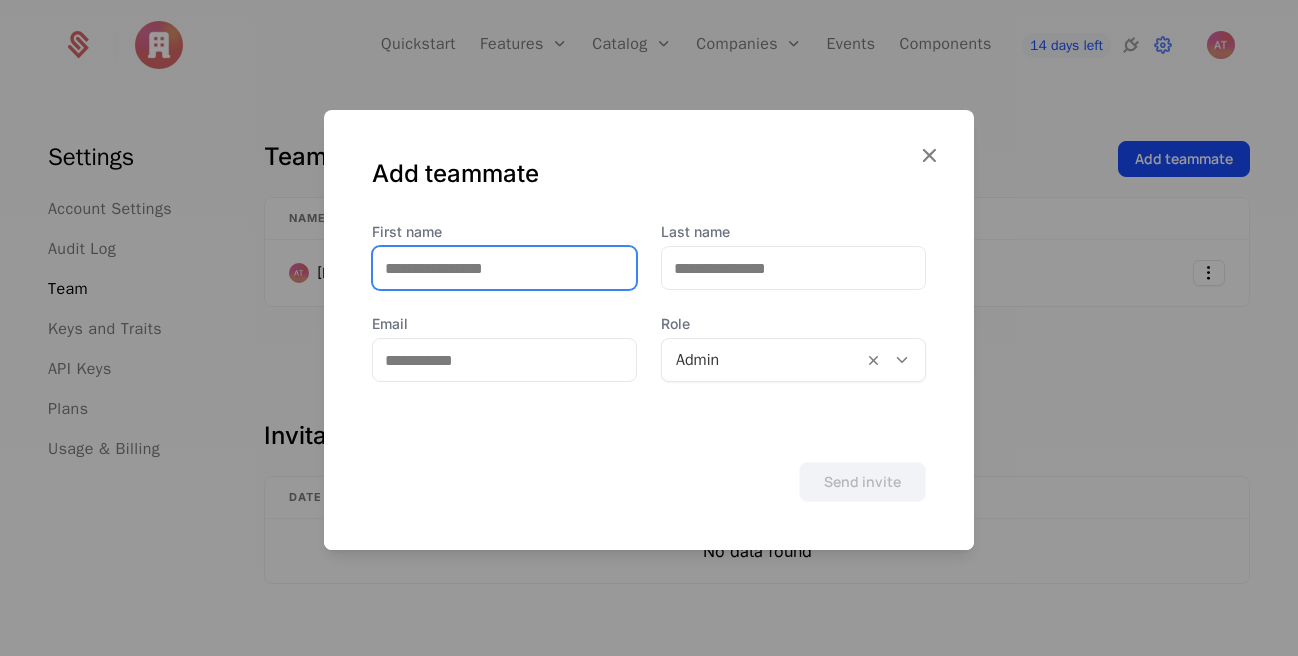 click on "First name" at bounding box center [504, 268] 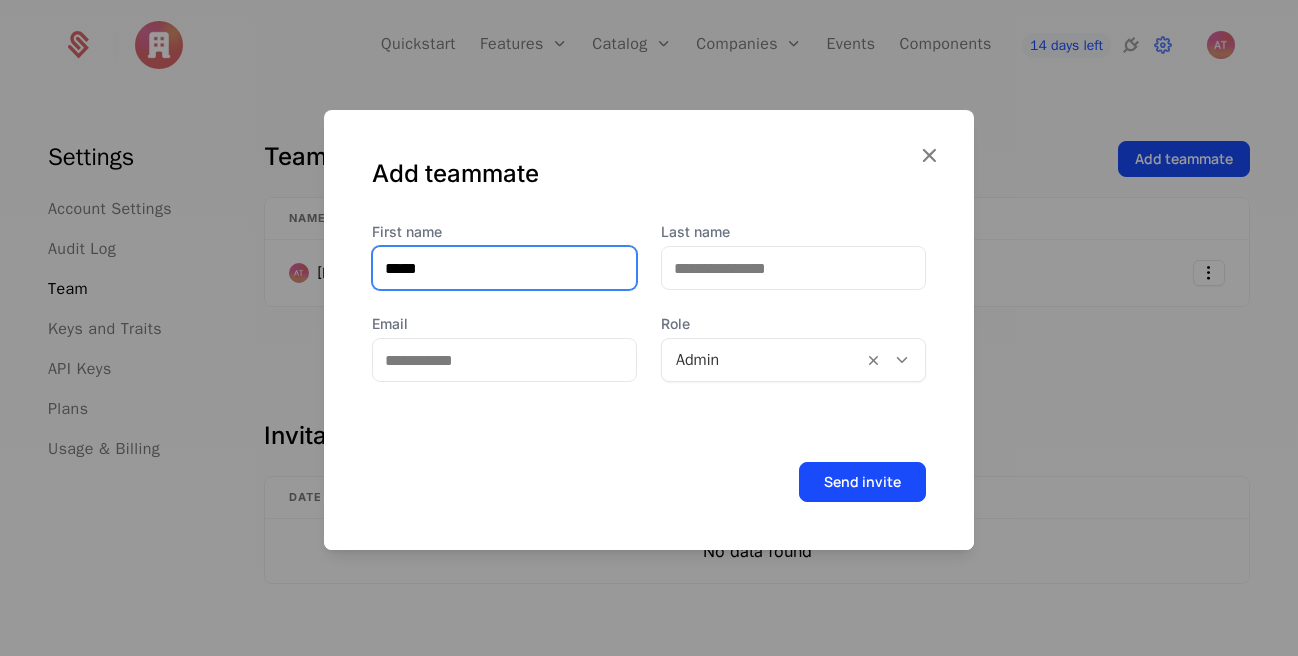 type on "*****" 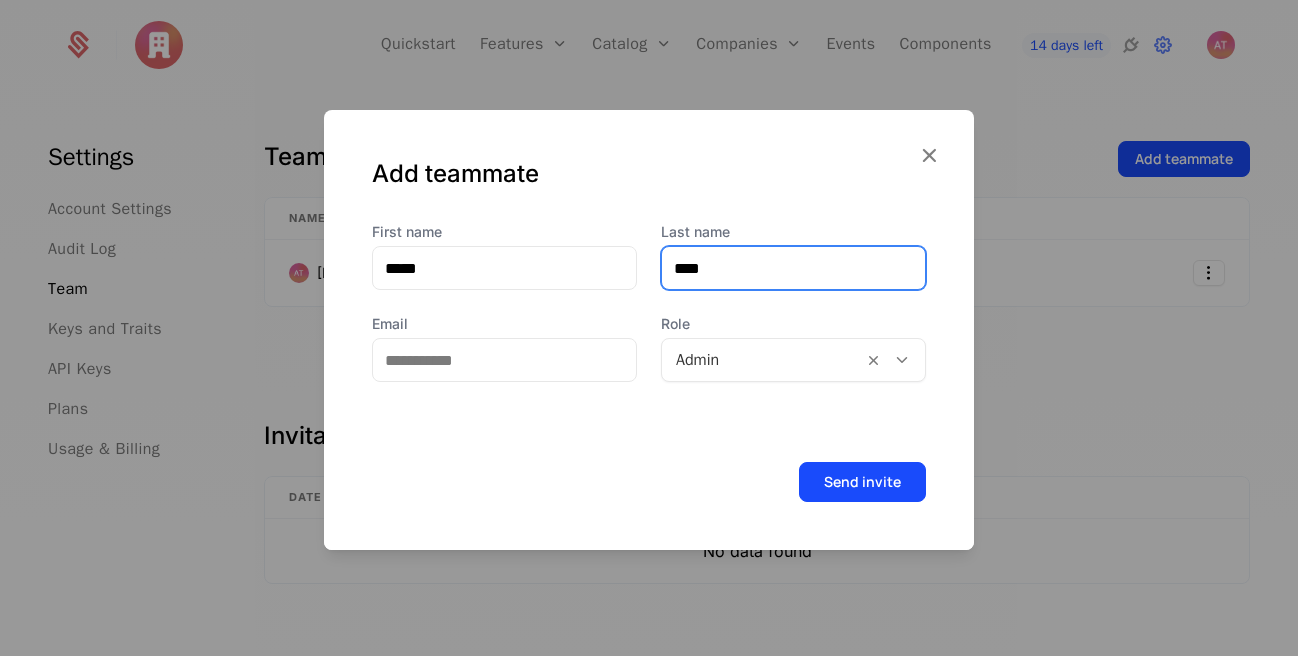 type on "****" 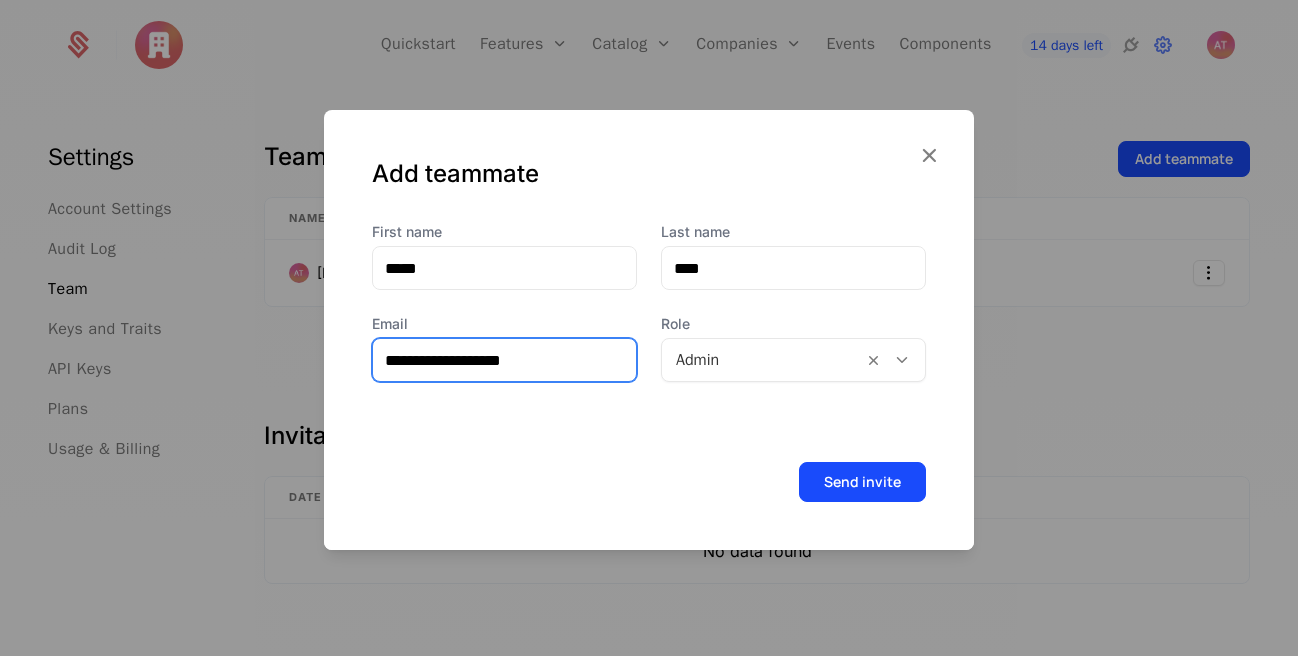 type on "**********" 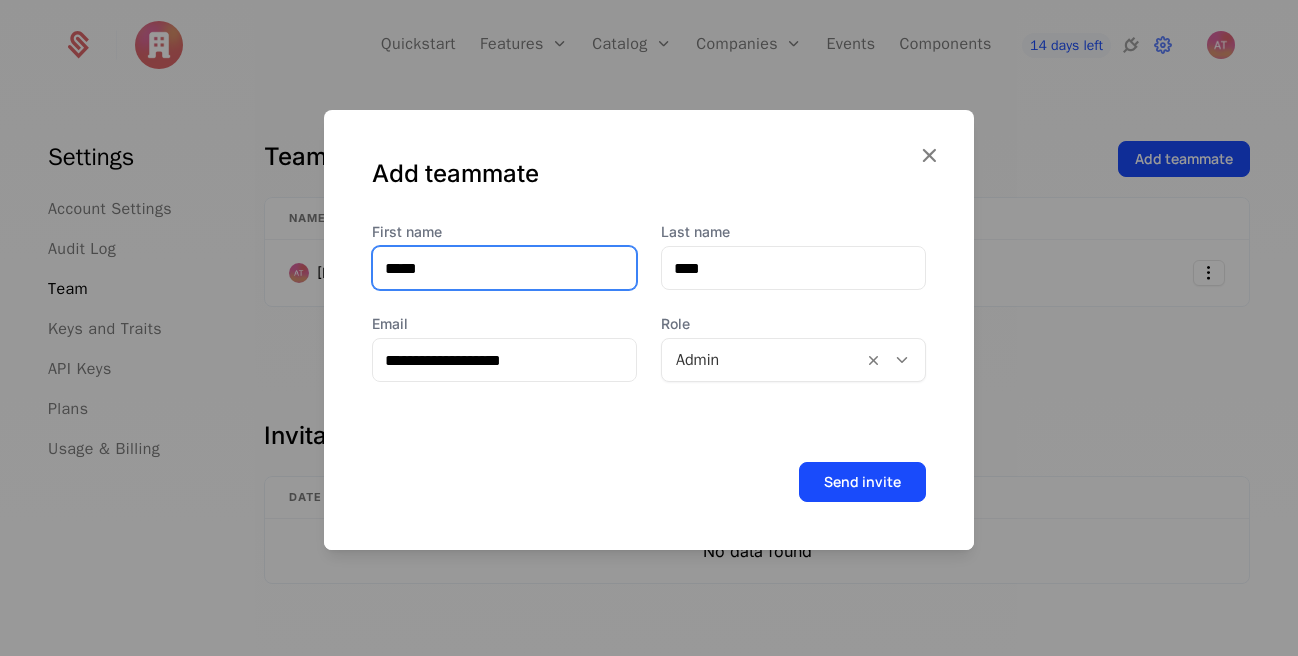 click on "*****" at bounding box center (504, 268) 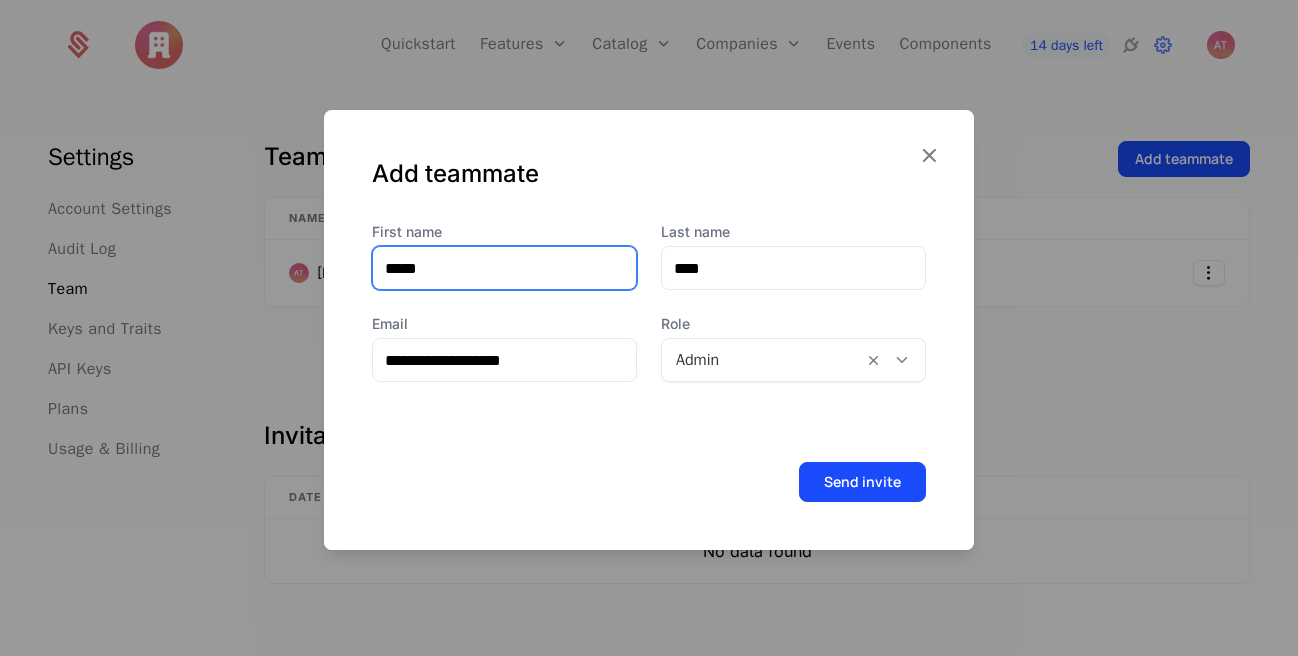 type on "*****" 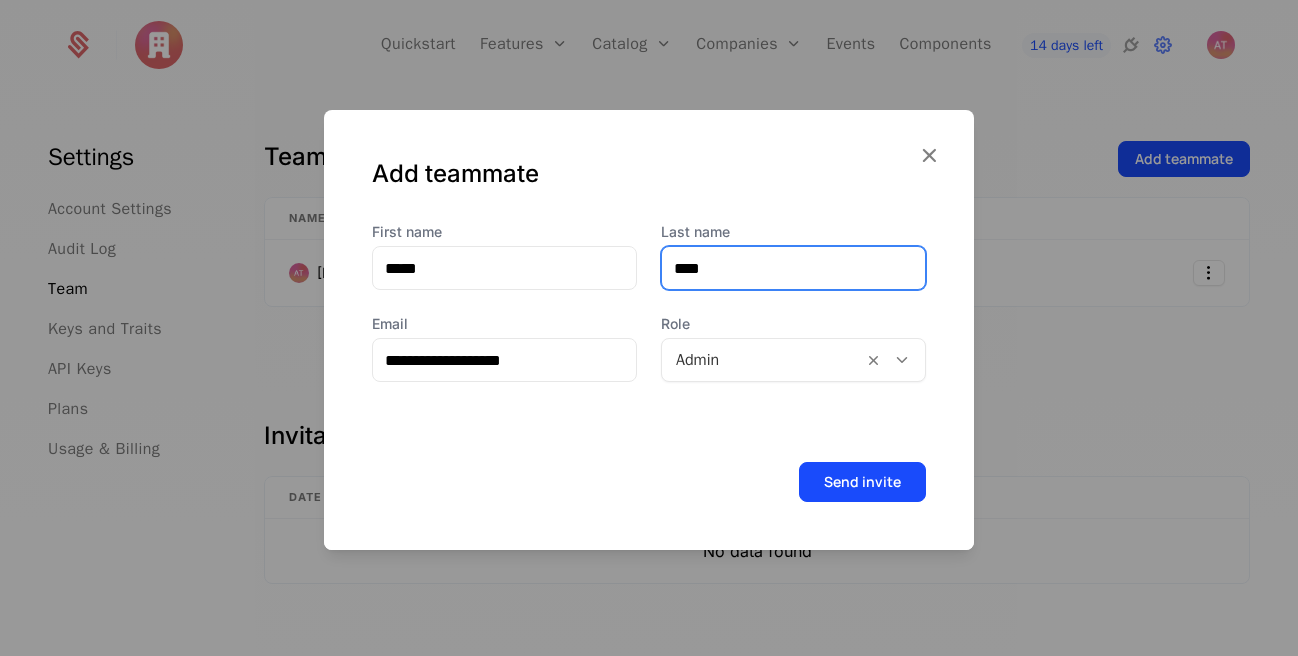 click on "****" at bounding box center (793, 268) 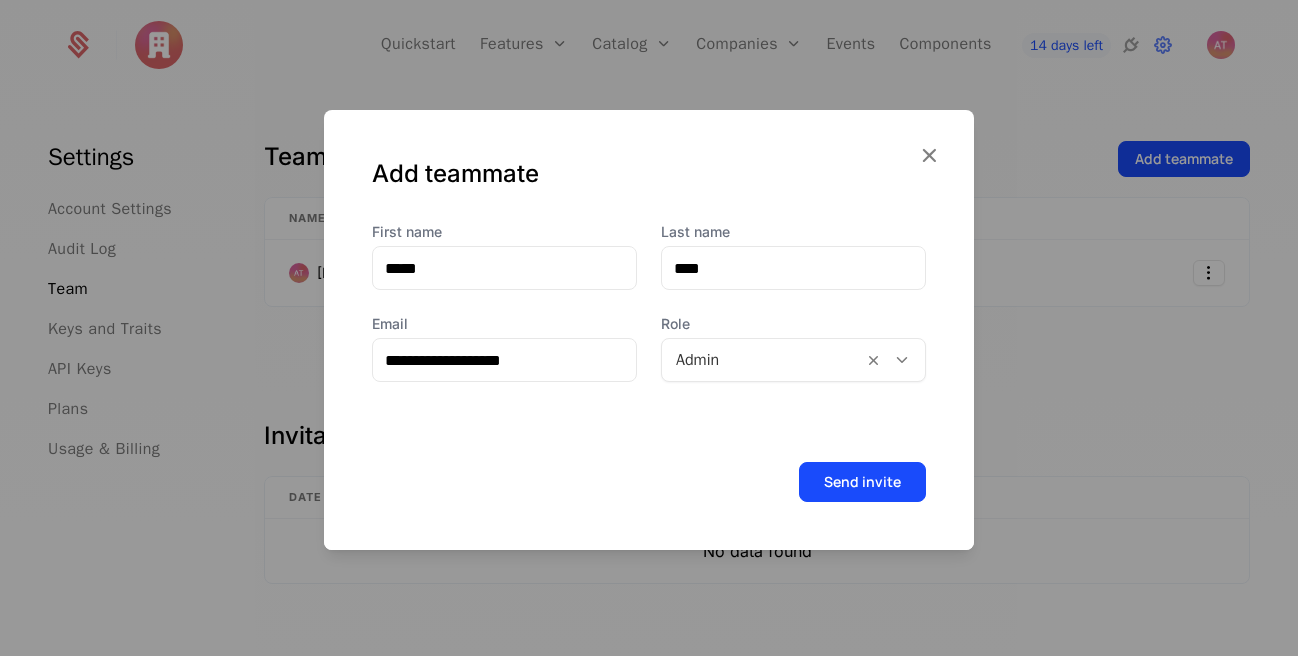 click on "Send invite" at bounding box center [649, 490] 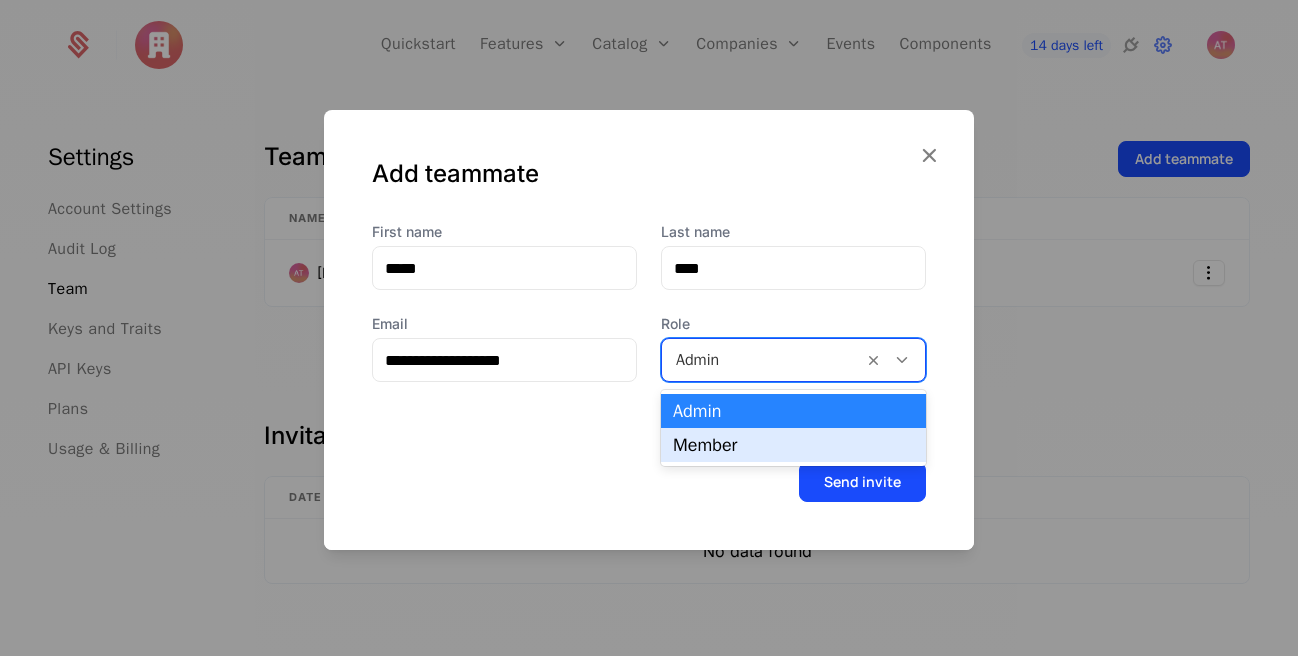 click on "Member" at bounding box center [793, 445] 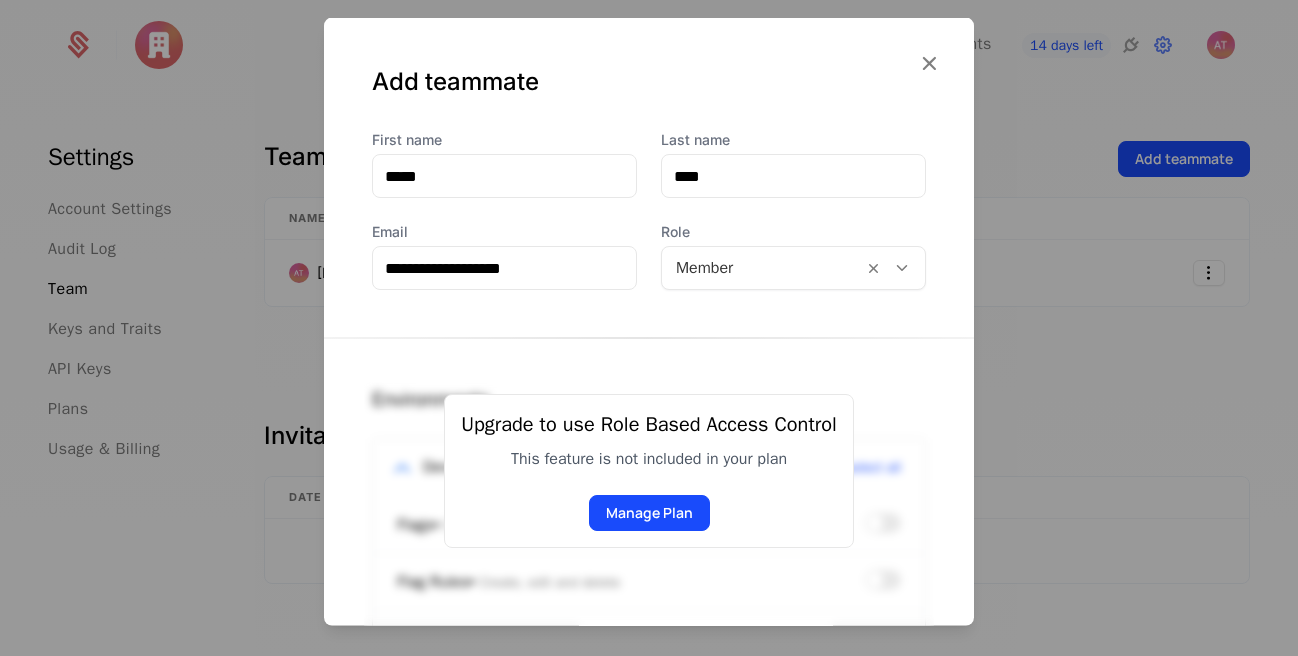 click on "This feature is not included in your plan" at bounding box center [649, 459] 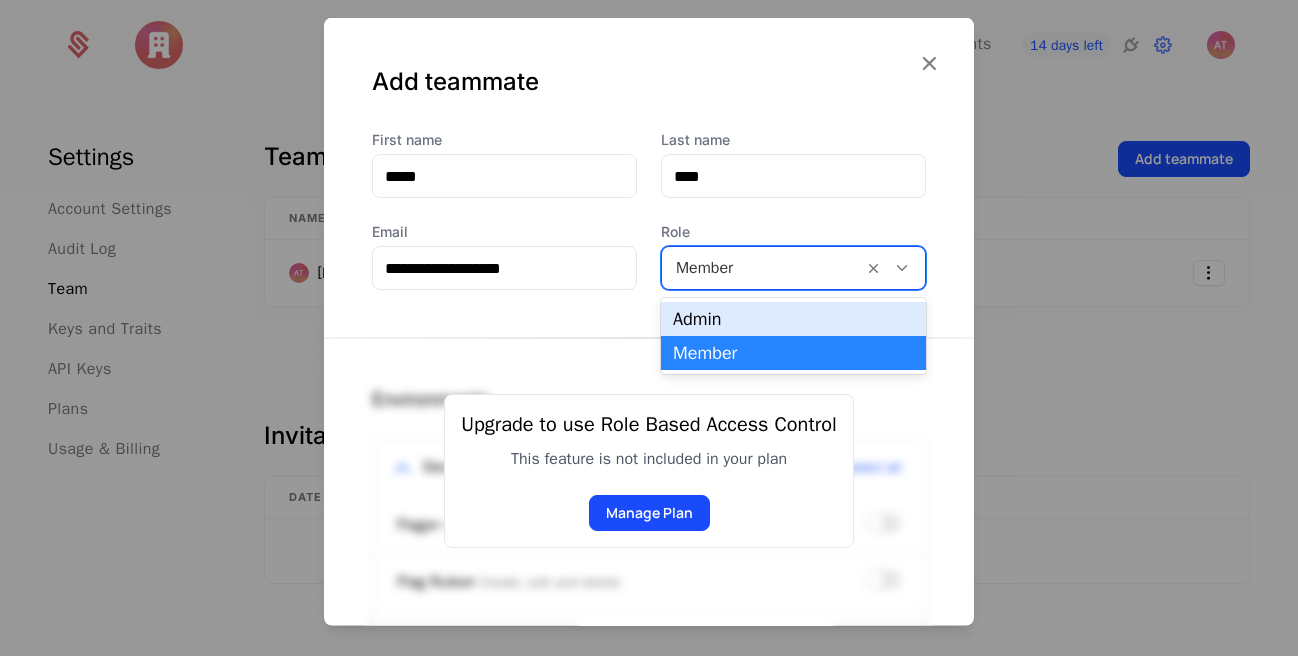 click on "Admin" at bounding box center (793, 319) 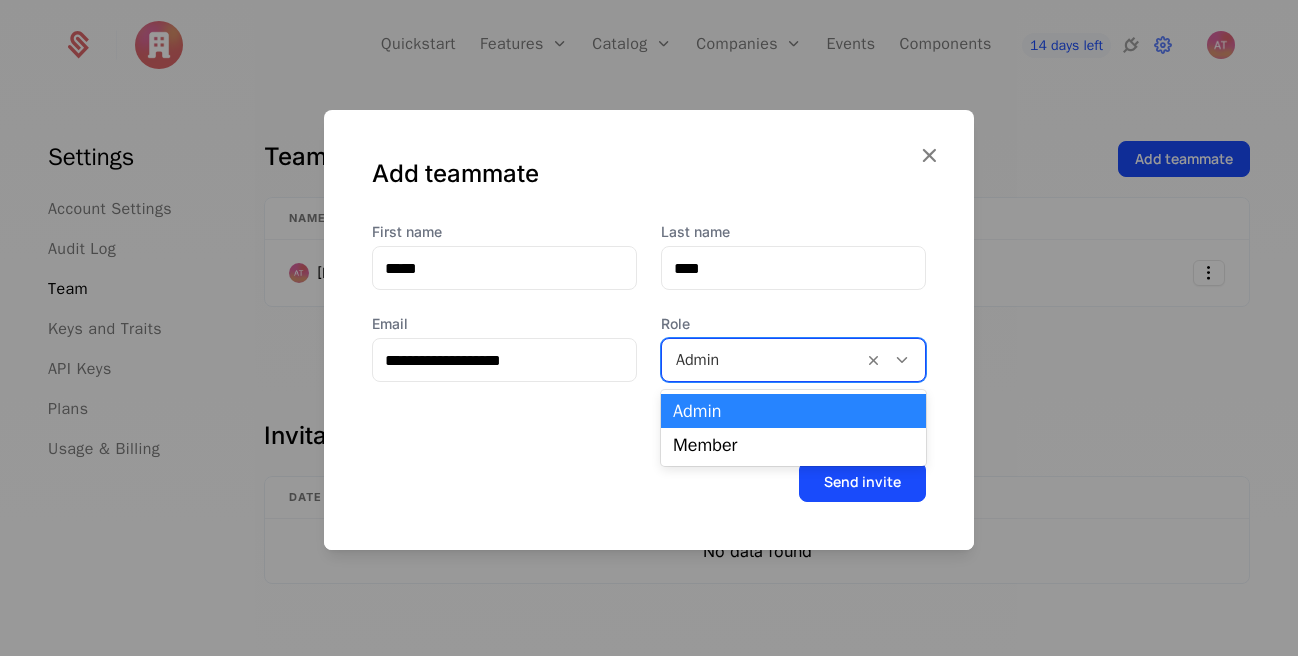 click at bounding box center (762, 360) 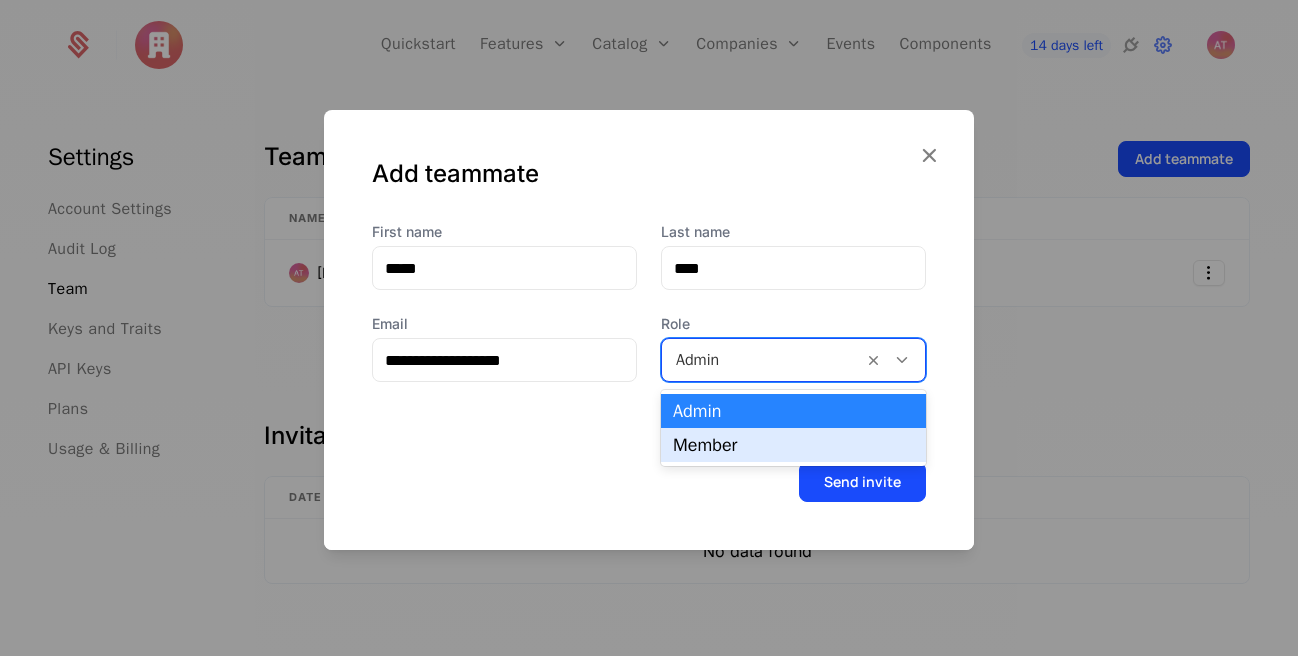 click on "Member" at bounding box center [793, 445] 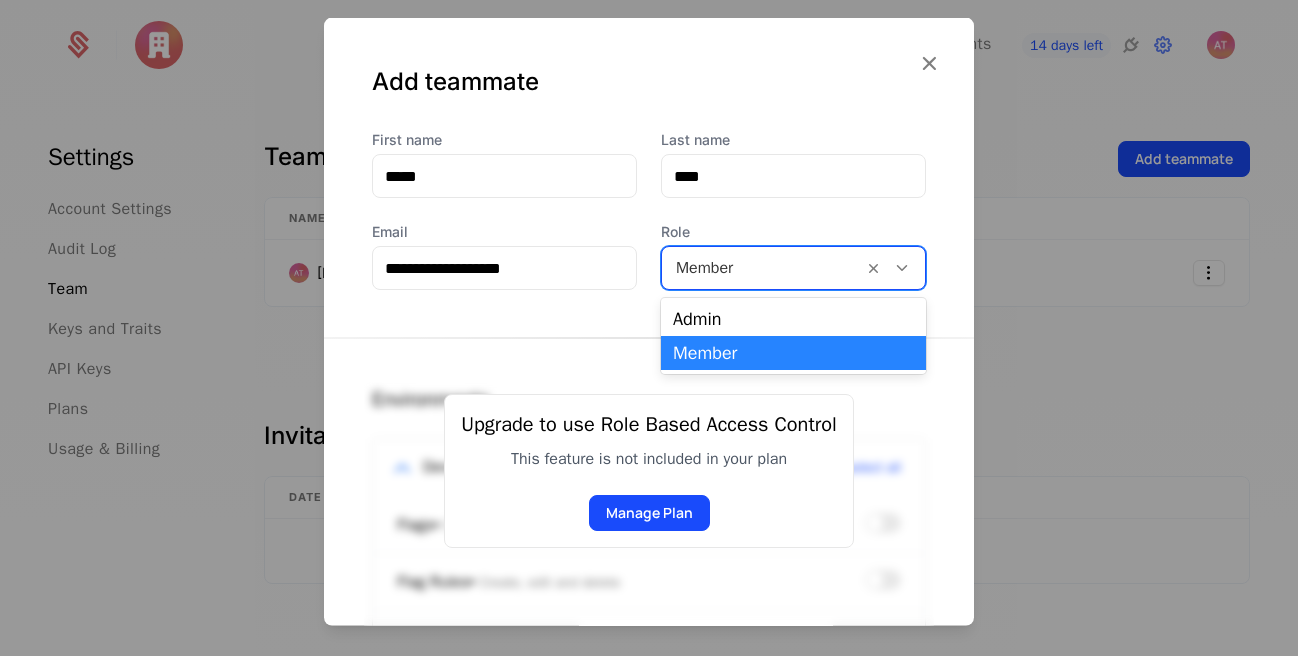 click at bounding box center [762, 268] 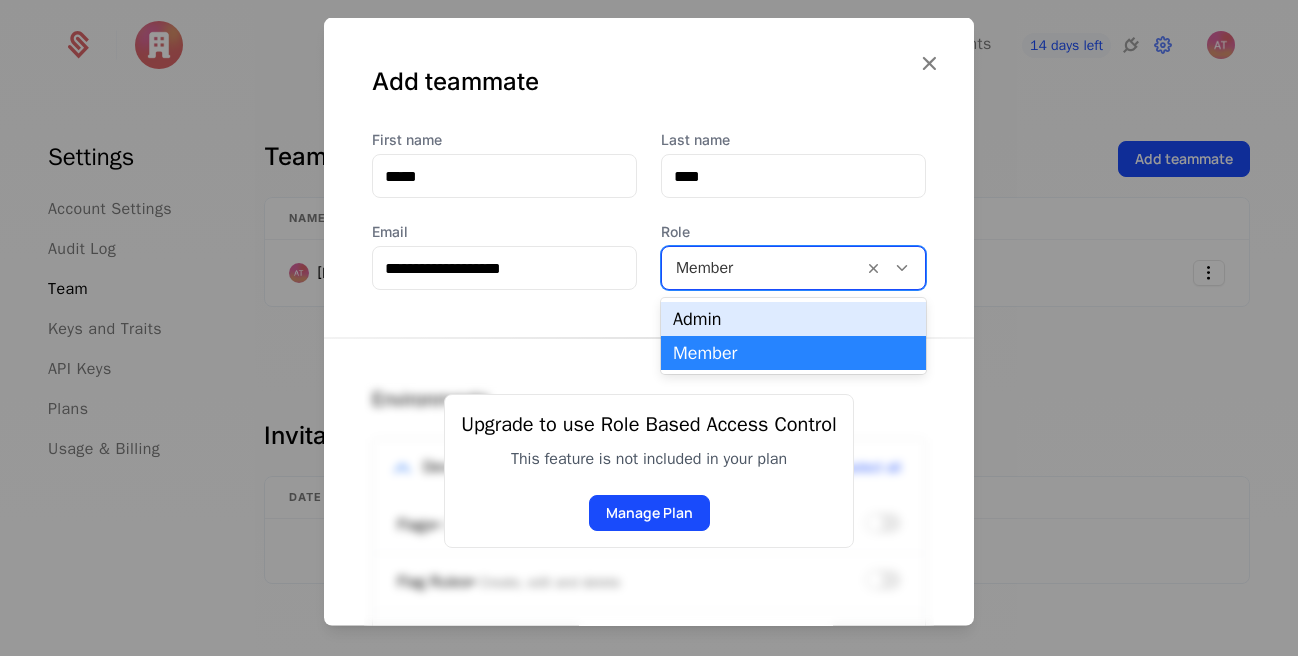 click on "Admin" at bounding box center (793, 319) 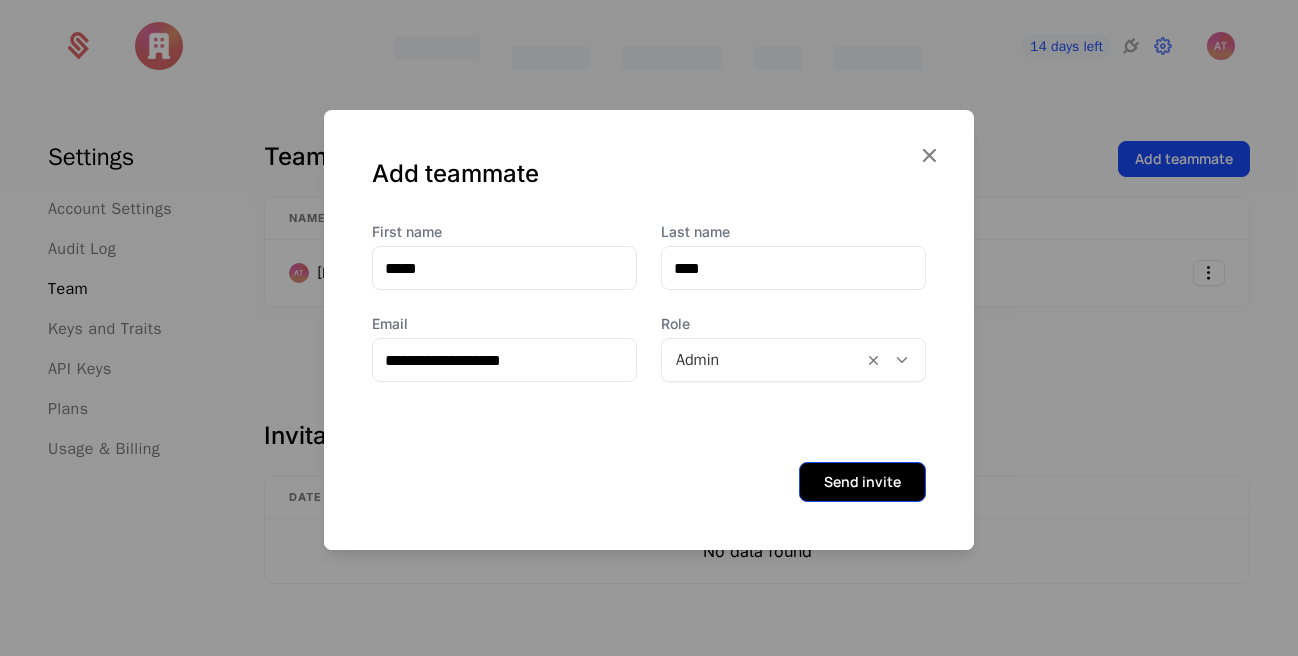 click on "Send invite" at bounding box center (862, 482) 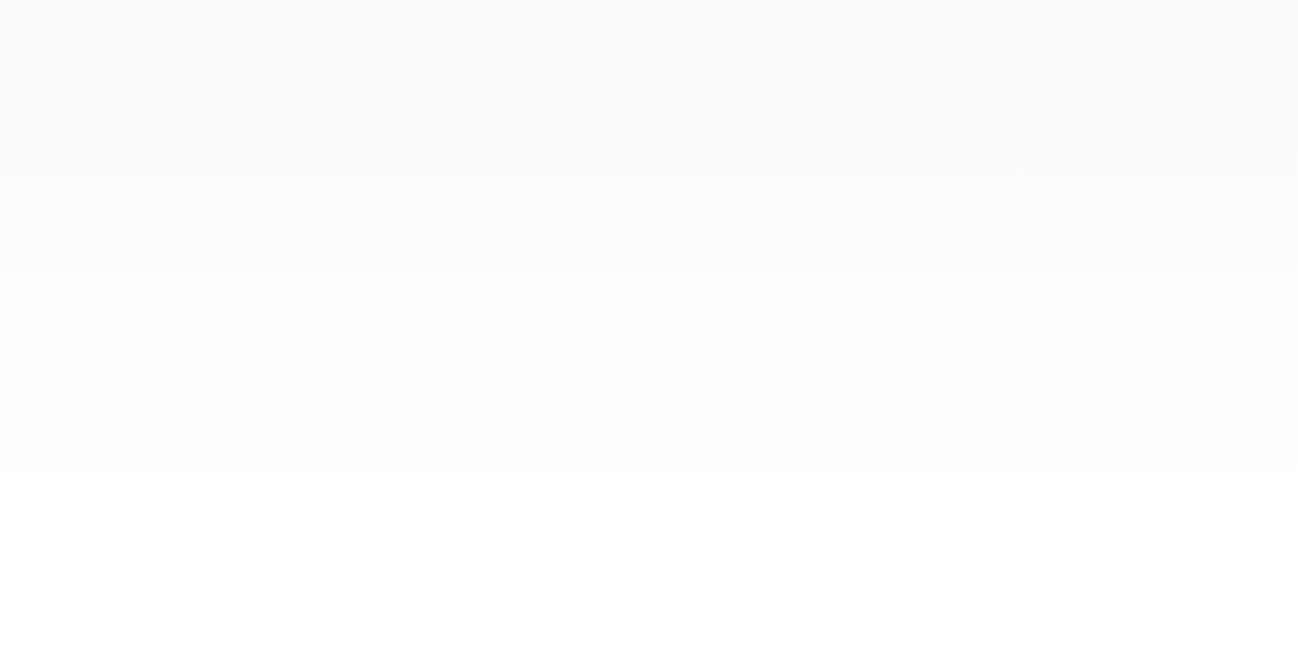 scroll, scrollTop: 0, scrollLeft: 0, axis: both 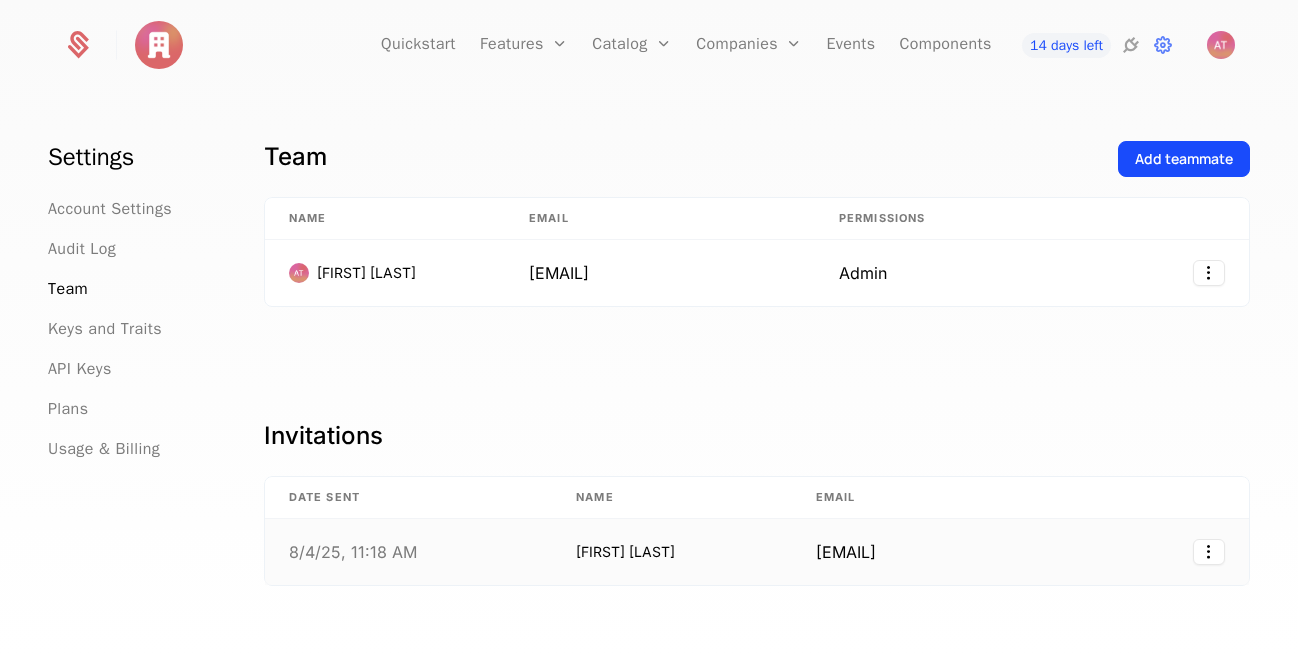 click on "[FIRST] [LAST]" at bounding box center (672, 552) 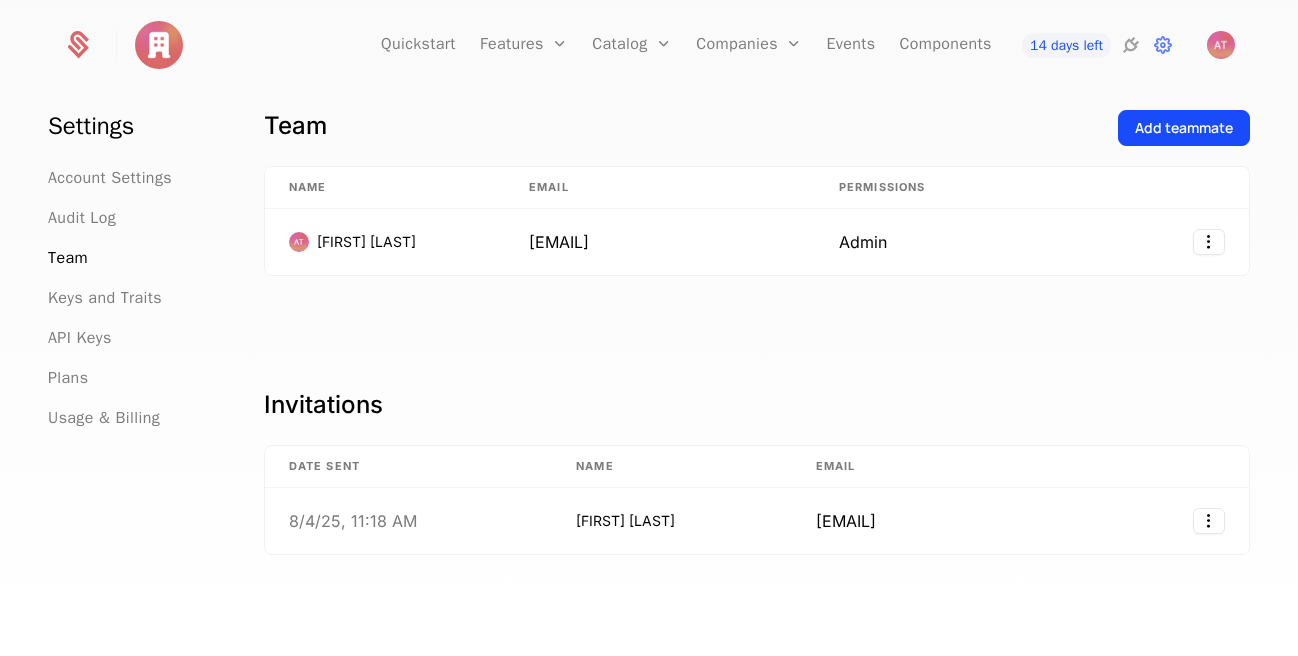 scroll, scrollTop: 47, scrollLeft: 0, axis: vertical 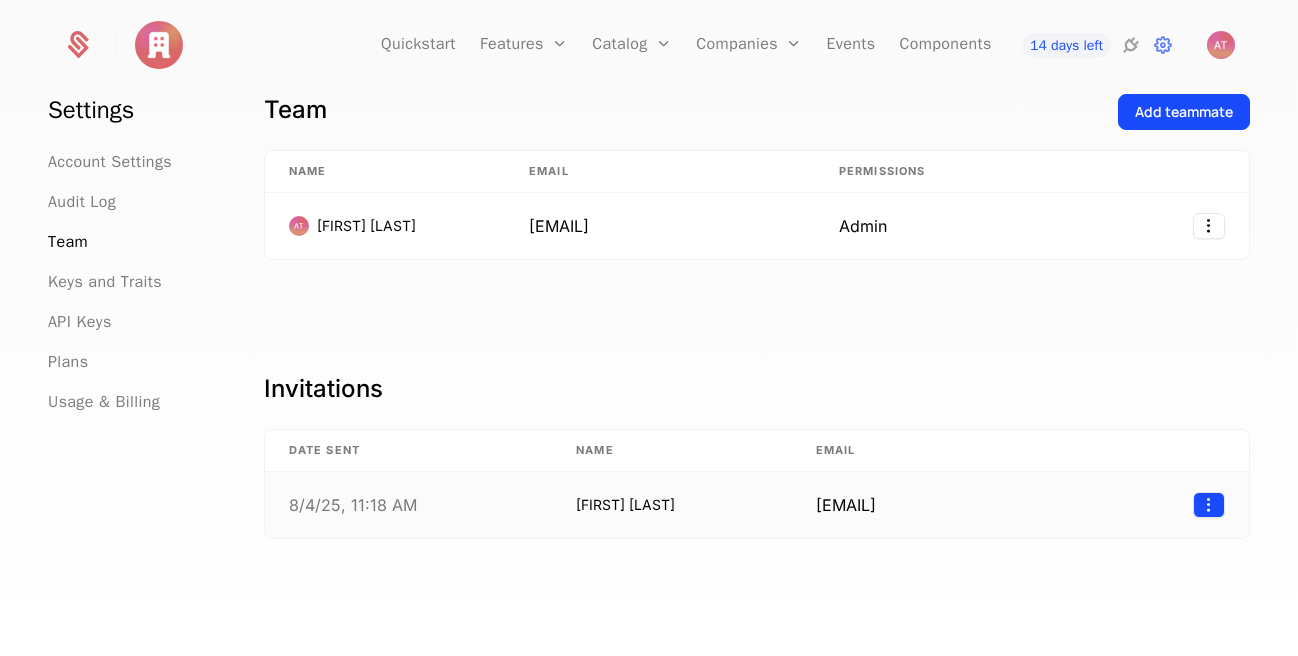 click on "Quickstart Features Features Flags Catalog Plans Add Ons Configuration Companies Companies Users Events Components 14 days left Settings Account Settings Audit Log Team Keys and Traits API Keys Plans Usage & Billing Team Add teammate Name Email Permissions [FIRST] [LAST] [EMAIL] Admin Invitations Date Sent Name Email 8/4/25, 11:18 AM [FIRST] [LAST] [EMAIL] Best Viewed on Desktop You're currently viewing this on a mobile device . For the best experience, we recommend using a desktop or larger screens , as the application isn't fully optimized for smaller resolutions just yet. Got it" at bounding box center [649, 328] 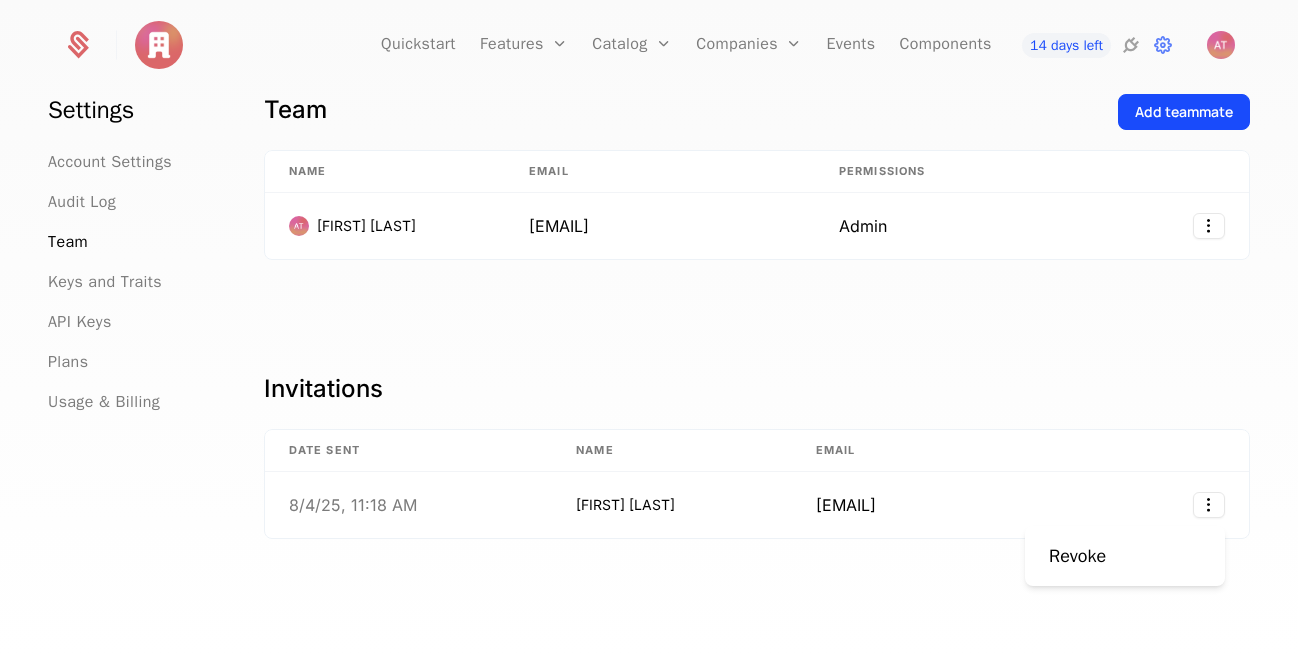 click on "Revoke" at bounding box center (1077, 556) 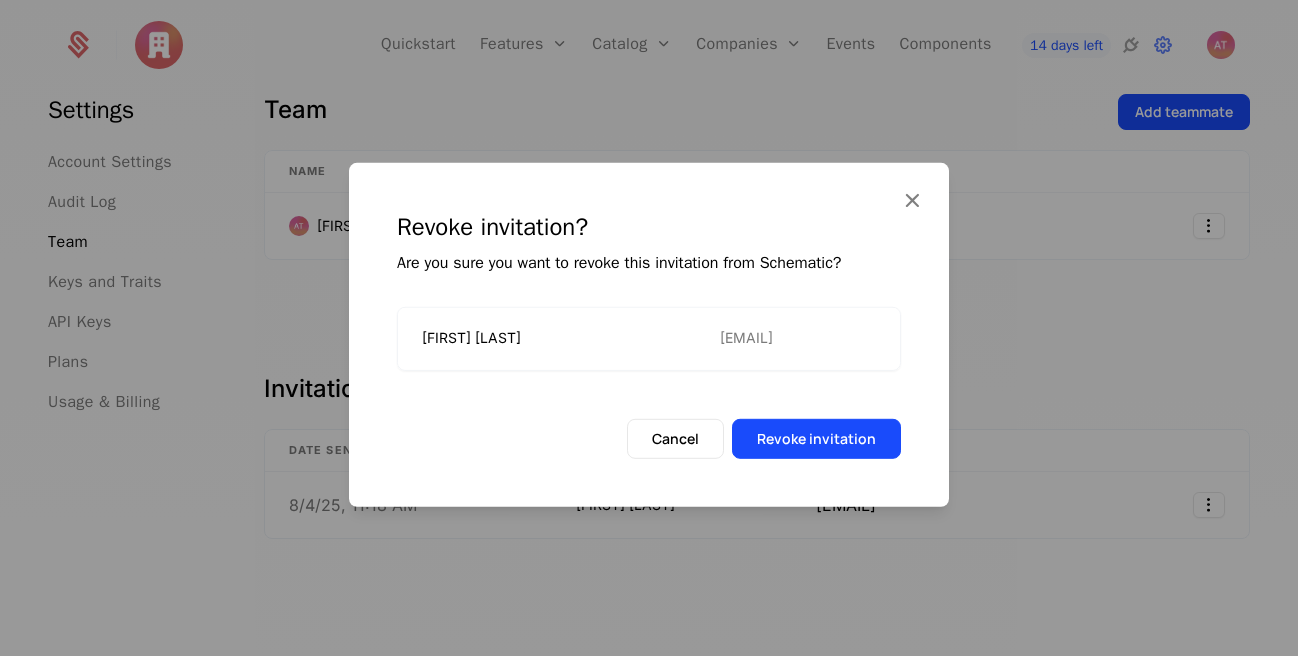 type 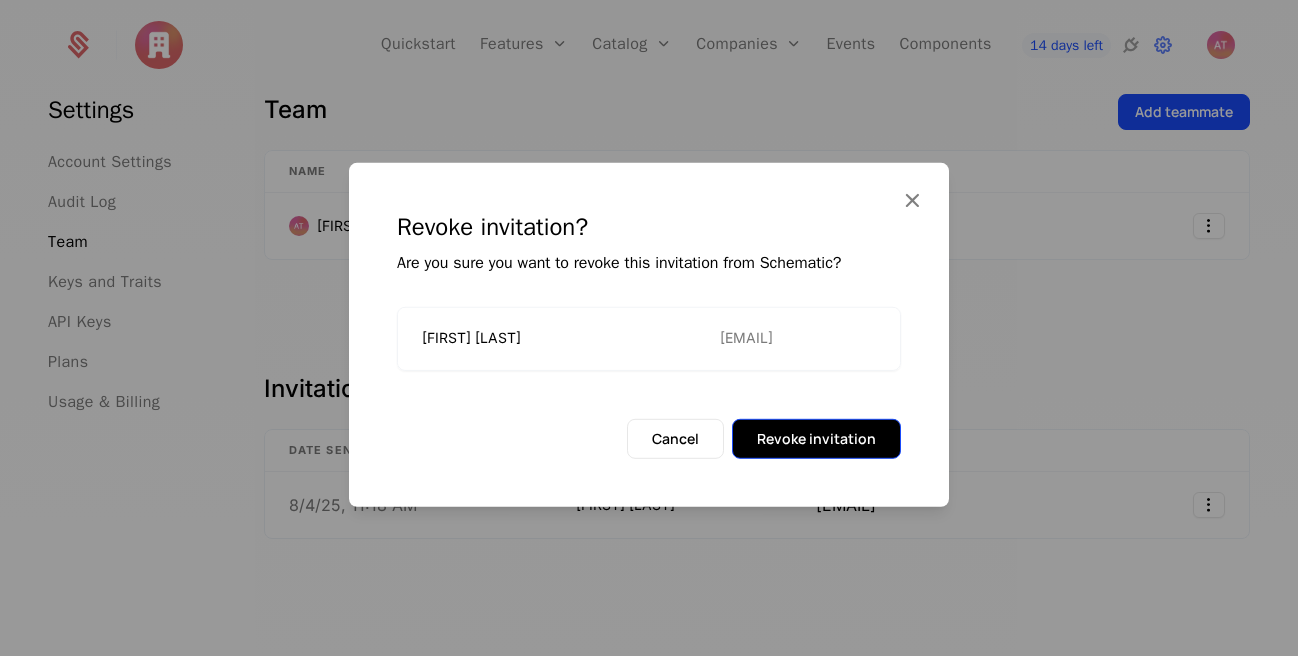 click on "Revoke invitation" at bounding box center (816, 439) 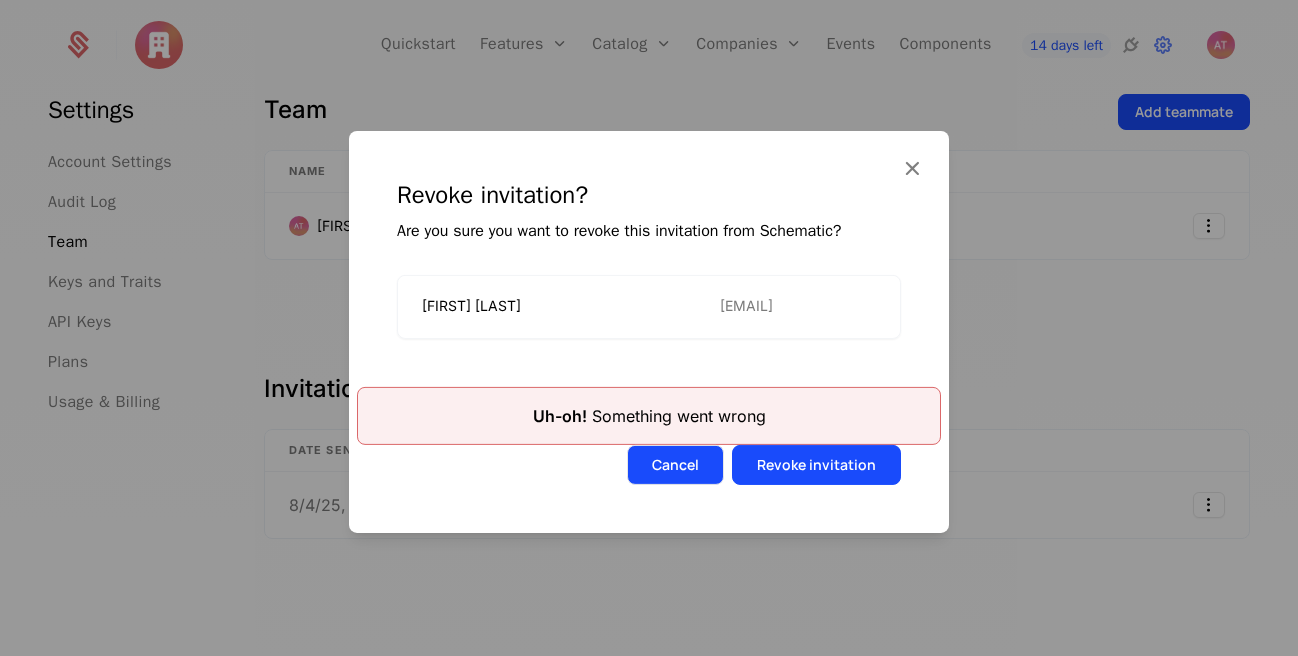 click on "Cancel" at bounding box center (675, 465) 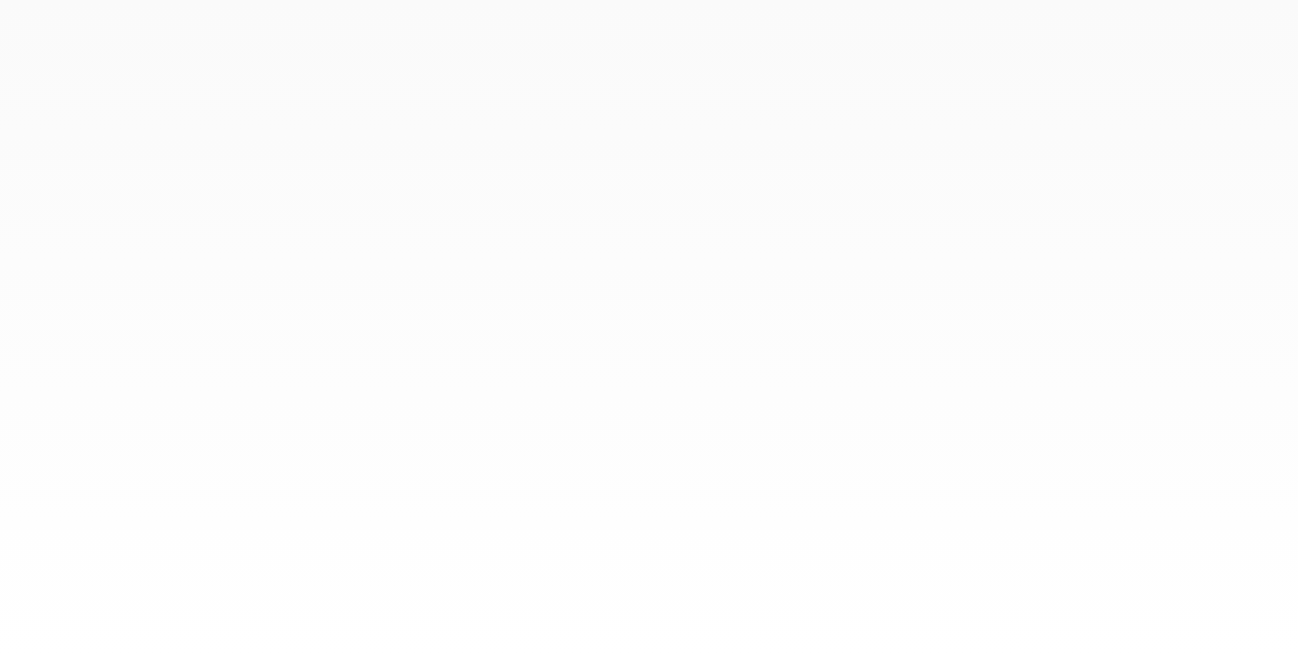 scroll, scrollTop: 0, scrollLeft: 0, axis: both 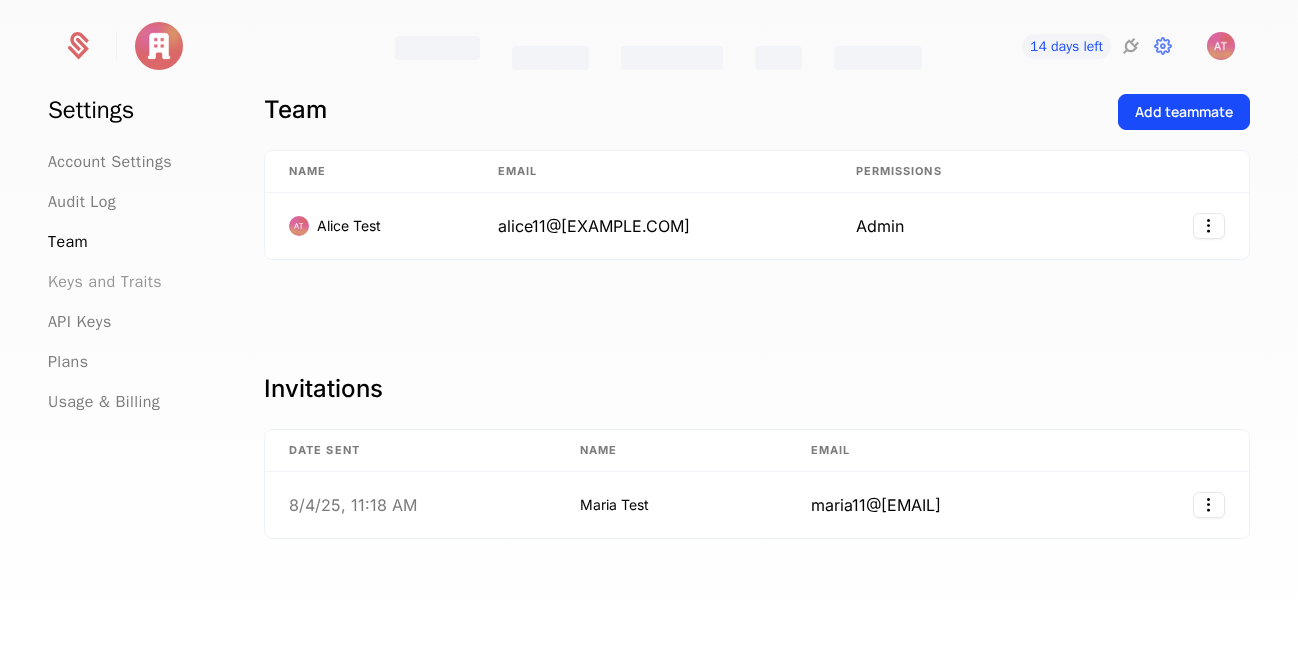 click on "Keys and Traits" at bounding box center [105, 282] 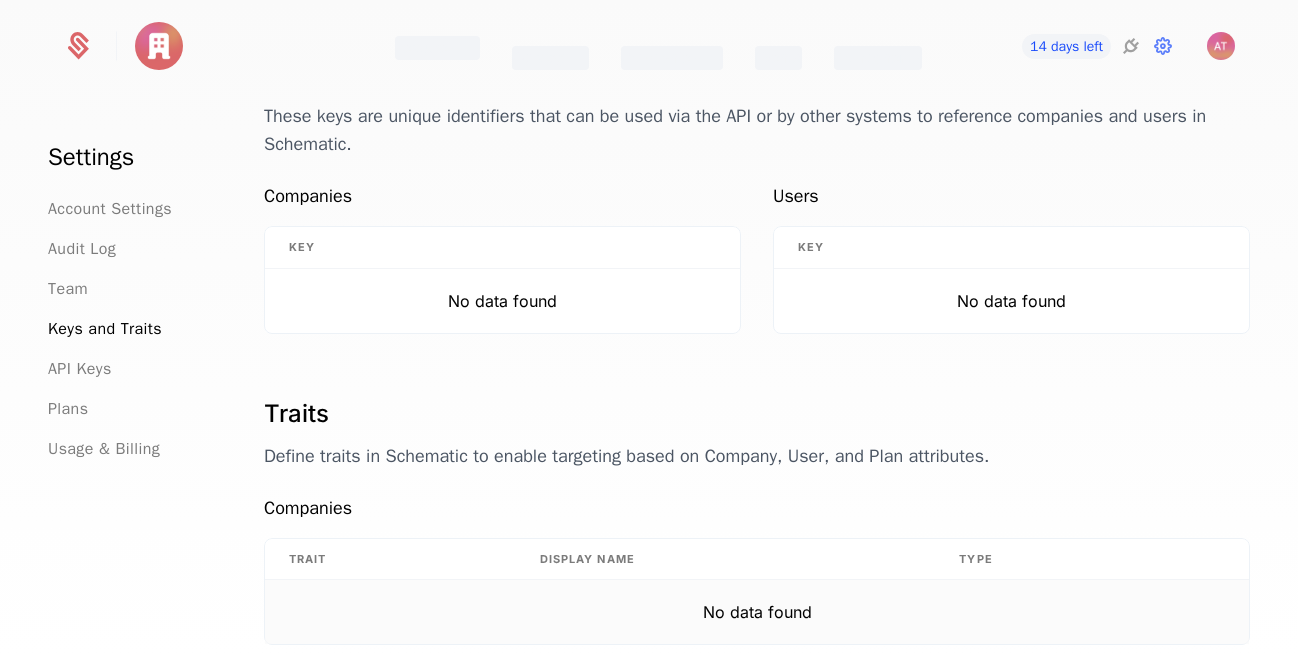 scroll, scrollTop: 0, scrollLeft: 0, axis: both 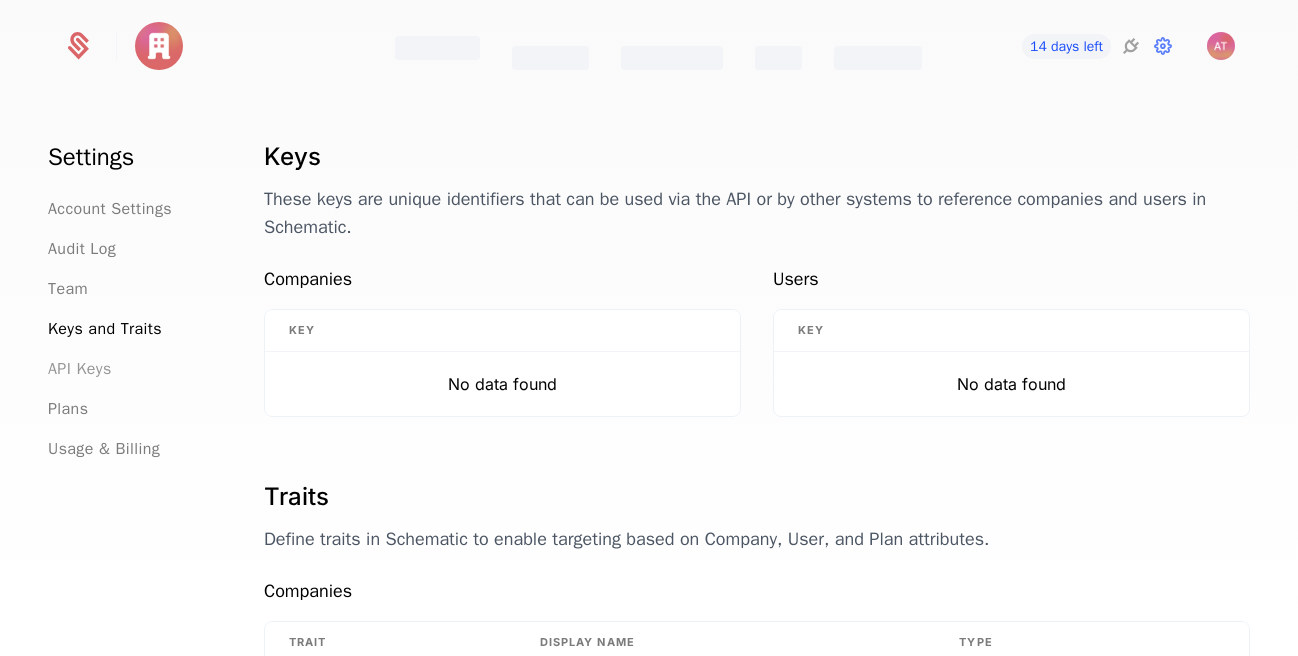 click on "API Keys" at bounding box center (80, 369) 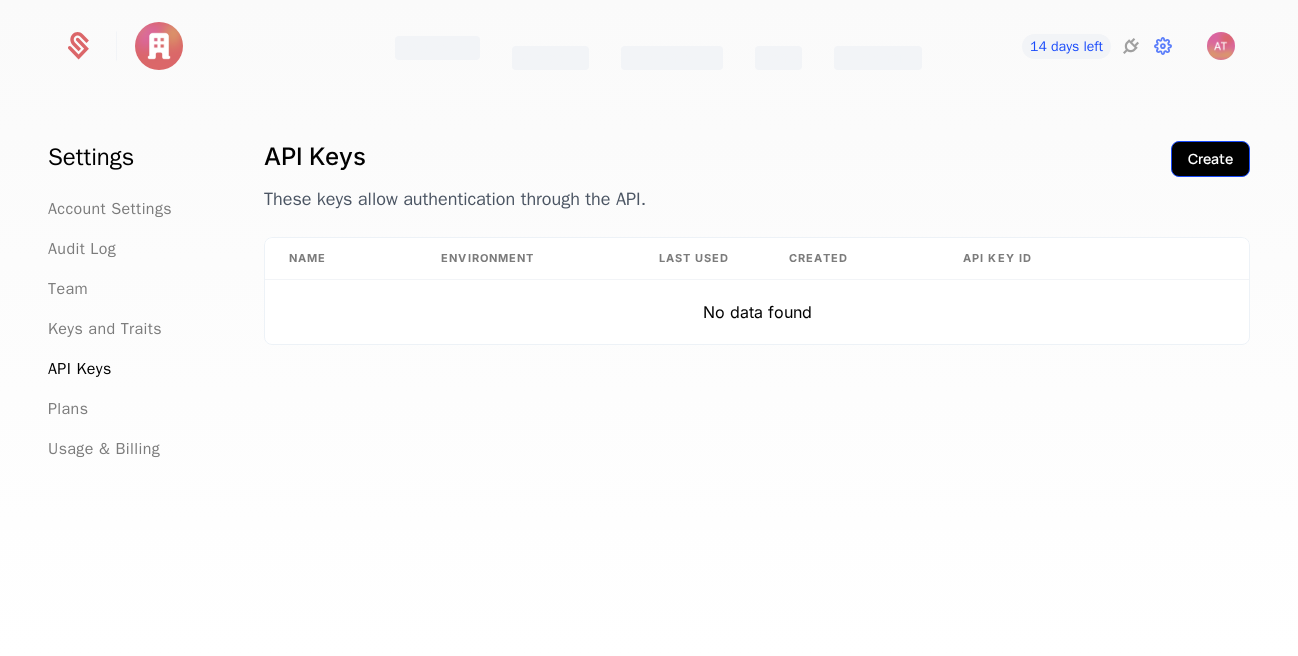 click on "Create" at bounding box center [1210, 159] 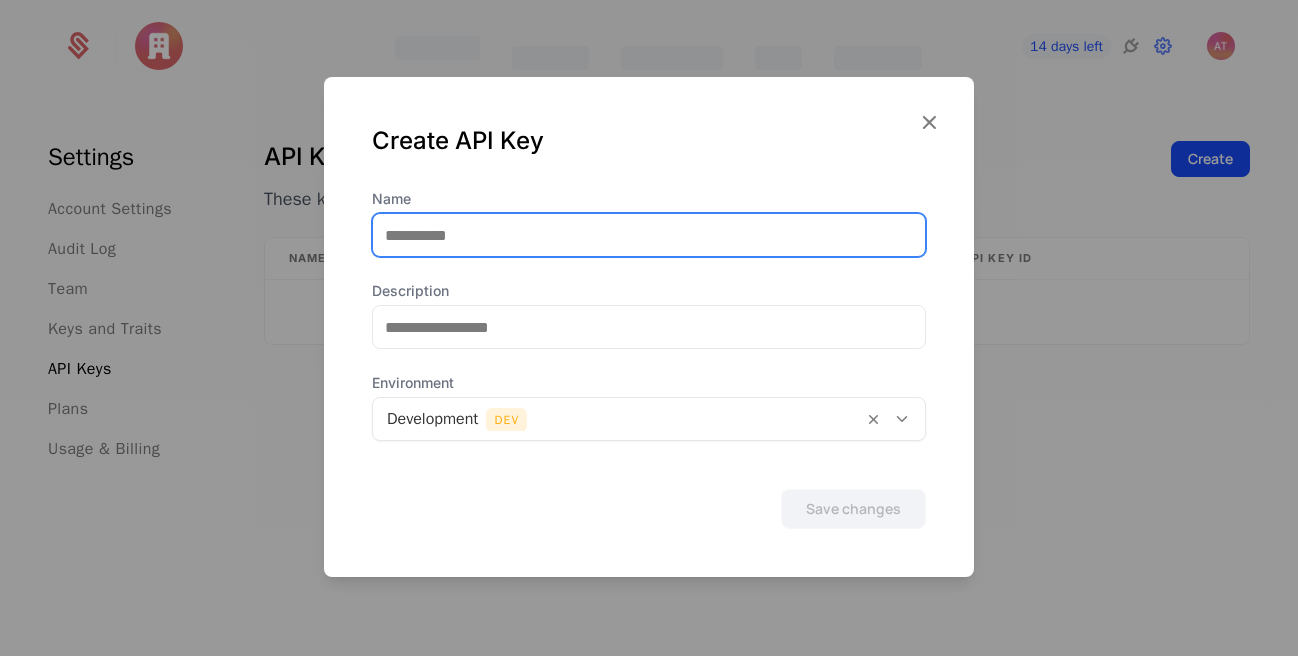 click on "Name" at bounding box center (649, 235) 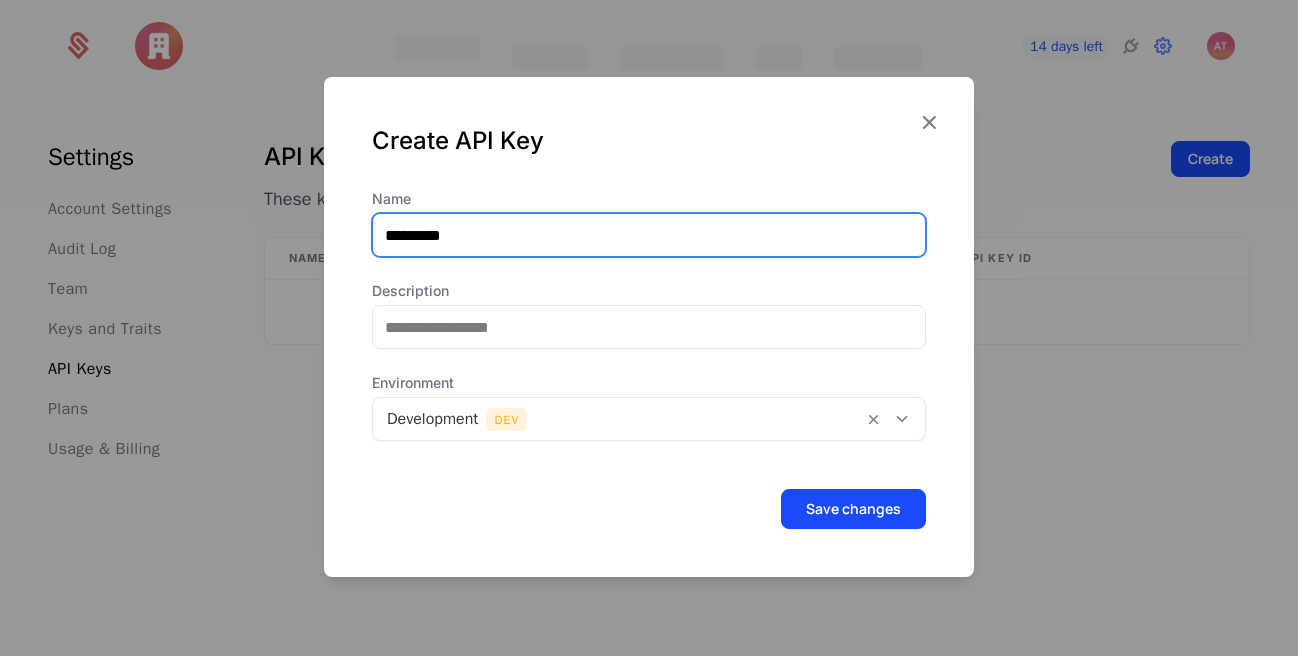 type on "*********" 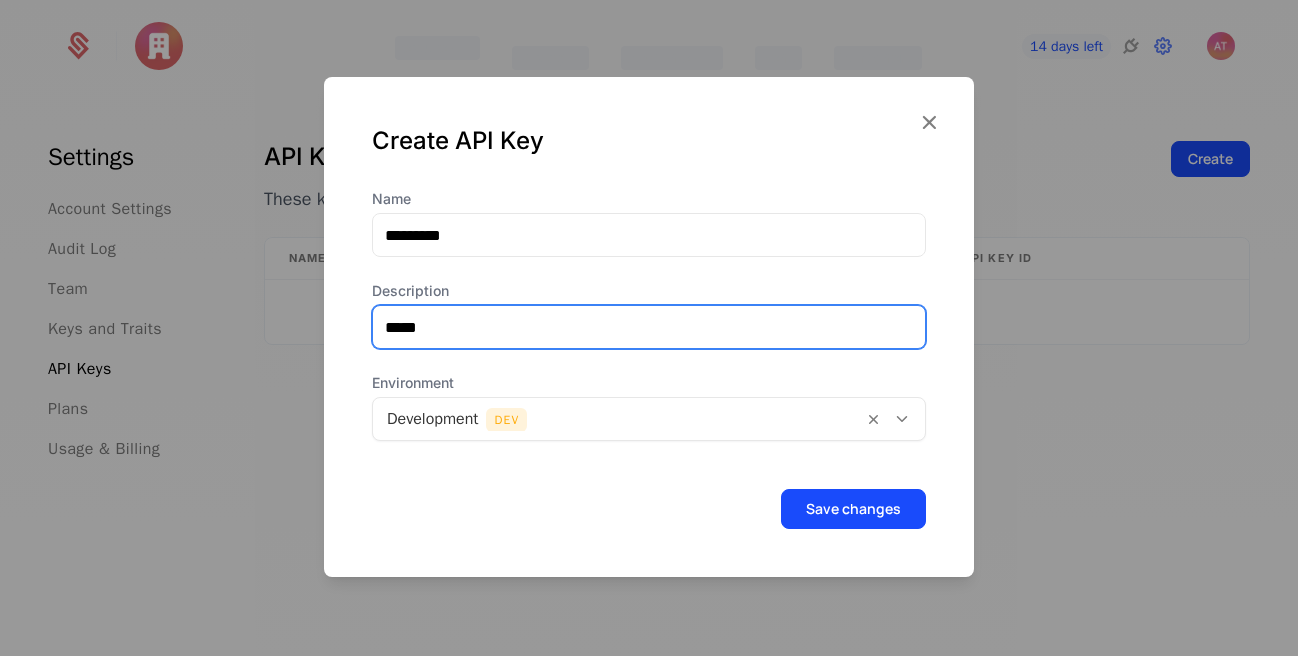type on "*****" 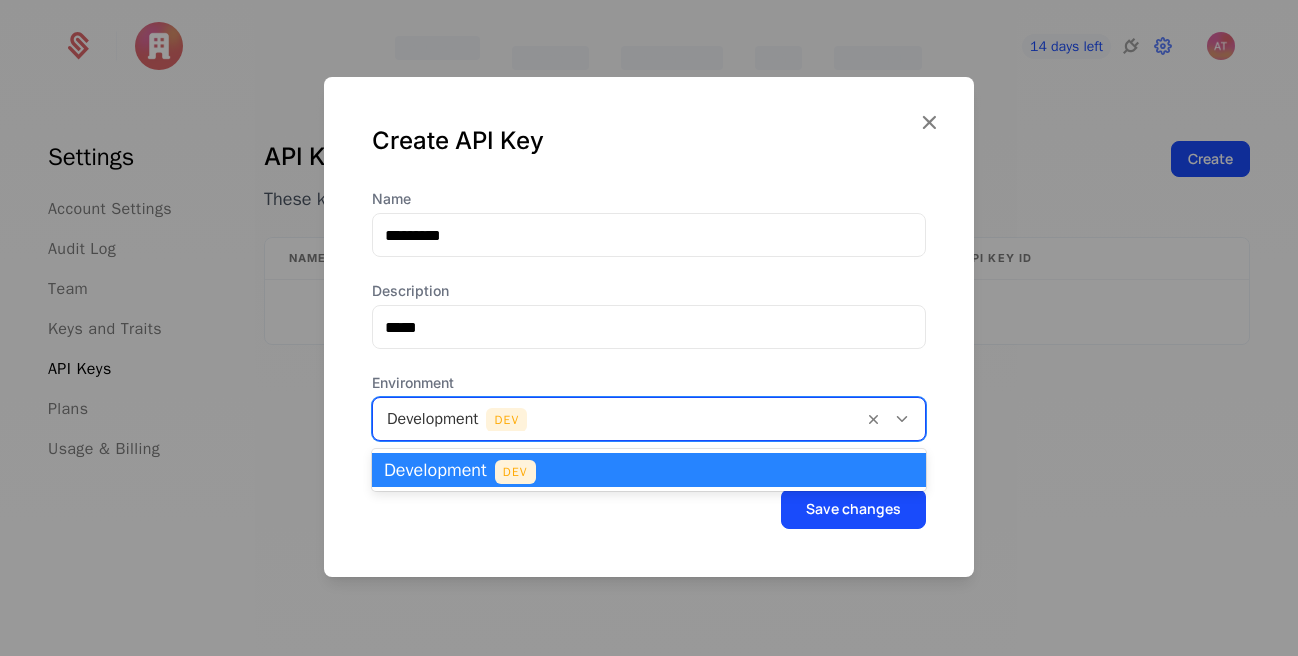 click at bounding box center [618, 419] 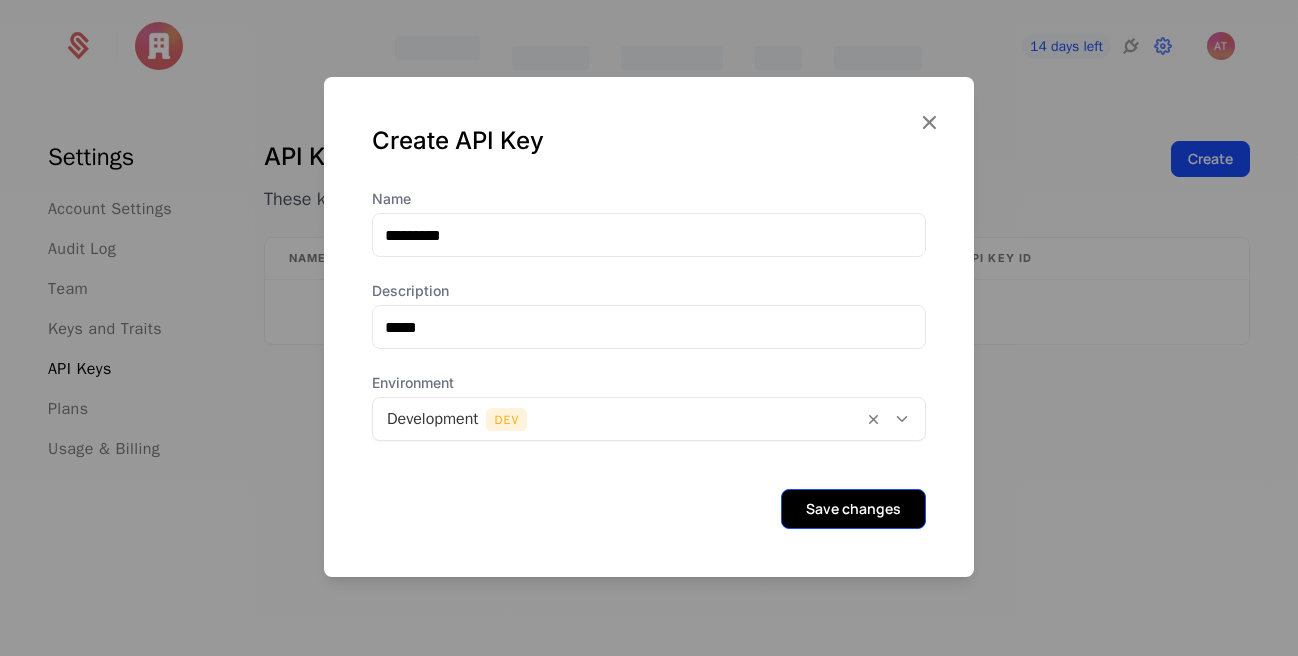 click on "Save changes" at bounding box center [853, 509] 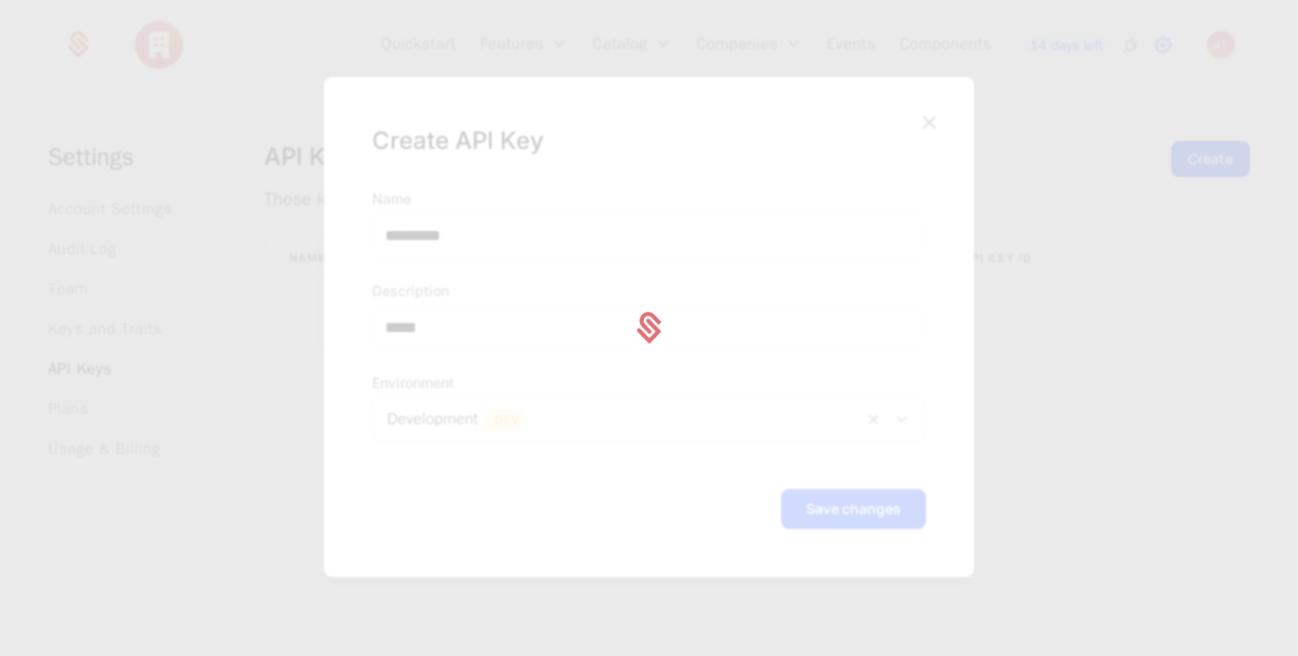 type 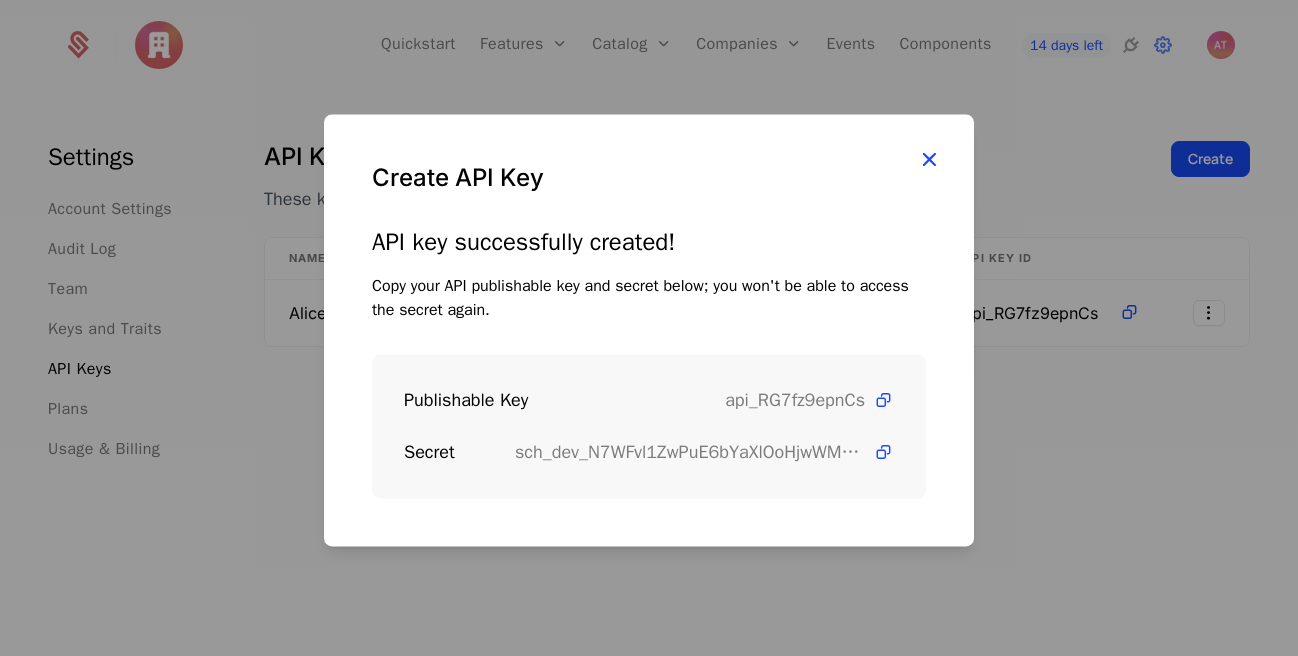 click at bounding box center (929, 159) 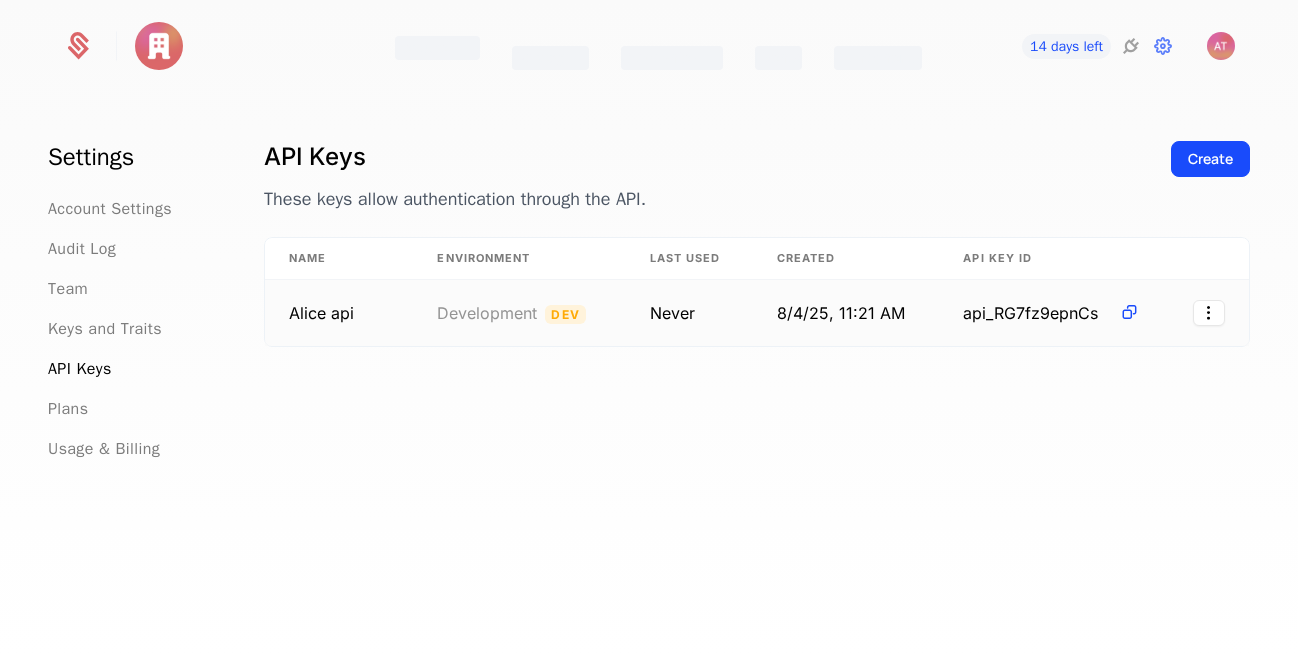 click at bounding box center [1206, 313] 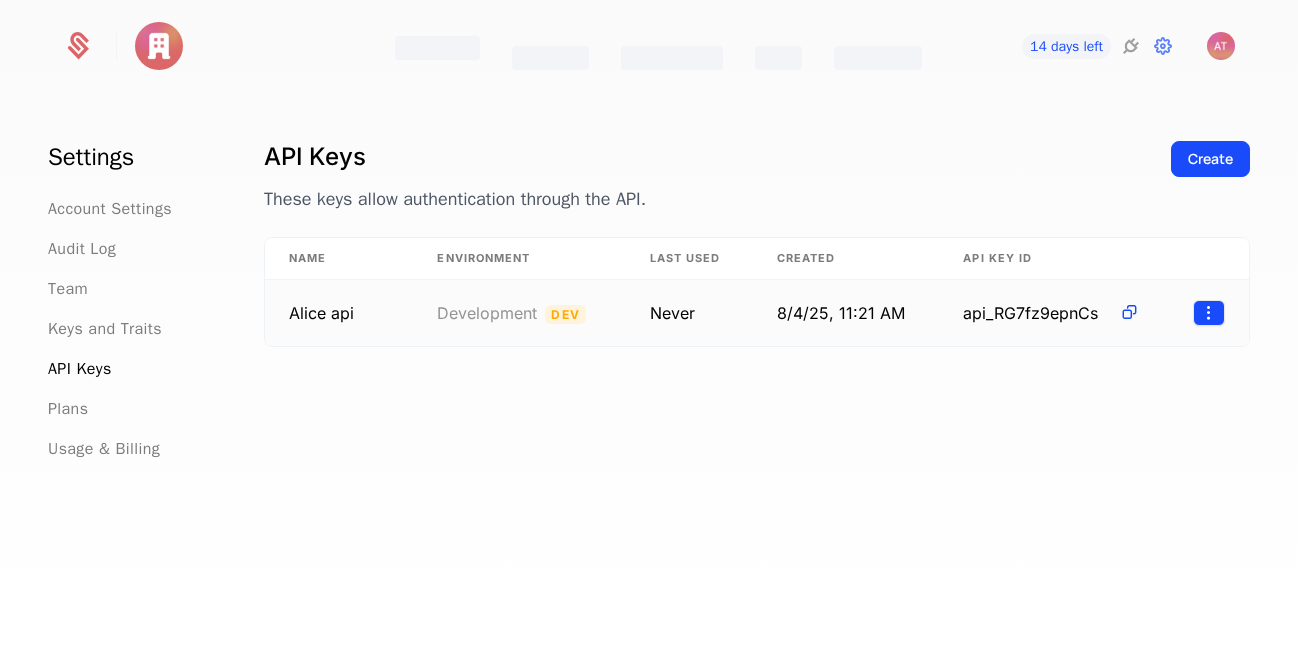click on "Features Catalog Companies Events Components 14 days left Settings Account Settings Audit Log Team Keys and Traits API Keys Plans Usage & Billing API Keys     These keys allow authentication through the API. Create Name Environment Last Used Created API Key ID Alice api Development Dev Never 8/4/25, 11:21 AM api_RG7fz9epnCs
Best Viewed on Desktop You're currently viewing this on a  mobile device . For the best experience,   we recommend using a desktop or larger screens , as the application isn't fully optimized for smaller resolutions just yet. Got it" at bounding box center (649, 328) 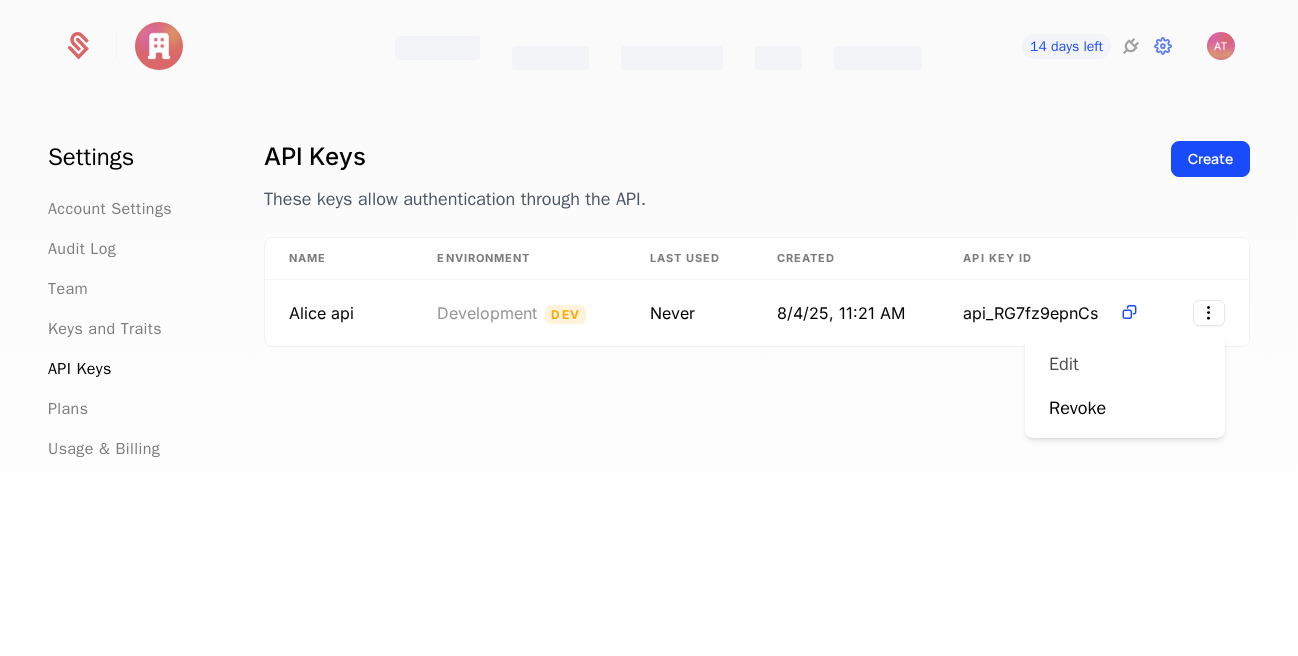 click on "Edit" at bounding box center (1125, 364) 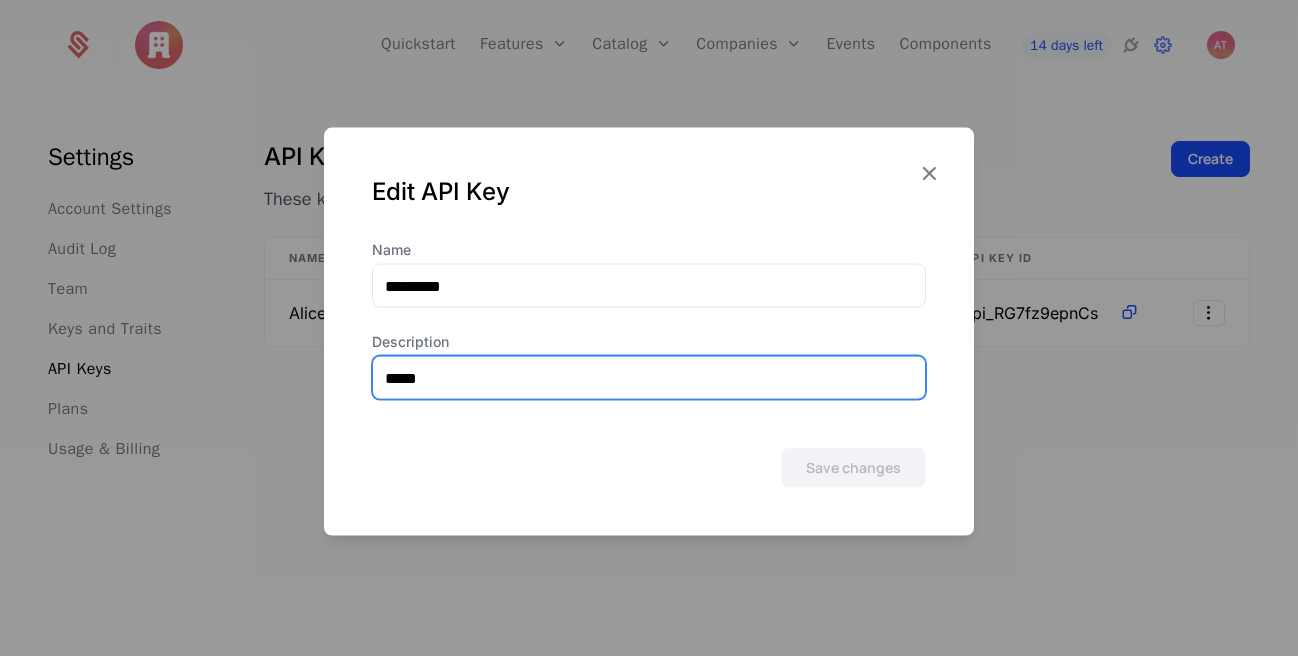 click on "*****" at bounding box center (649, 378) 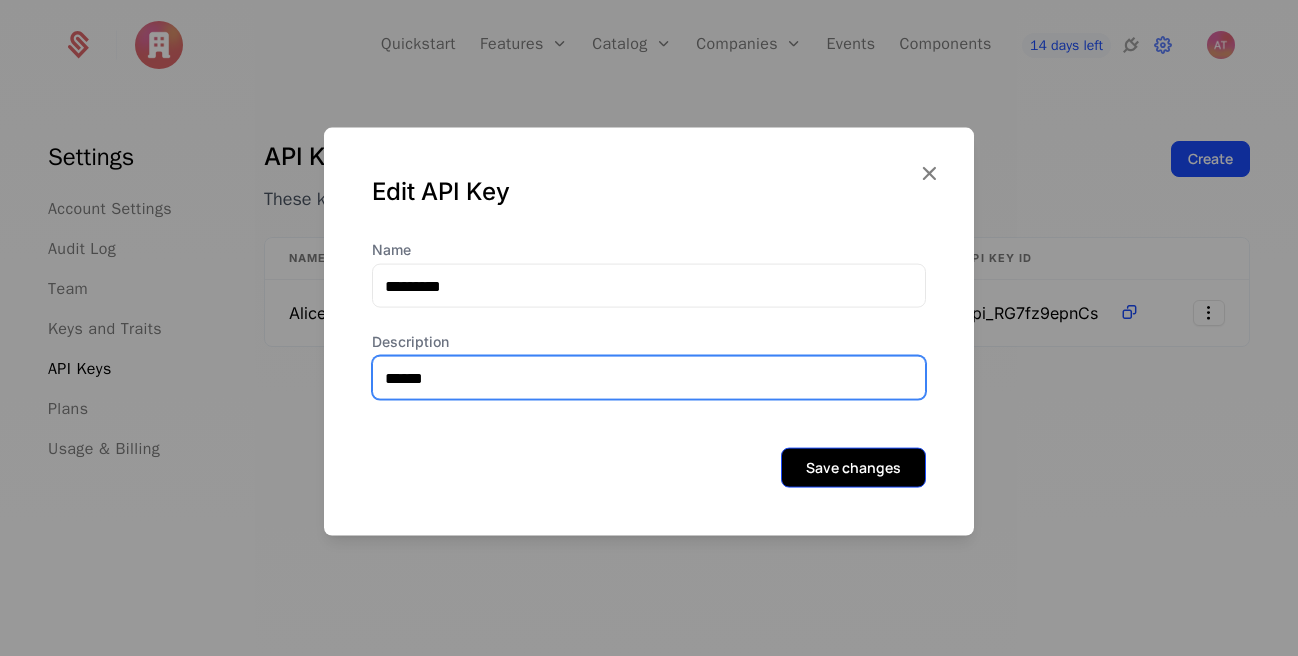 type on "******" 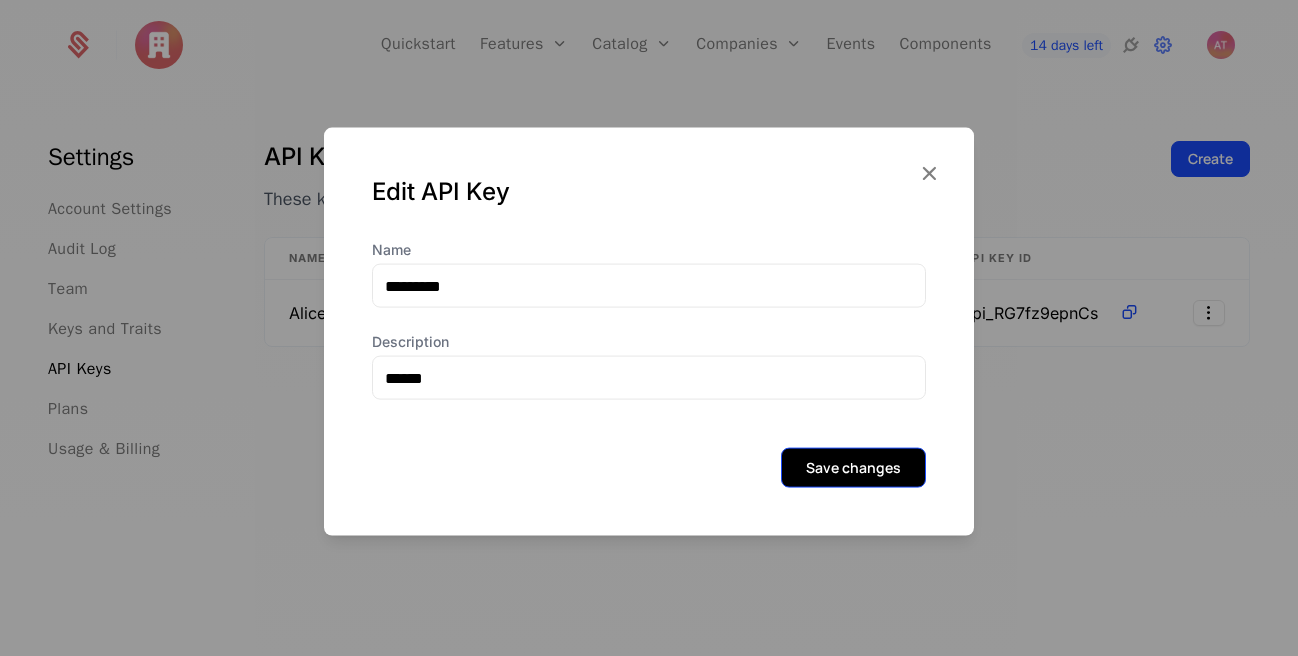 click on "Save changes" at bounding box center [853, 468] 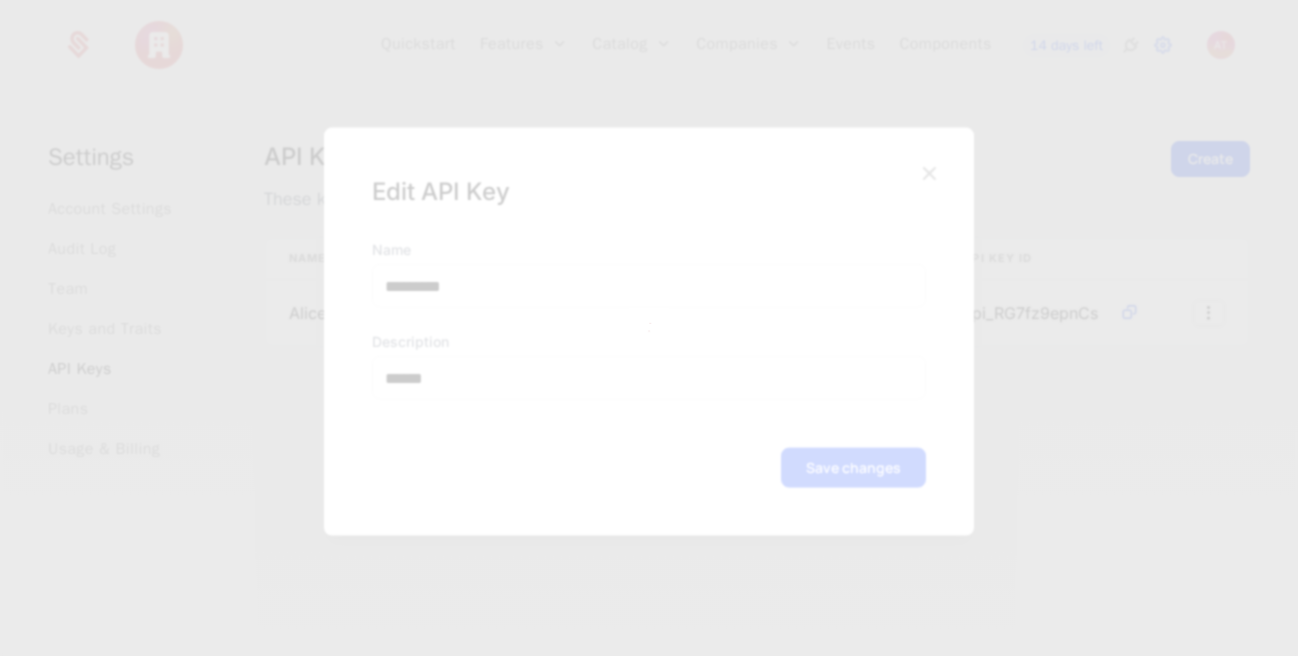 type 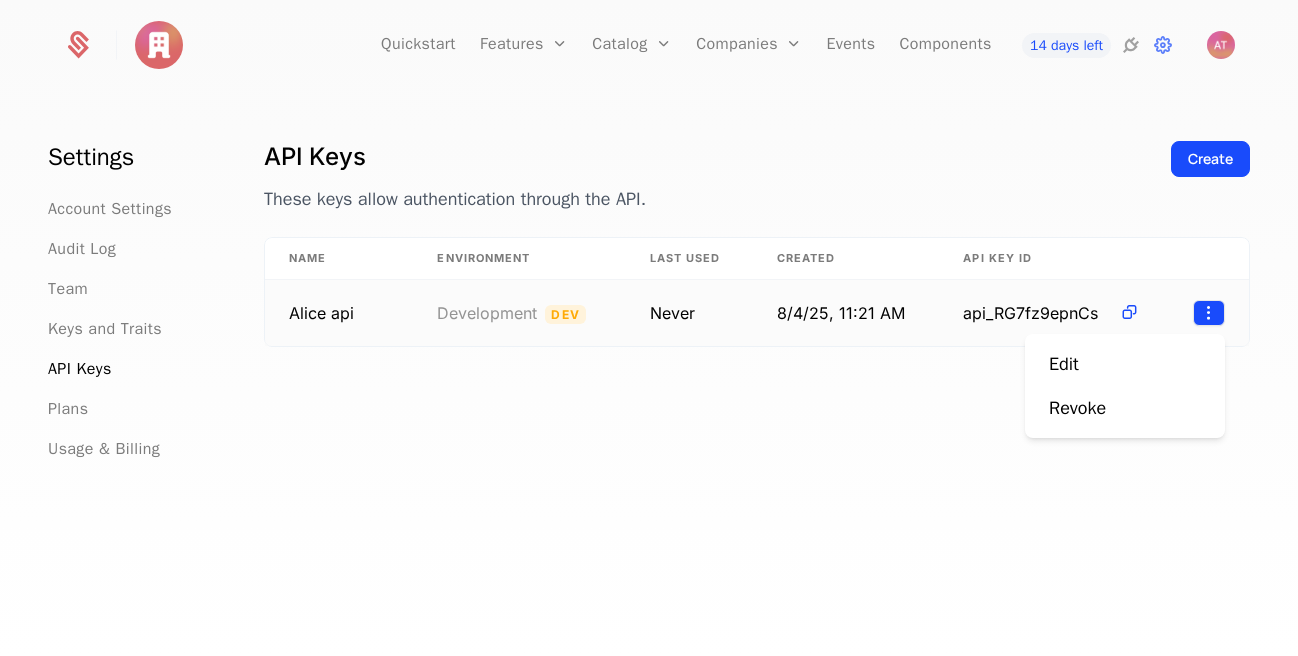 click on "Quickstart Features Features Flags Catalog Plans Add Ons Configuration Companies Companies Users Events Components 14 days left Settings Account Settings Audit Log Team Keys and Traits API Keys Plans Usage & Billing API Keys     These keys allow authentication through the API. Create Name Environment Last Used Created API Key ID Alice api Development Dev Never 8/4/25, 11:21 AM api_RG7fz9epnCs
Best Viewed on Desktop You're currently viewing this on a  mobile device . For the best experience,   we recommend using a desktop or larger screens , as the application isn't fully optimized for smaller resolutions just yet. Got it  Edit Revoke" at bounding box center (649, 328) 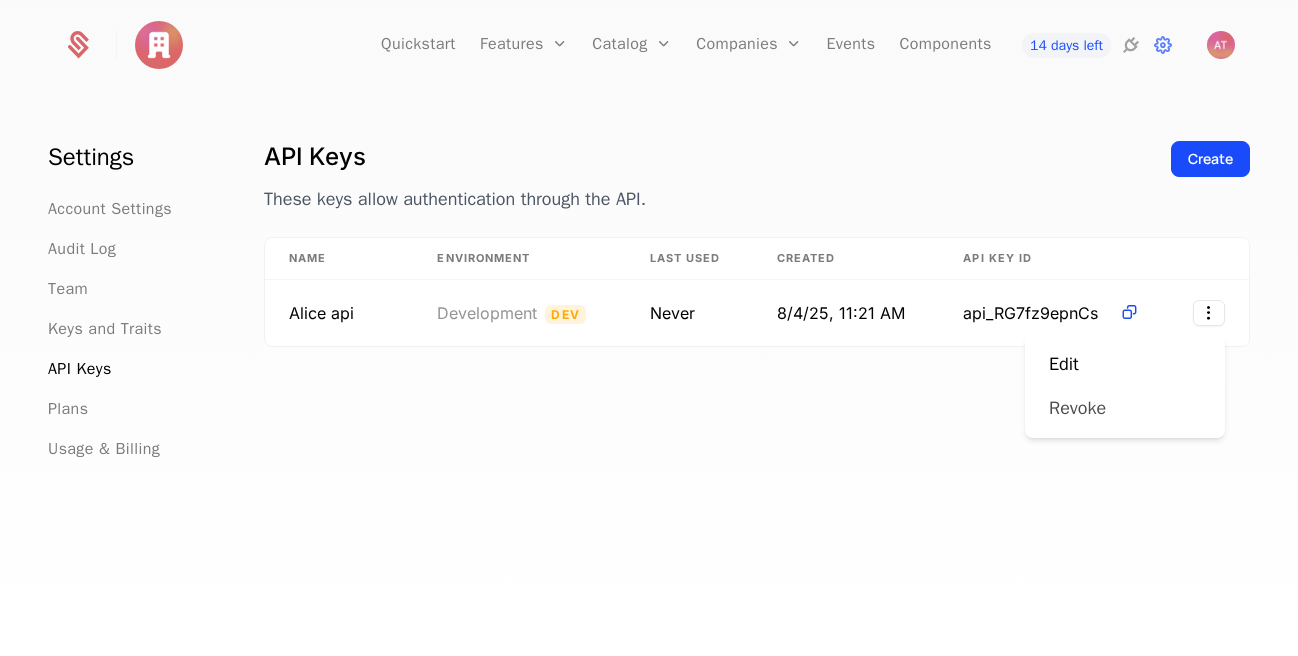 click on "Revoke" at bounding box center (1077, 408) 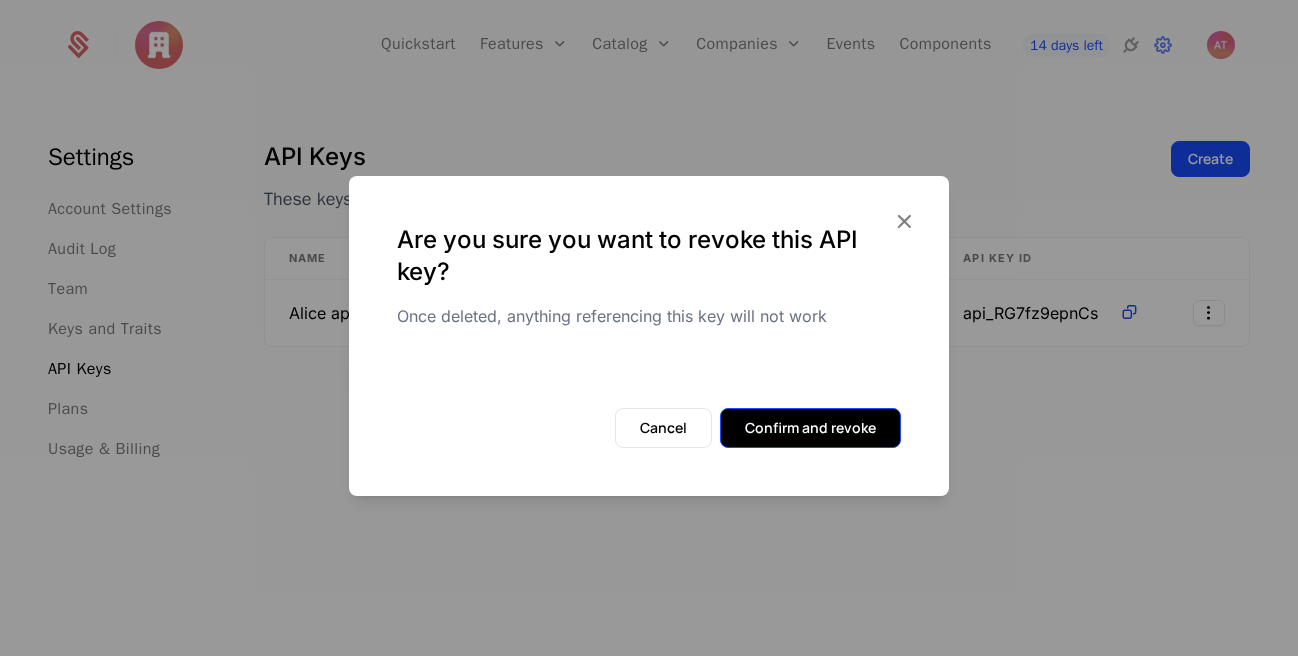 click on "Confirm and revoke" at bounding box center [810, 428] 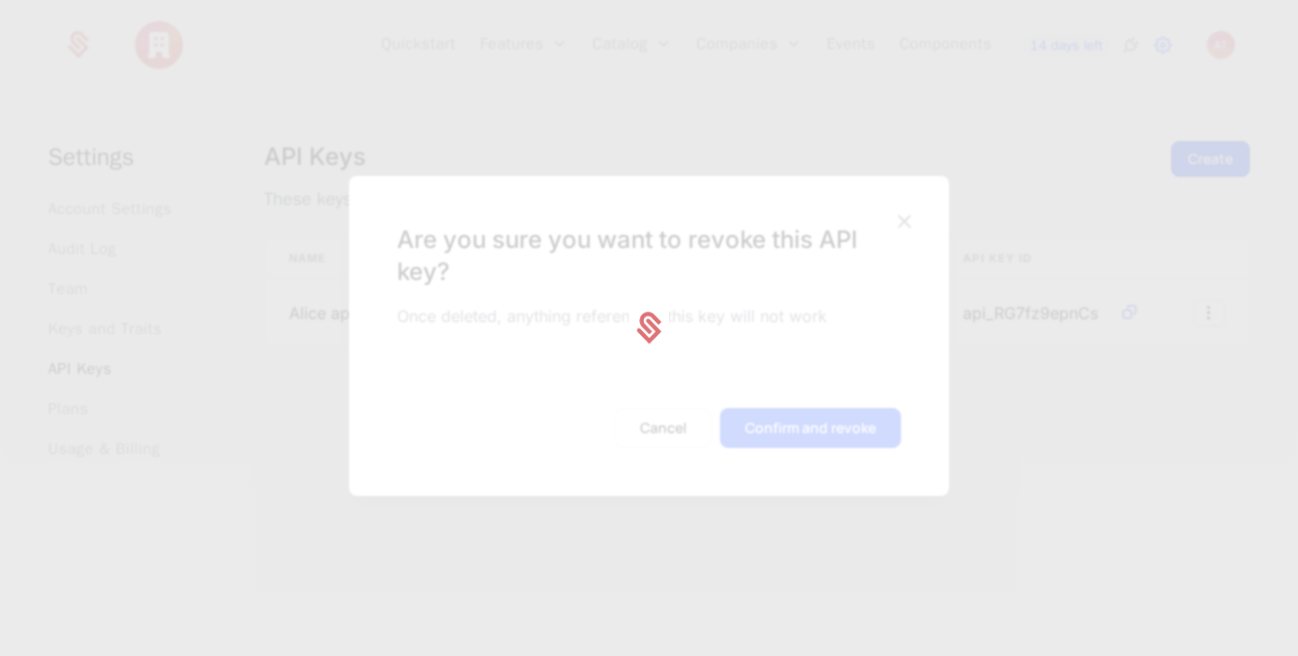 type 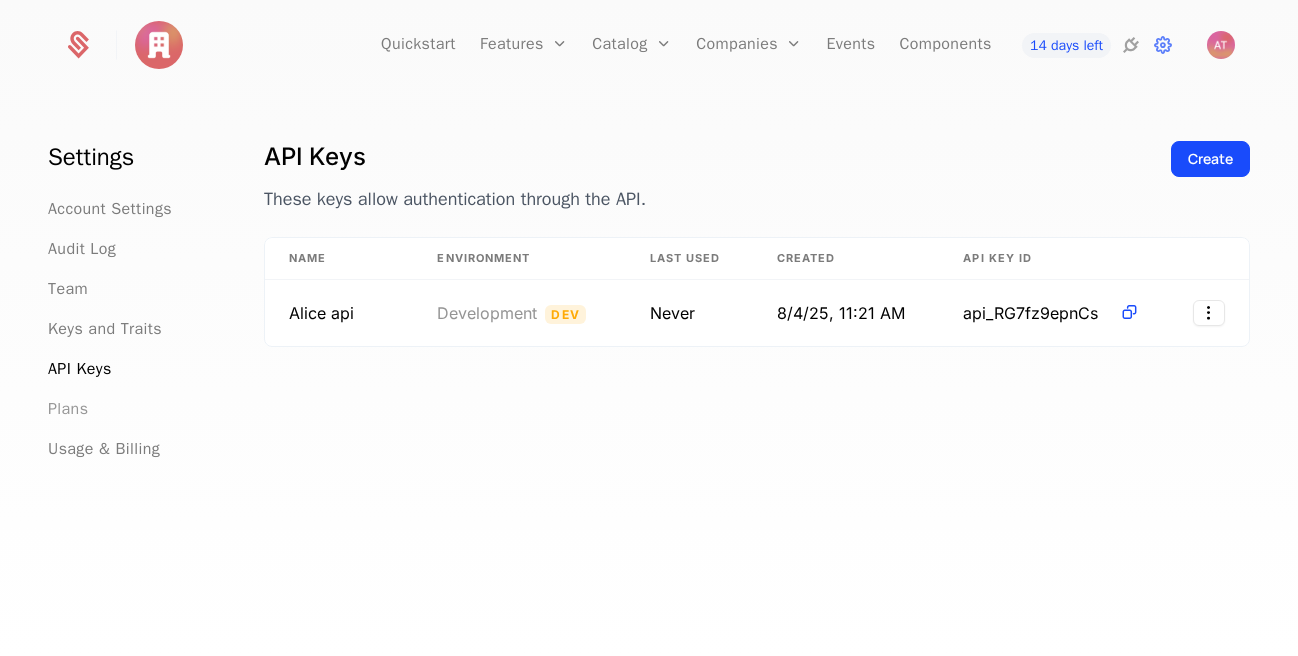 click on "Plans" at bounding box center [68, 409] 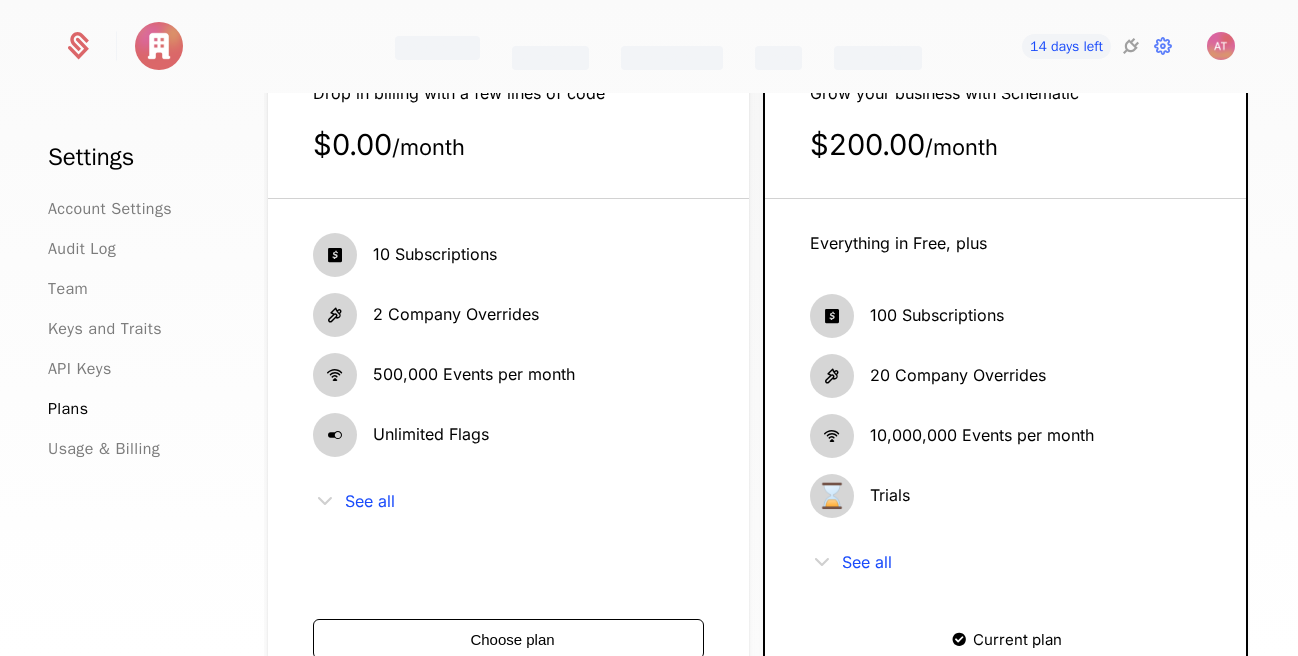 scroll, scrollTop: 456, scrollLeft: 0, axis: vertical 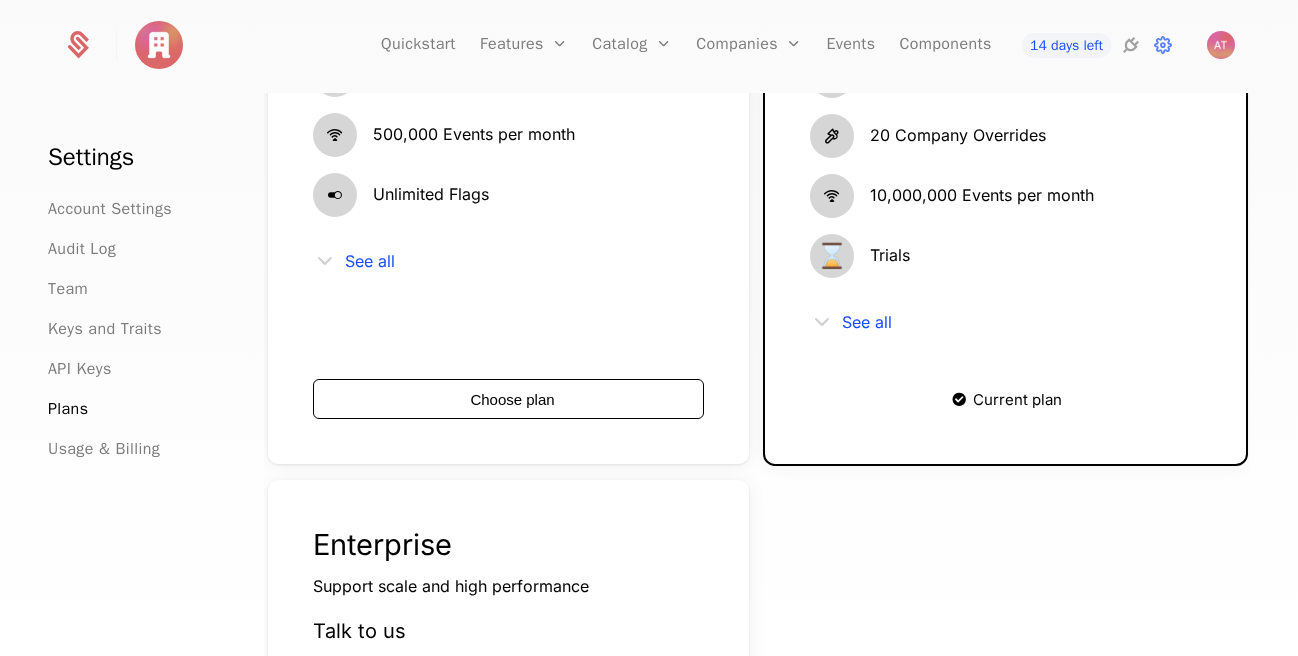 click on "10   Subscriptions 2   Company Overrides 500,000   Events   per   month Unlimited Flags See all" at bounding box center (508, 164) 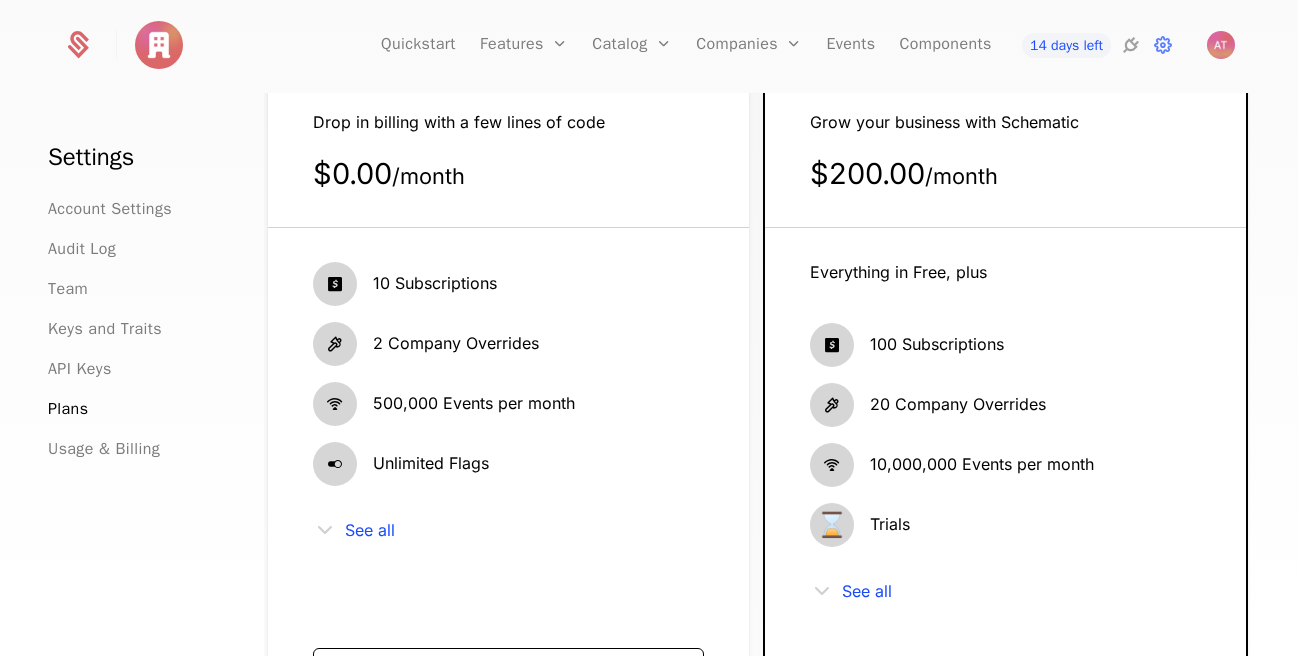 scroll, scrollTop: 228, scrollLeft: 0, axis: vertical 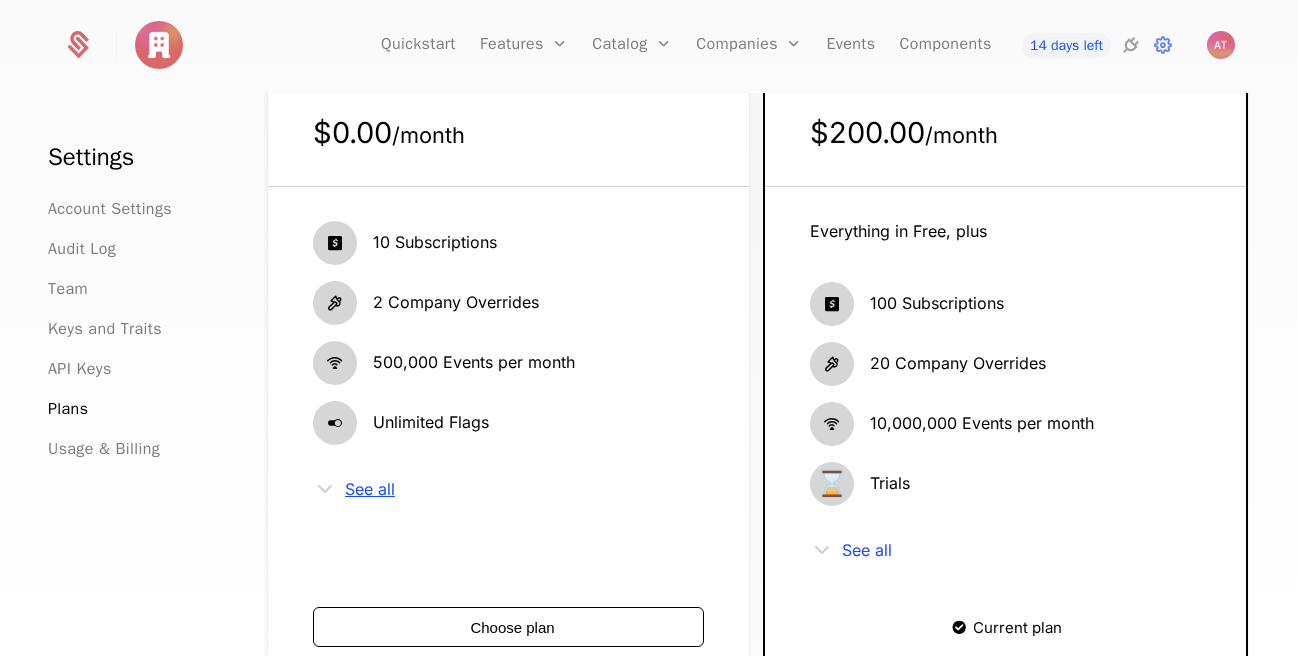 click on "See all" at bounding box center (370, 489) 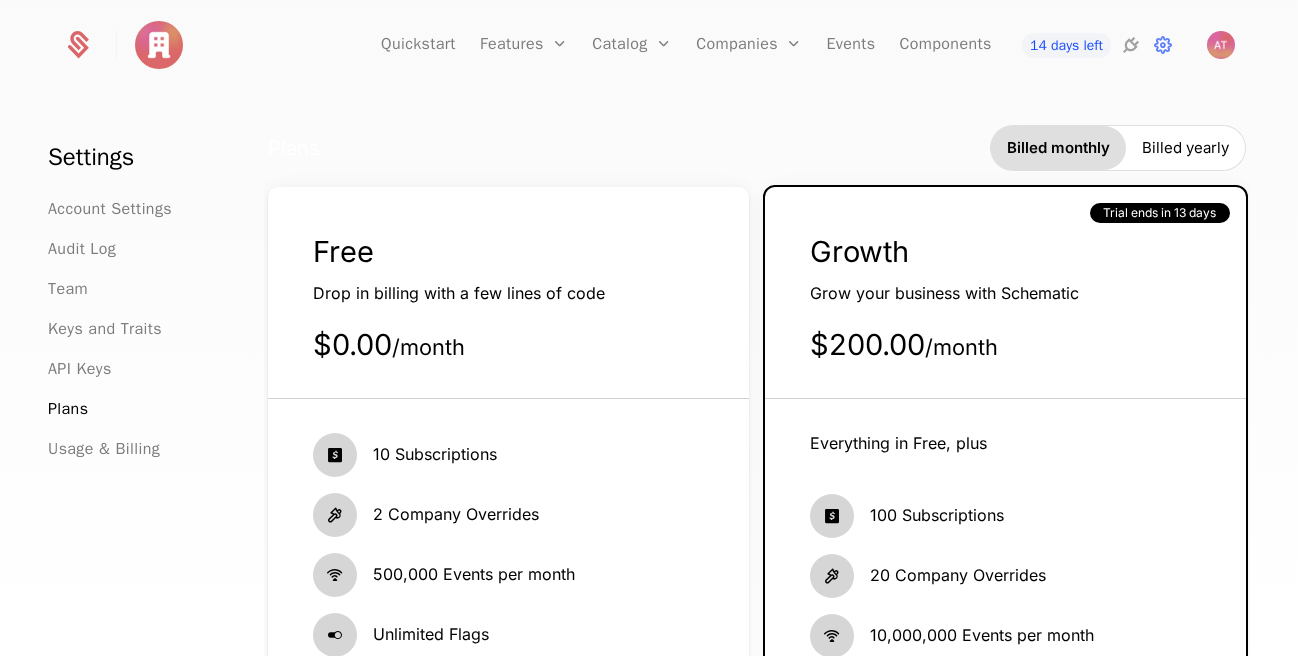 scroll, scrollTop: 0, scrollLeft: 0, axis: both 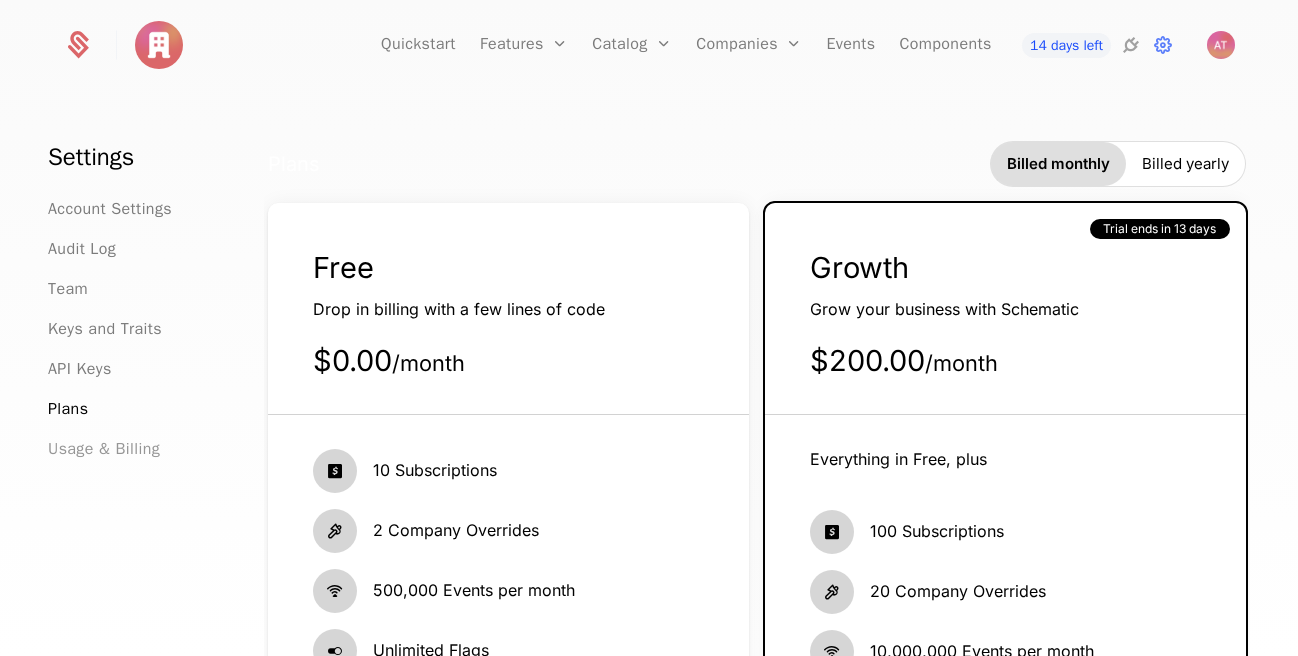 click on "Usage & Billing" at bounding box center [104, 449] 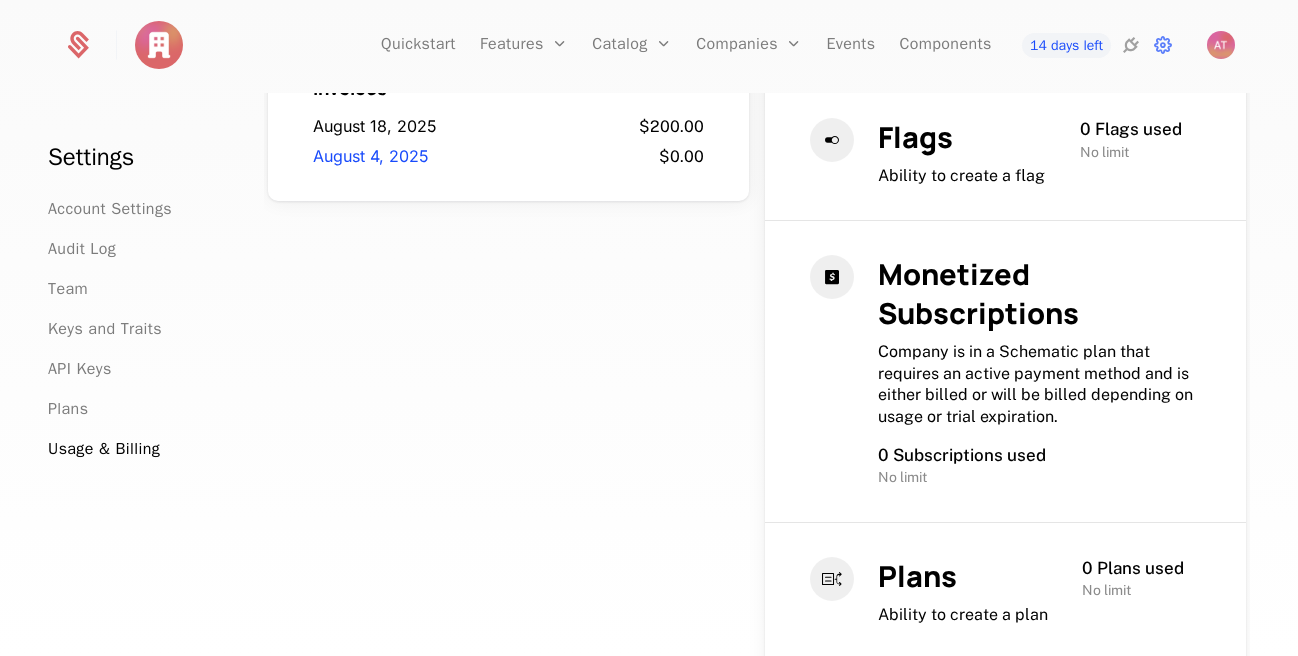 scroll, scrollTop: 1485, scrollLeft: 0, axis: vertical 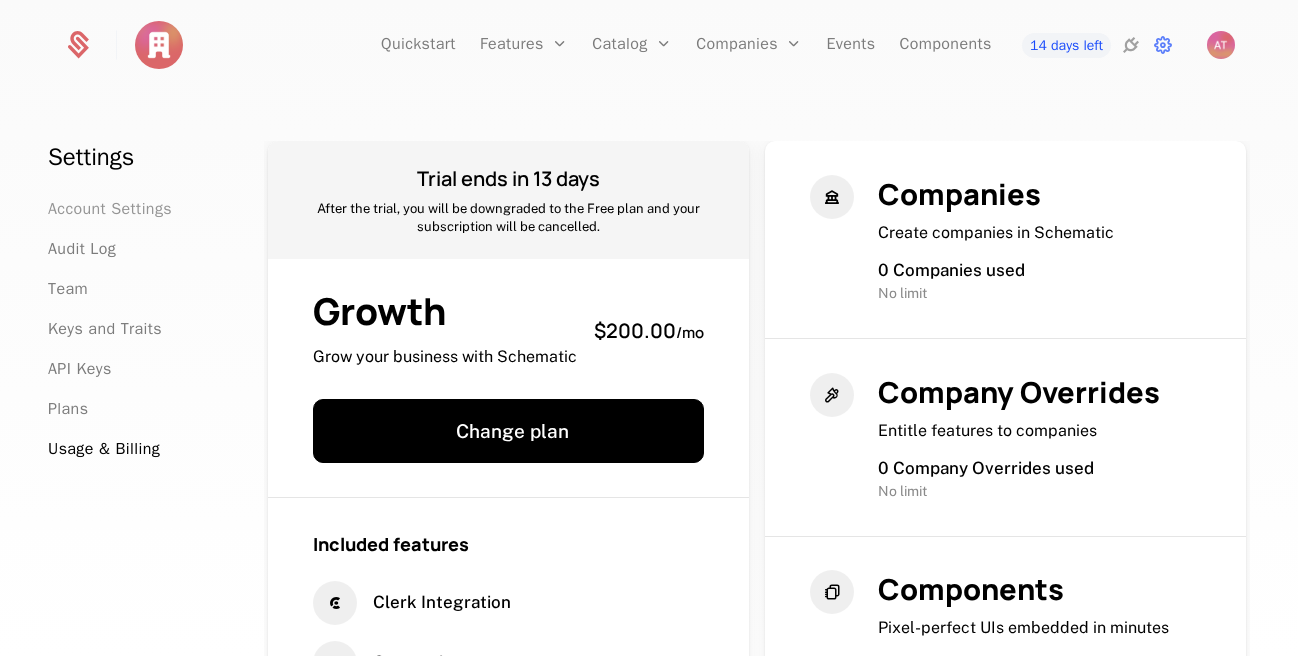 click on "Account Settings" at bounding box center [110, 209] 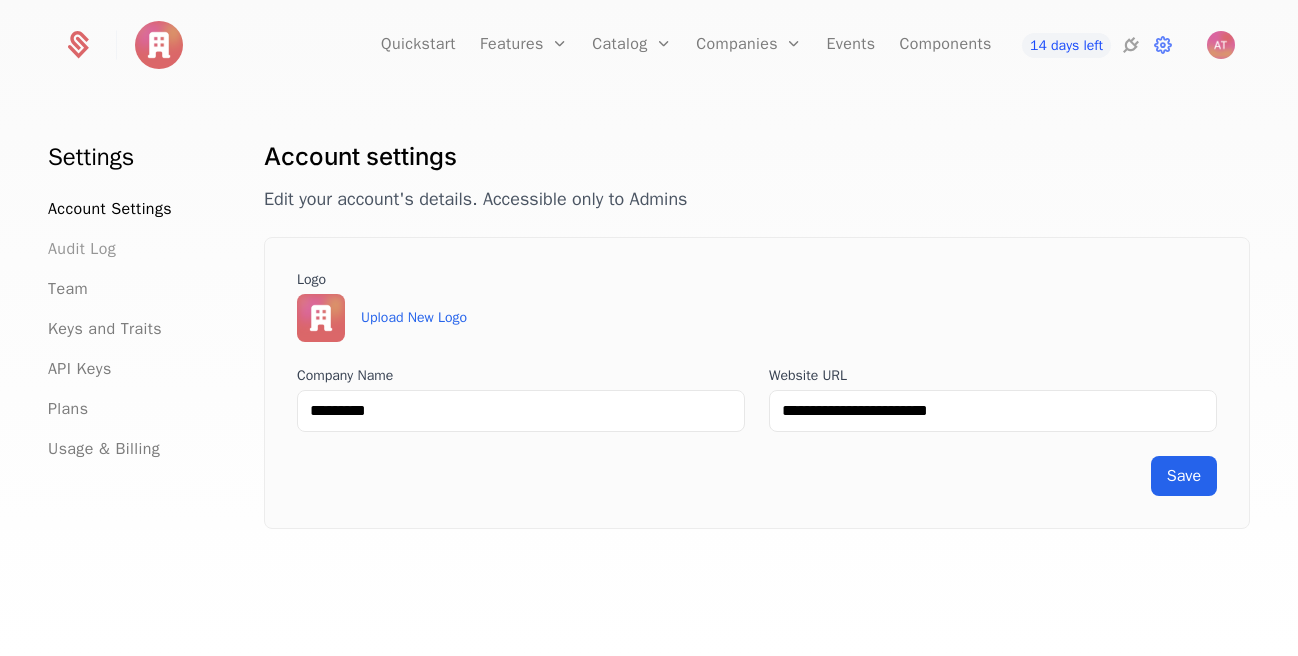 click on "Audit Log" at bounding box center (82, 249) 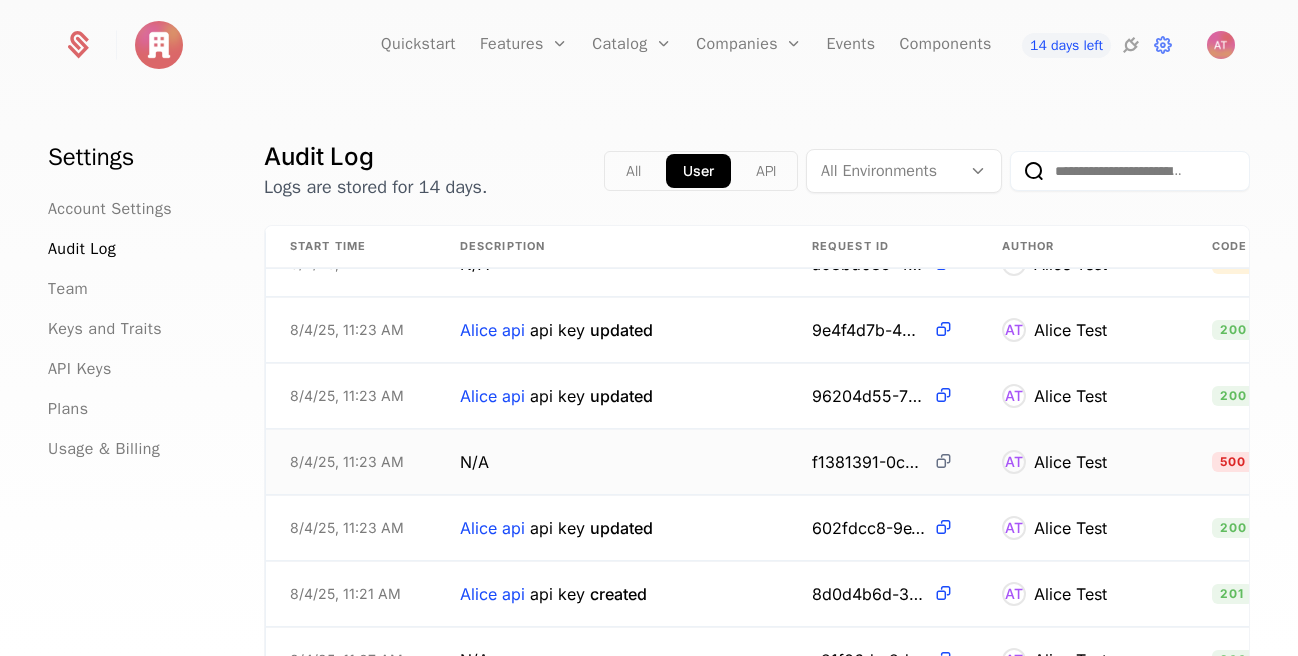 scroll, scrollTop: 0, scrollLeft: 0, axis: both 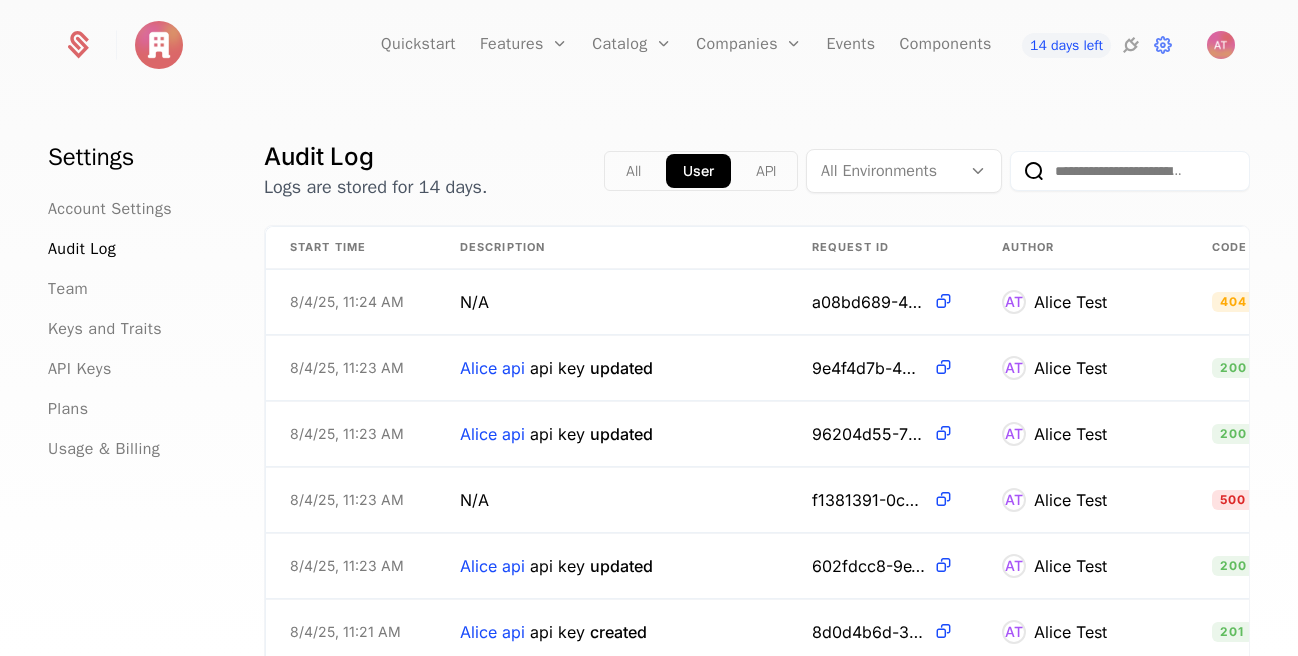 click on "Code" at bounding box center [1233, 248] 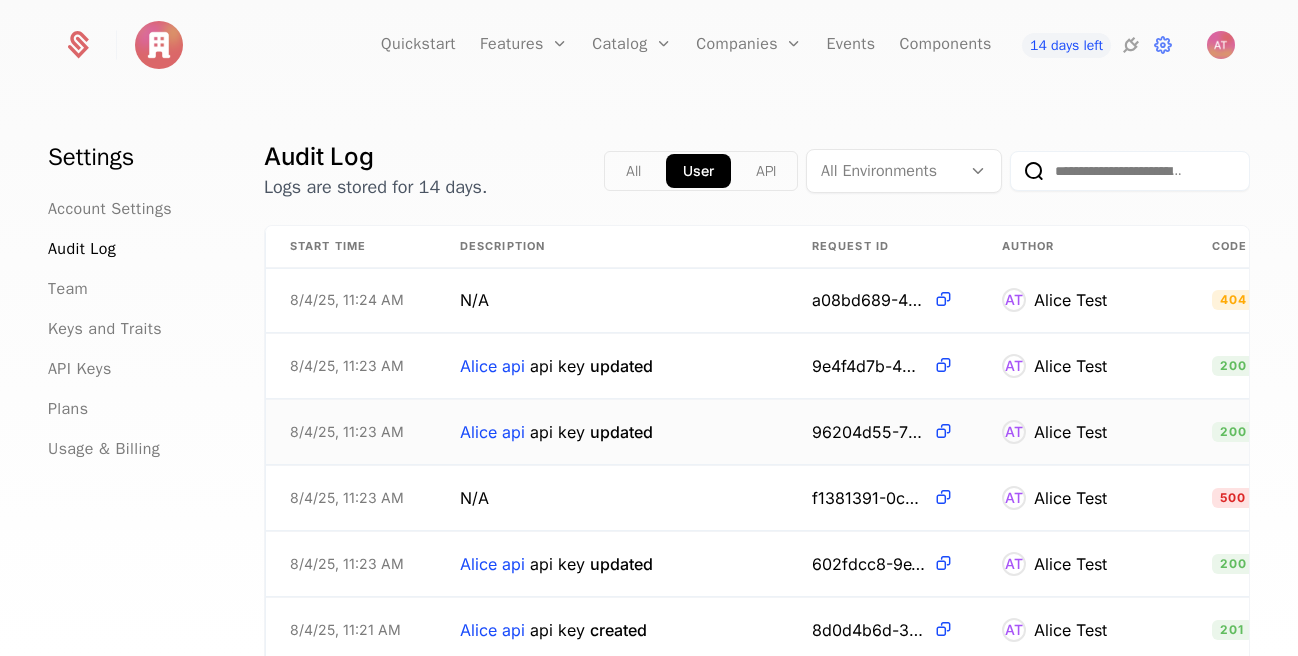 scroll, scrollTop: 0, scrollLeft: 0, axis: both 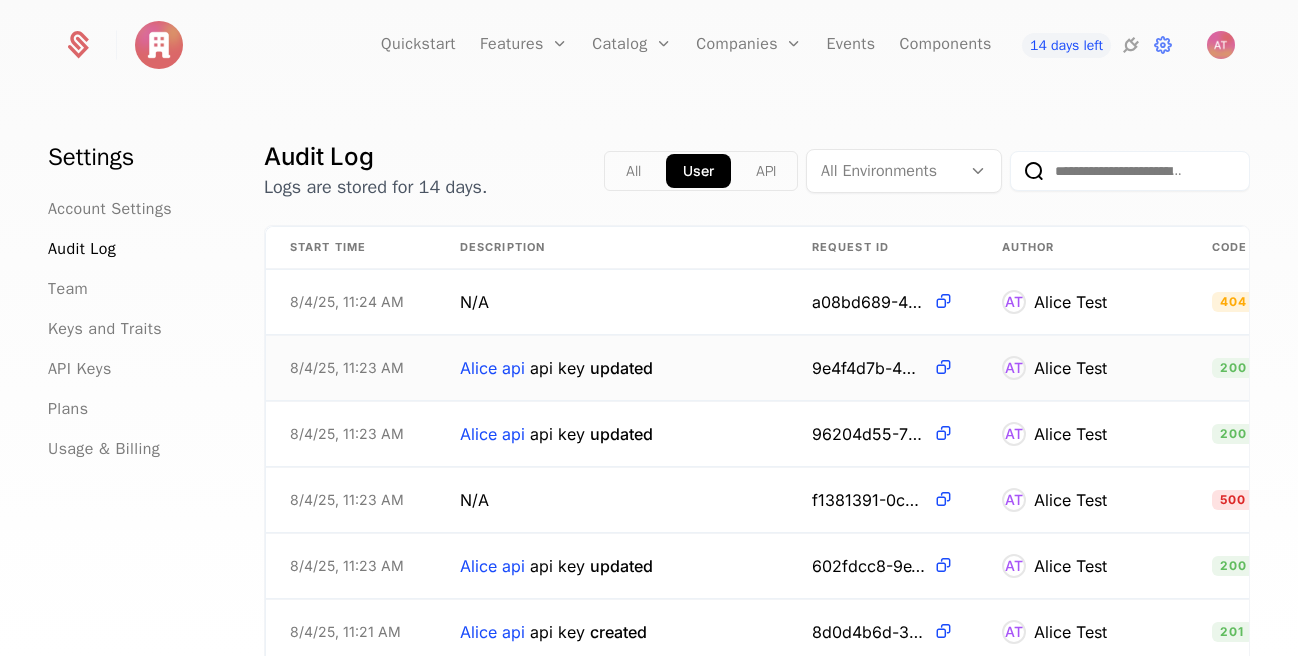 click on "Alice api   api key   updated" at bounding box center [556, 368] 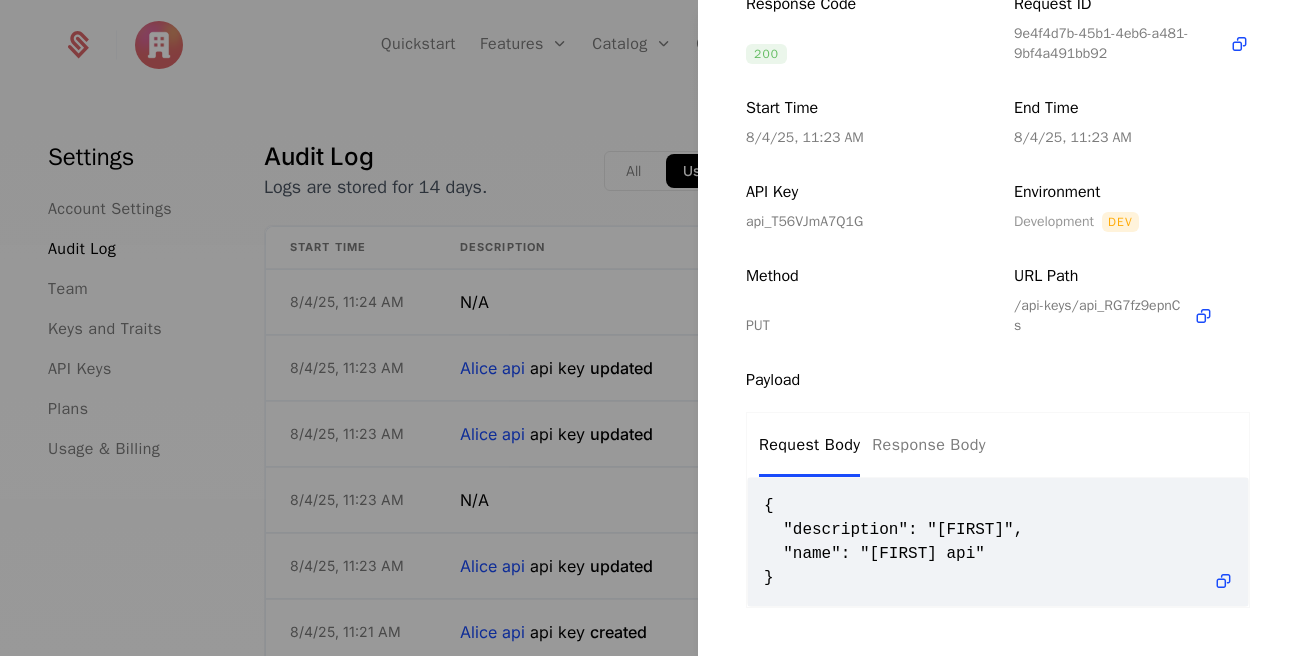 scroll, scrollTop: 0, scrollLeft: 0, axis: both 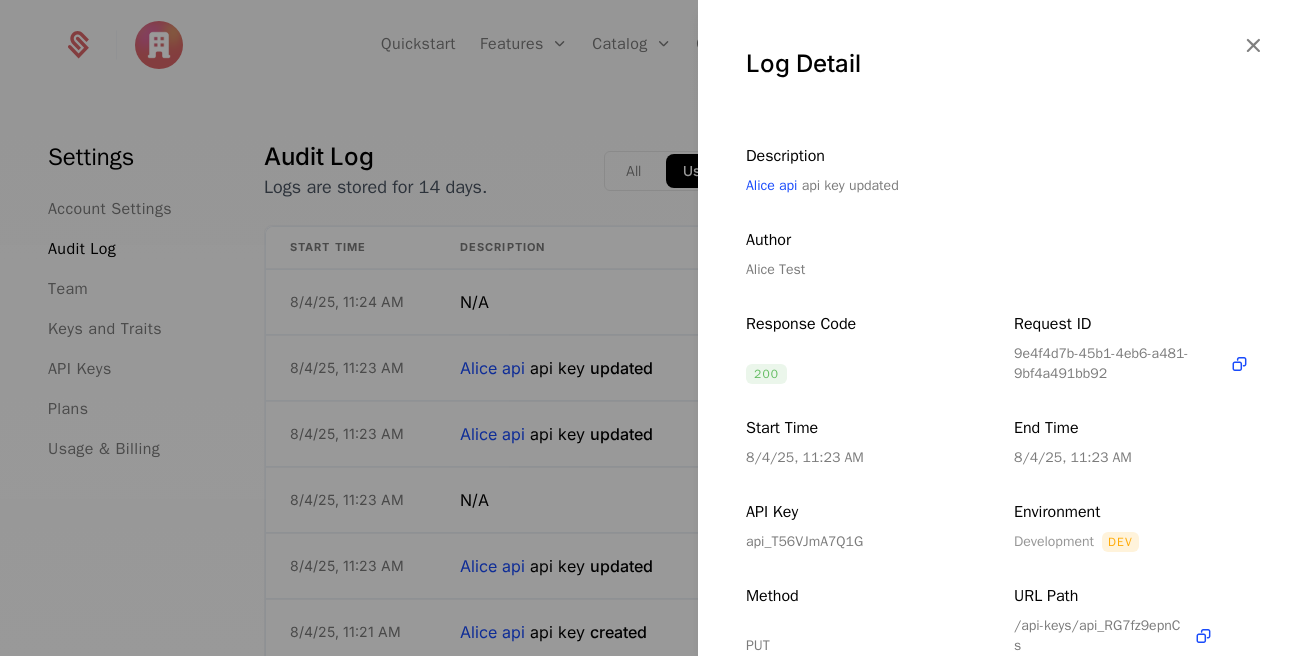 click at bounding box center [649, 328] 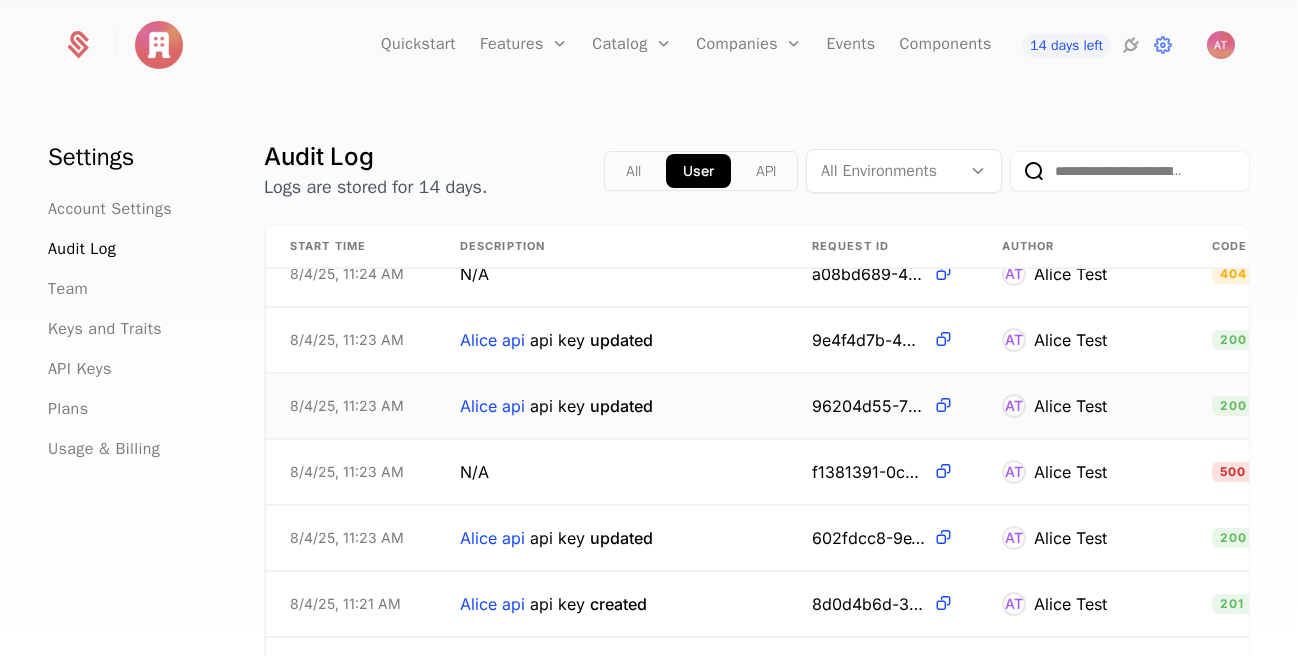 scroll, scrollTop: 38, scrollLeft: 0, axis: vertical 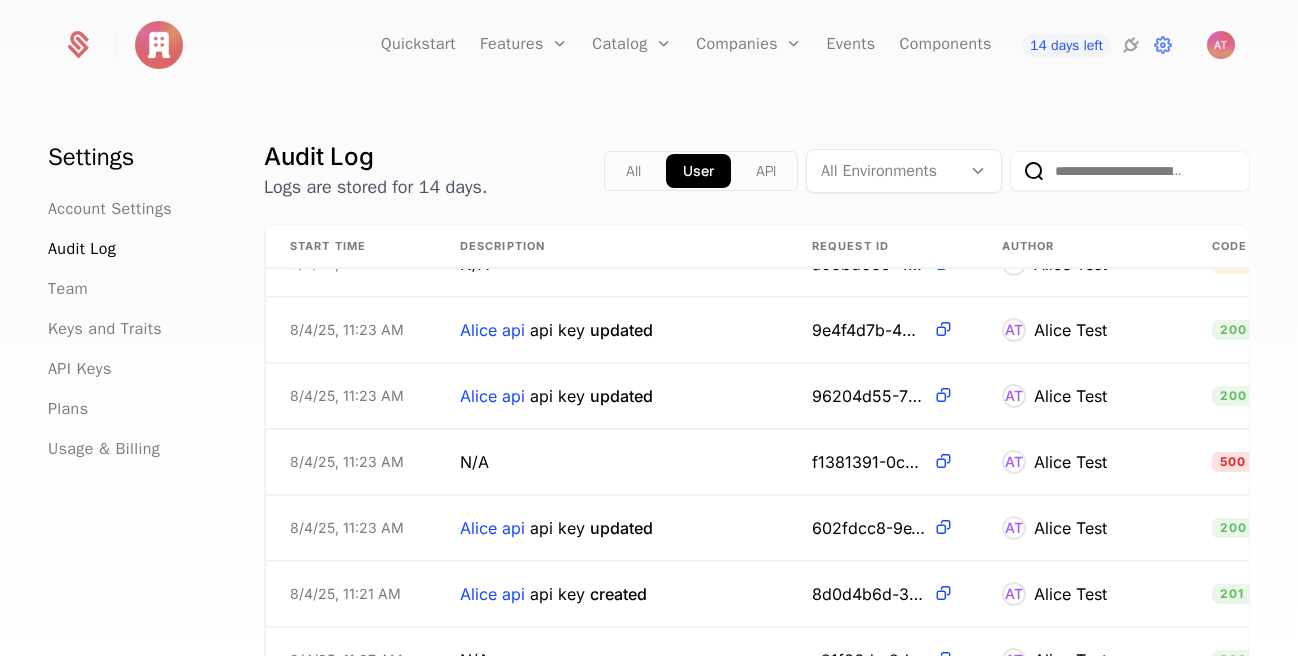click on "Description" at bounding box center (612, 247) 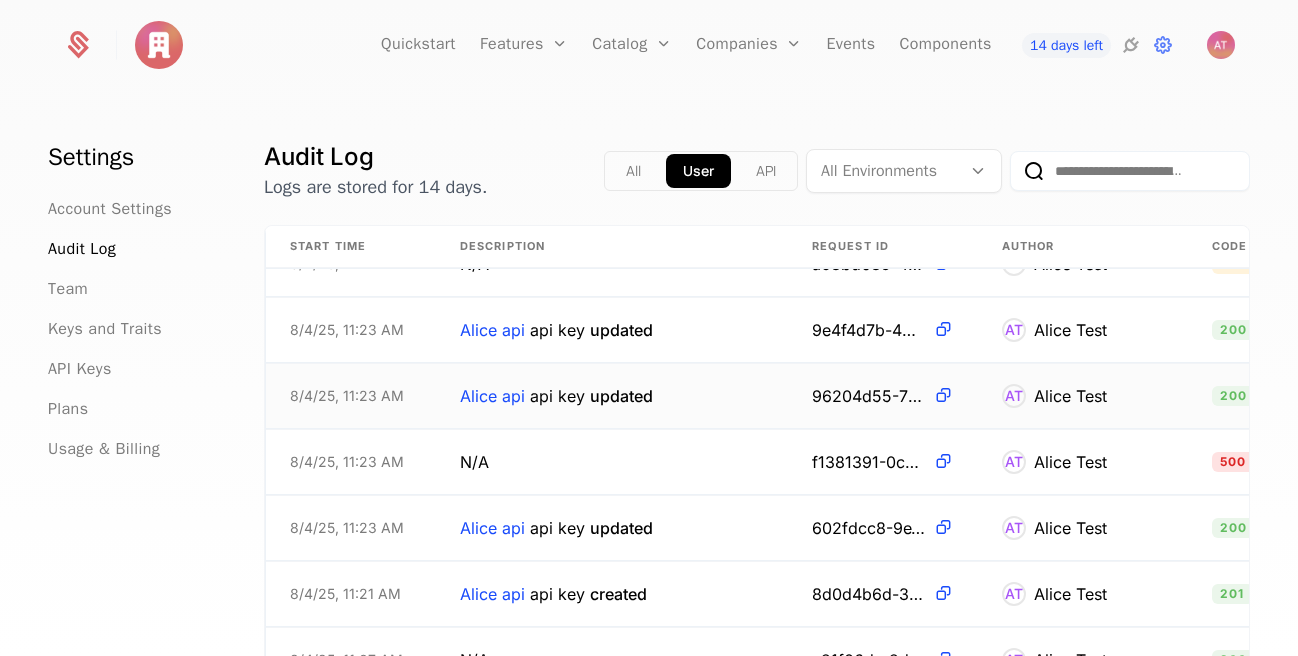 scroll, scrollTop: 0, scrollLeft: 0, axis: both 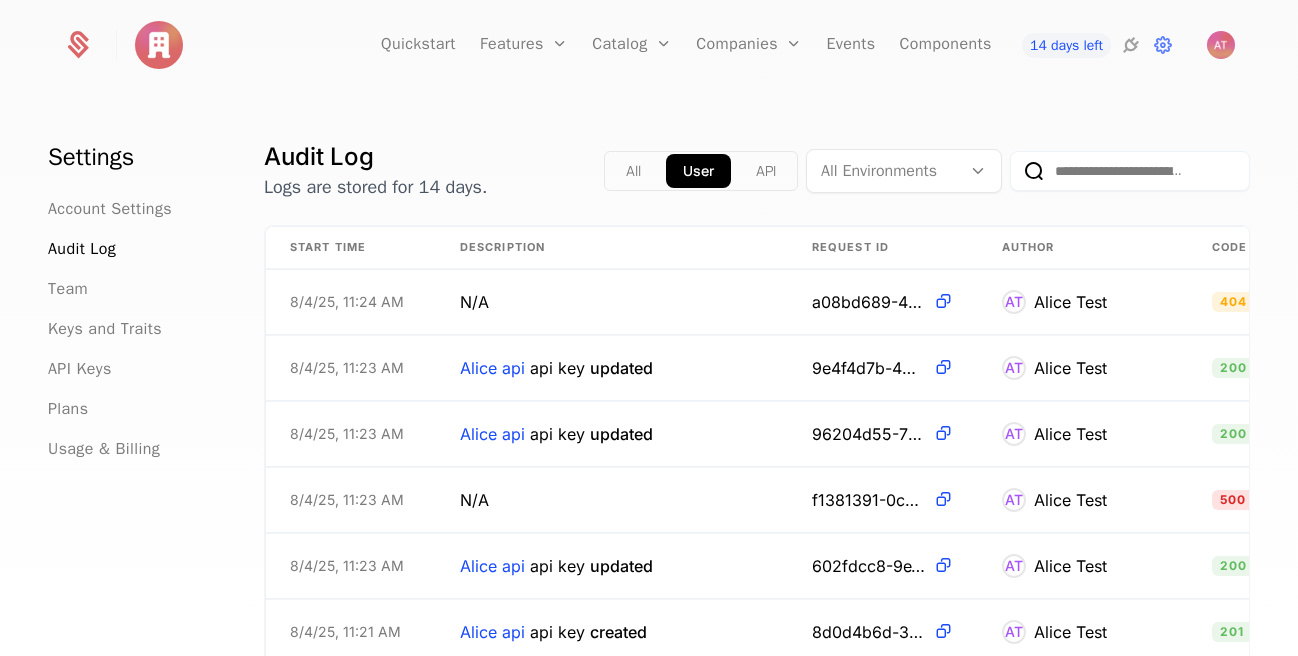 click on "All" at bounding box center [633, 171] 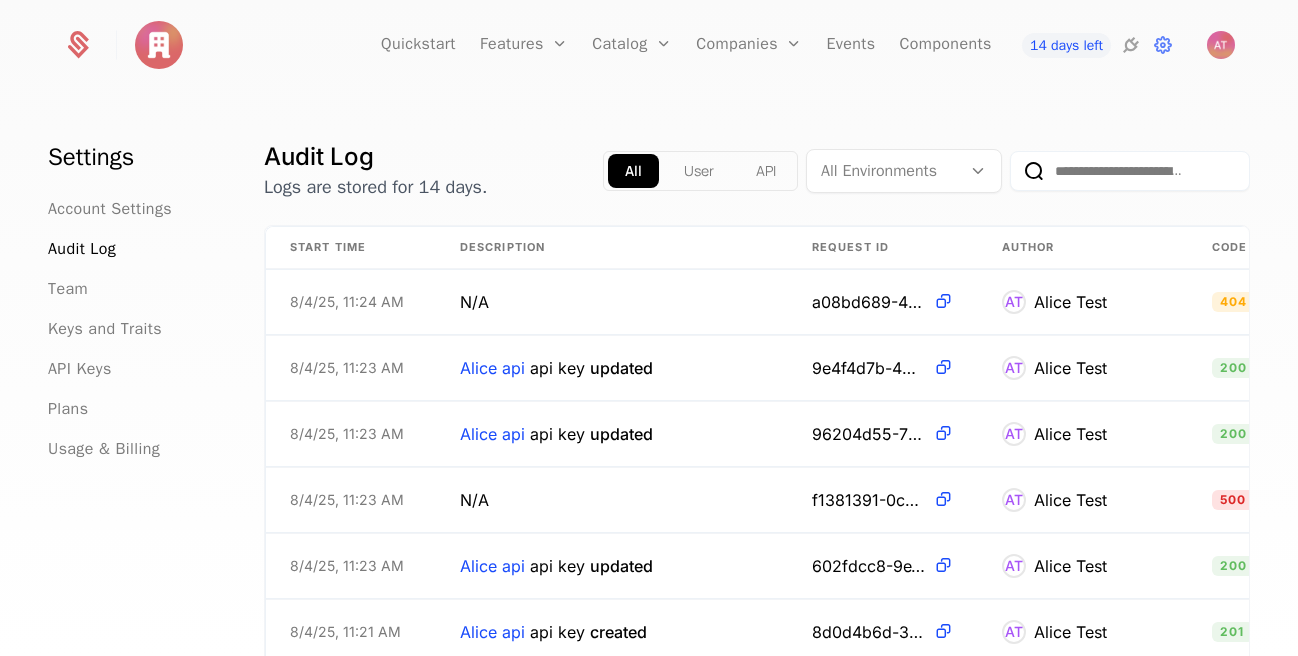 click on "API" at bounding box center [766, 171] 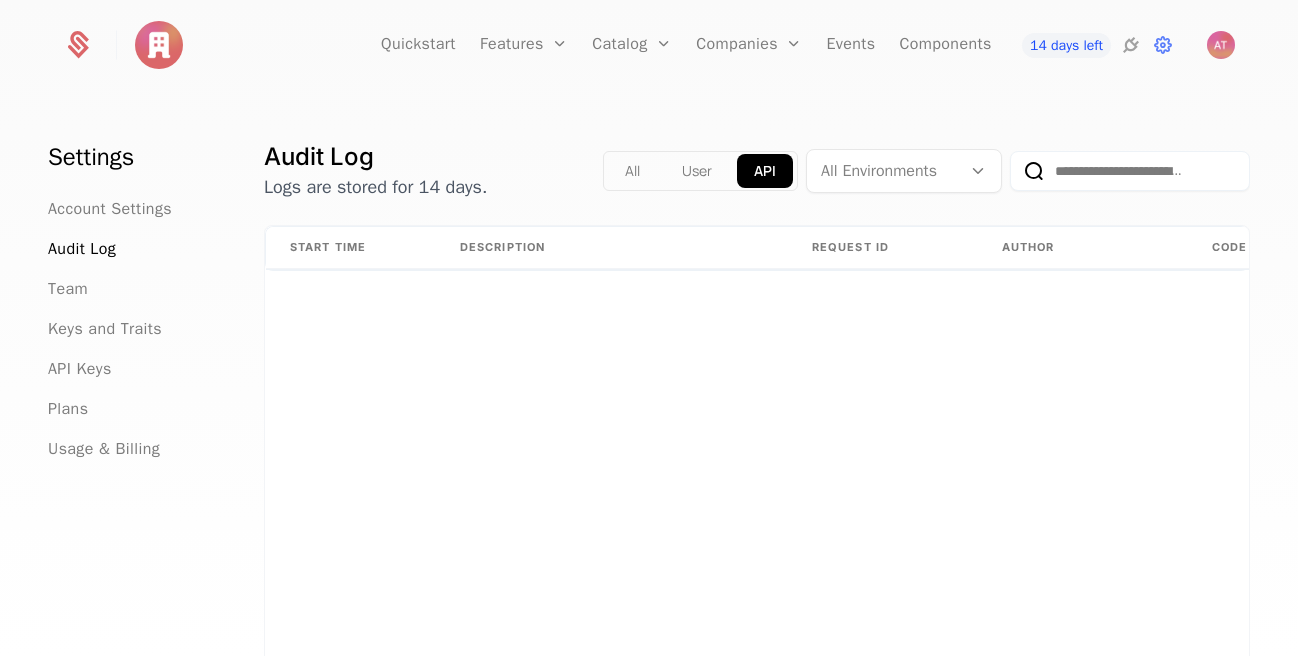 click at bounding box center (884, 171) 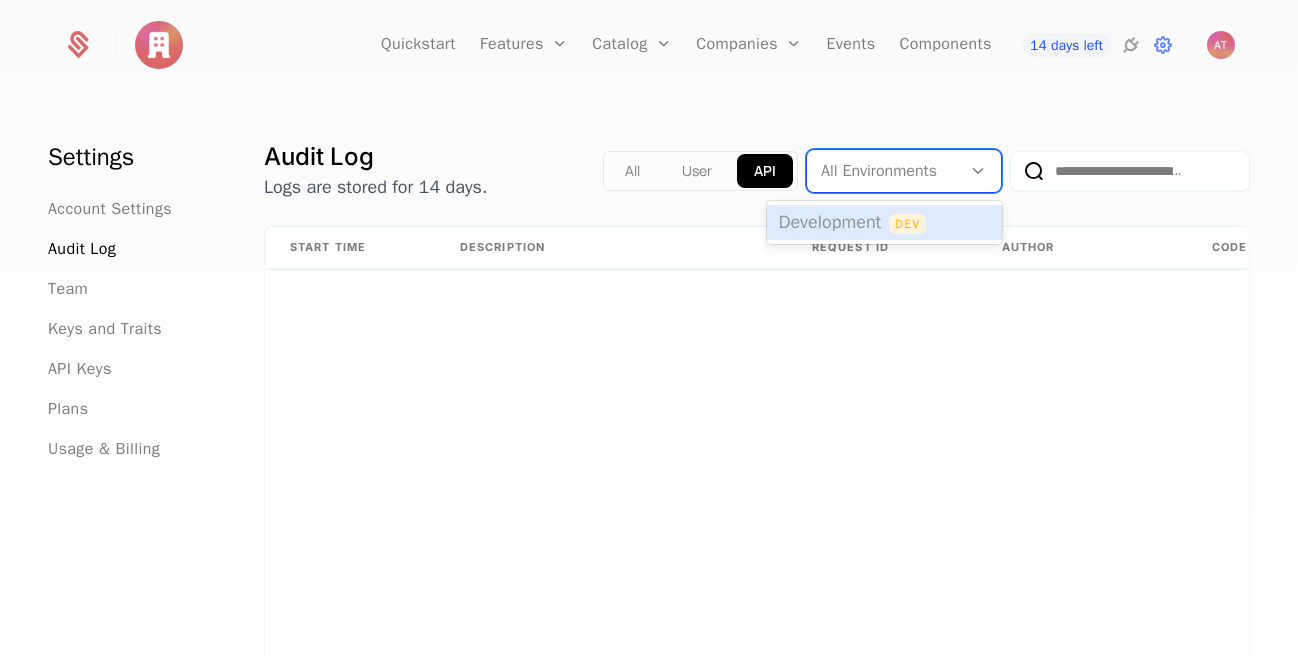 drag, startPoint x: 888, startPoint y: 230, endPoint x: 895, endPoint y: 260, distance: 30.805843 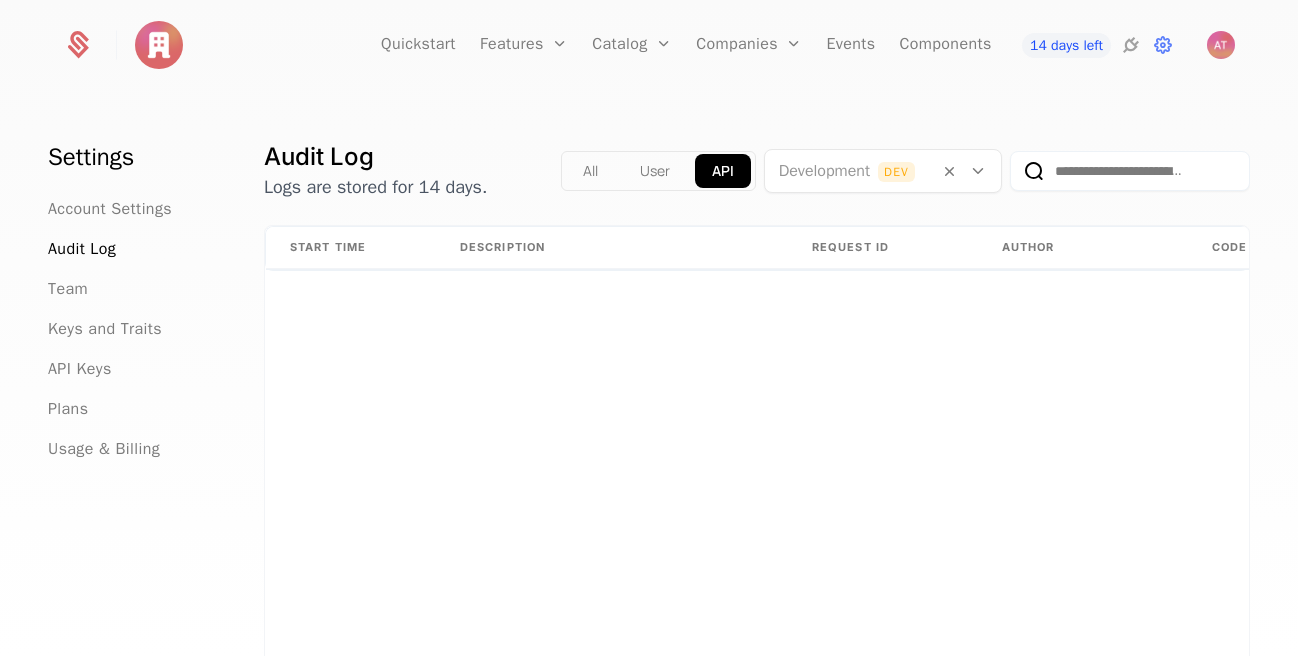 click on "Start Time Description Request ID Author Code Environment URL" at bounding box center [757, 526] 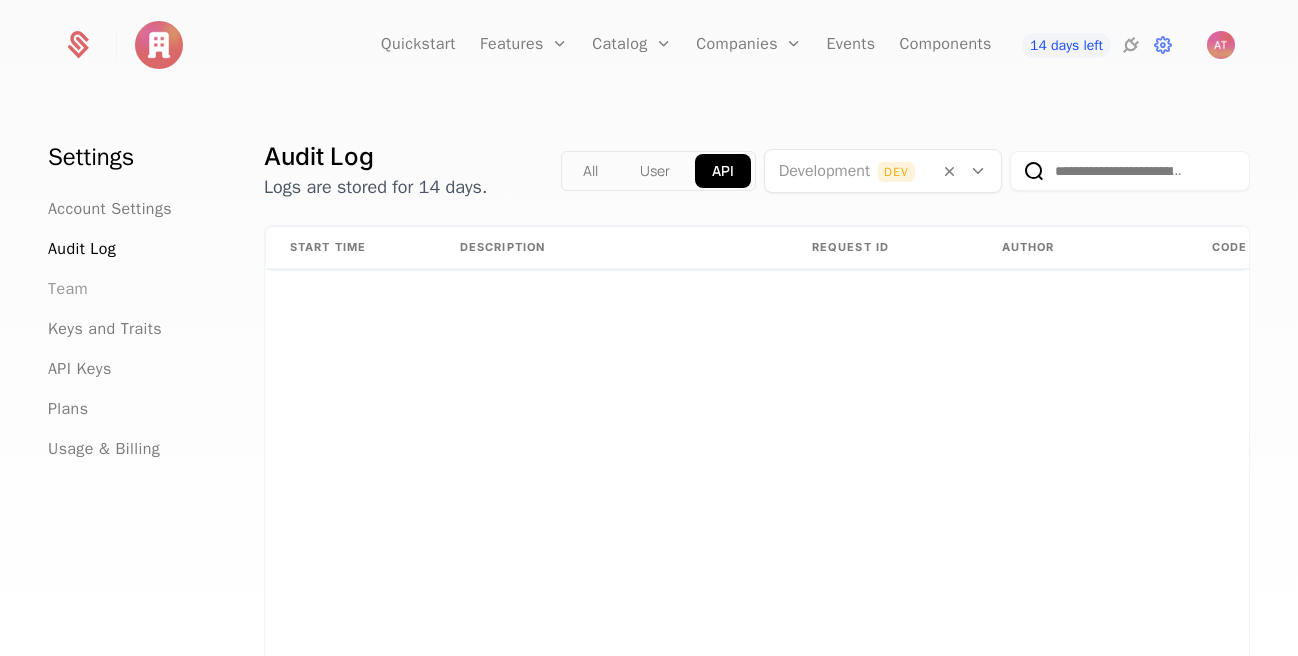 click on "Settings Account Settings Audit Log Team Keys and Traits API Keys Plans Usage & Billing Audit Log Logs are stored for 14 days. All User API Development Dev Start Time Description Request ID Author Code Environment URL" at bounding box center (649, 380) 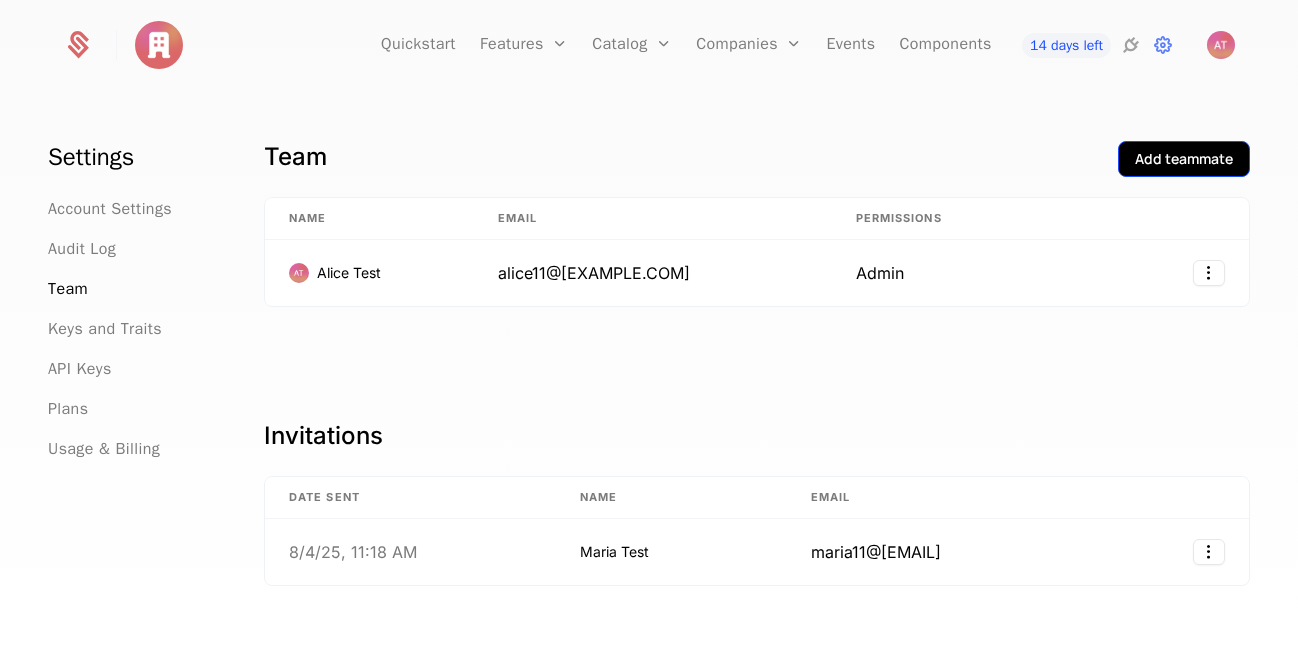 click on "Add teammate" at bounding box center [1184, 159] 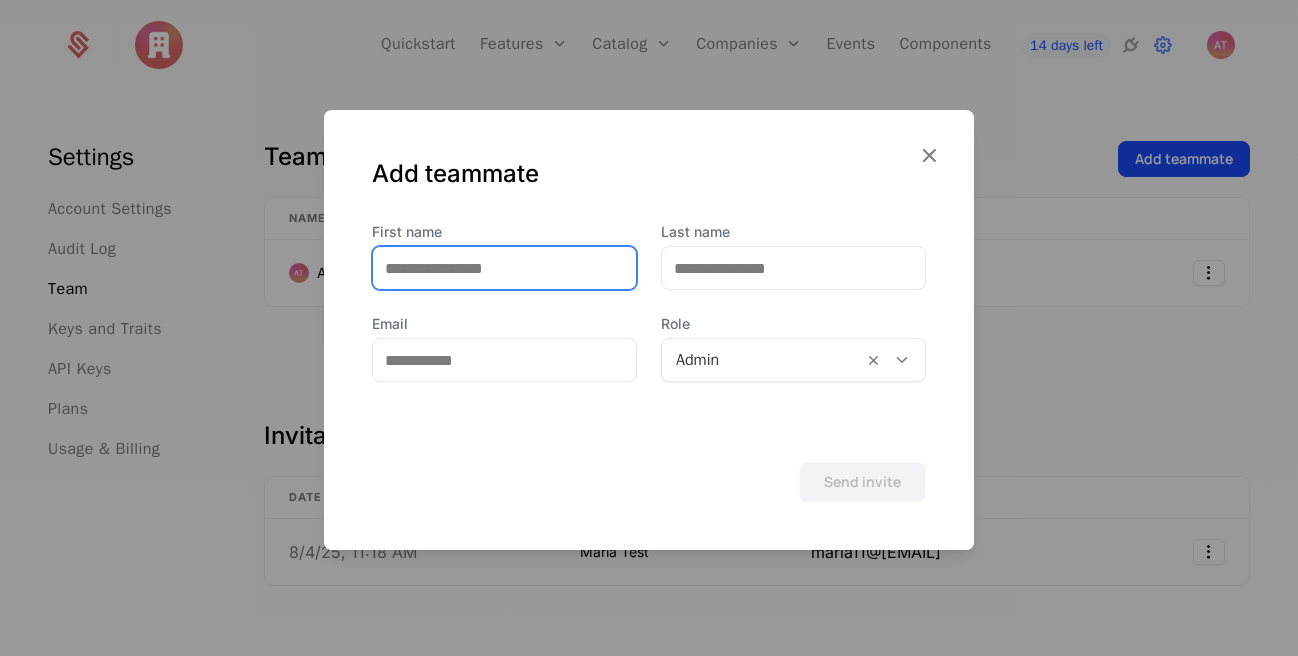 click on "First name" at bounding box center (504, 268) 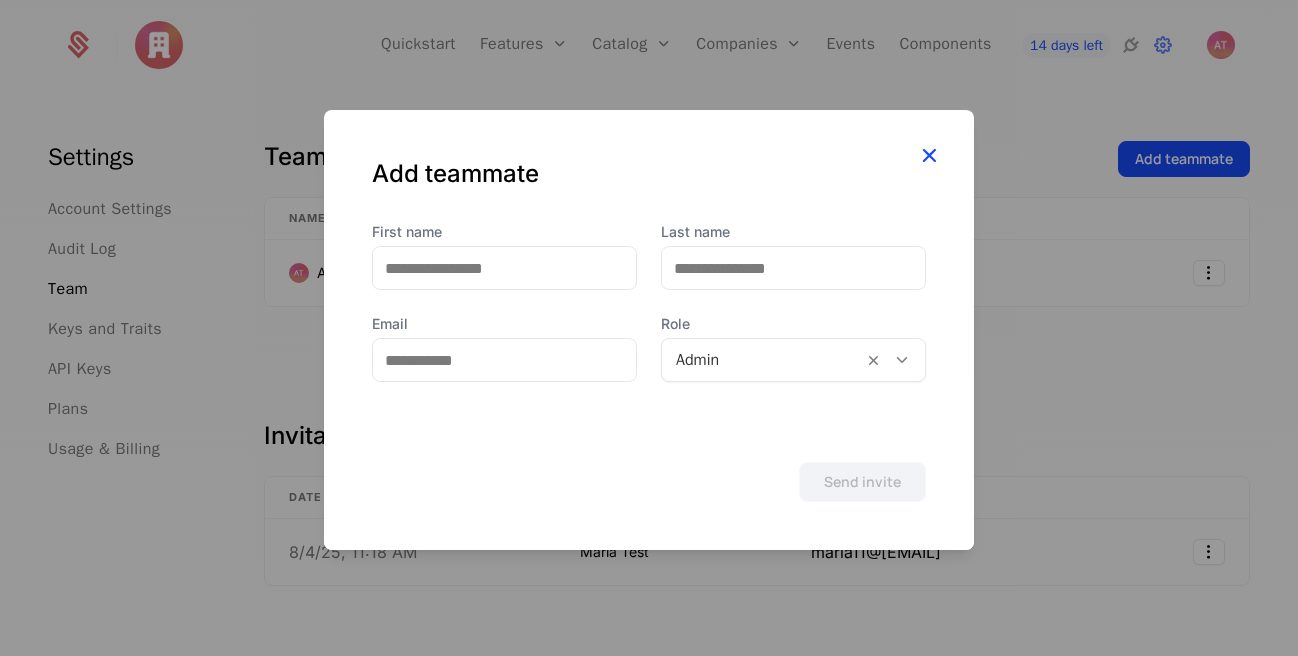 click on "Add teammate" at bounding box center (649, 166) 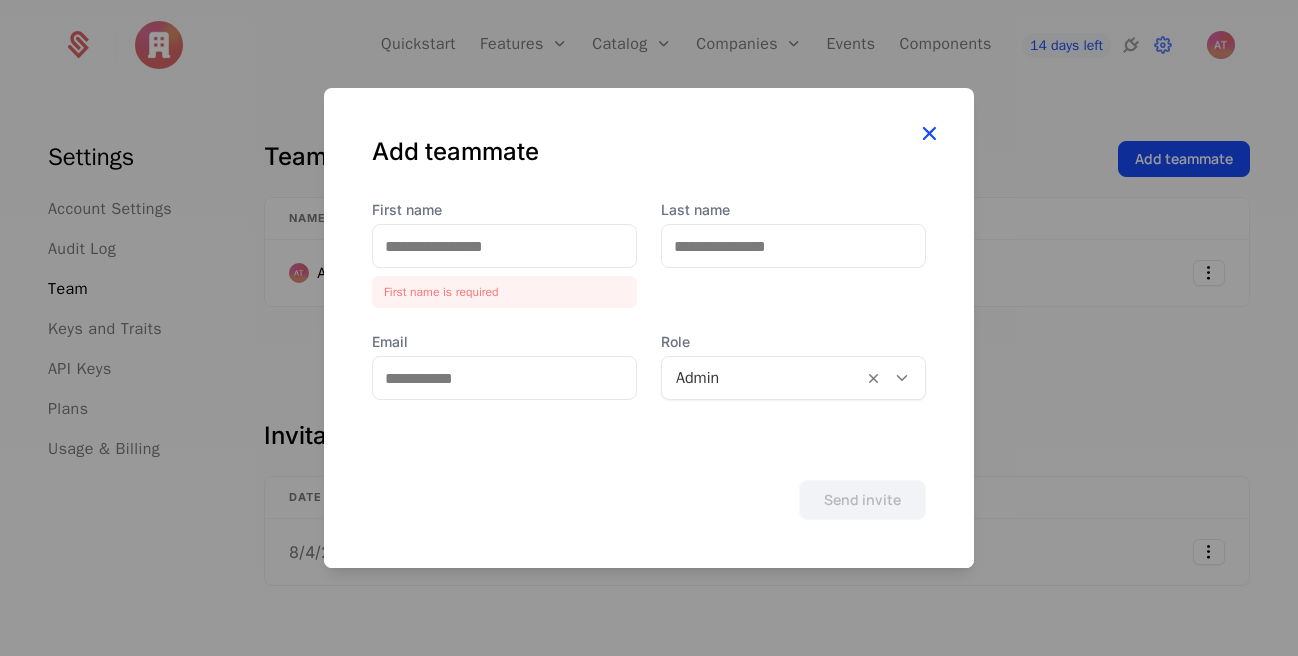 click at bounding box center (929, 133) 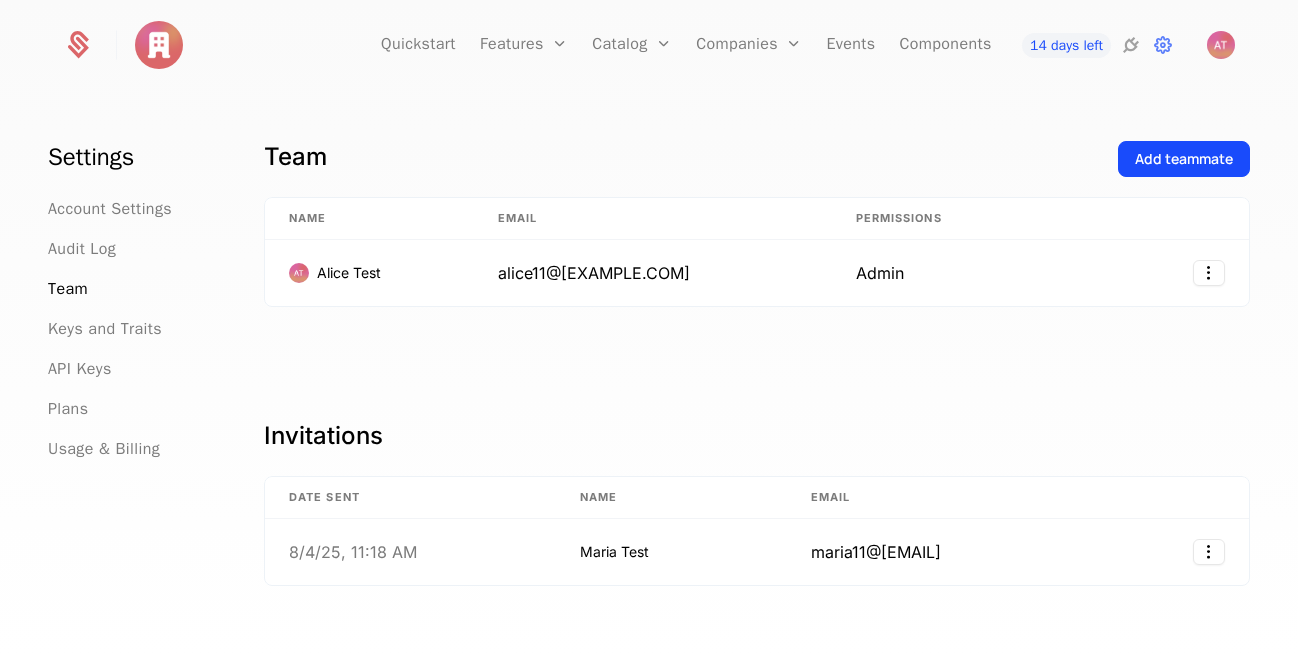 click on "Settings Account Settings Audit Log Team Keys and Traits API Keys Plans Usage & Billing Team     Add teammate Name Email Permissions Alice Test alice11@yopmail.com Admin Invitations     Date Sent Name Email 8/4/25, 11:18 AM Maria Test maria11@yopmail.com" at bounding box center (649, 380) 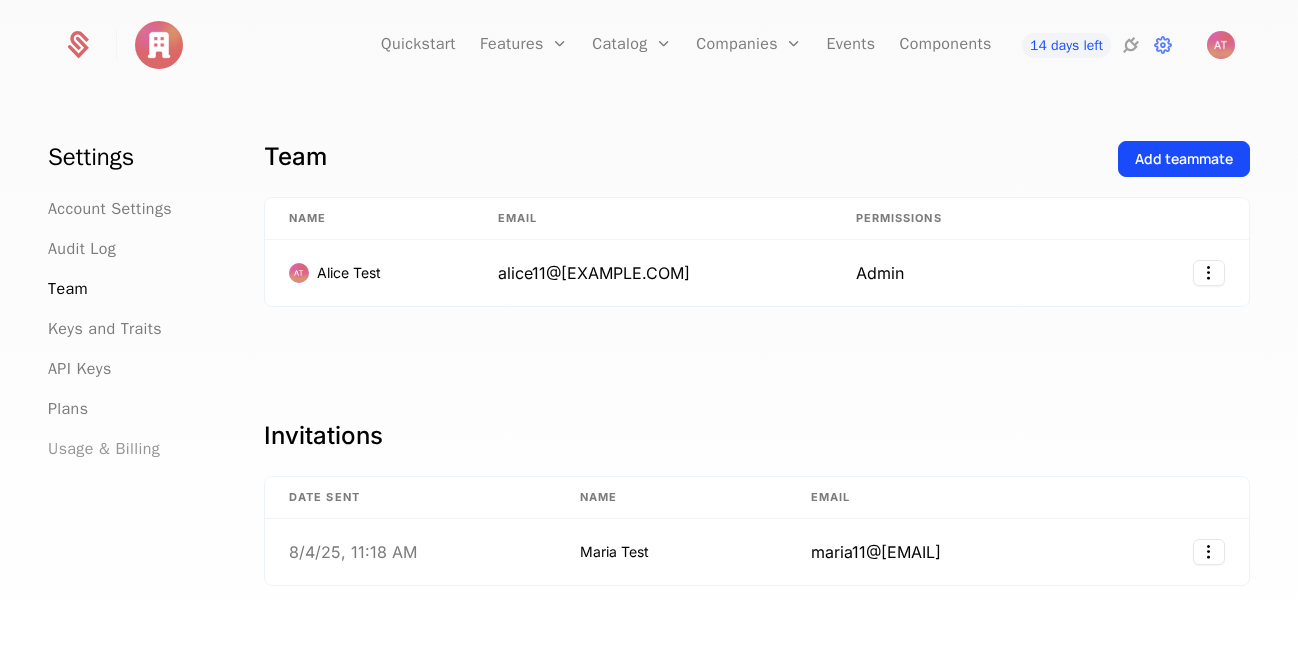 click on "Usage & Billing" at bounding box center (104, 449) 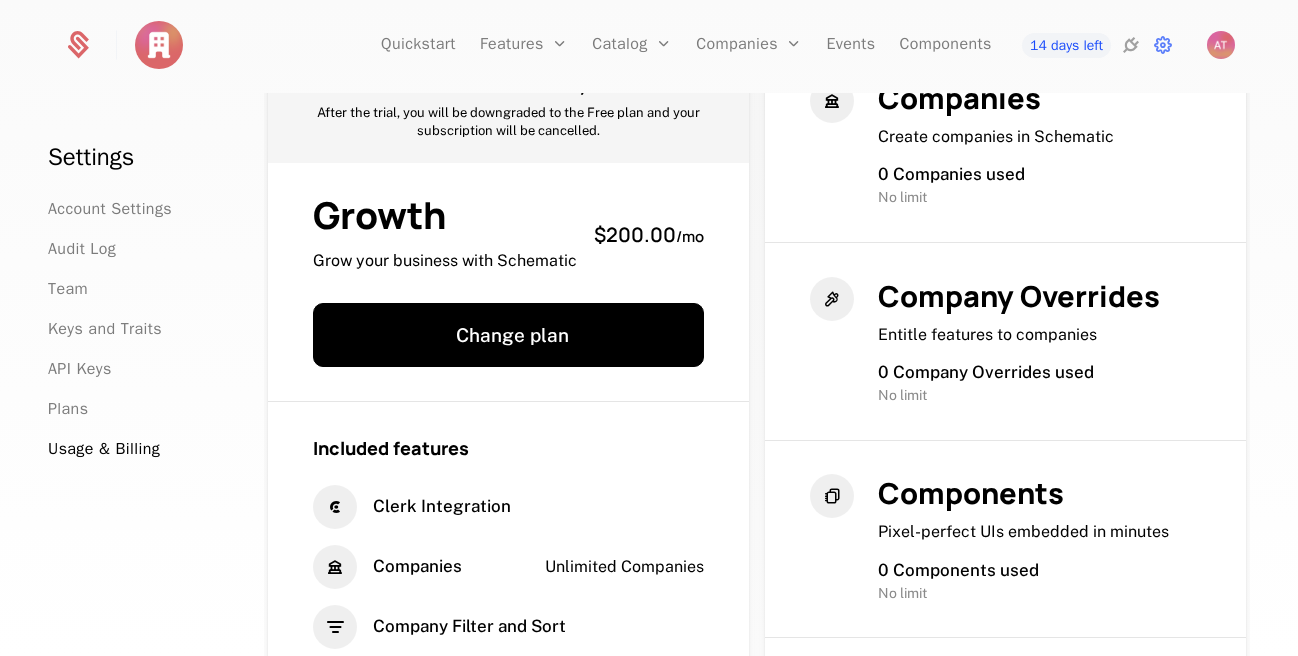 scroll, scrollTop: 0, scrollLeft: 0, axis: both 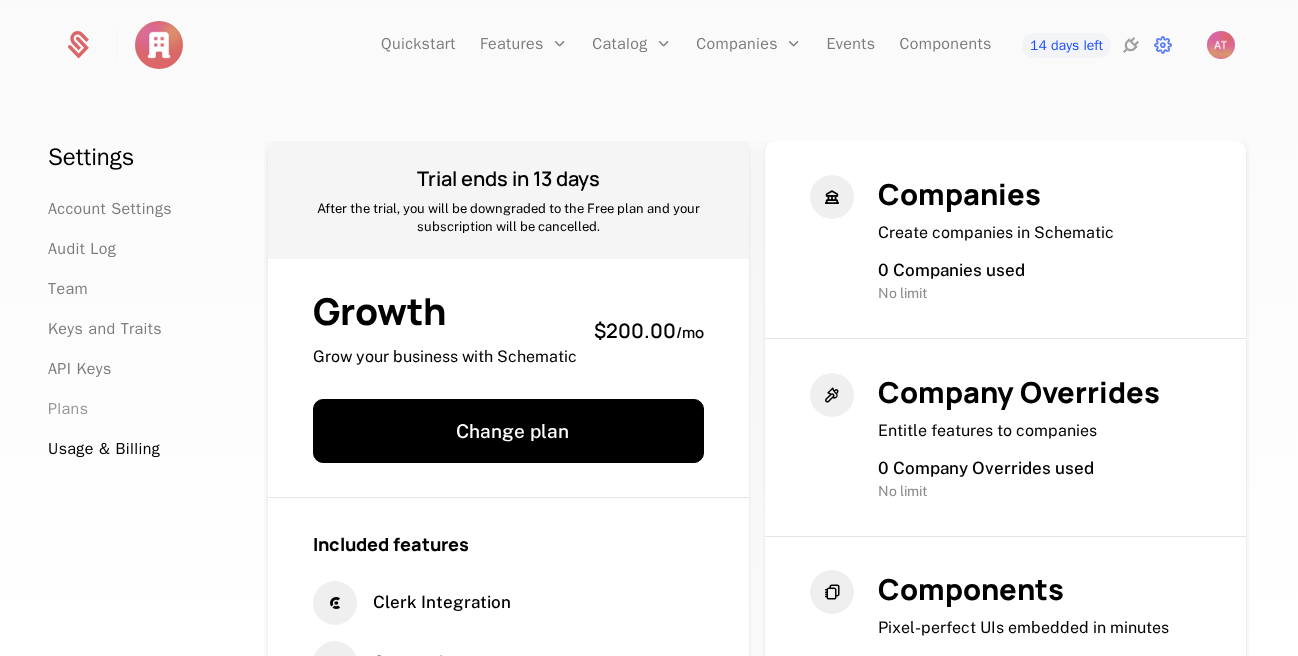 click on "Plans" at bounding box center [68, 409] 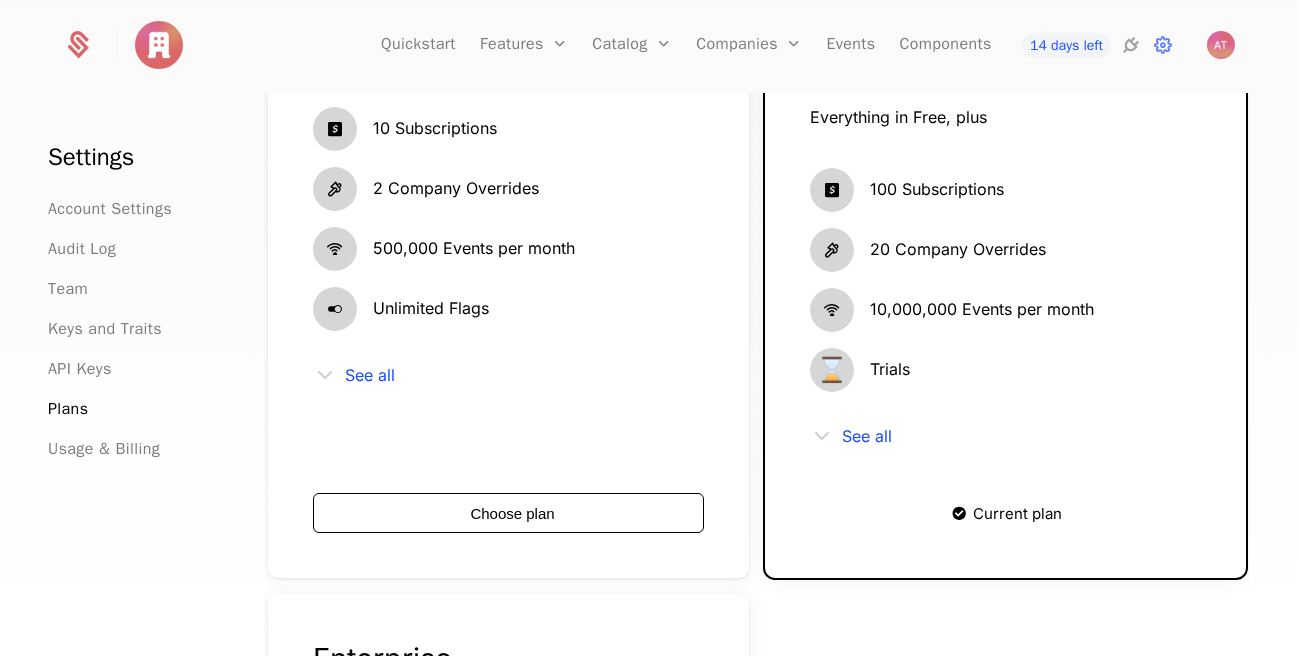 scroll, scrollTop: 114, scrollLeft: 0, axis: vertical 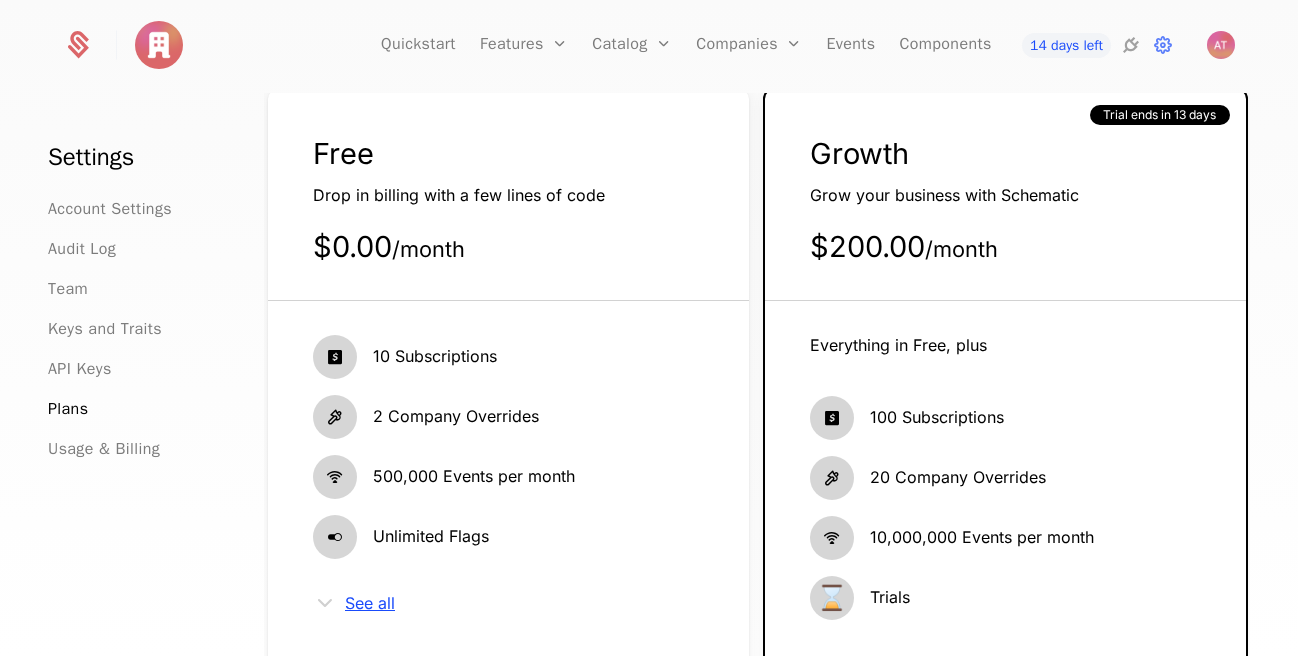 click on "See all" at bounding box center [370, 603] 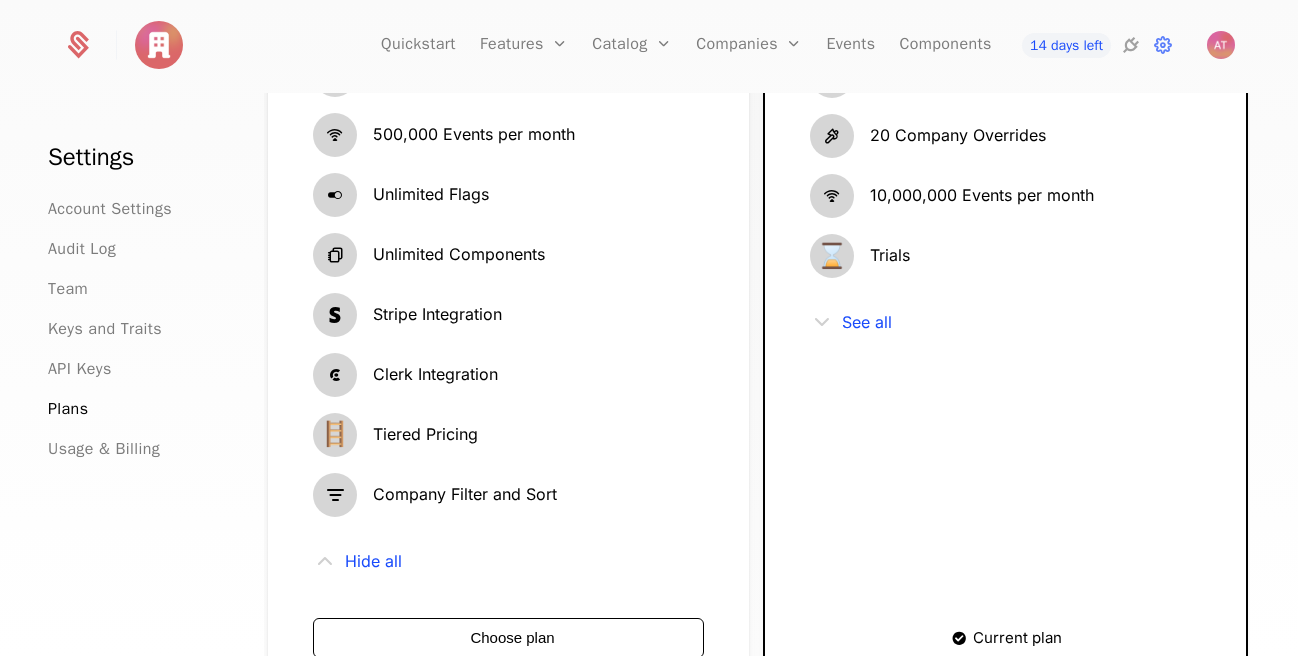 scroll, scrollTop: 114, scrollLeft: 0, axis: vertical 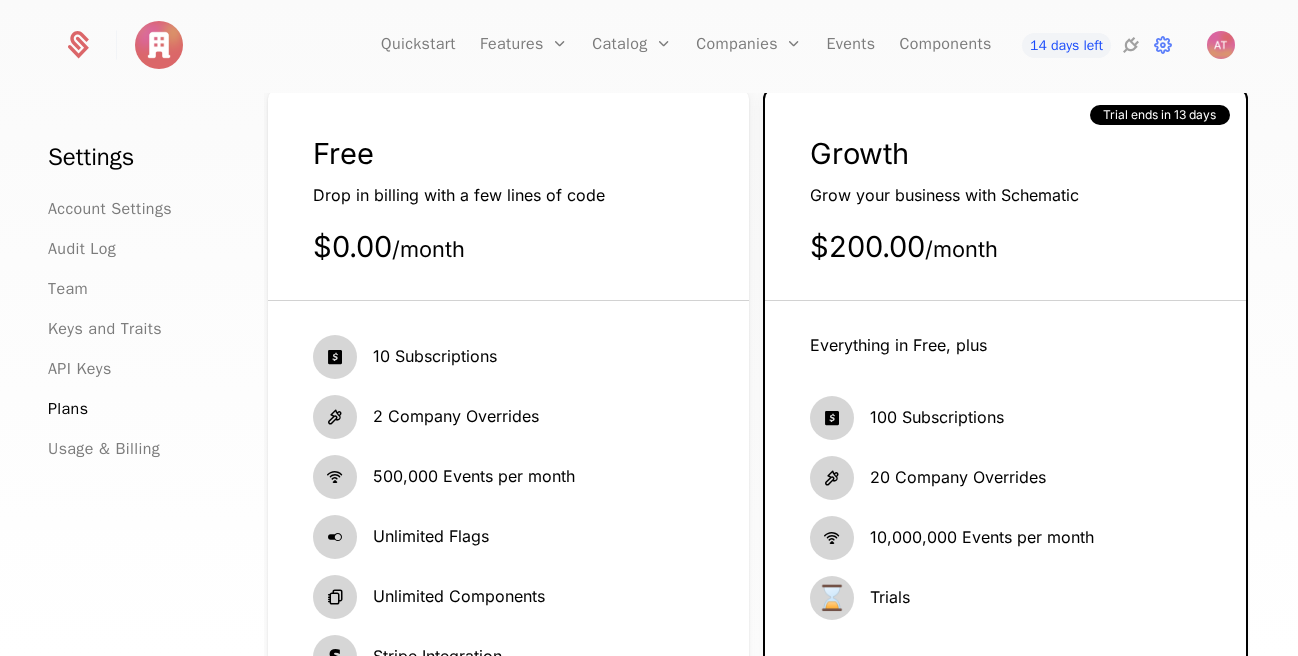 drag, startPoint x: 54, startPoint y: 278, endPoint x: 222, endPoint y: 287, distance: 168.2409 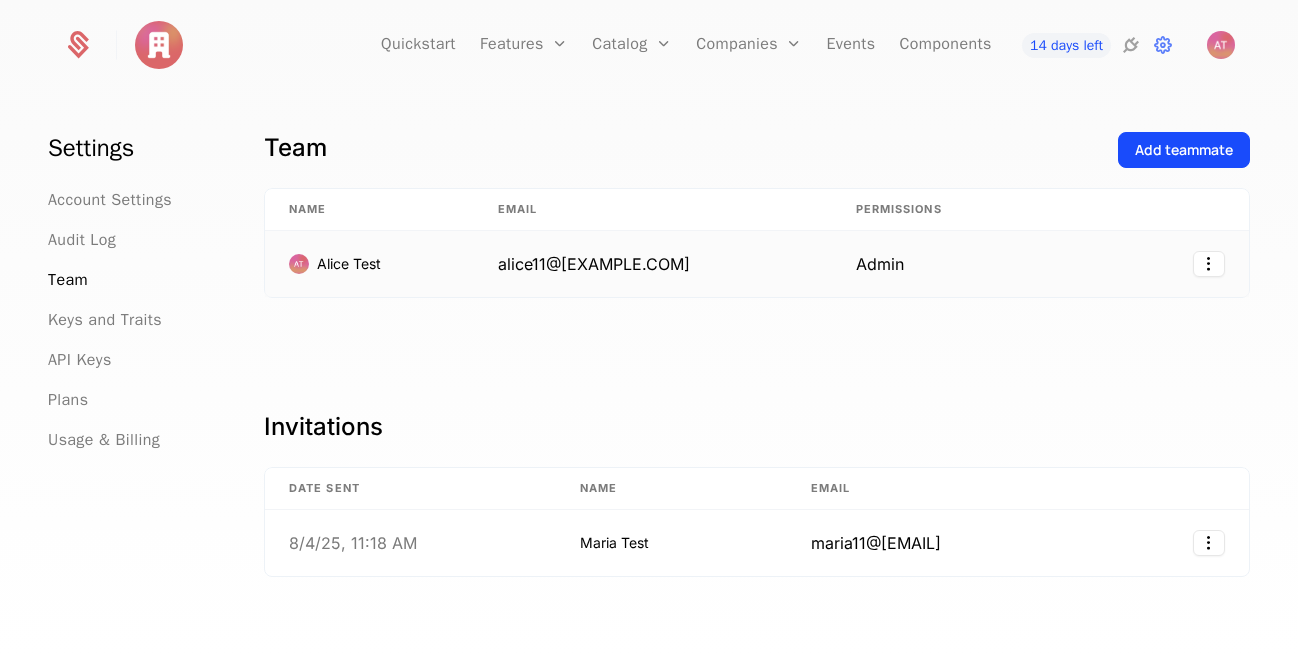 scroll, scrollTop: 0, scrollLeft: 0, axis: both 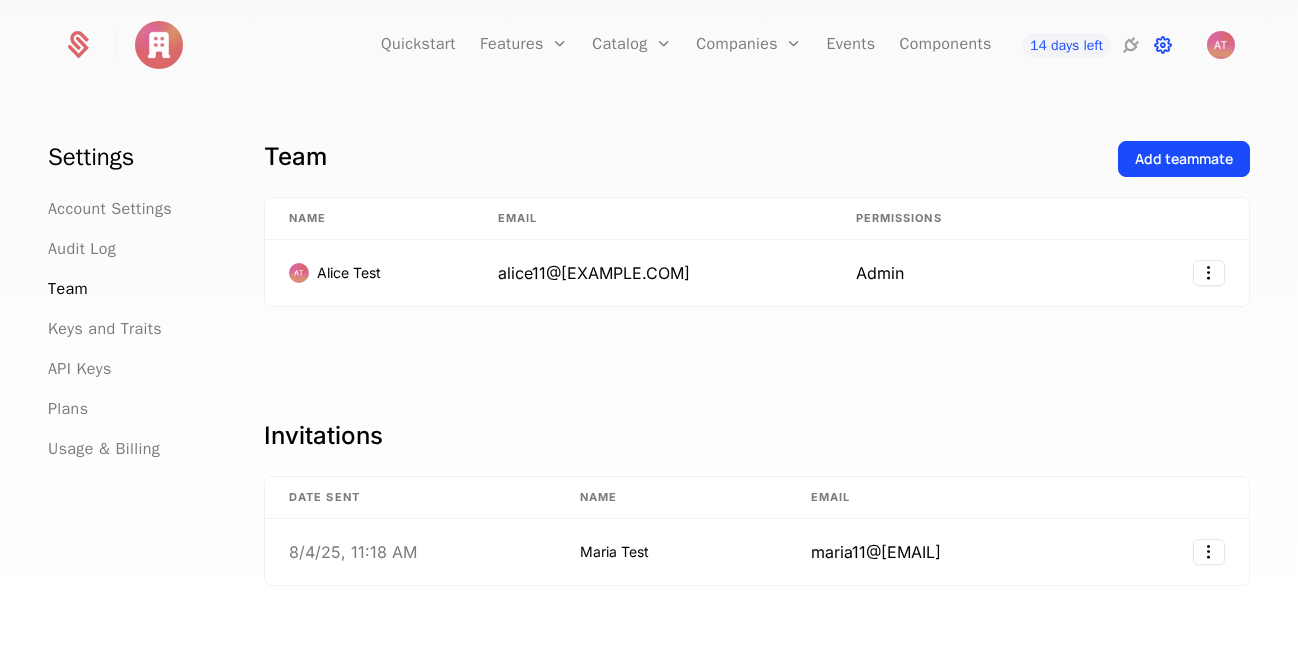 click at bounding box center (1163, 45) 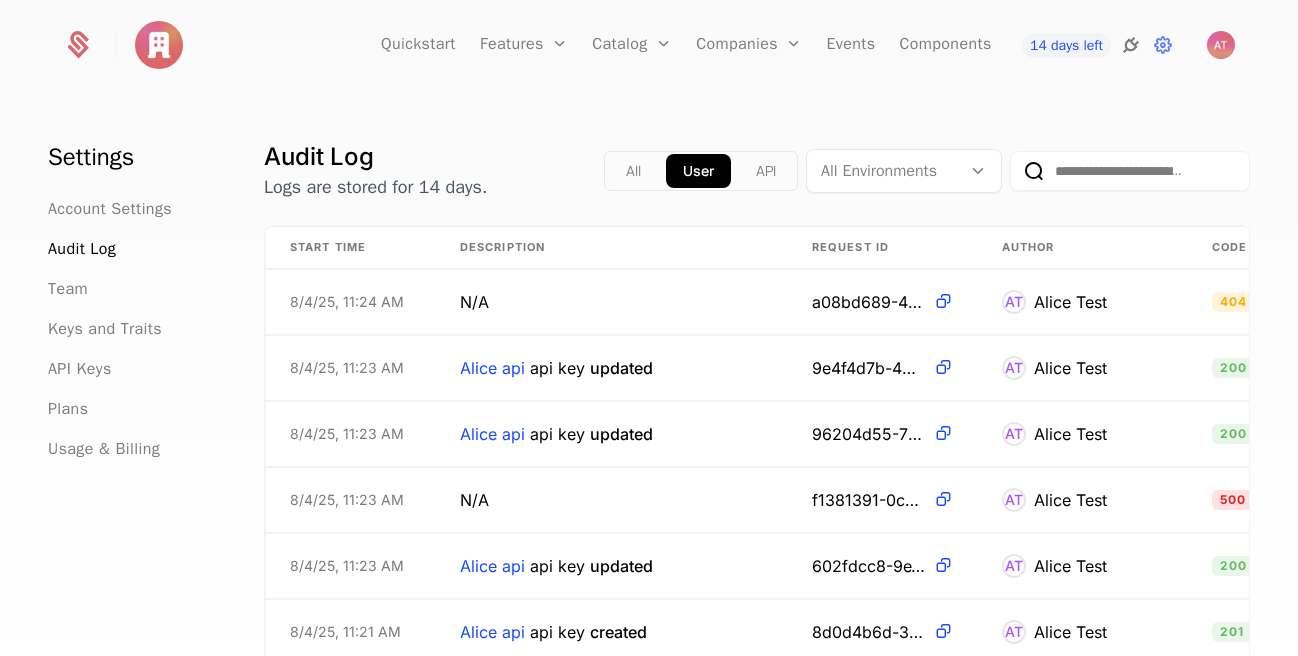 click at bounding box center (1131, 45) 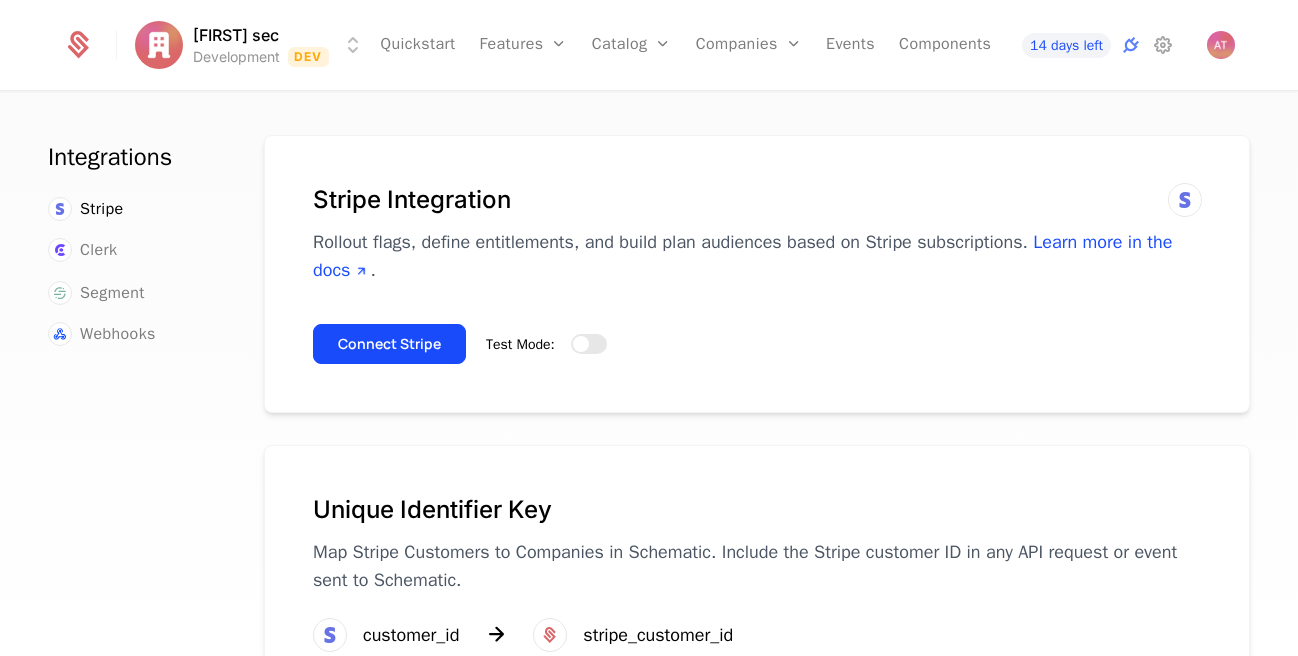 scroll, scrollTop: 0, scrollLeft: 0, axis: both 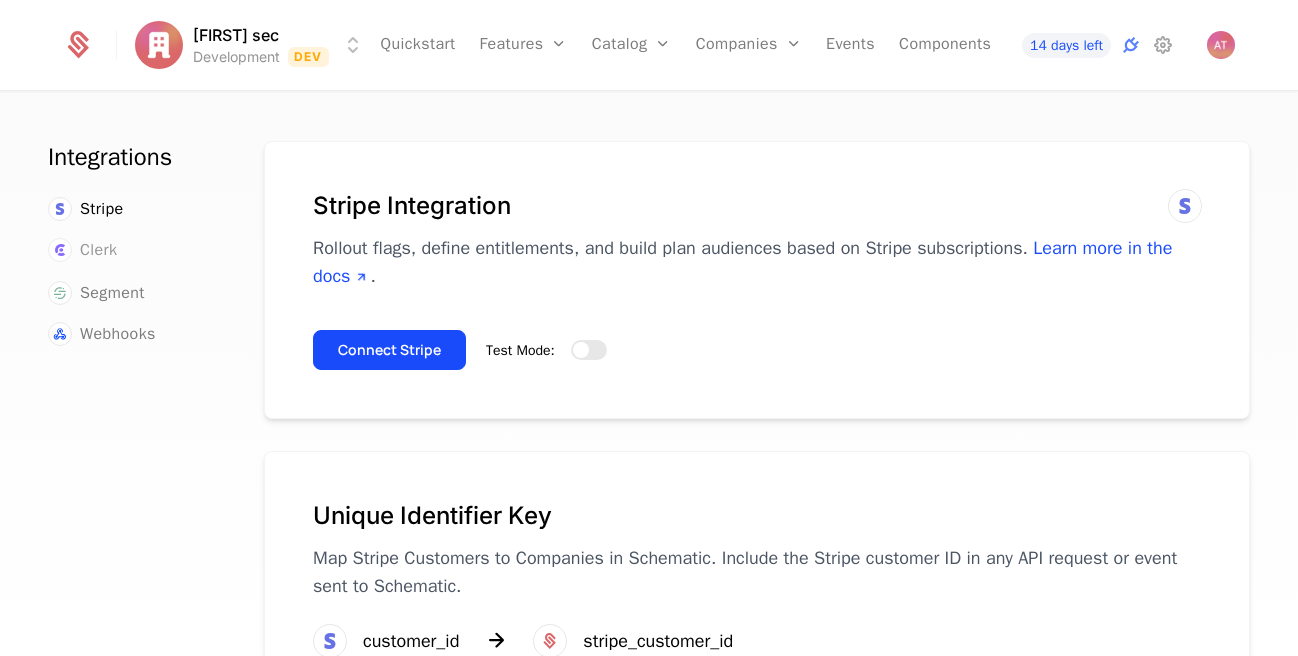click on "Clerk" at bounding box center [98, 250] 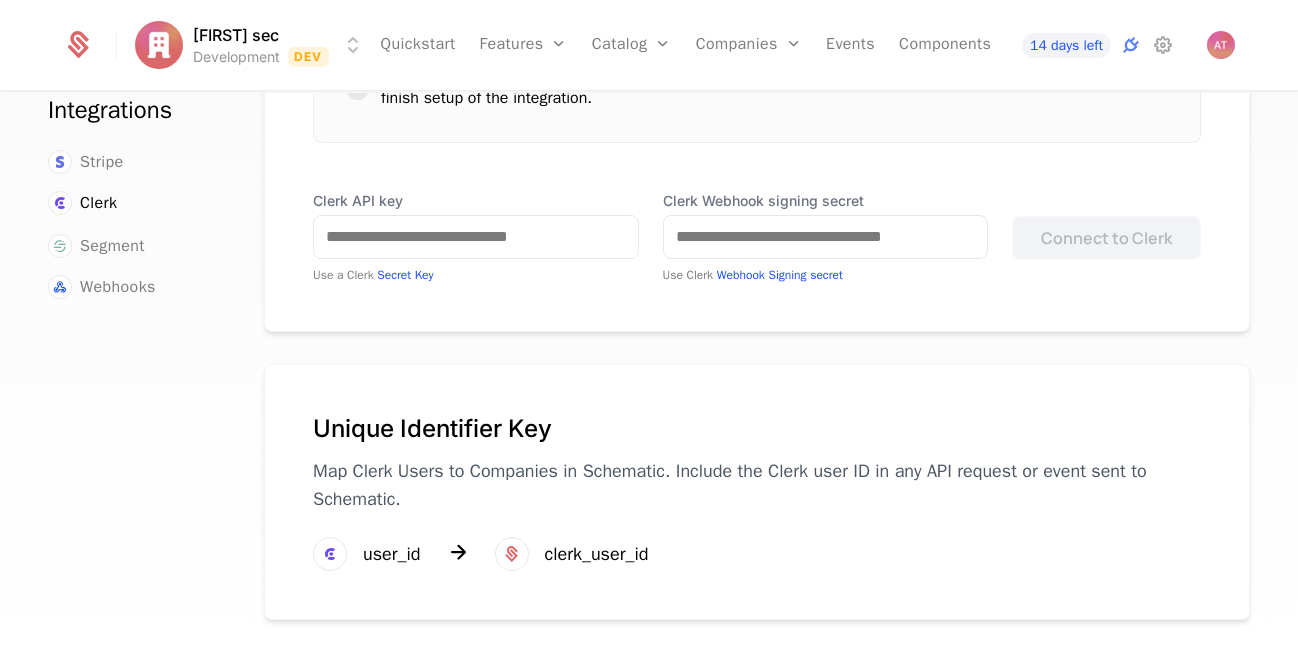 scroll, scrollTop: 240, scrollLeft: 0, axis: vertical 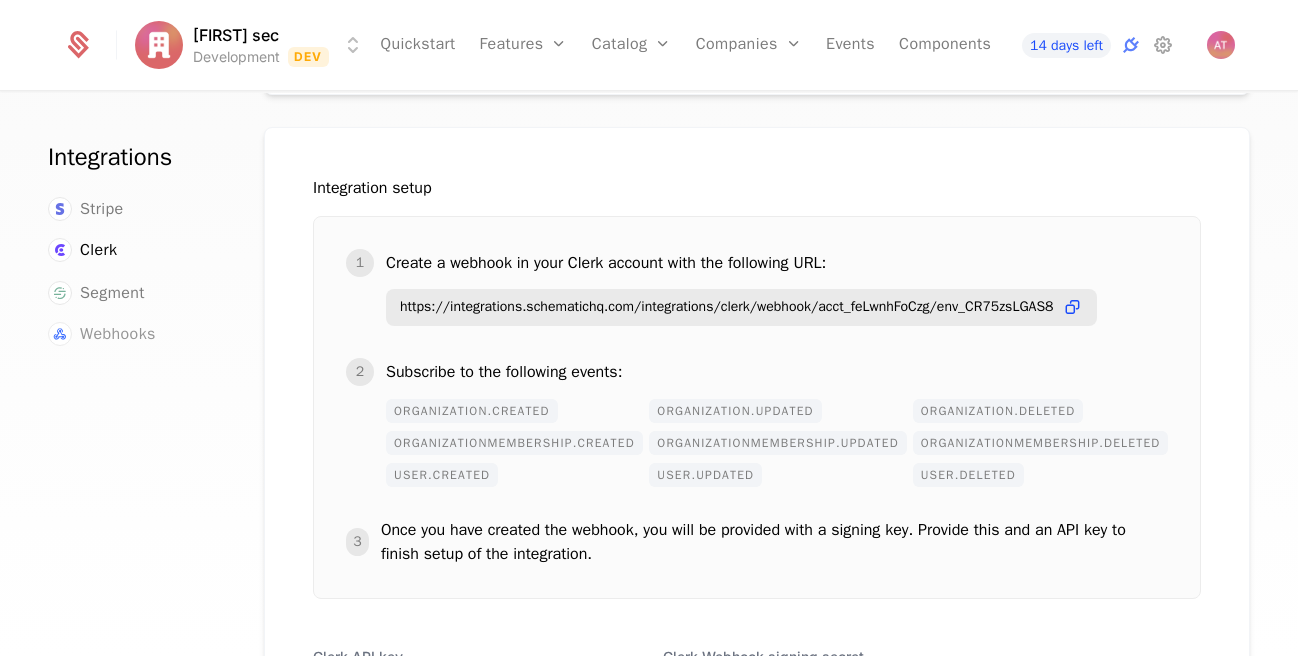 click on "Segment" at bounding box center [112, 293] 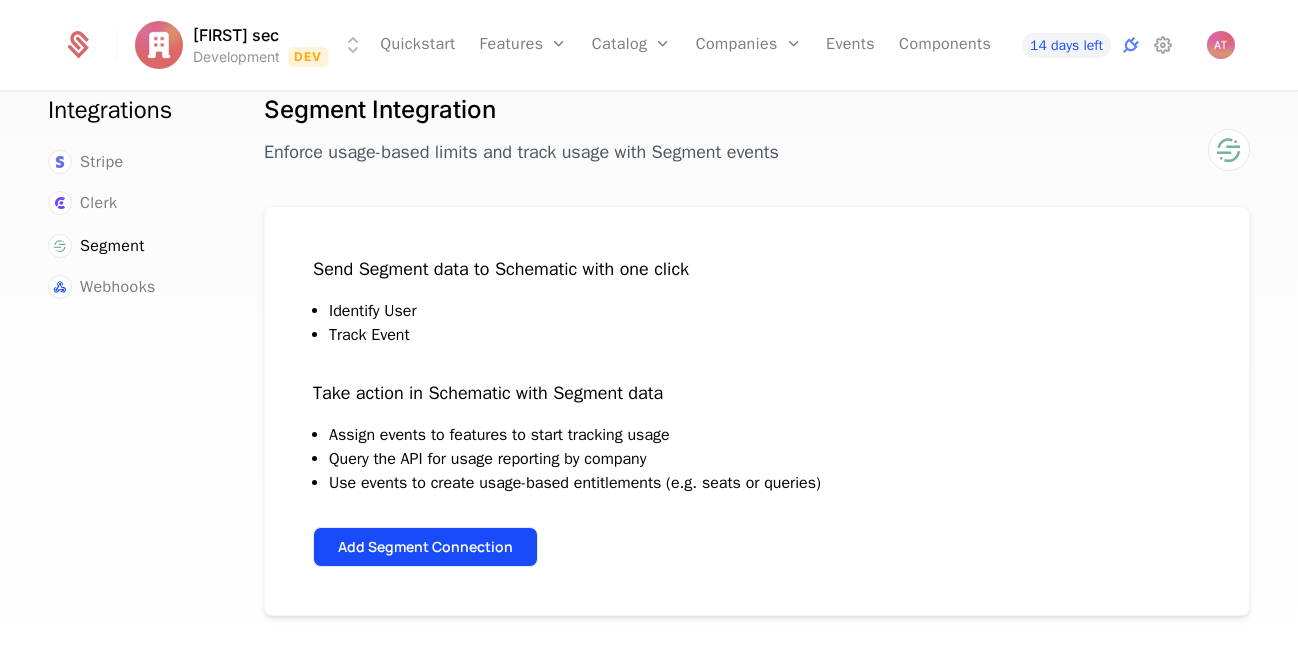 click on "Add Segment Connection" at bounding box center [425, 547] 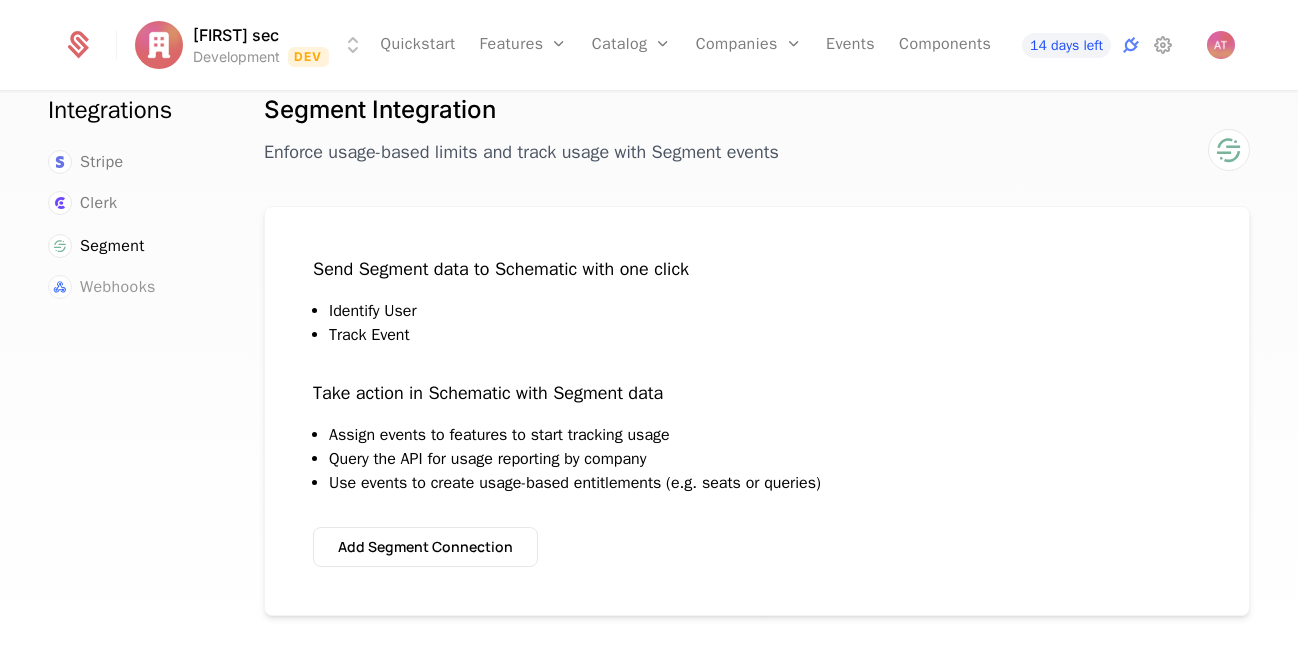 drag, startPoint x: 115, startPoint y: 284, endPoint x: 143, endPoint y: 293, distance: 29.410883 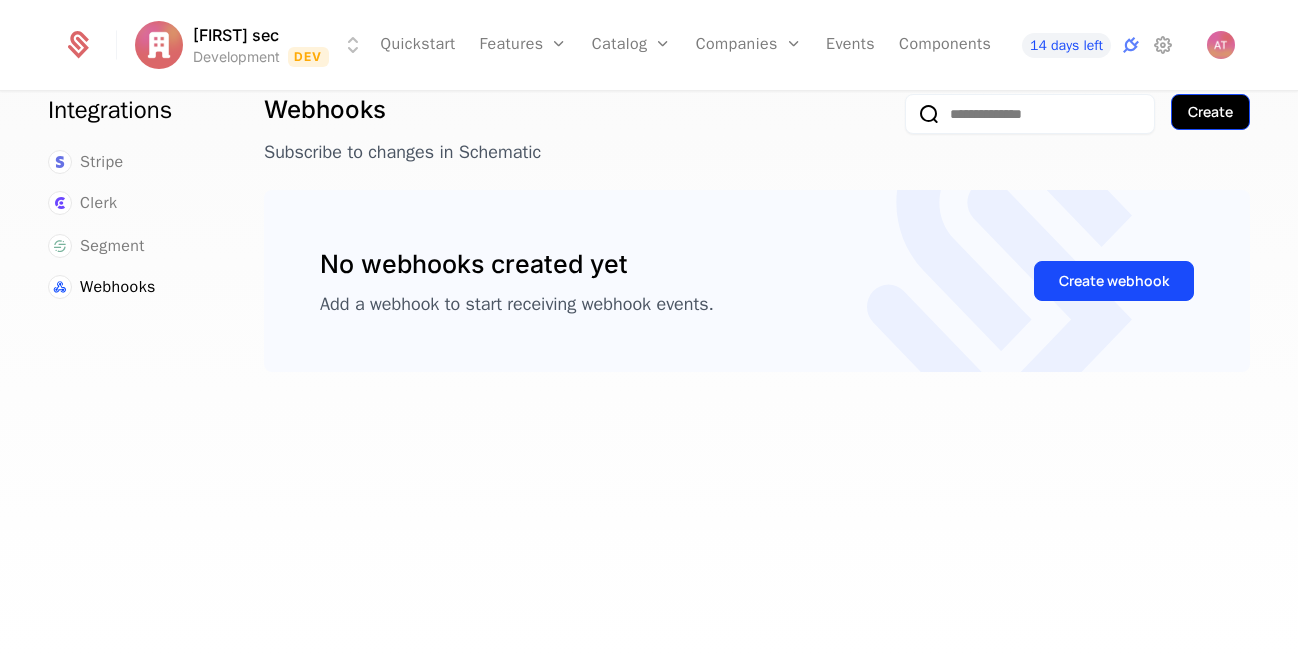 click on "Create" at bounding box center (1210, 112) 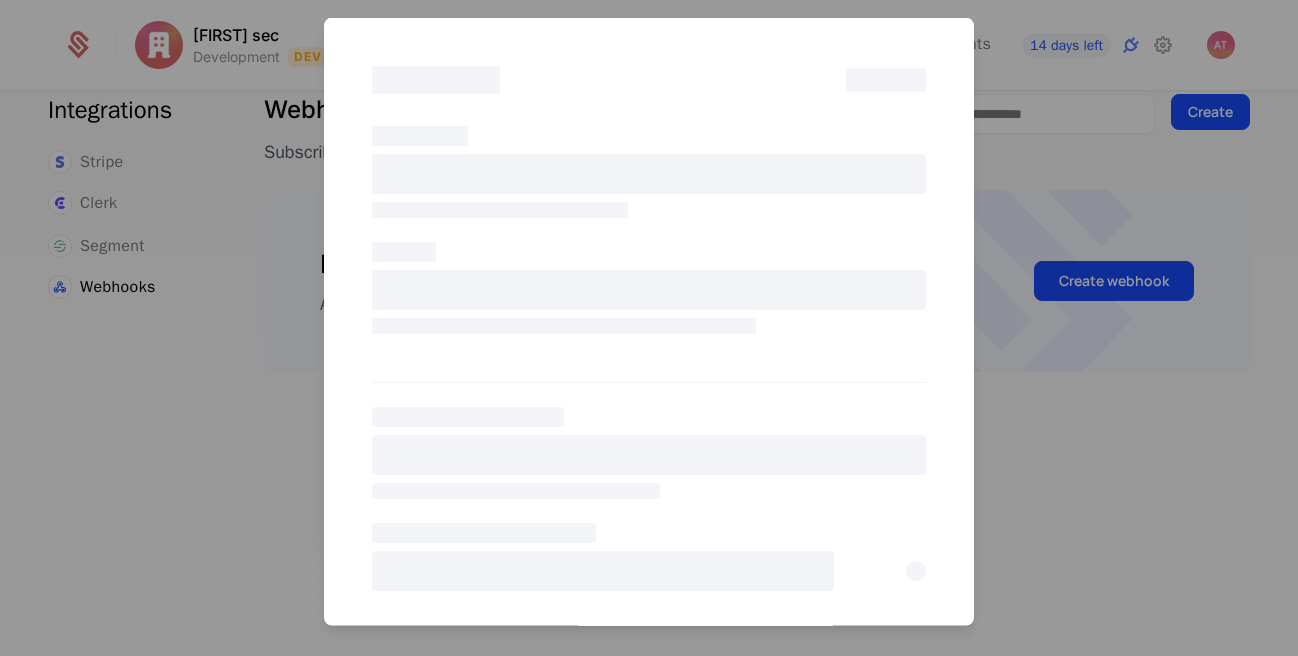 click at bounding box center (649, 328) 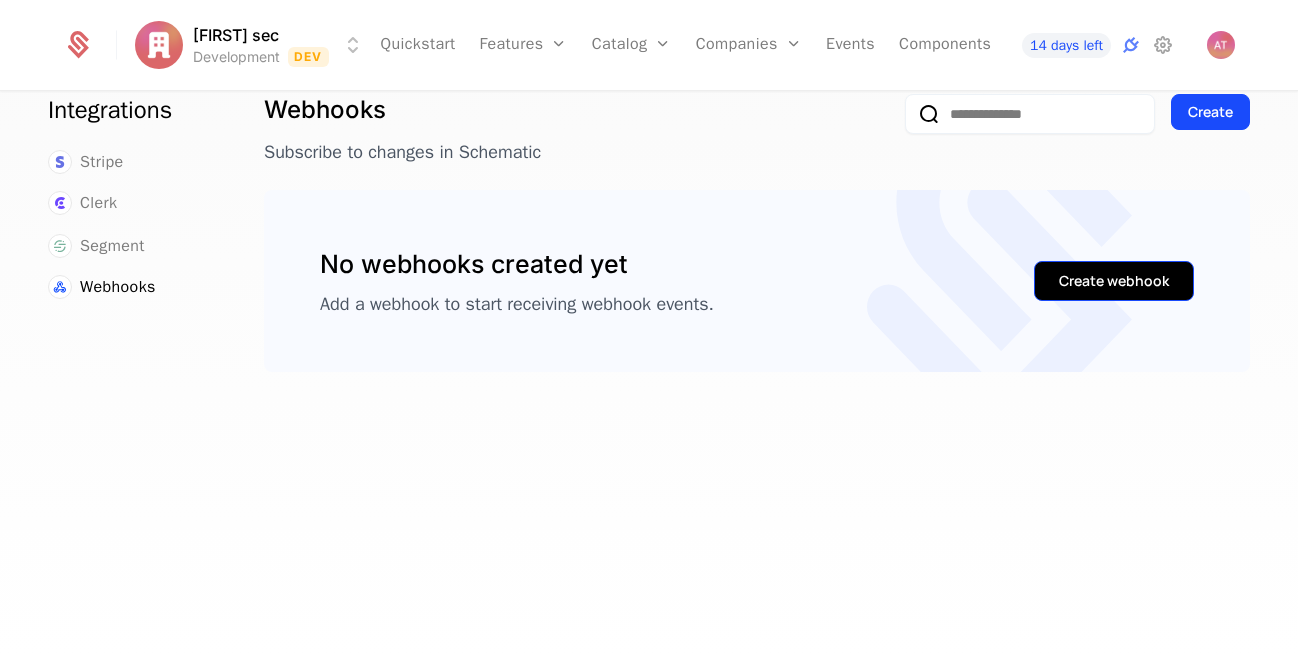 click on "Create webhook" at bounding box center [1114, 281] 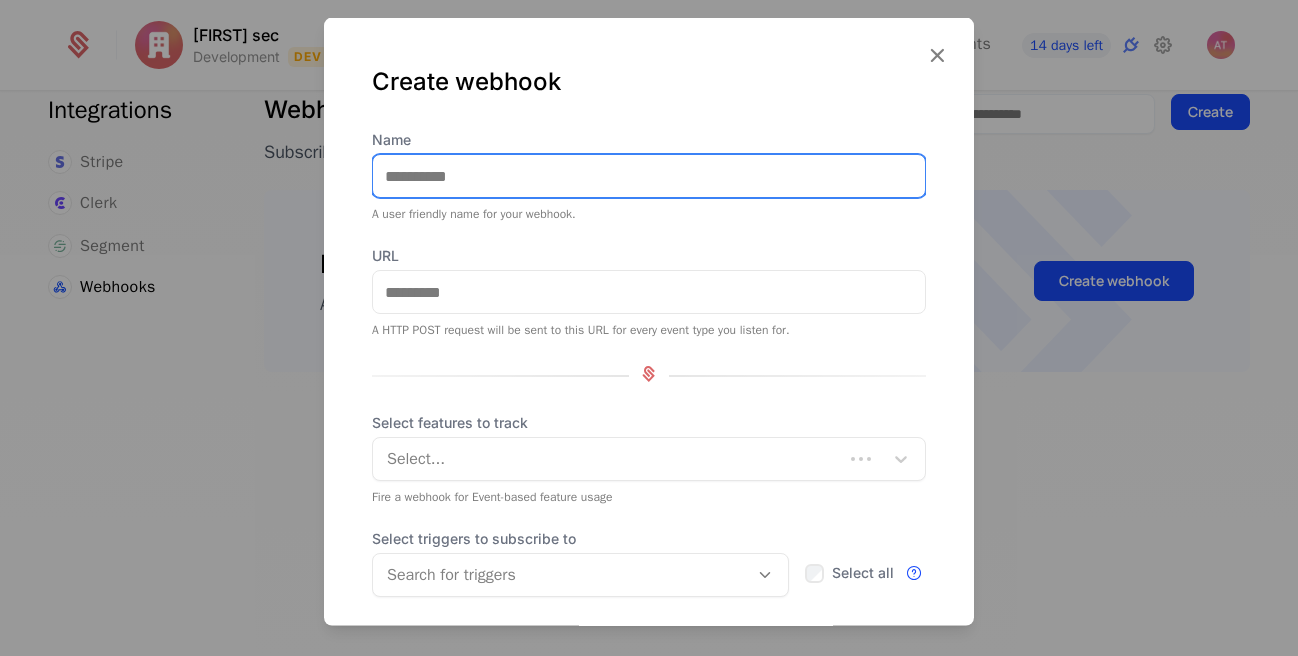 click on "Name" at bounding box center (649, 176) 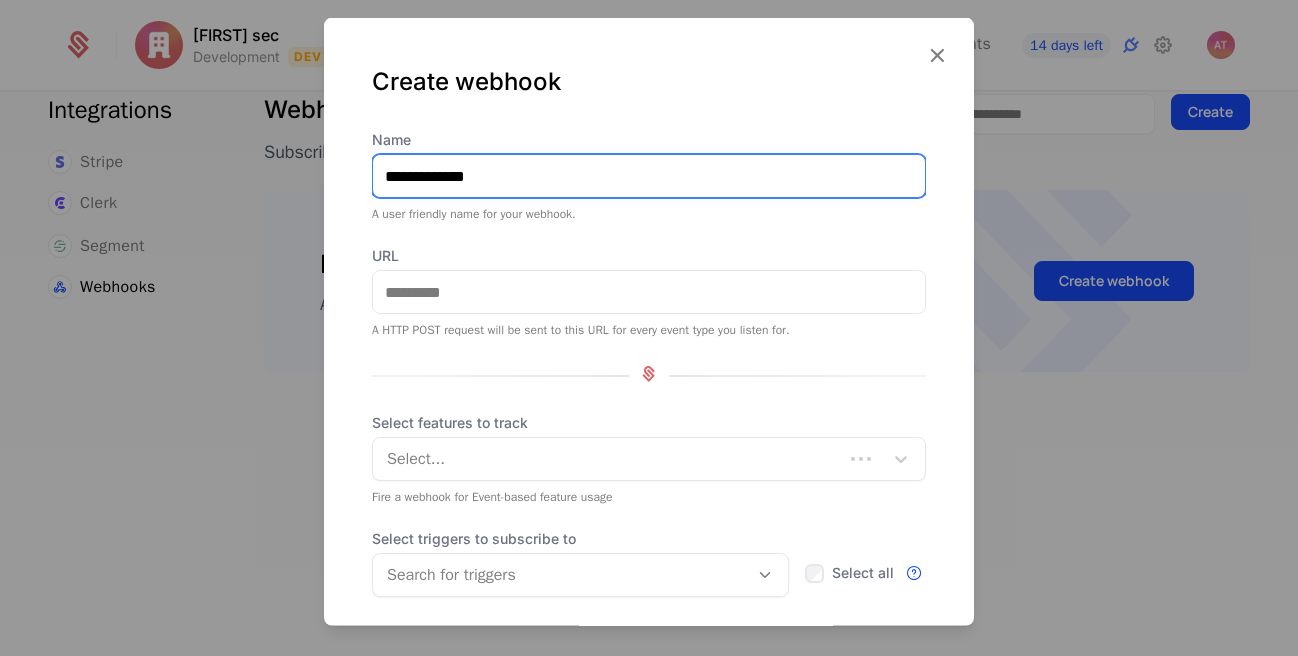type on "**********" 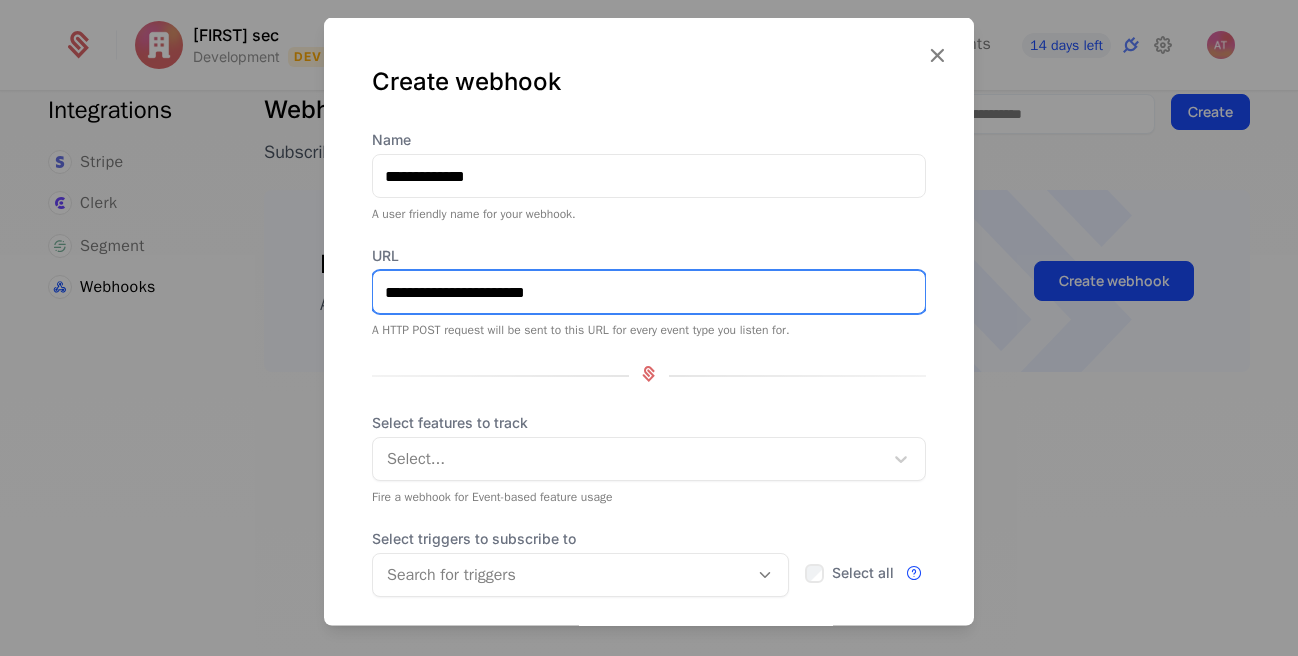type on "**********" 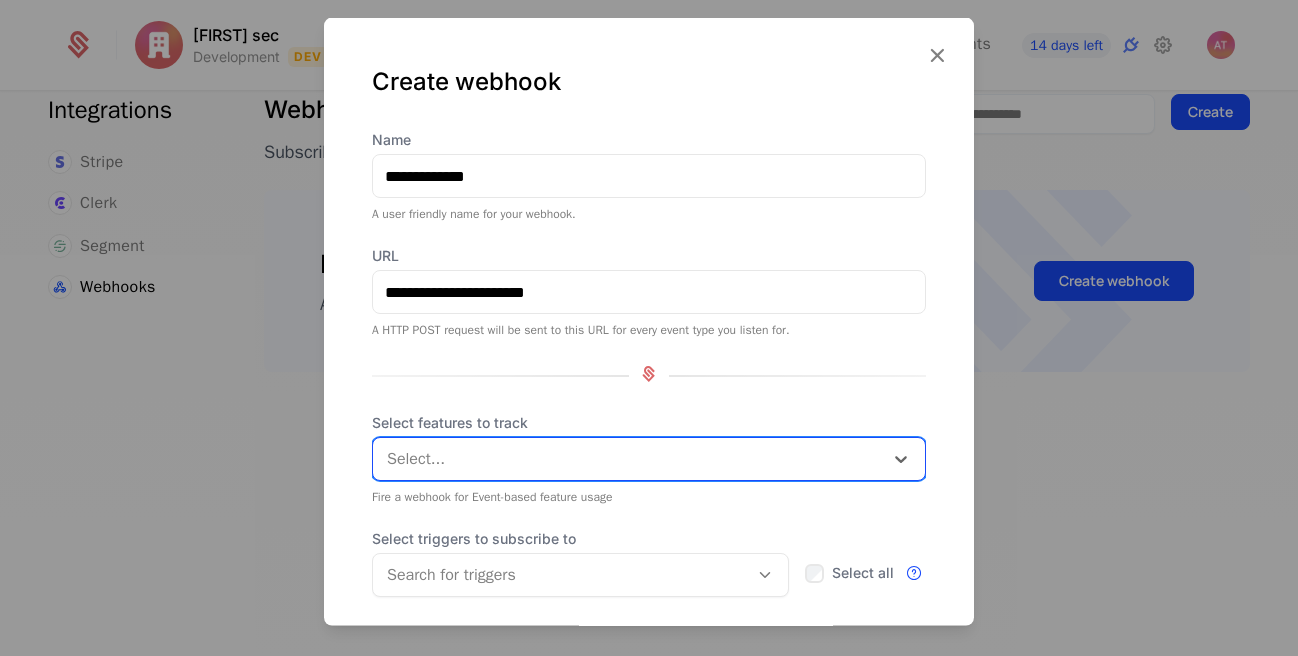 click on "Select..." at bounding box center (628, 459) 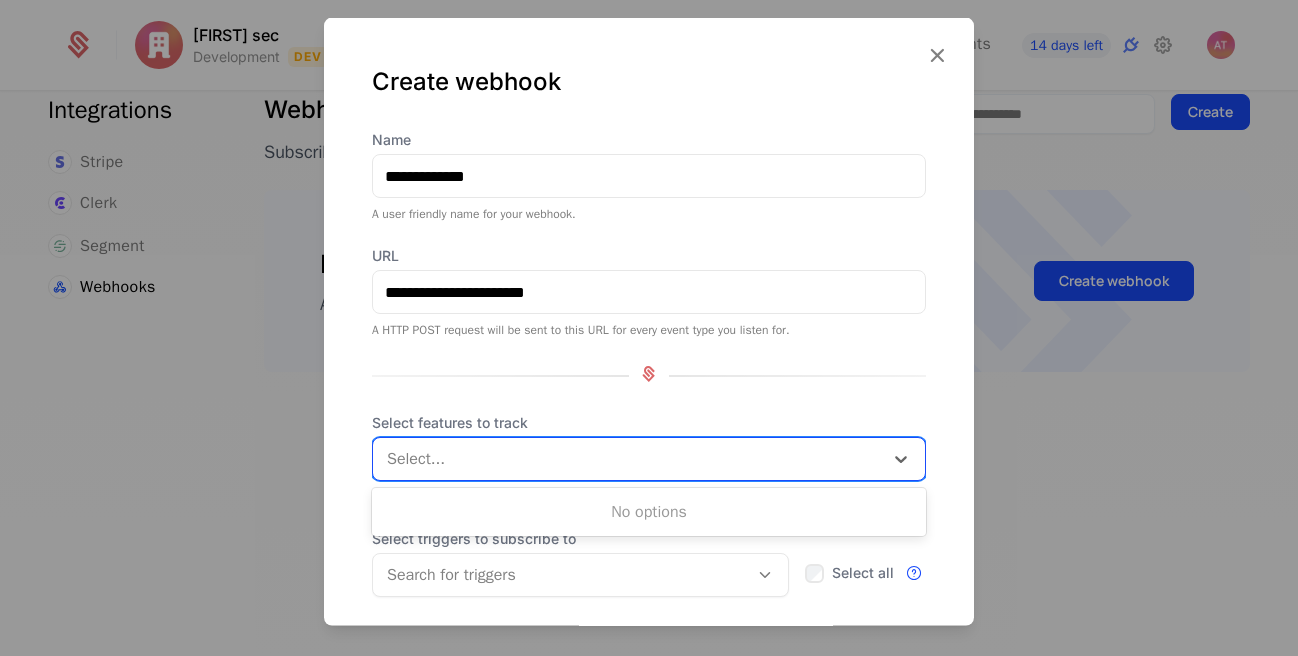 click on "No options" at bounding box center (649, 512) 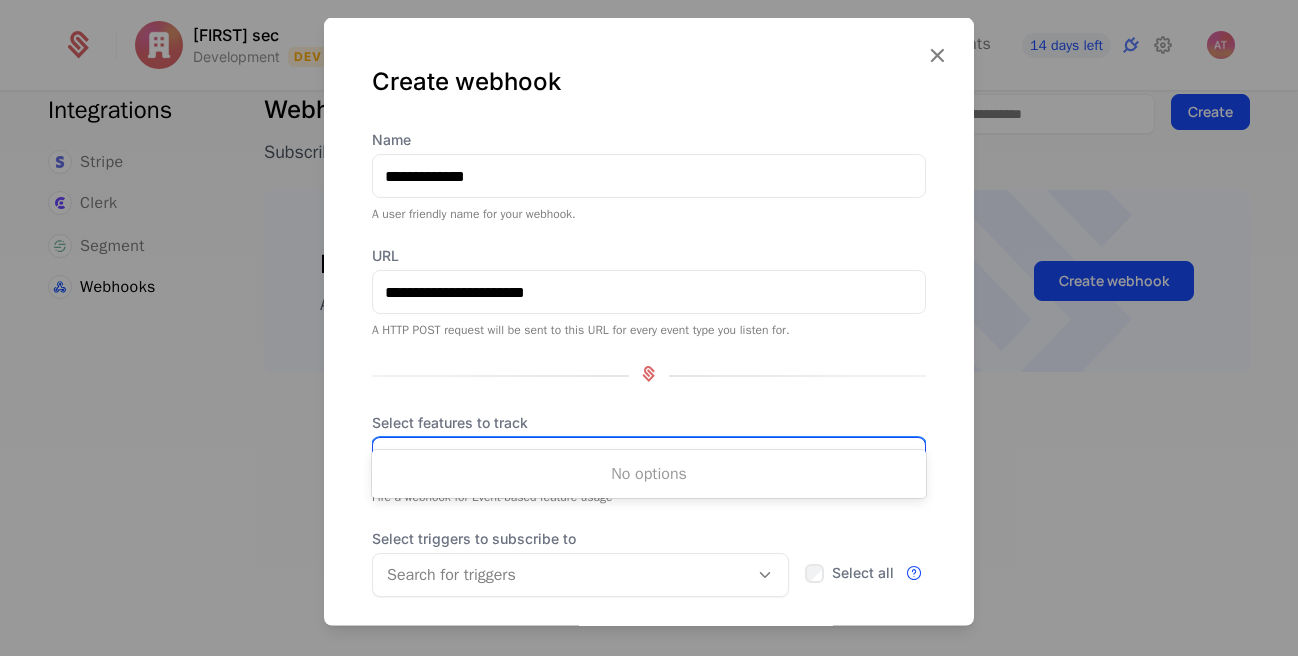 scroll, scrollTop: 103, scrollLeft: 0, axis: vertical 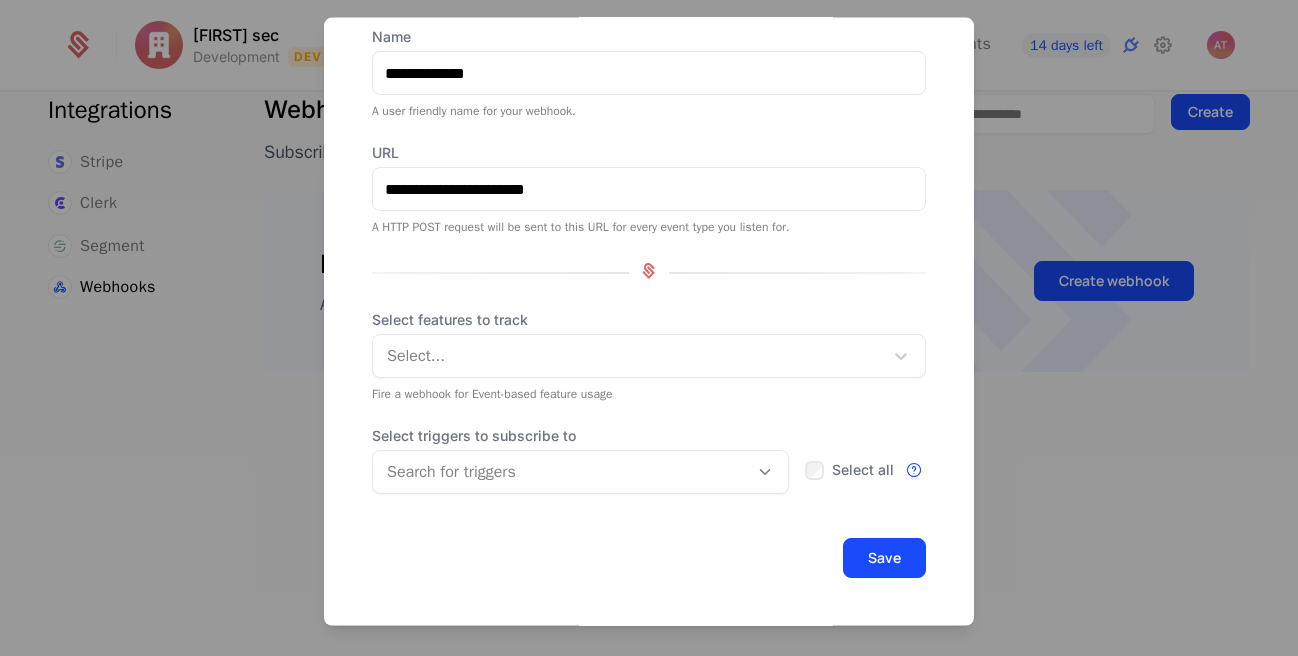 click on "Select triggers to subscribe to Search for triggers Select all Subscribe to all triggers that currently exist, but not new triggers that may be added in the future." at bounding box center (649, 460) 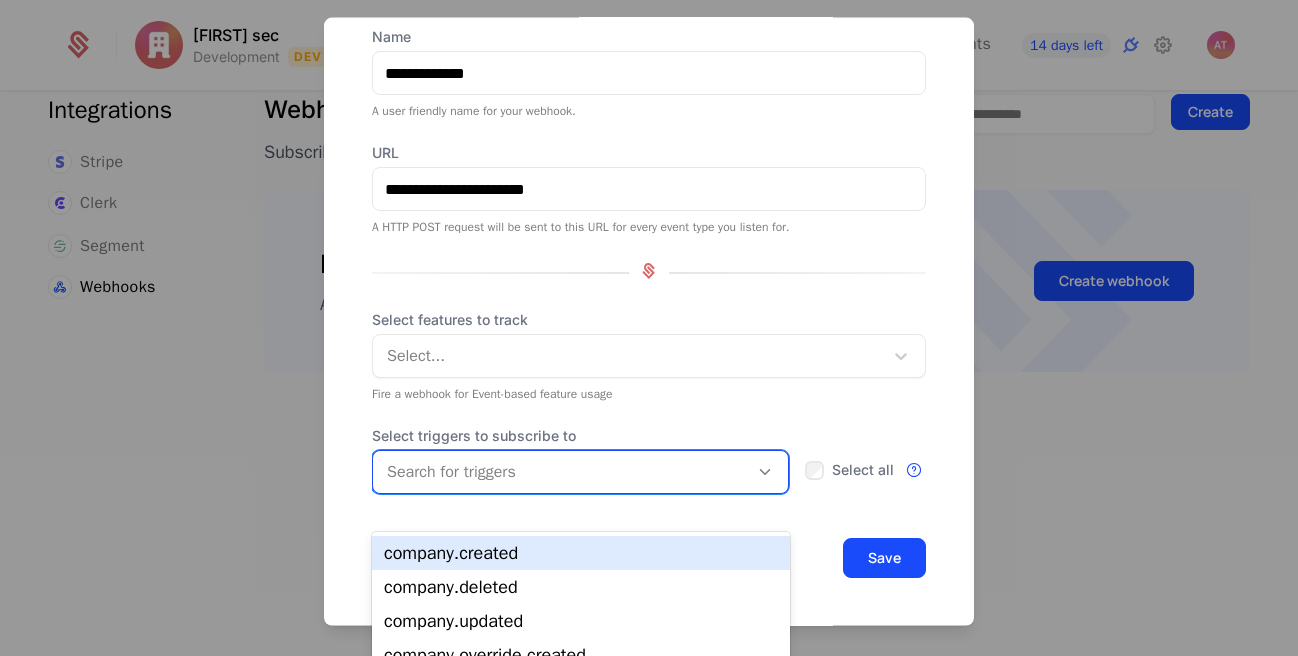 scroll, scrollTop: 67, scrollLeft: 0, axis: vertical 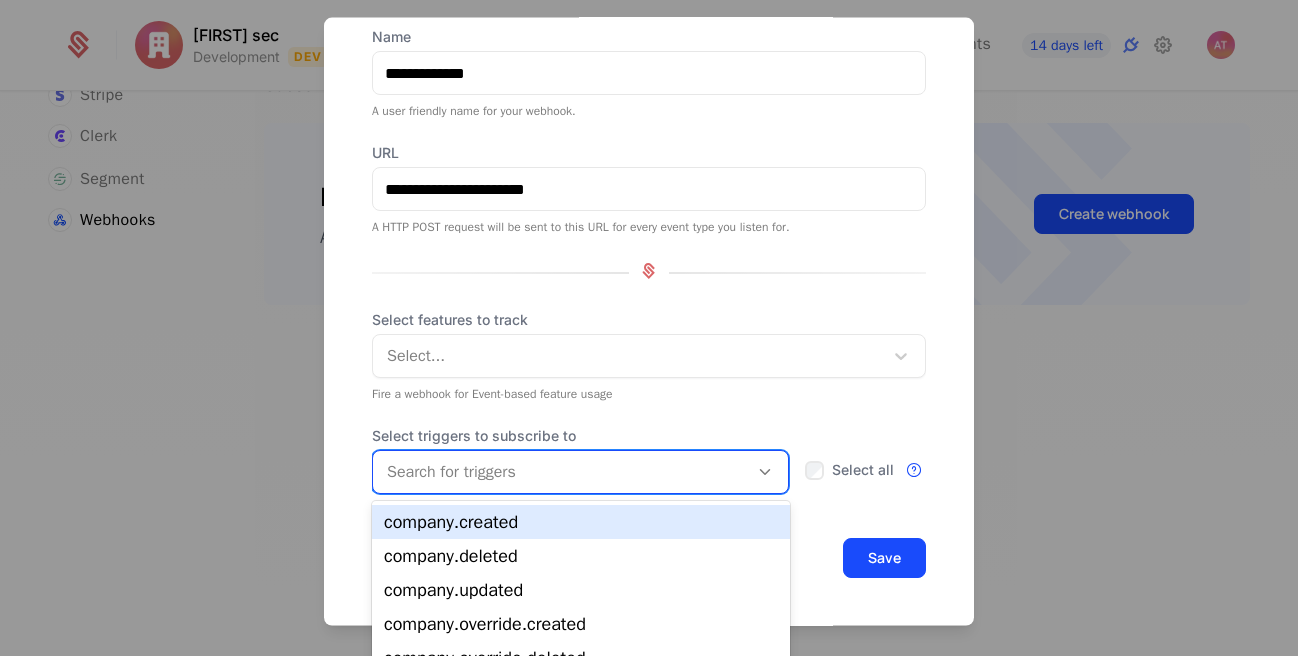 click on "company.created" at bounding box center (581, 522) 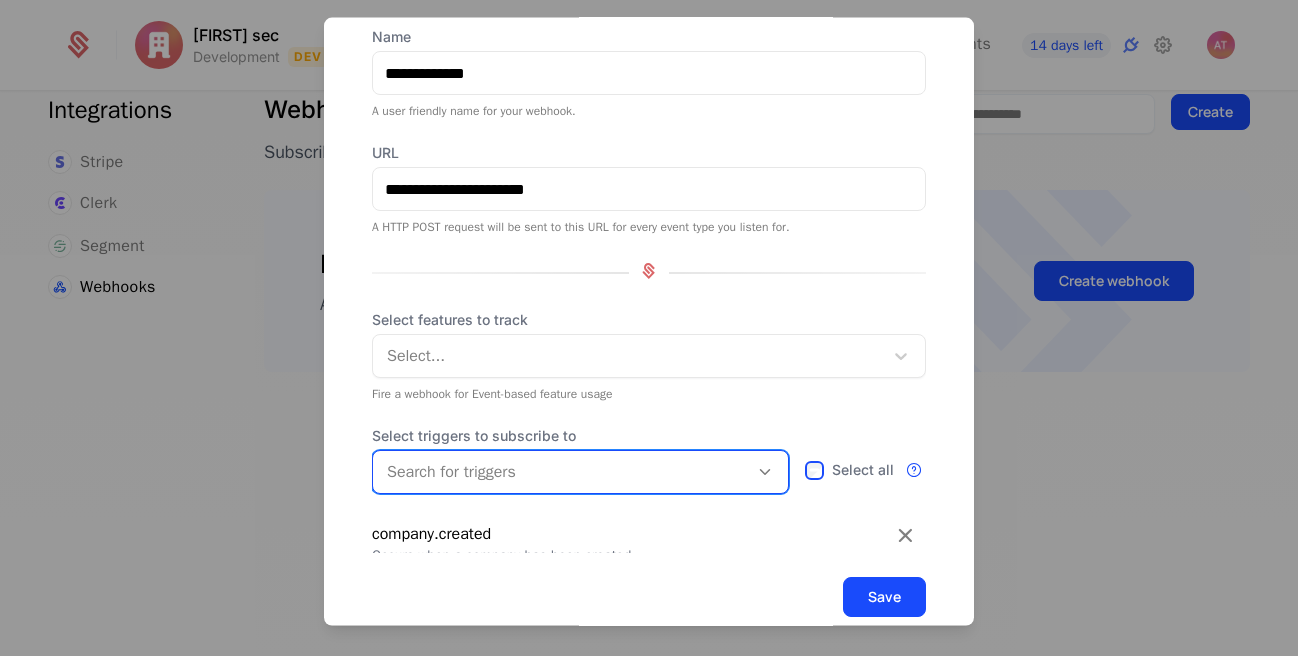 scroll, scrollTop: 0, scrollLeft: 0, axis: both 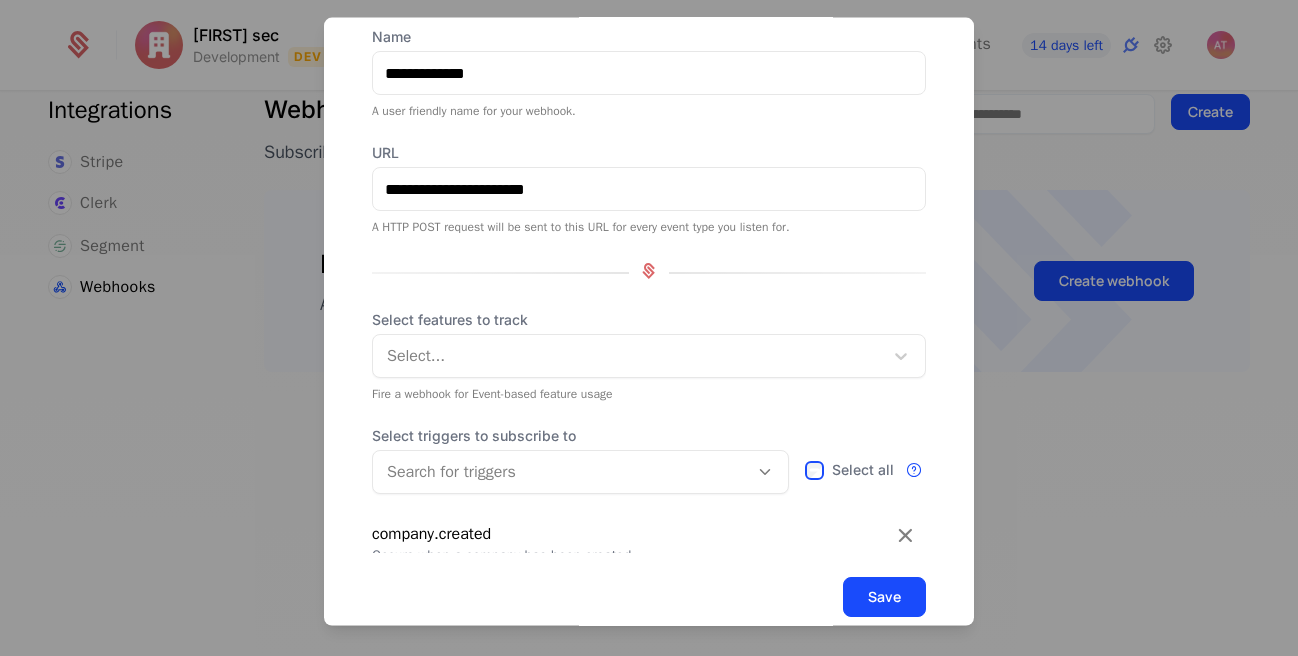 click on "**********" at bounding box center (649, 301) 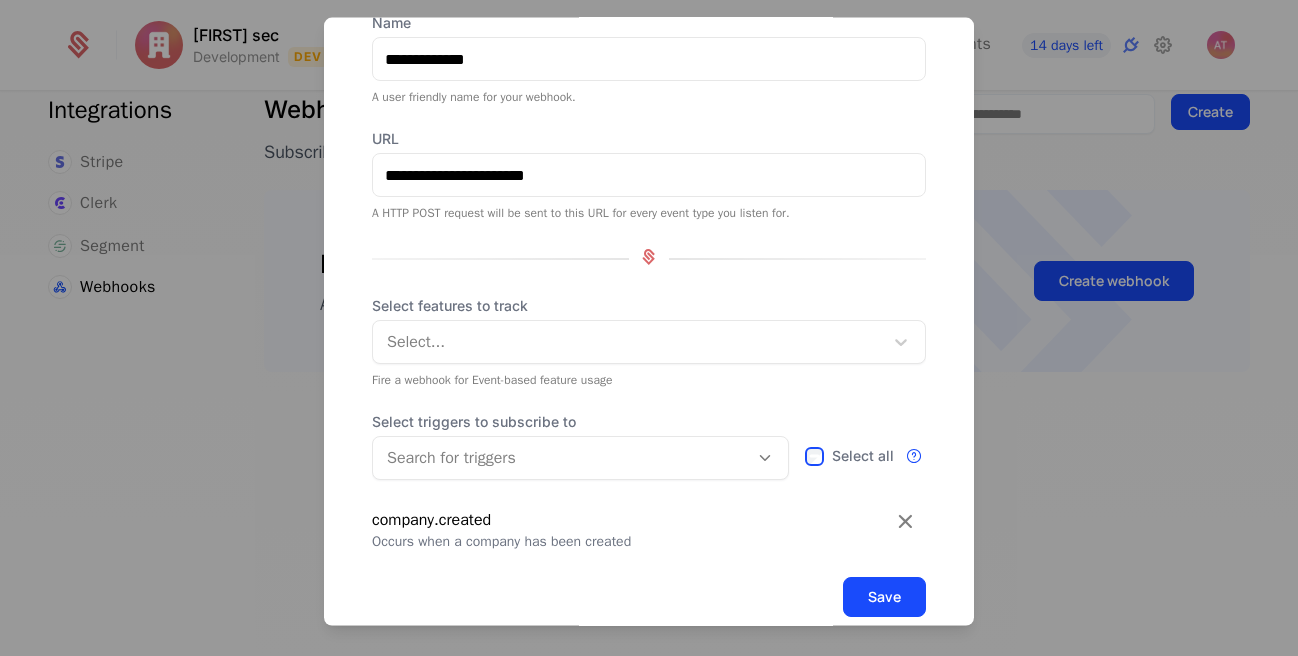 scroll, scrollTop: 23, scrollLeft: 0, axis: vertical 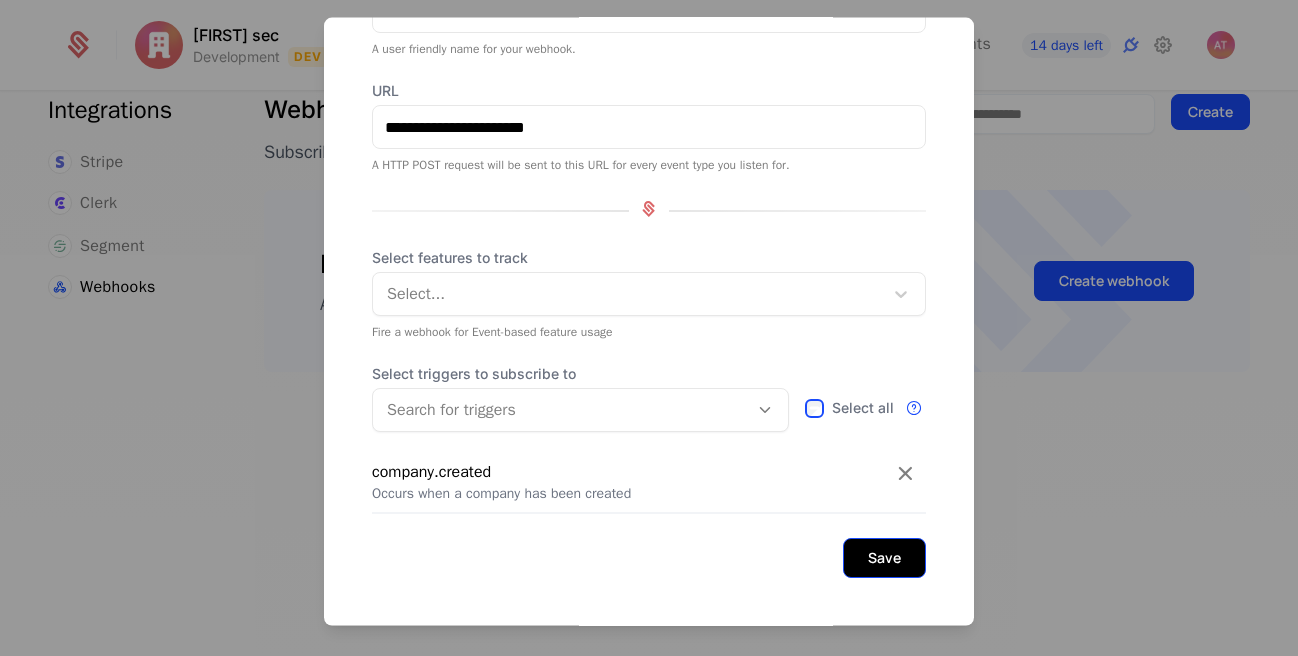 click on "Save" at bounding box center (884, 558) 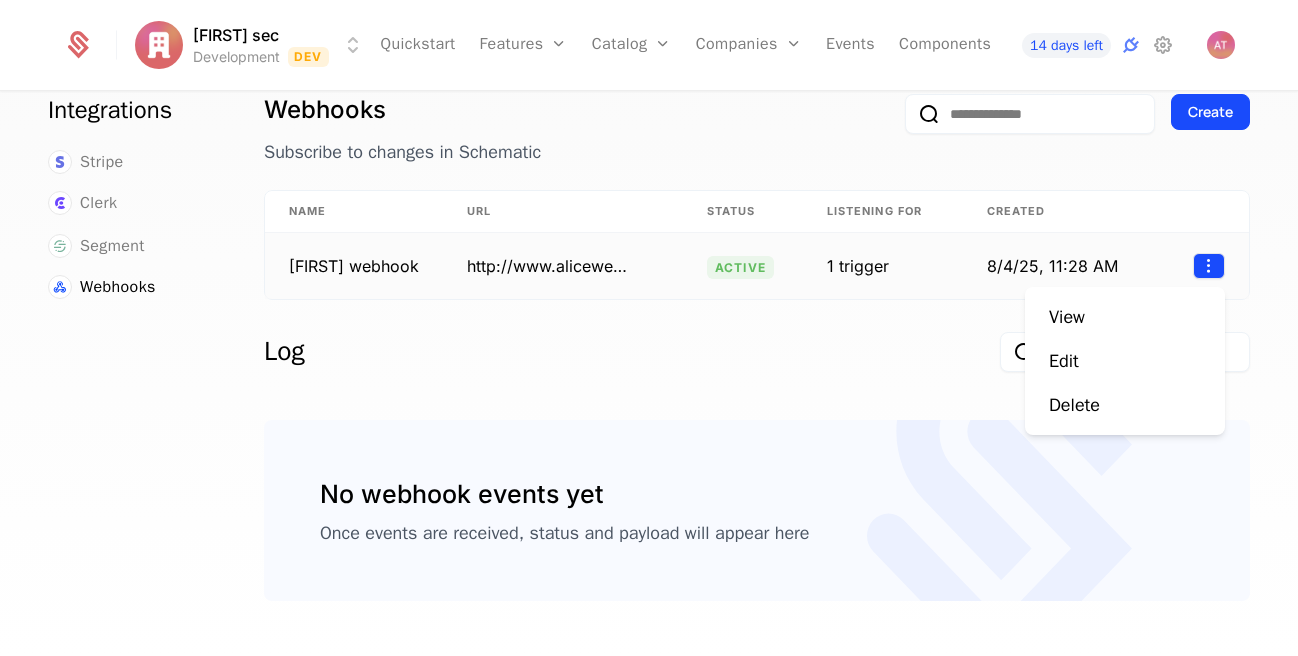 click on "Alice sec Development Dev Quickstart Features Features Flags Catalog Plans Add Ons Configuration Companies Companies Users Events Components 14 days left Integrations Stripe Clerk Segment Webhooks Webhooks     Subscribe to changes in Schematic Create Name URL Status Listening for Created Alice webhook http://www.aliceweb.com active 1 trigger 8/4/25, 11:28 AM Log No webhook events yet Once events are received, status and payload will appear here
Best Viewed on Desktop You're currently viewing this on a  mobile device . For the best experience,   we recommend using a desktop or larger screens , as the application isn't fully optimized for smaller resolutions just yet. Got it  View Edit Delete" at bounding box center [649, 328] 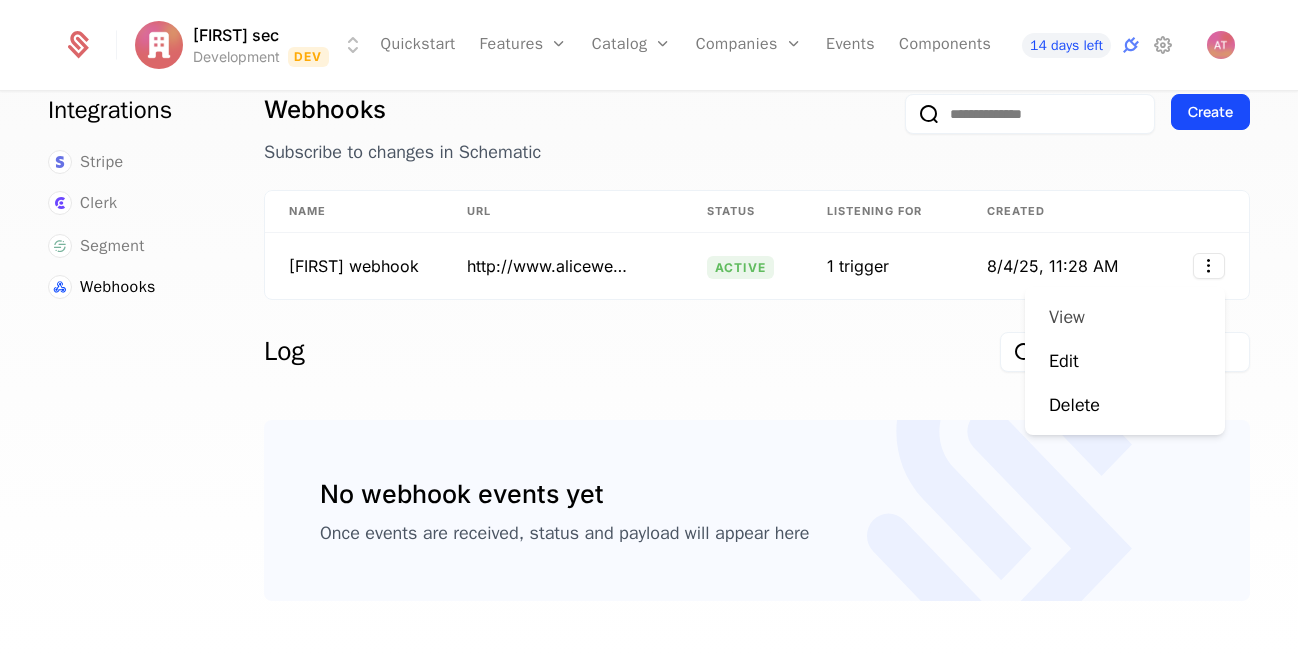 click on "View" at bounding box center (1067, 317) 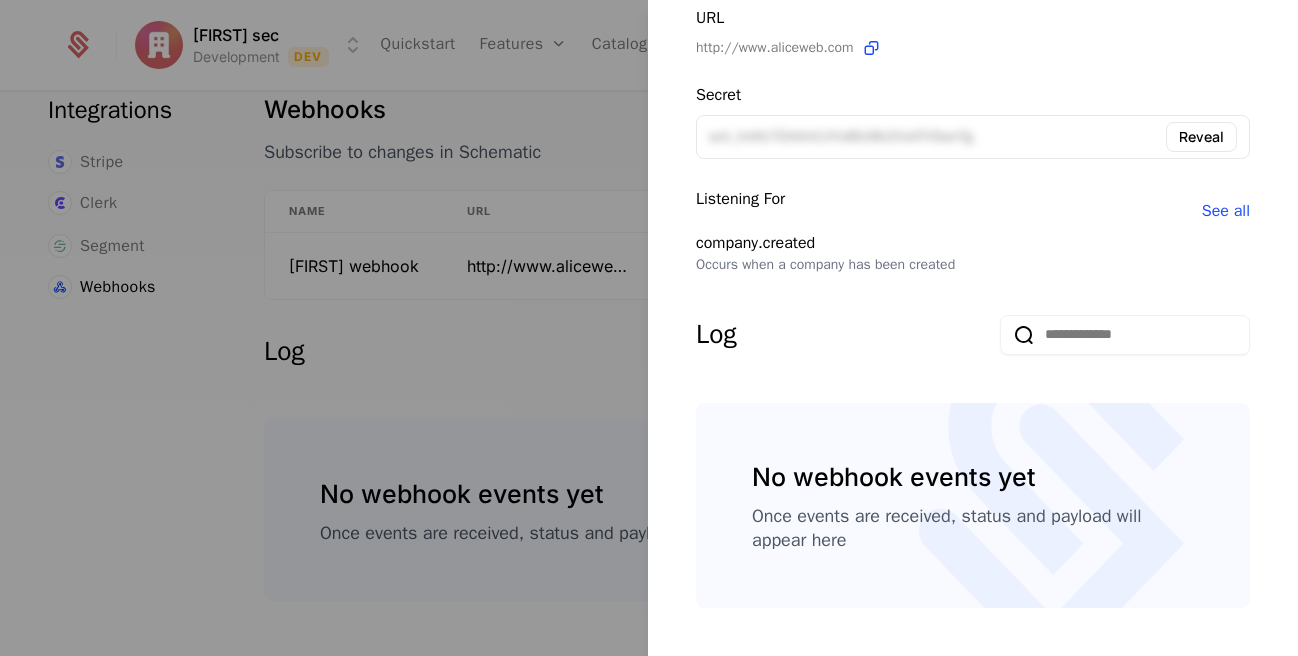 scroll, scrollTop: 219, scrollLeft: 0, axis: vertical 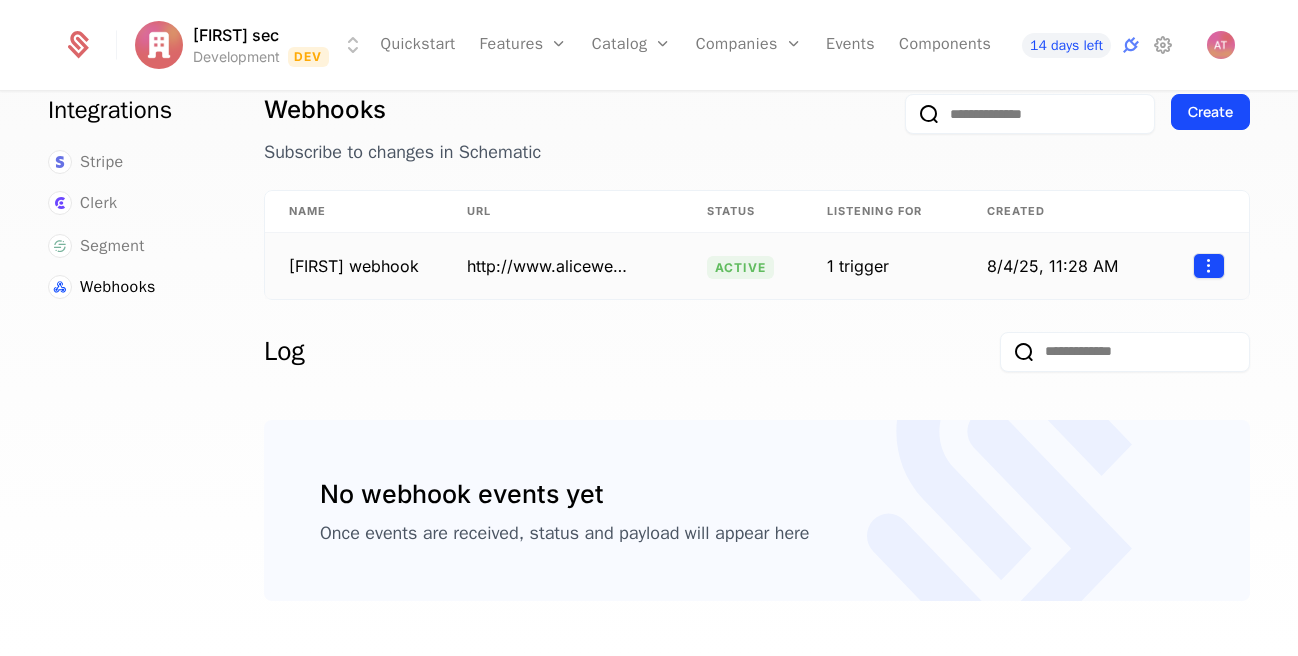 click on "Alice sec Development Dev Quickstart Features Features Flags Catalog Plans Add Ons Configuration Companies Companies Users Events Components 14 days left Integrations Stripe Clerk Segment Webhooks Webhooks     Subscribe to changes in Schematic Create Name URL Status Listening for Created Alice webhook http://www.aliceweb.com active 1 trigger 8/4/25, 11:28 AM Log No webhook events yet Once events are received, status and payload will appear here
Best Viewed on Desktop You're currently viewing this on a  mobile device . For the best experience,   we recommend using a desktop or larger screens , as the application isn't fully optimized for smaller resolutions just yet. Got it" at bounding box center [649, 328] 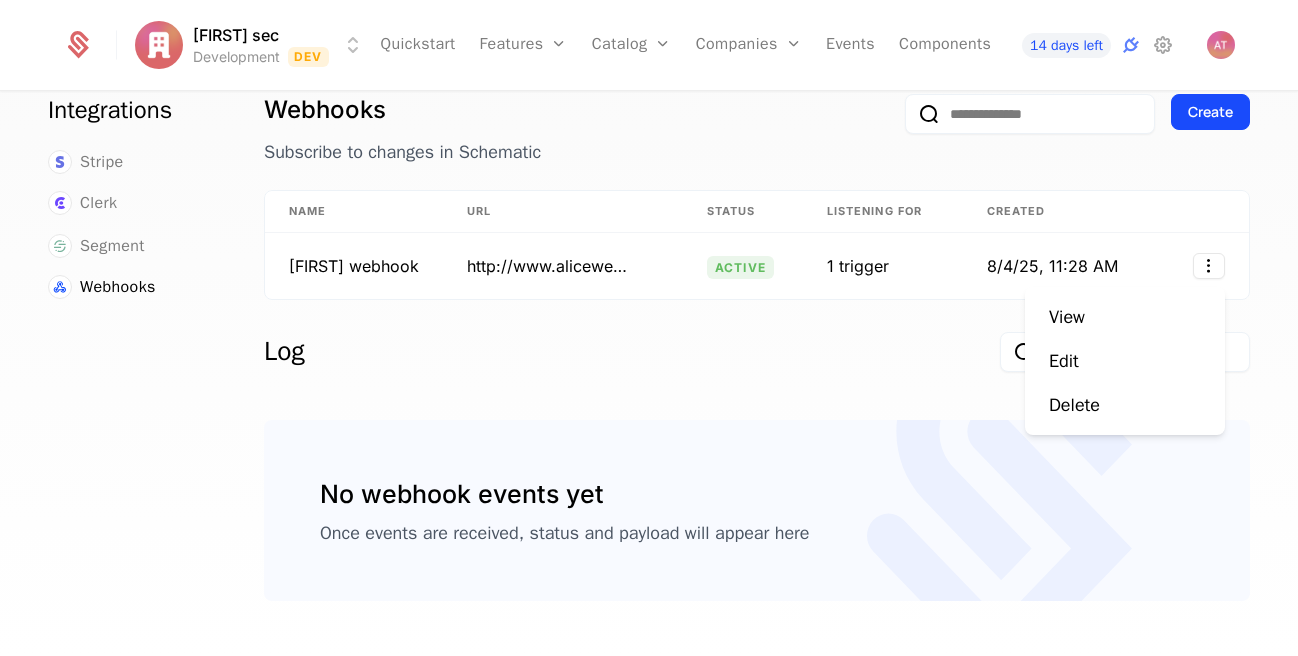 click on "View Edit Delete" at bounding box center (1125, 361) 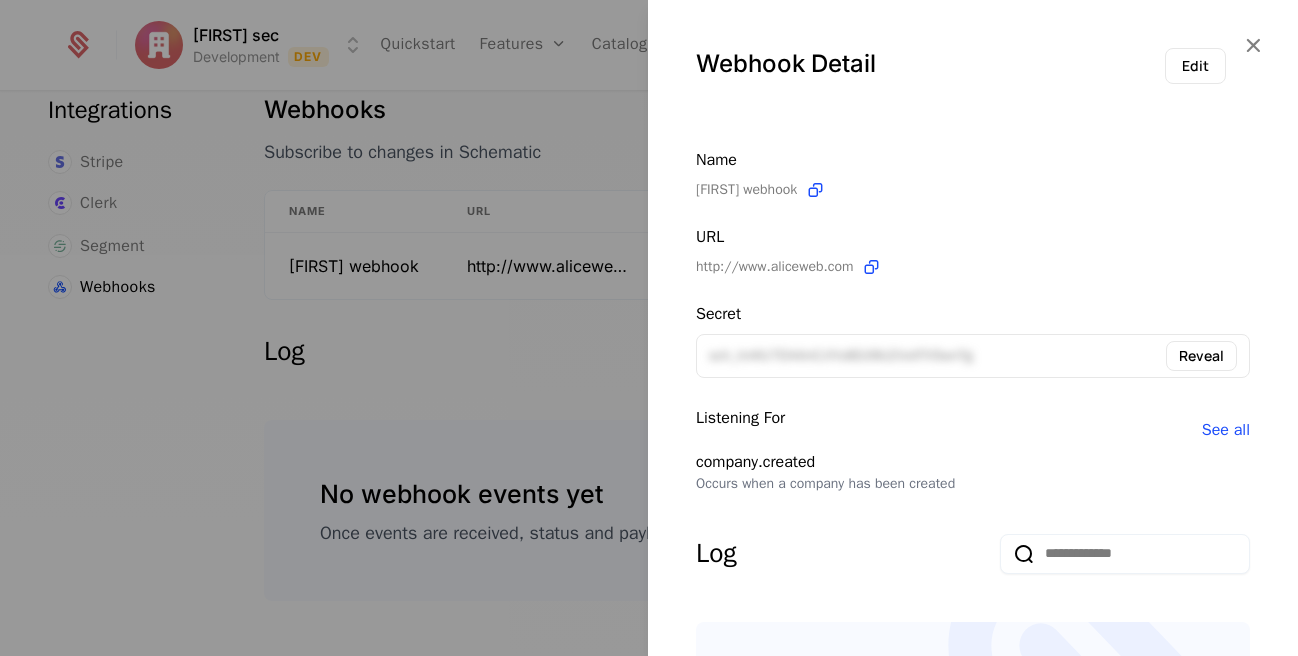 click on "Alice sec Development Dev Quickstart Features Features Flags Catalog Plans Add Ons Configuration Companies Companies Users Events Components 14 days left Integrations Stripe Clerk Segment Webhooks Webhooks     Subscribe to changes in Schematic Create Name URL Status Listening for Created Alice webhook http://www.aliceweb.com active 1 trigger 8/4/25, 11:28 AM Log No webhook events yet Once events are received, status and payload will appear here
Best Viewed on Desktop You're currently viewing this on a  mobile device . For the best experience,   we recommend using a desktop or larger screens , as the application isn't fully optimized for smaller resolutions just yet. Got it  Webhook Detail Edit Name Alice webhook URL http://www.aliceweb.com Secret sch_ImKU7EA4inCJiYo8DJ9ILEVxATVSwnTg Reveal Listening for See all company.created Occurs when a company has been created Log No webhook events yet Once events are received, status and payload will appear here" at bounding box center [649, 328] 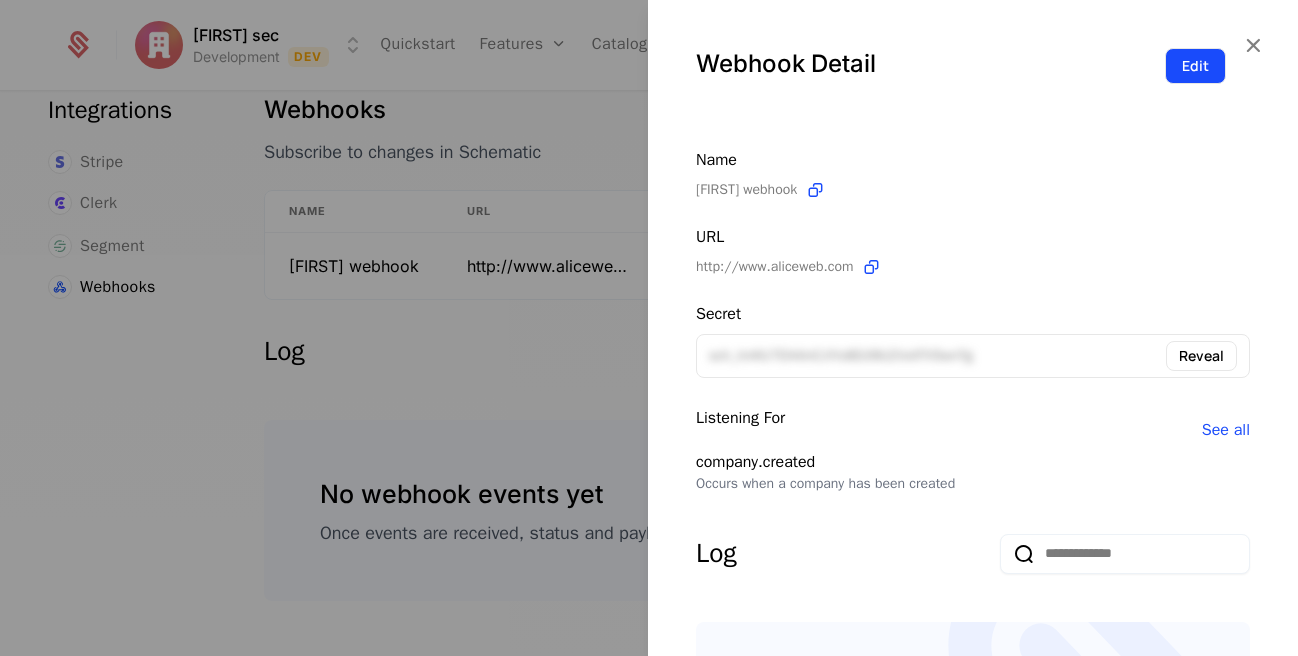 click on "Edit" at bounding box center [1195, 66] 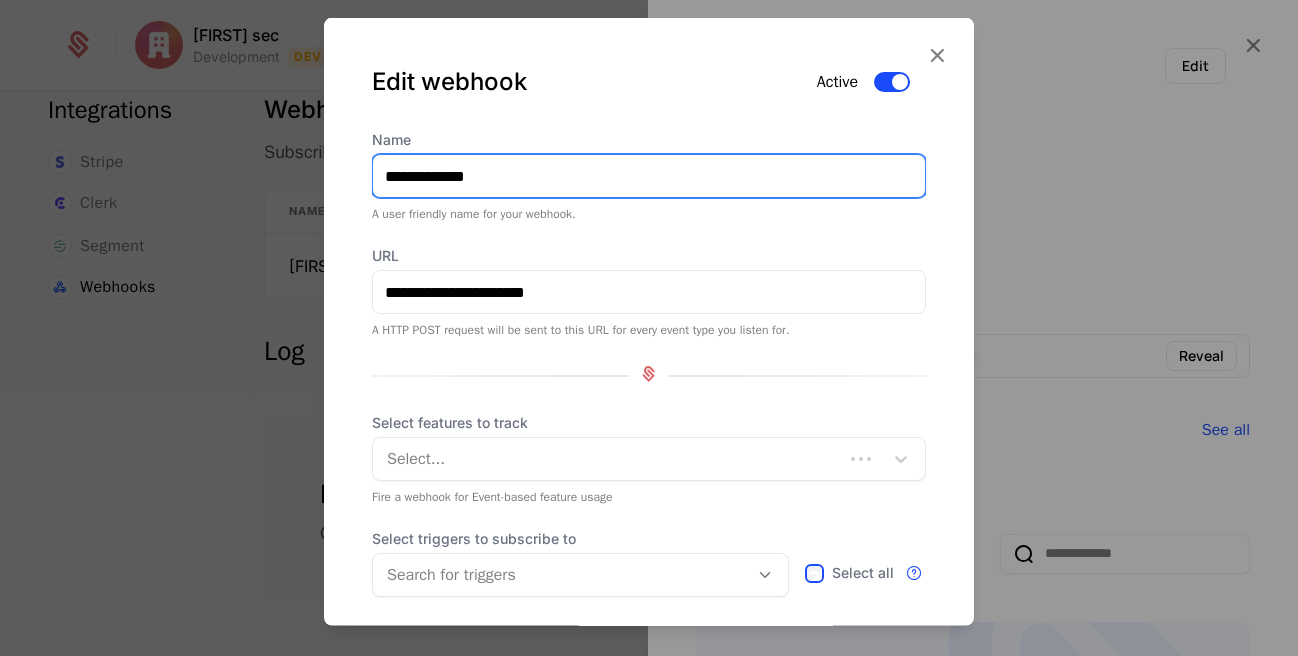 click on "**********" at bounding box center (649, 176) 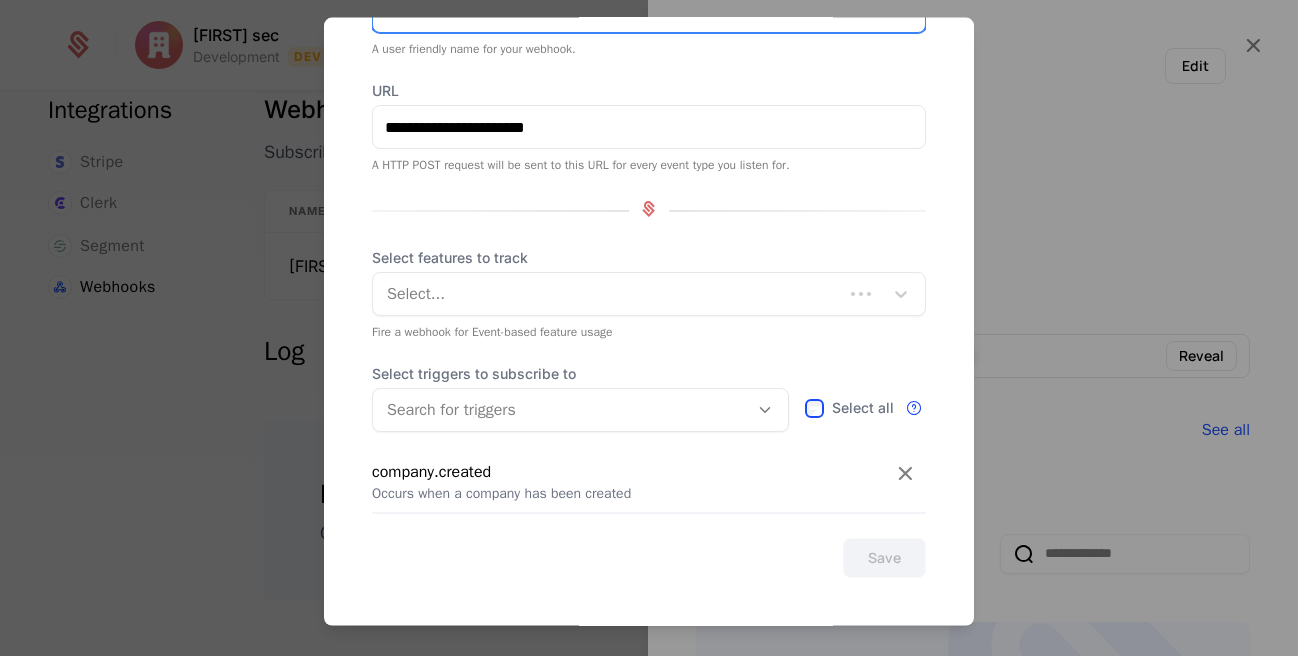 scroll, scrollTop: 125, scrollLeft: 0, axis: vertical 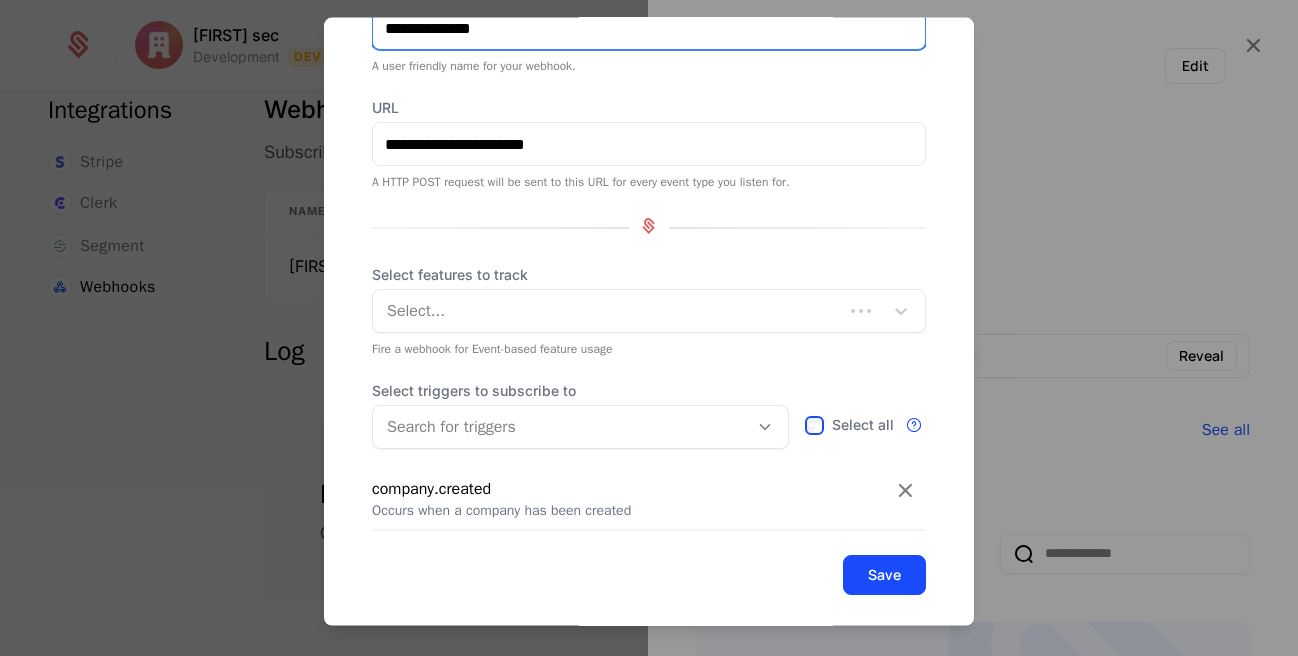 type on "**********" 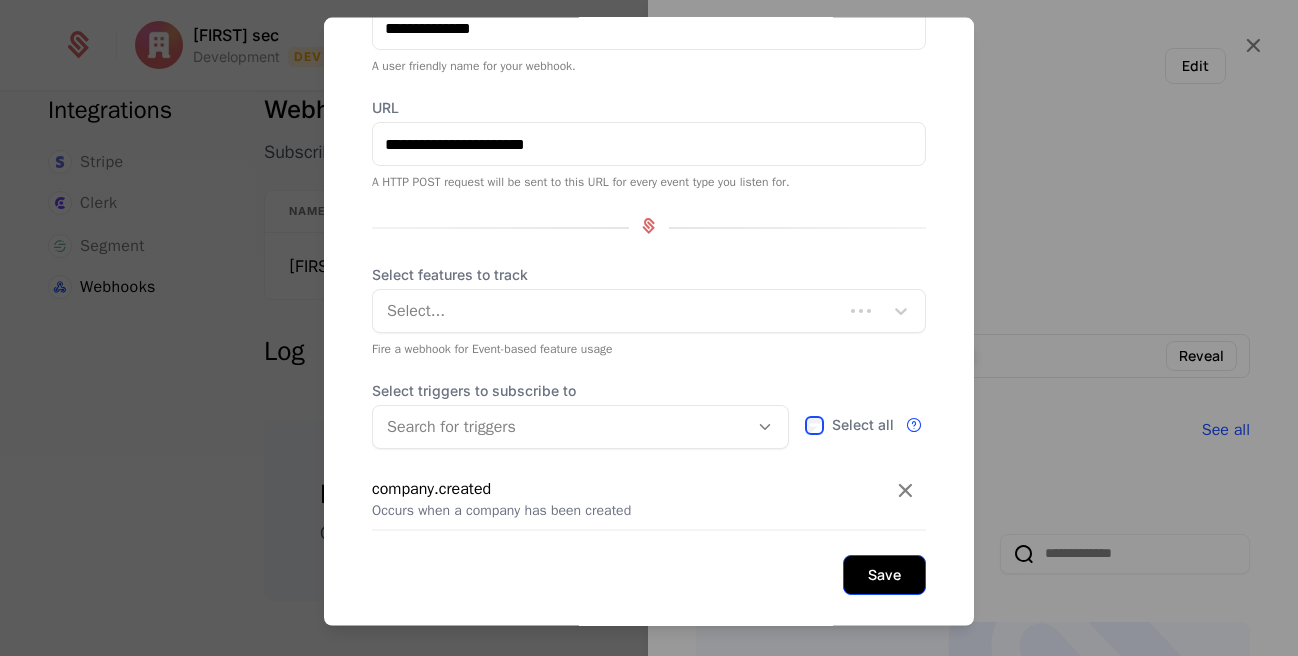 click on "Save" at bounding box center [884, 575] 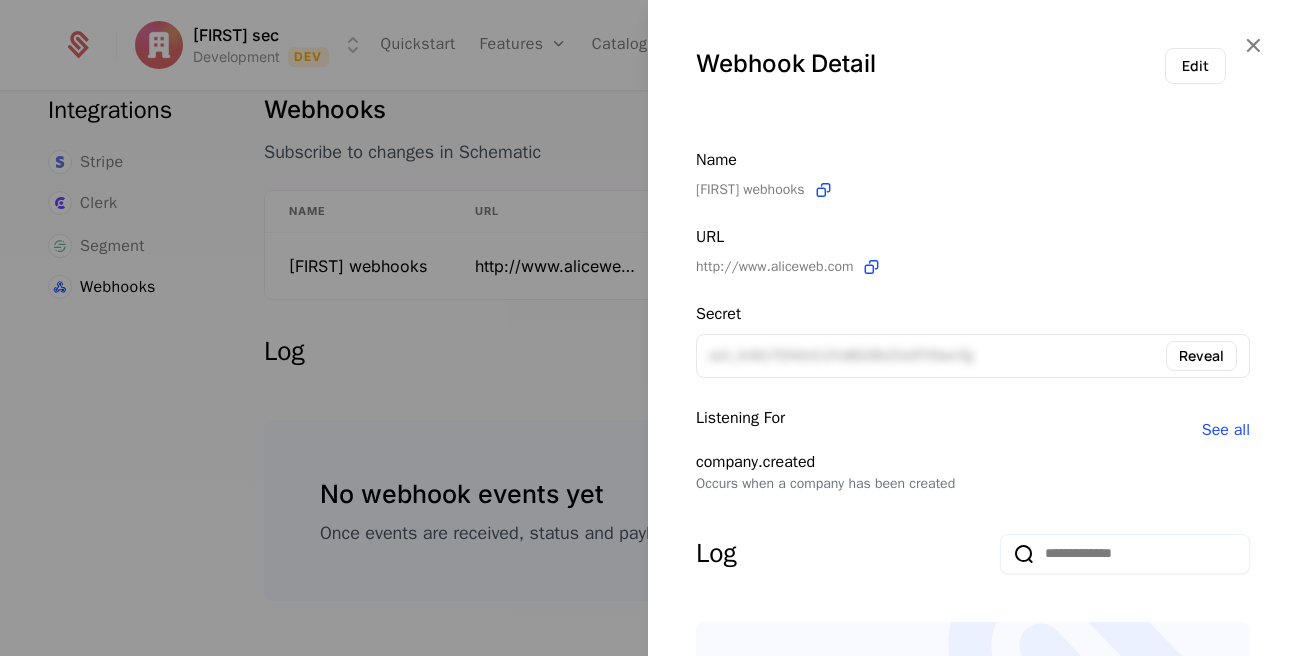 click at bounding box center [649, 328] 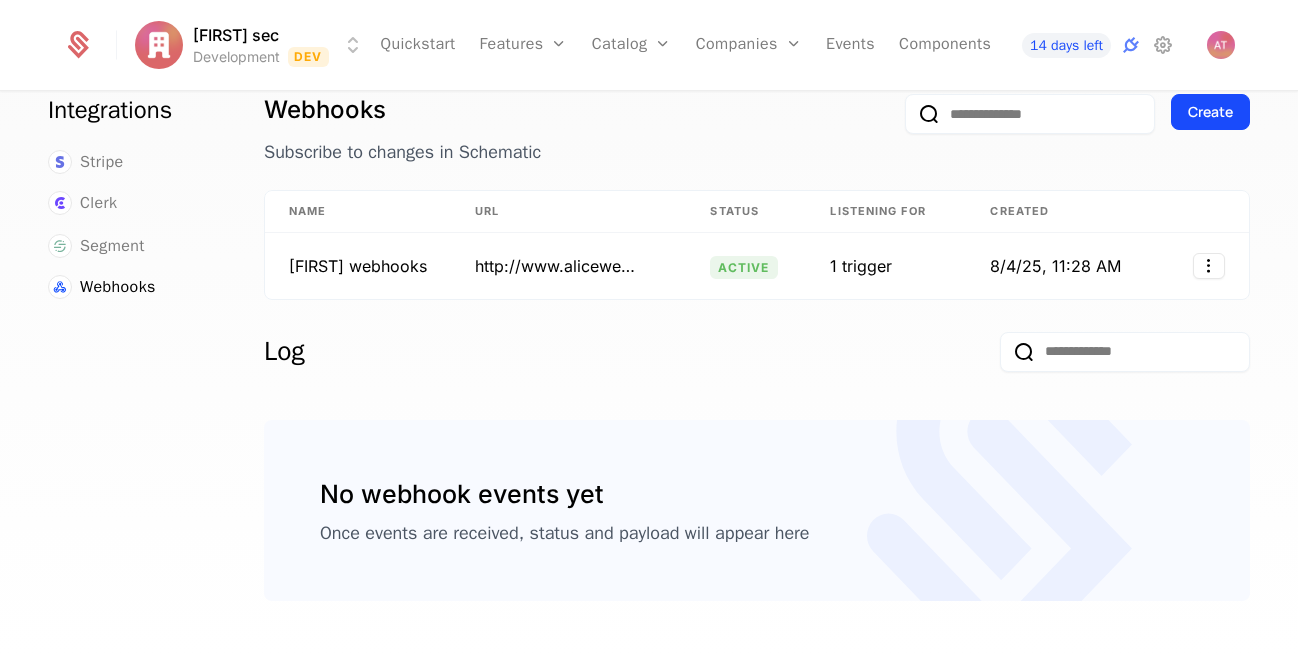 scroll, scrollTop: 0, scrollLeft: 0, axis: both 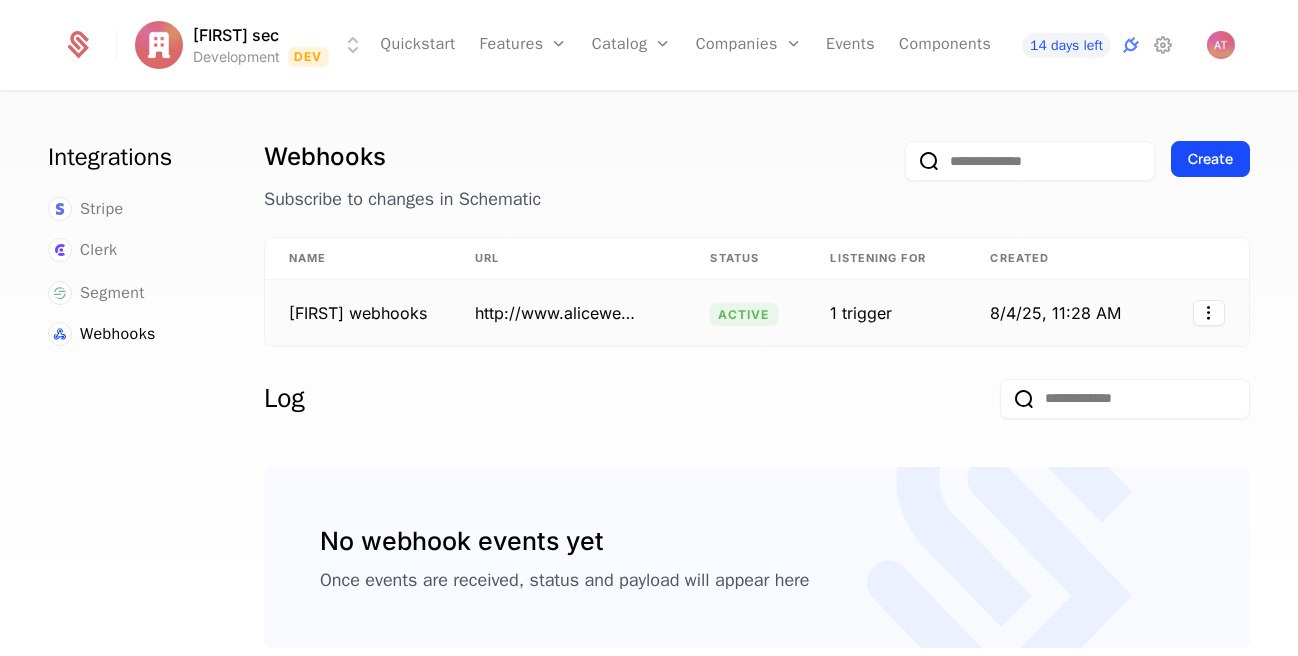 click at bounding box center (1209, 313) 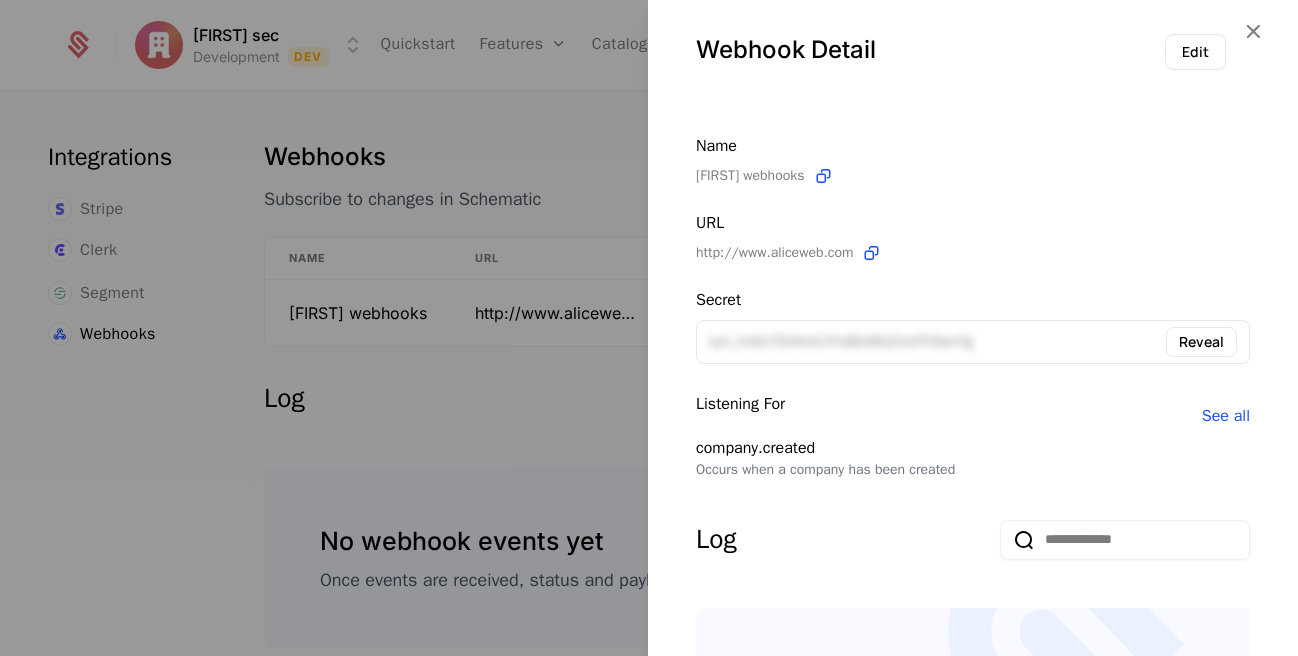 scroll, scrollTop: 0, scrollLeft: 0, axis: both 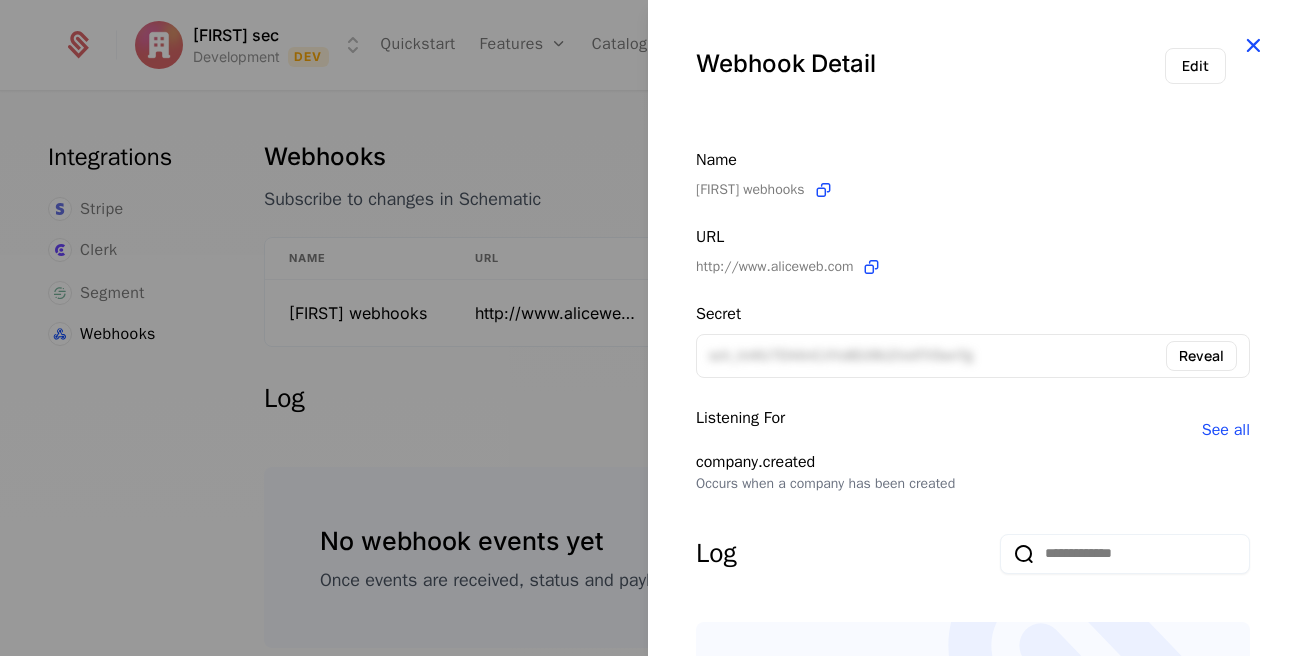 click at bounding box center (1253, 45) 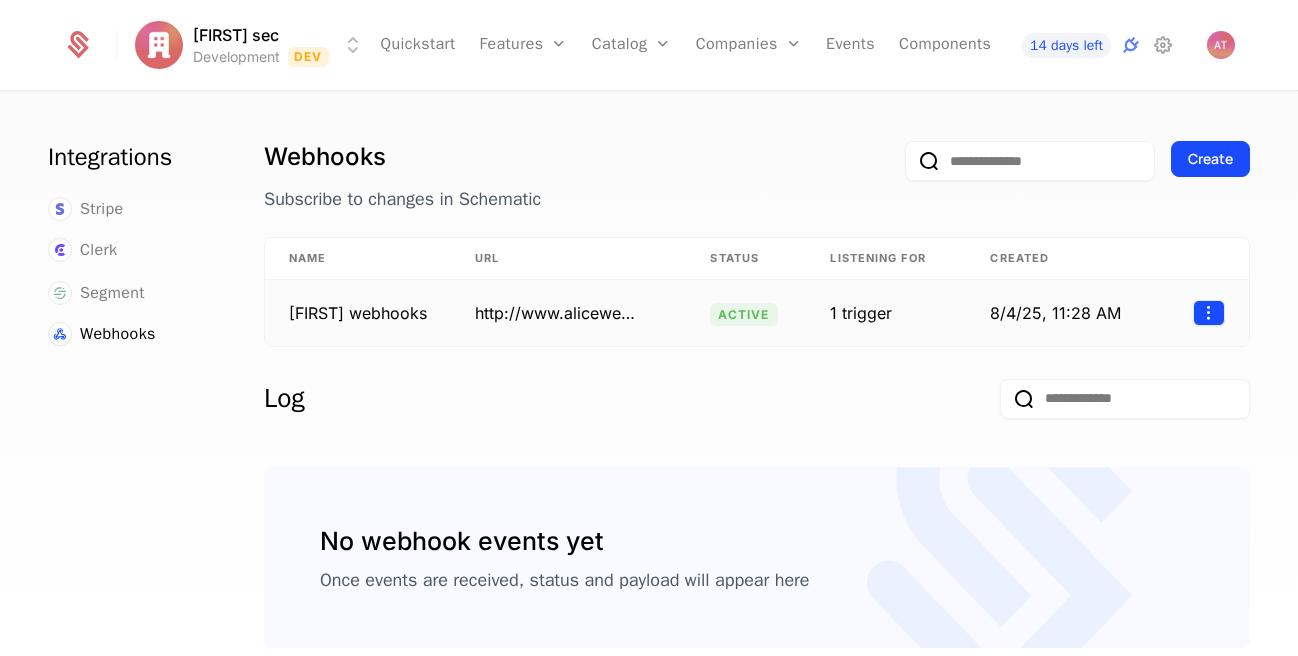 click on "Alice sec Development Dev Quickstart Features Features Flags Catalog Plans Add Ons Configuration Companies Companies Users Events Components 14 days left Integrations Stripe Clerk Segment Webhooks Webhooks     Subscribe to changes in Schematic Create Name URL Status Listening for Created Alice webhooks http://www.aliceweb.com active 1 trigger 8/4/25, 11:28 AM Log No webhook events yet Once events are received, status and payload will appear here
Best Viewed on Desktop You're currently viewing this on a  mobile device . For the best experience,   we recommend using a desktop or larger screens , as the application isn't fully optimized for smaller resolutions just yet. Got it" at bounding box center (649, 328) 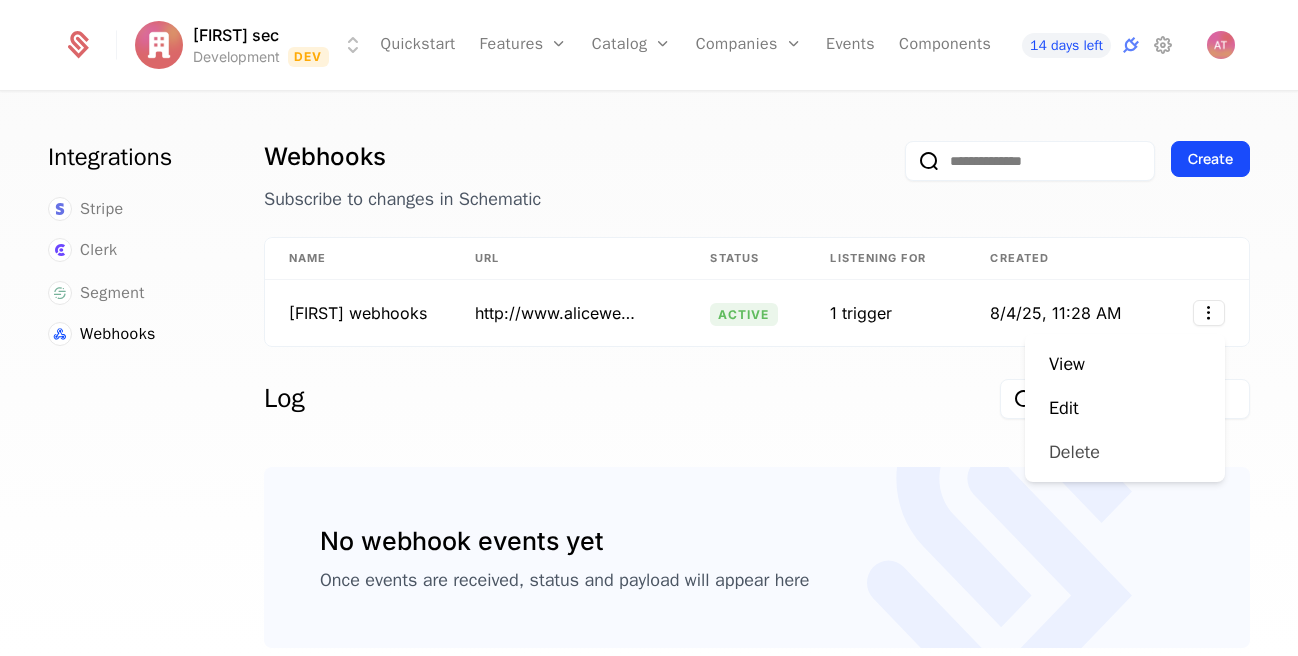 click on "Delete" at bounding box center [1074, 452] 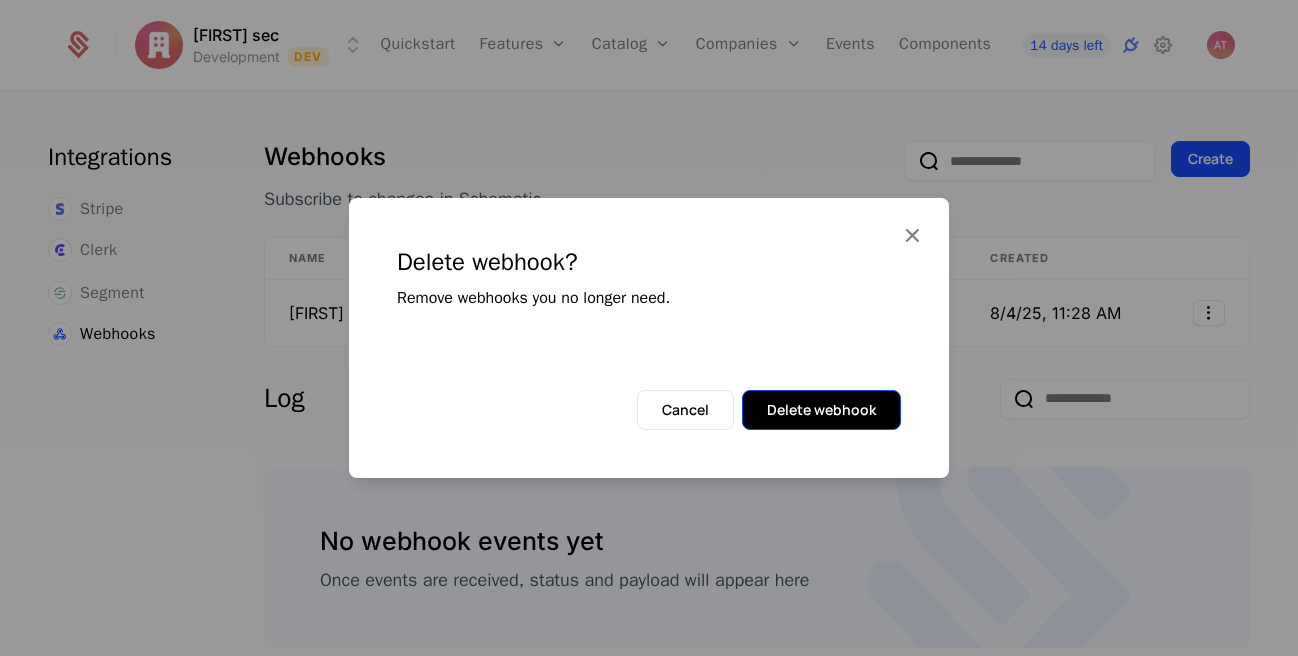 click on "Delete webhook" at bounding box center (821, 410) 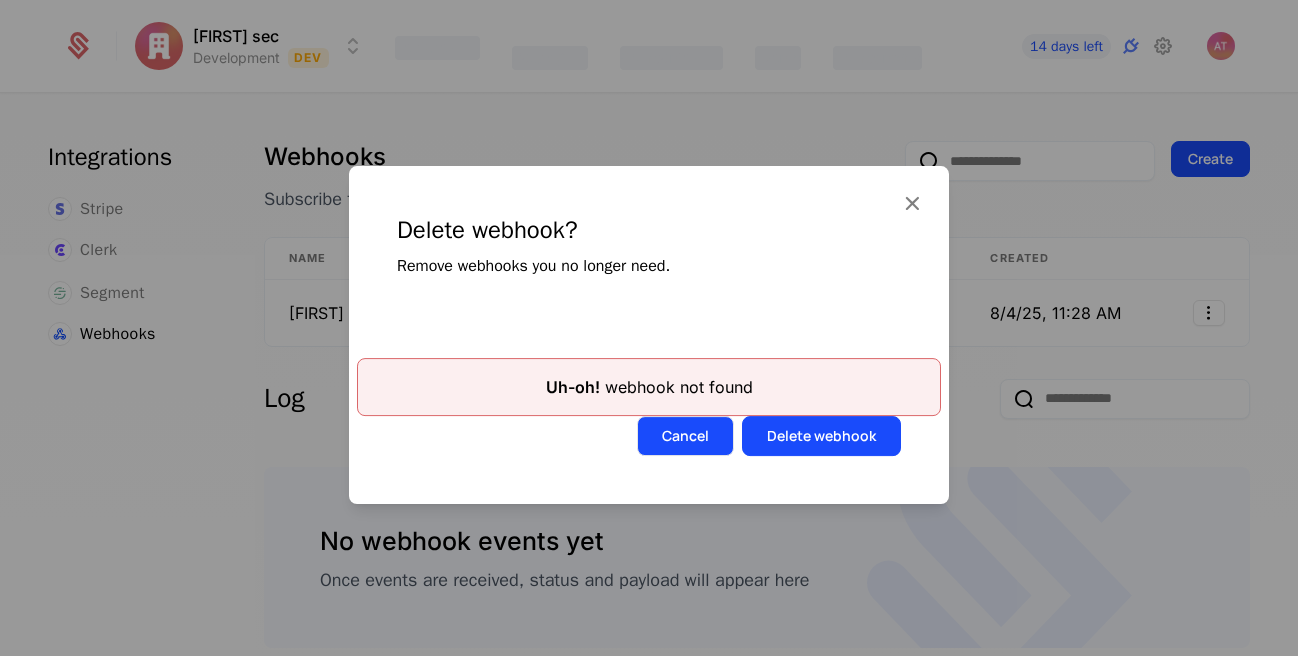 click on "Cancel" at bounding box center [685, 436] 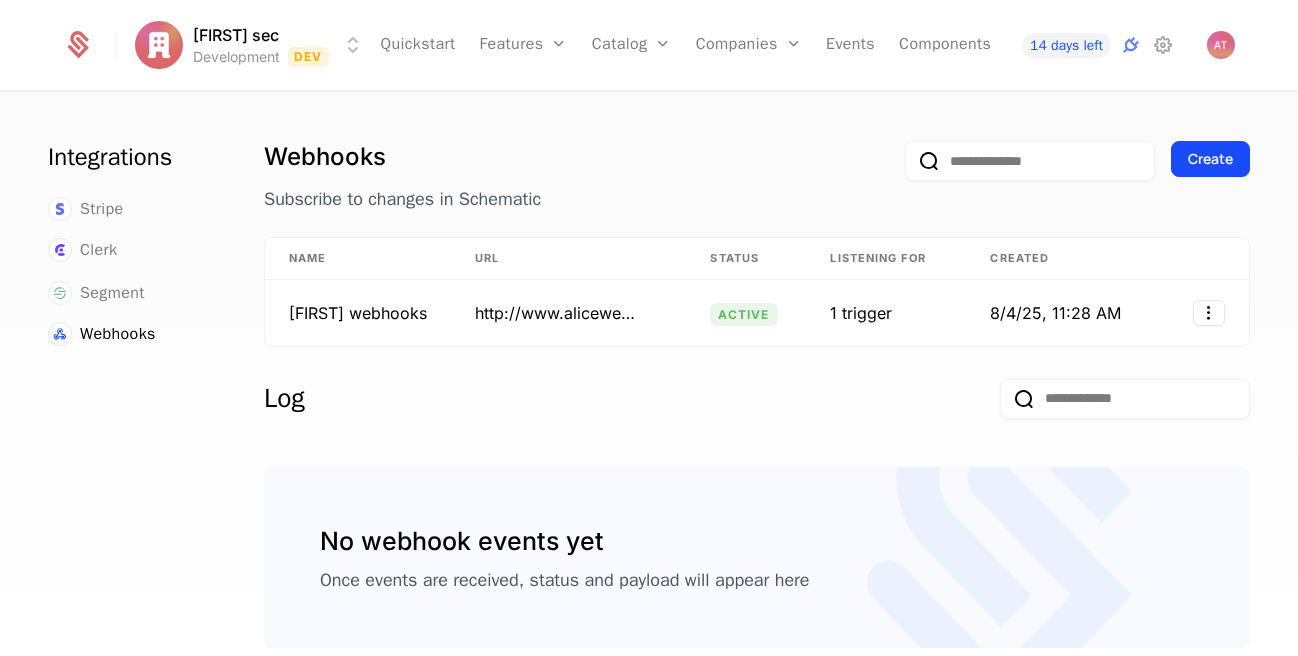 scroll, scrollTop: 47, scrollLeft: 0, axis: vertical 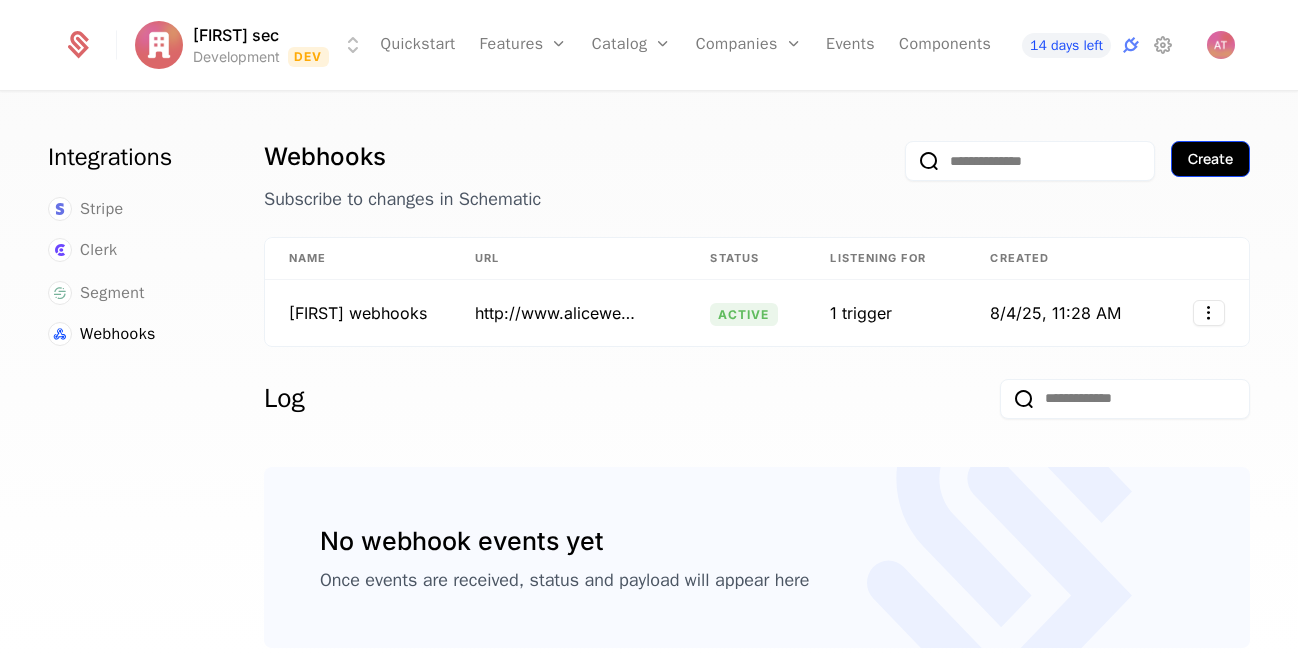 click on "Create" at bounding box center [1210, 159] 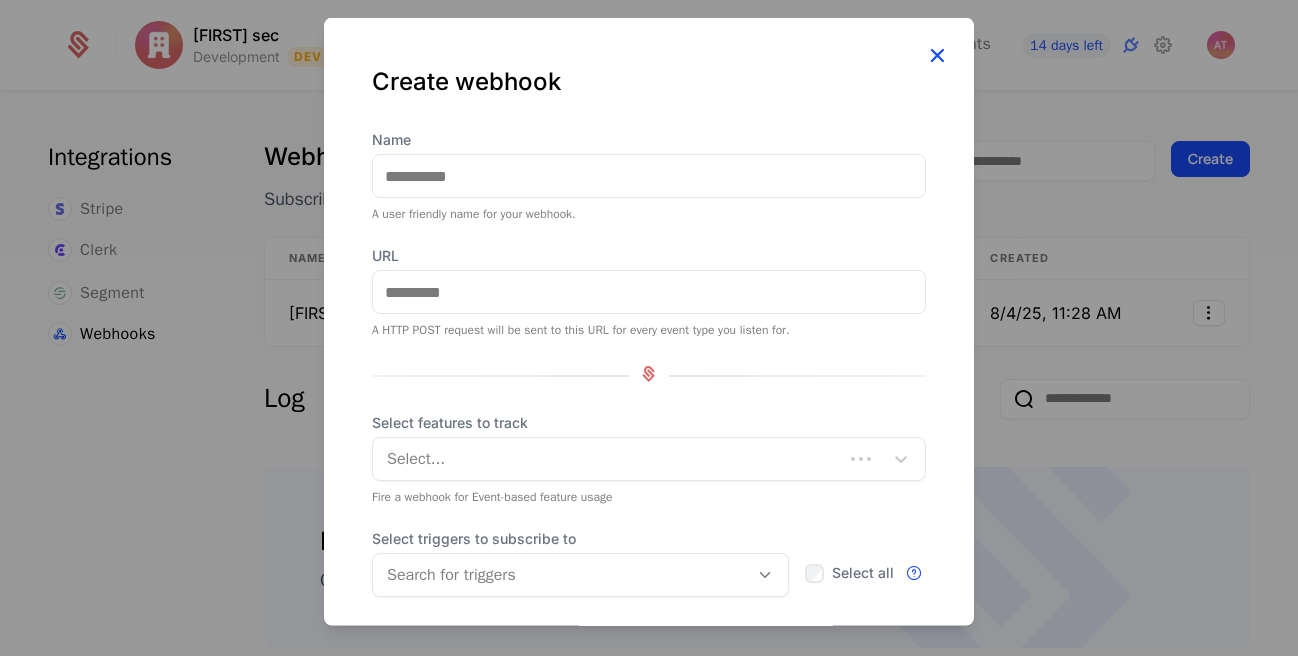 click at bounding box center (937, 55) 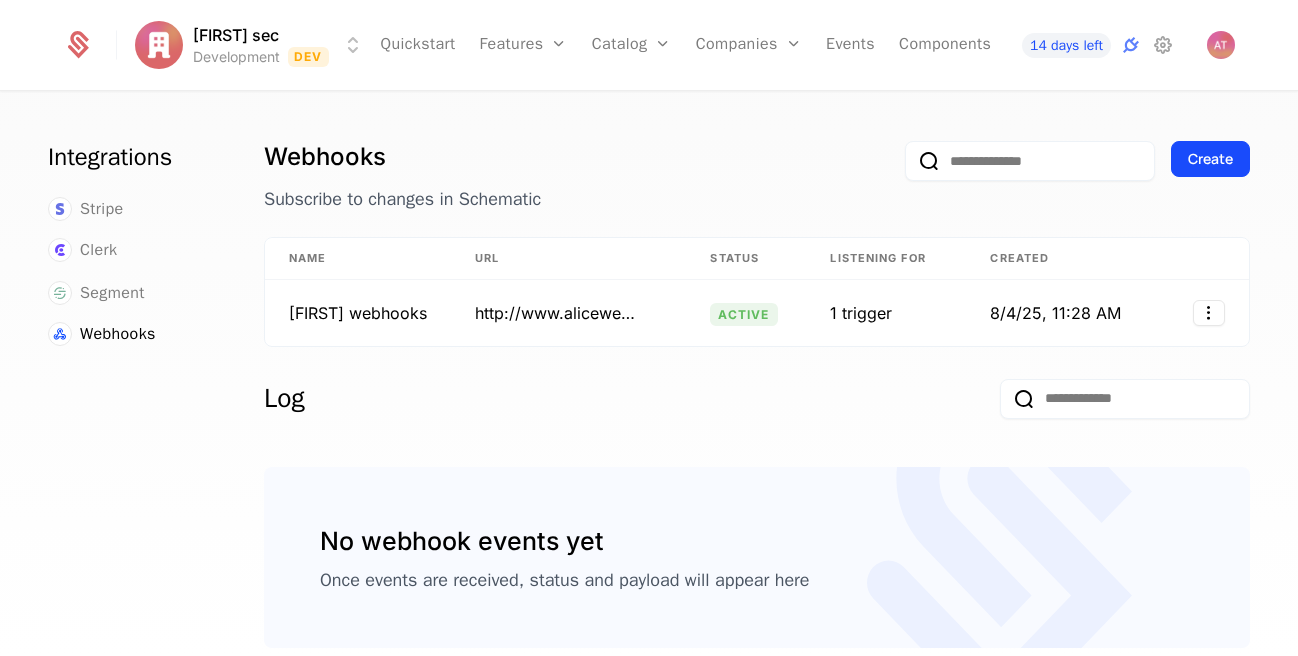 click on "Stripe Clerk Segment Webhooks" at bounding box center (132, 272) 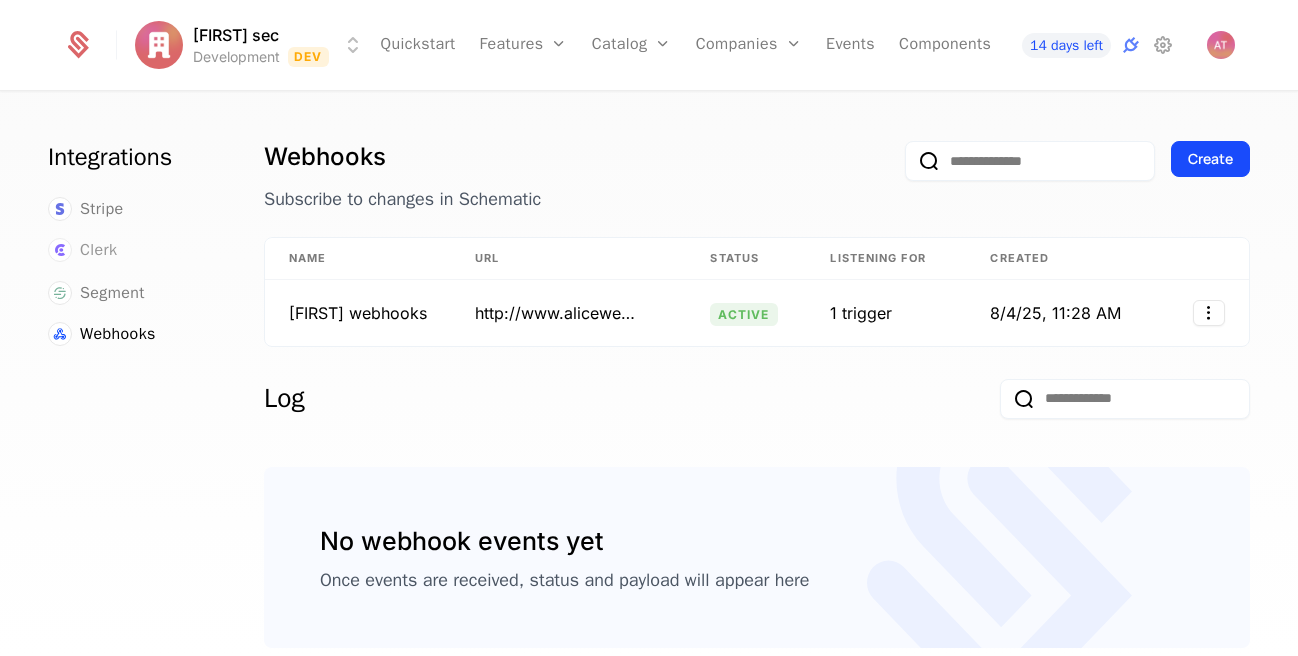 click on "Clerk" at bounding box center [98, 250] 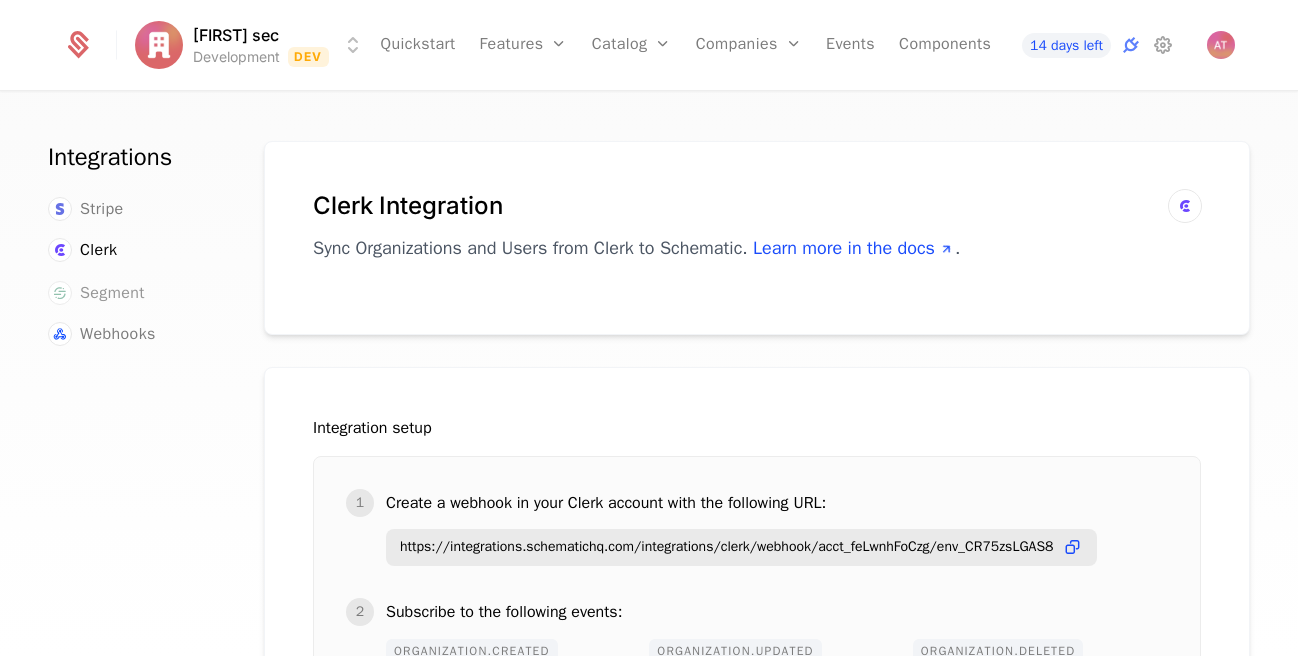 click on "Segment" at bounding box center [112, 293] 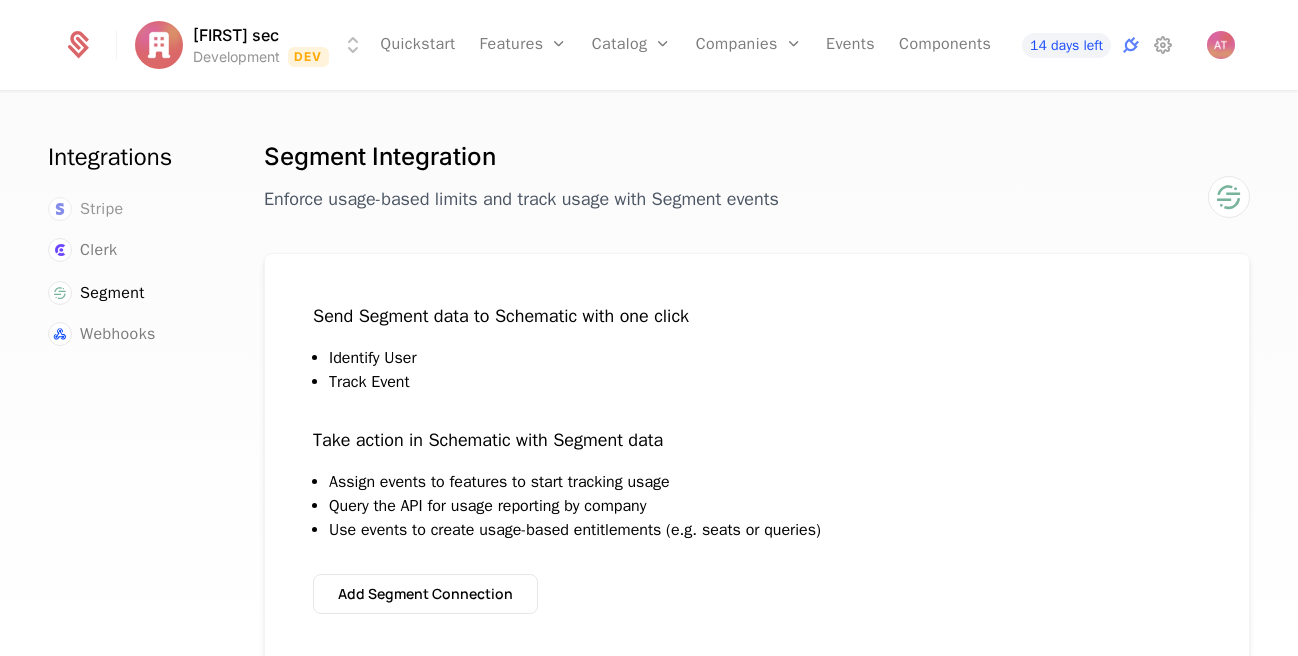 click on "Stripe" at bounding box center [102, 209] 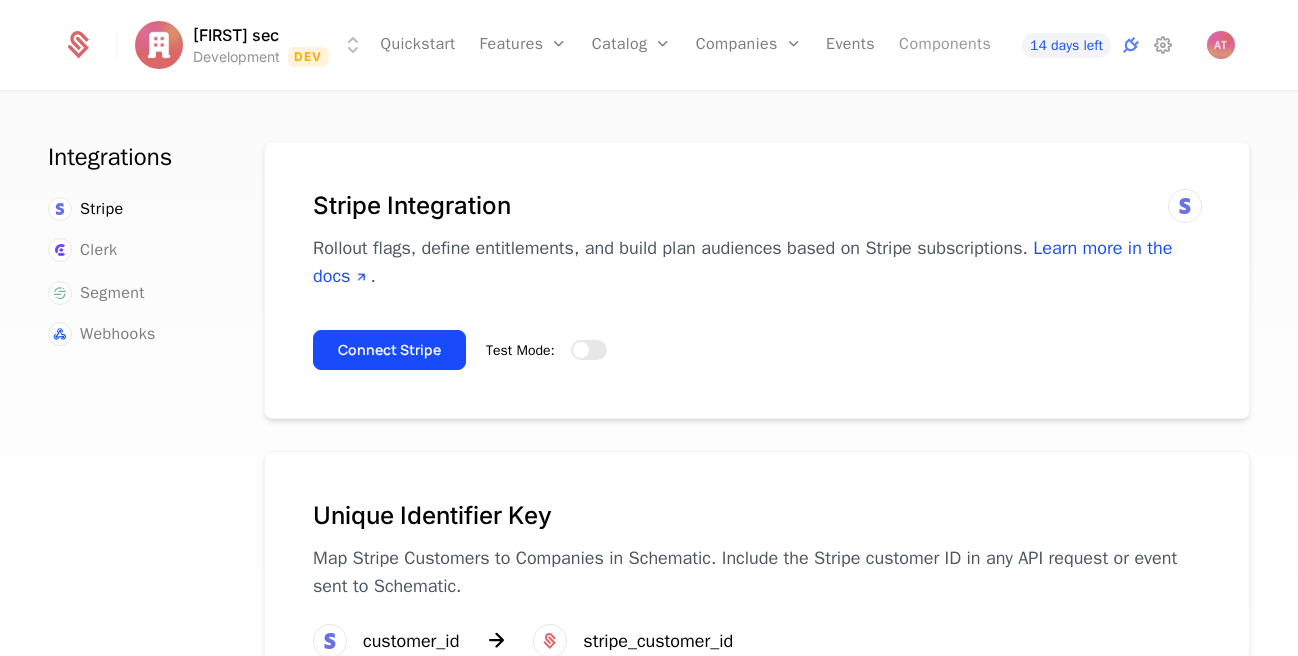 click on "Components" at bounding box center [945, 45] 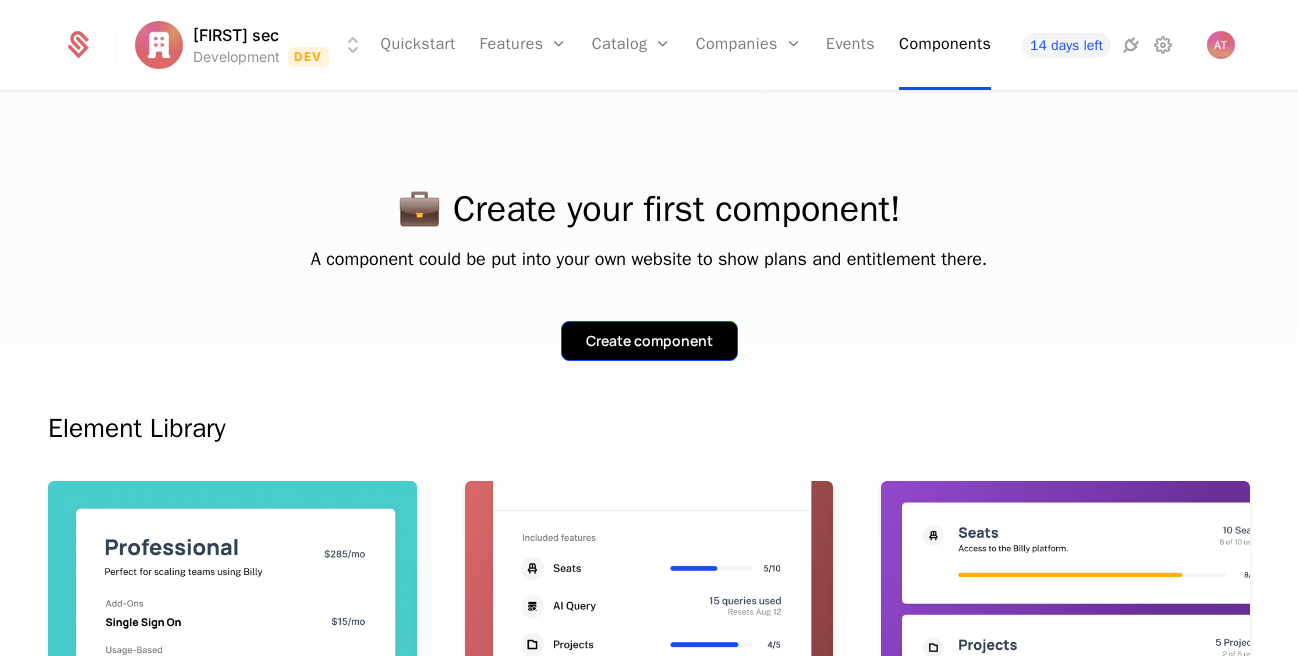 click on "Create component" at bounding box center (649, 341) 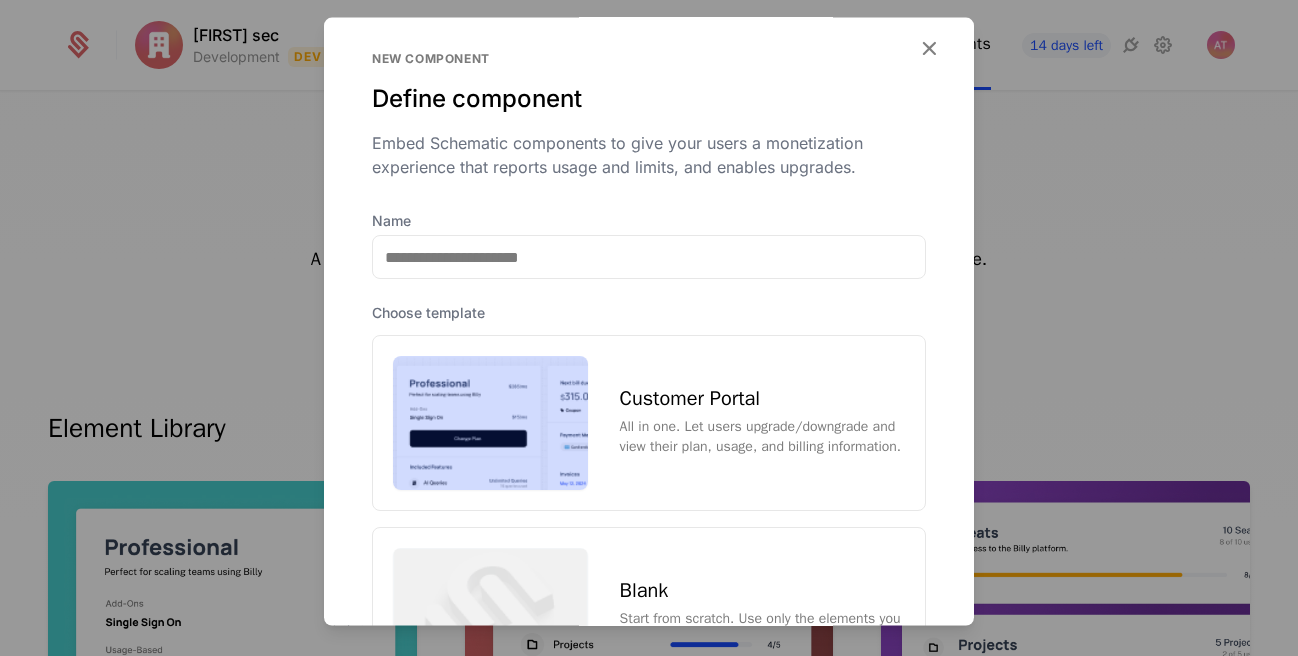 scroll, scrollTop: 0, scrollLeft: 0, axis: both 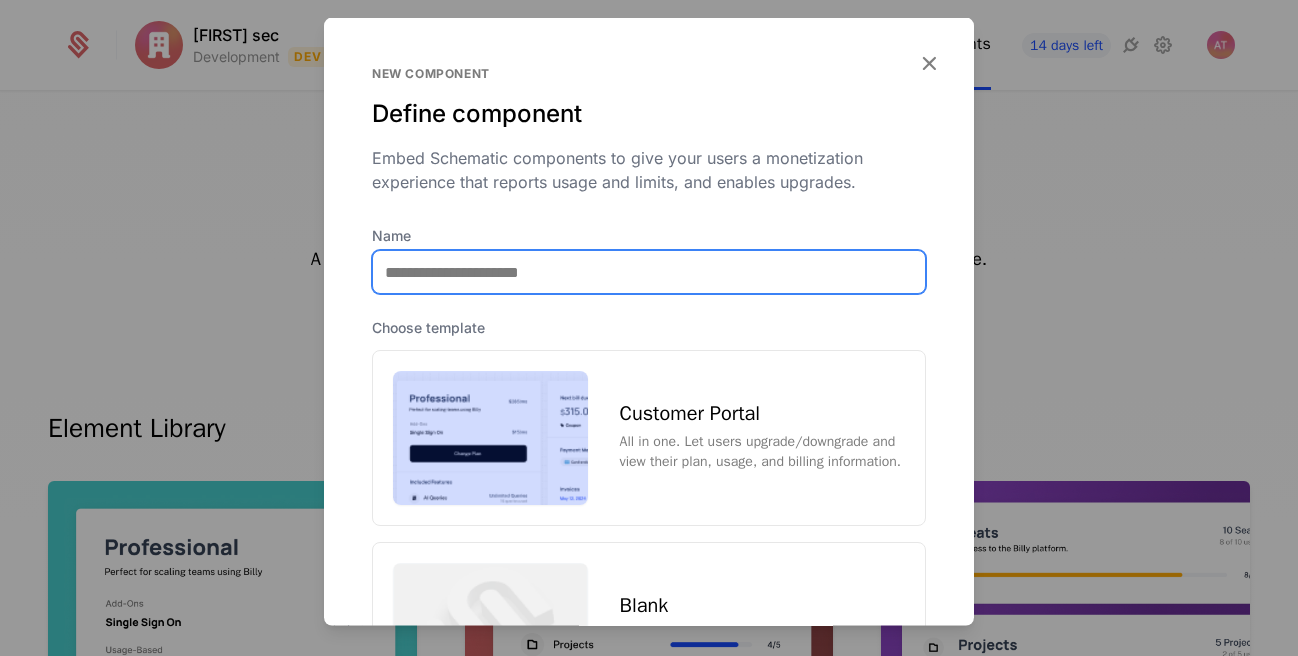 drag, startPoint x: 534, startPoint y: 269, endPoint x: 892, endPoint y: 360, distance: 369.3846 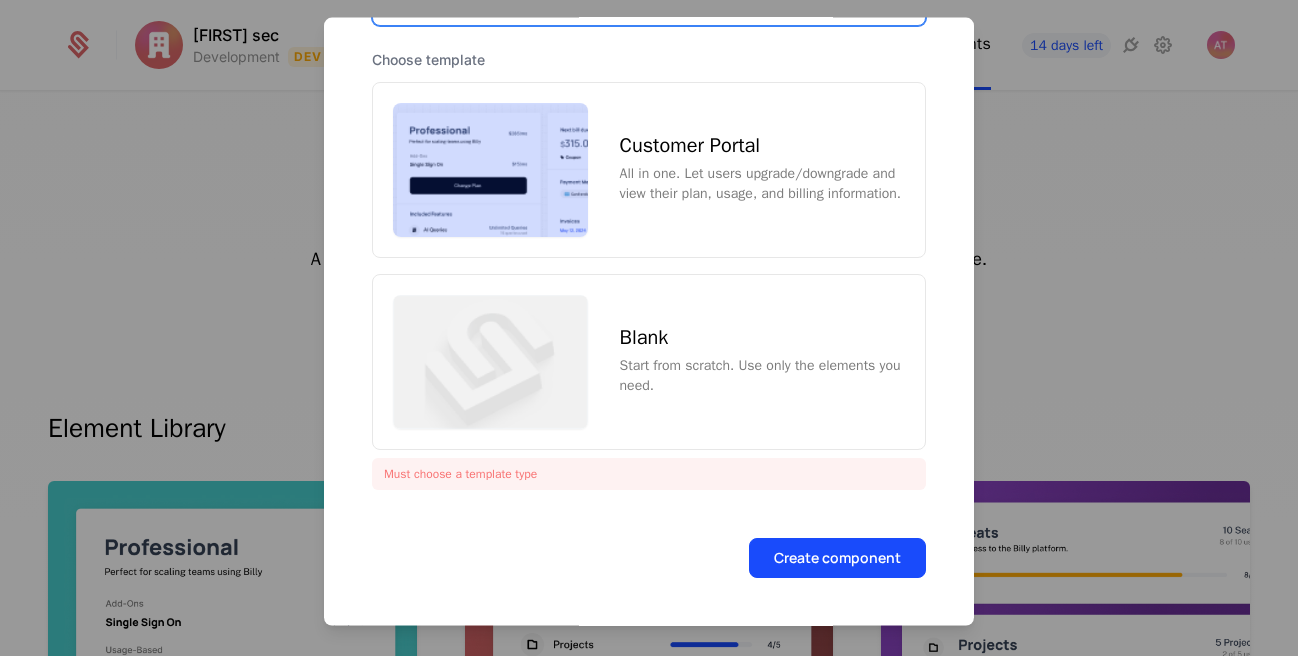 type on "**********" 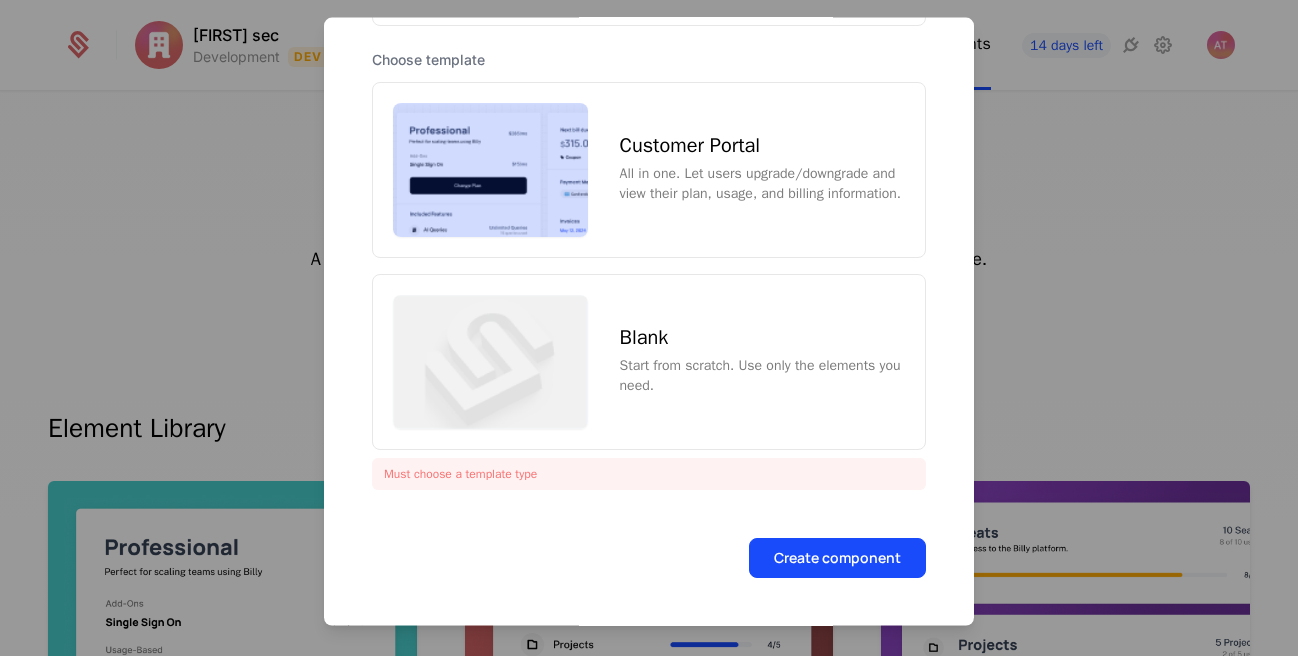 click on "Start from scratch. Use only the elements you need." at bounding box center [762, 375] 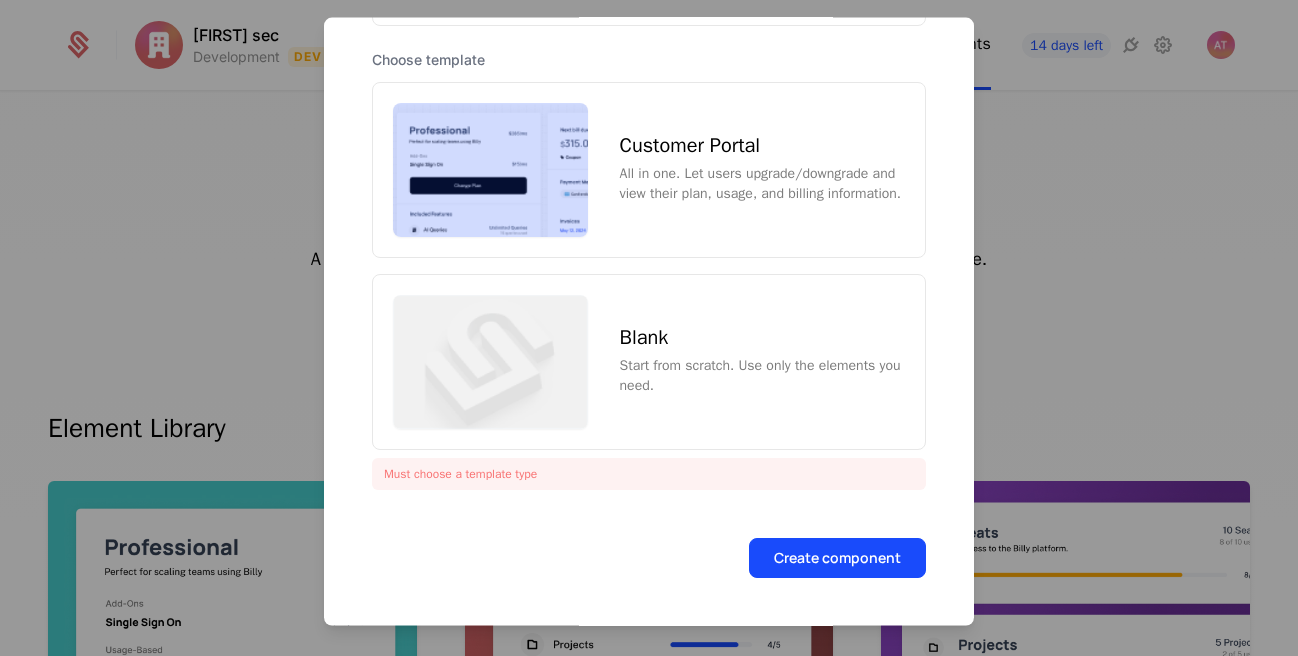scroll, scrollTop: 228, scrollLeft: 0, axis: vertical 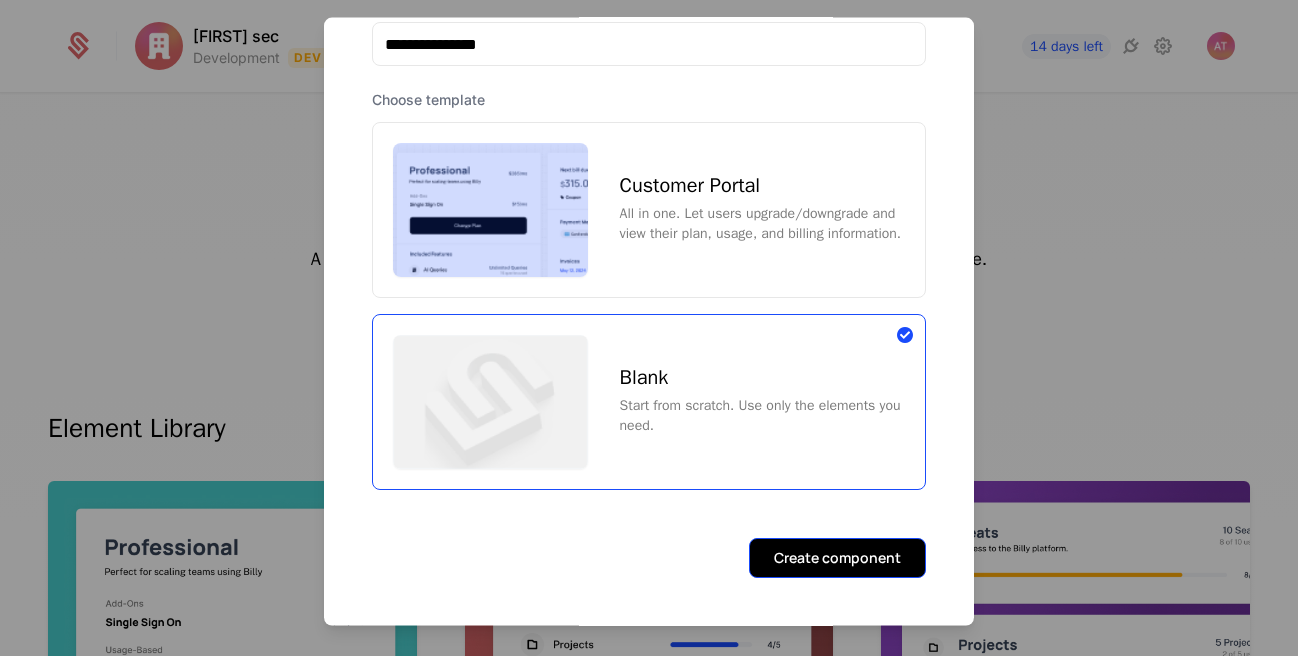 click on "Create component" at bounding box center (837, 557) 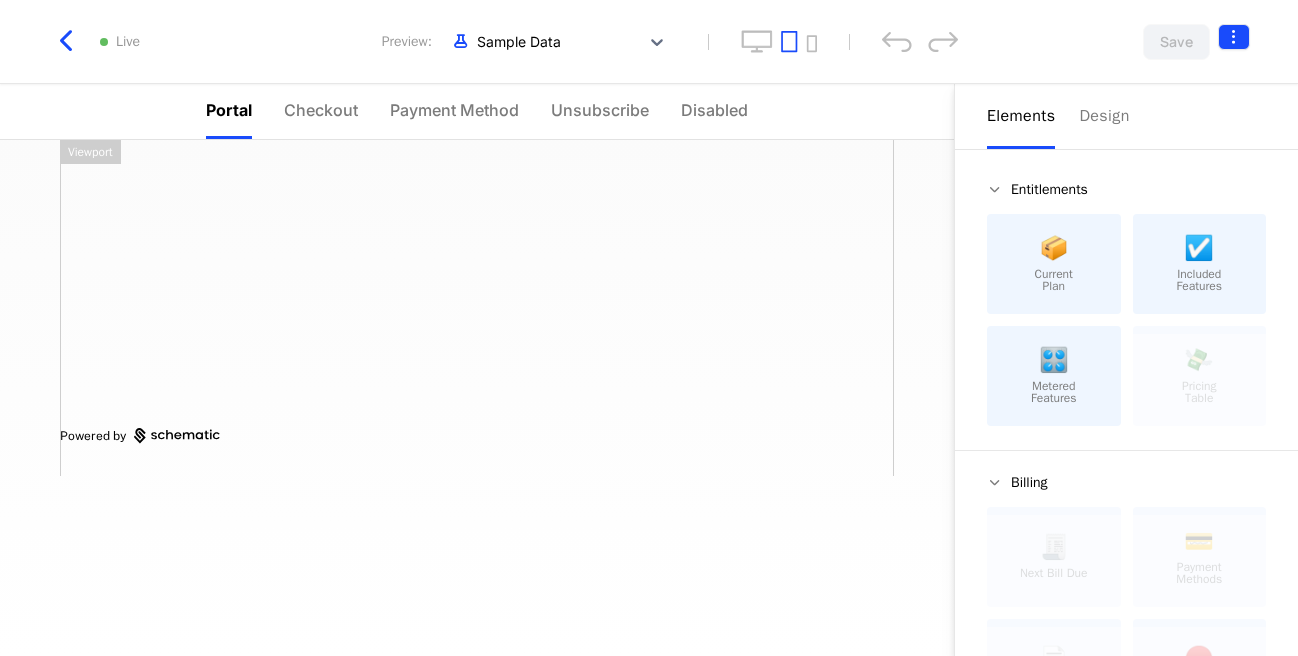 click on "Alice sec Development Dev Quickstart Features Features Flags Catalog Plans Add Ons Configuration Companies Companies Users Events Components 14 days left Live Preview: Sample Data Save Portal Checkout Payment Method Unsubscribe Disabled Powered by   Elements Design Entitlements 📦 Current Plan ☑️ Included Features 🎛️ Metered Features 💸 Pricing Table This element requires an active Stripe integration Billing 🧾 Next Bill Due This element requires an active Stripe integration 💳 Payment Methods This element requires an active Stripe integration 📄 Invoices This element requires an active Stripe integration ⛔️ Unsubscribe This element requires an active Stripe integration Basics ✏️ Text 🖱️ Button Viewport
Best Viewed on Desktop You're currently viewing this on a  mobile device . For the best experience,   we recommend using a desktop or larger screens , as the application isn't fully optimized for smaller resolutions just yet. Got it" at bounding box center (649, 328) 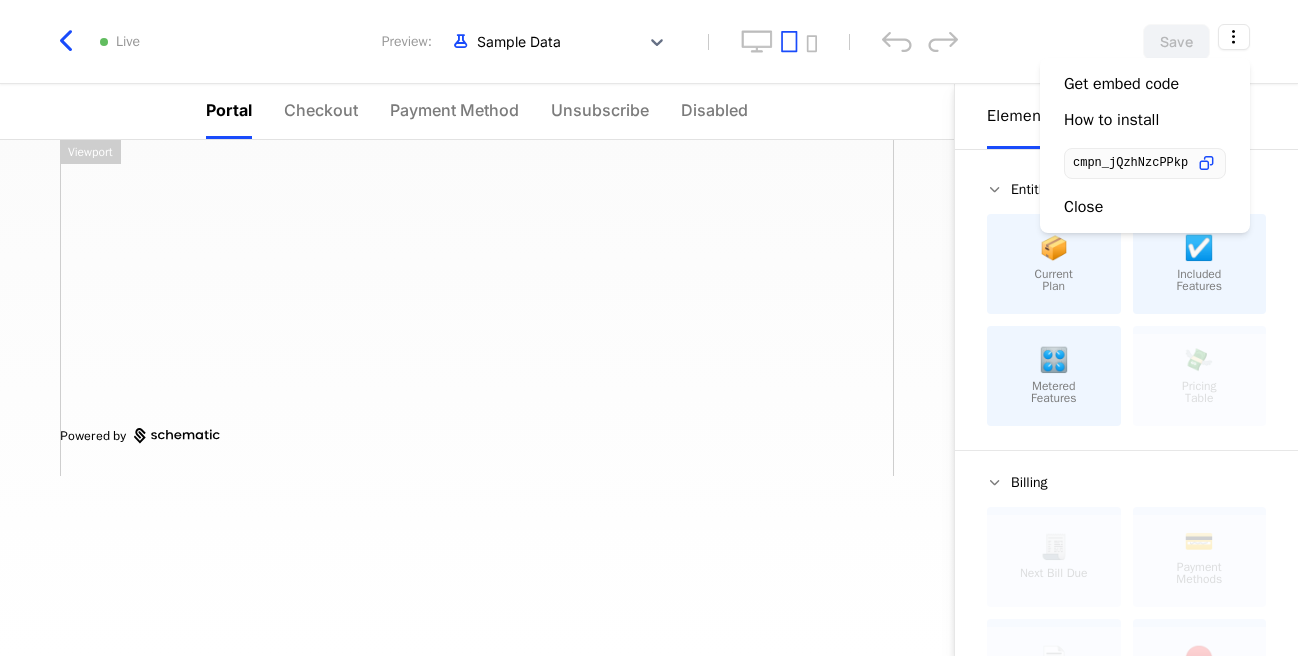 click at bounding box center (685, 236) 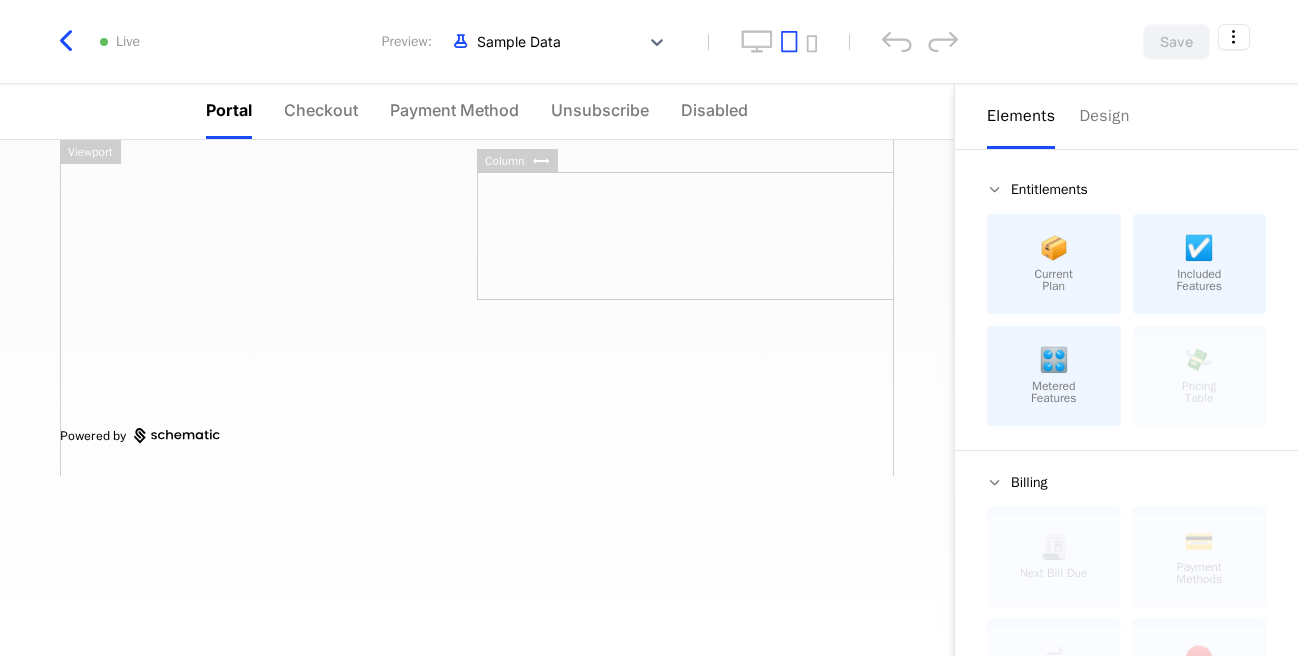 click on "Powered by" at bounding box center [477, 308] 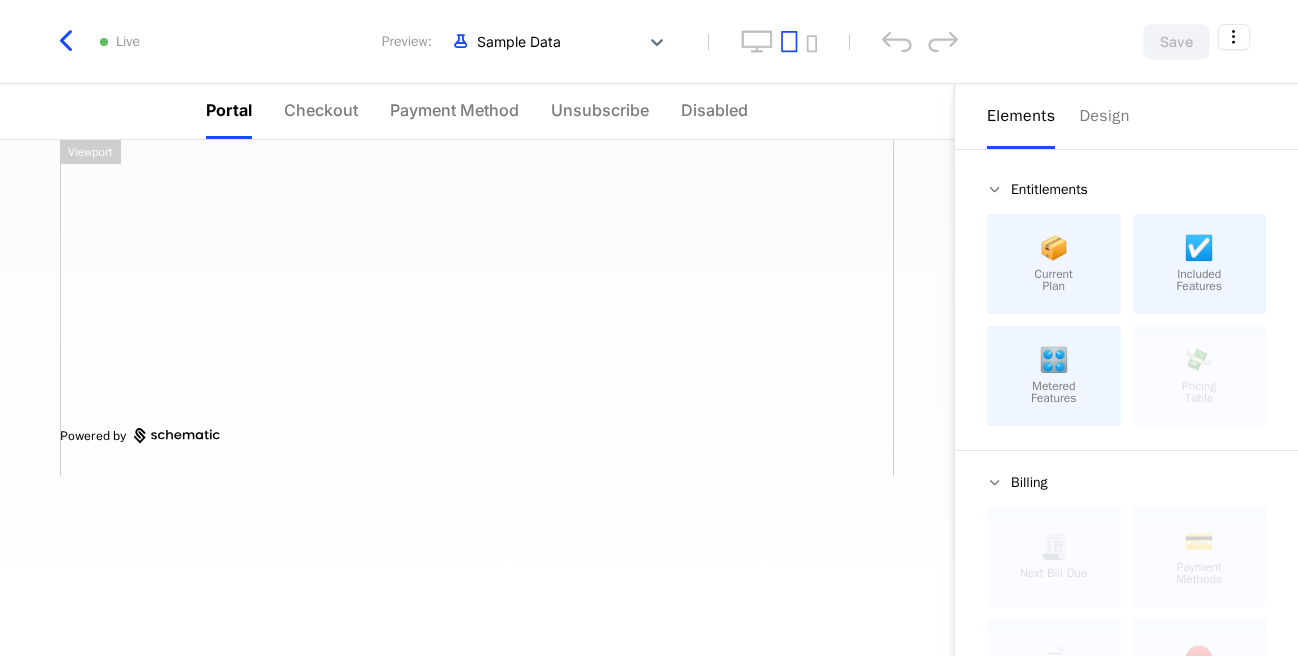 click on "📦 Current Plan" at bounding box center [1054, 264] 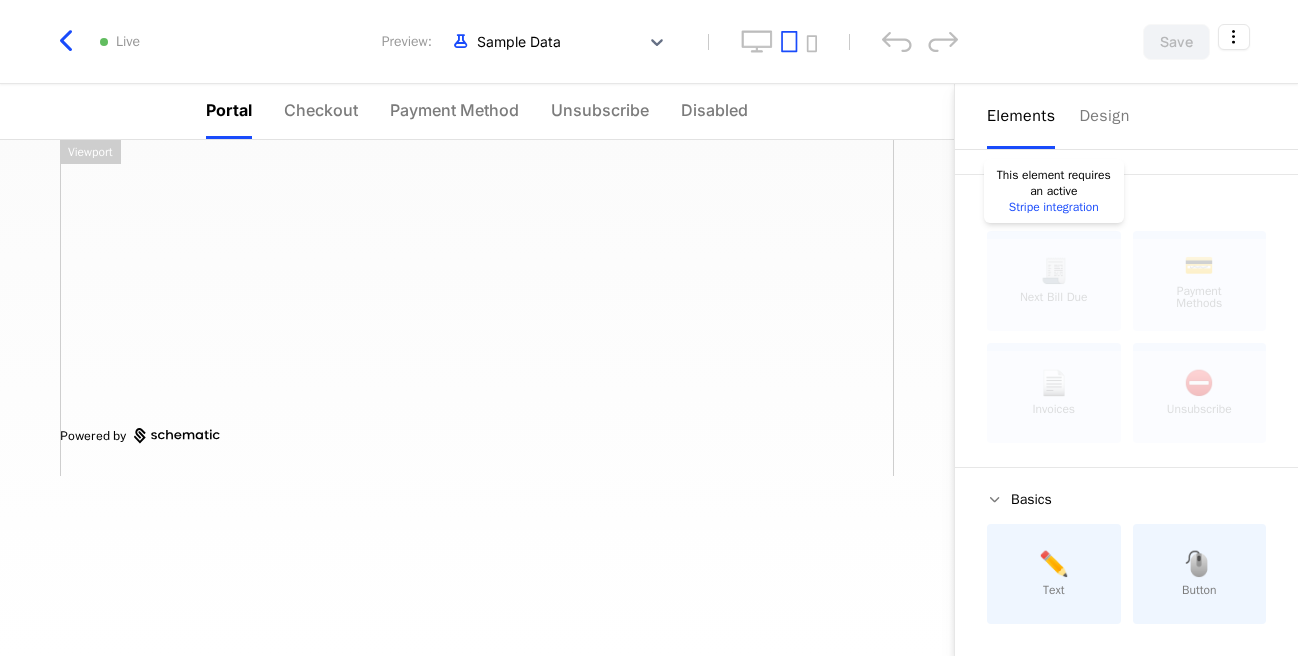 scroll, scrollTop: 0, scrollLeft: 0, axis: both 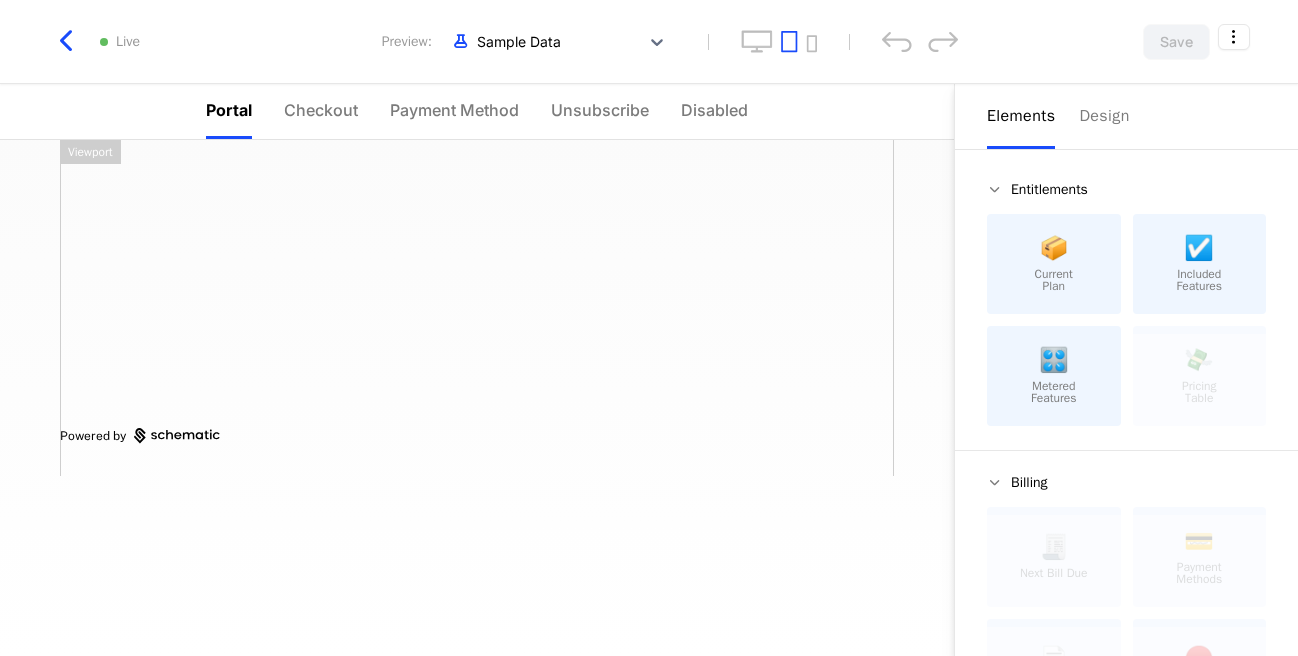 click on "Current Plan" at bounding box center [1054, 280] 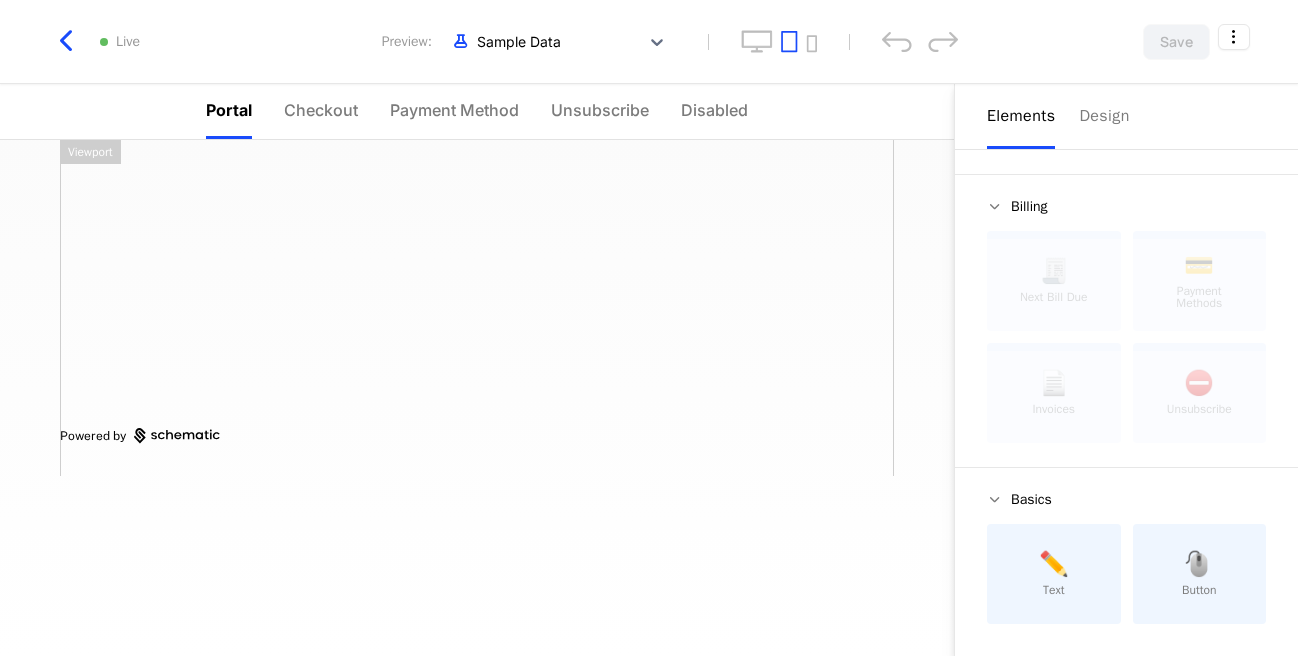 click on "✏️ Text" at bounding box center (1054, 574) 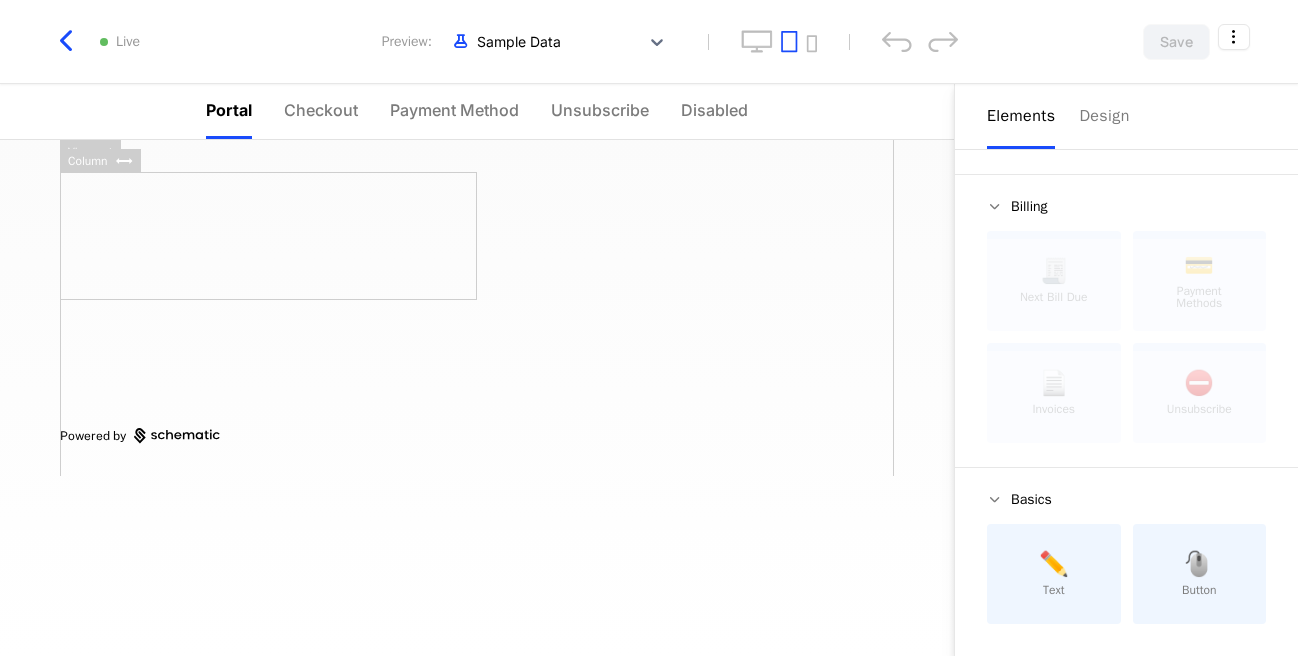 click at bounding box center [268, 236] 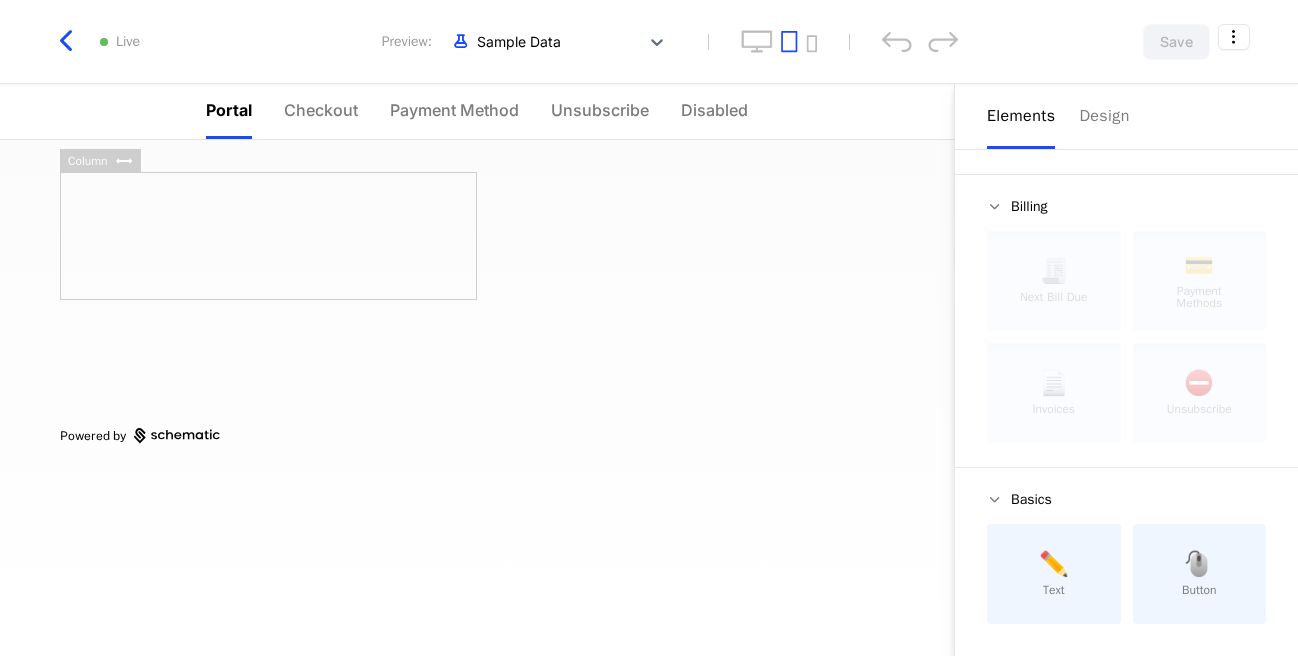 click at bounding box center [268, 236] 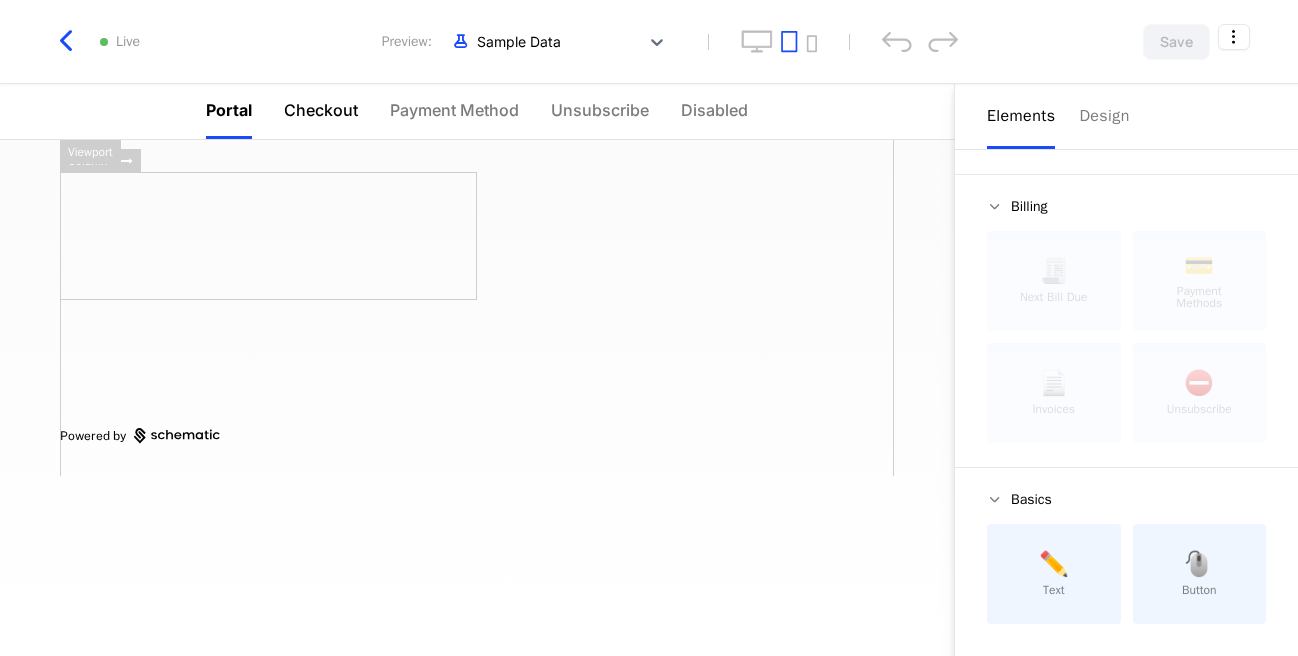 click on "Checkout" at bounding box center (321, 110) 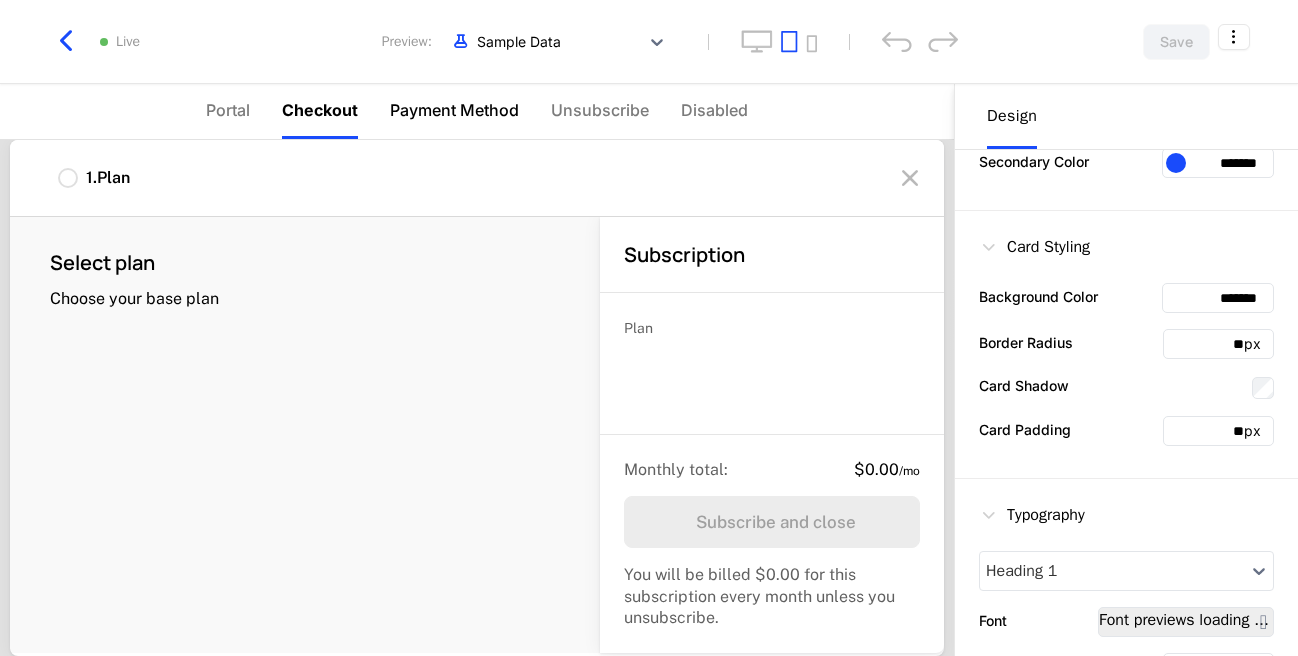 click on "Payment Method" at bounding box center (454, 110) 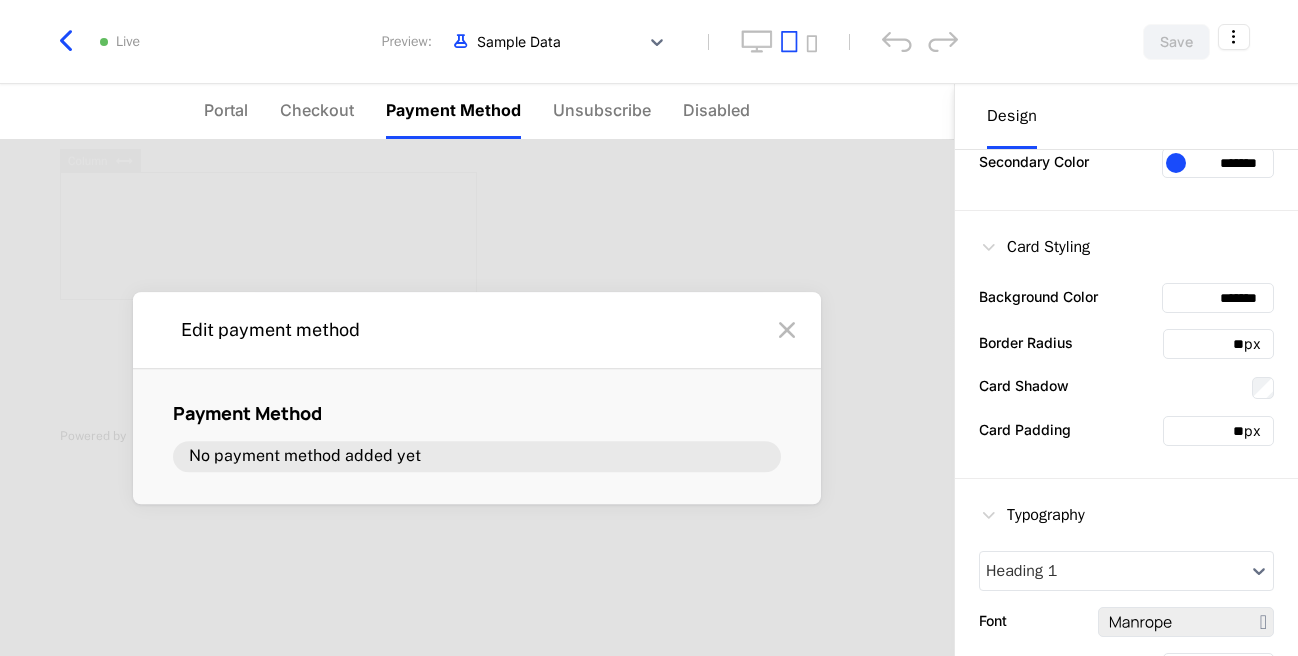 click at bounding box center (787, 330) 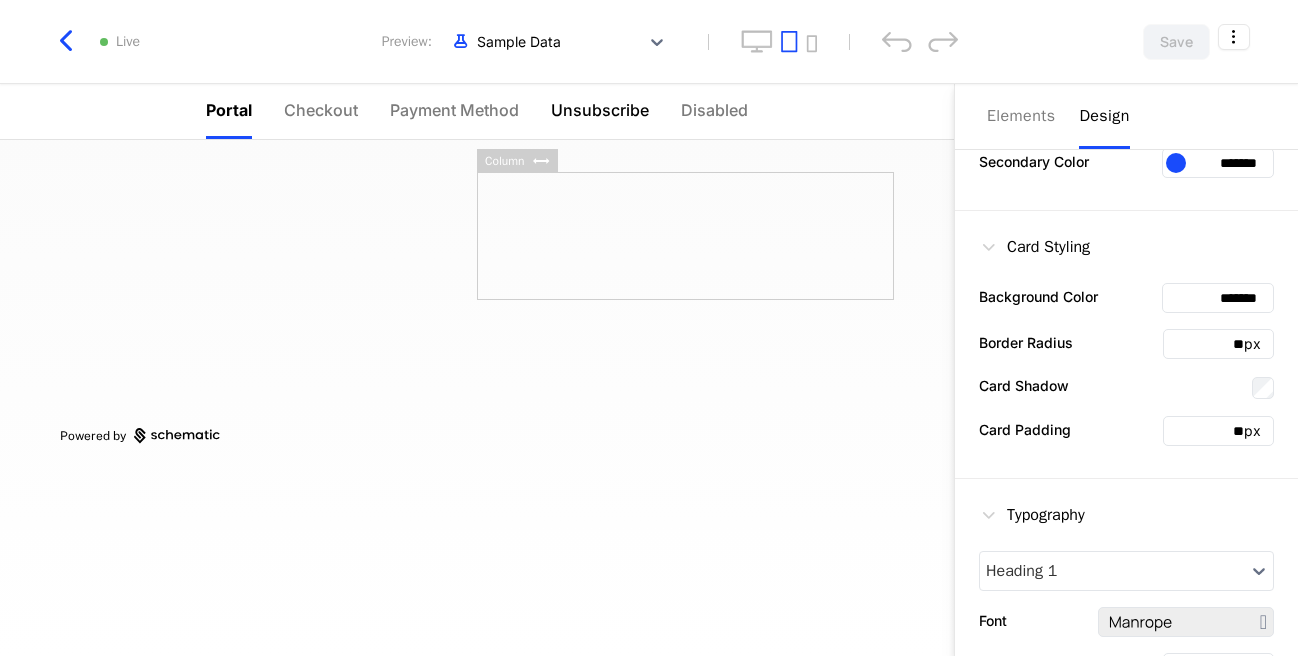 click on "Unsubscribe" at bounding box center (600, 110) 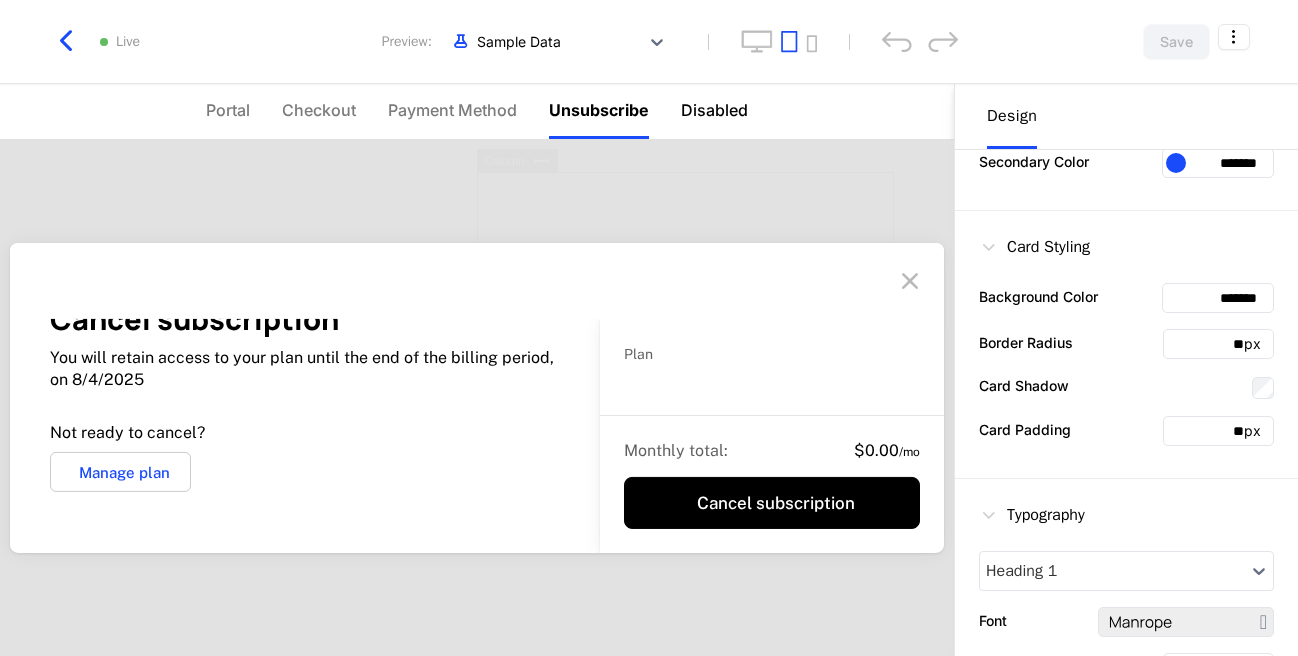 click on "Disabled" at bounding box center (714, 110) 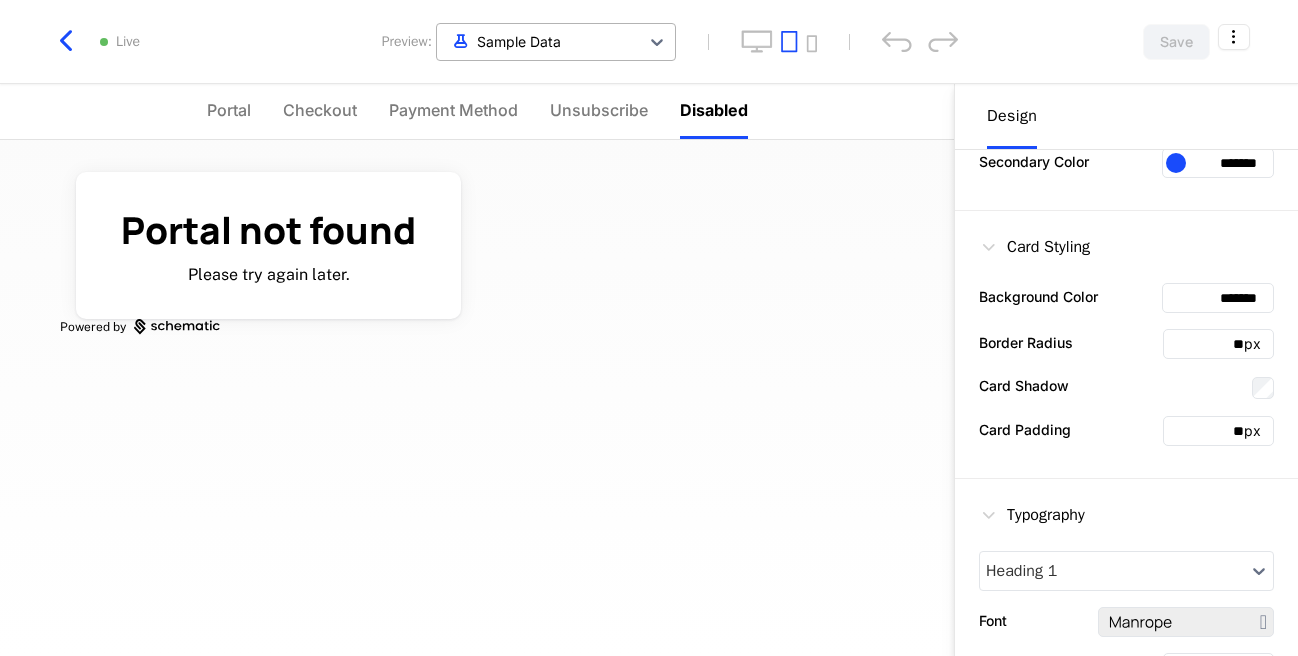 click at bounding box center [538, 41] 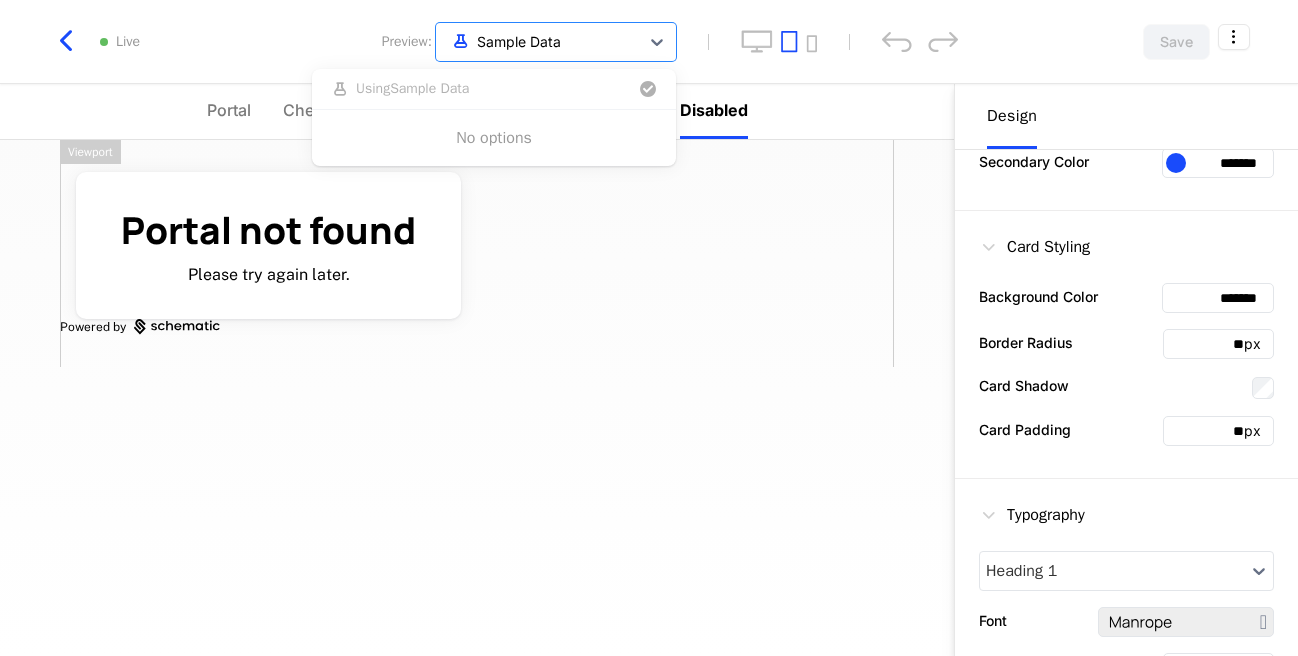 drag, startPoint x: 821, startPoint y: 300, endPoint x: 837, endPoint y: 223, distance: 78.64477 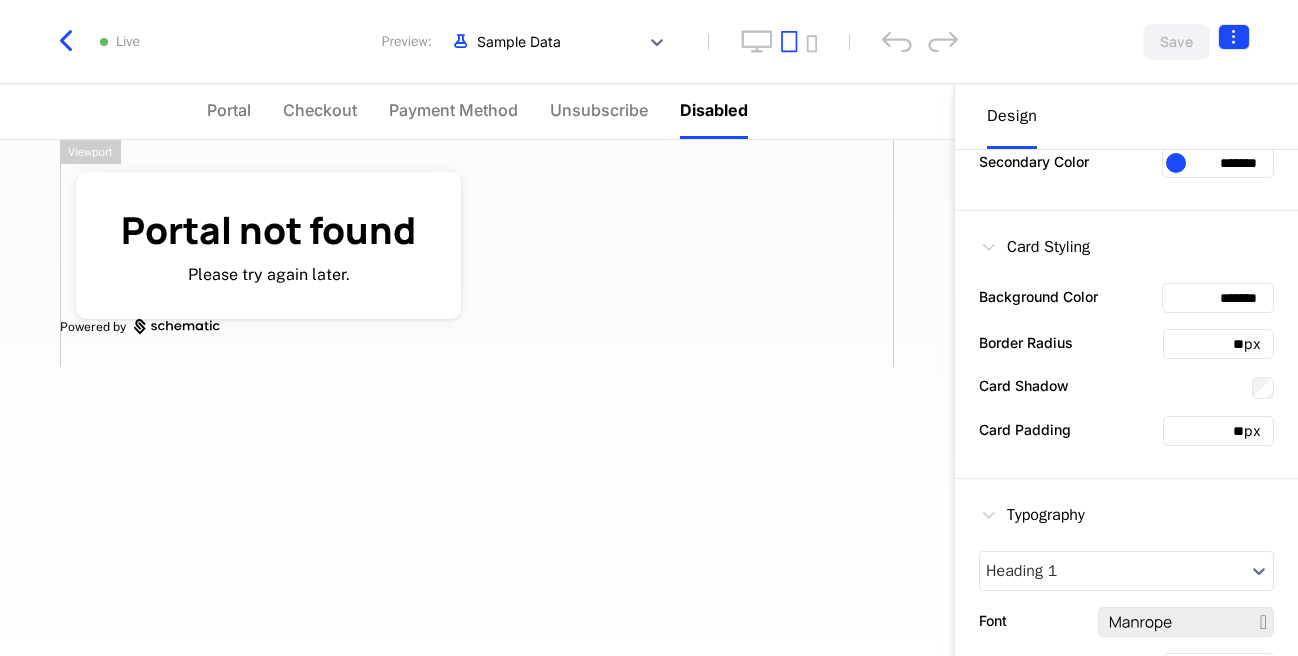 click on "Alice sec Development Dev Quickstart Features Features Flags Catalog Plans Add Ons Configuration Companies Companies Users Events Components 14 days left Live Preview: Sample Data Save Portal Checkout Payment Method Unsubscribe Disabled Portal not found Please try again later. Powered by   Design Define styling for all elements within this component. General Columns Sections Merged Separate Primary Color ******* Secondary Color ******* Card Styling Background Color ******* Border Radius ** px Card Shadow Card Padding ** px Typography Heading 1 Font ******* Font Size ** px Font Color ******* Font Weight 800 Badge Visibility Hidden Visible Alignment Left Center Right Viewport
Best Viewed on Desktop You're currently viewing this on a  mobile device . For the best experience,   we recommend using a desktop or larger screens , as the application isn't fully optimized for smaller resolutions just yet. Got it" at bounding box center (649, 328) 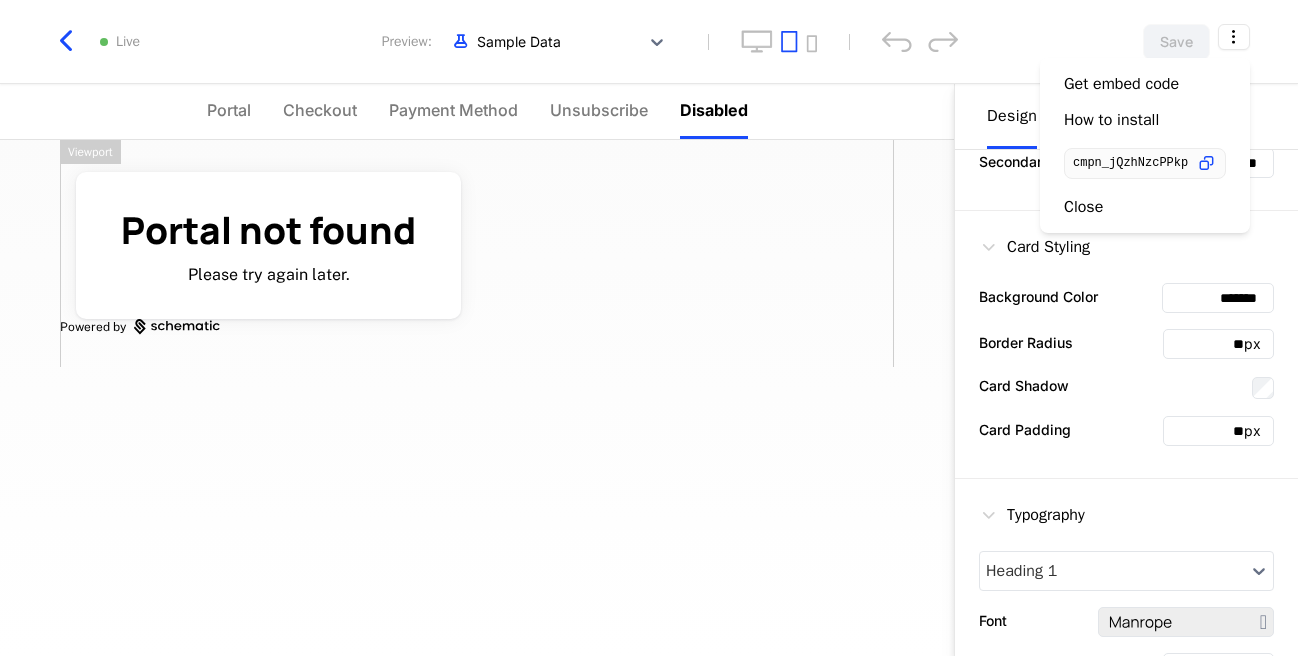 click on "Alice sec Development Dev Quickstart Features Features Flags Catalog Plans Add Ons Configuration Companies Companies Users Events Components 14 days left Live Preview: Sample Data Save Portal Checkout Payment Method Unsubscribe Disabled Portal not found Please try again later. Powered by   Design Define styling for all elements within this component. General Columns Sections Merged Separate Primary Color ******* Secondary Color ******* Card Styling Background Color ******* Border Radius ** px Card Shadow Card Padding ** px Typography Heading 1 Font ******* Font Size ** px Font Color ******* Font Weight 800 Badge Visibility Hidden Visible Alignment Left Center Right Viewport
Best Viewed on Desktop You're currently viewing this on a  mobile device . For the best experience,   we recommend using a desktop or larger screens , as the application isn't fully optimized for smaller resolutions just yet. Got it  Get embed code How to install cmpn_jQzhNzcPPkp Close" at bounding box center [649, 328] 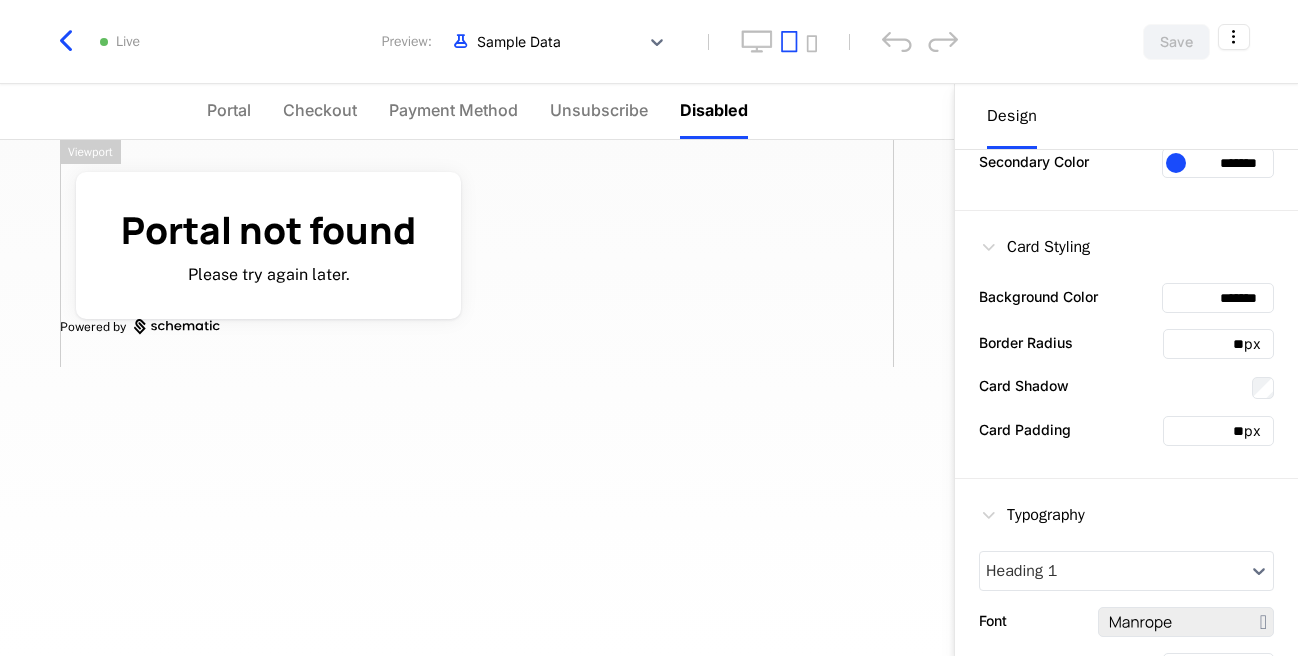click at bounding box center (66, 41) 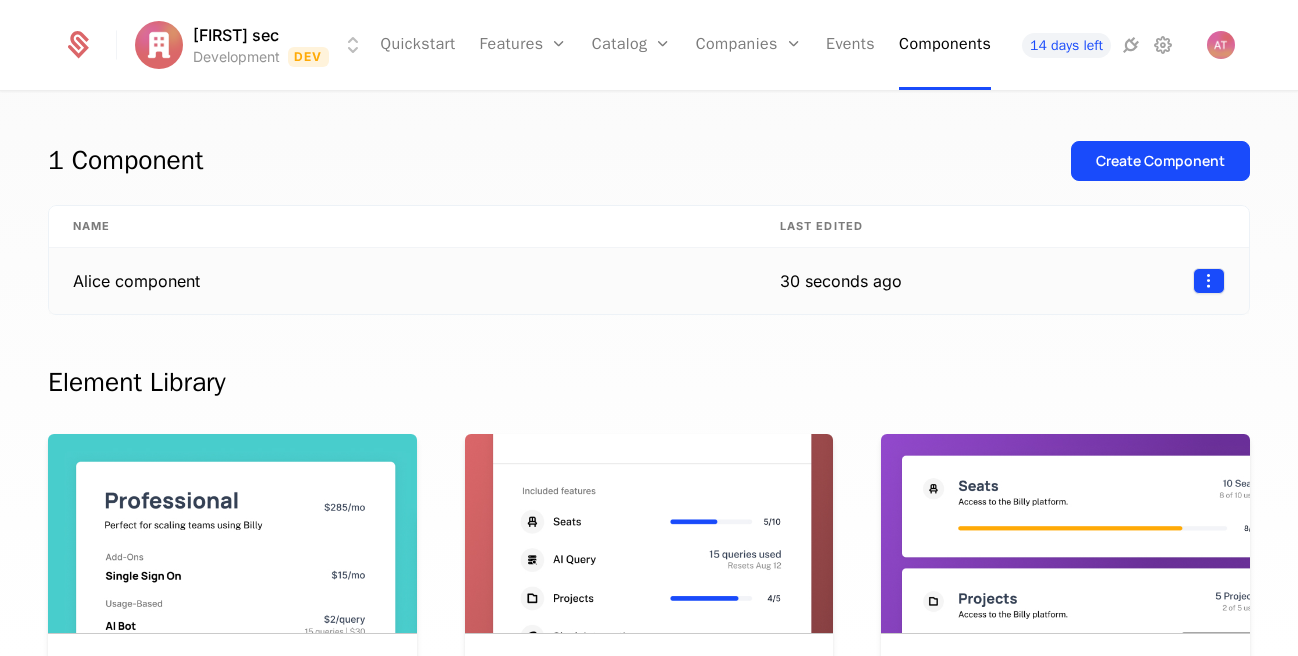 click on "Alice sec Development Dev Quickstart Features Features Flags Catalog Plans Add Ons Configuration Companies Companies Users Events Components 14 days left 1 Component Create Component Name Last edited Alice component 30 seconds ago Element Library Plan Manager Available See current plan, add ons, and usage-based charges. Included Features Available See all features the user has access to with associated limits and usage Metered Features Available Detailed view of feature usage and limits with upgrade buttons. Plans Table Available Provide an intuitive upgrade path by surfacing current and live plans. Upcoming Bill Available See estimated upcoming bill based on current entitlements and usage. Invoices Available See a list of recent invoices sent to the user. Click to view detail. Payment Method Available See and easily edit current payment method on file. Usage Graphs Coming soon Show usage over time to surface usage trends. Public Pricing Page Coming soon
Best Viewed on Desktop mobile device ." at bounding box center (649, 328) 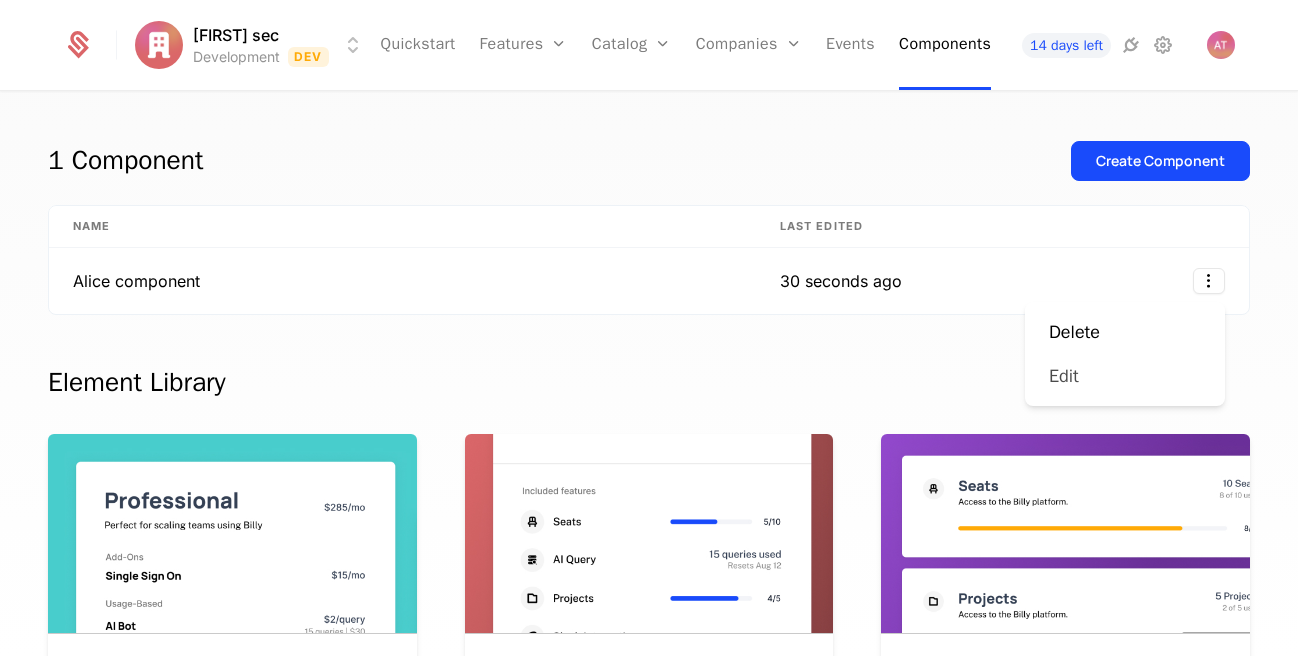 click on "Edit" at bounding box center [1072, 376] 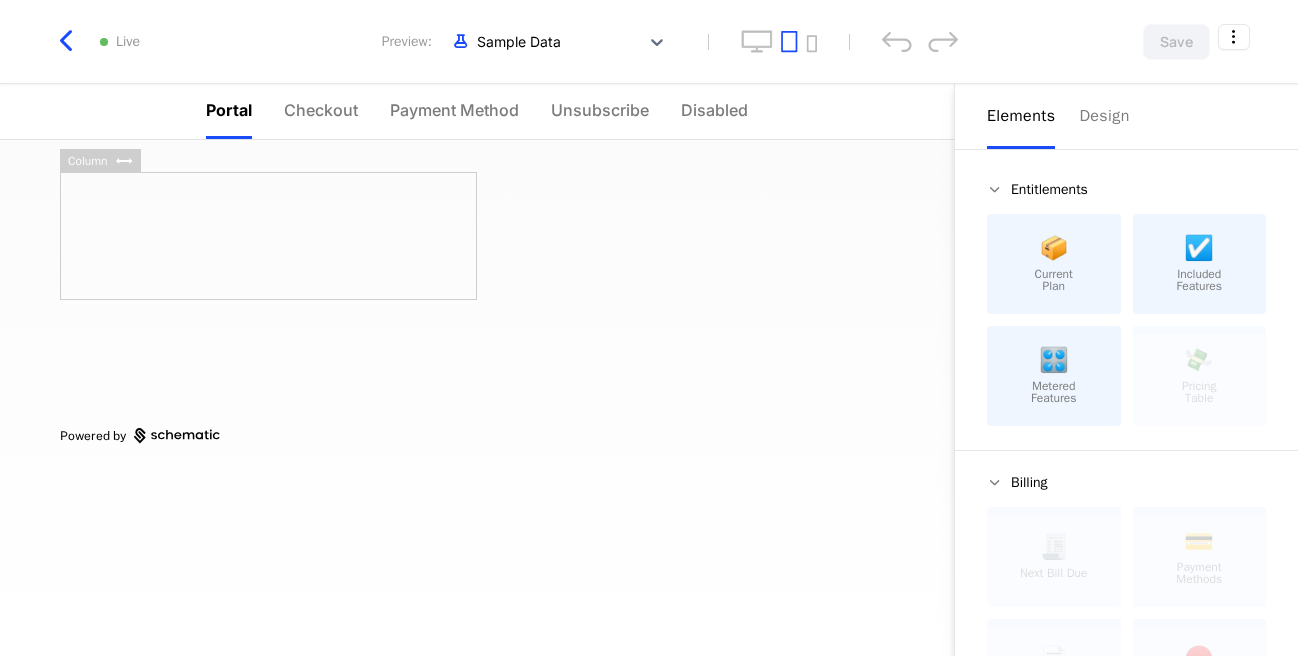 click at bounding box center [268, 236] 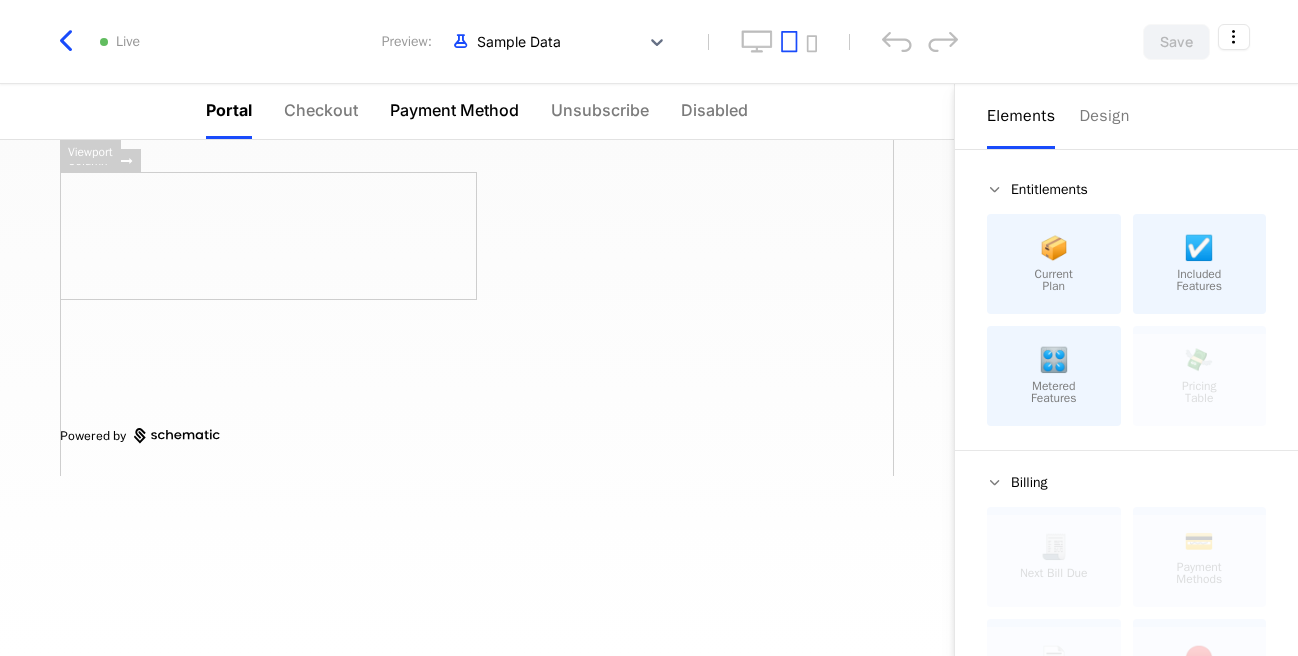 click on "Payment Method" at bounding box center (454, 110) 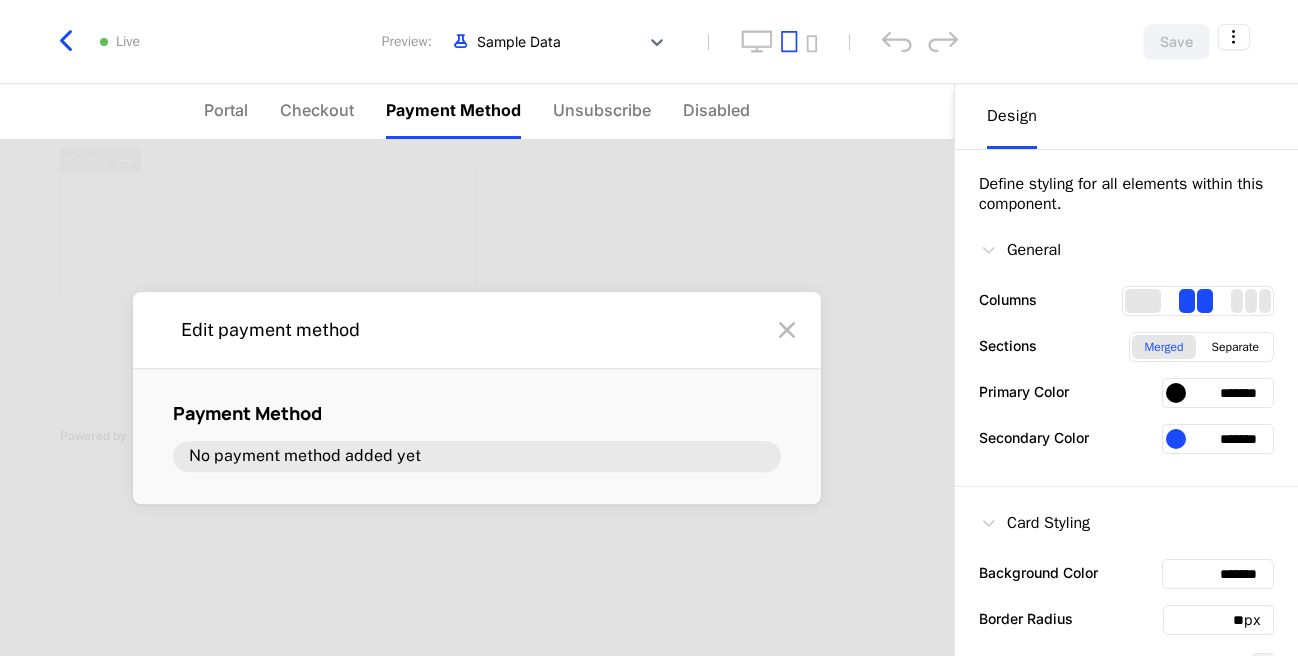 click on "No payment method added yet" at bounding box center [477, 457] 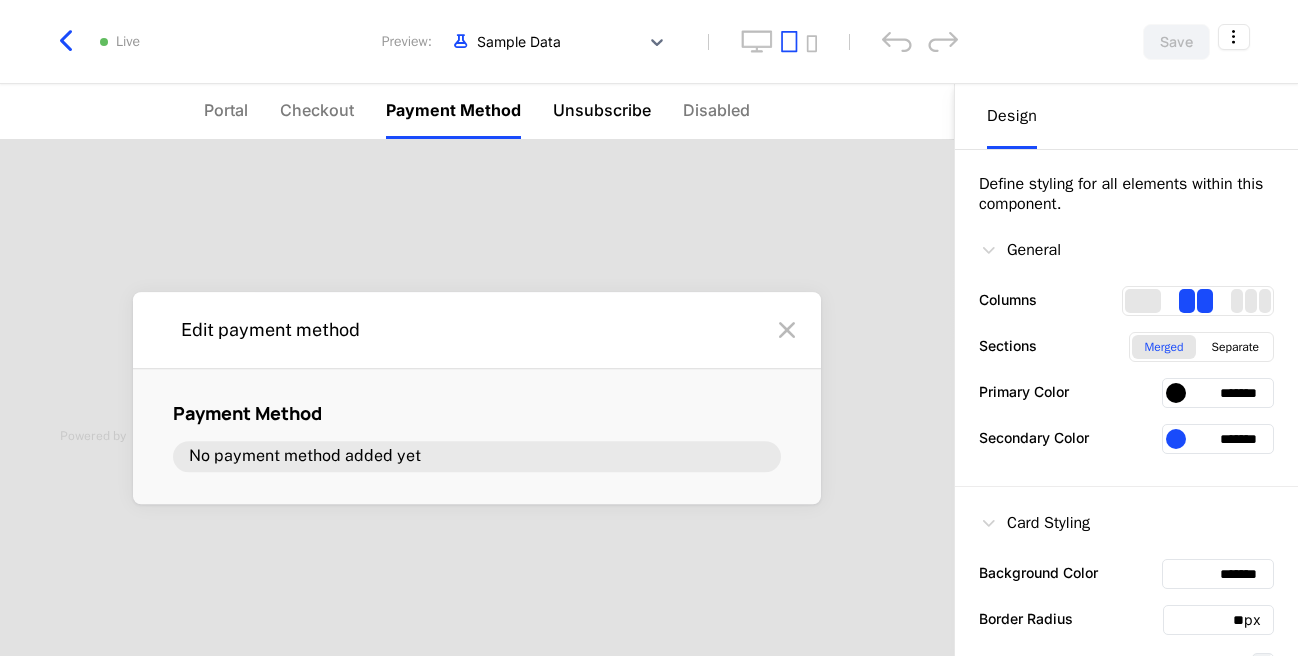 click on "Unsubscribe" at bounding box center [602, 110] 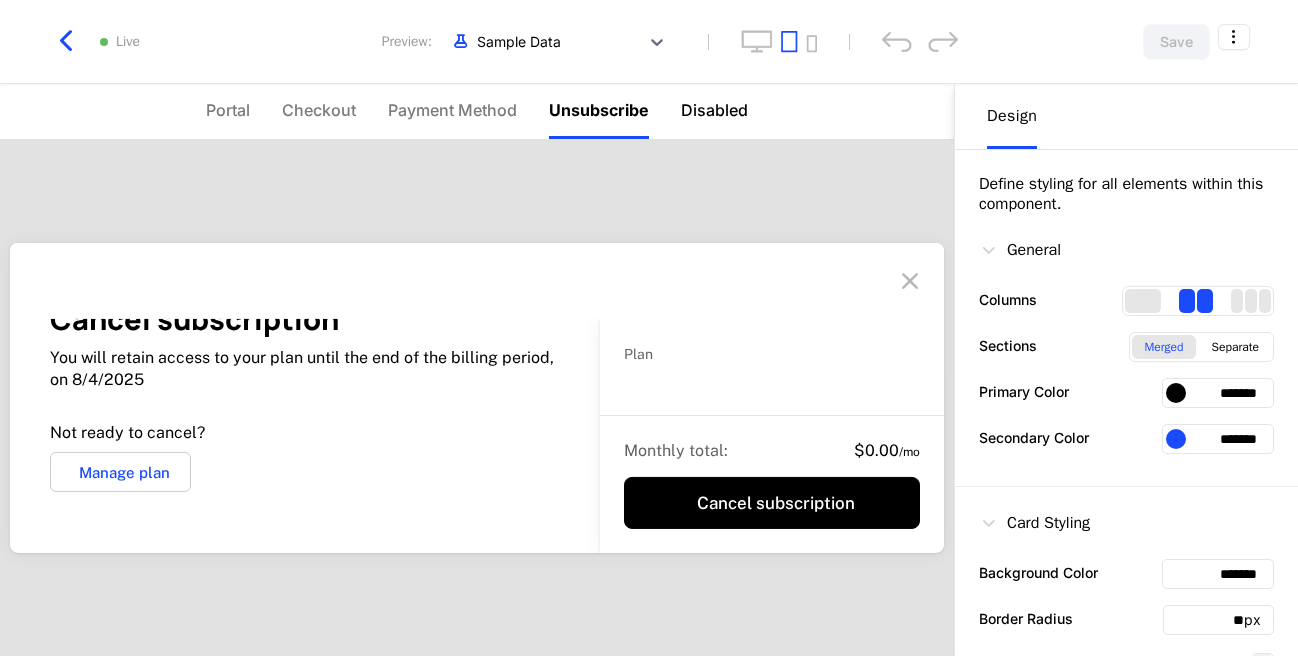 click on "Disabled" at bounding box center (714, 110) 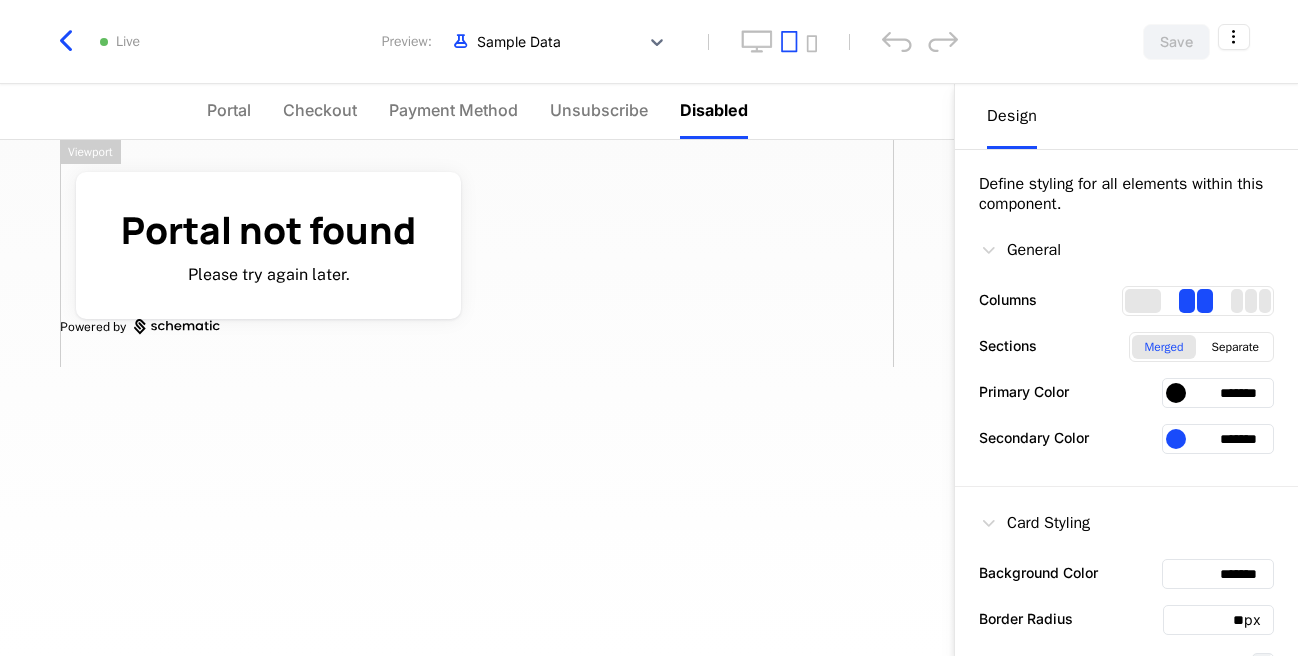 click on "Portal Checkout Payment Method Unsubscribe Disabled" at bounding box center [477, 111] 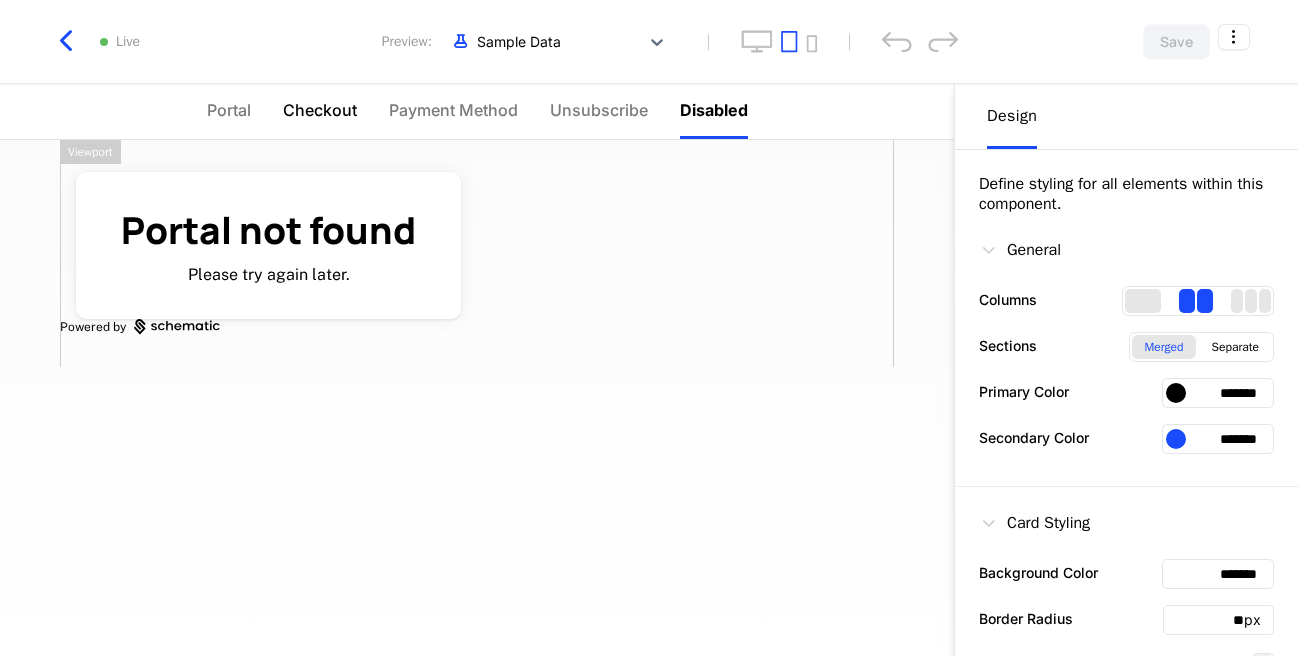 click on "Checkout" at bounding box center [320, 110] 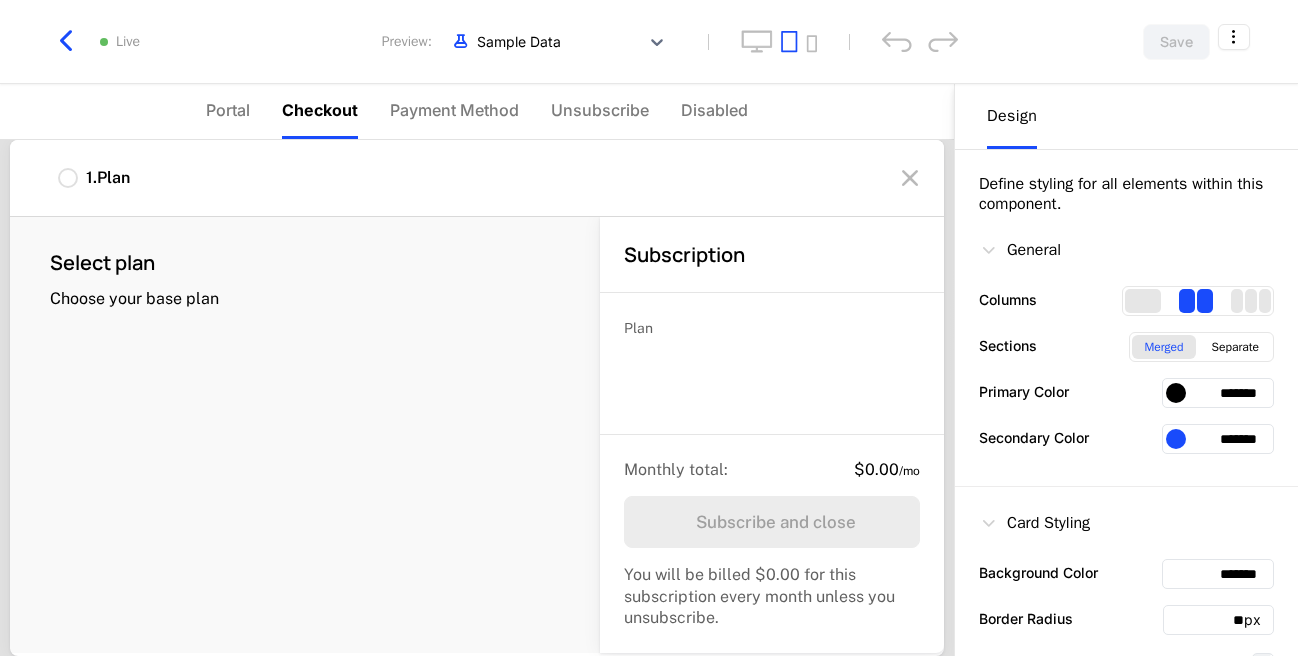 click on "Plan" at bounding box center (772, 364) 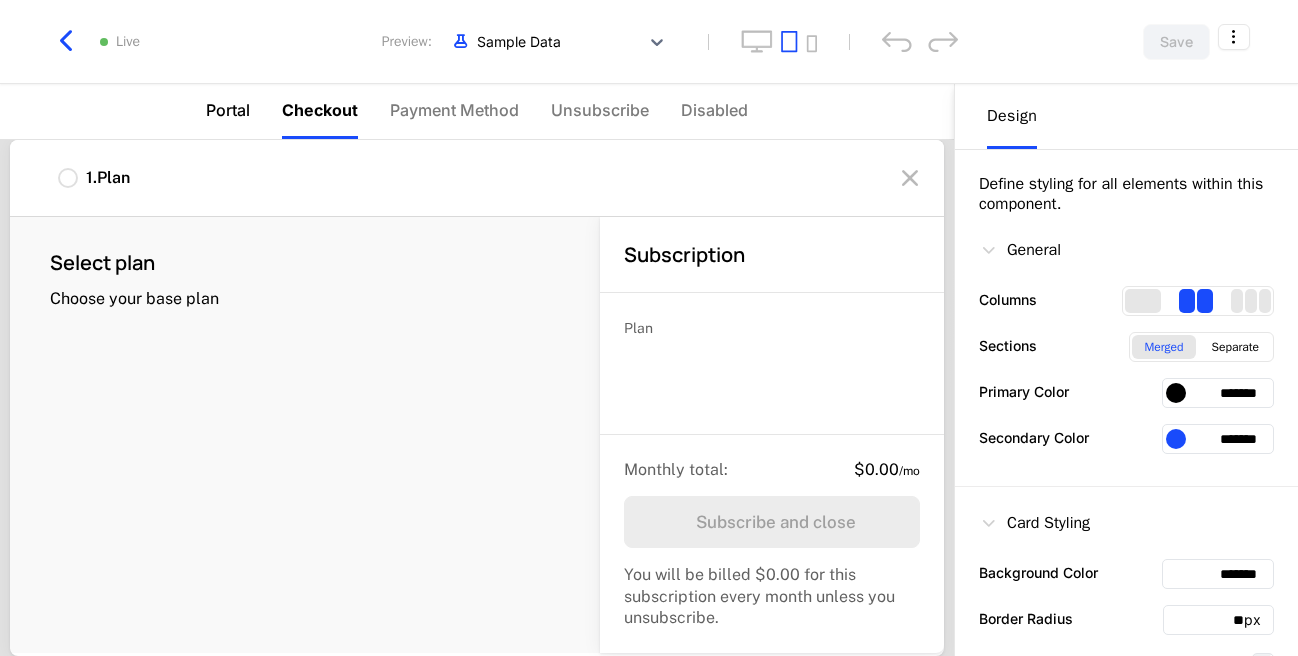 click on "Portal" at bounding box center (228, 110) 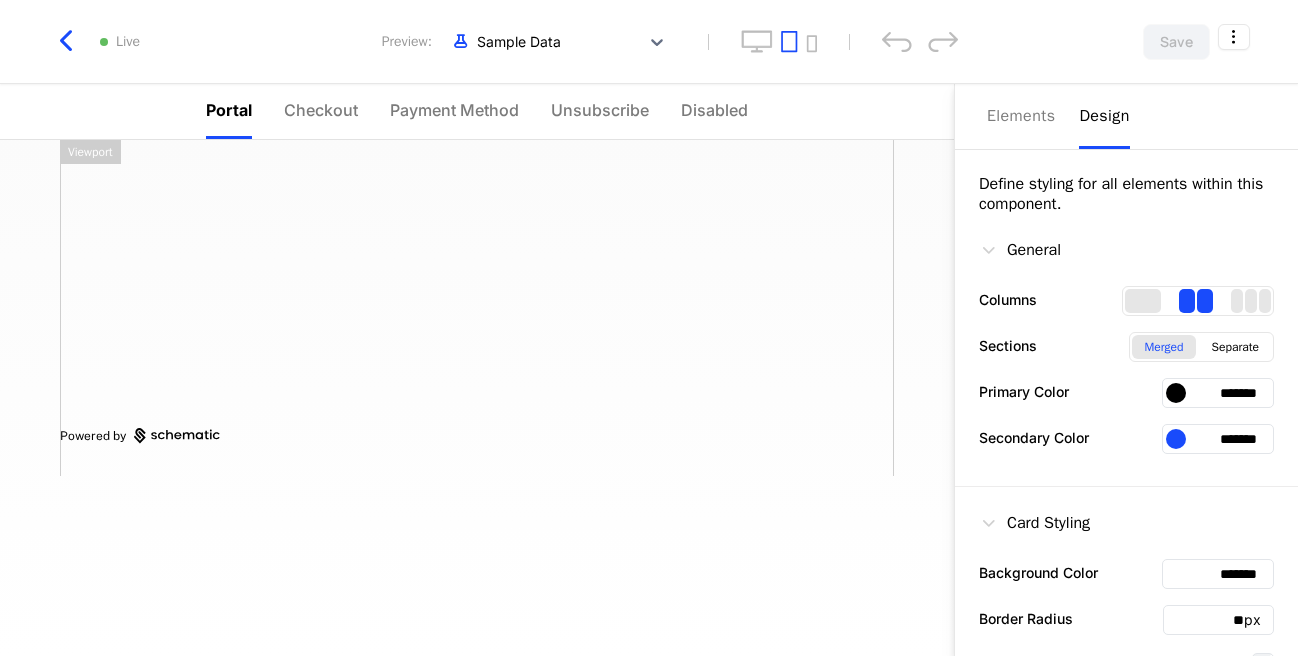 scroll, scrollTop: 342, scrollLeft: 0, axis: vertical 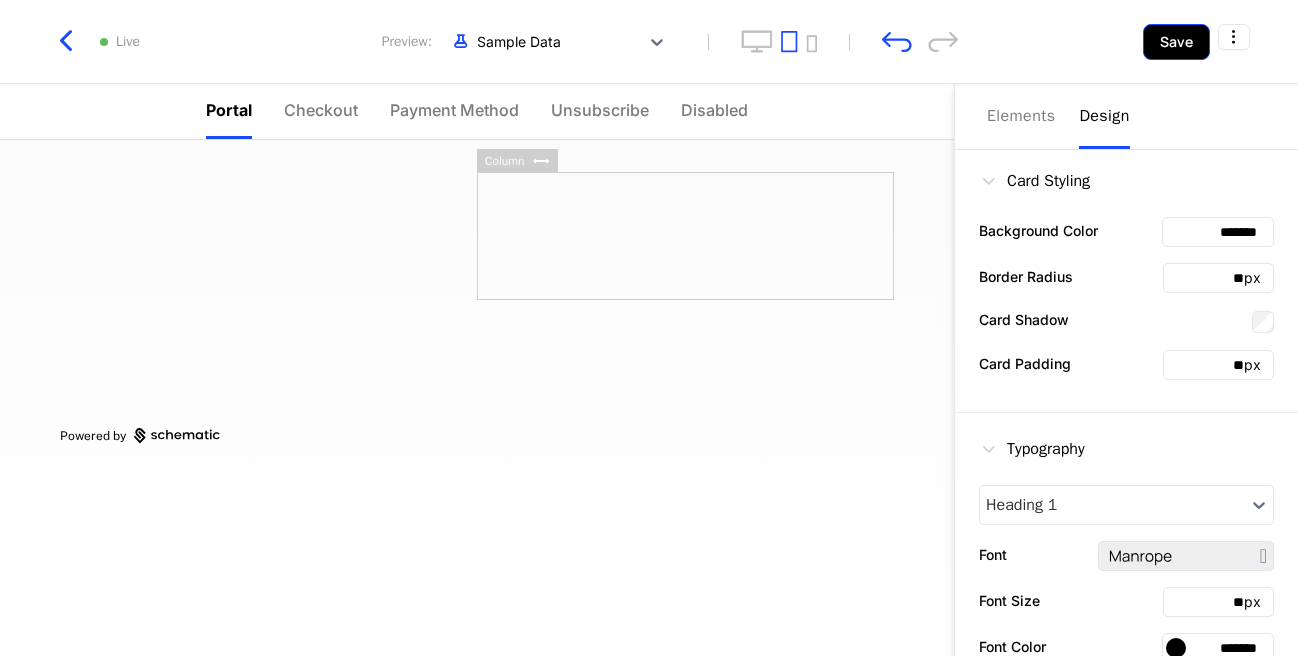 click on "Save" at bounding box center (1176, 42) 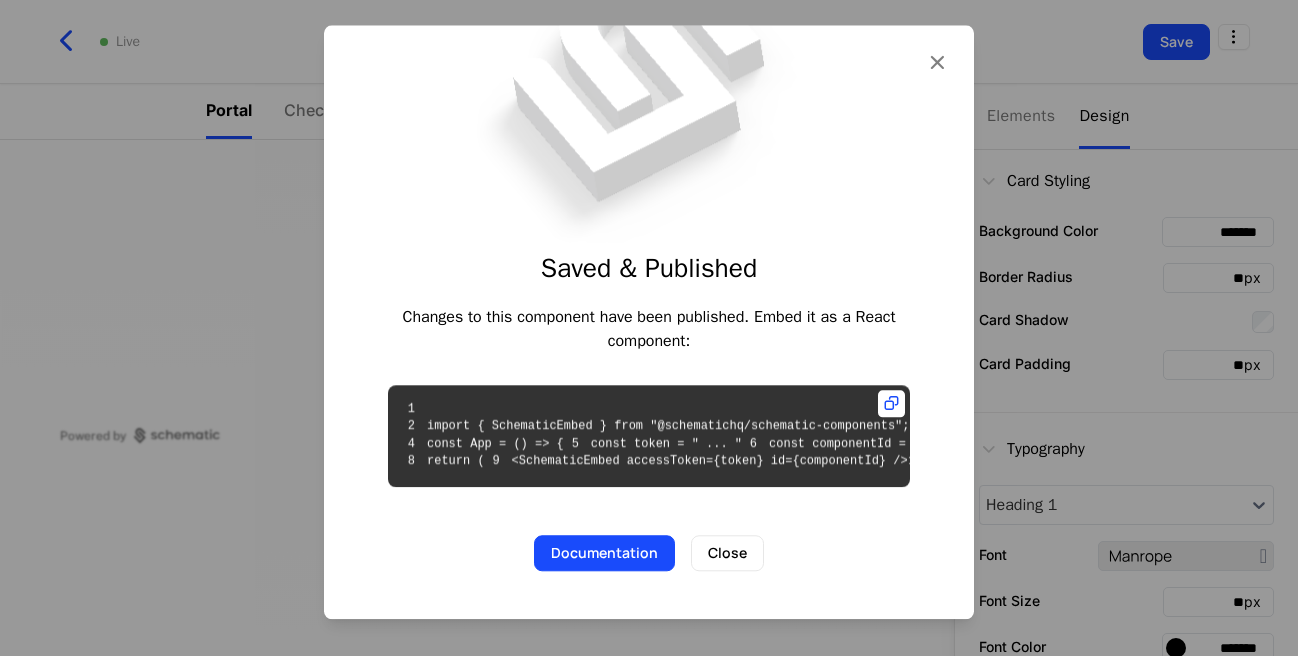 type 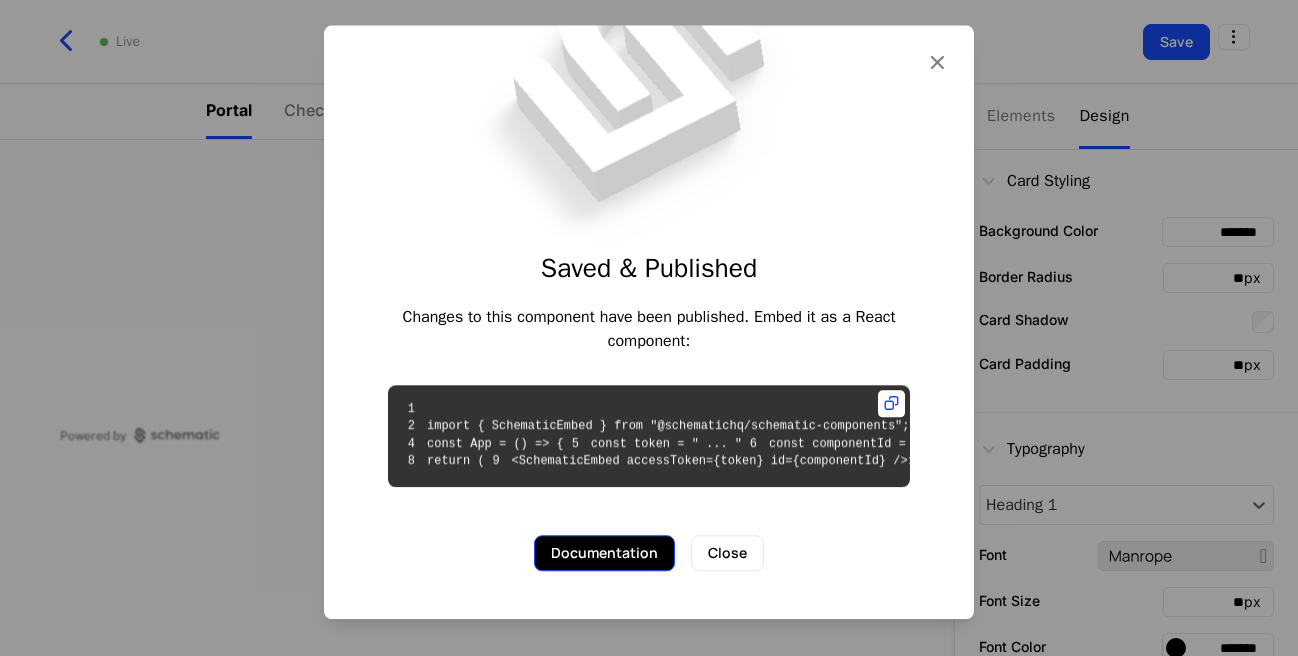 click on "Documentation" at bounding box center [604, 553] 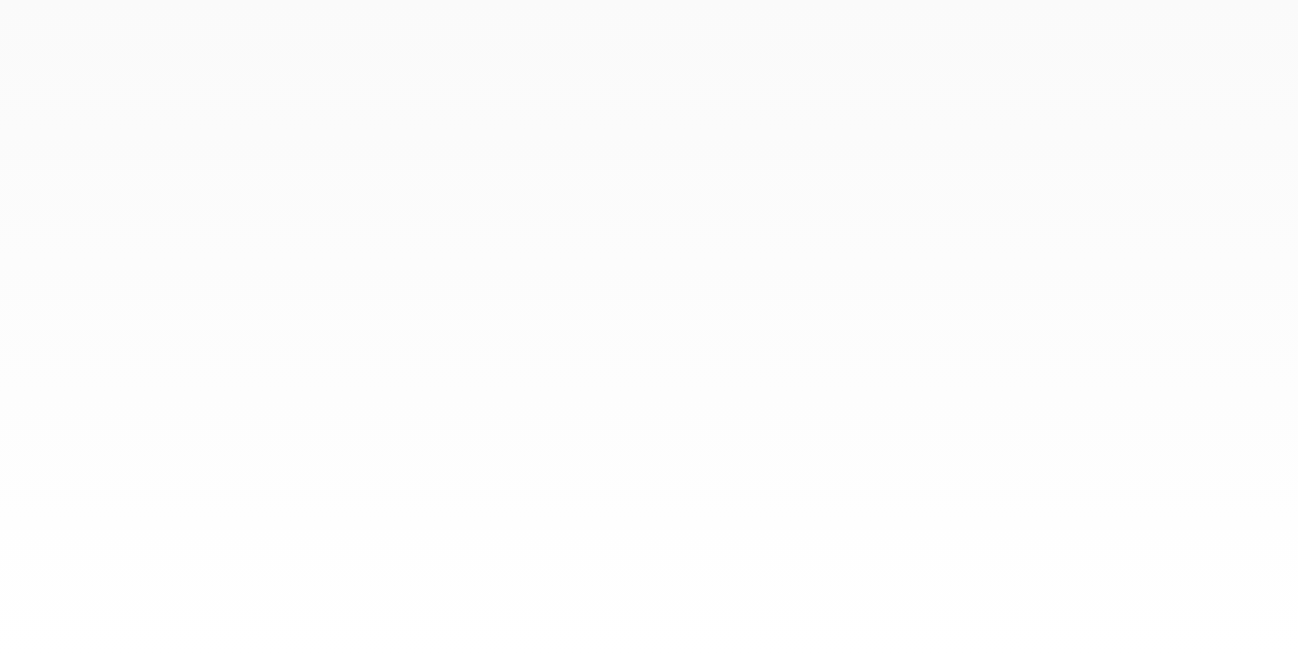 scroll, scrollTop: 0, scrollLeft: 0, axis: both 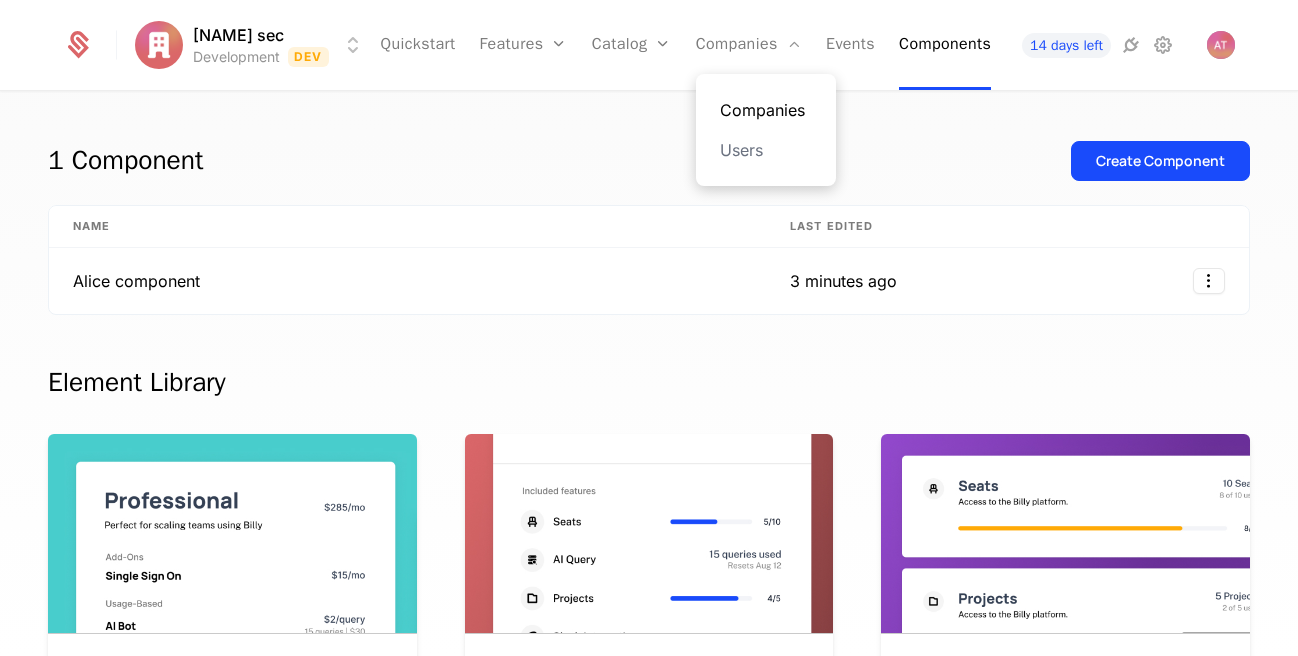 click on "Companies" at bounding box center [766, 110] 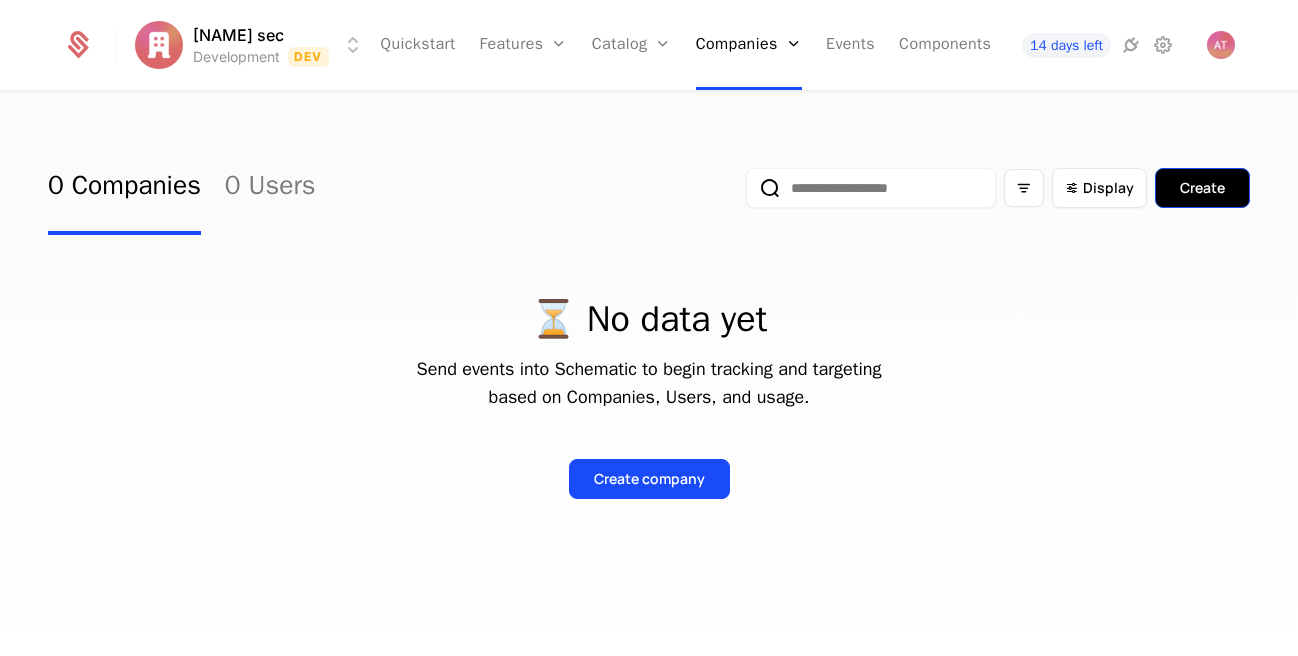 click on "Create" at bounding box center [1202, 188] 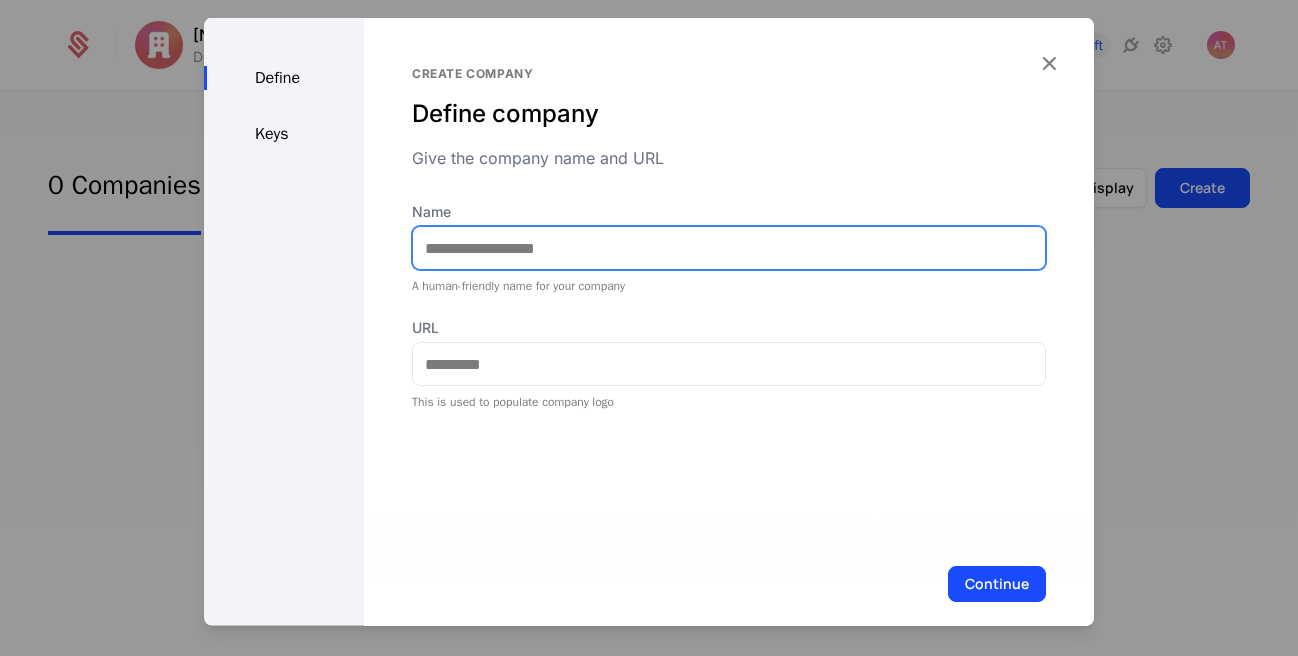 click on "Name" at bounding box center (729, 248) 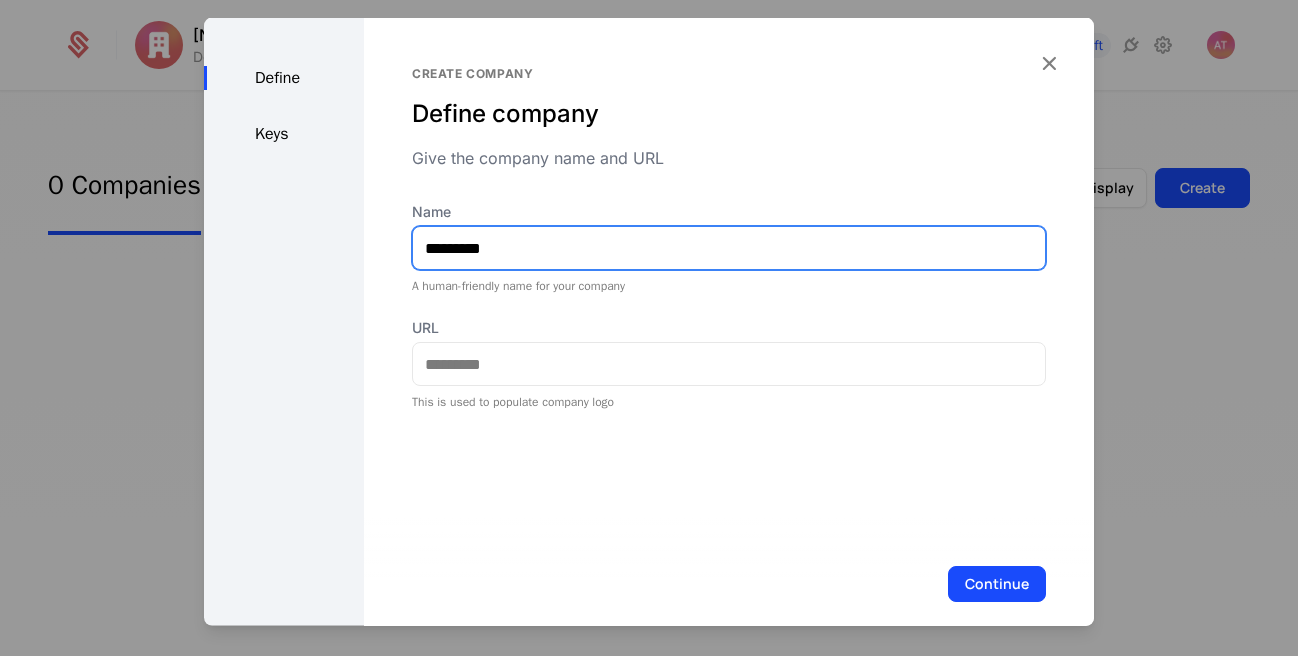 type on "*********" 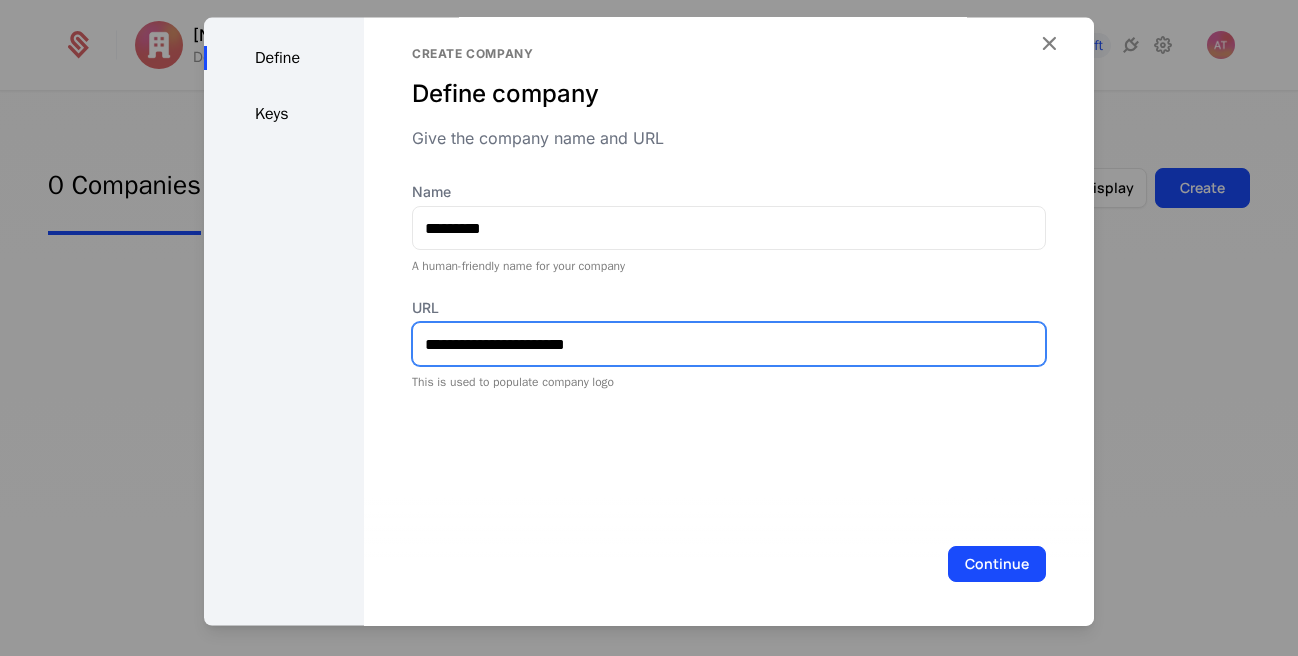 scroll, scrollTop: 24, scrollLeft: 0, axis: vertical 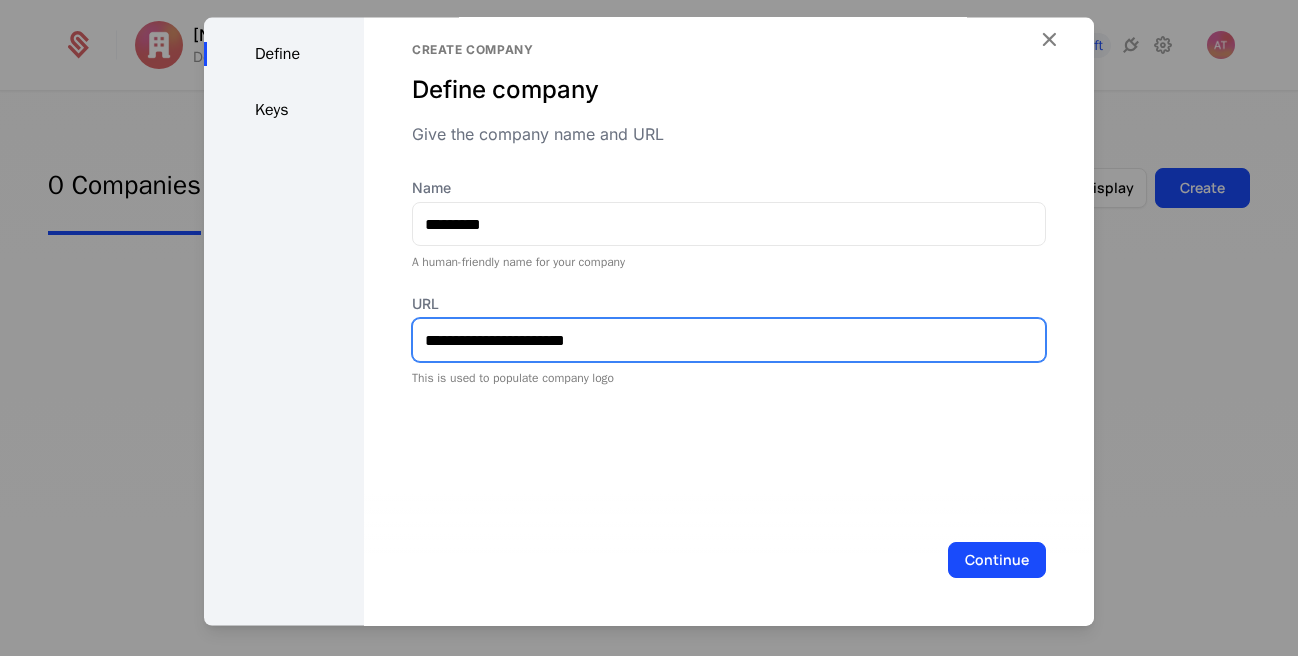 type on "**********" 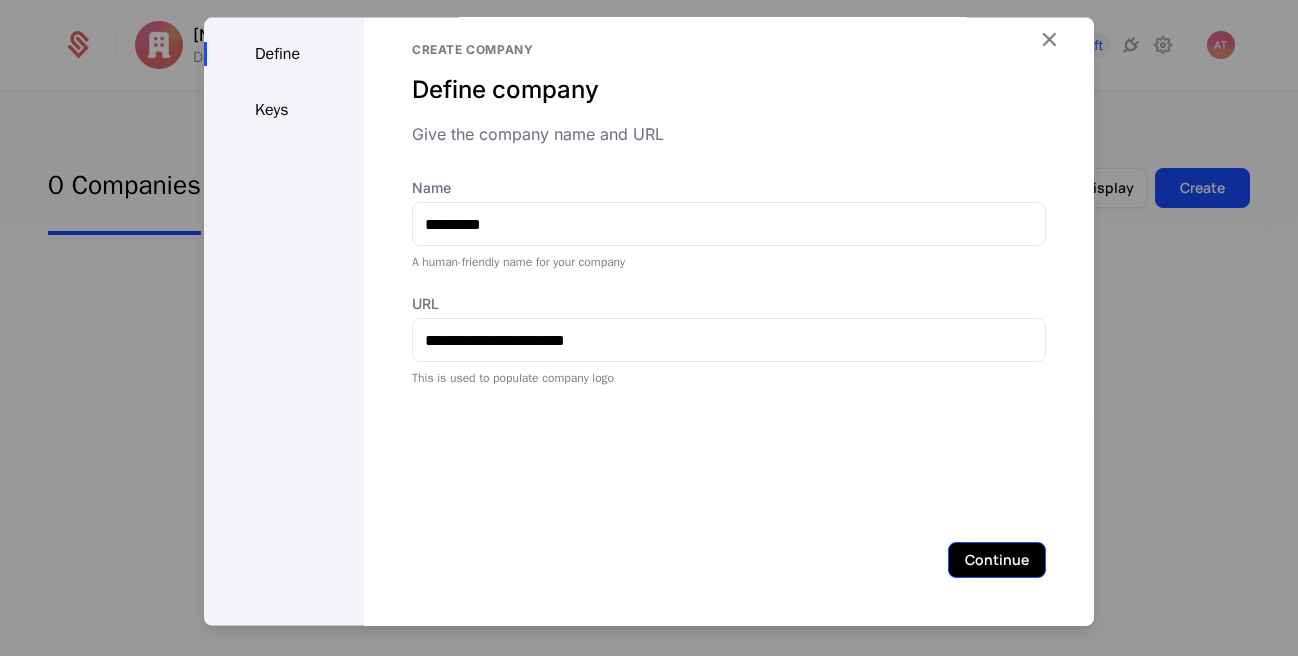 click on "Continue" at bounding box center [997, 560] 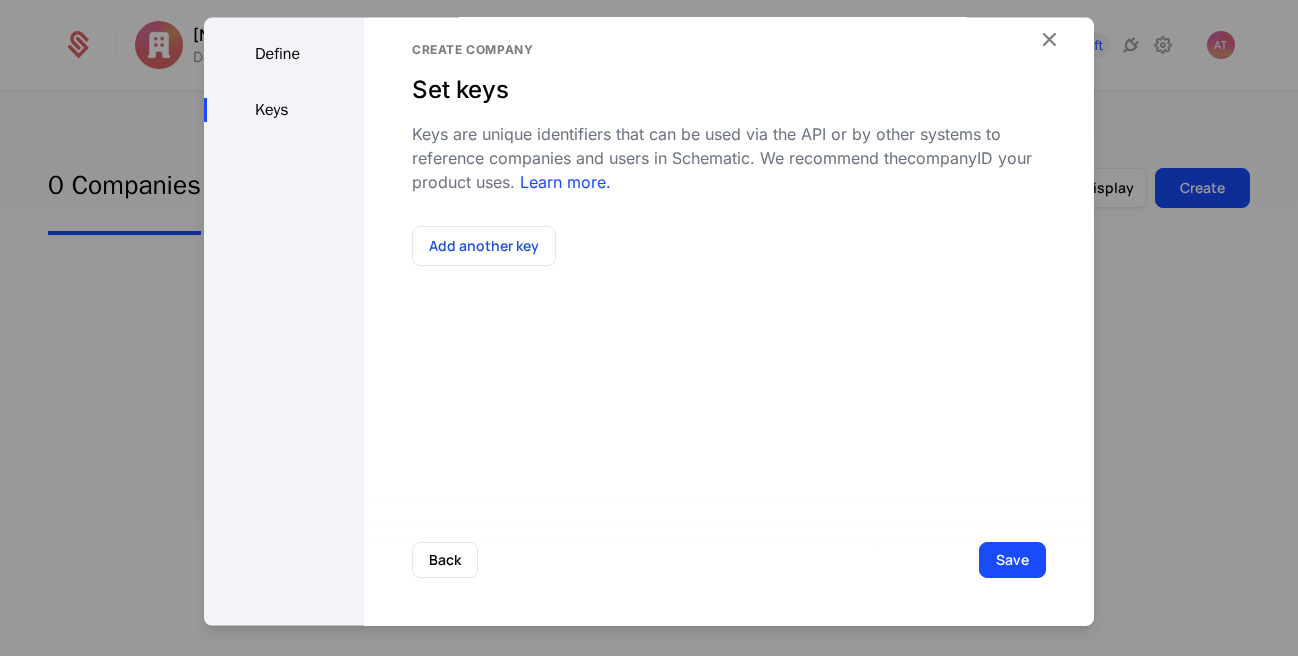 type 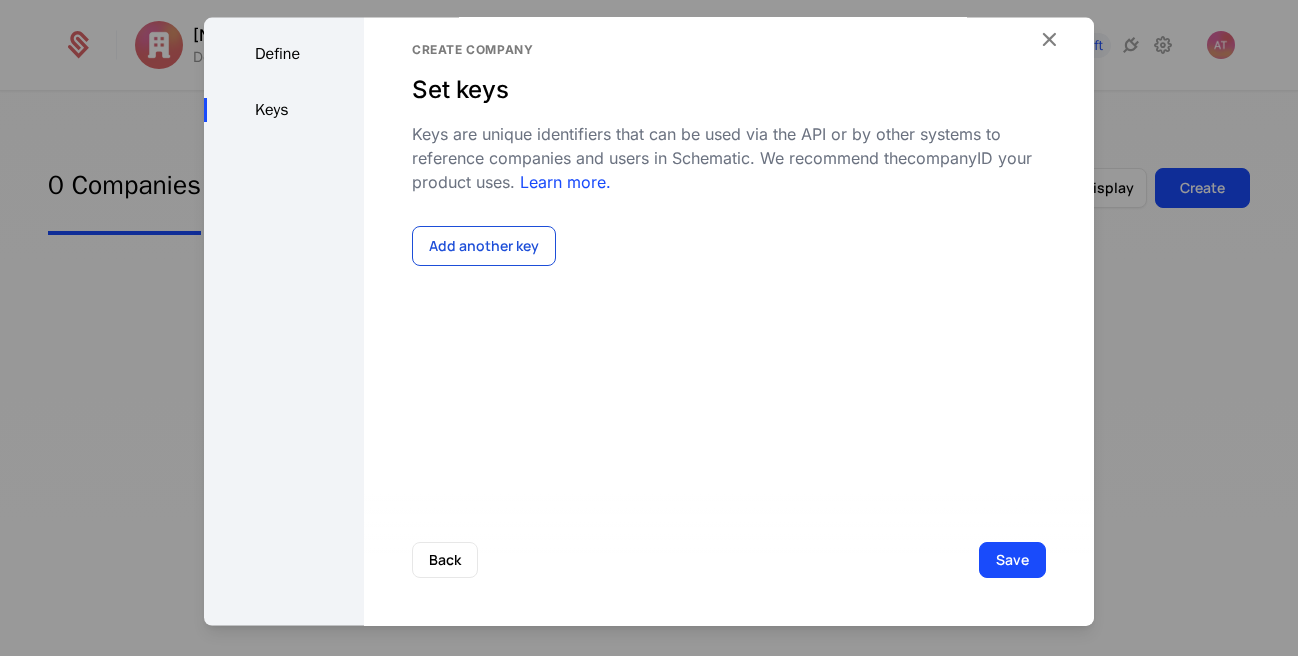 click on "Add another key" at bounding box center [484, 246] 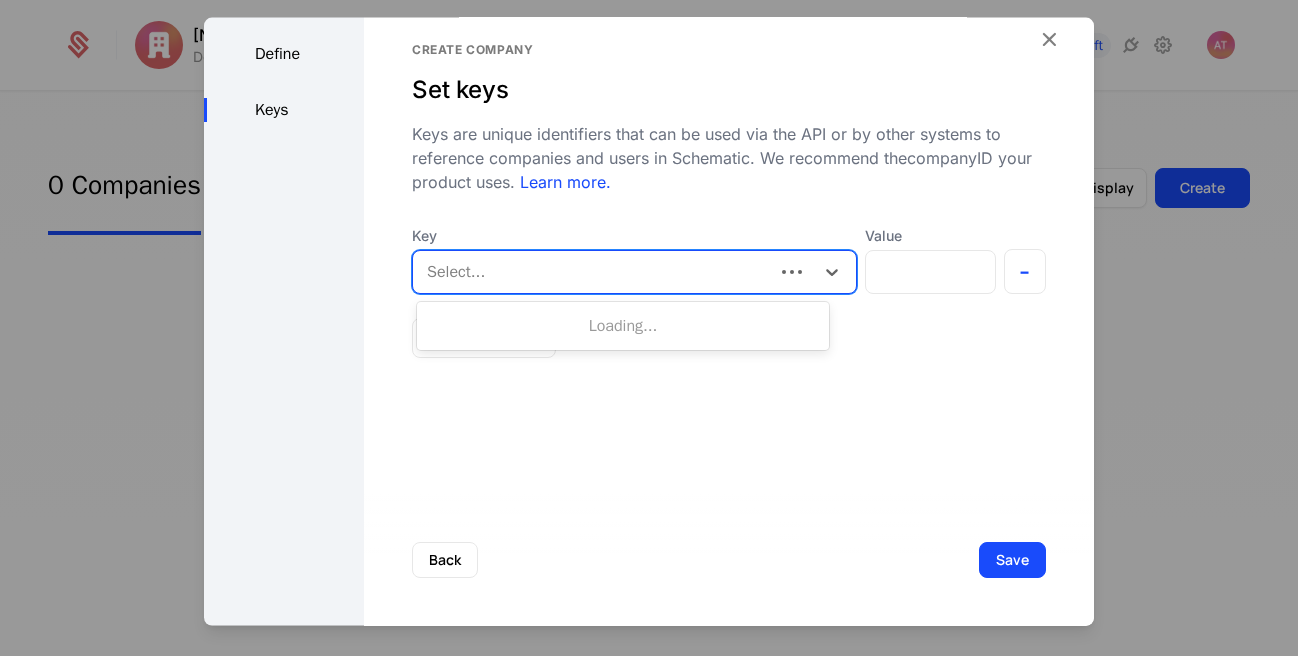 click at bounding box center [593, 272] 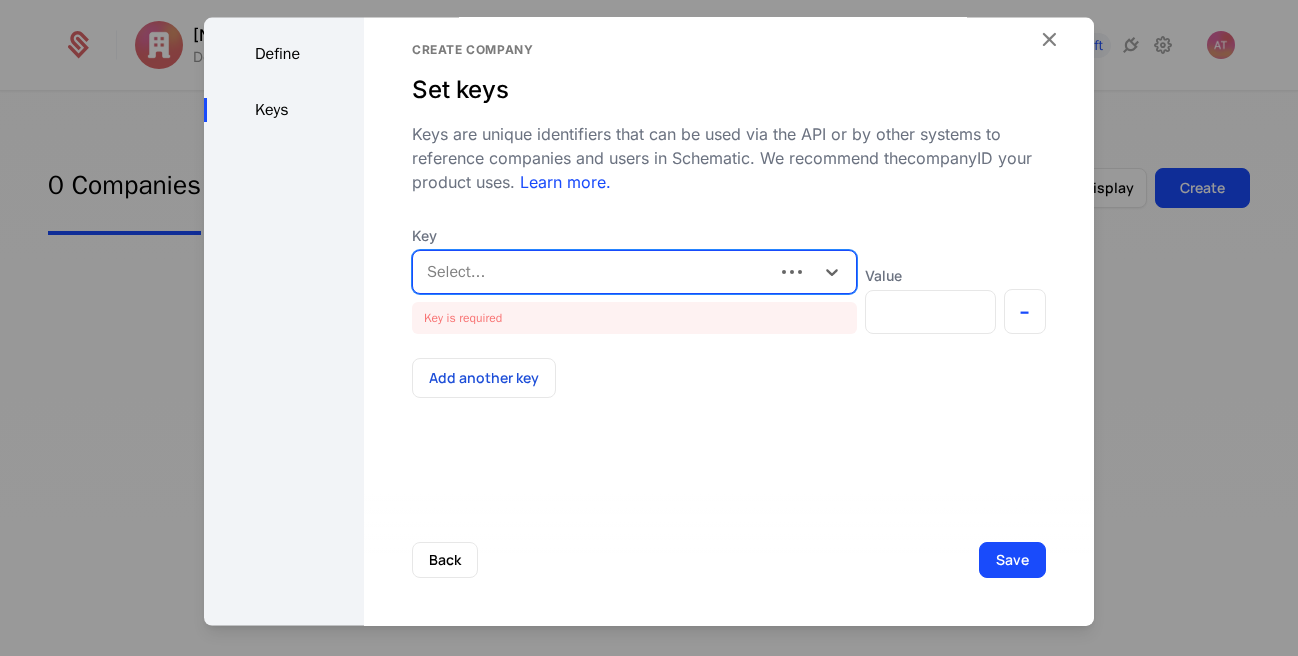 click on "Create company Set keys Keys are unique identifiers that can be used via the API or by other systems to reference companies and users in Schematic. We recommend the  company  ID your product uses.   Learn more. Key Select... Key is required Value - Add another key" at bounding box center (729, 310) 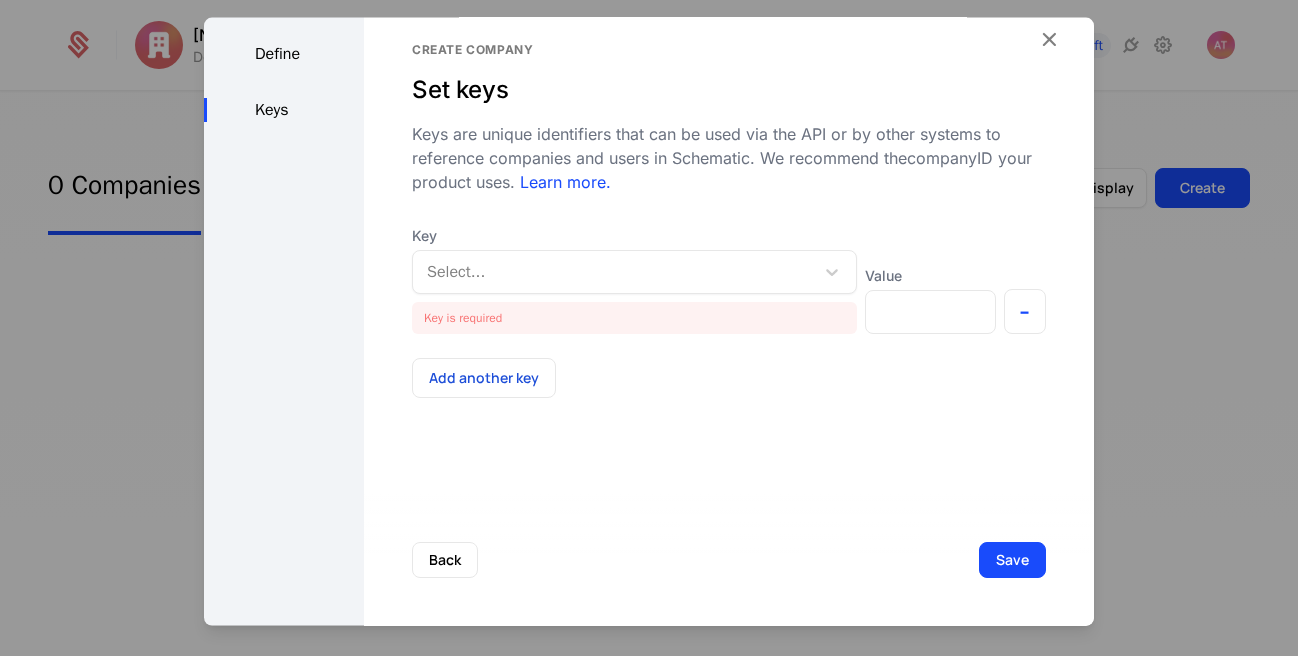 click on "Create company Set keys Keys are unique identifiers that can be used via the API or by other systems to reference companies and users in Schematic. We recommend the  company  ID your product uses.   Learn more. Key Select... Key is required Value - Add another key" at bounding box center (729, 220) 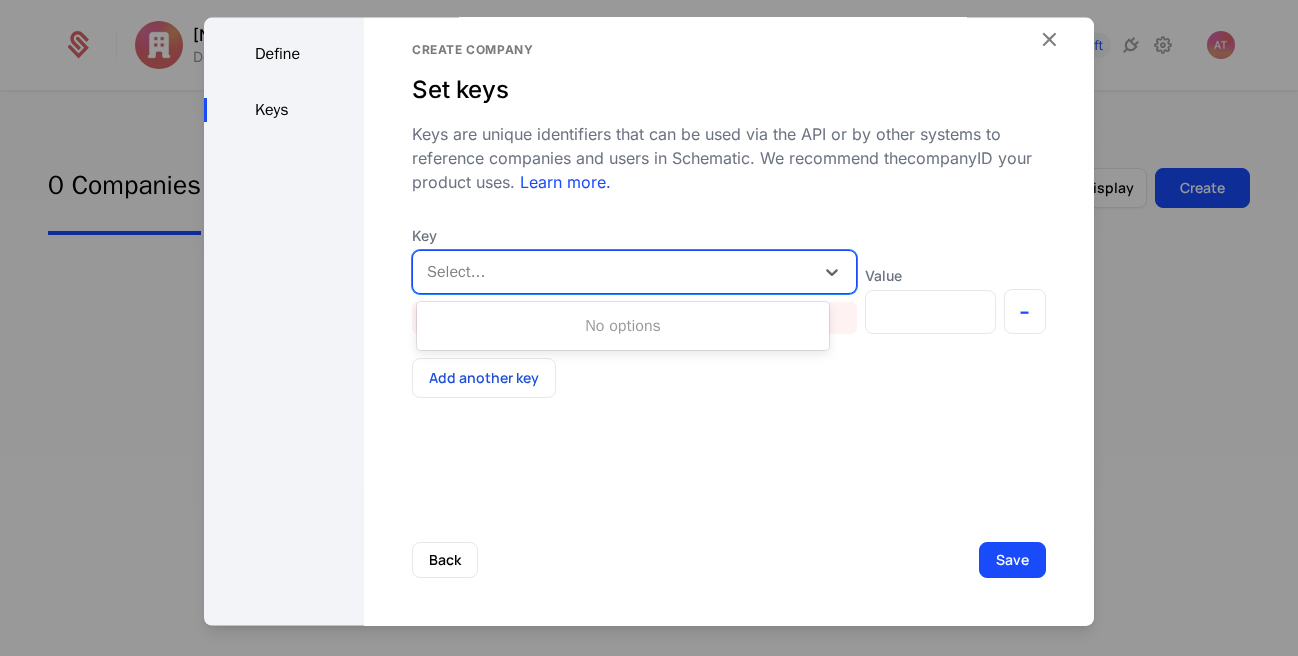 click at bounding box center (613, 272) 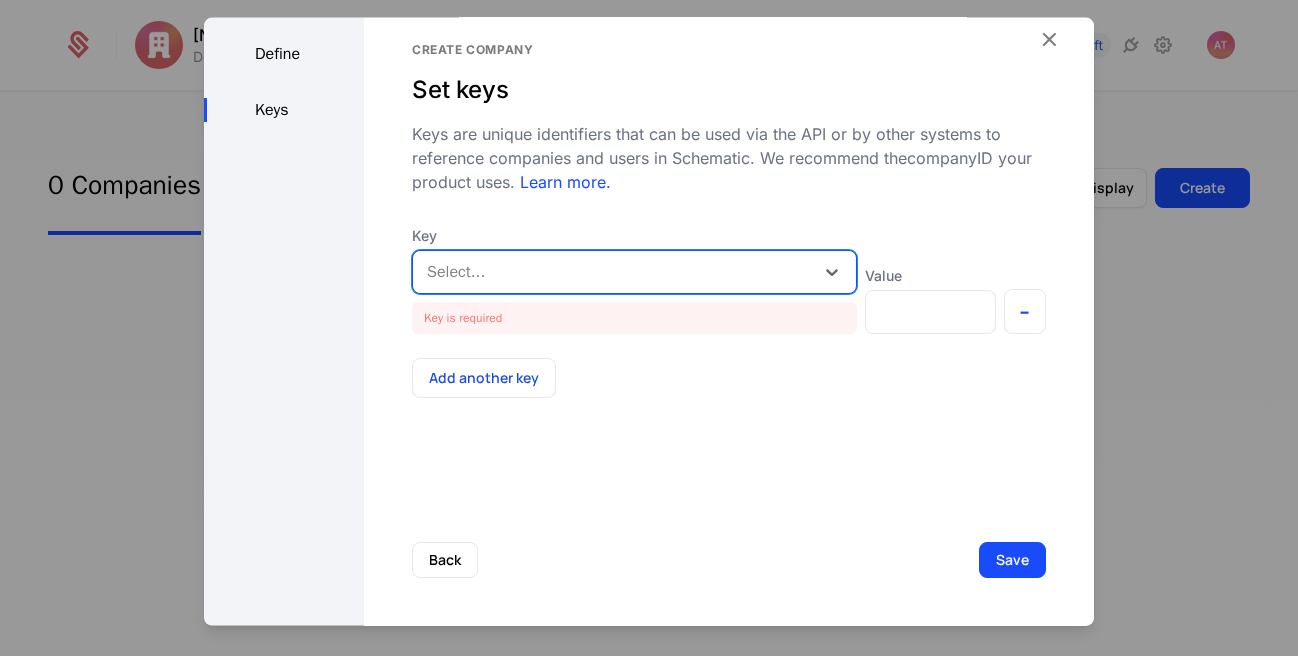 click at bounding box center (613, 272) 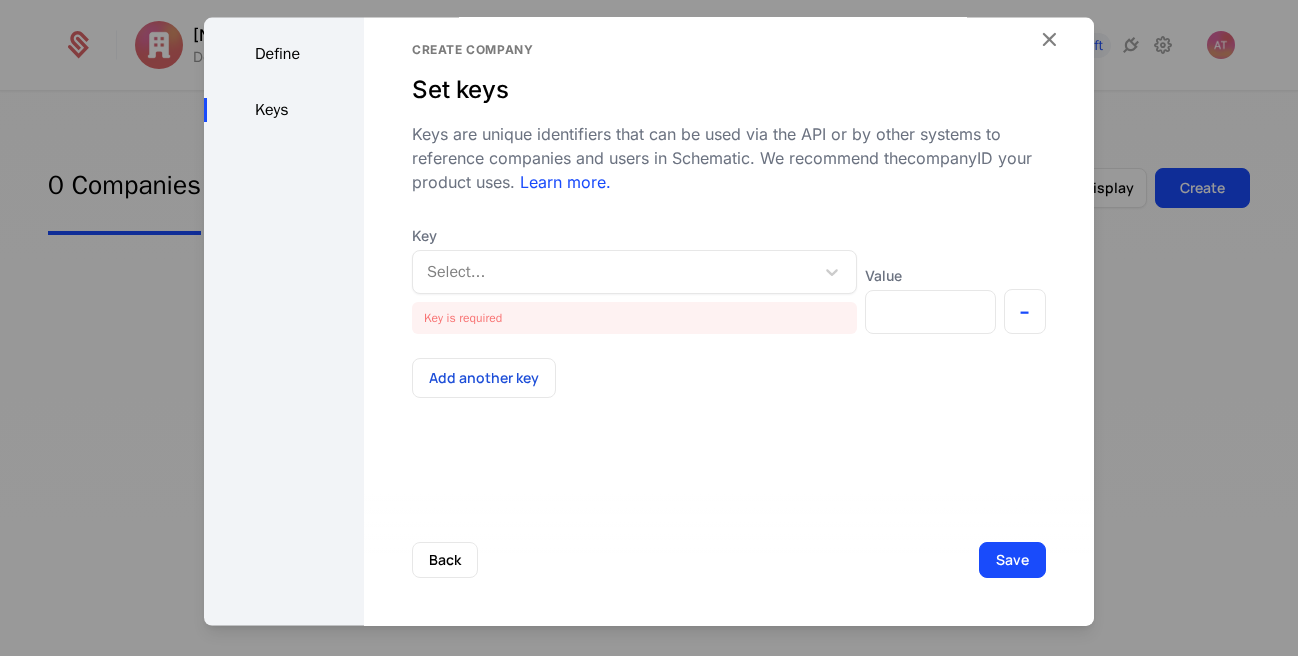 click on "Create company Set keys Keys are unique identifiers that can be used via the API or by other systems to reference companies and users in Schematic. We recommend the  company  ID your product uses.   Learn more. Key Select... Key is required Value - Add another key" at bounding box center [729, 310] 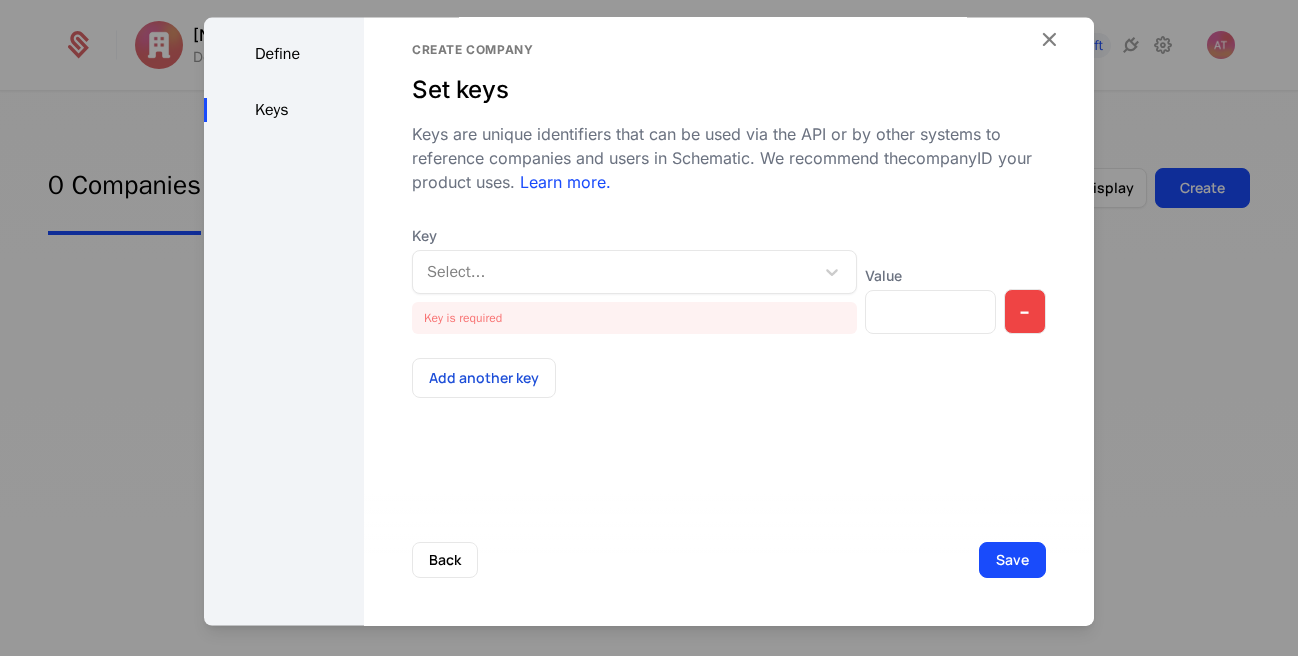 click on "-" at bounding box center (1025, 311) 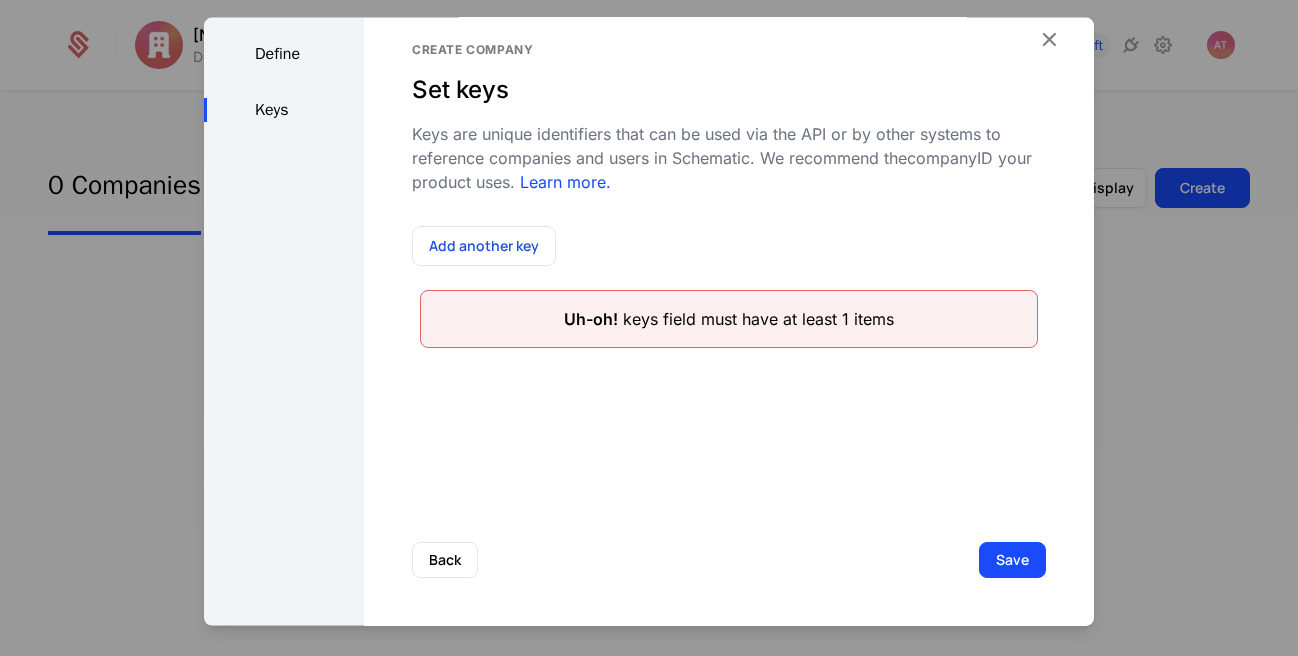 click on "Create company Set keys Keys are unique identifiers that can be used via the API or by other systems to reference companies and users in Schematic. We recommend the  company  ID your product uses.   Learn more. Add another key Uh-oh!   keys field must have at least 1 items" at bounding box center [729, 310] 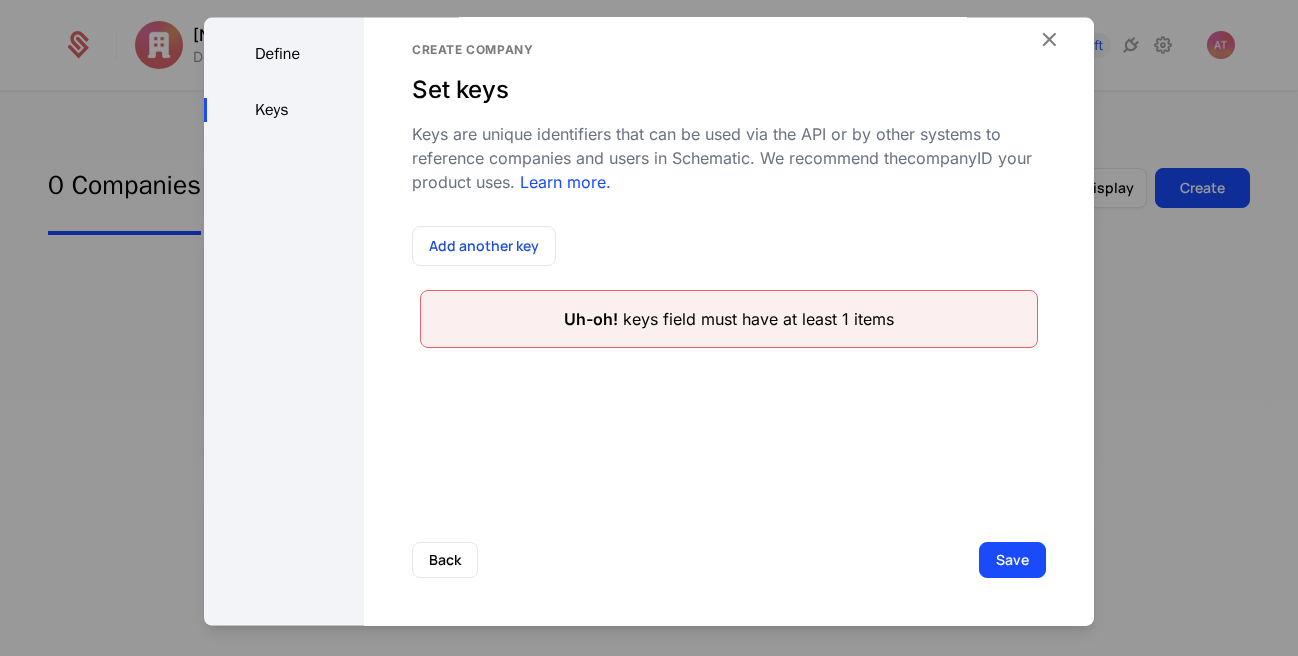 click on "Define" at bounding box center [284, 54] 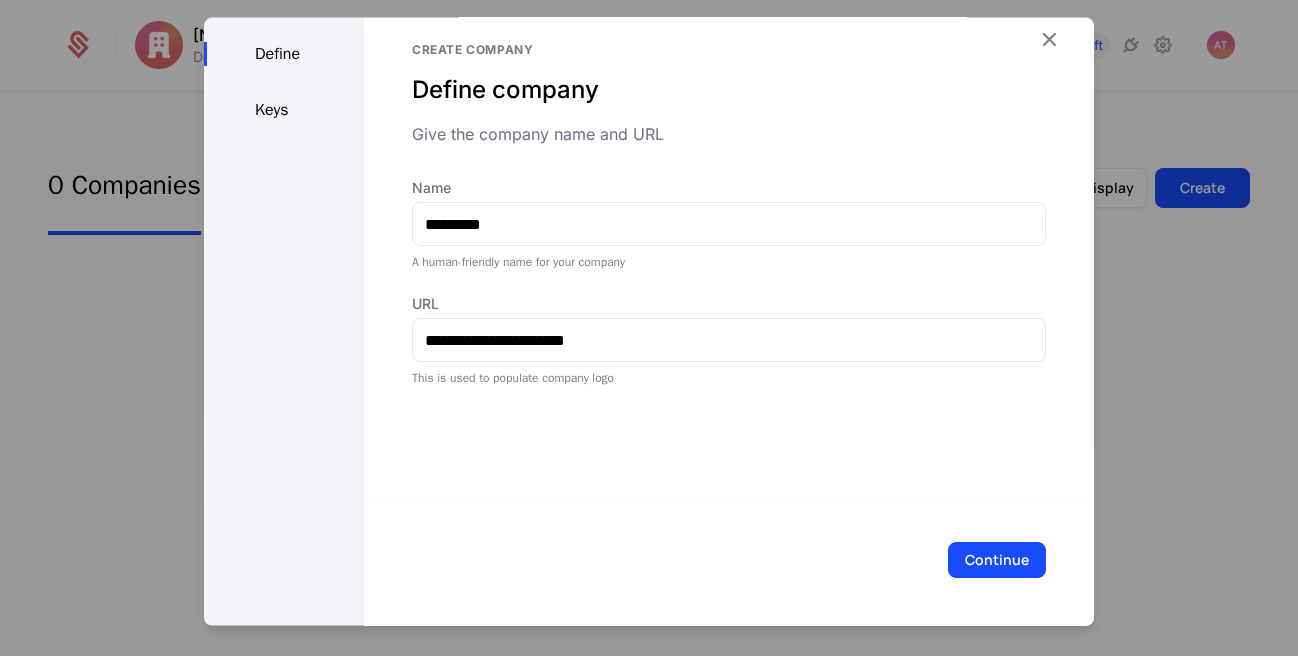 click on "Keys" at bounding box center (284, 110) 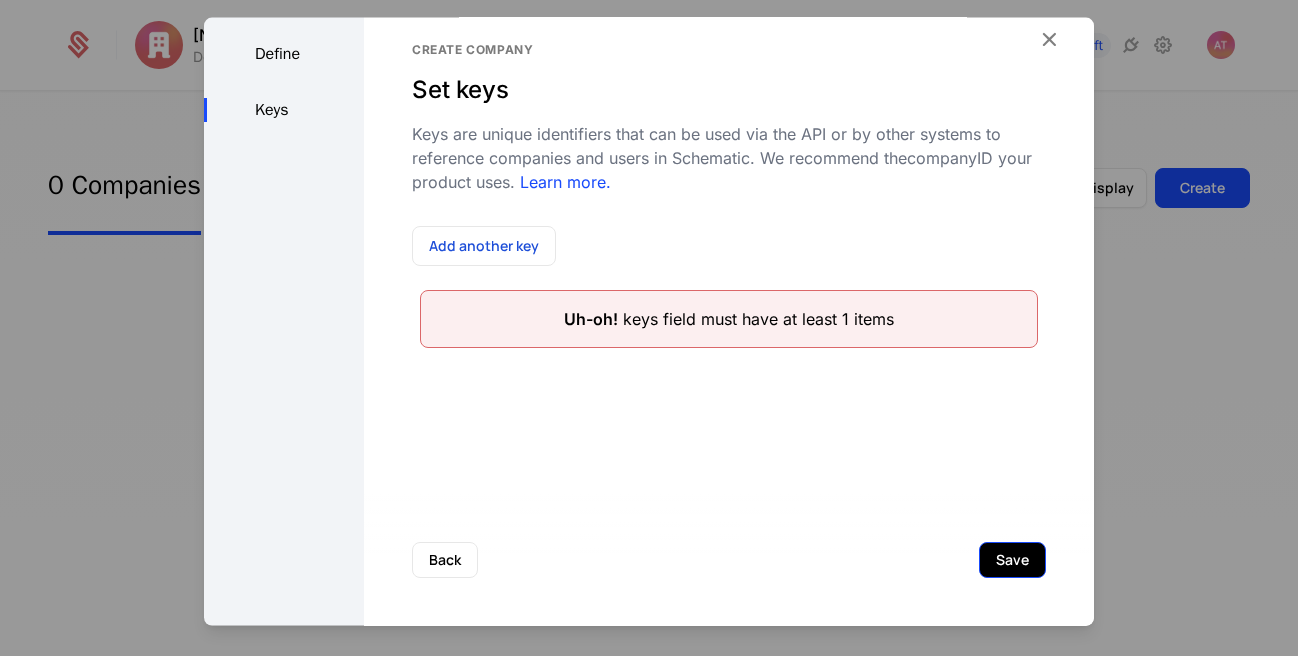 click on "Save" at bounding box center [1012, 560] 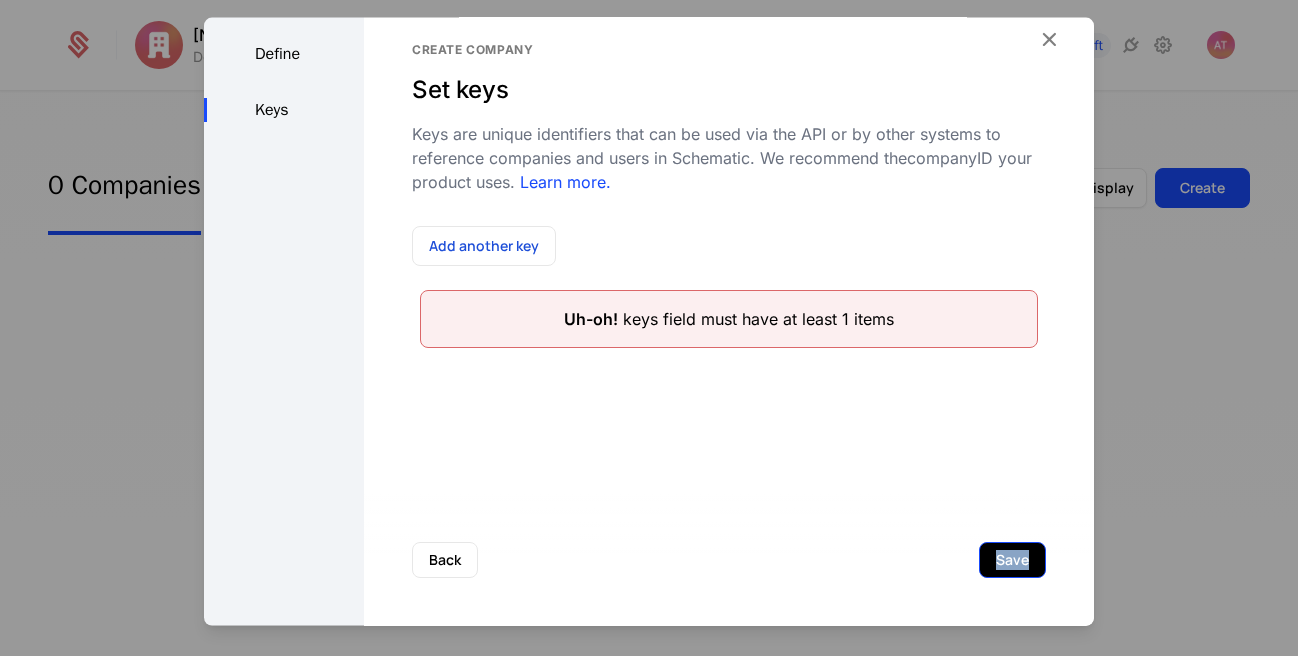 click on "Save" at bounding box center (1012, 560) 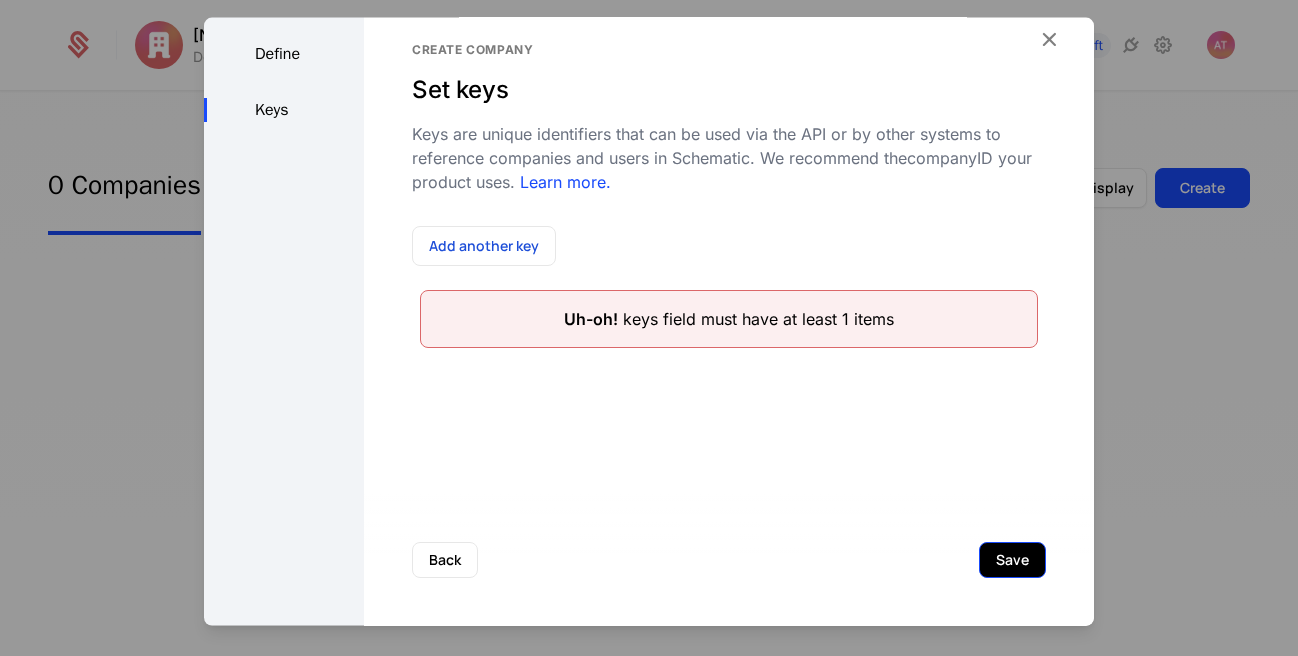 click on "Save" at bounding box center [1012, 560] 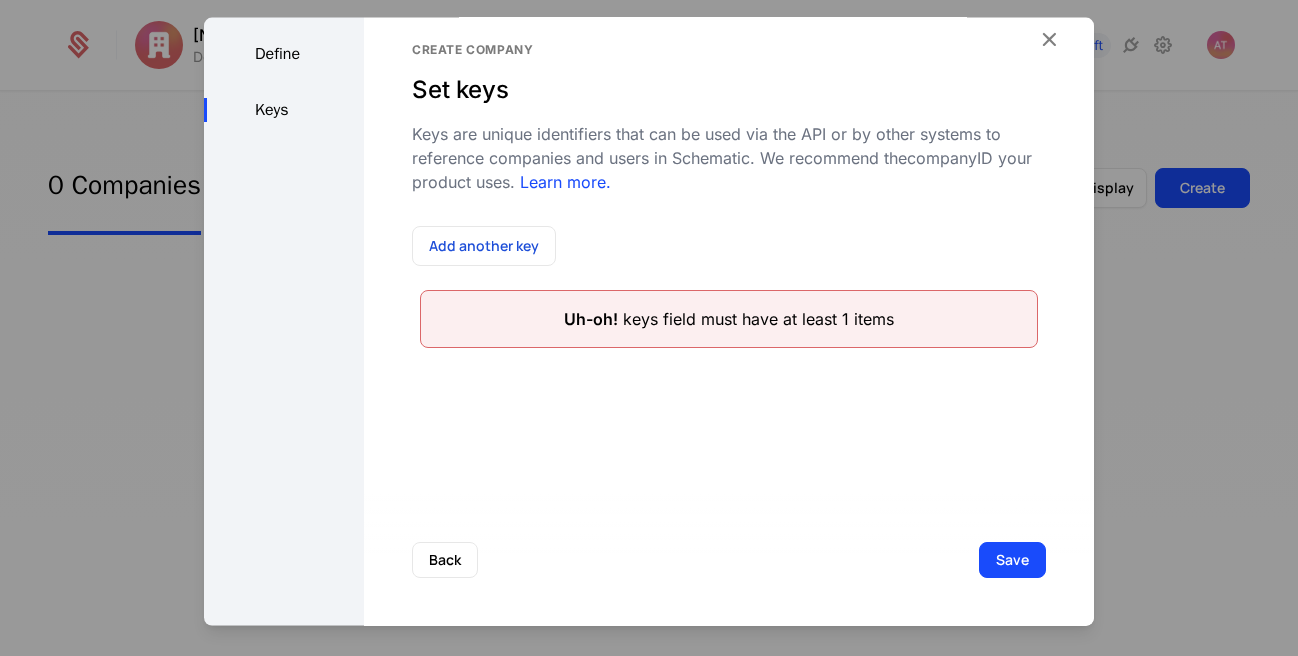 click on "Back Save" at bounding box center [729, 560] 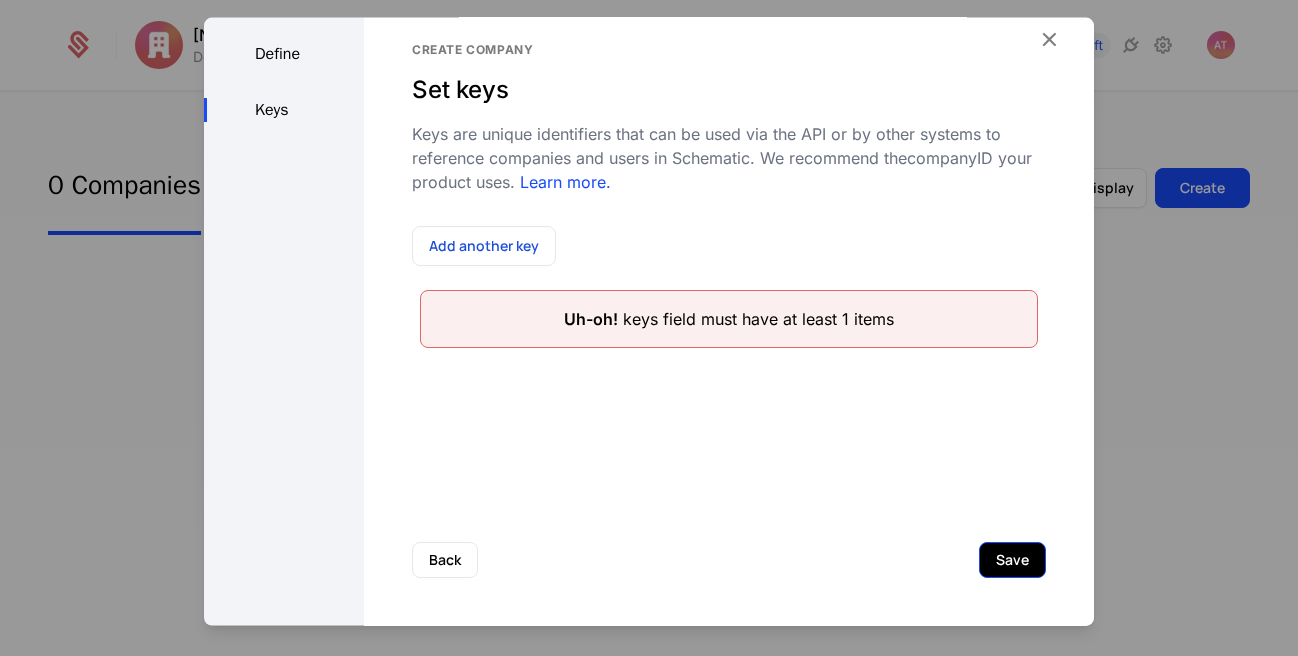 click on "Save" at bounding box center [1012, 560] 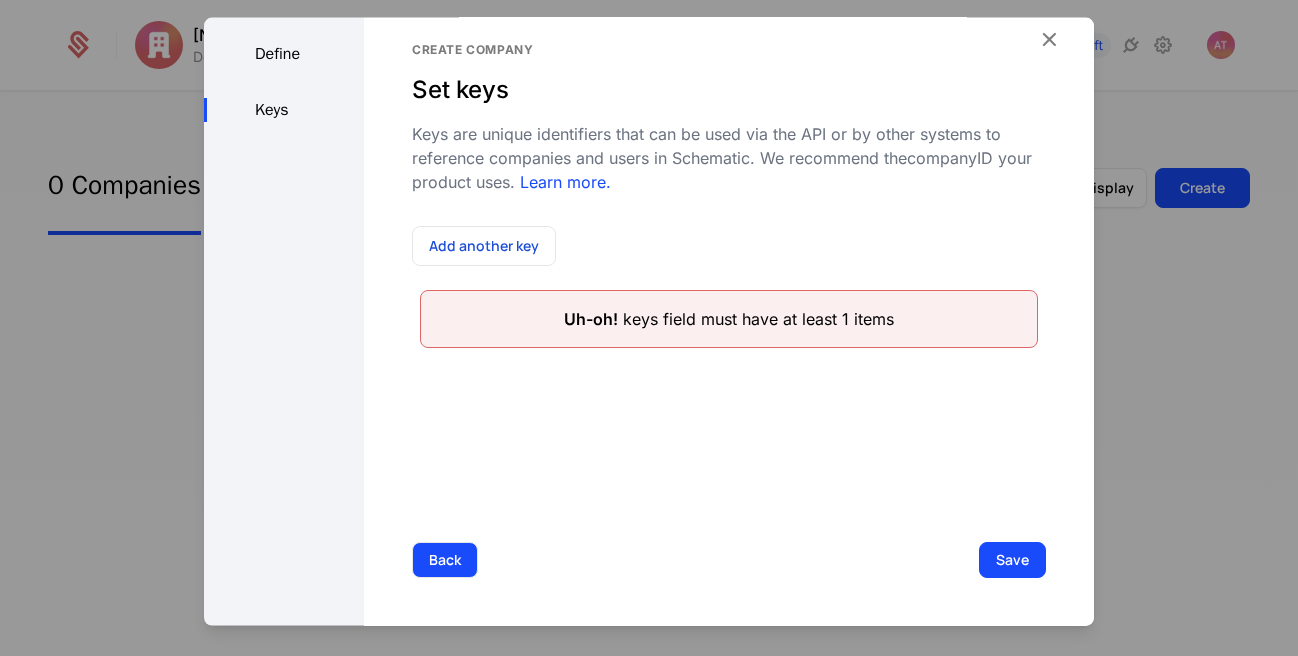 click on "Back" at bounding box center (445, 560) 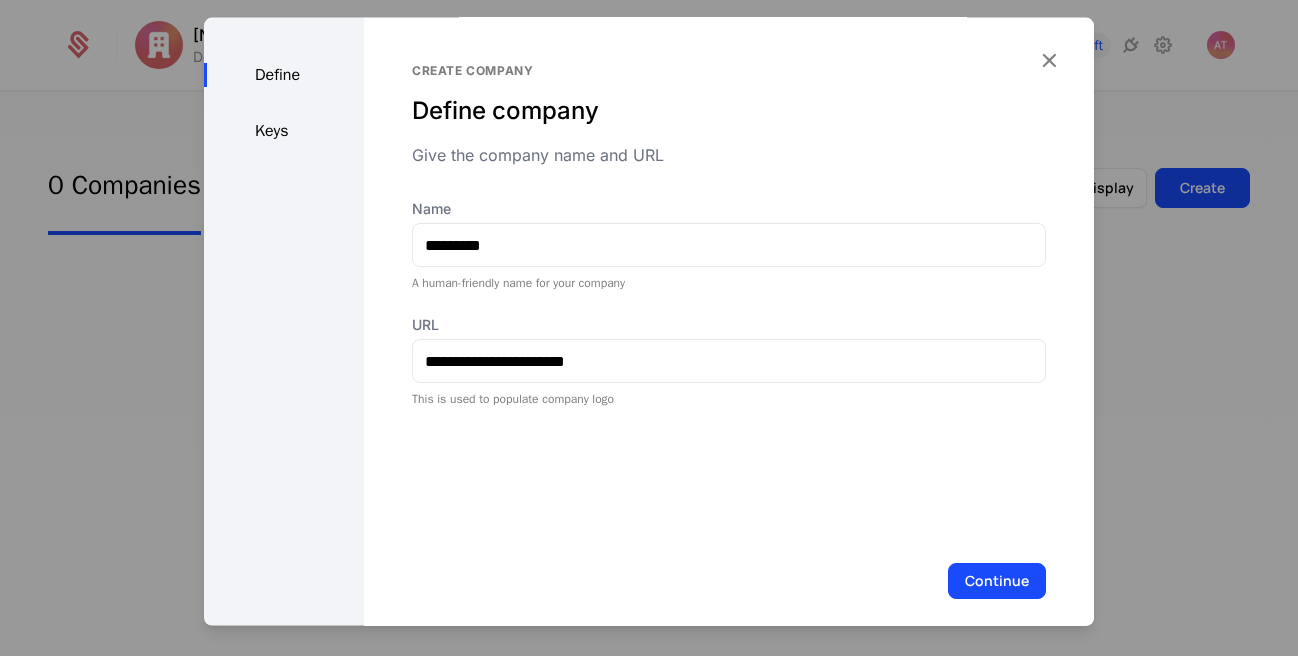 scroll, scrollTop: 0, scrollLeft: 0, axis: both 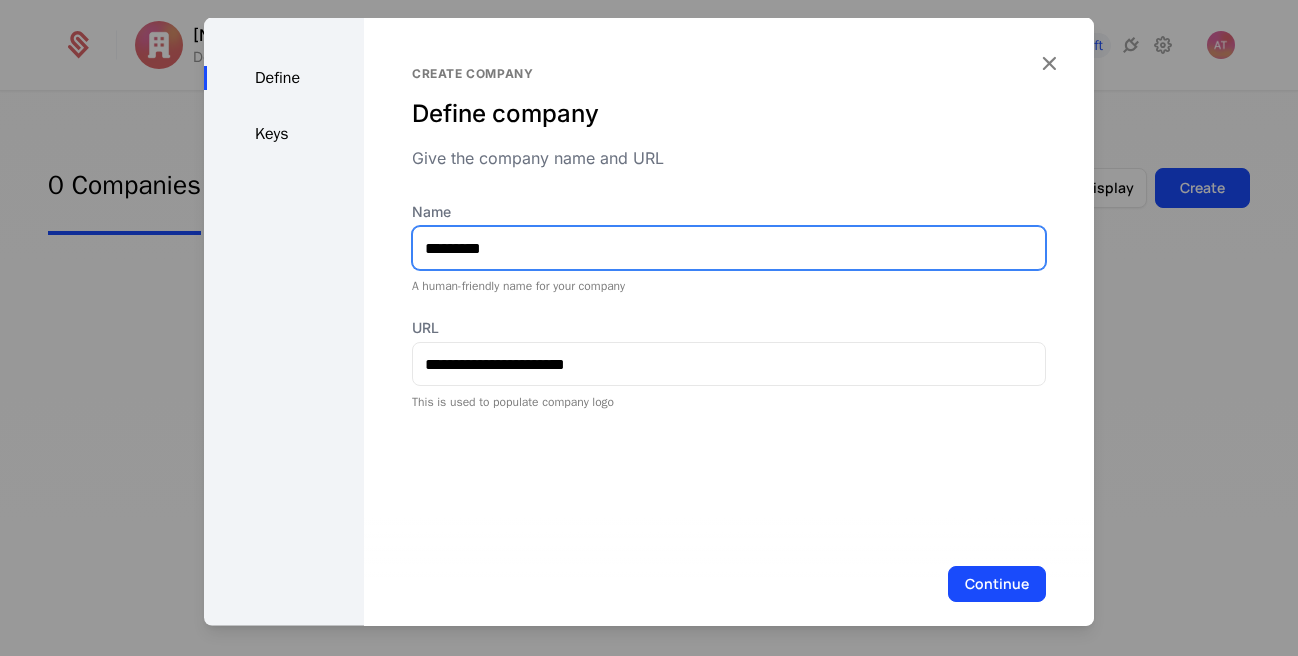 click on "*********" at bounding box center (729, 248) 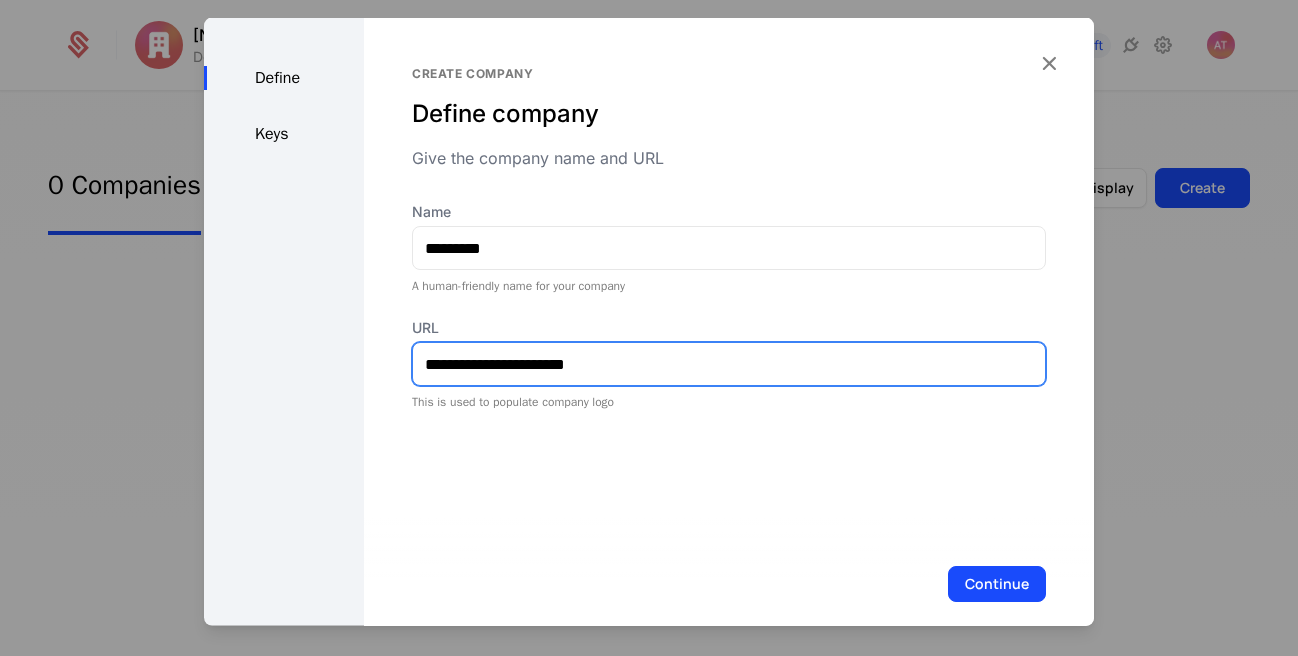 click on "**********" at bounding box center (729, 364) 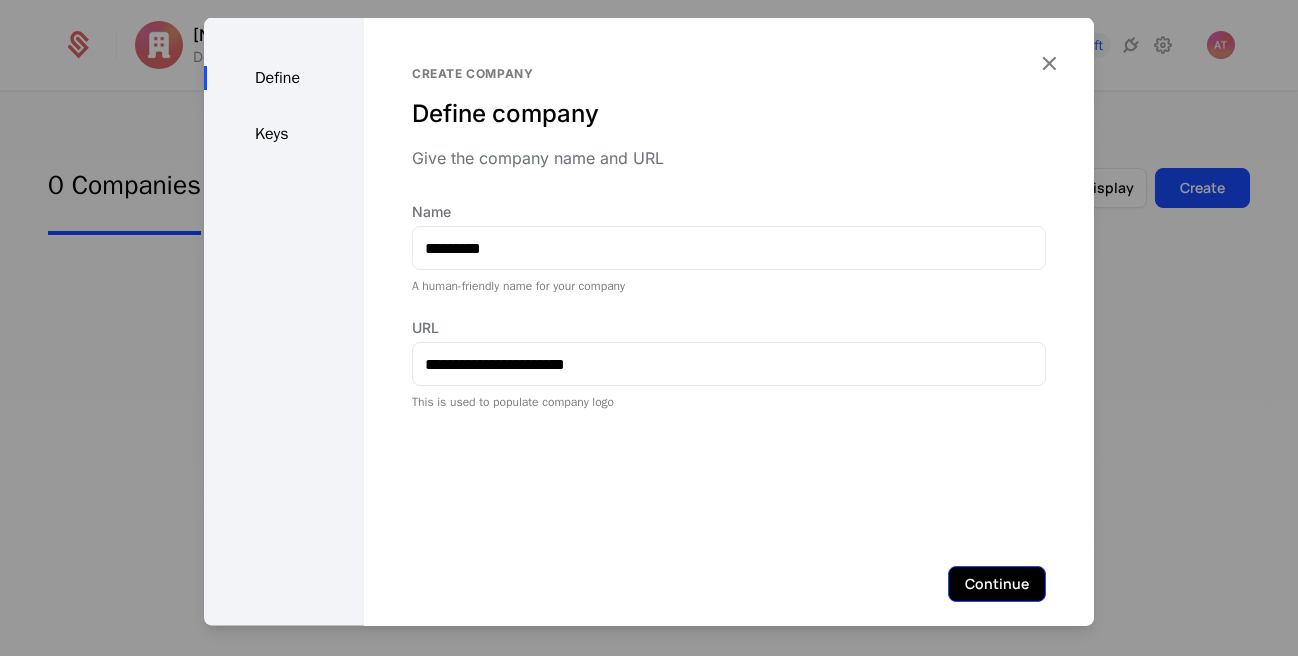 click on "Continue" at bounding box center [997, 584] 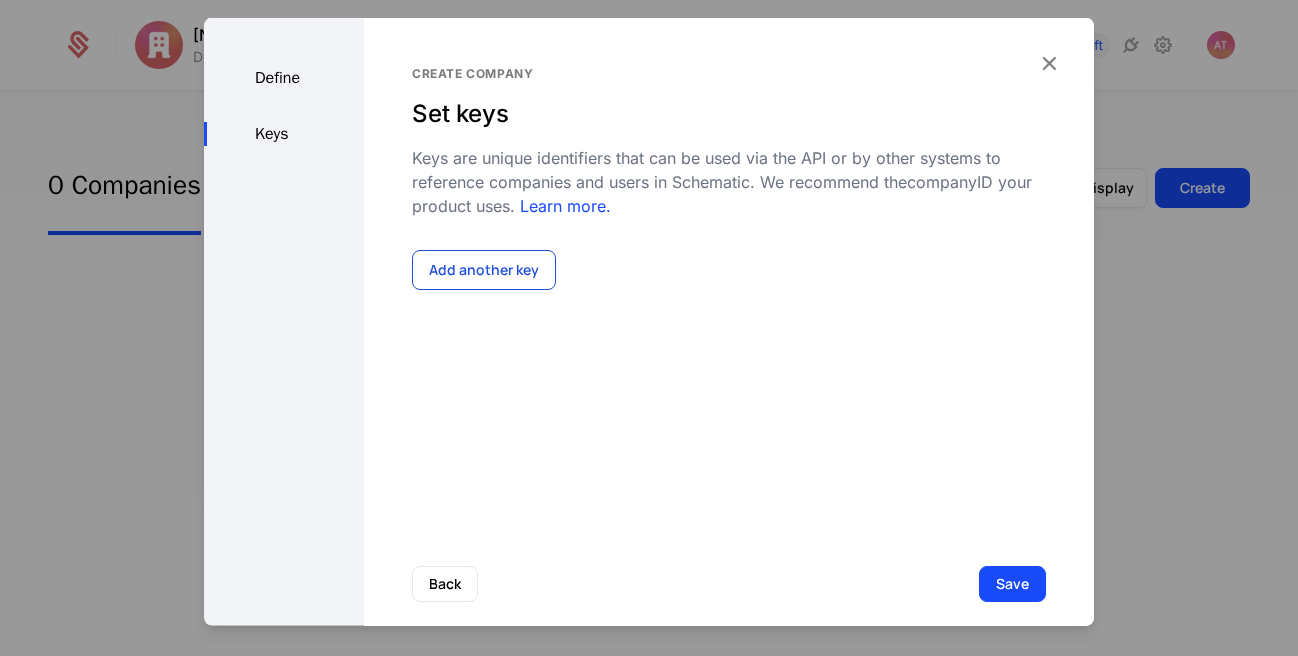 click on "Add another key" at bounding box center (484, 270) 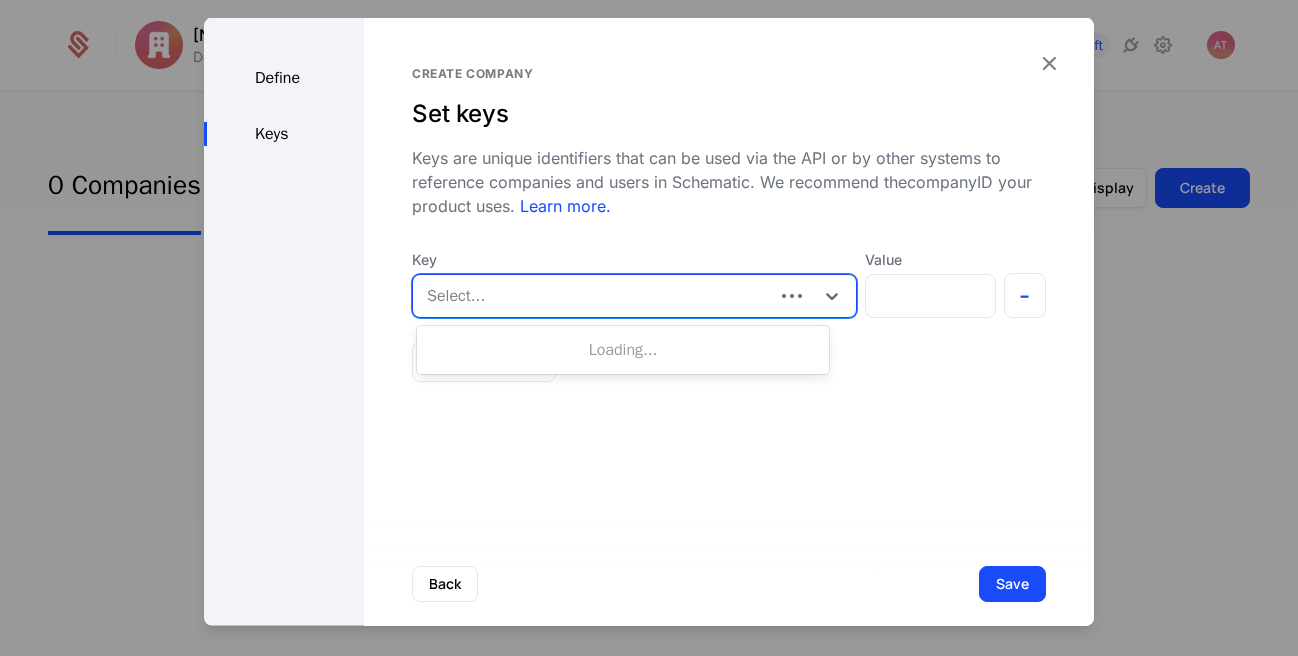 click at bounding box center [593, 296] 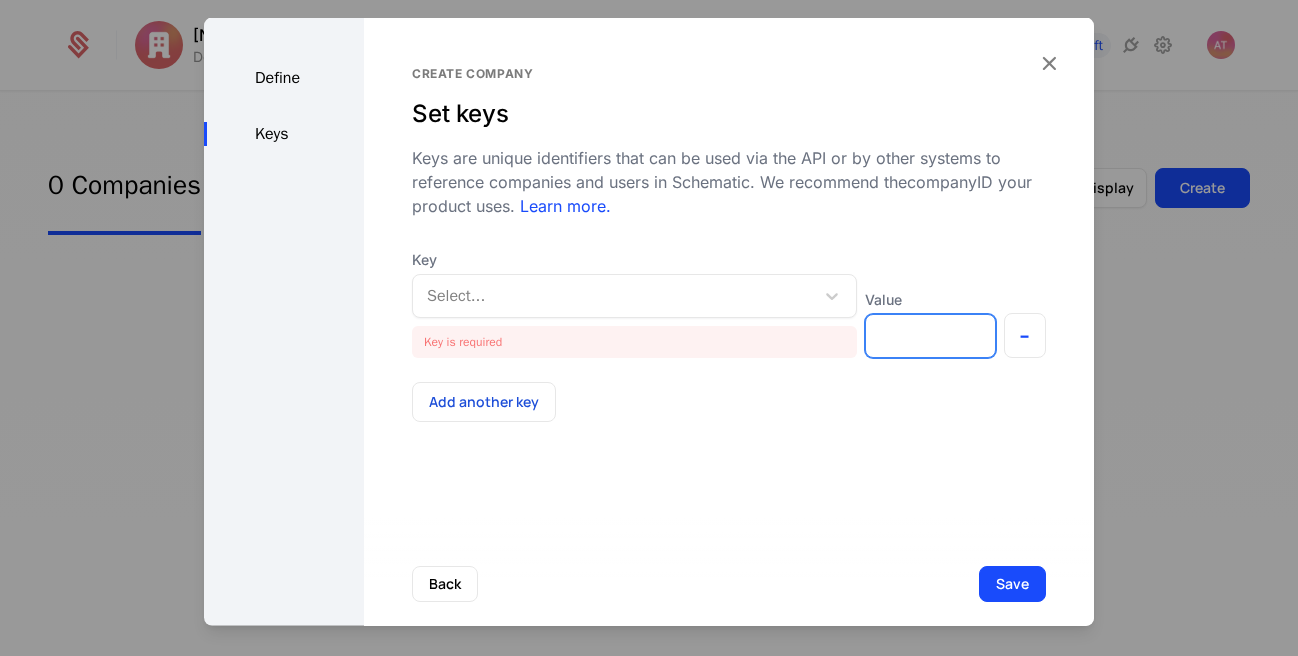 click on "Value" at bounding box center (930, 336) 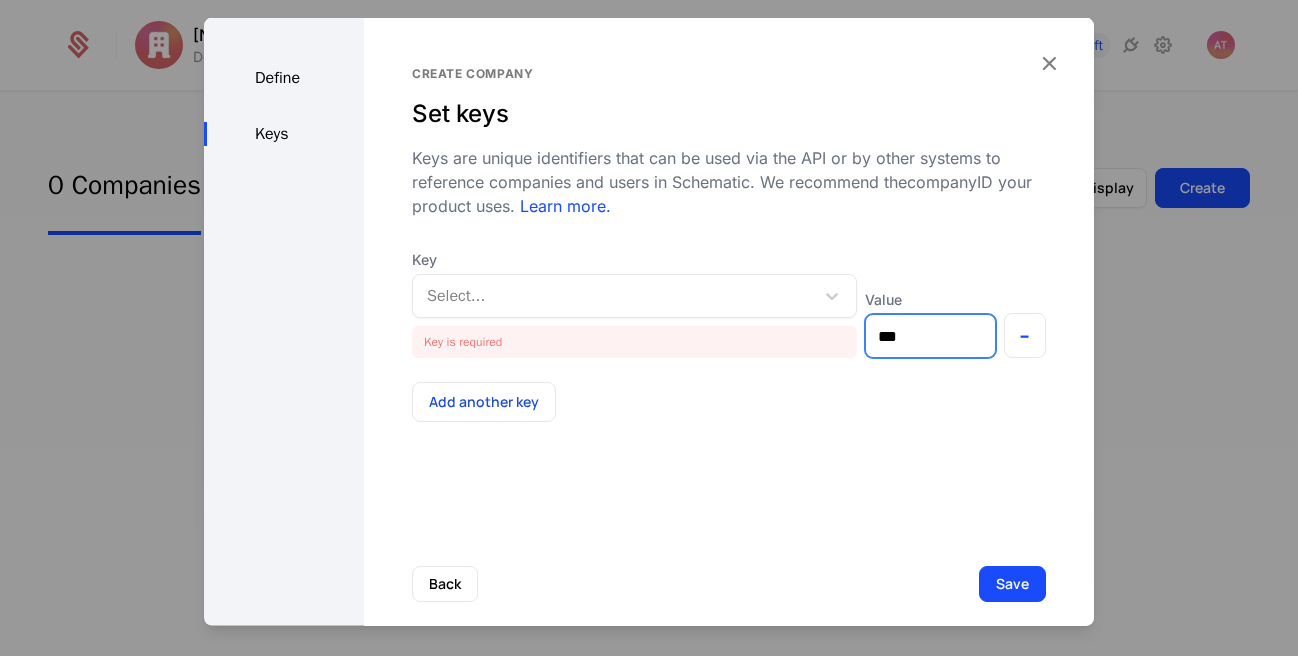 type on "***" 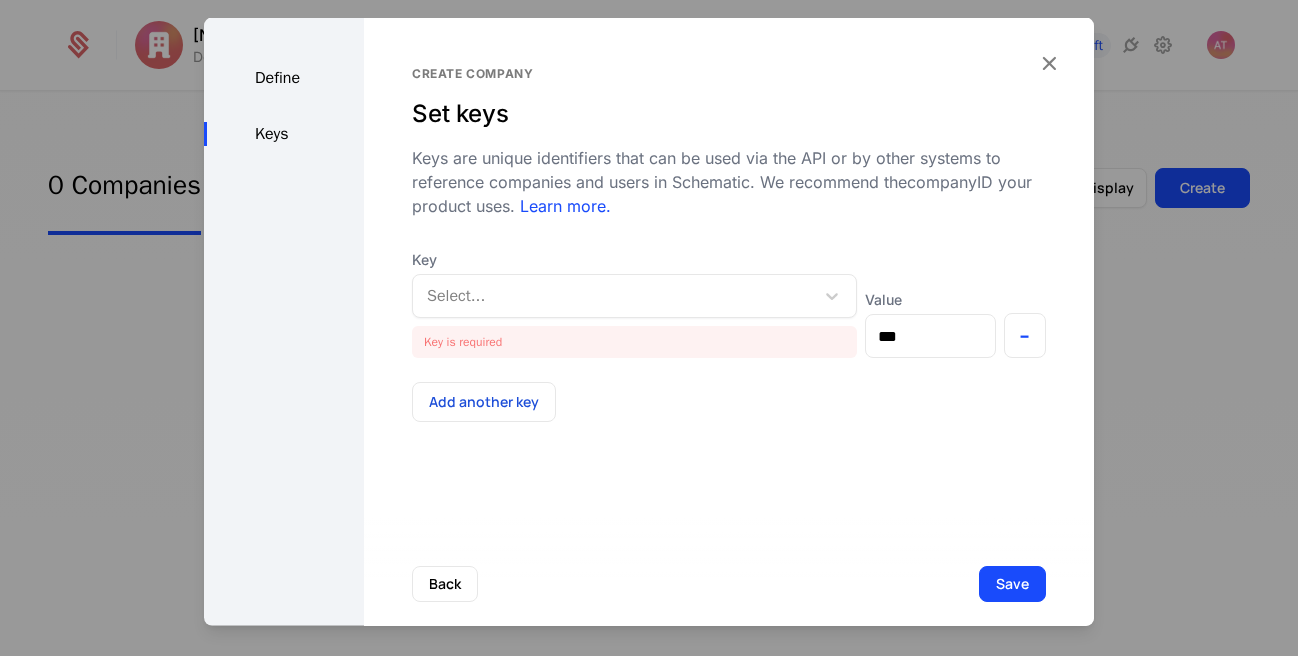 click at bounding box center (613, 296) 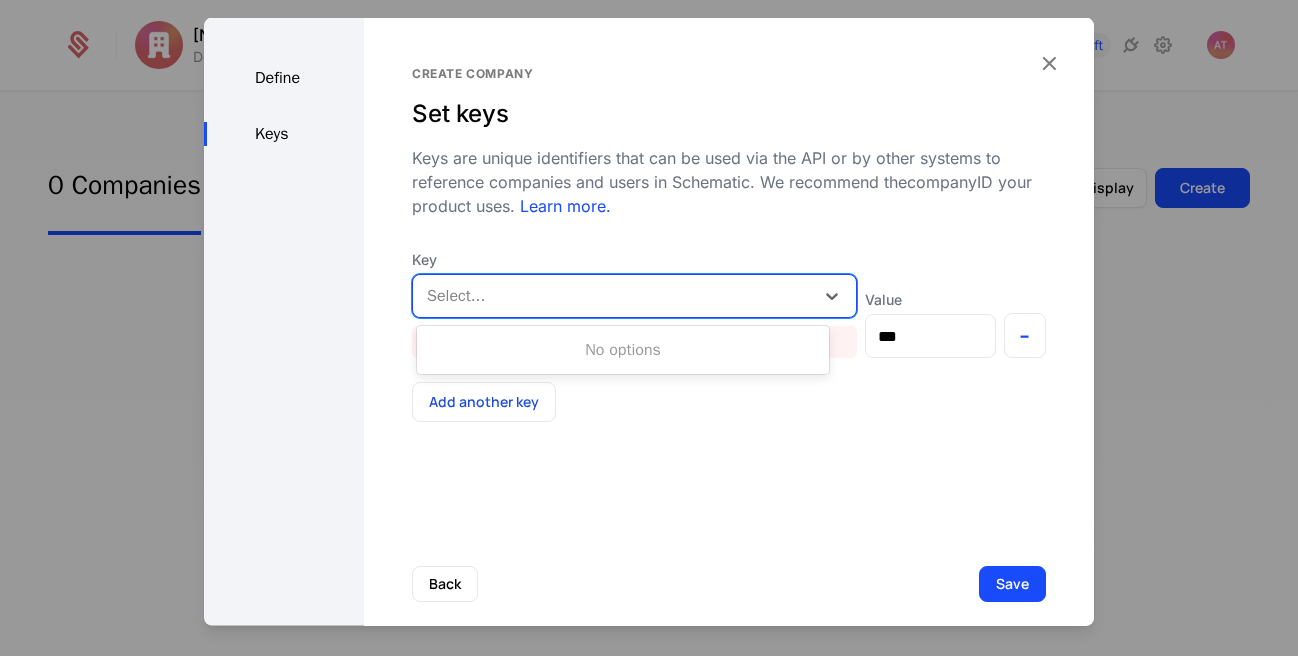 click on "No options" at bounding box center [623, 350] 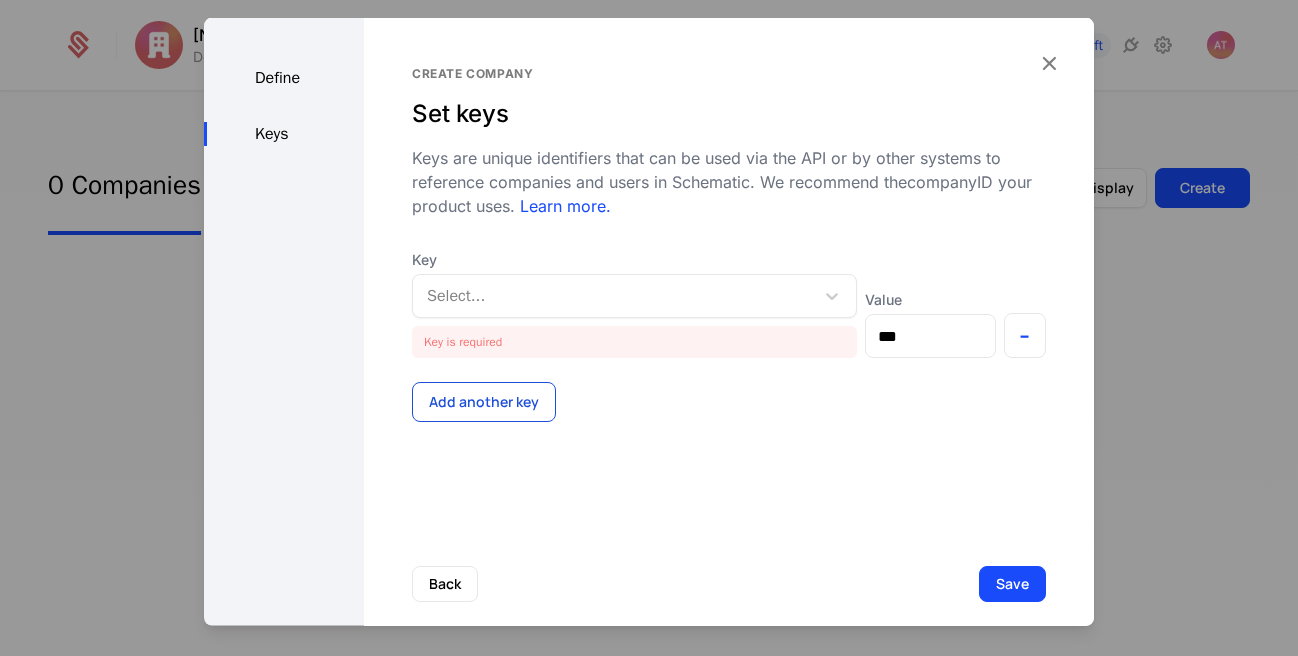 click on "Add another key" at bounding box center (484, 402) 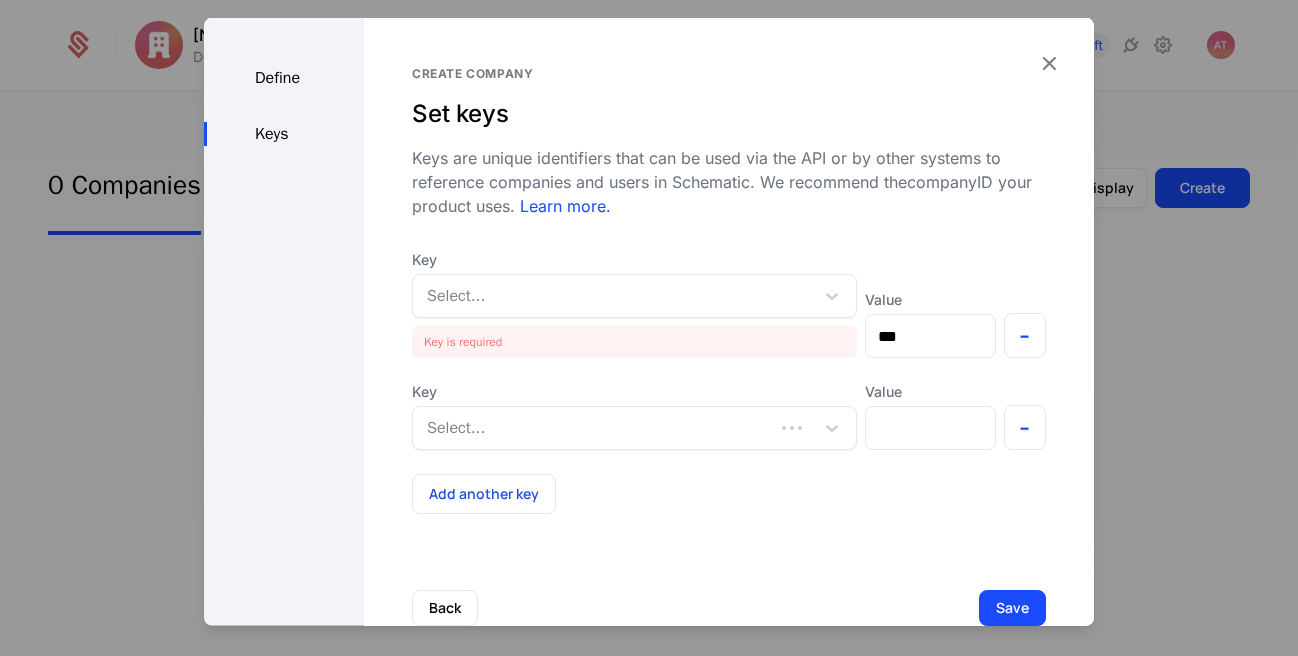 click on "-" at bounding box center [1025, 427] 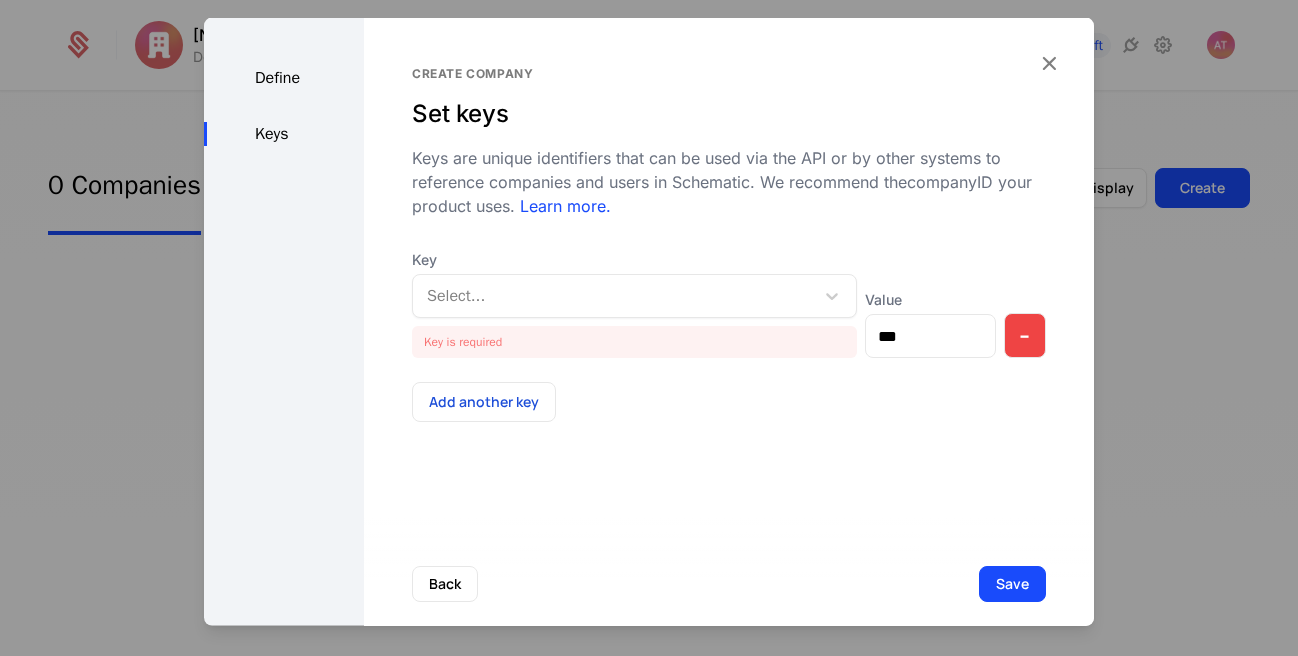 click on "-" at bounding box center (1025, 335) 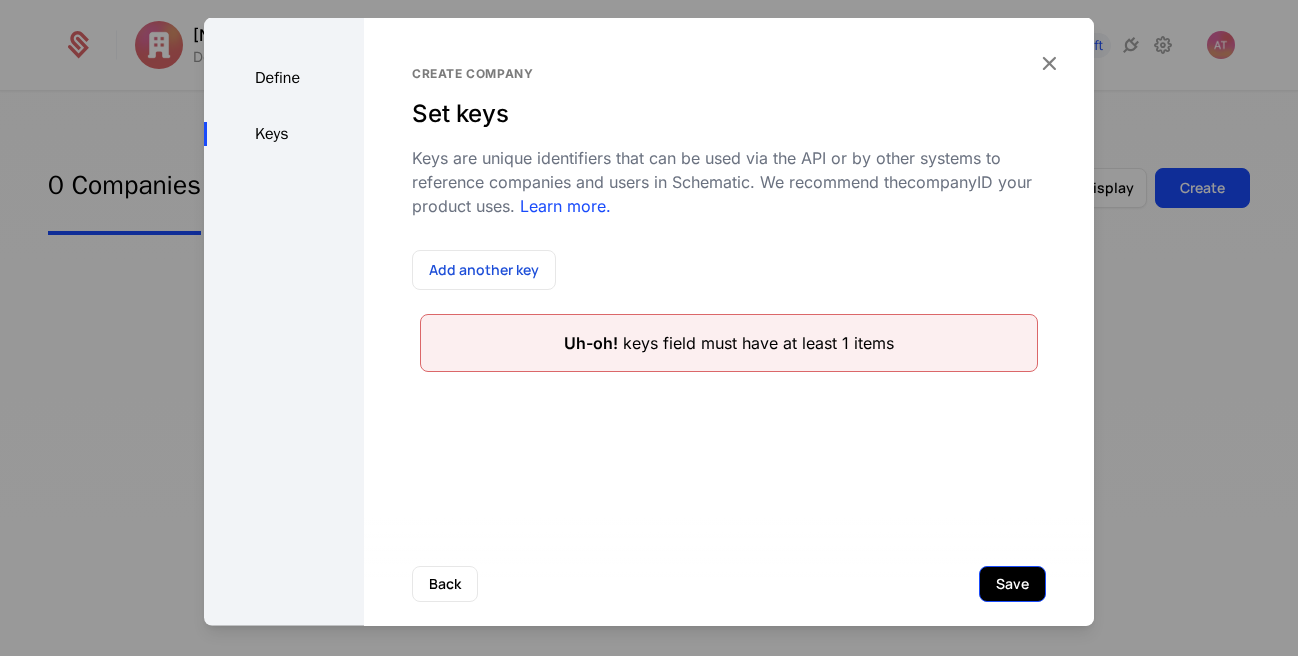 drag, startPoint x: 1007, startPoint y: 604, endPoint x: 1005, endPoint y: 577, distance: 27.073973 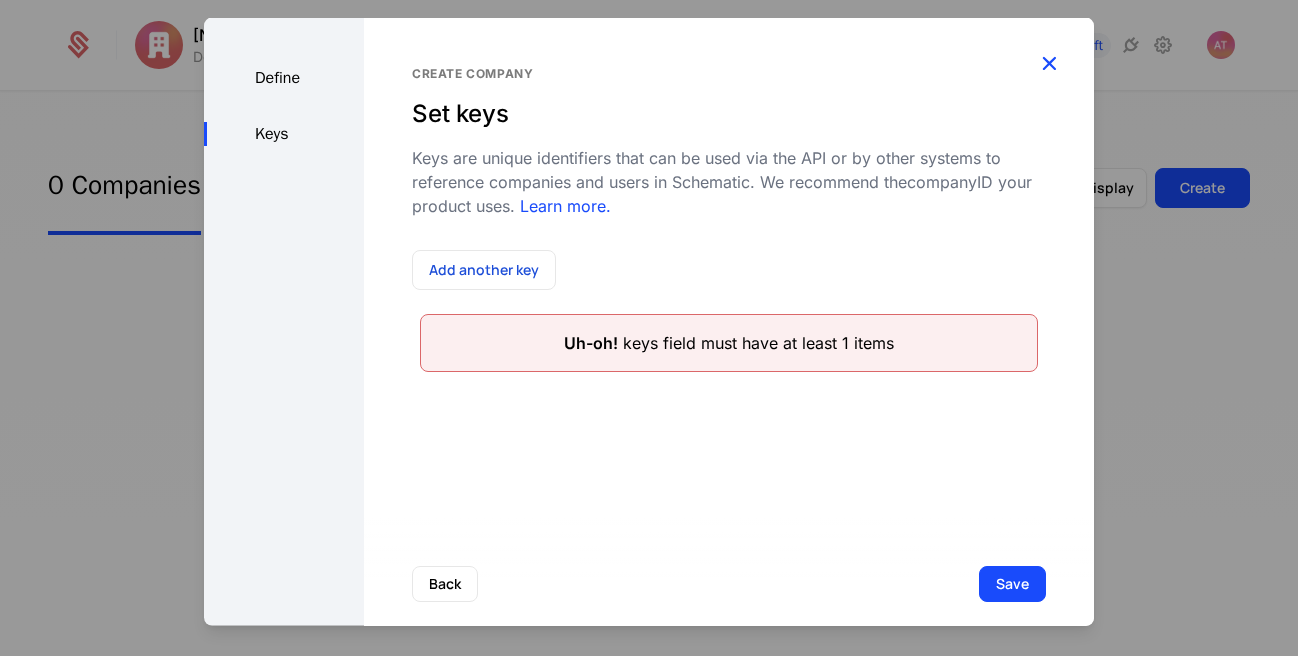 click at bounding box center [1049, 63] 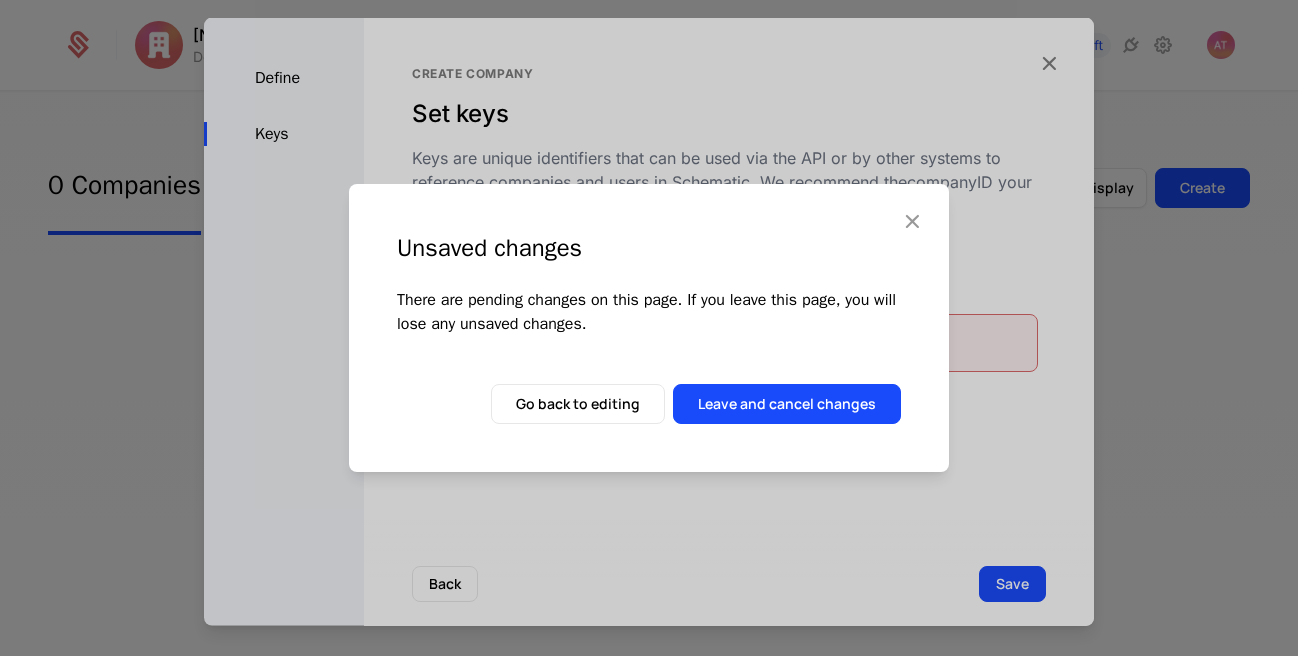 click on "Leave and cancel changes" at bounding box center [787, 404] 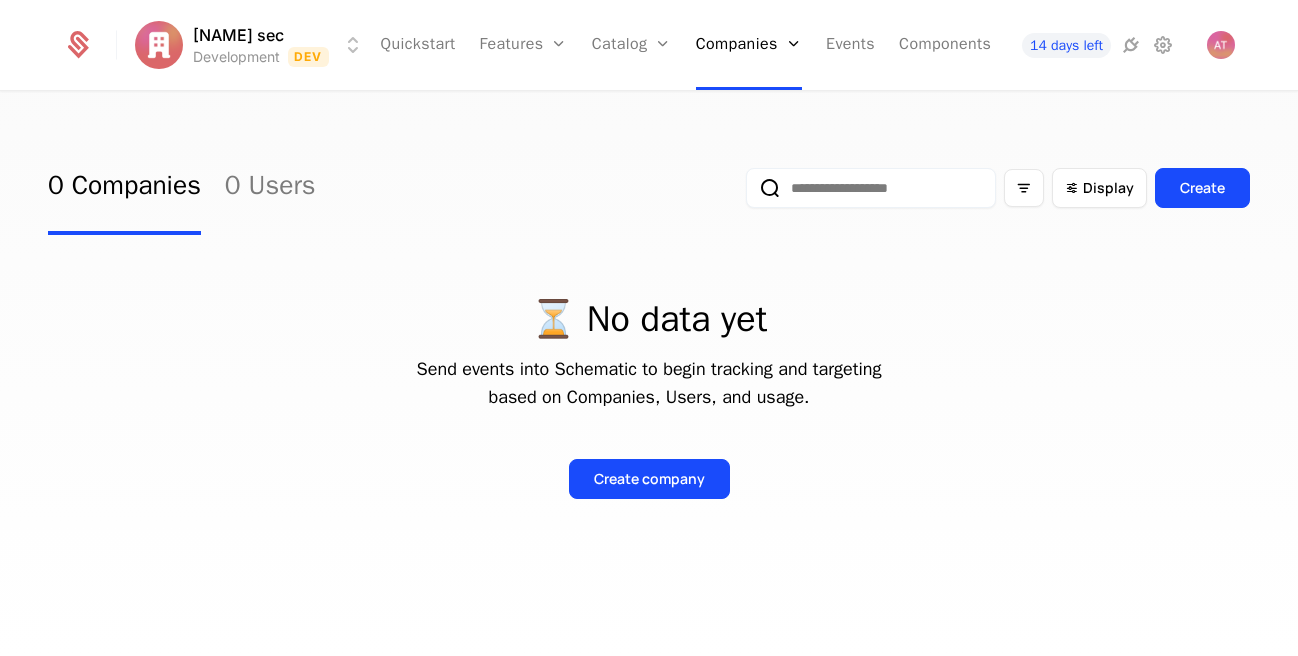 drag, startPoint x: 1089, startPoint y: 364, endPoint x: 832, endPoint y: 123, distance: 352.32086 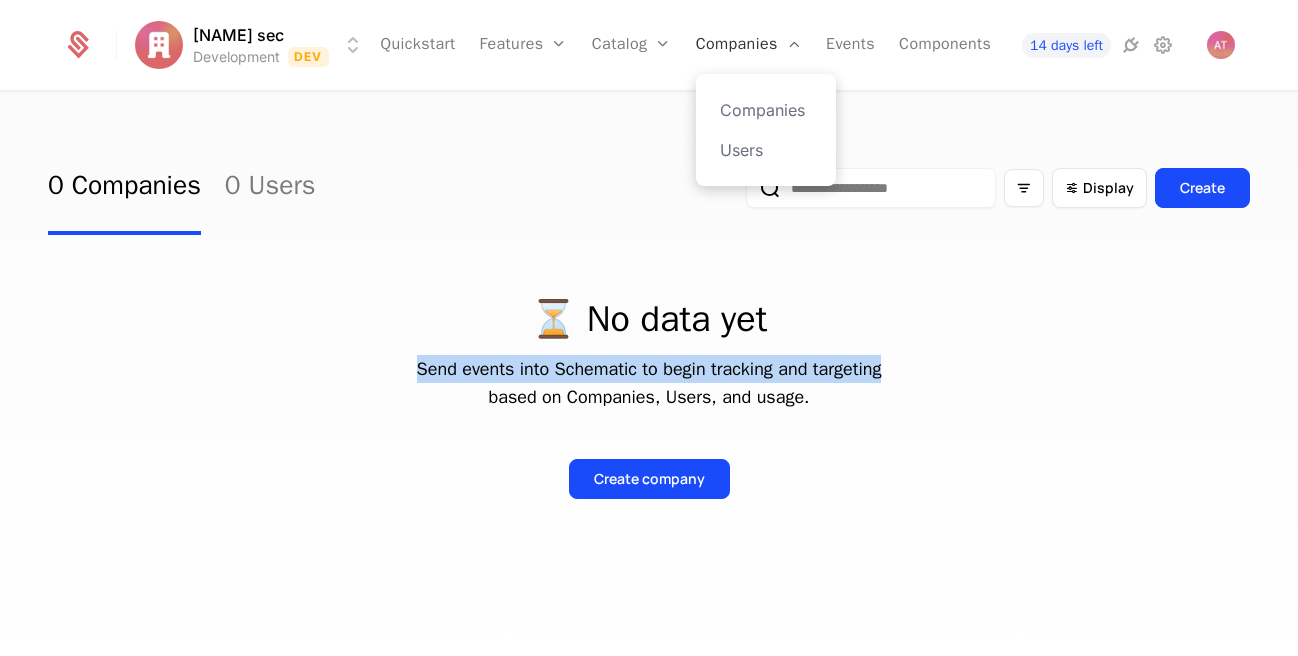 click on "Companies" at bounding box center [749, 45] 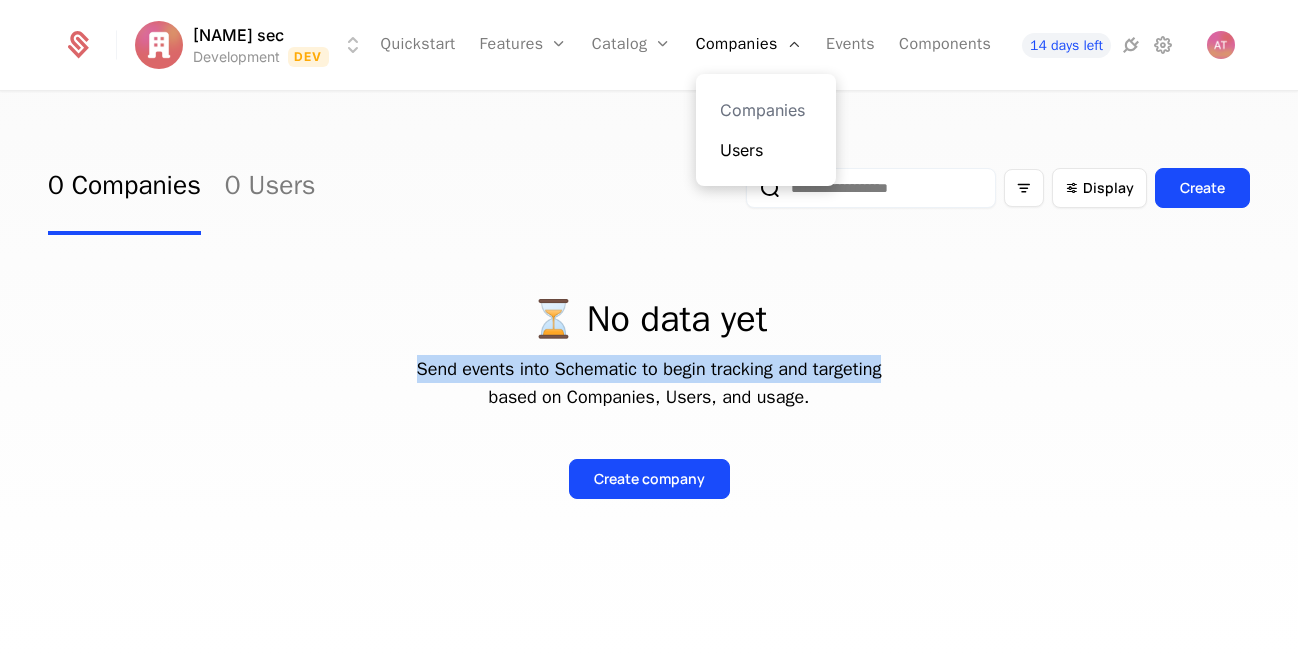 click on "Users" at bounding box center [766, 150] 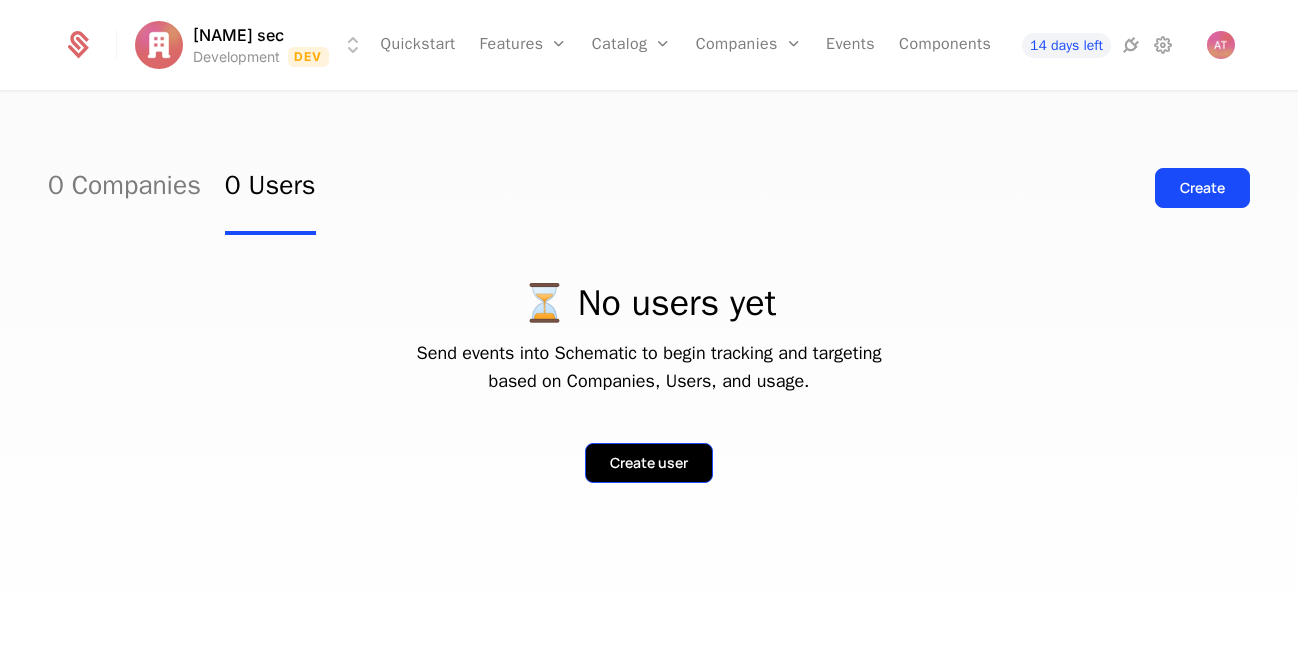 click on "Create user" at bounding box center [649, 463] 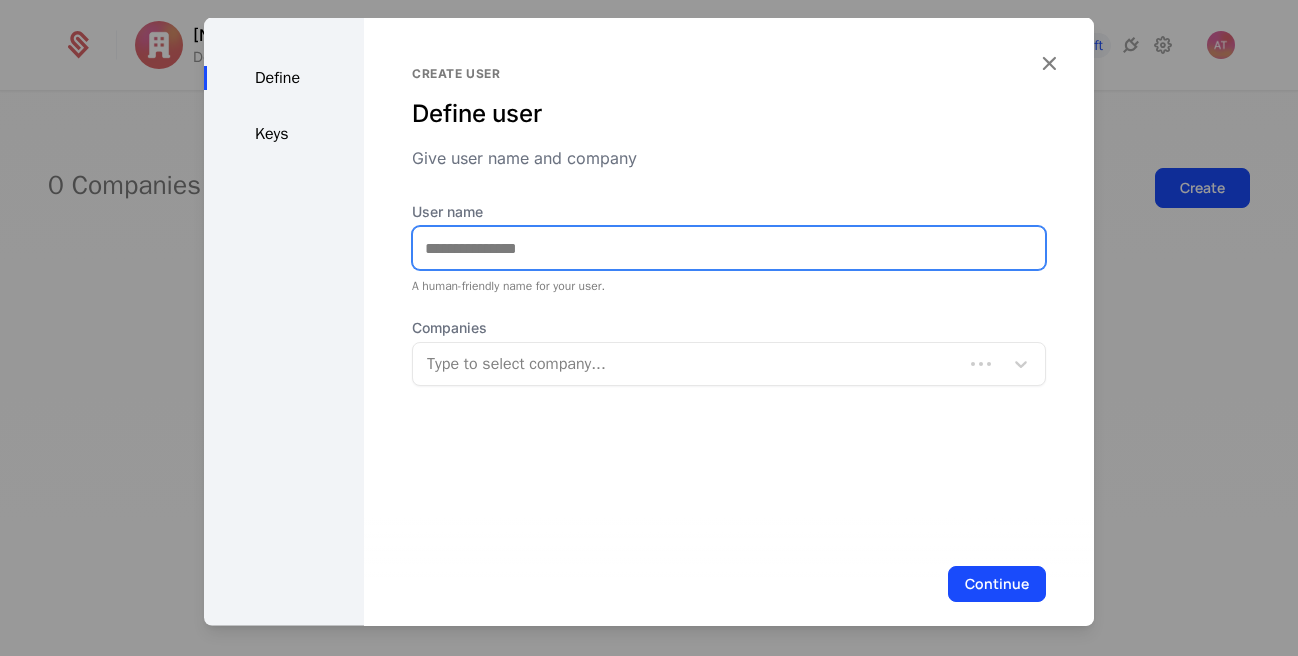 click on "User name" at bounding box center (729, 248) 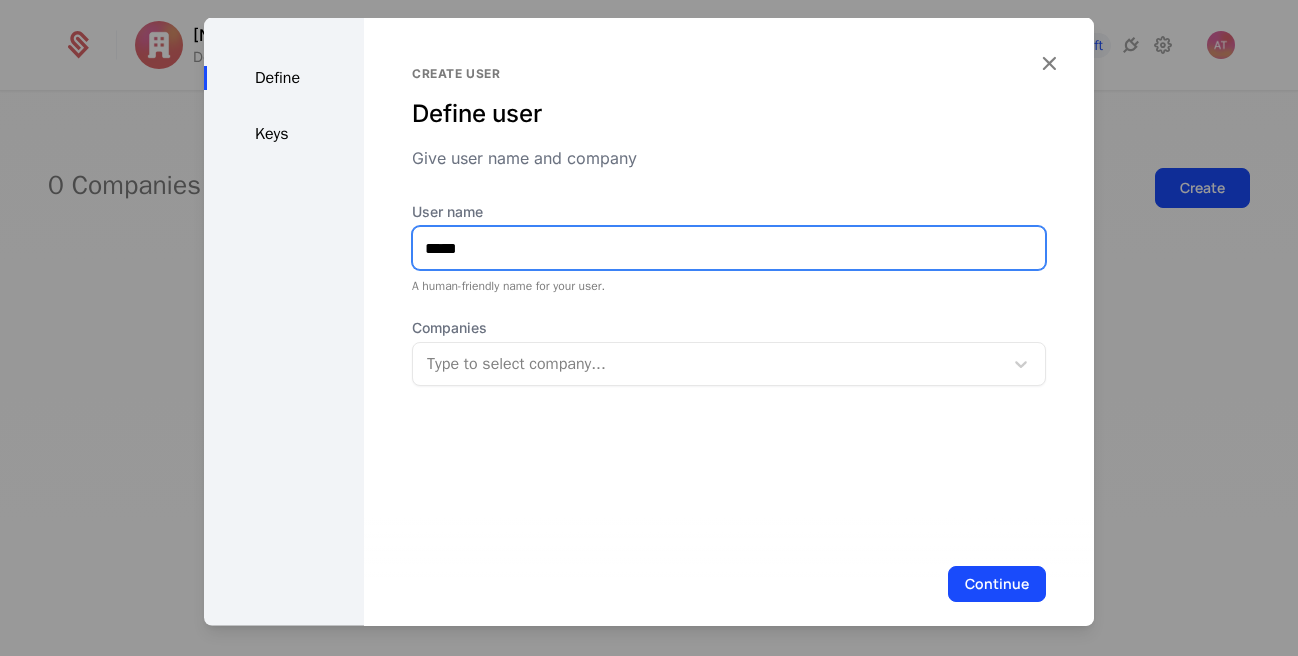 type on "*****" 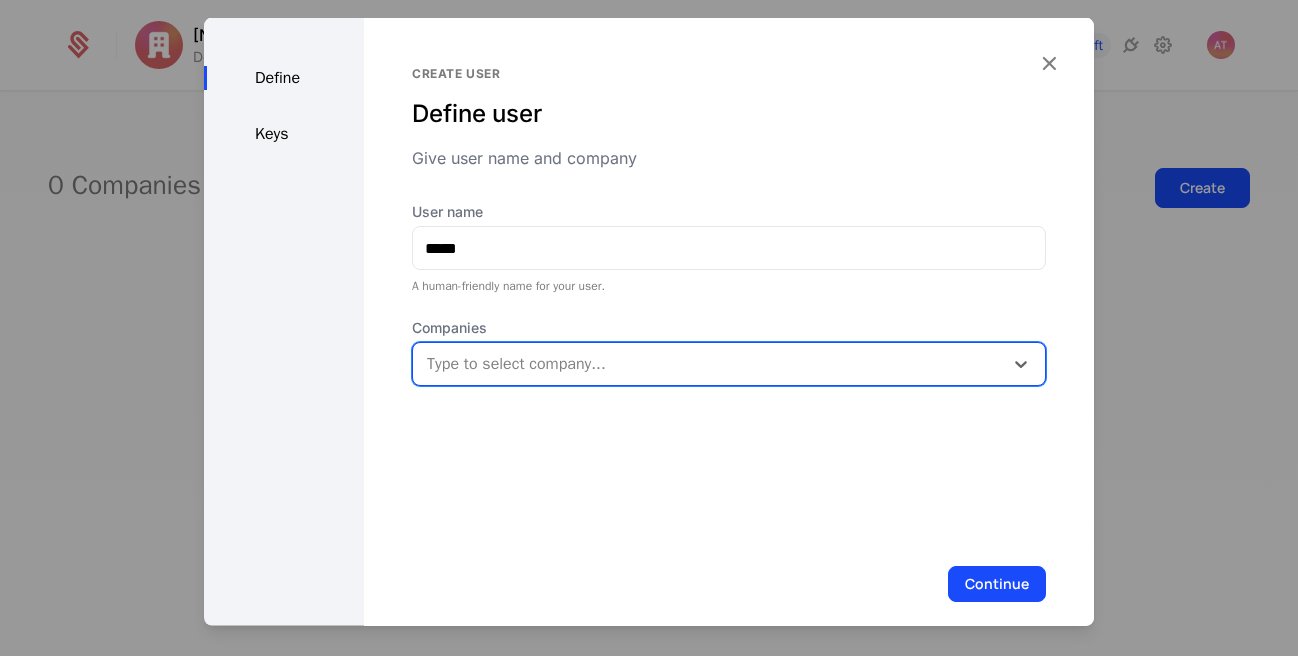 click on "Type to select company..." at bounding box center (729, 364) 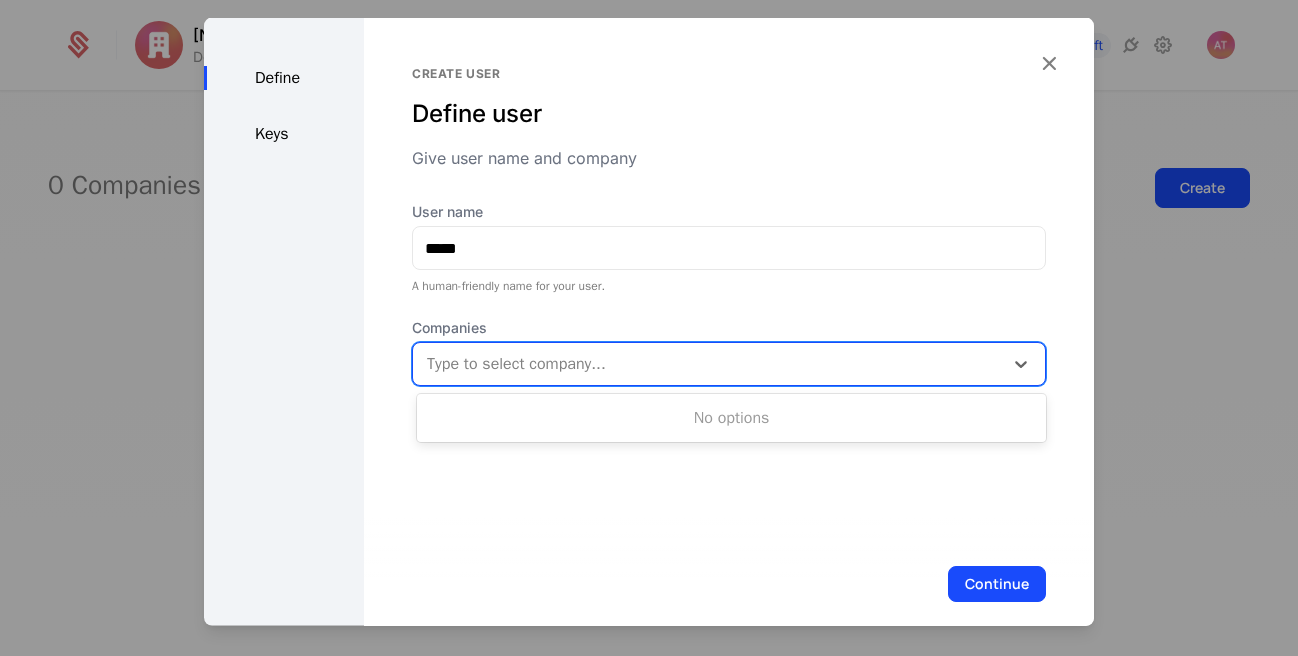 click at bounding box center (710, 364) 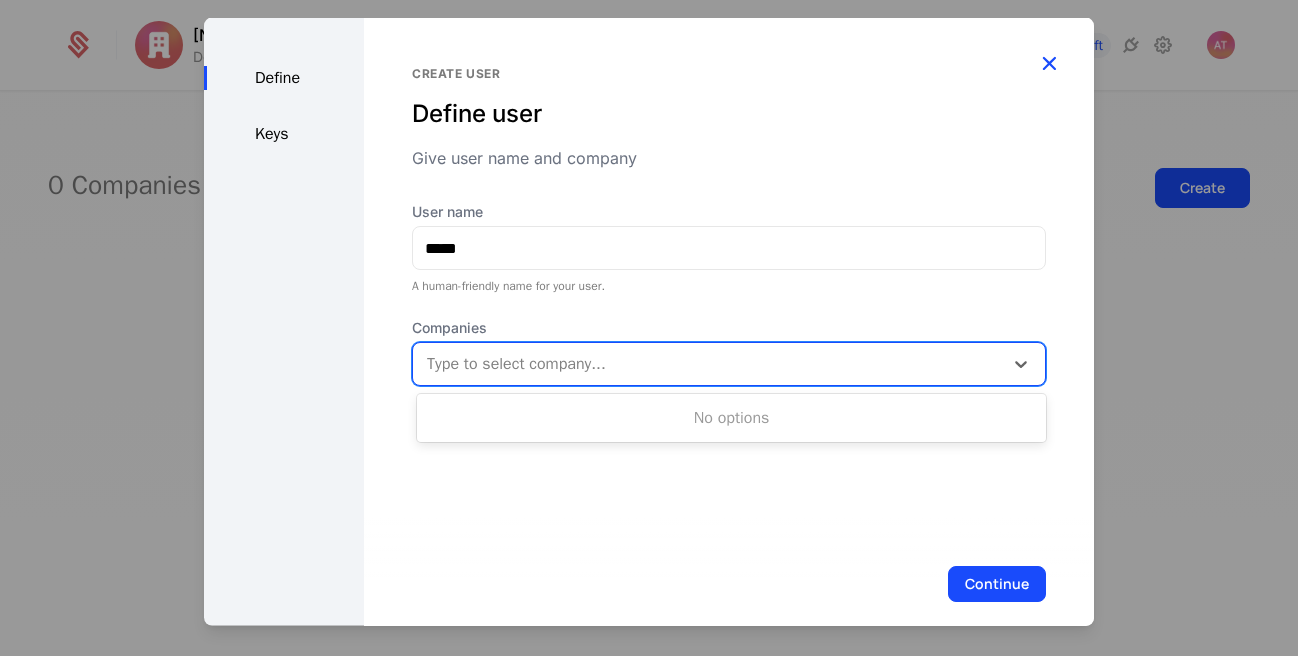 click at bounding box center (1049, 63) 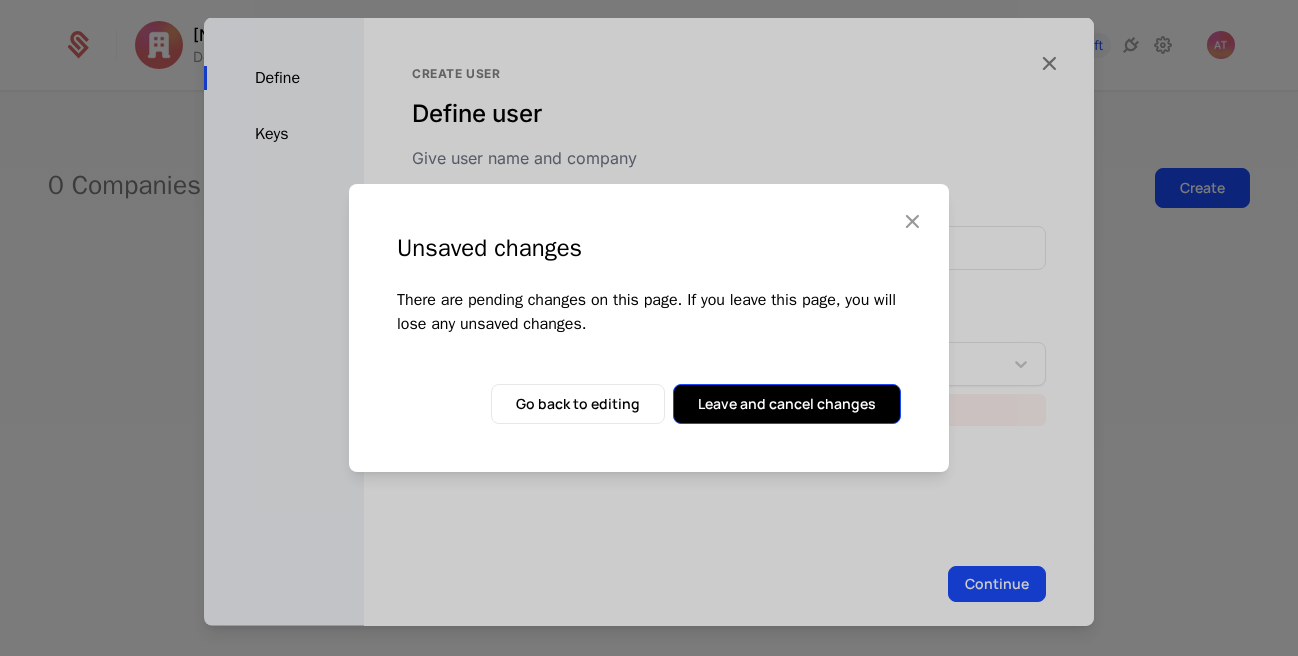 click on "Leave and cancel changes" at bounding box center (787, 404) 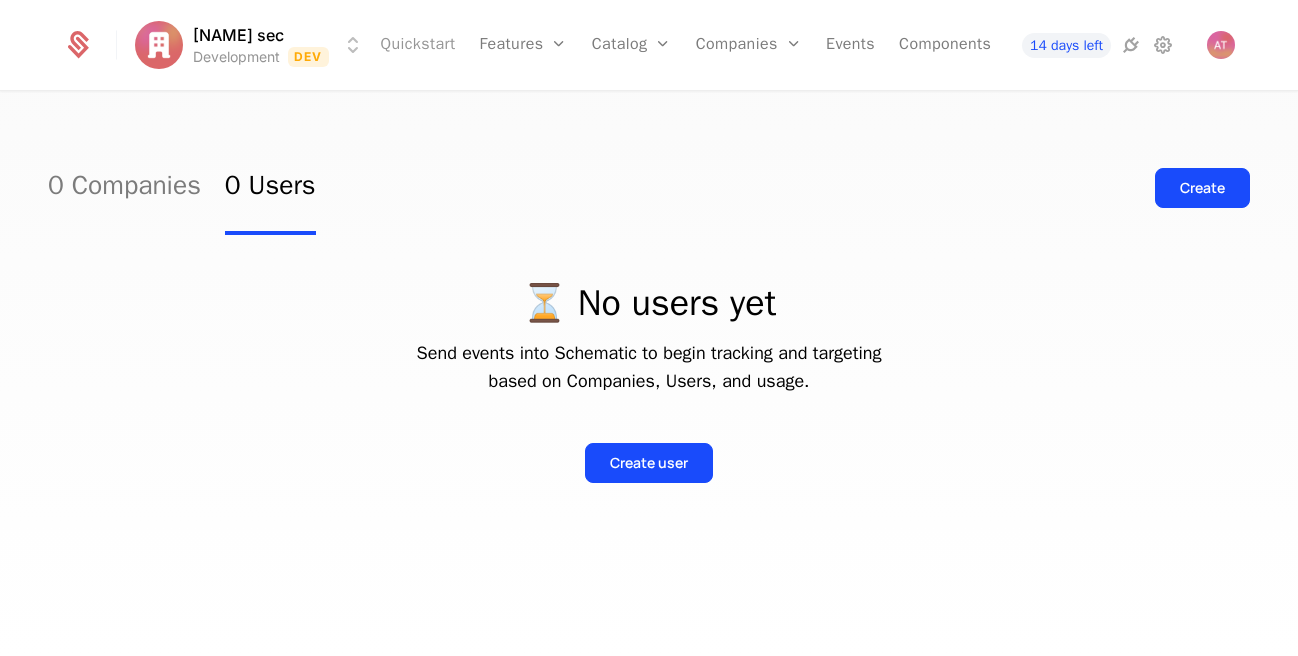 drag, startPoint x: 421, startPoint y: 26, endPoint x: 420, endPoint y: 38, distance: 12.0415945 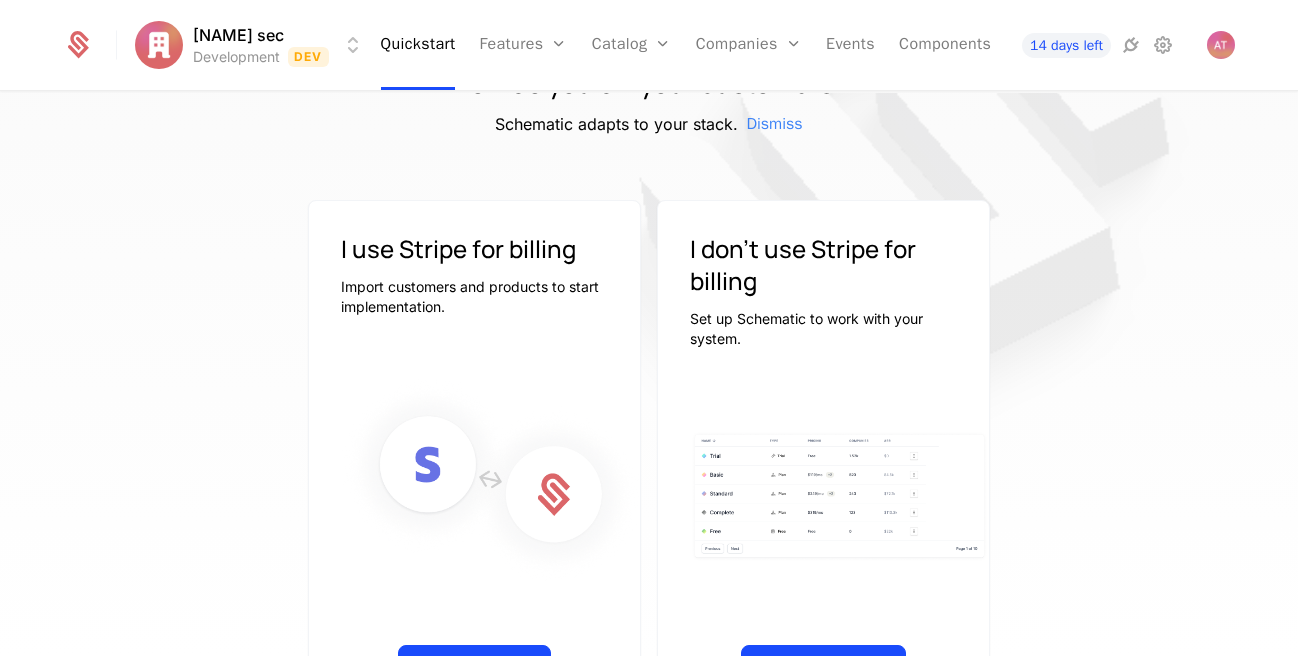 scroll, scrollTop: 199, scrollLeft: 0, axis: vertical 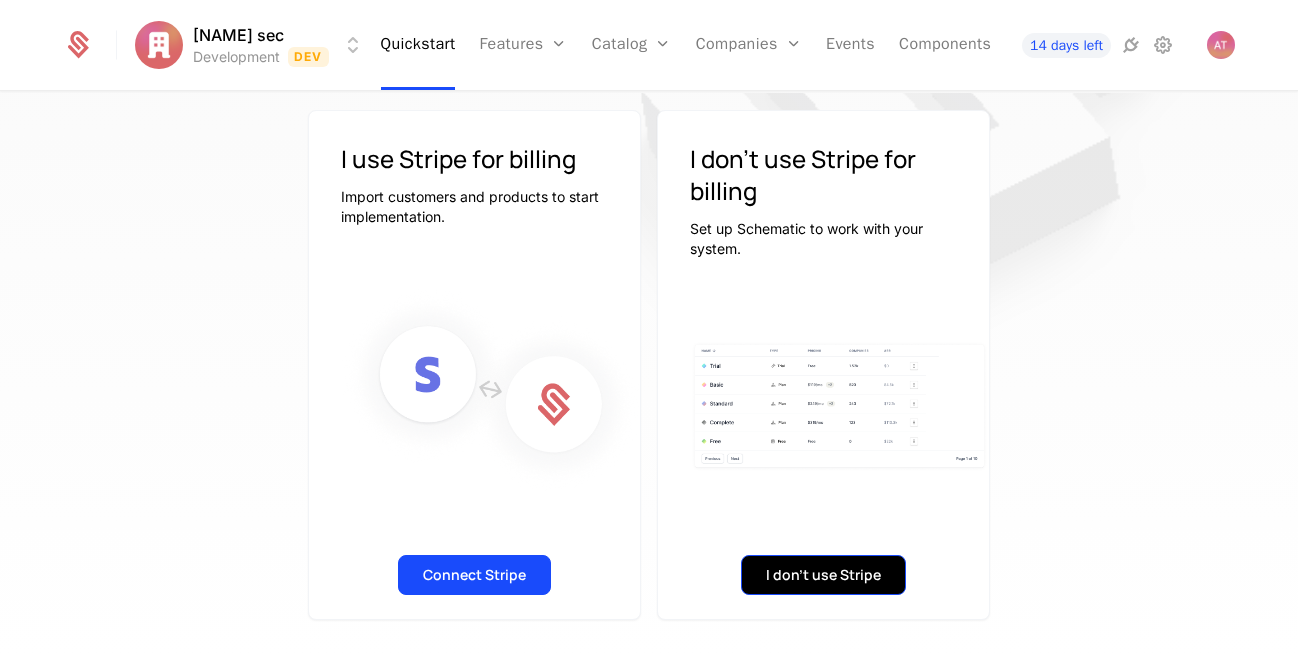 click on "I don't use Stripe" at bounding box center [823, 575] 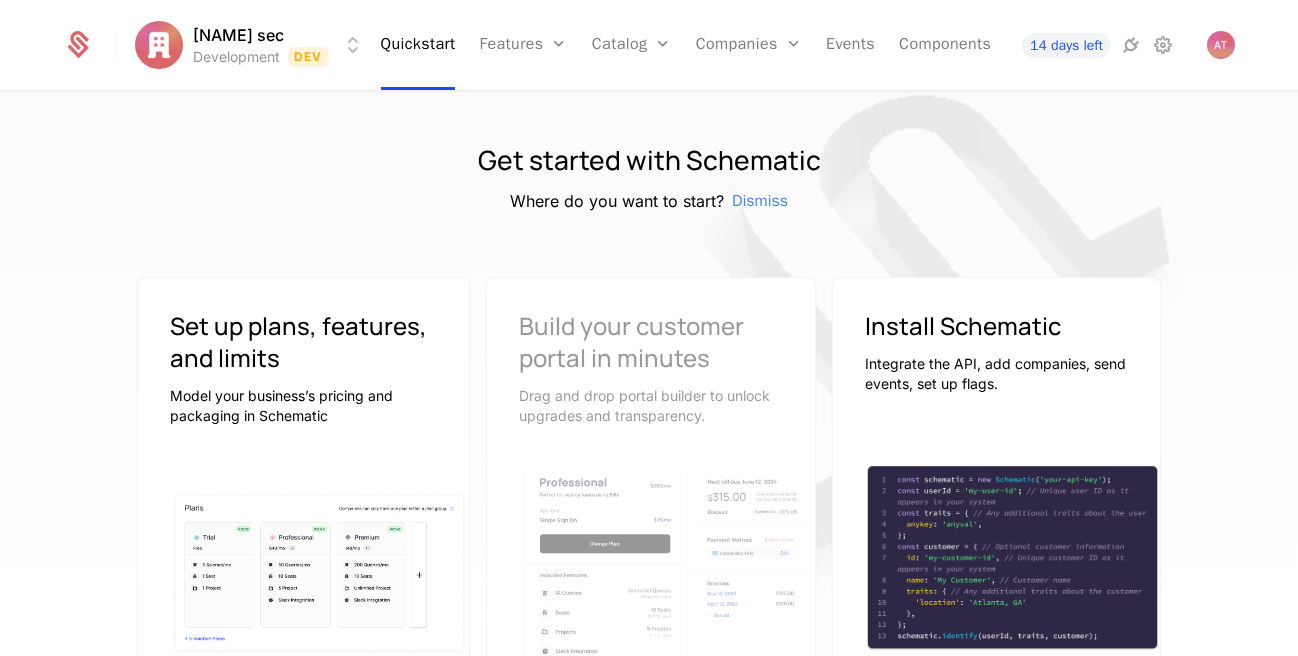 scroll, scrollTop: 342, scrollLeft: 0, axis: vertical 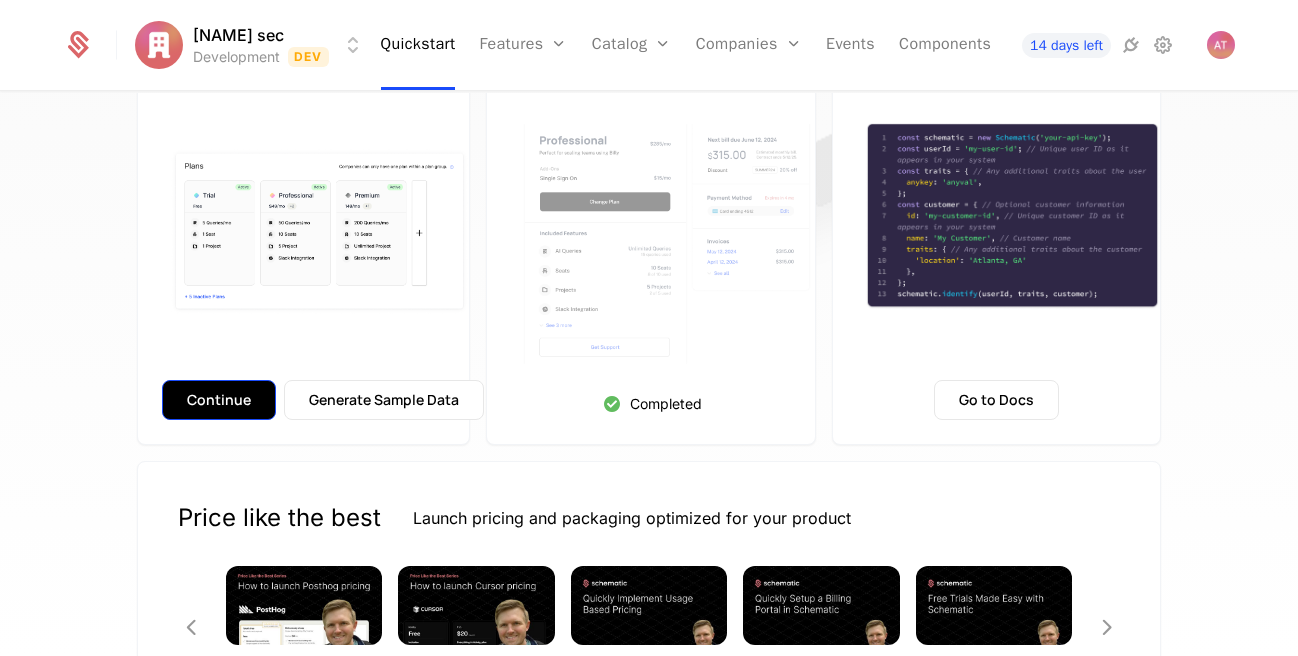 click on "Continue" at bounding box center [219, 400] 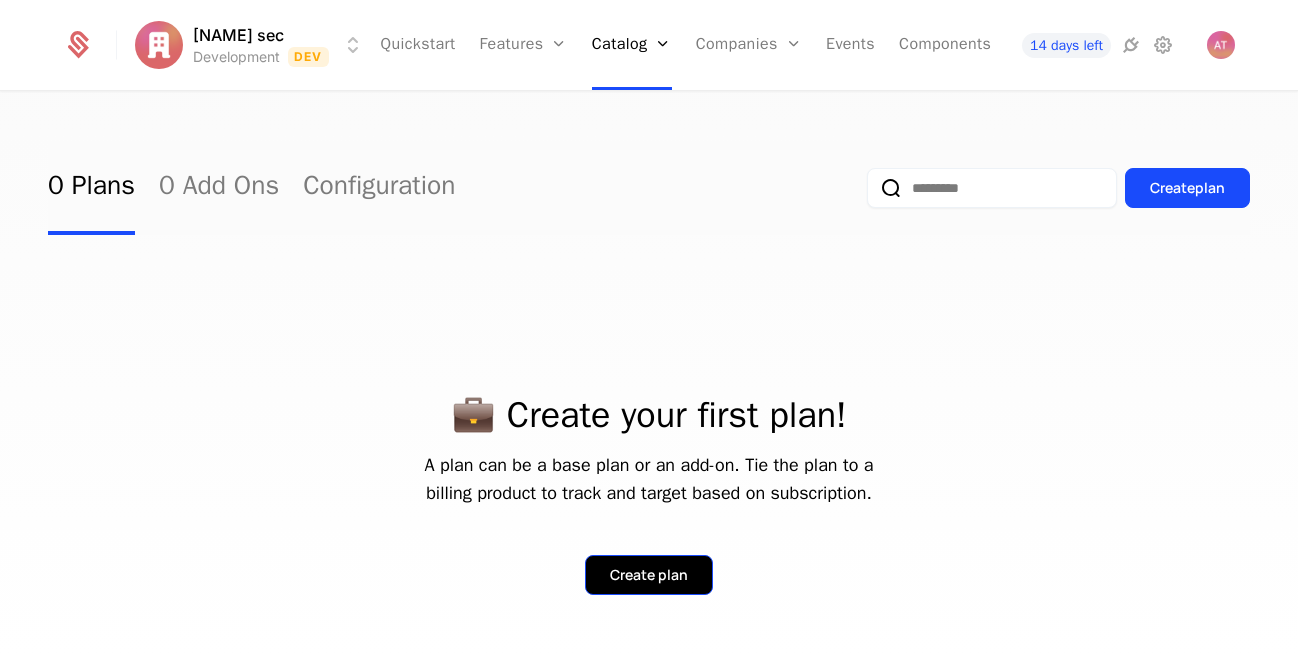 click on "Create plan" at bounding box center [649, 575] 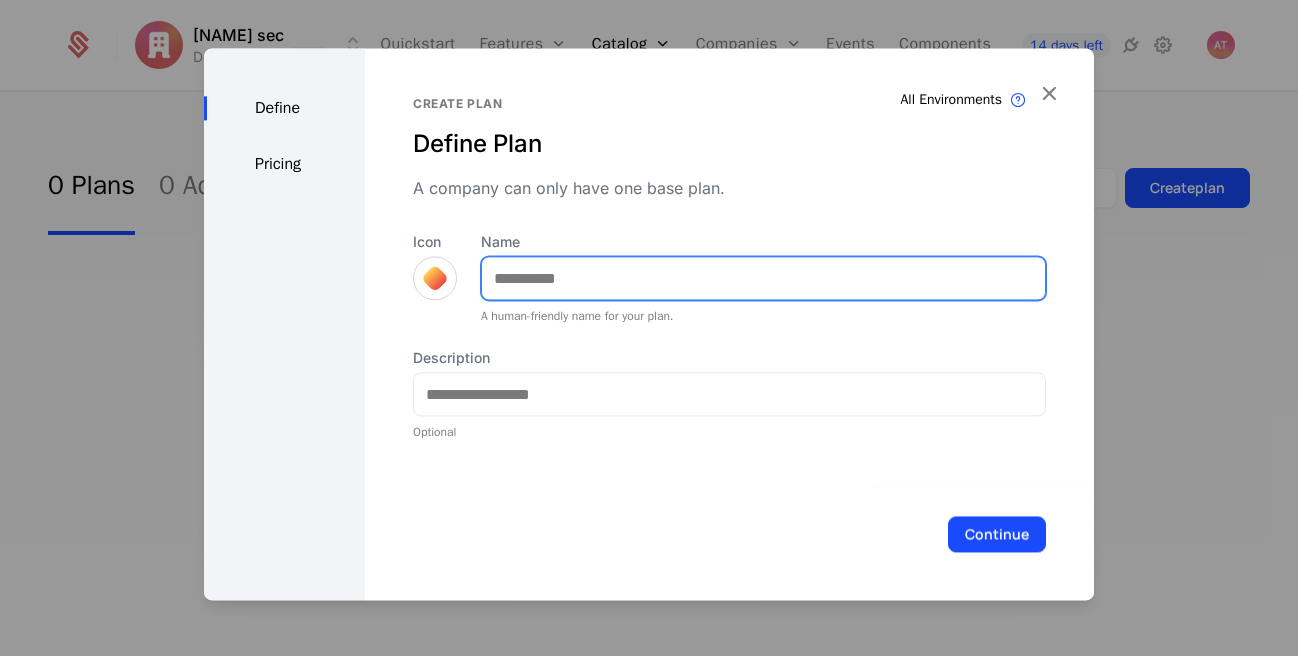 click on "Name" at bounding box center [763, 278] 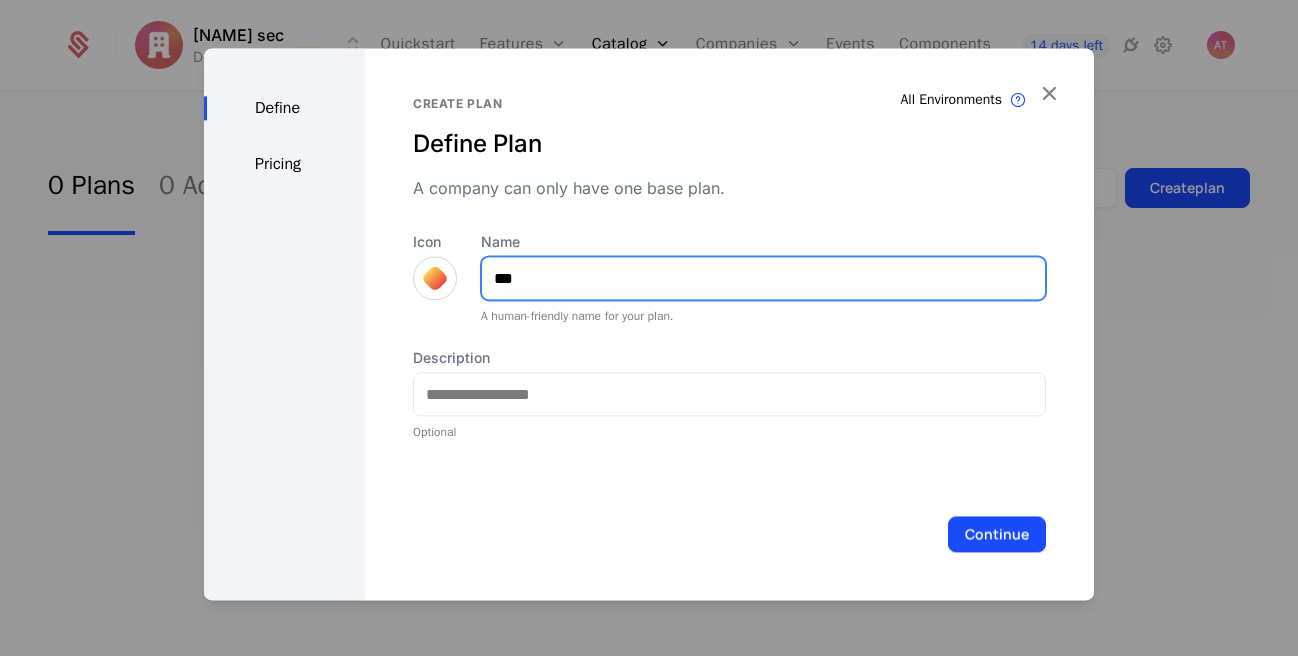 type on "***" 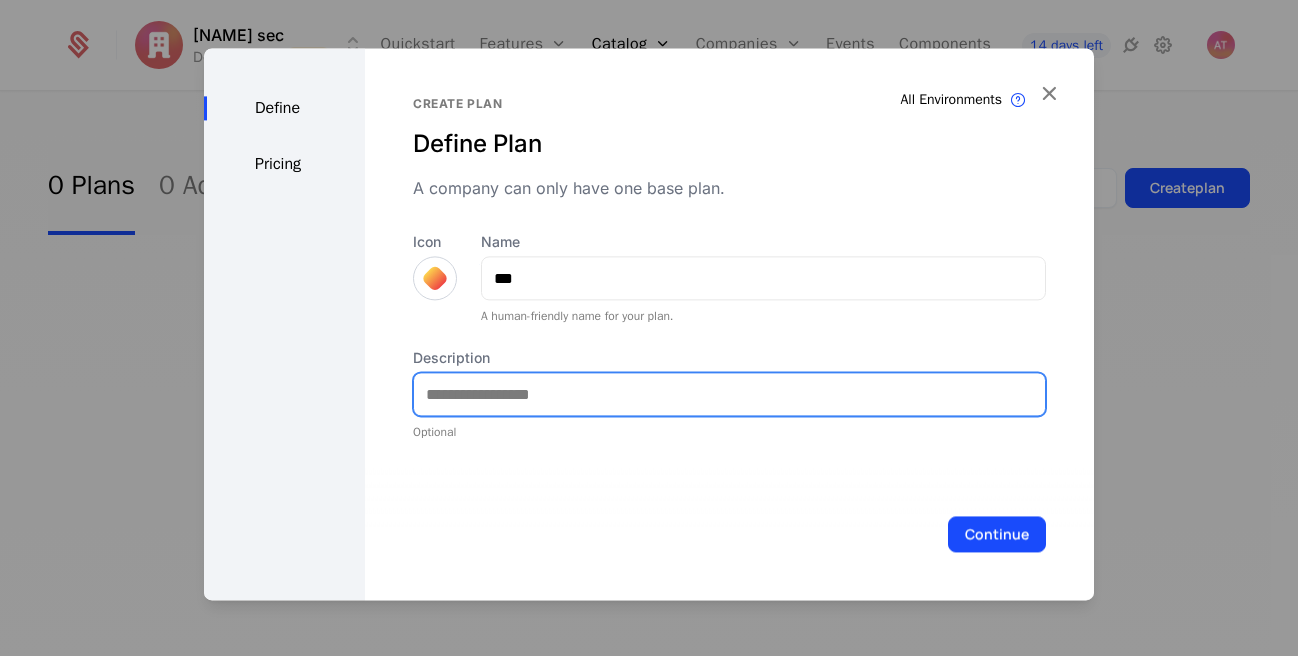 click on "Description" at bounding box center [729, 394] 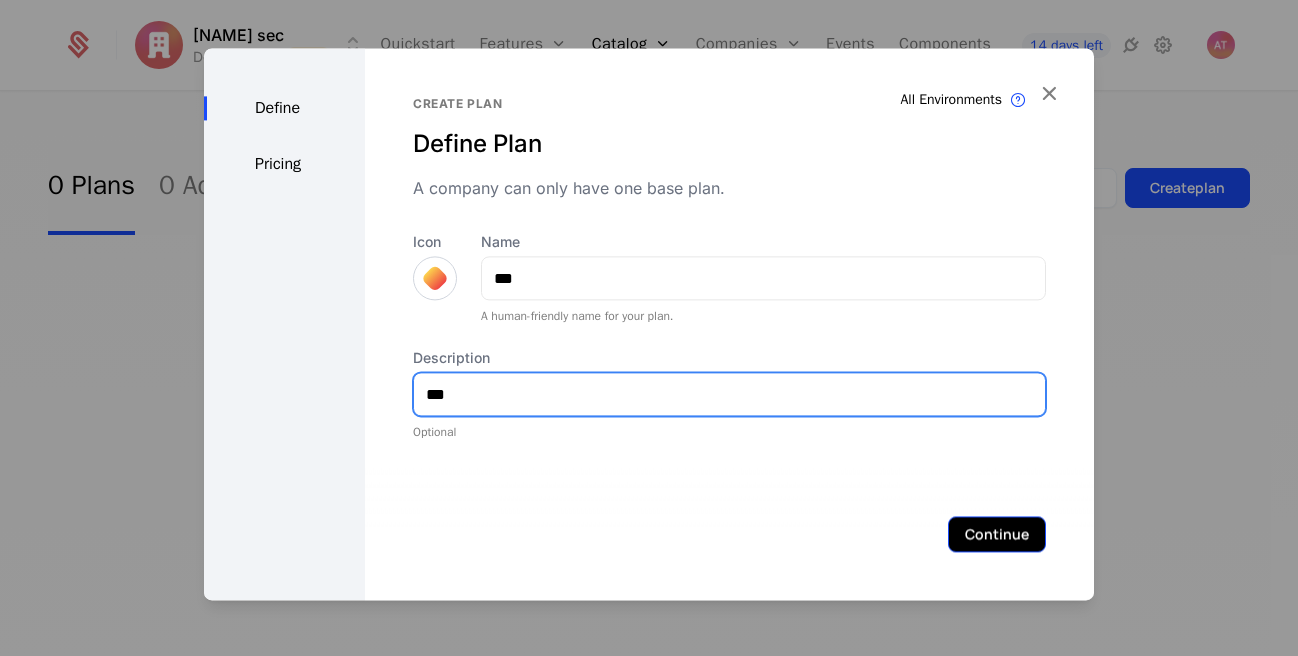 type on "***" 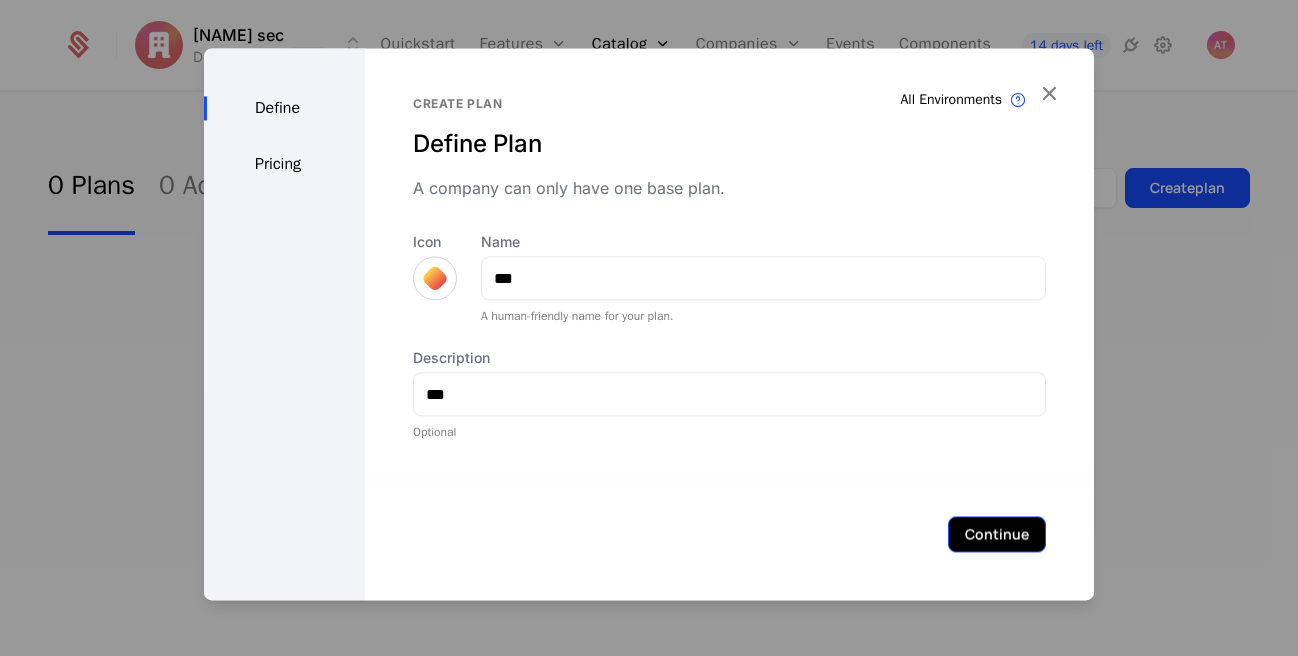 click on "Continue" at bounding box center (997, 534) 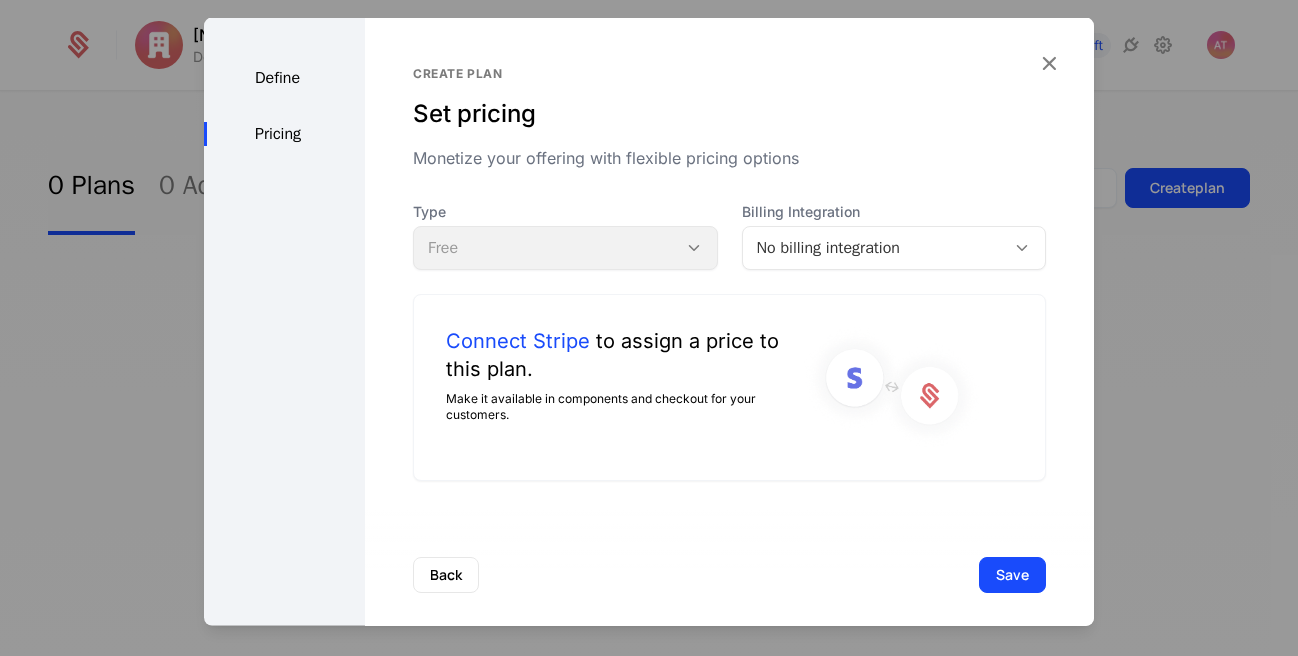 drag, startPoint x: 523, startPoint y: 223, endPoint x: 563, endPoint y: 239, distance: 43.081318 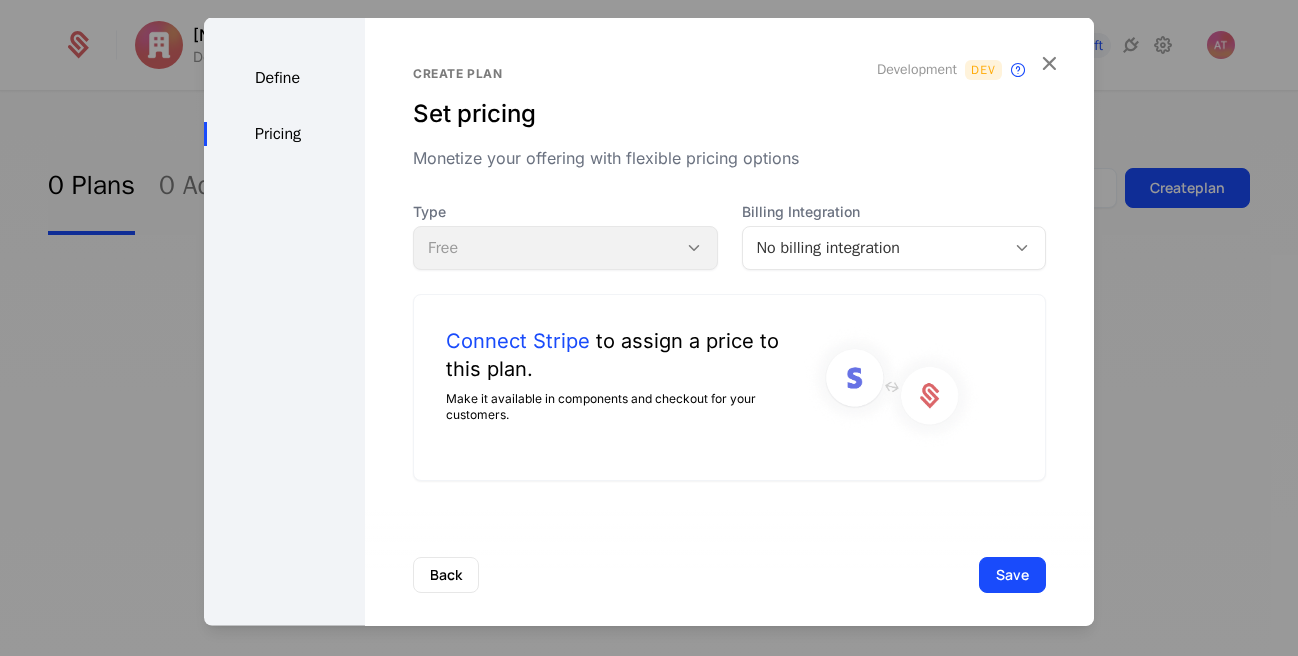 click on "No billing integration" at bounding box center [894, 248] 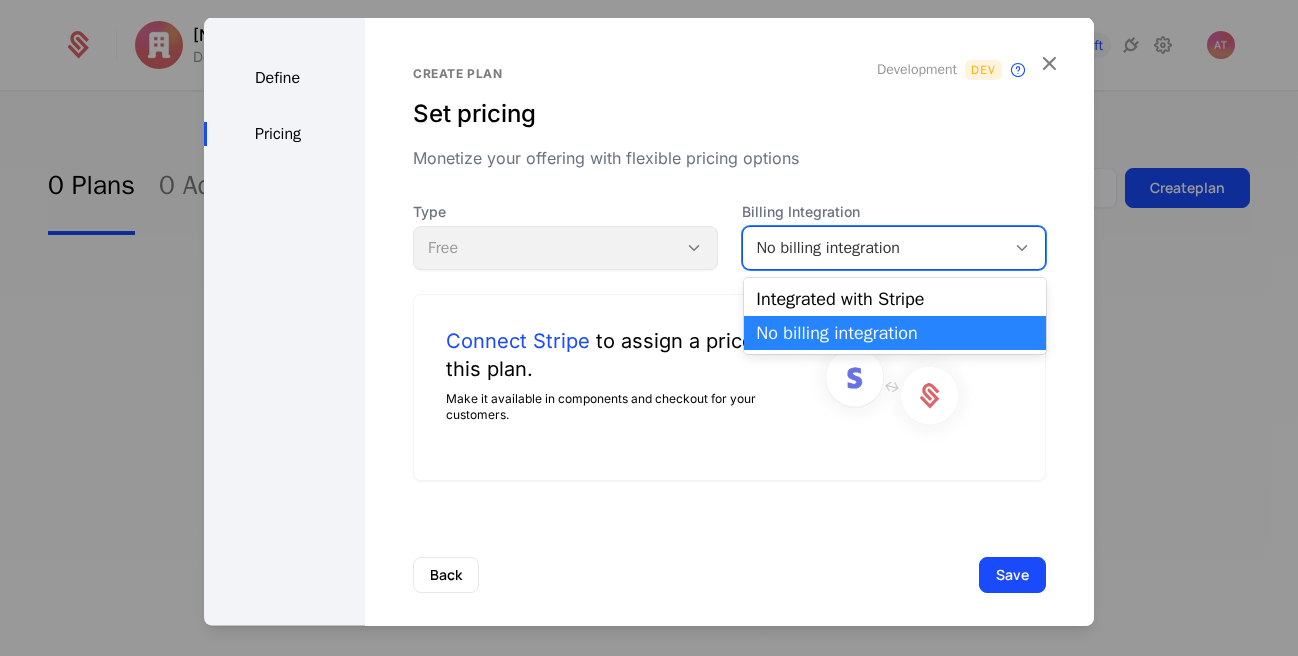 click on "Connect Stripe   to assign a price to this plan. Make it available in components and checkout for your customers." at bounding box center (729, 387) 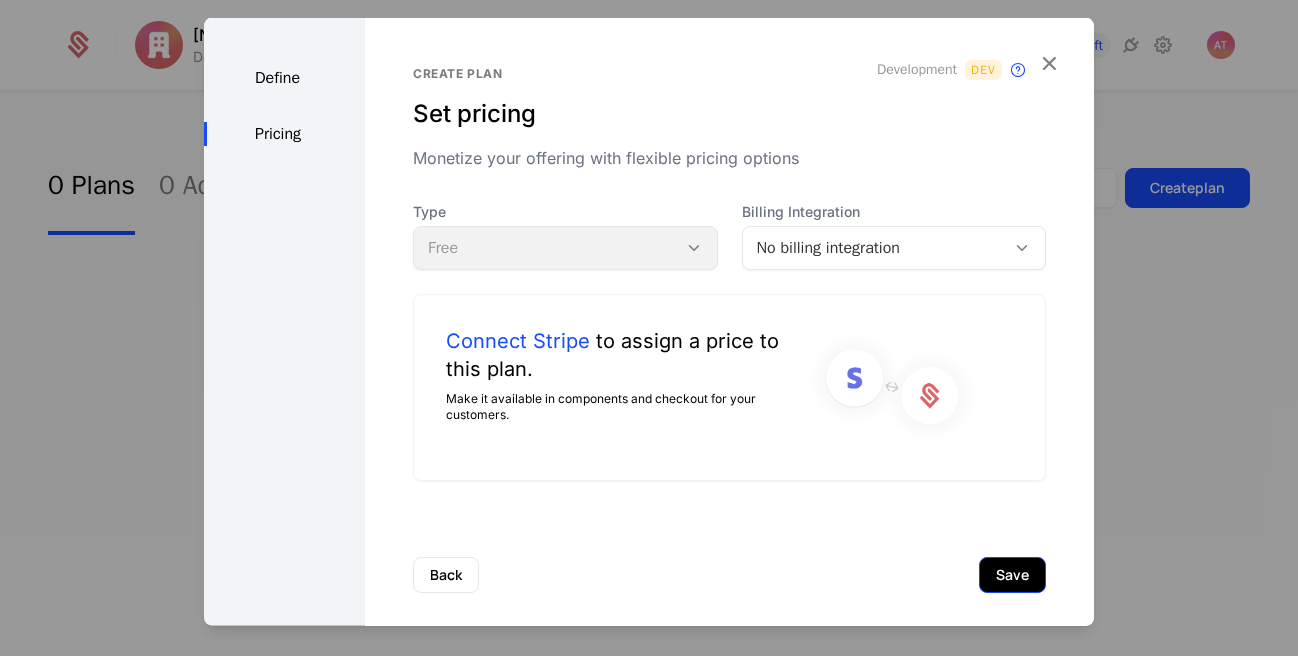 click on "Save" at bounding box center (1012, 574) 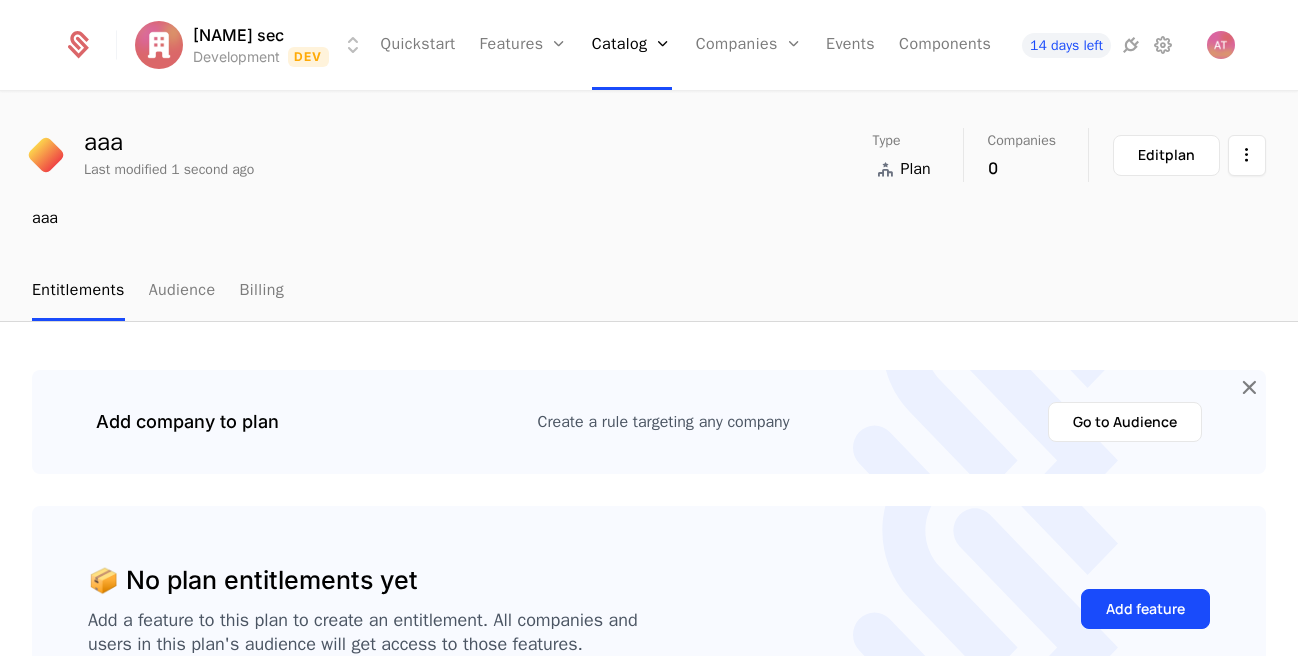 scroll, scrollTop: 0, scrollLeft: 0, axis: both 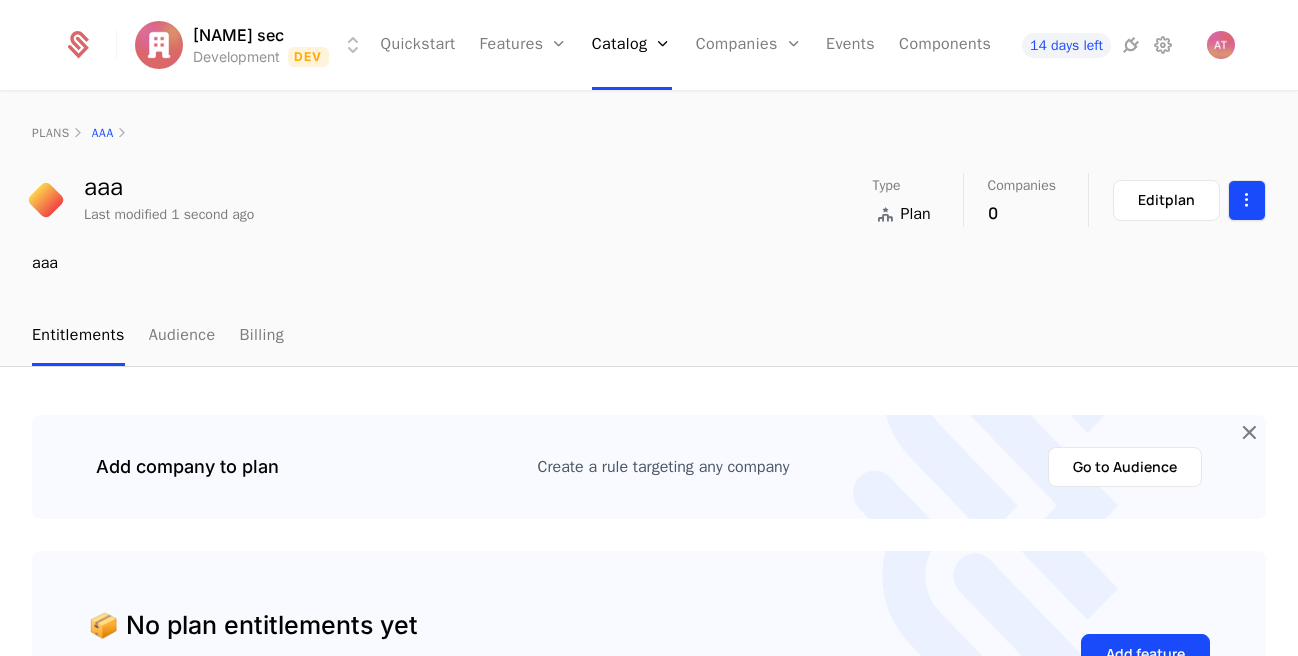 click on "Alice sec Development Dev Quickstart Features Features Flags Catalog Plans Add Ons Configuration Companies Companies Users Events Components 14 days left plans aaa aaa Last modified 1 second ago Type Plan Companies 0 Edit  plan aaa Entitlements Audience Billing Add company to plan Create a rule targeting any company Go to Audience 📦 No plan entitlements yet Add a feature to this plan to create an entitlement. All companies and users in this plan's audience will get access to those features. Add feature
Best Viewed on Desktop You're currently viewing this on a  mobile device . For the best experience,   we recommend using a desktop or larger screens , as the application isn't fully optimized for smaller resolutions just yet. Got it" at bounding box center [649, 328] 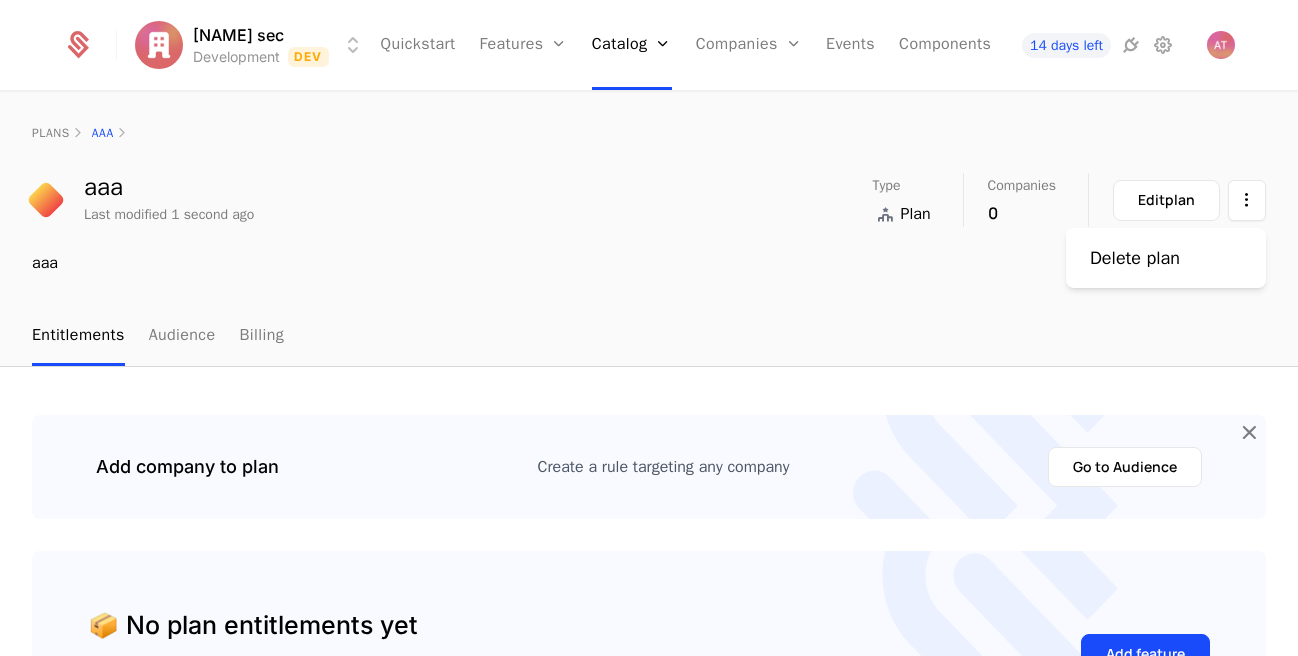 click on "Alice sec Development Dev Quickstart Features Features Flags Catalog Plans Add Ons Configuration Companies Companies Users Events Components 14 days left plans aaa aaa Last modified 1 second ago Type Plan Companies 0 Edit  plan aaa Entitlements Audience Billing Add company to plan Create a rule targeting any company Go to Audience 📦 No plan entitlements yet Add a feature to this plan to create an entitlement. All companies and users in this plan's audience will get access to those features. Add feature
Best Viewed on Desktop You're currently viewing this on a  mobile device . For the best experience,   we recommend using a desktop or larger screens , as the application isn't fully optimized for smaller resolutions just yet. Got it  Delete plan" at bounding box center (649, 328) 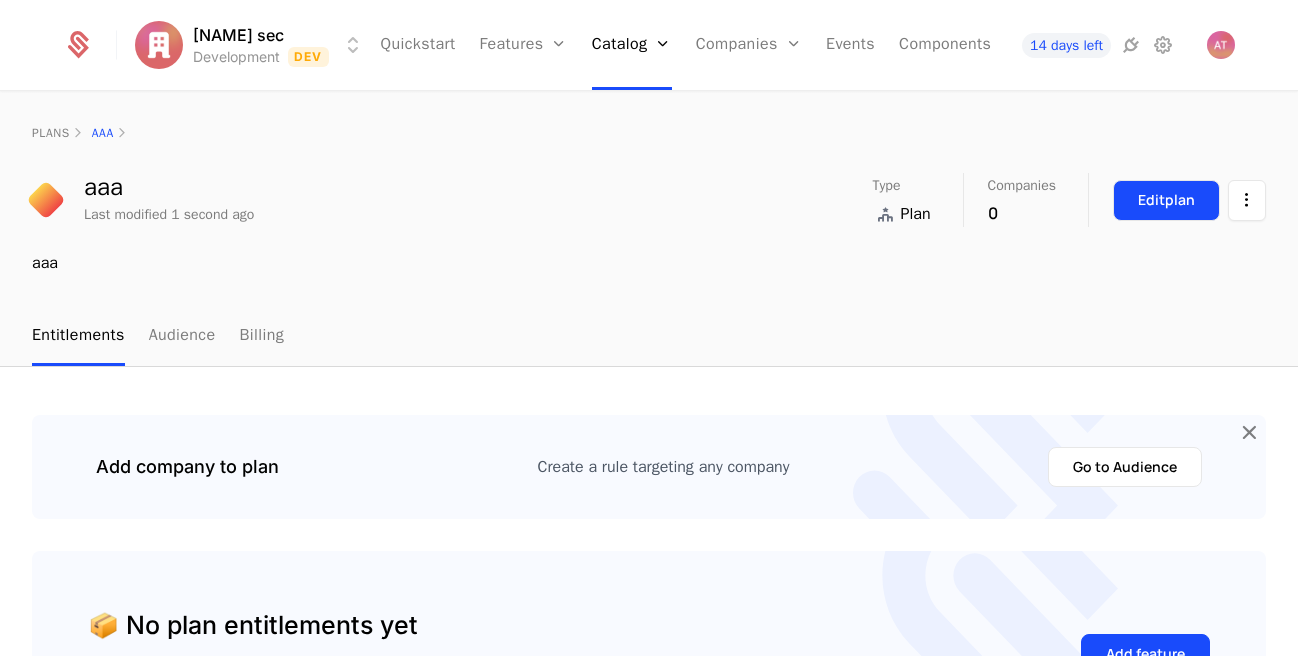 click on "Edit  plan" at bounding box center (1166, 200) 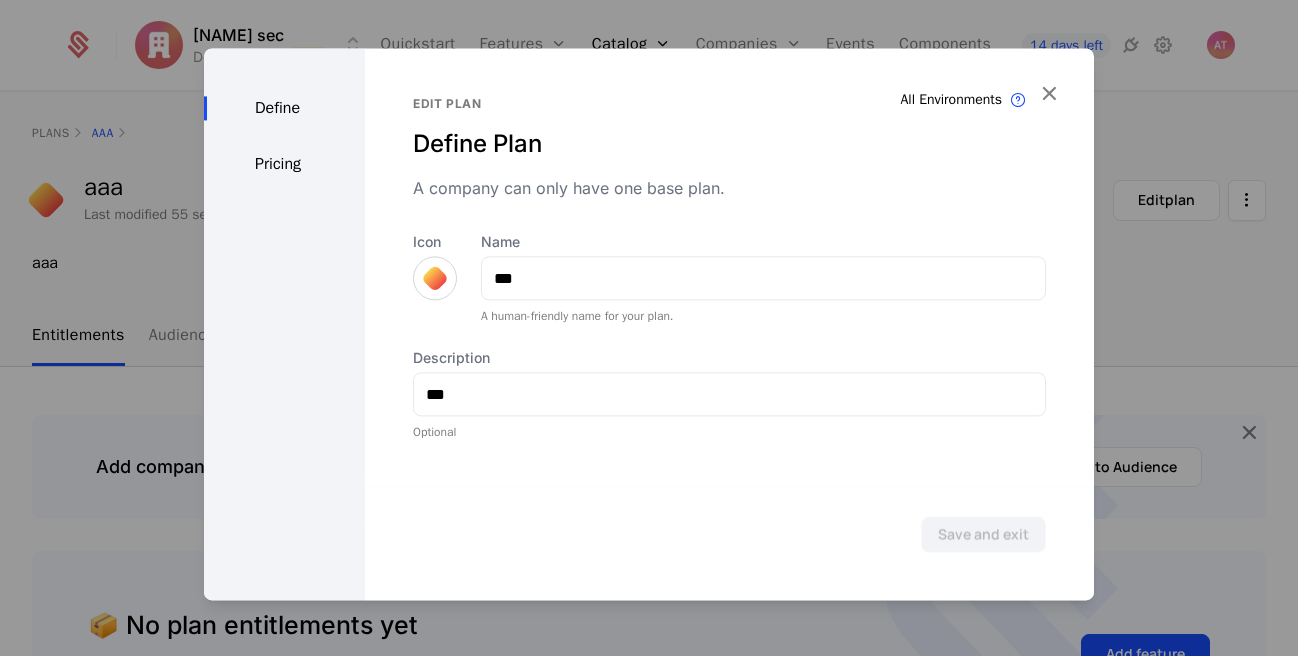 type 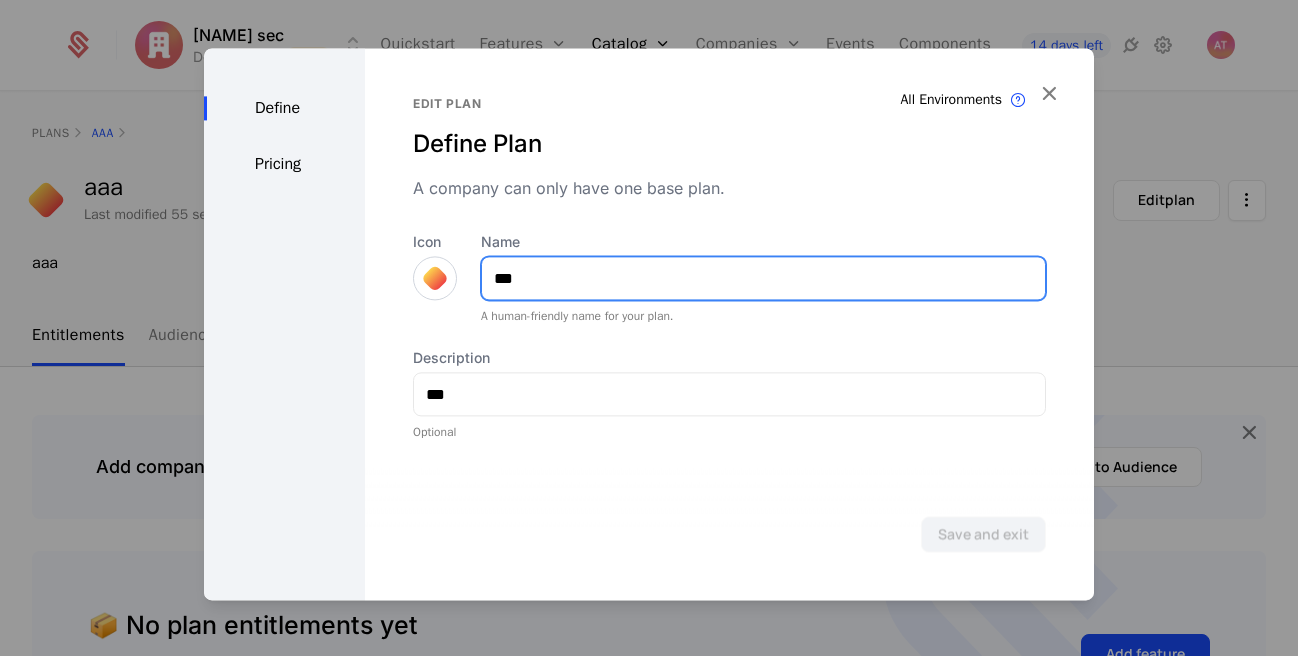 click on "***" at bounding box center [763, 278] 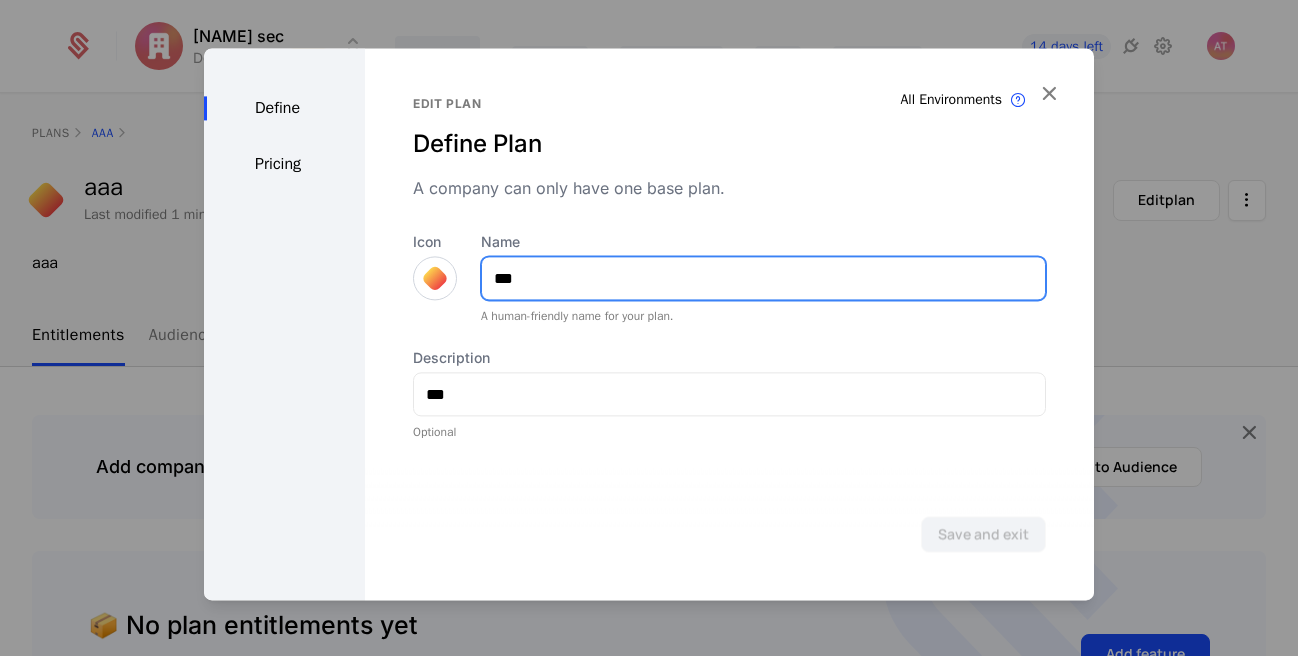 click on "***" at bounding box center (763, 278) 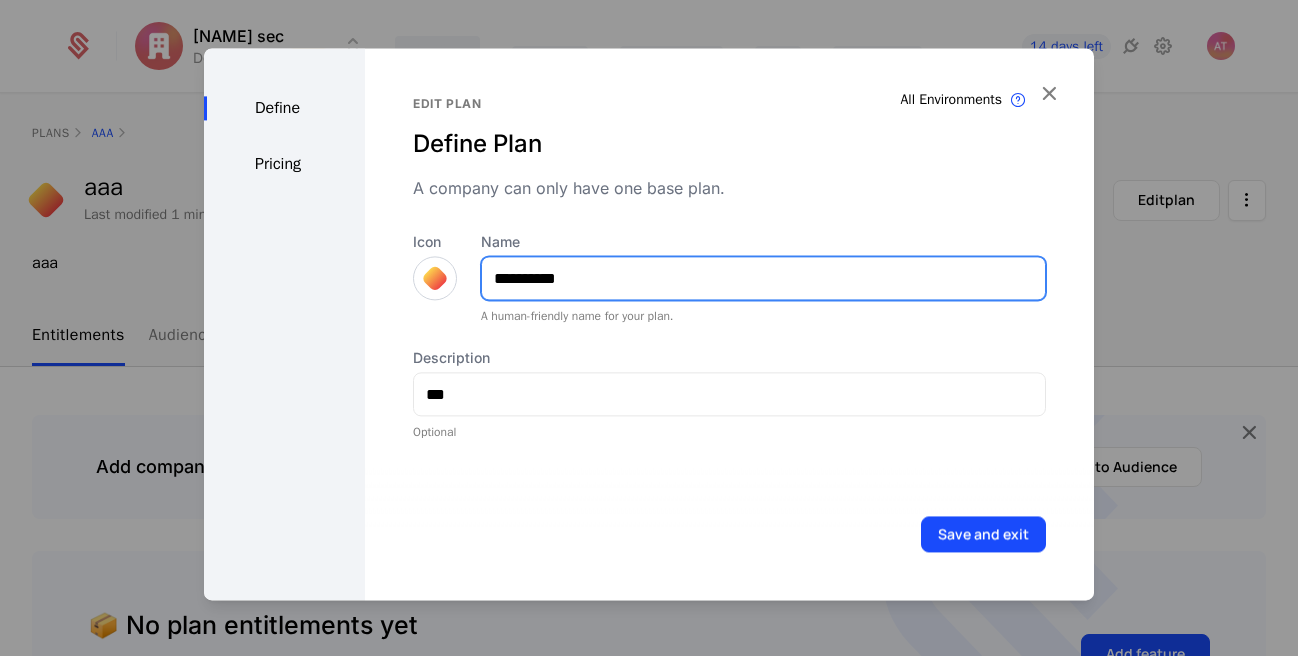 type on "**********" 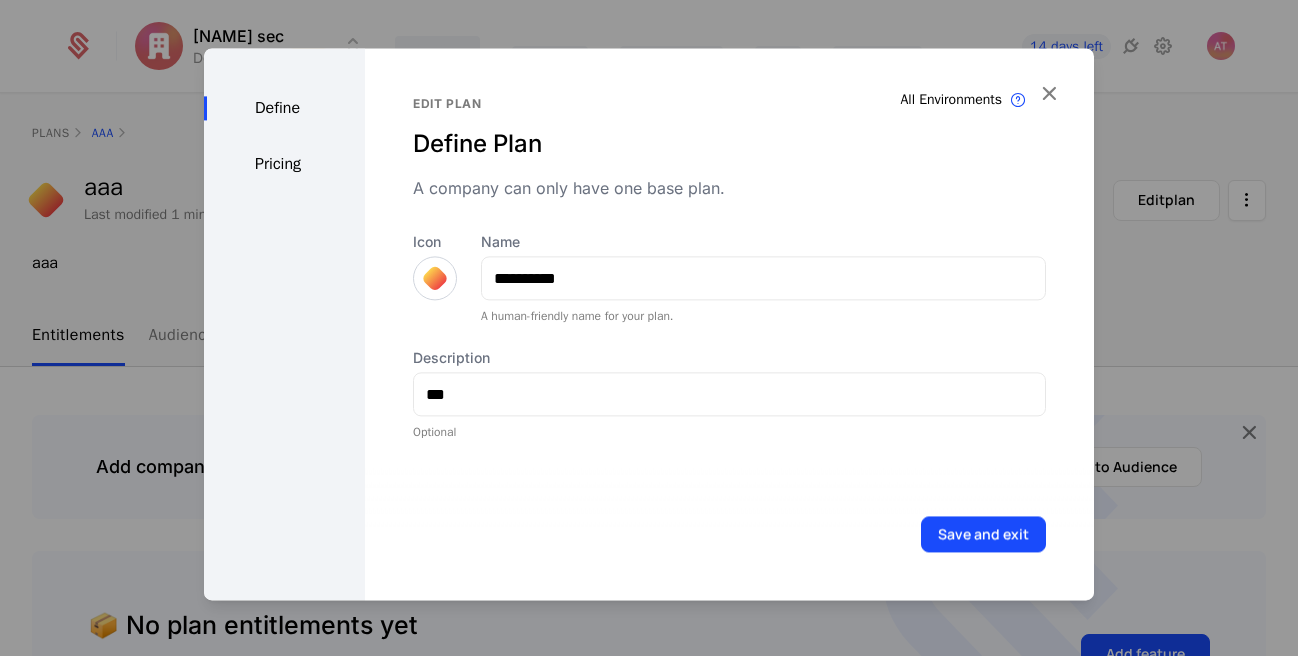 click on "Save and exit" at bounding box center [983, 534] 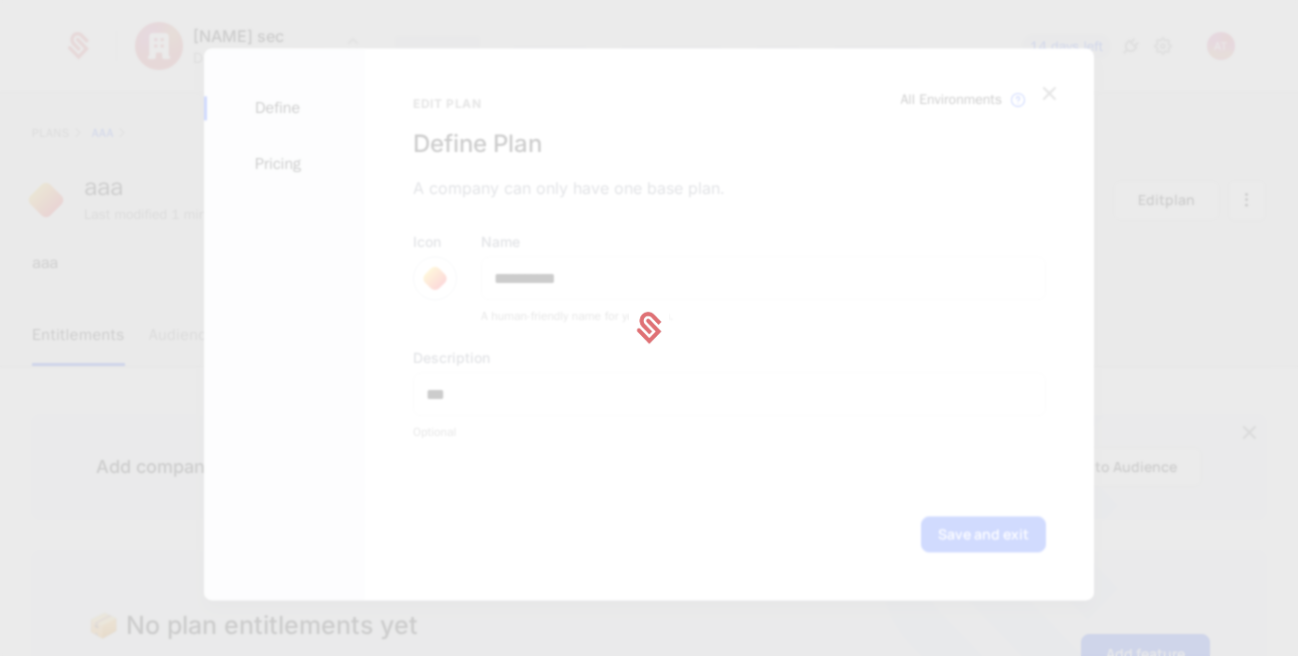 type 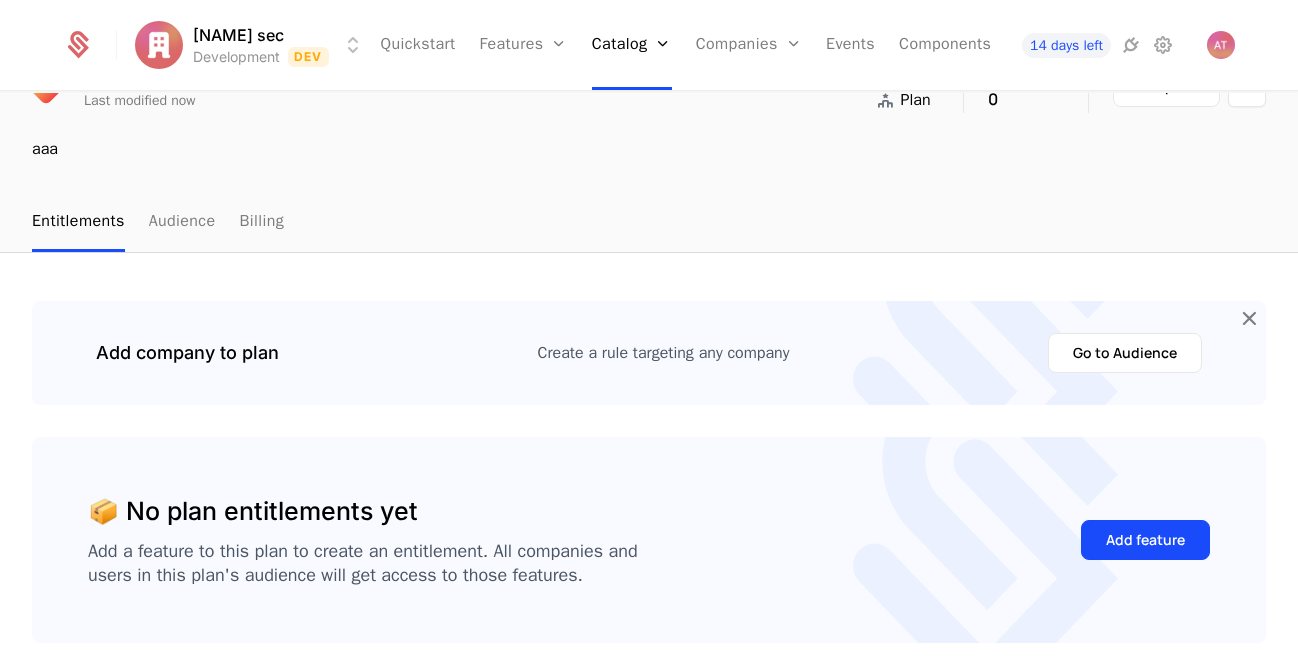 scroll, scrollTop: 0, scrollLeft: 0, axis: both 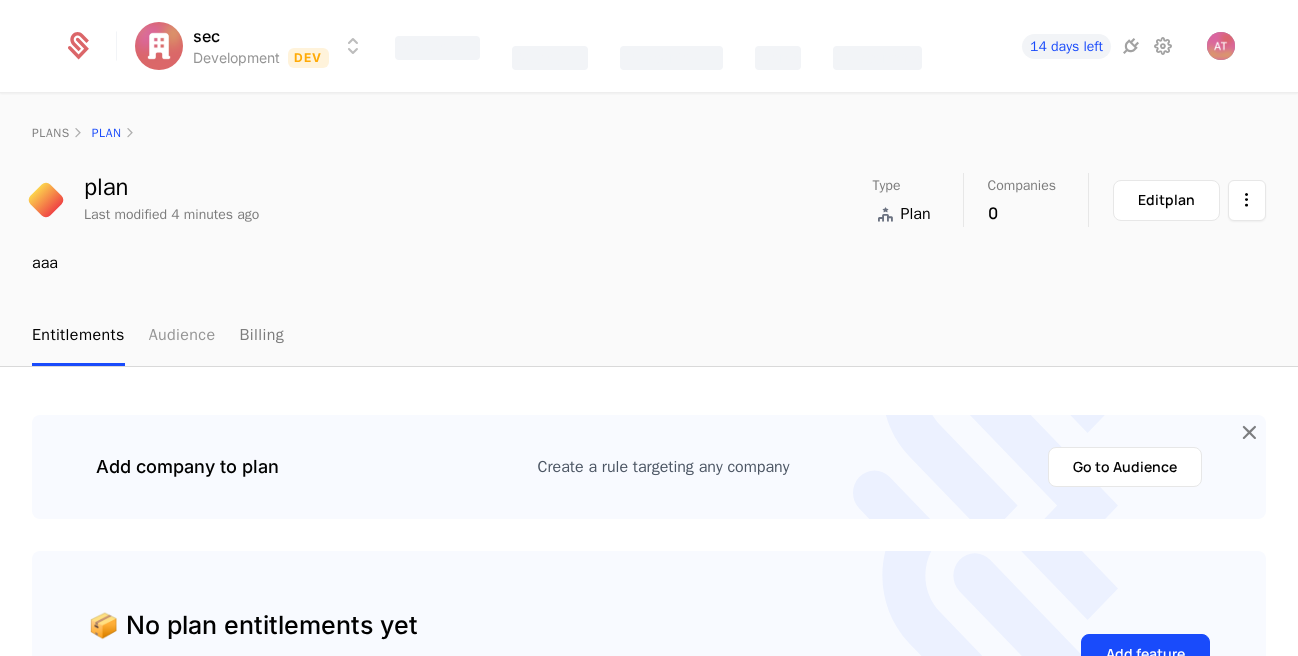 click on "Audience" at bounding box center (182, 336) 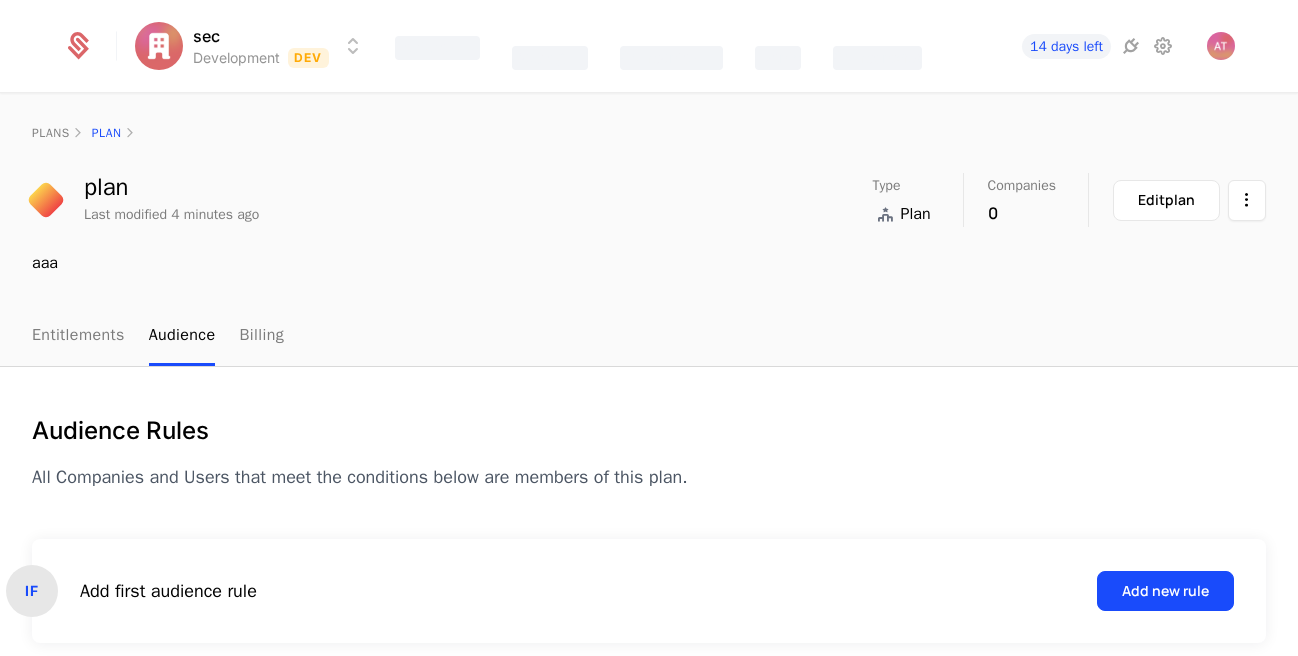 scroll, scrollTop: 129, scrollLeft: 0, axis: vertical 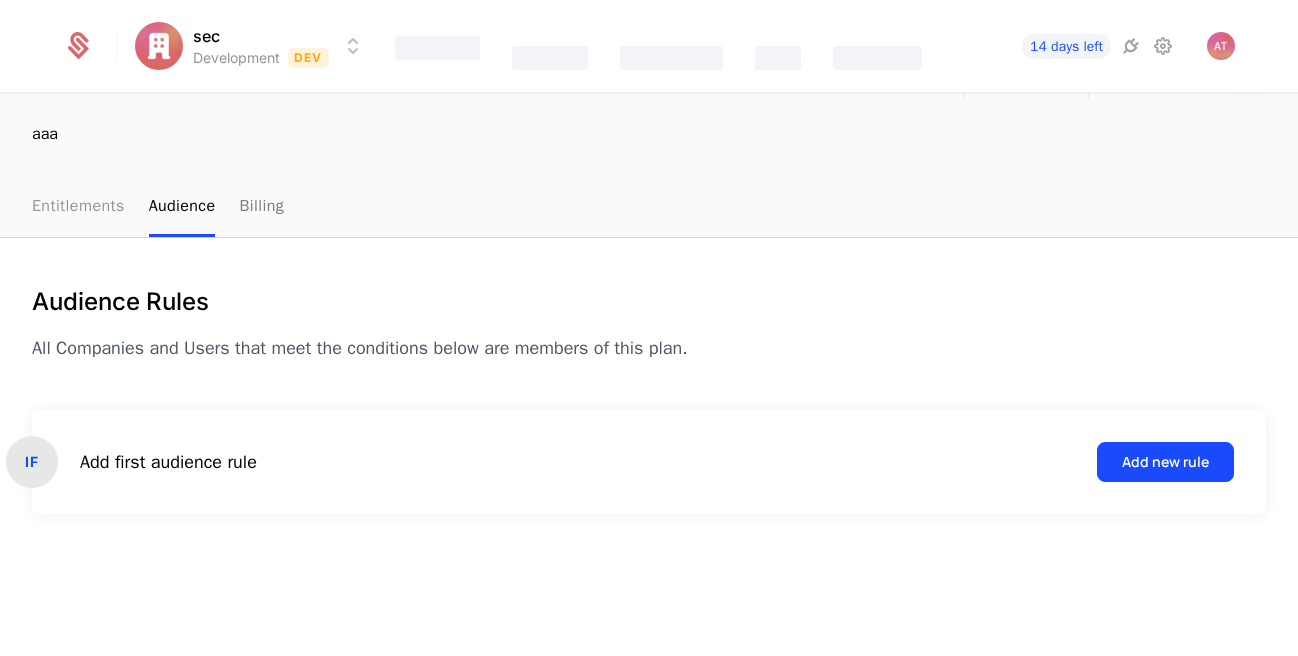 click on "Entitlements" at bounding box center (78, 207) 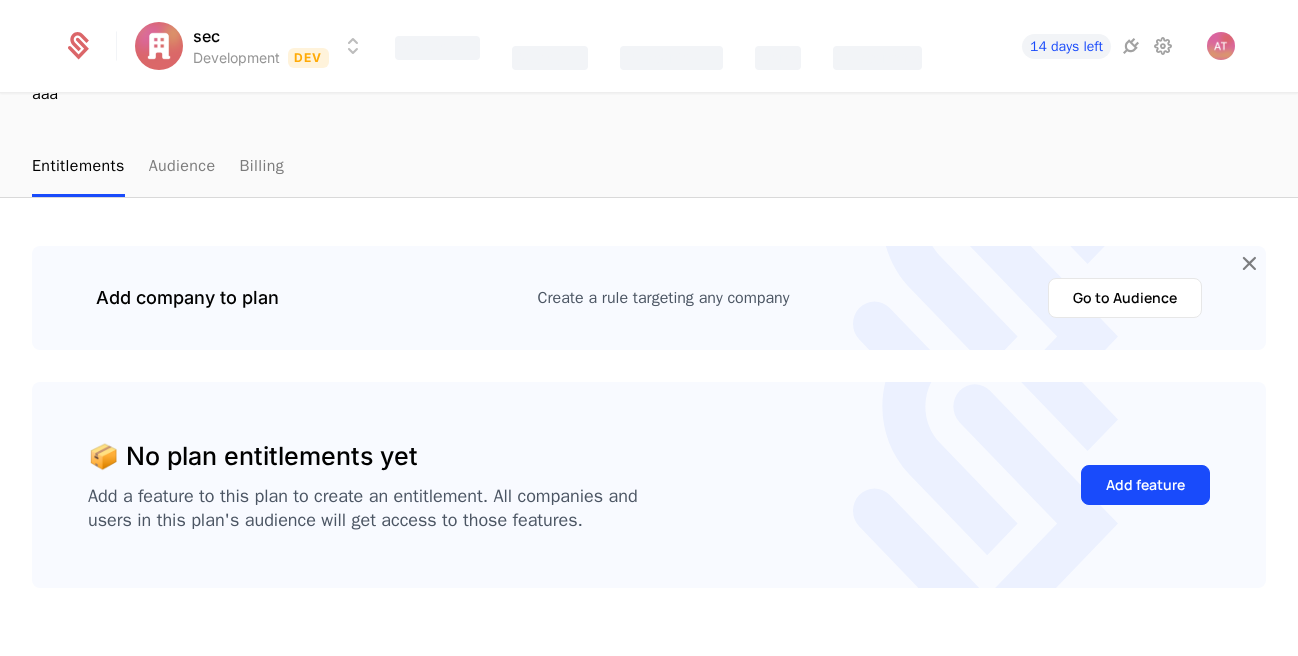 scroll, scrollTop: 211, scrollLeft: 0, axis: vertical 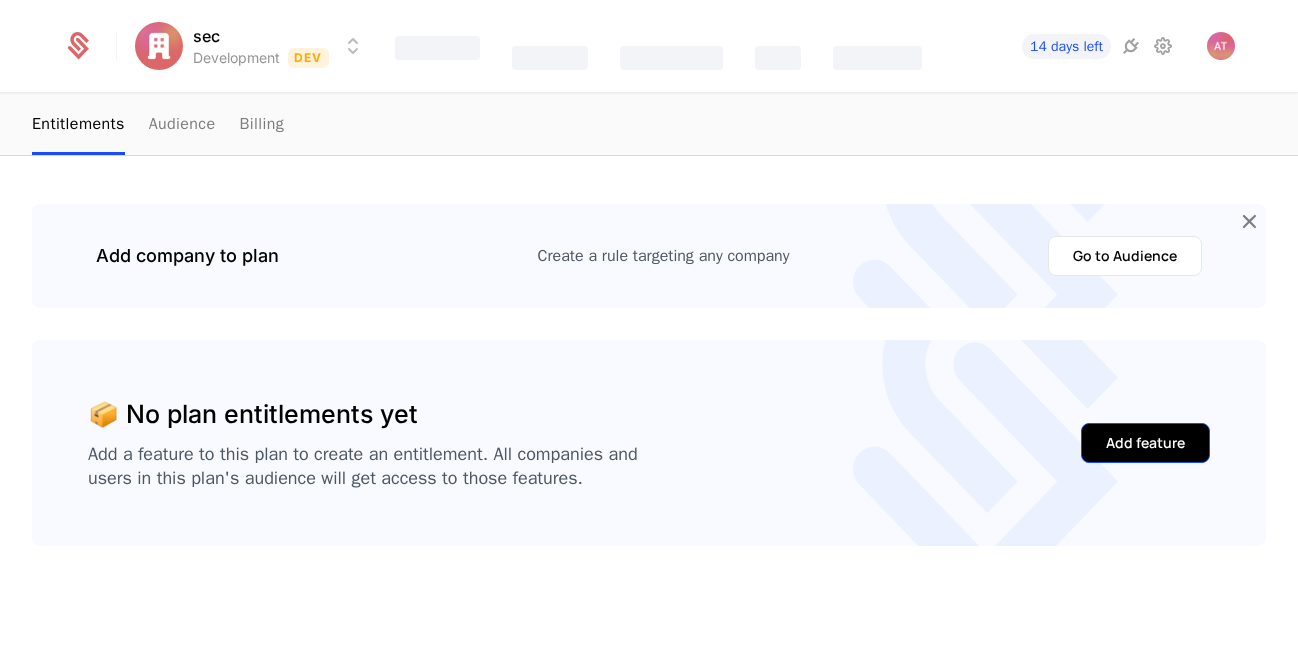click on "Add feature" at bounding box center [1145, 443] 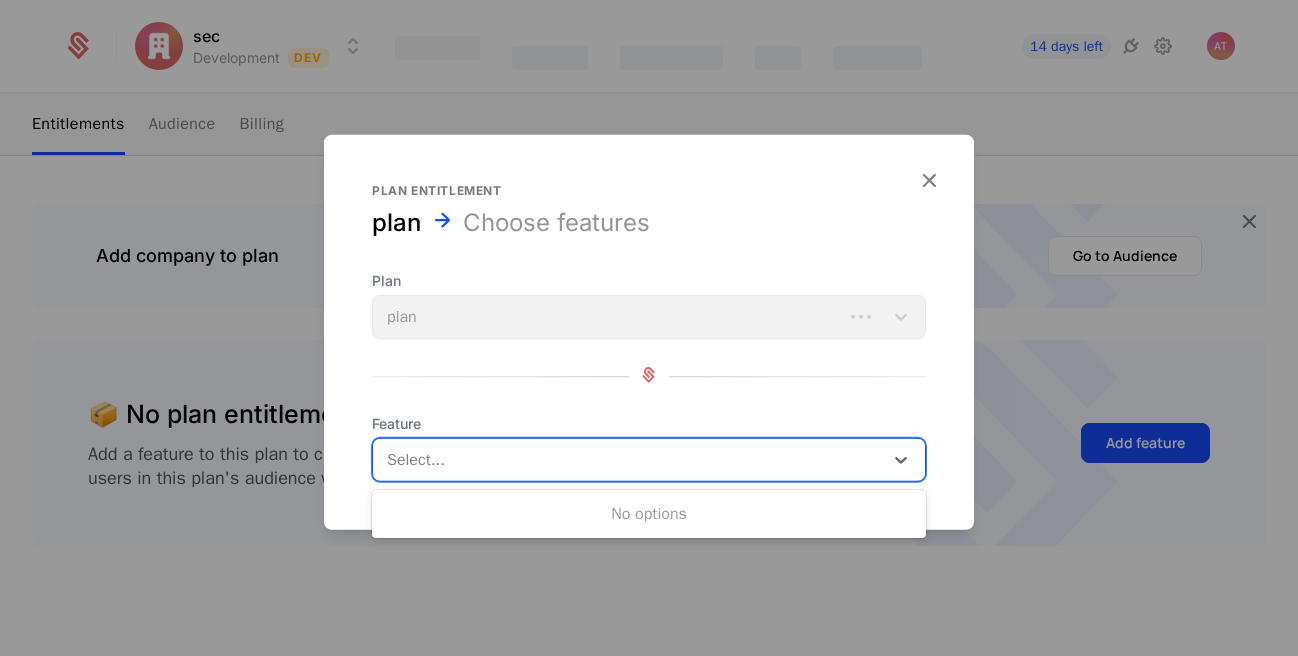 click on "Select..." at bounding box center (628, 460) 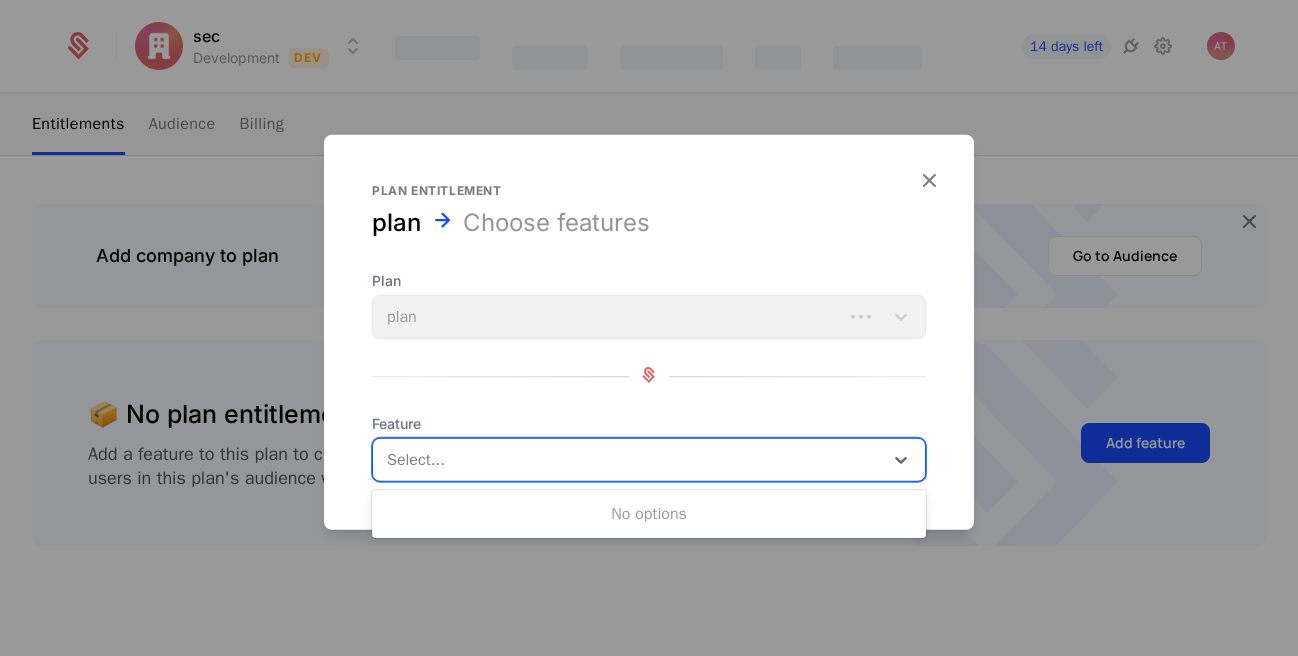click on "No options" at bounding box center [649, 514] 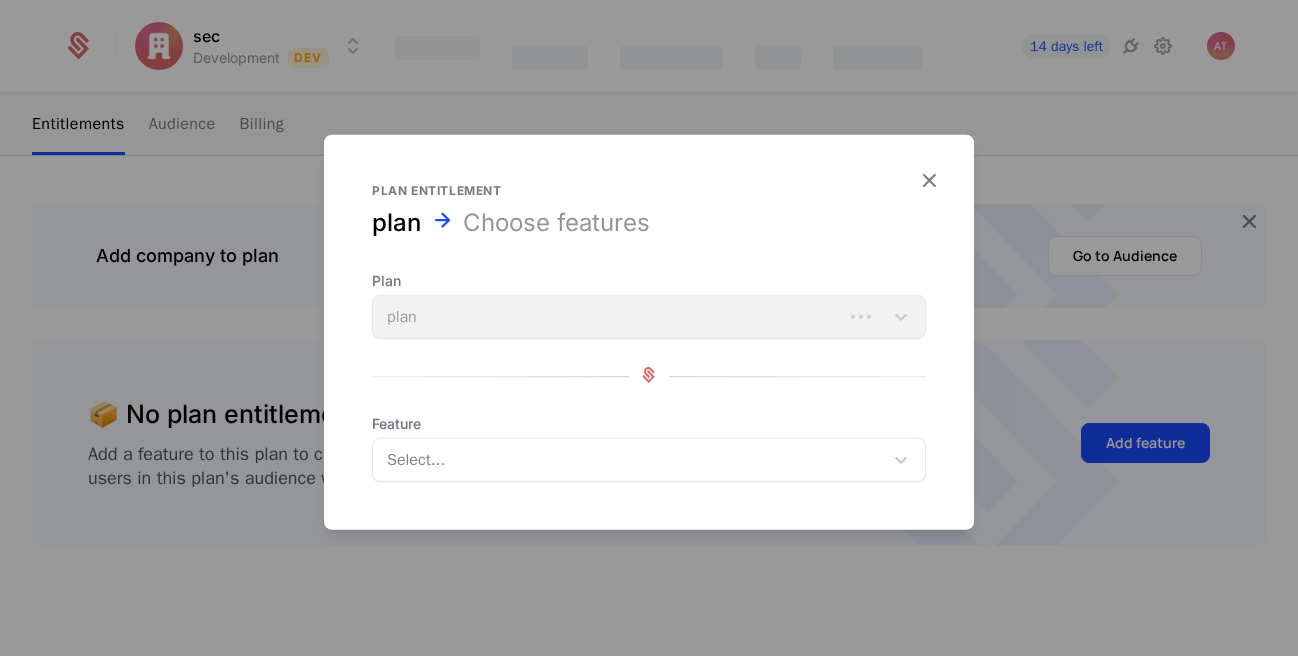 drag, startPoint x: 838, startPoint y: 553, endPoint x: 886, endPoint y: 489, distance: 80 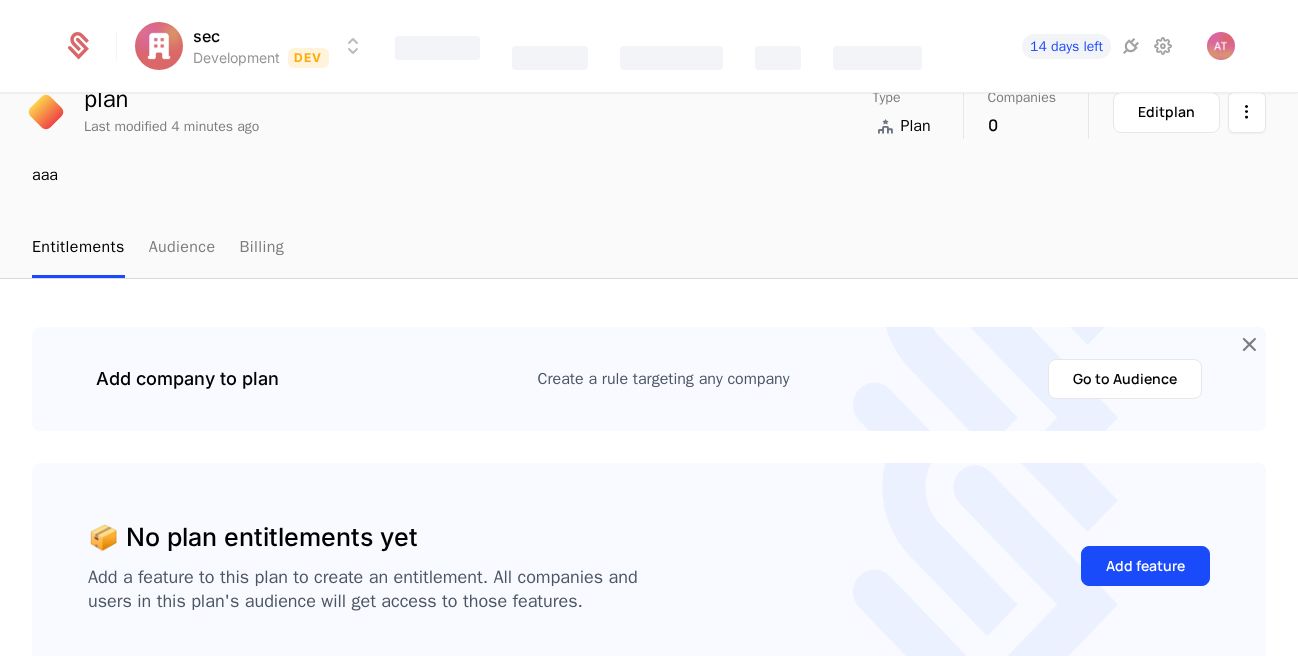 scroll, scrollTop: 0, scrollLeft: 0, axis: both 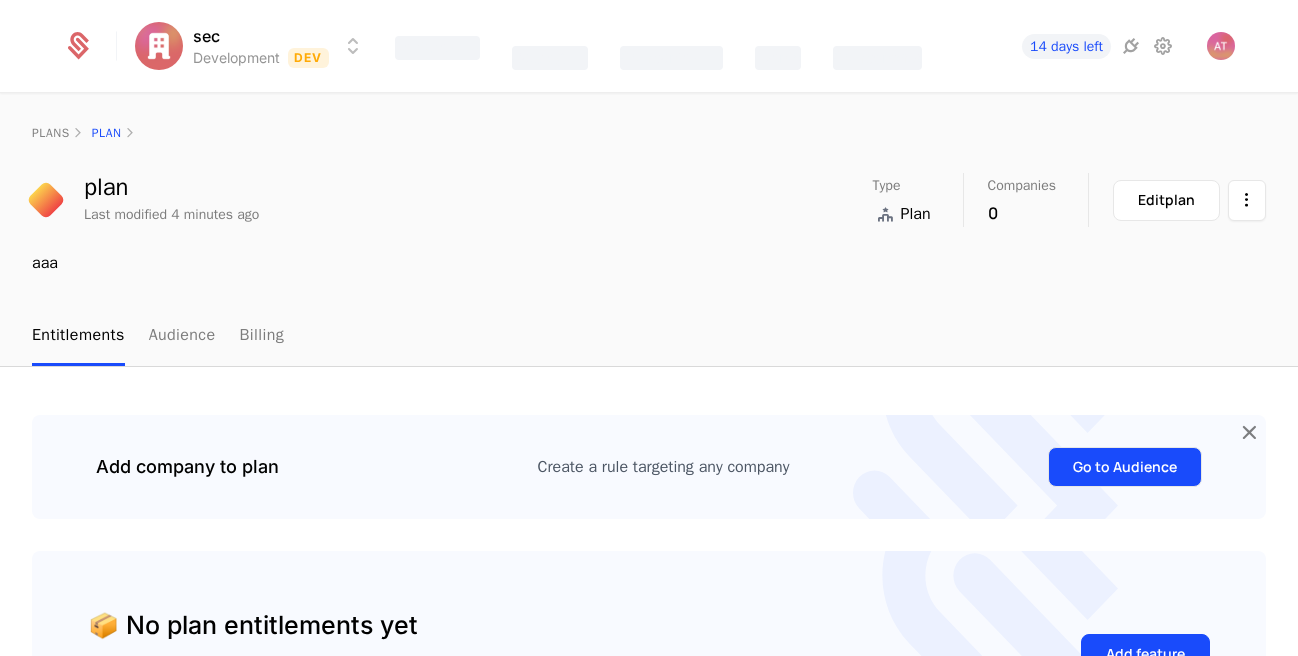 click on "Go to Audience" at bounding box center (1125, 467) 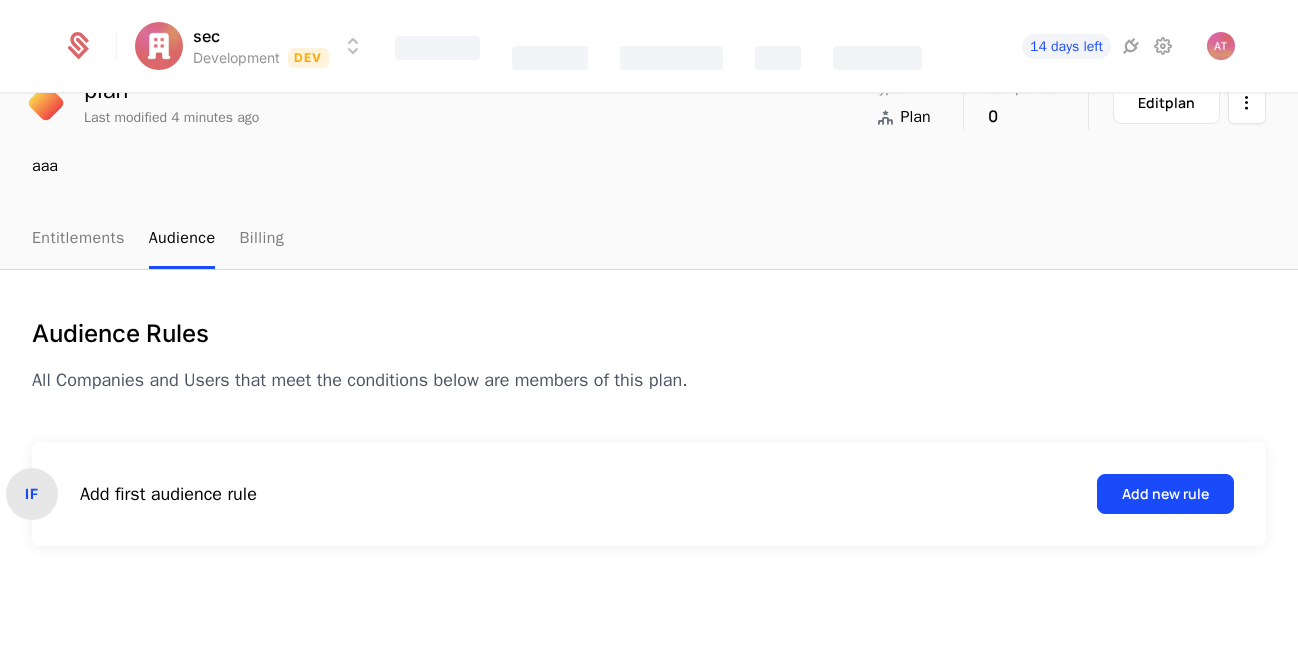 scroll, scrollTop: 129, scrollLeft: 0, axis: vertical 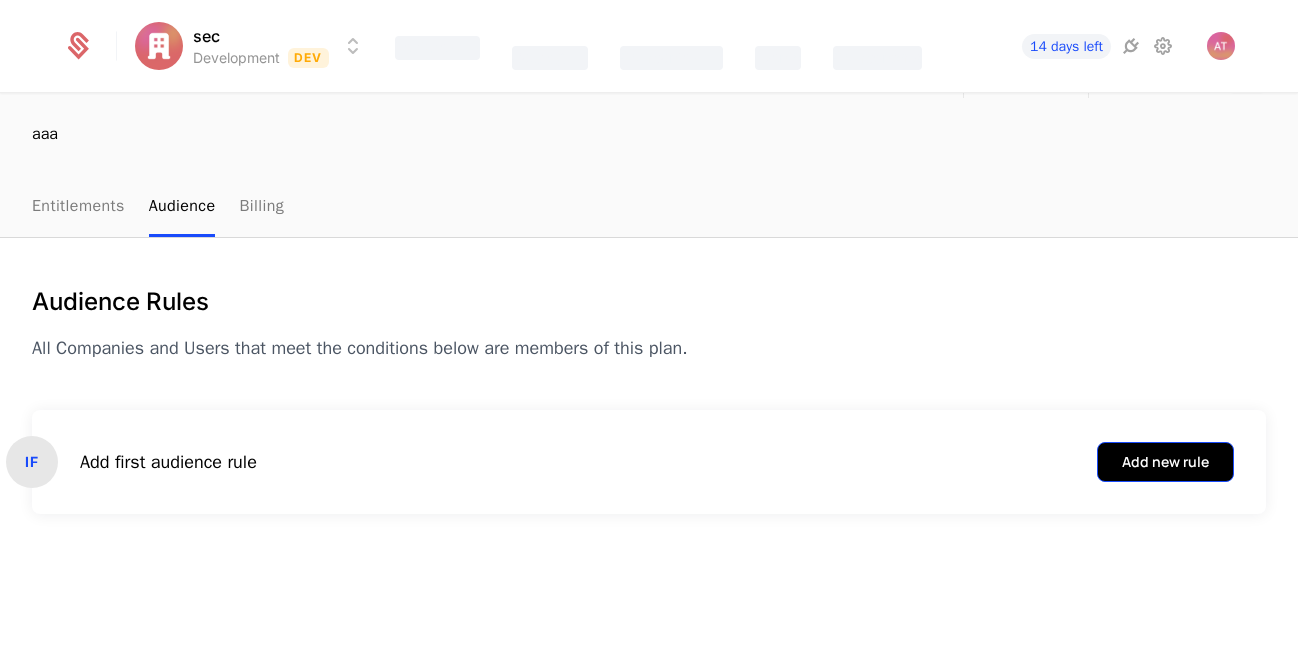 click on "Add new rule" at bounding box center (1165, 462) 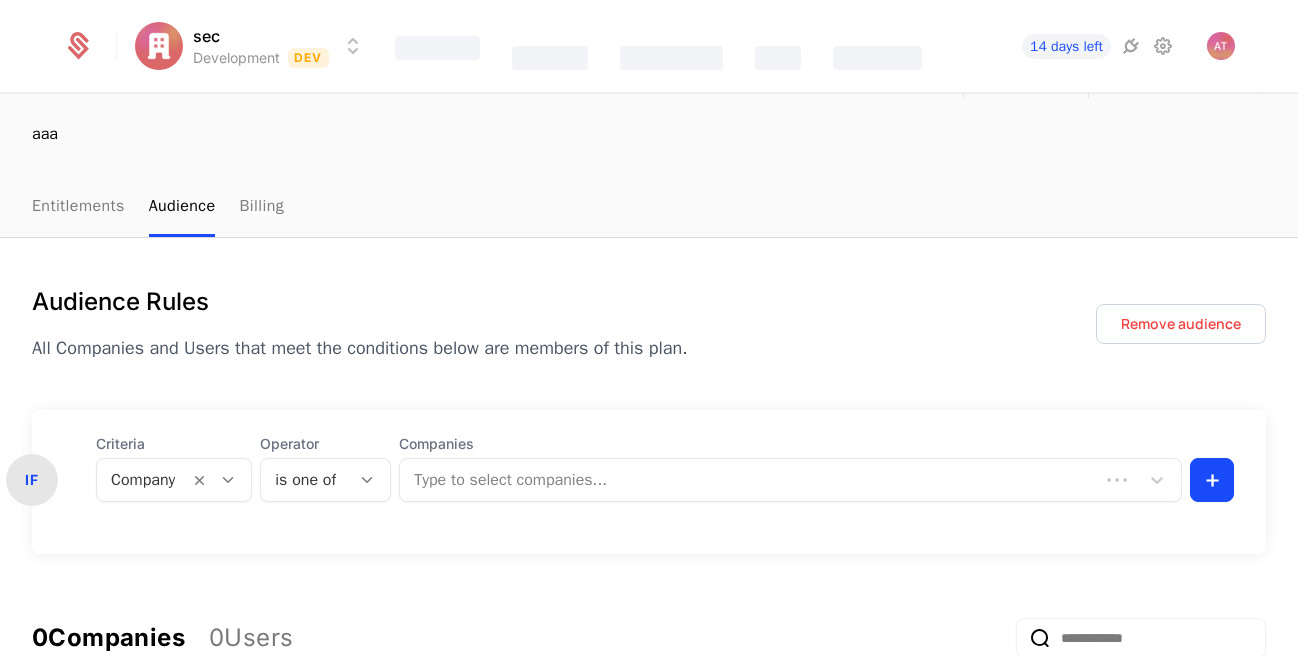 click at bounding box center (751, 480) 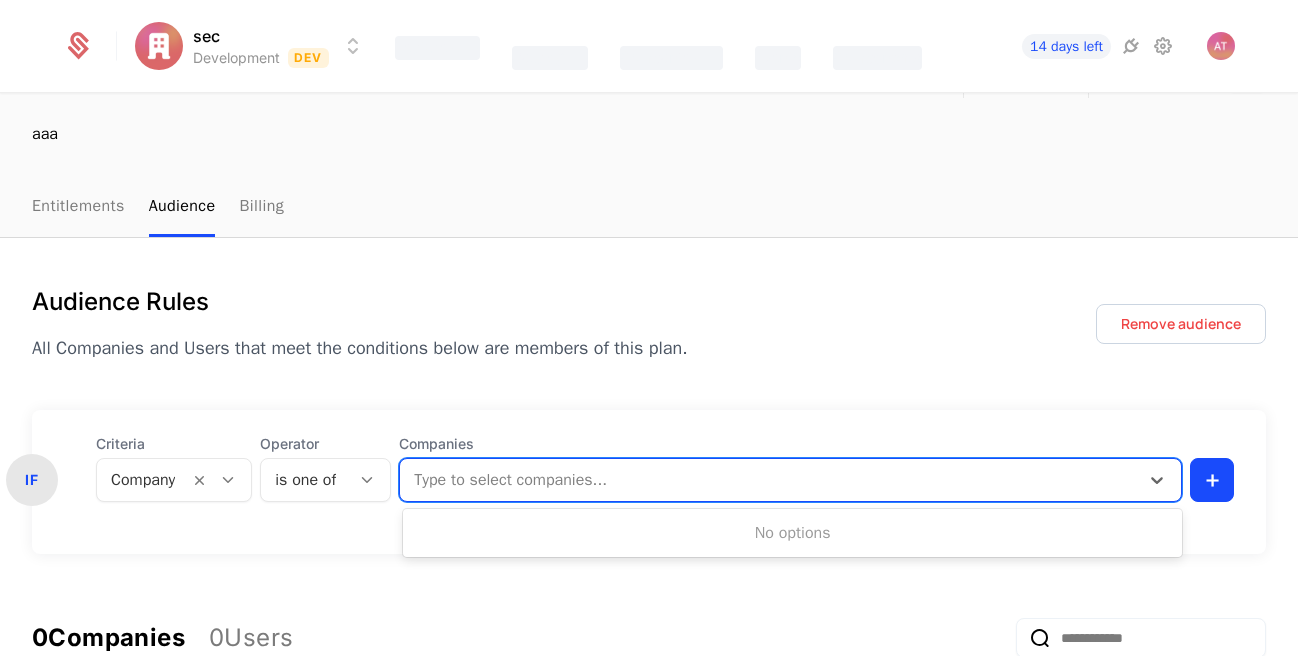 click on "is one of" at bounding box center [305, 480] 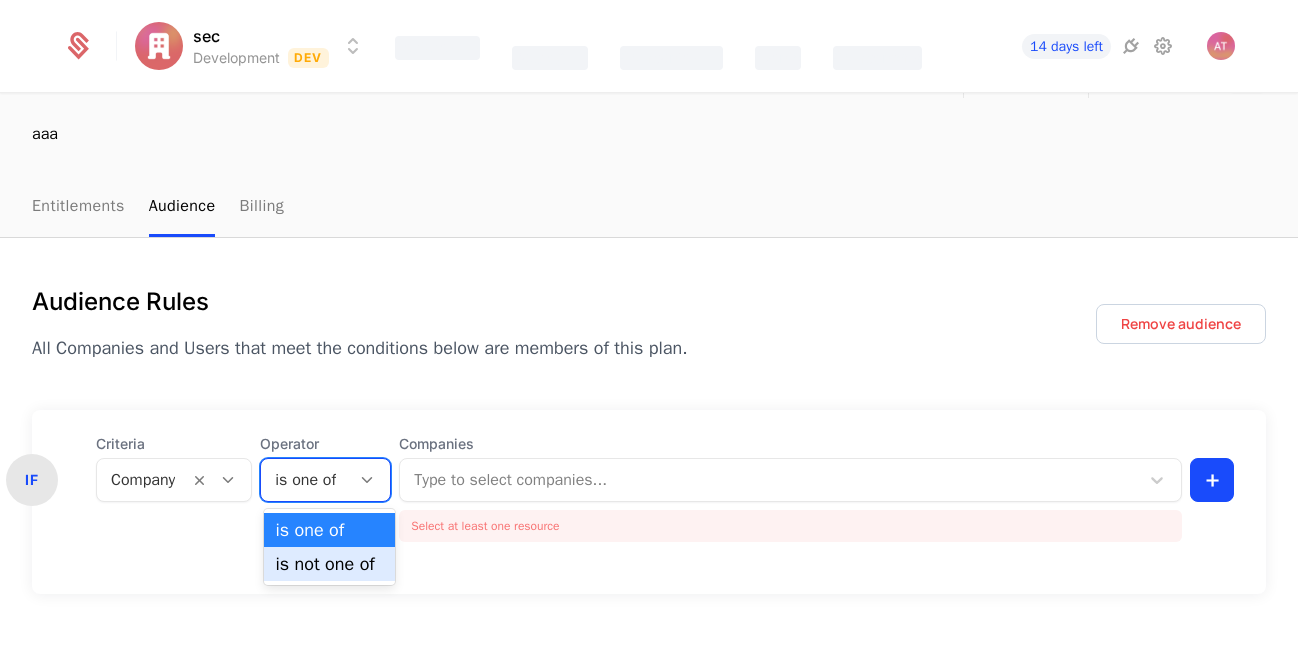 click on "is not one of" at bounding box center [330, 564] 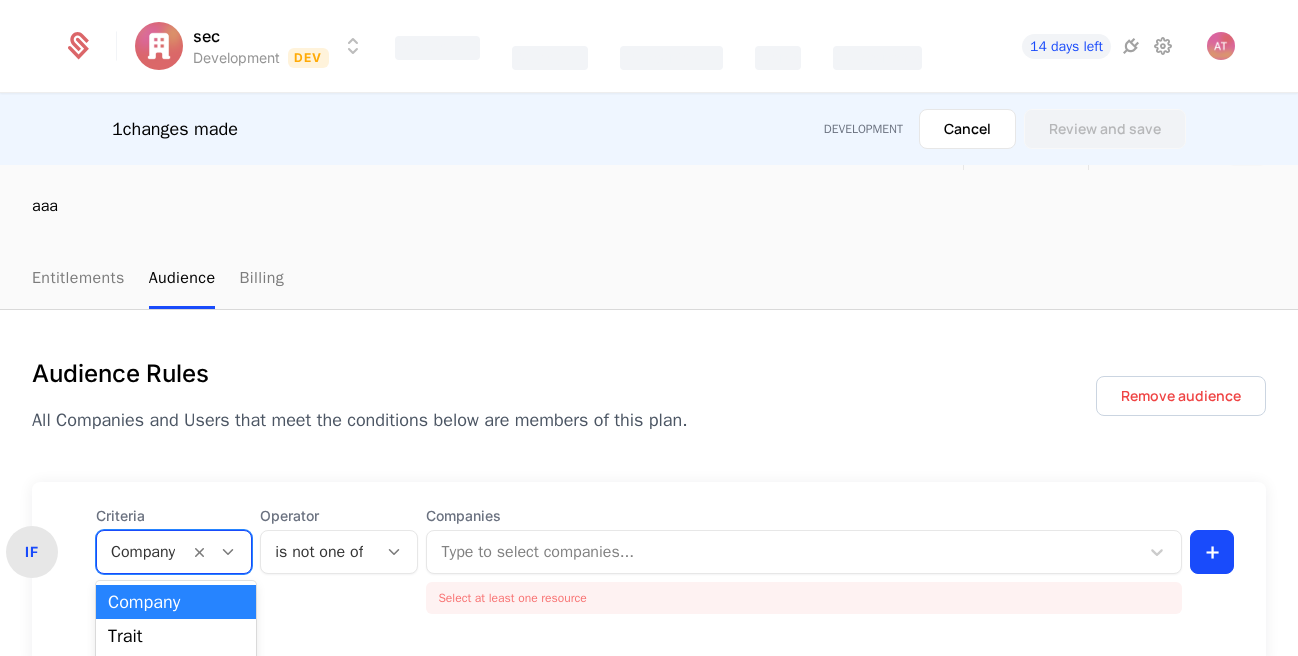 click on "sec Development Dev Features Catalog Companies Events Components 14 days left 1  changes made Development Cancel Review and save plans plan plan Last modified 4 minutes ago Type Plan Companies 0 Edit  plan aaa Entitlements Audience Billing Audience Rules All Companies and Users that meet the conditions below are members of this plan. Remove audience IF Criteria 4 results available. Use Up and Down to choose options, press Enter to select the currently focused option, press Escape to exit the menu, press Tab to select the option and exit the menu. Company Operator is not one of Companies Type to select companies... Select at least one resource 0  Companies 0  Users 👥 No companies match this ruleset Add or edit rules to begin defining this plan’s audience
Best Viewed on Desktop You're currently viewing this on a  mobile device . For the best experience,   we recommend using a desktop or larger screens Got it  Company Trait Usage Billing Product" at bounding box center (649, 328) 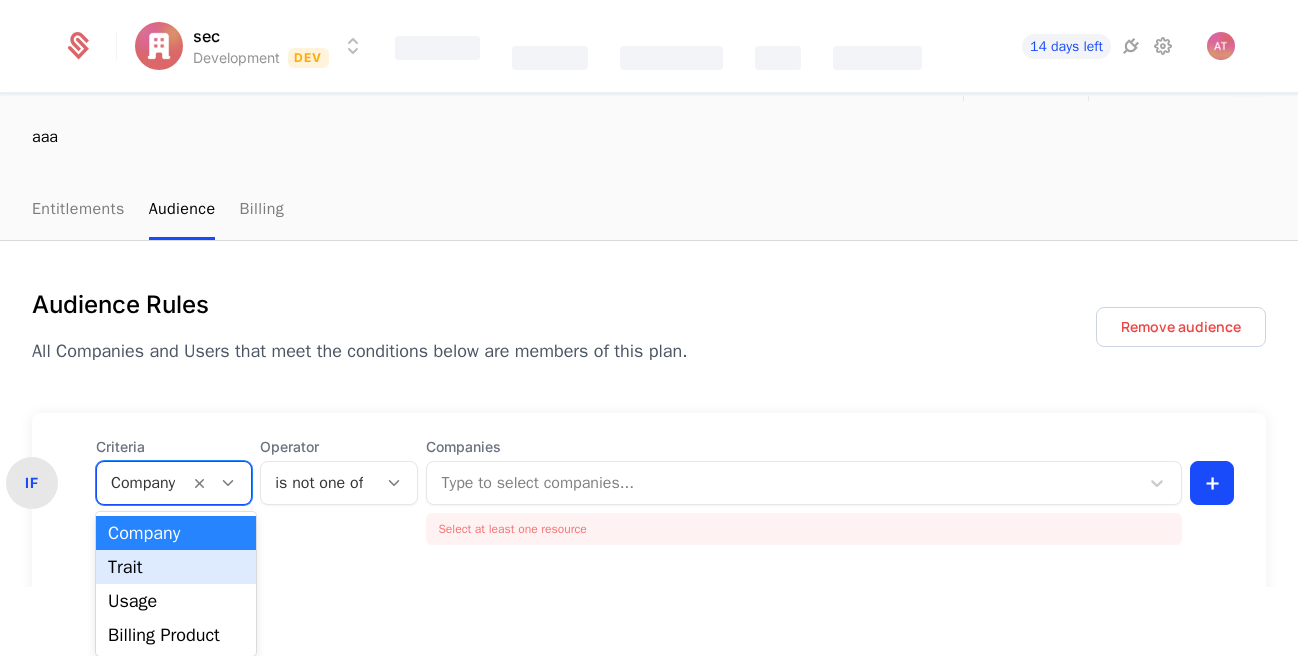 click on "Trait" at bounding box center (176, 567) 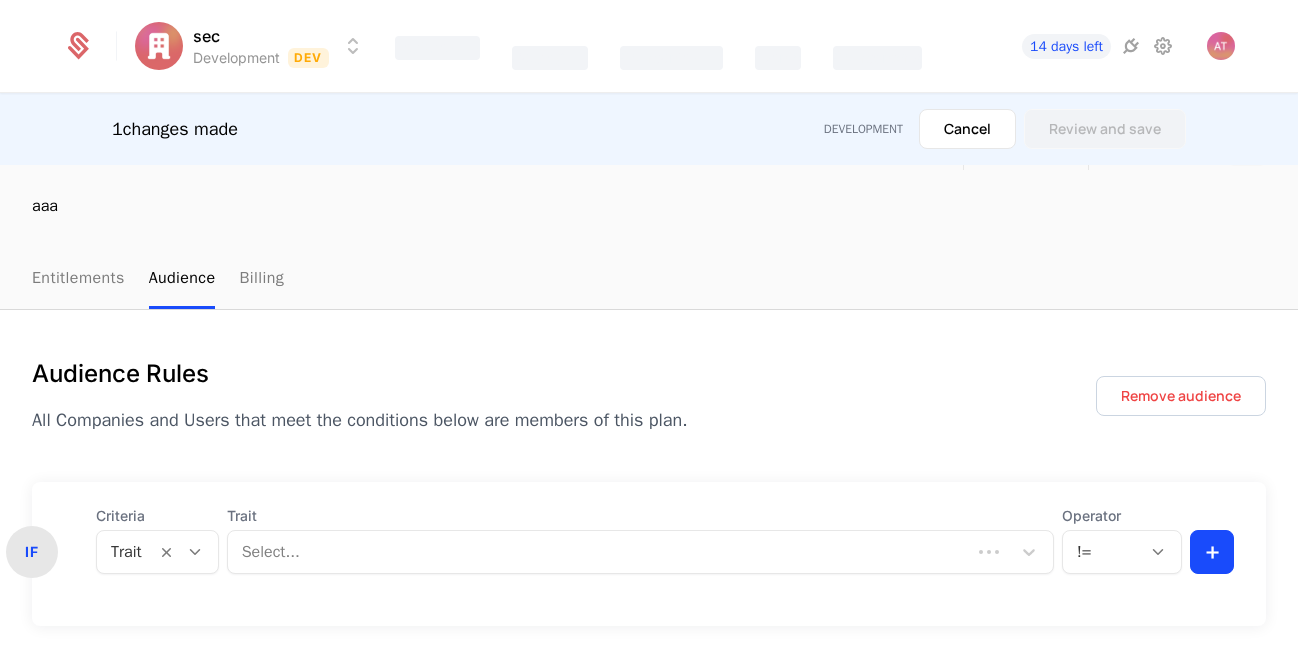 click on "IF Criteria Trait Trait Select... Operator !=" at bounding box center [649, 554] 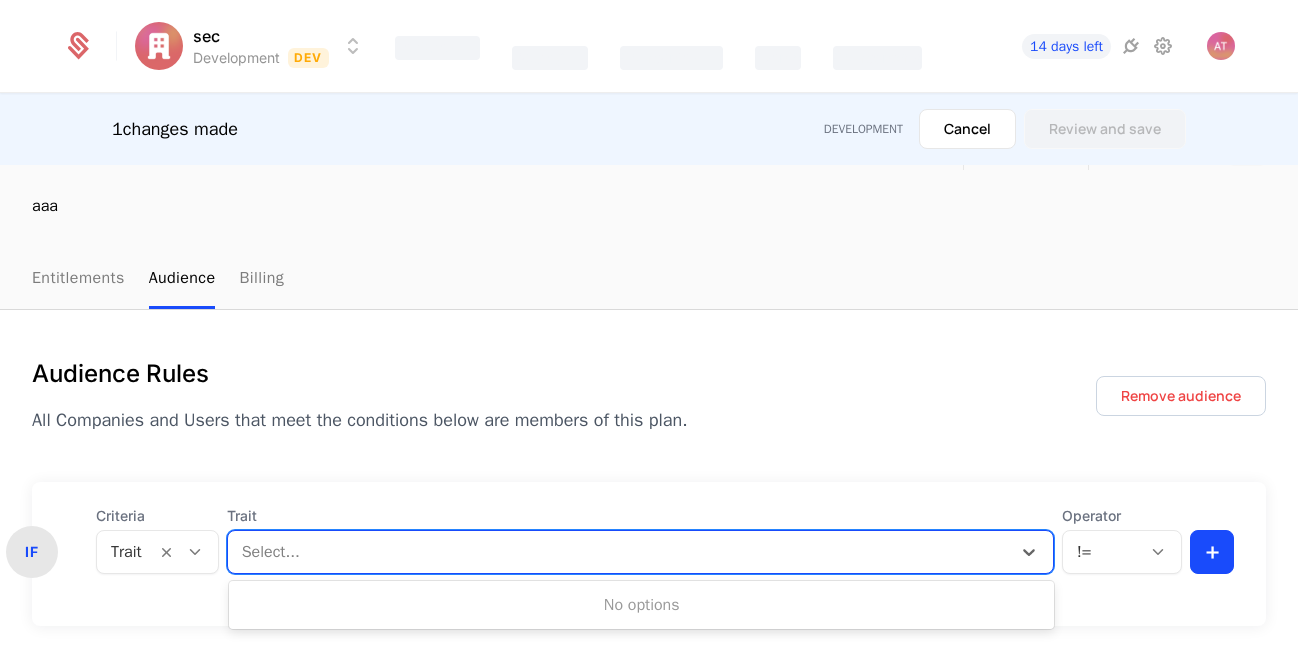 click at bounding box center [619, 552] 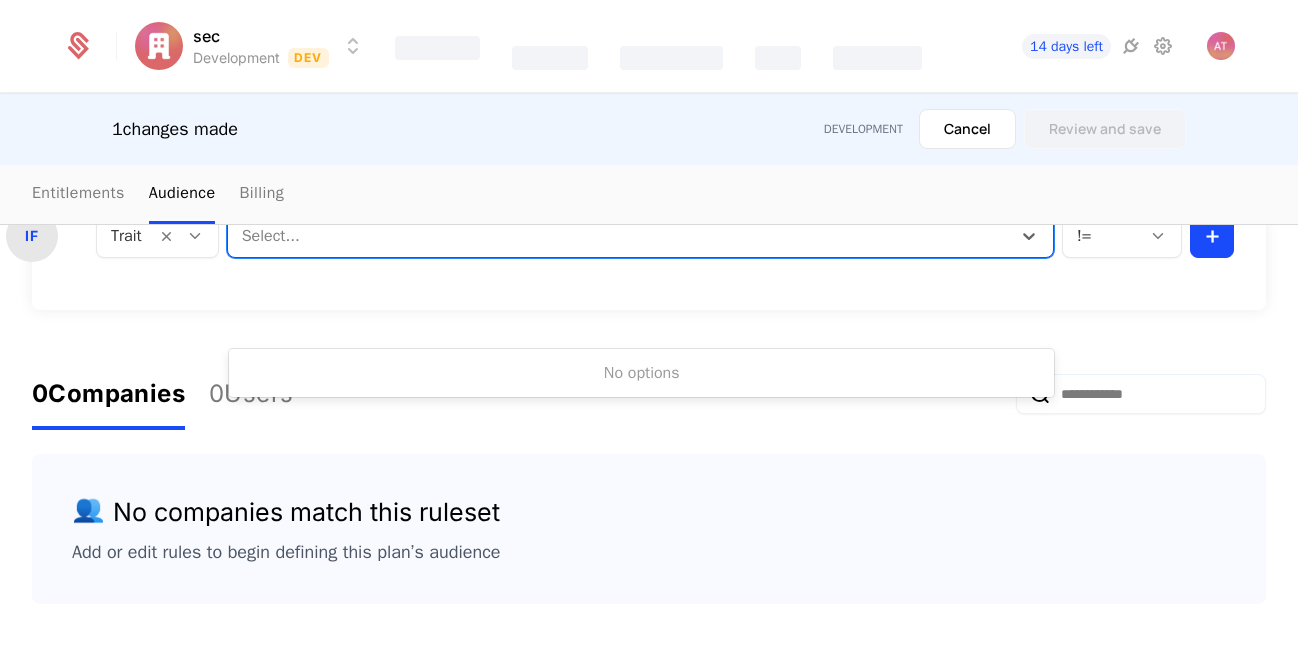 scroll, scrollTop: 464, scrollLeft: 0, axis: vertical 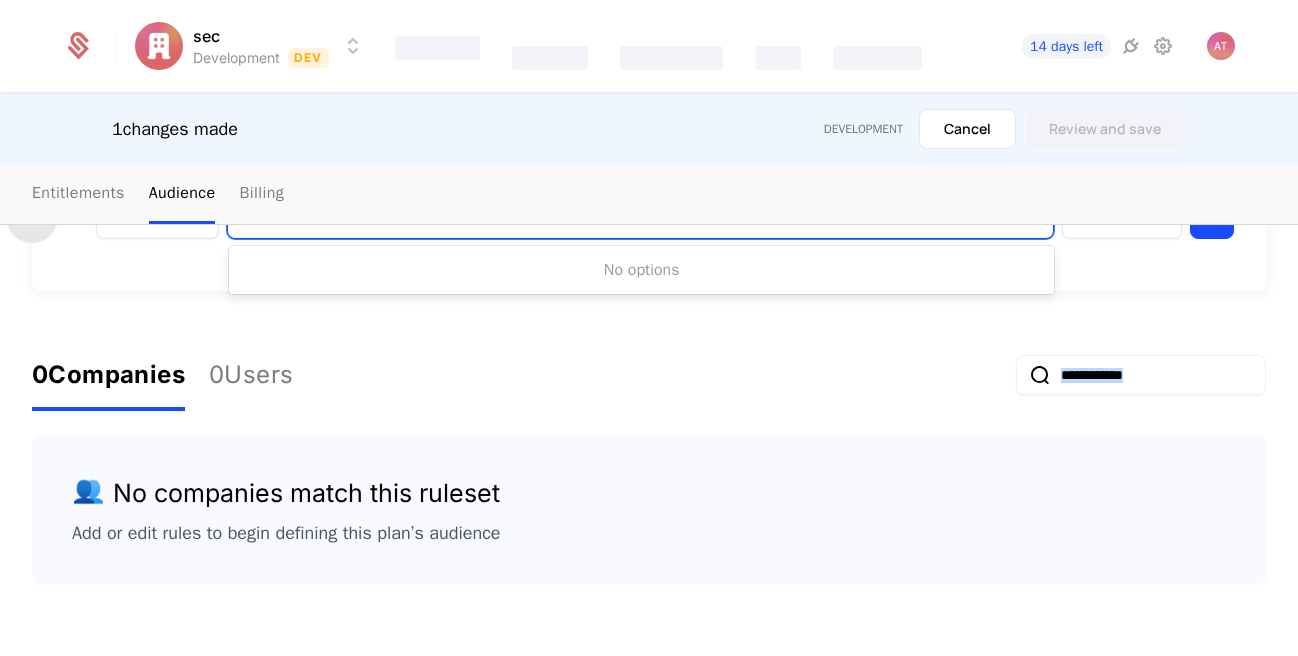 drag, startPoint x: 815, startPoint y: 428, endPoint x: 637, endPoint y: 445, distance: 178.80995 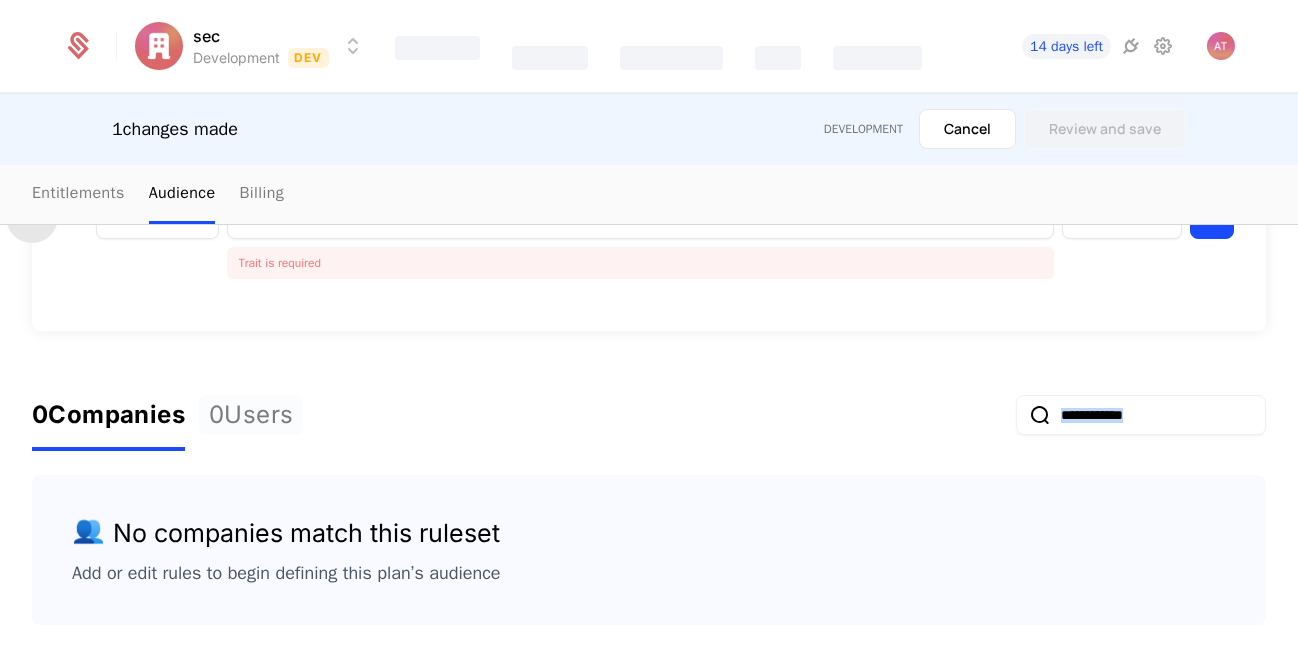 click on "0  Users" at bounding box center (251, 415) 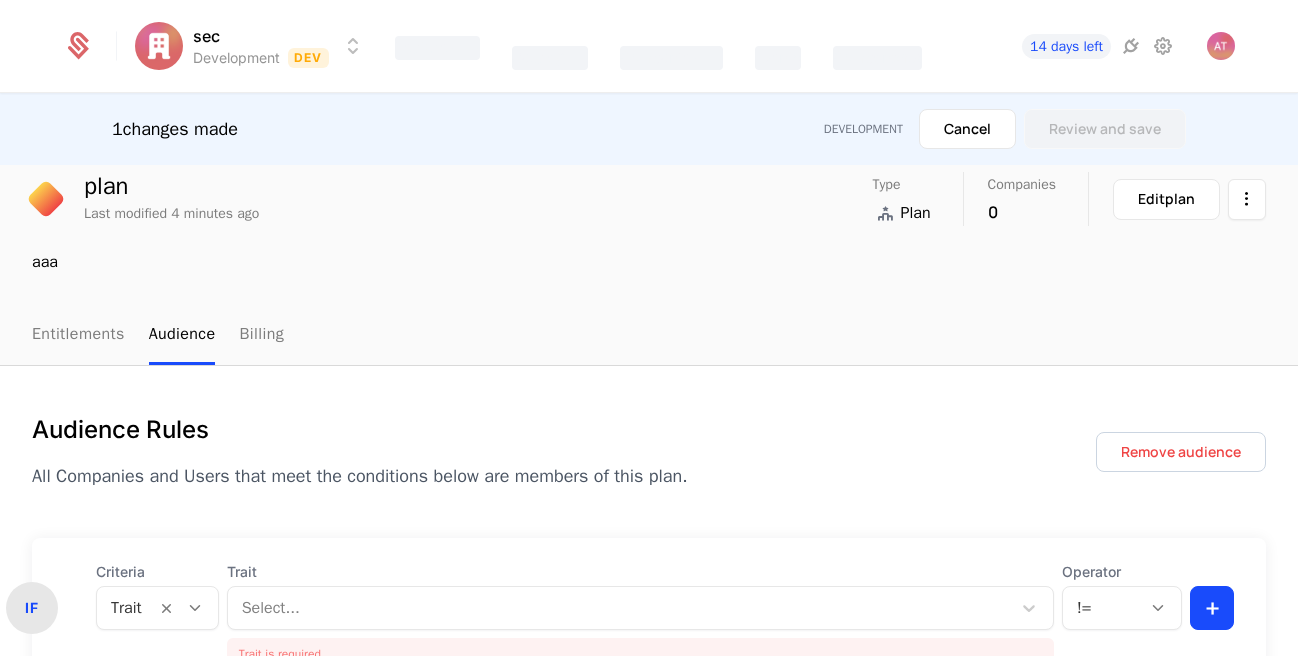 scroll, scrollTop: 0, scrollLeft: 0, axis: both 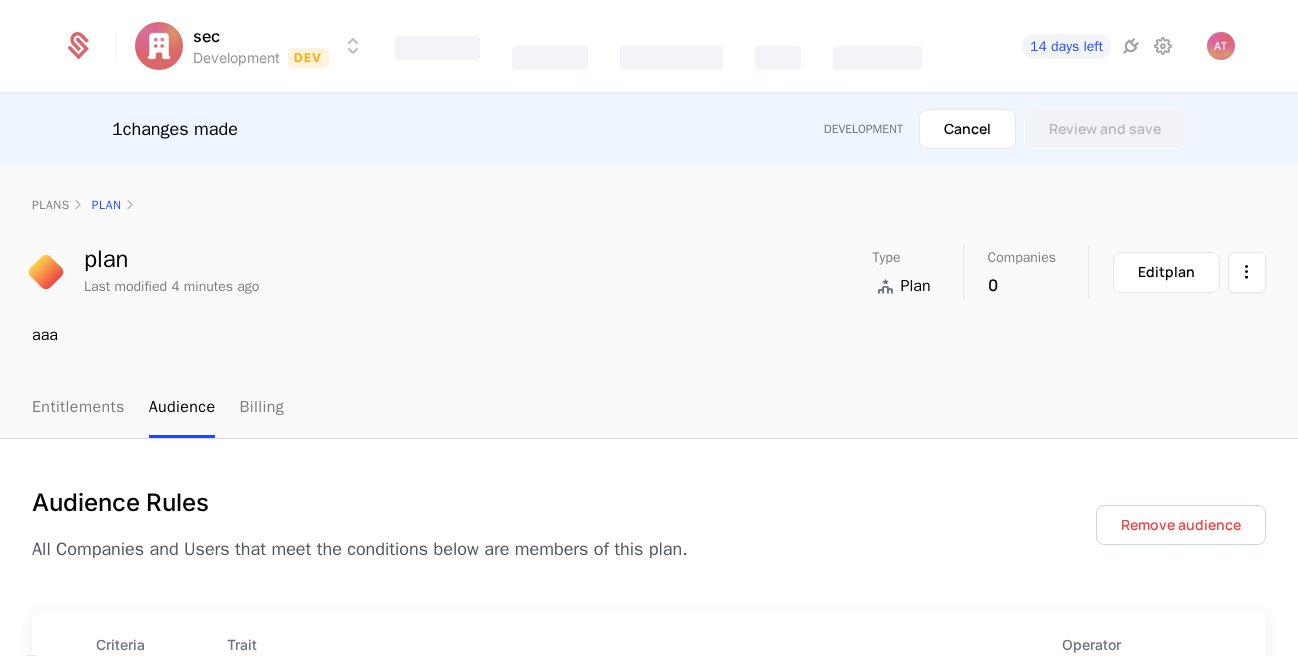 click on "Audience Rules All Companies and Users that meet the conditions below are members of this plan. Remove audience" at bounding box center [649, 525] 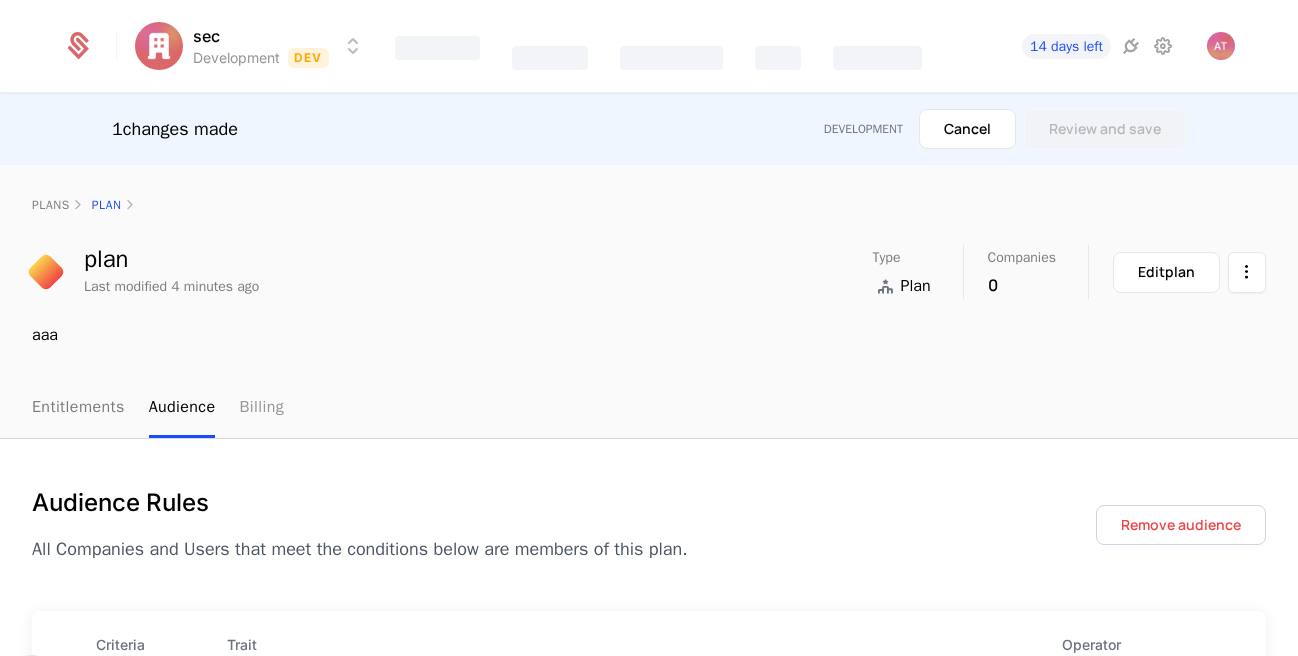 click on "Billing" at bounding box center [261, 408] 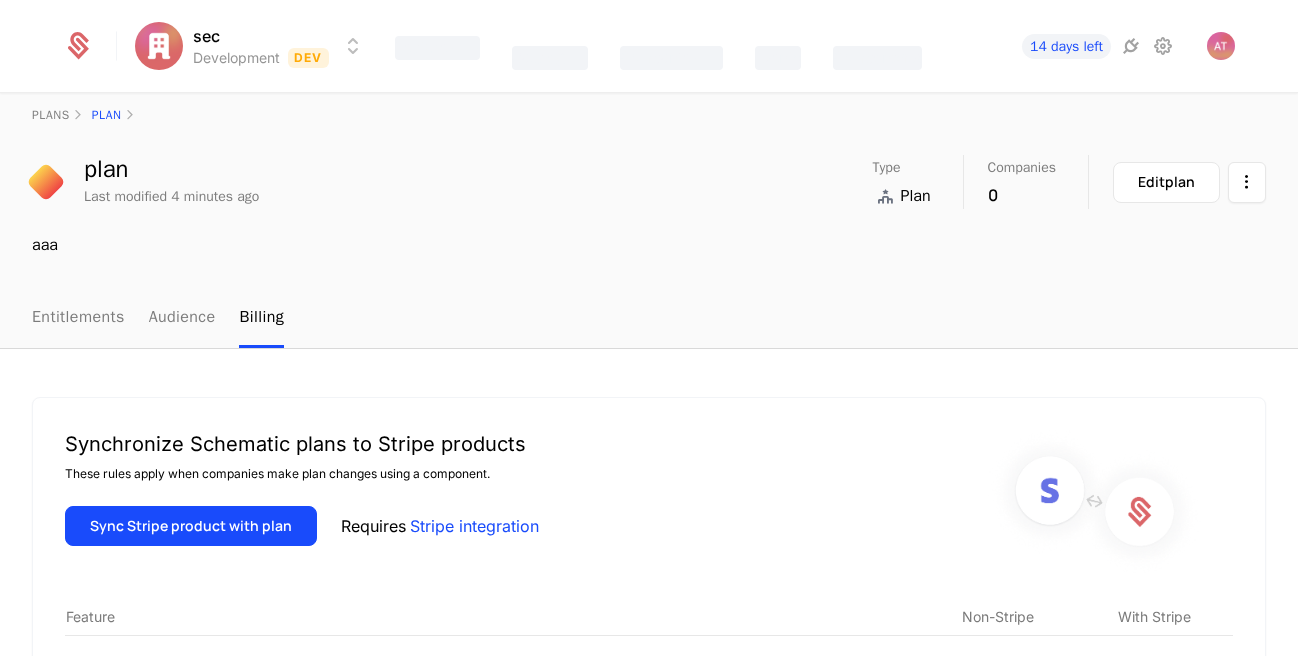 scroll, scrollTop: 0, scrollLeft: 0, axis: both 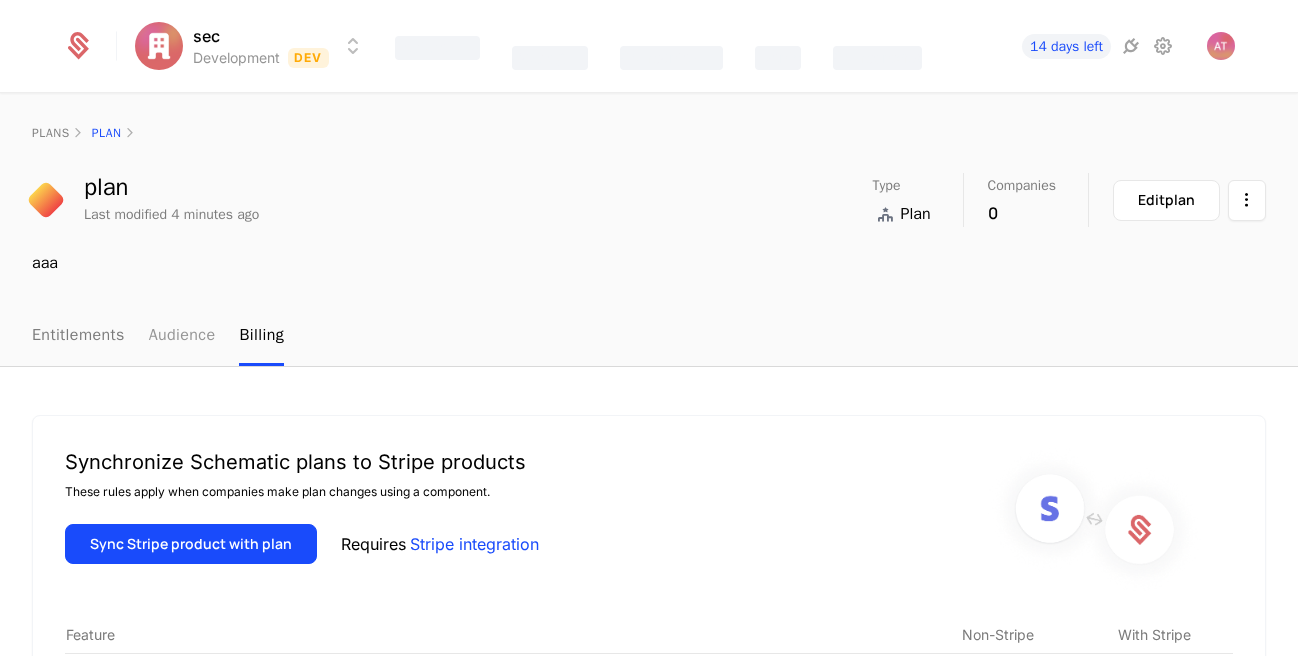 click on "Audience" at bounding box center [182, 336] 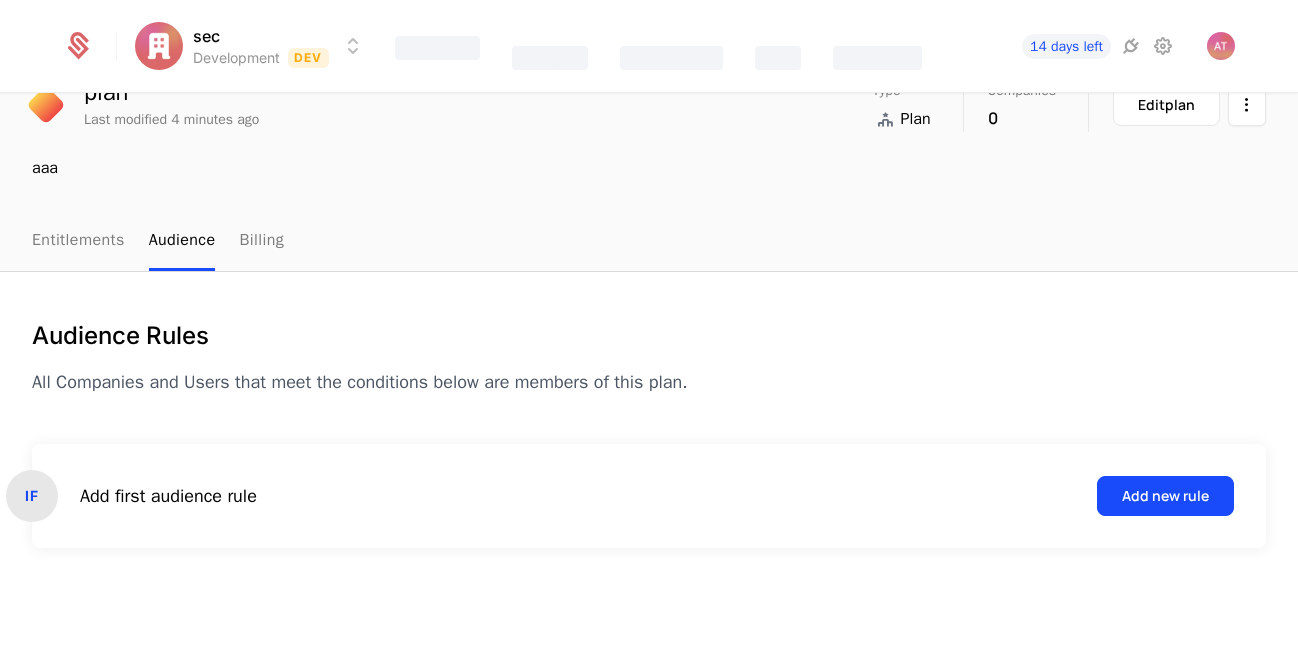 scroll, scrollTop: 129, scrollLeft: 0, axis: vertical 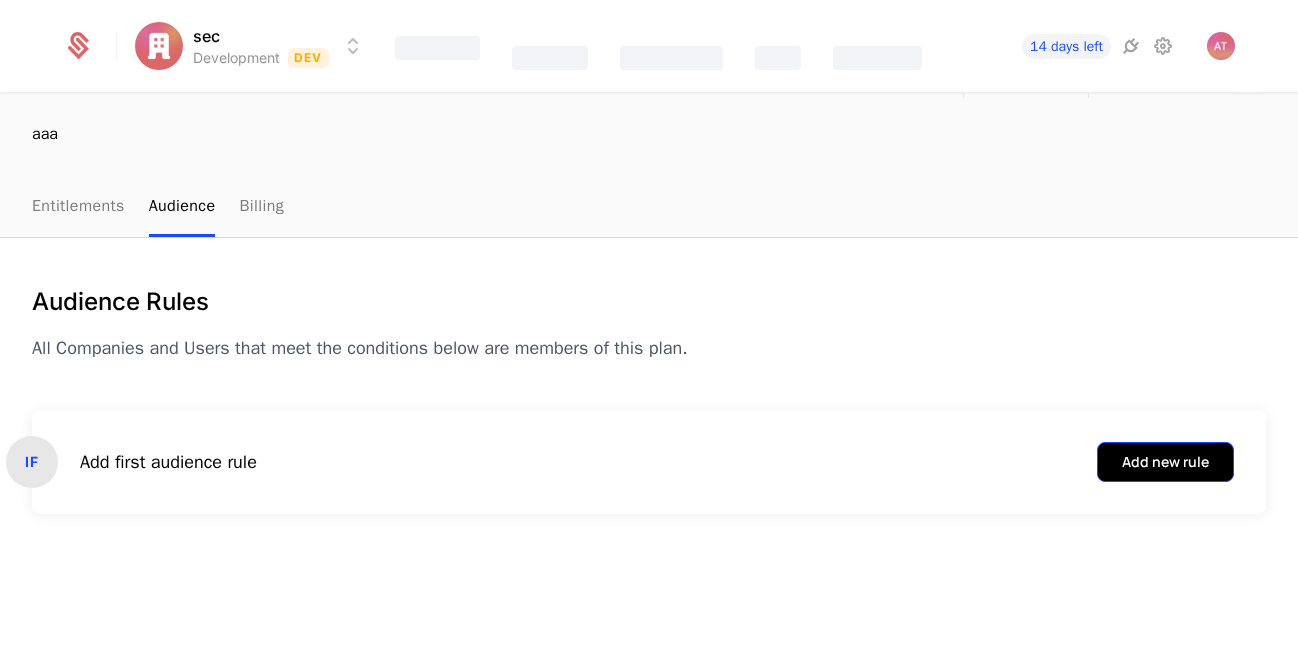 click on "Add new rule" at bounding box center [1165, 462] 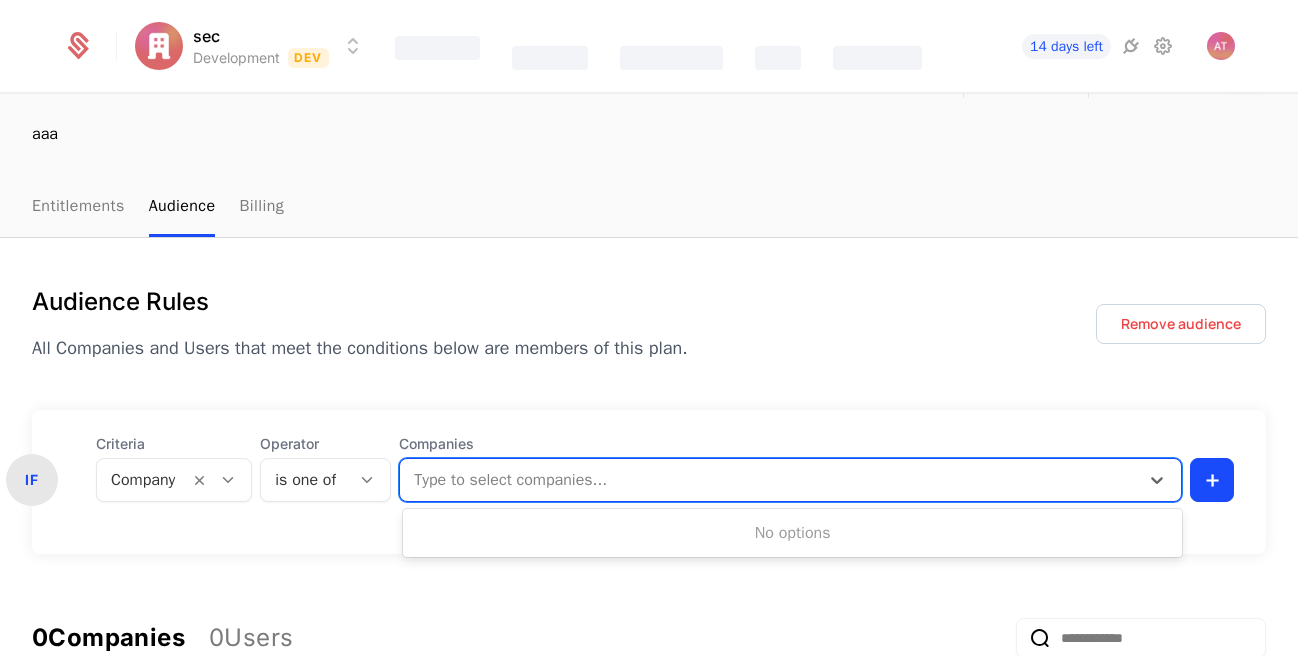 click at bounding box center (771, 480) 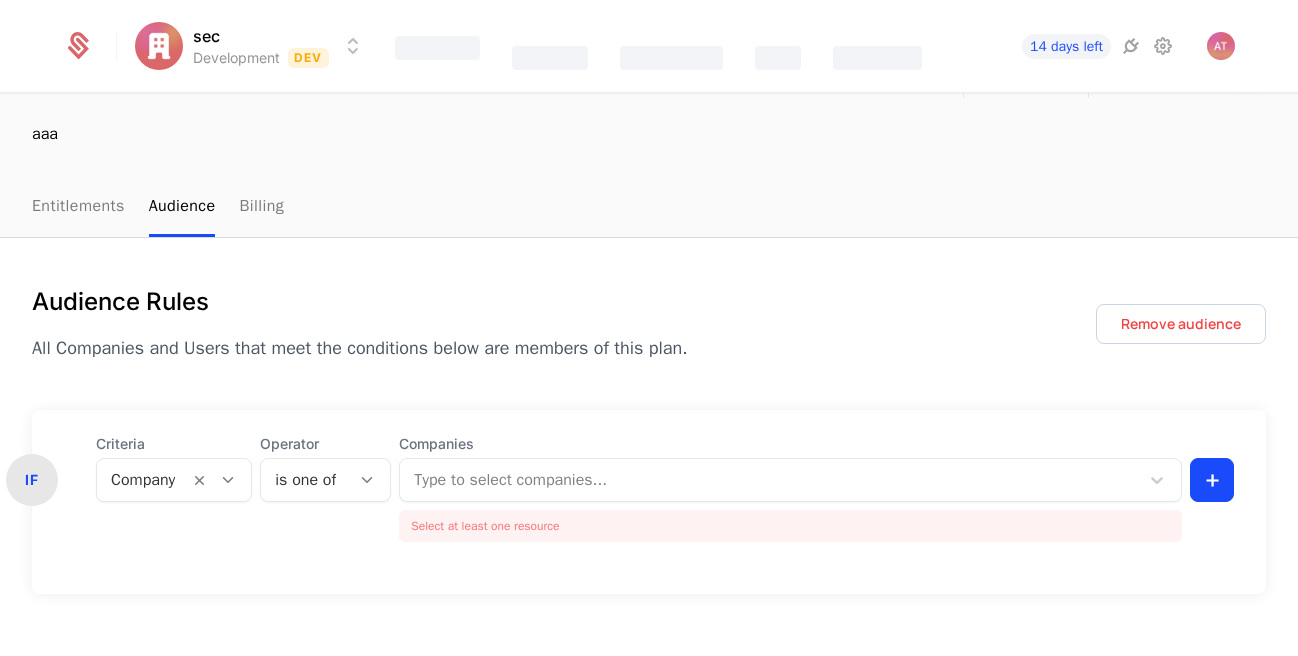 click at bounding box center (305, 480) 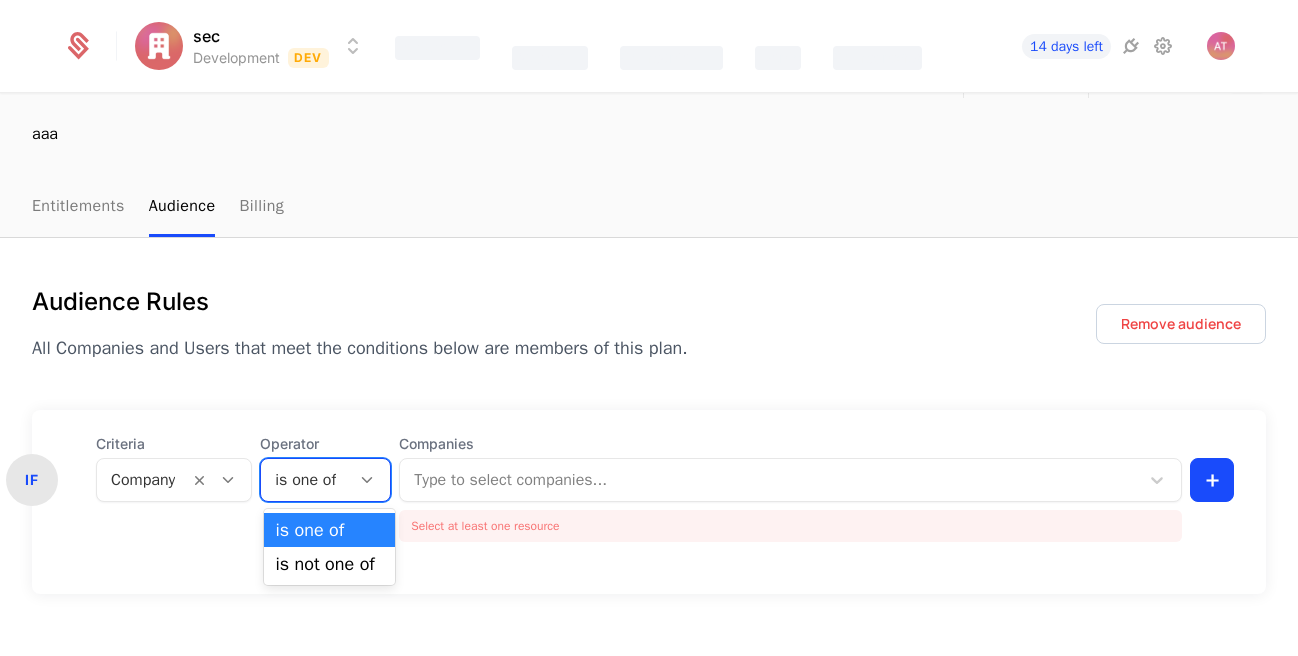 click on "Company" at bounding box center (143, 480) 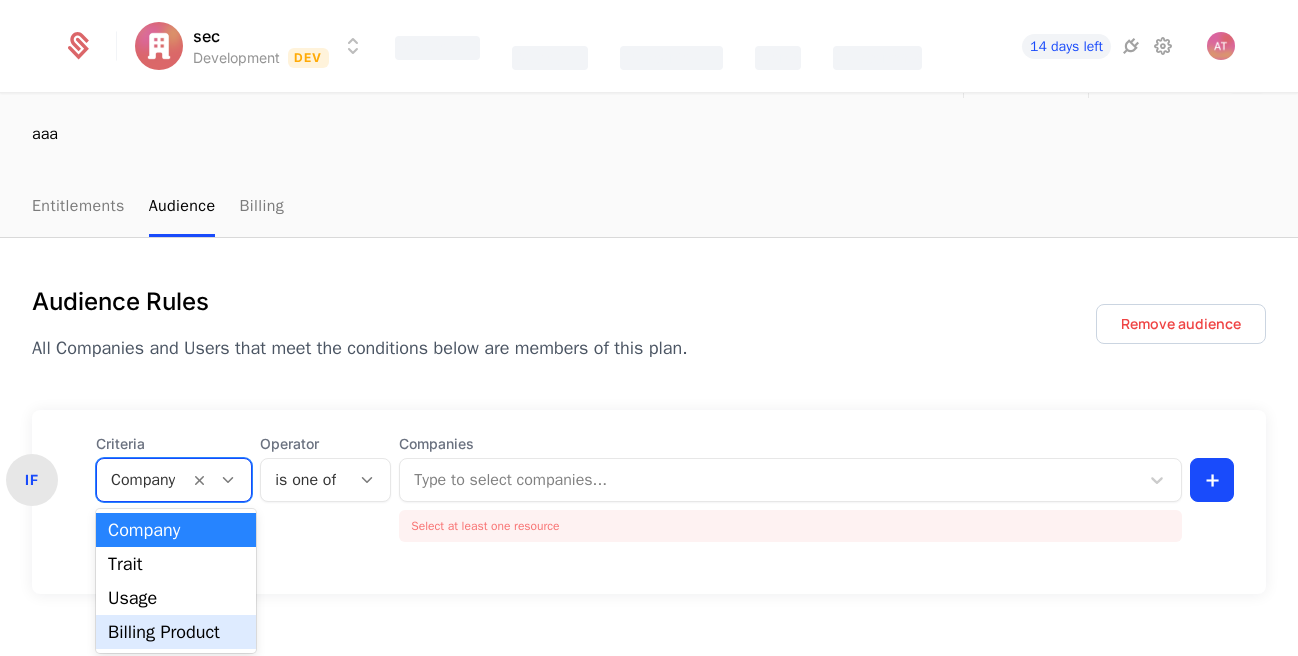 click on "Billing Product" at bounding box center [176, 632] 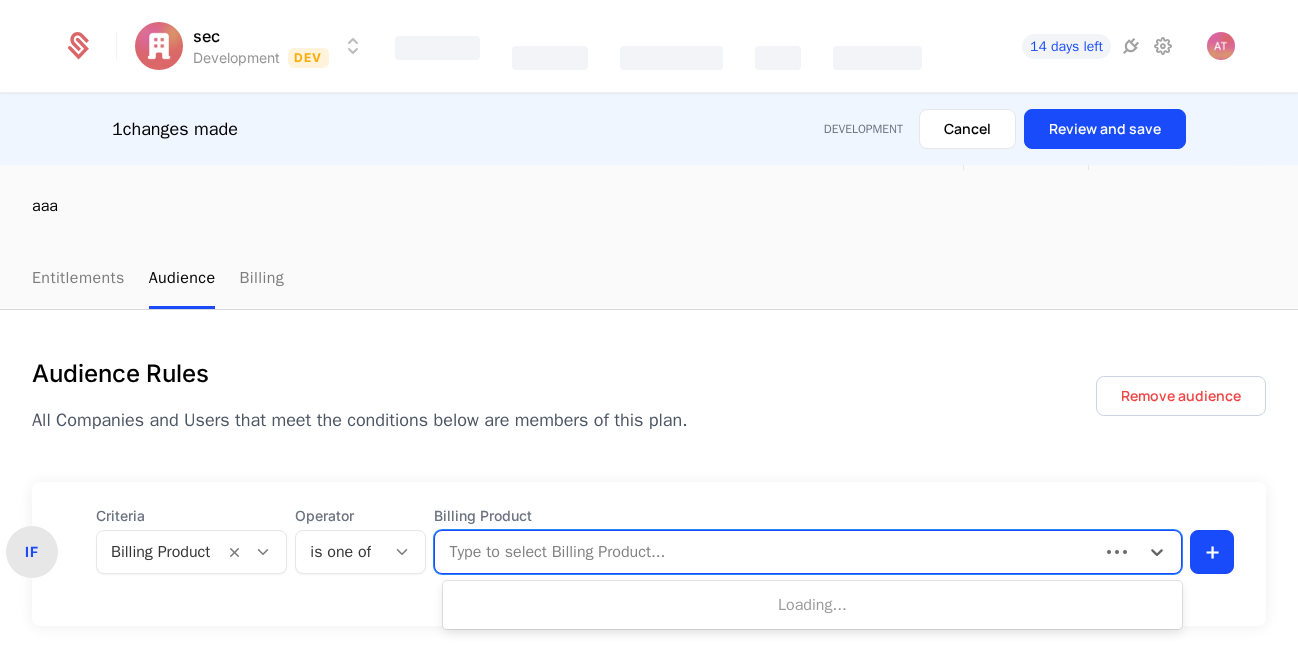 click at bounding box center (769, 552) 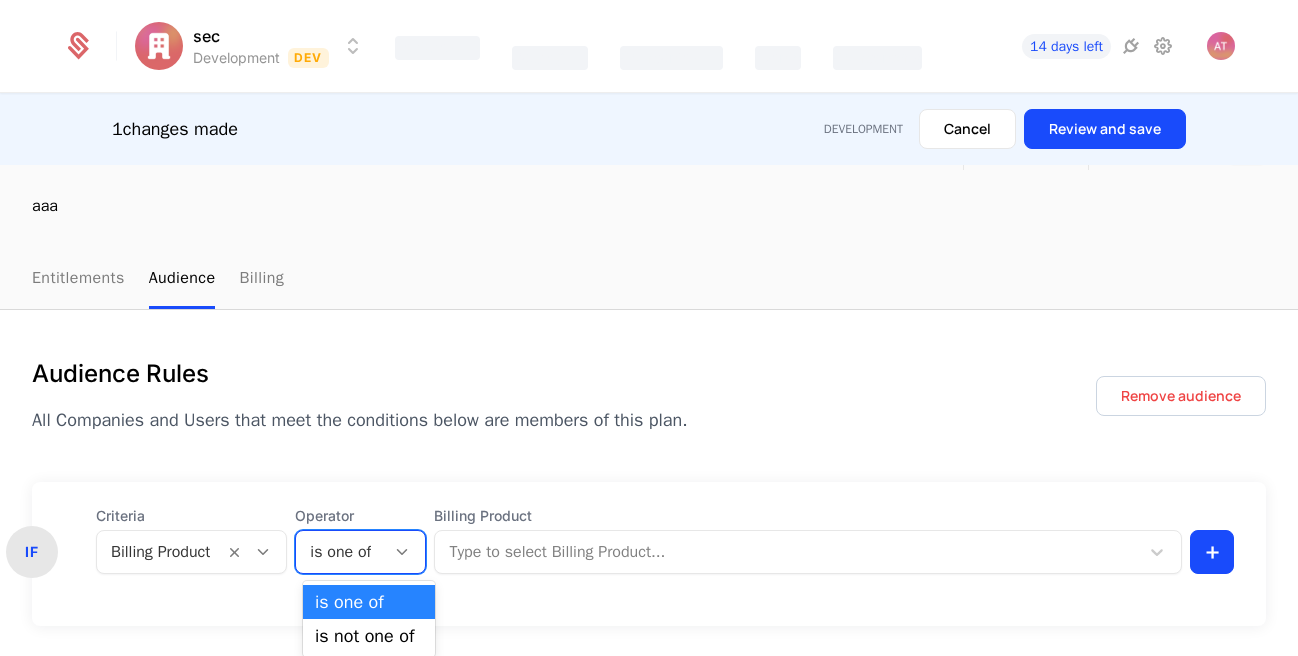click at bounding box center [340, 552] 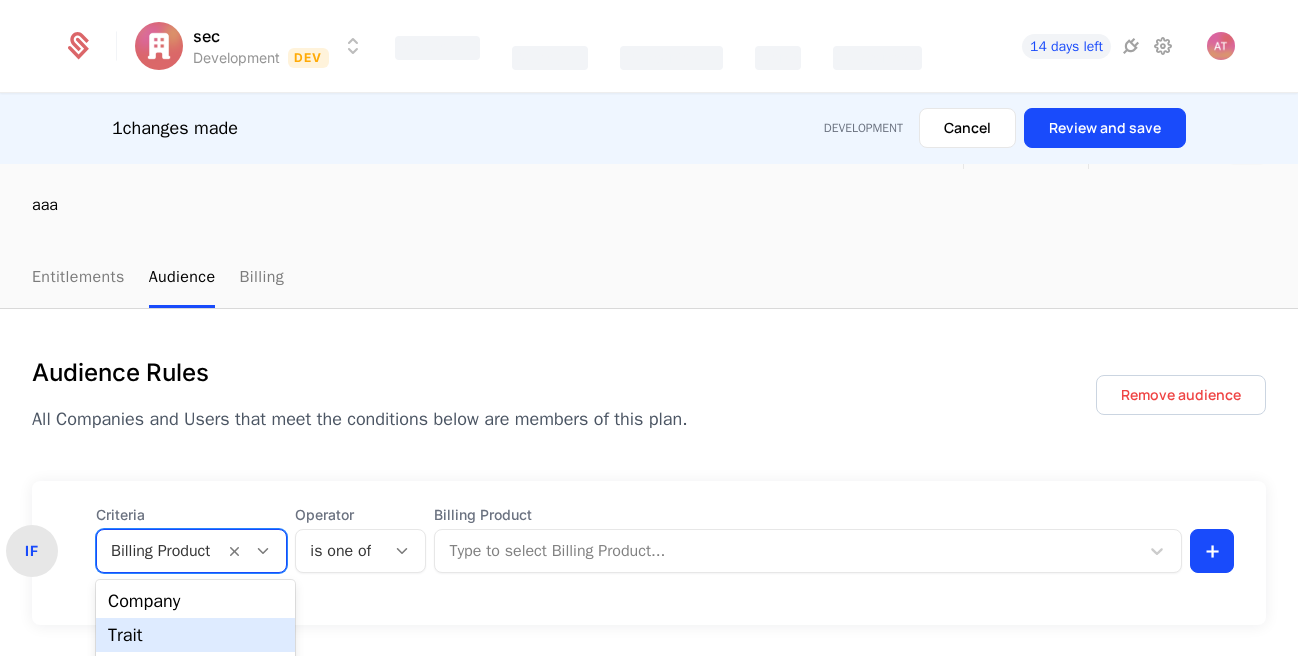 scroll, scrollTop: 69, scrollLeft: 0, axis: vertical 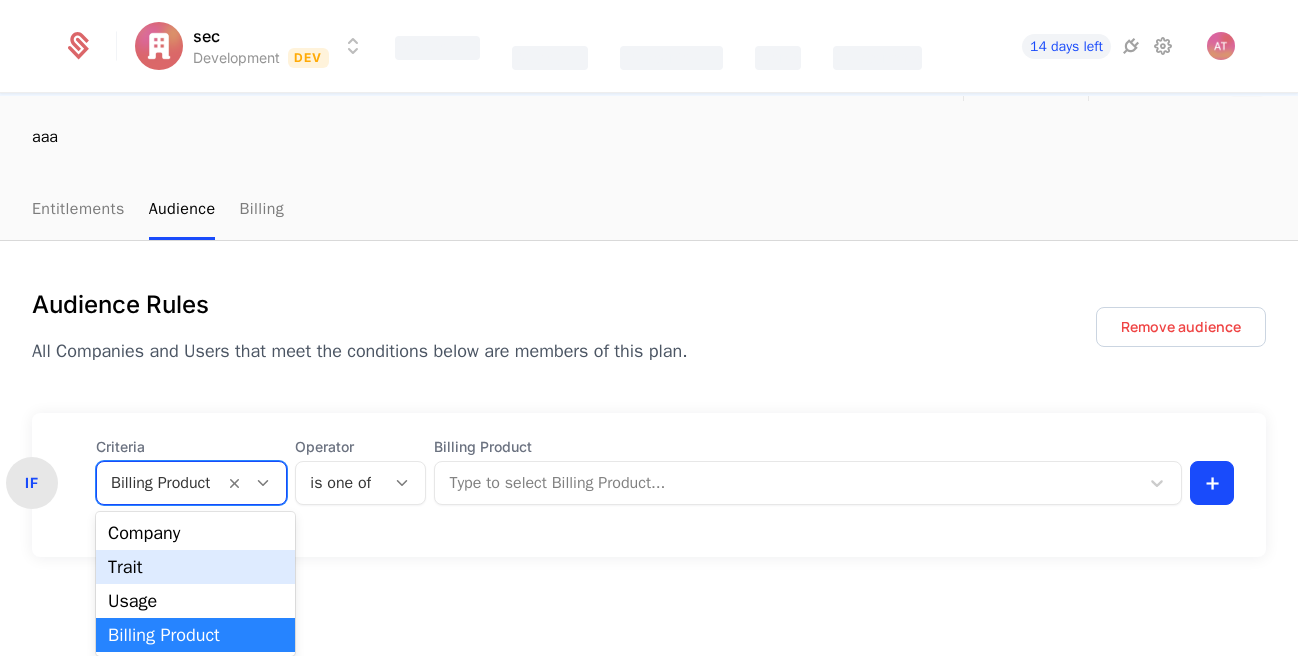 click on "sec Development Dev Features Catalog Companies Events Components 14 days left 1  changes made Development Cancel Review and save plans plan plan Last modified 4 minutes ago Type Plan Companies 0 Edit  plan aaa Entitlements Audience Billing Audience Rules All Companies and Users that meet the conditions below are members of this plan. Remove audience IF Criteria 4 results available. Use Up and Down to choose options, press Enter to select the currently focused option, press Escape to exit the menu, press Tab to select the option and exit the menu. Billing Product Operator is one of Billing Product Type to select Billing Product... 0  Companies 0  Users 👥 No companies match this ruleset Add or edit rules to begin defining this plan’s audience
Best Viewed on Desktop You're currently viewing this on a  mobile device . For the best experience,   we recommend using a desktop or larger screens , as the application isn't fully optimized for smaller resolutions just yet. Got it" at bounding box center (649, 259) 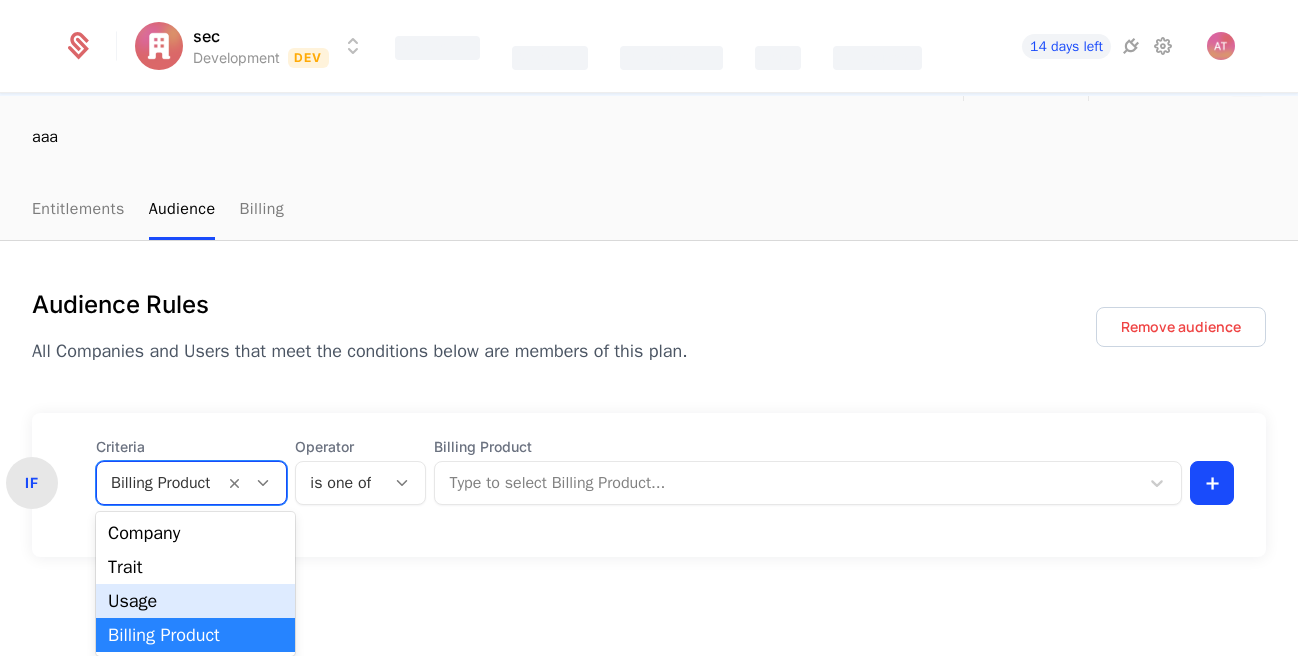 click on "Usage" at bounding box center [195, 601] 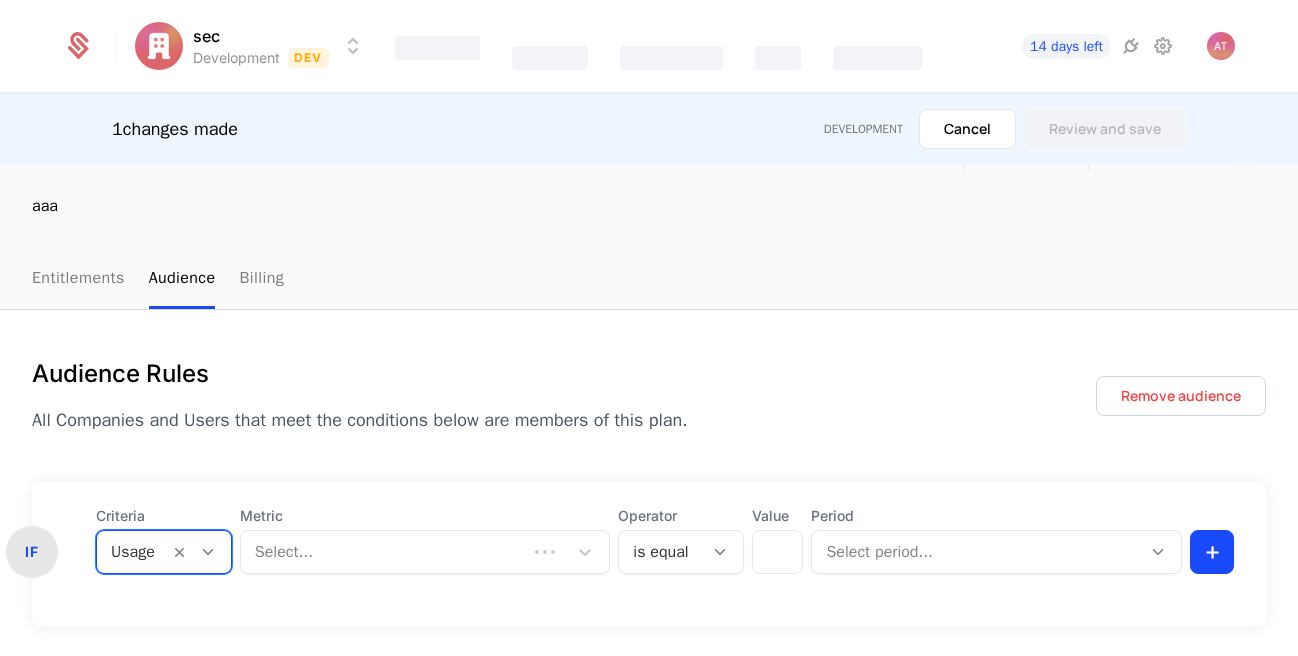 scroll, scrollTop: 0, scrollLeft: 0, axis: both 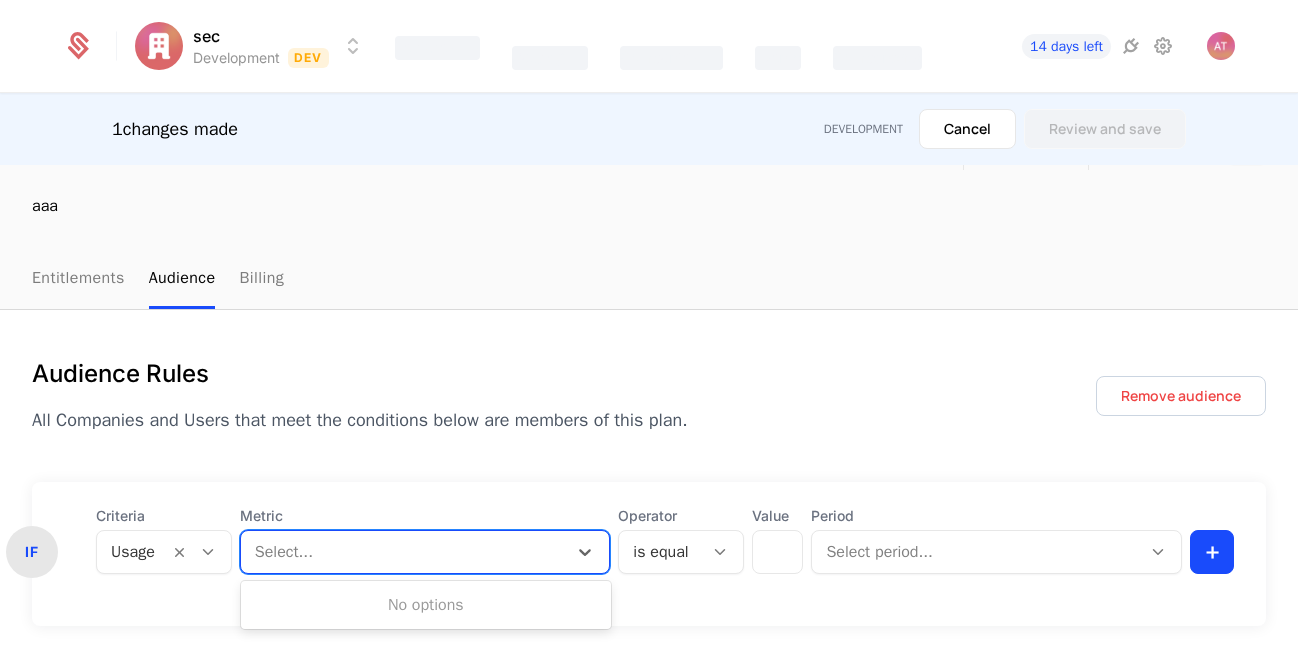 click on "IF Criteria Usage Metric Use Up and Down to choose options, press Enter to select the currently focused option, press Escape to exit the menu, press Tab to select the option and exit the menu. Select... Operator is equal Value * Period Select period..." at bounding box center (649, 554) 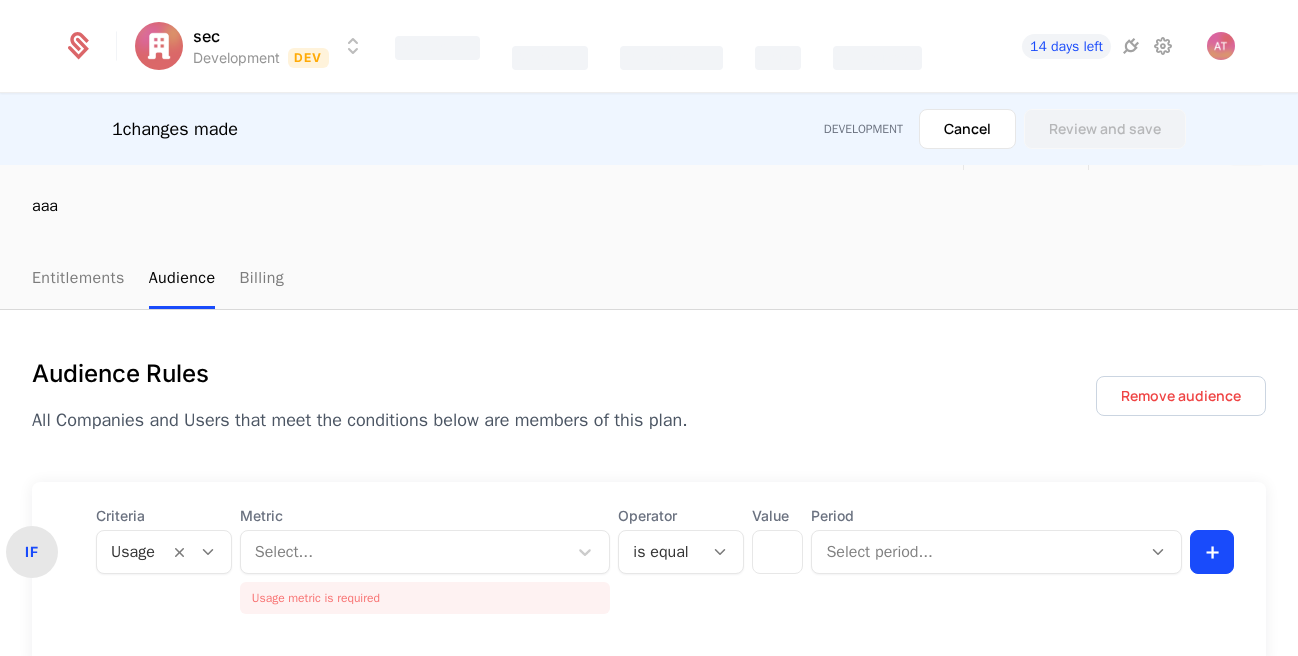 scroll, scrollTop: 0, scrollLeft: 0, axis: both 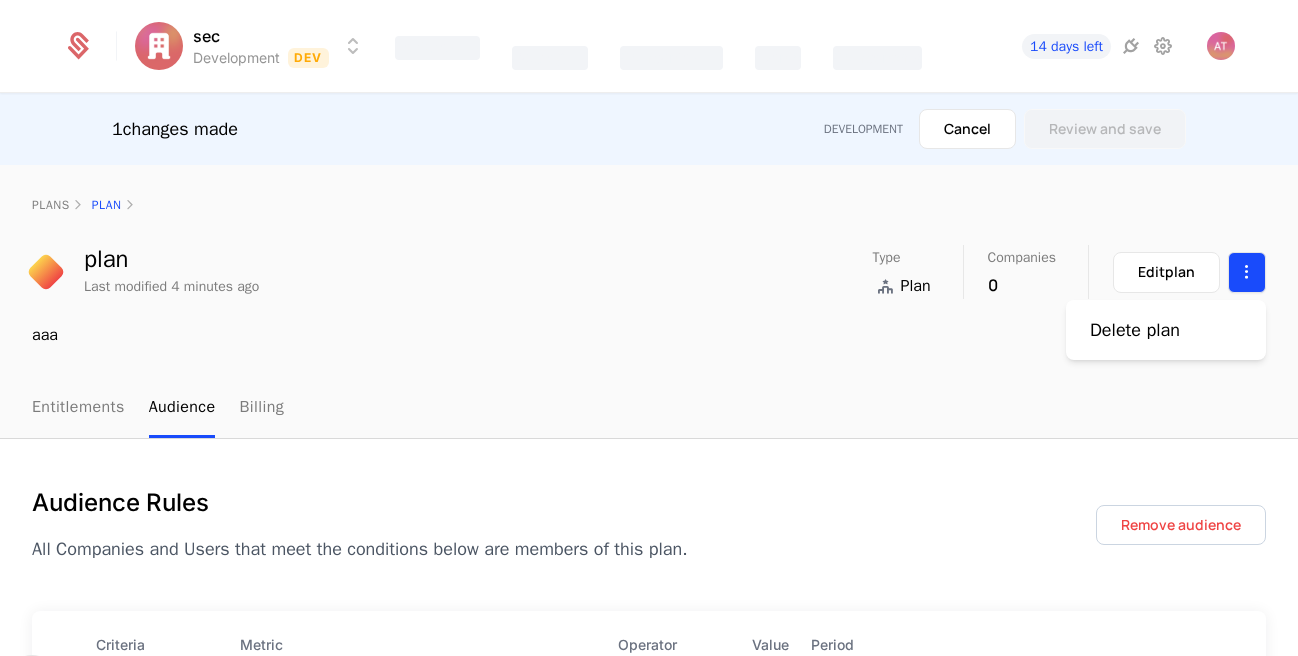 click on "sec Development Dev Features Catalog Companies Events Components 14 days left 1  changes made Development Cancel Review and save plans plan plan Last modified 4 minutes ago Type Plan Companies 0 Edit  plan aaa Entitlements Audience Billing Audience Rules All Companies and Users that meet the conditions below are members of this plan. Remove audience IF Criteria Usage Metric Select... Usage metric is required Operator is equal Value * Period Select period... 0  Companies 0  Users 👥 No companies match this ruleset Add or edit rules to begin defining this plan’s audience
Best Viewed on Desktop You're currently viewing this on a  mobile device . For the best experience,   we recommend using a desktop or larger screens , as the application isn't fully optimized for smaller resolutions just yet. Got it  Delete plan" at bounding box center [649, 328] 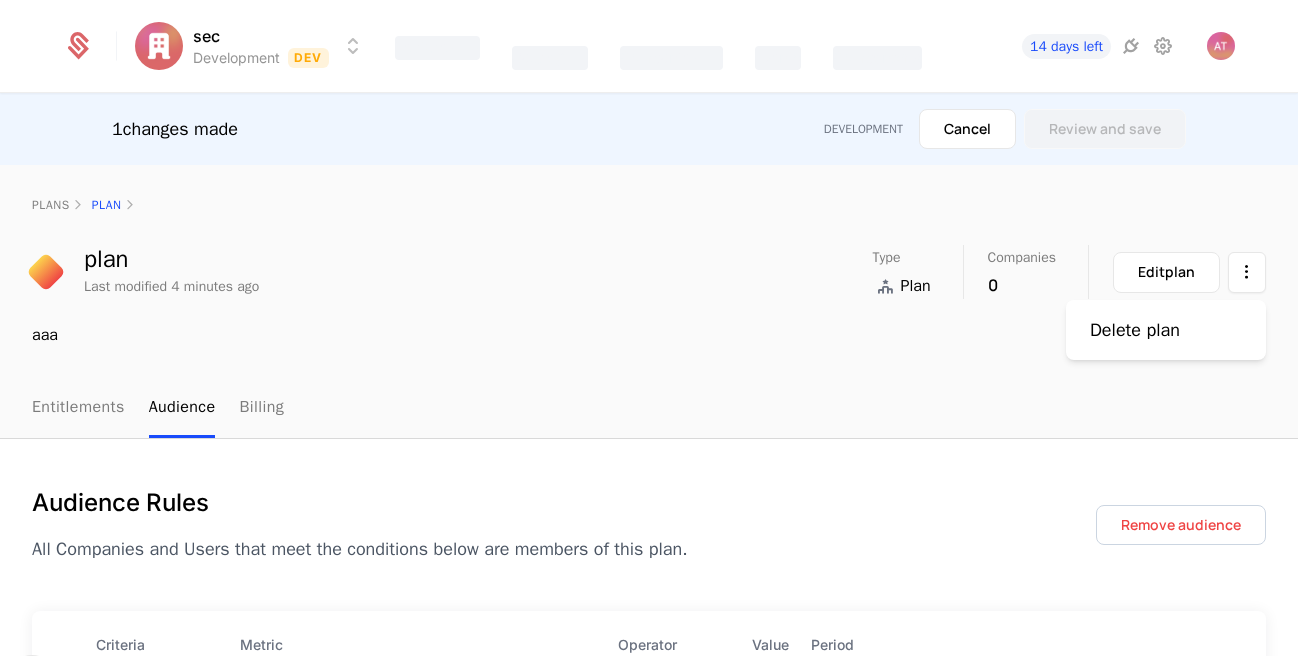 click on "sec Development Dev Features Catalog Companies Events Components 14 days left 1  changes made Development Cancel Review and save plans plan plan Last modified 4 minutes ago Type Plan Companies 0 Edit  plan aaa Entitlements Audience Billing Audience Rules All Companies and Users that meet the conditions below are members of this plan. Remove audience IF Criteria Usage Metric Select... Usage metric is required Operator is equal Value * Period Select period... 0  Companies 0  Users 👥 No companies match this ruleset Add or edit rules to begin defining this plan’s audience
Best Viewed on Desktop You're currently viewing this on a  mobile device . For the best experience,   we recommend using a desktop or larger screens , as the application isn't fully optimized for smaller resolutions just yet. Got it  Delete plan" at bounding box center [649, 328] 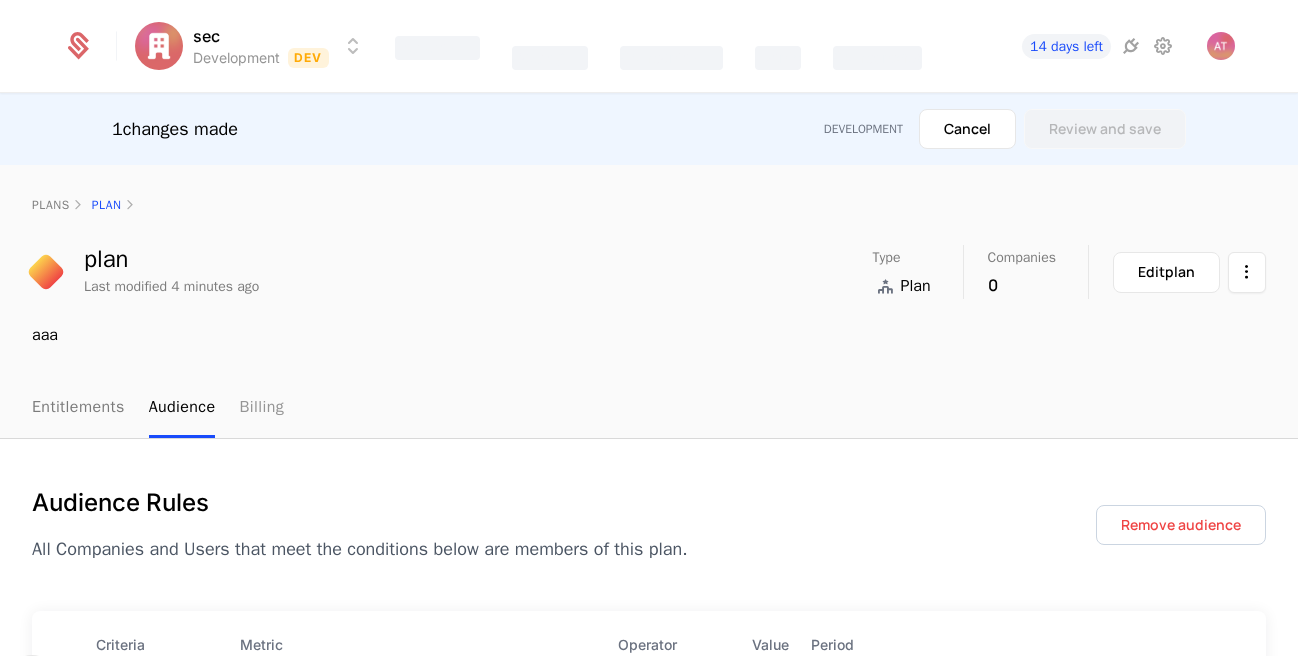 click on "Billing" at bounding box center (261, 408) 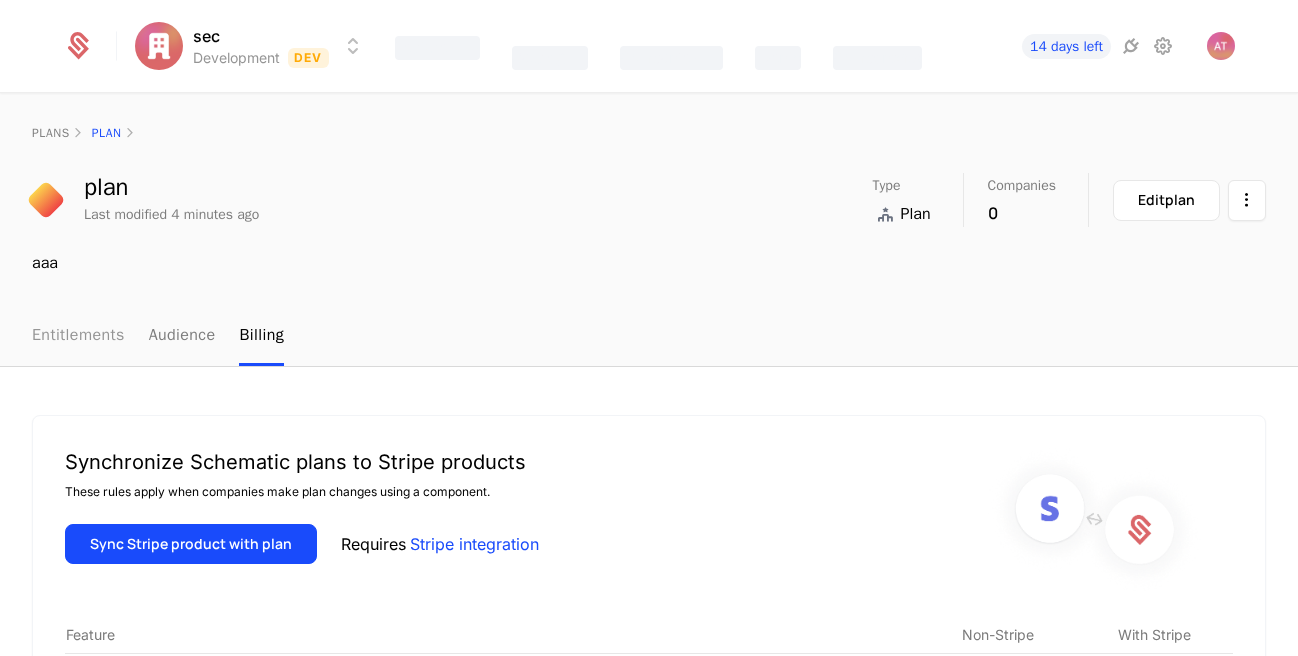 click on "Entitlements" at bounding box center (78, 336) 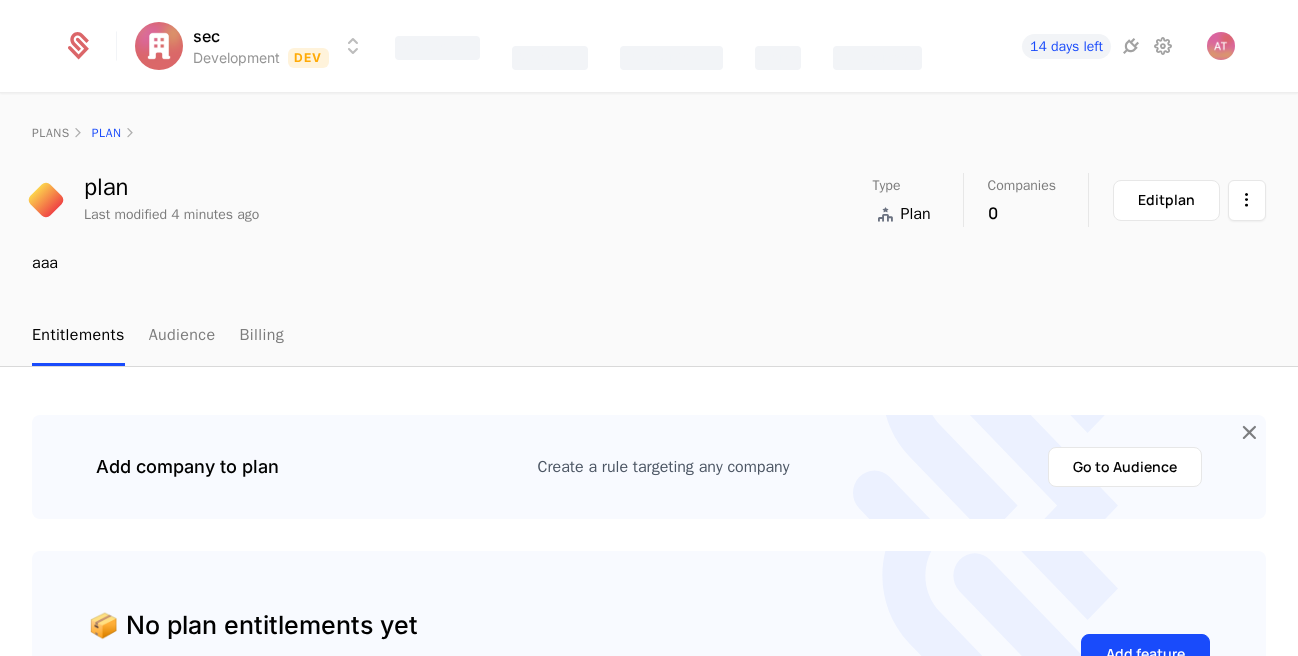 click on "aaa" at bounding box center (649, 263) 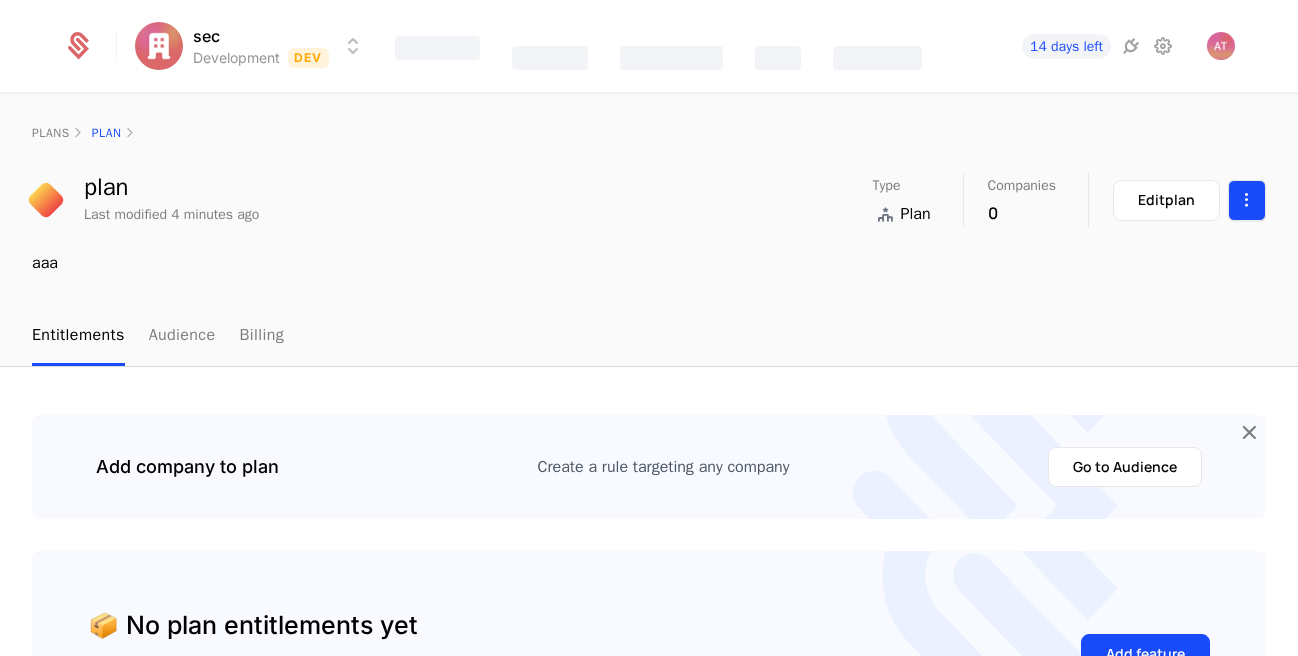 click on "sec Development Dev Features Catalog Companies Events Components 14 days left 1  changes made Development Cancel Review and save plans plan plan Last modified 4 minutes ago Type Plan Companies 0 Edit  plan aaa Entitlements Audience Billing Audience Rules All Companies and Users that meet the conditions below are members of this plan. Remove audience IF Criteria 4 results available. Use Up and Down to choose options, press Enter to select the currently focused option, press Escape to exit the menu, press Tab to select the option and exit the menu. Billing Product Operator is one of Billing Product Type to select Billing Product... 0  Companies 0  Users 👥 No companies match this ruleset Add or edit rules to begin defining this plan’s audience
Best Viewed on Desktop You're currently viewing this on a  mobile device . For the best experience,   we recommend using a desktop or larger screens , as the application isn't fully optimized for smaller resolutions just yet. Got it" at bounding box center [649, 328] 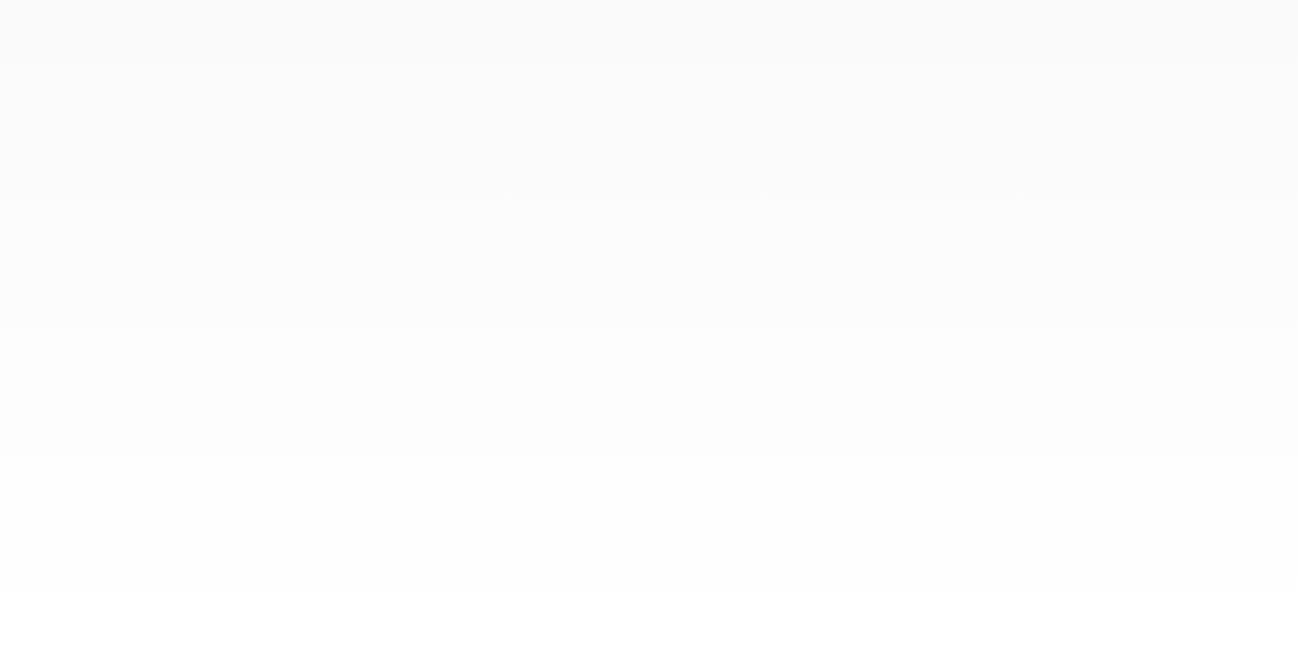 scroll, scrollTop: 0, scrollLeft: 0, axis: both 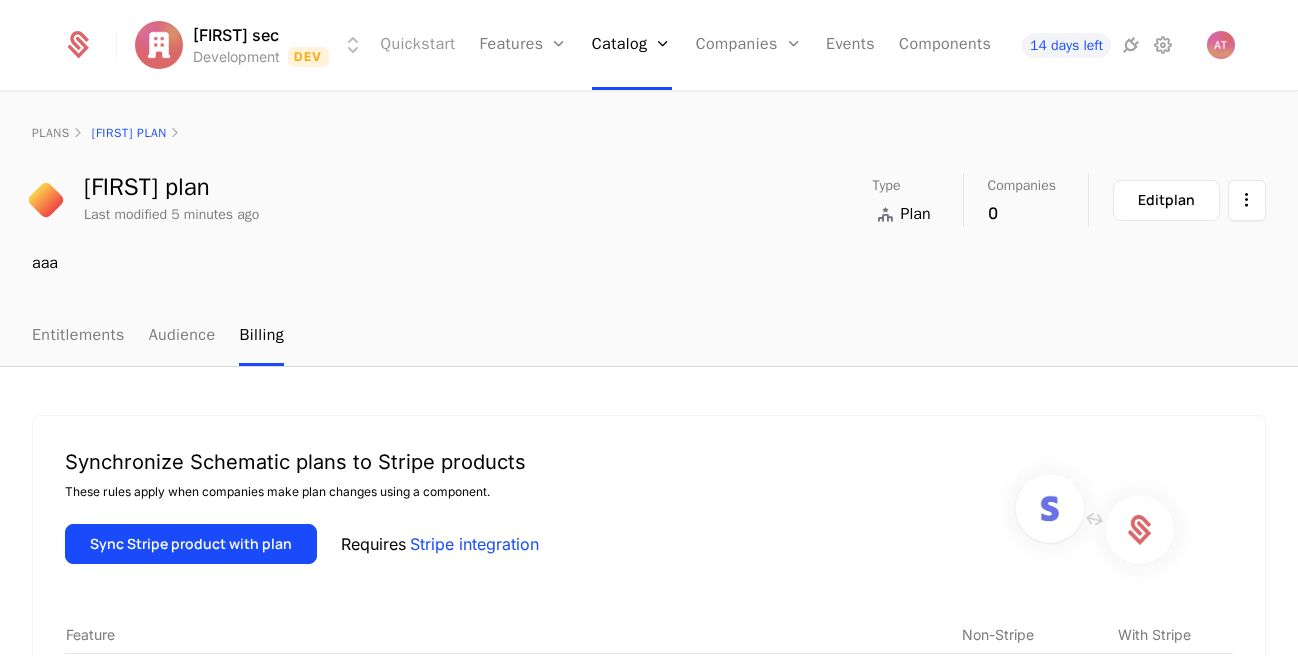 click on "Quickstart" at bounding box center (418, 45) 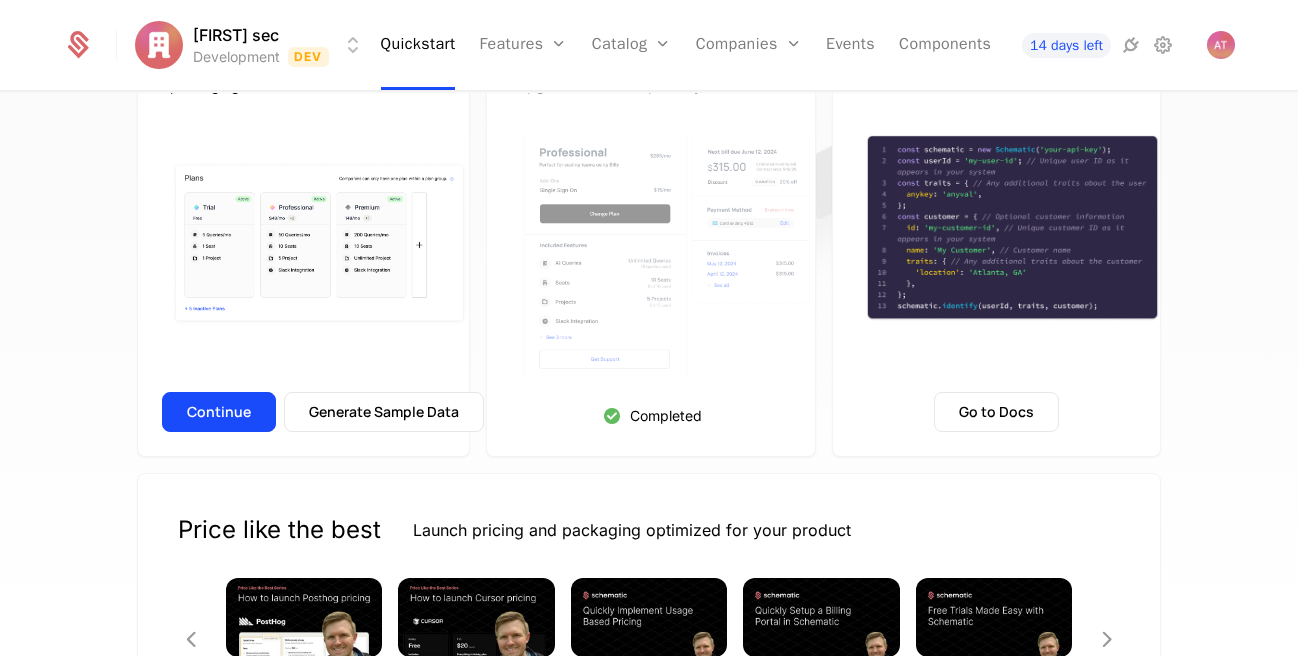 scroll, scrollTop: 342, scrollLeft: 0, axis: vertical 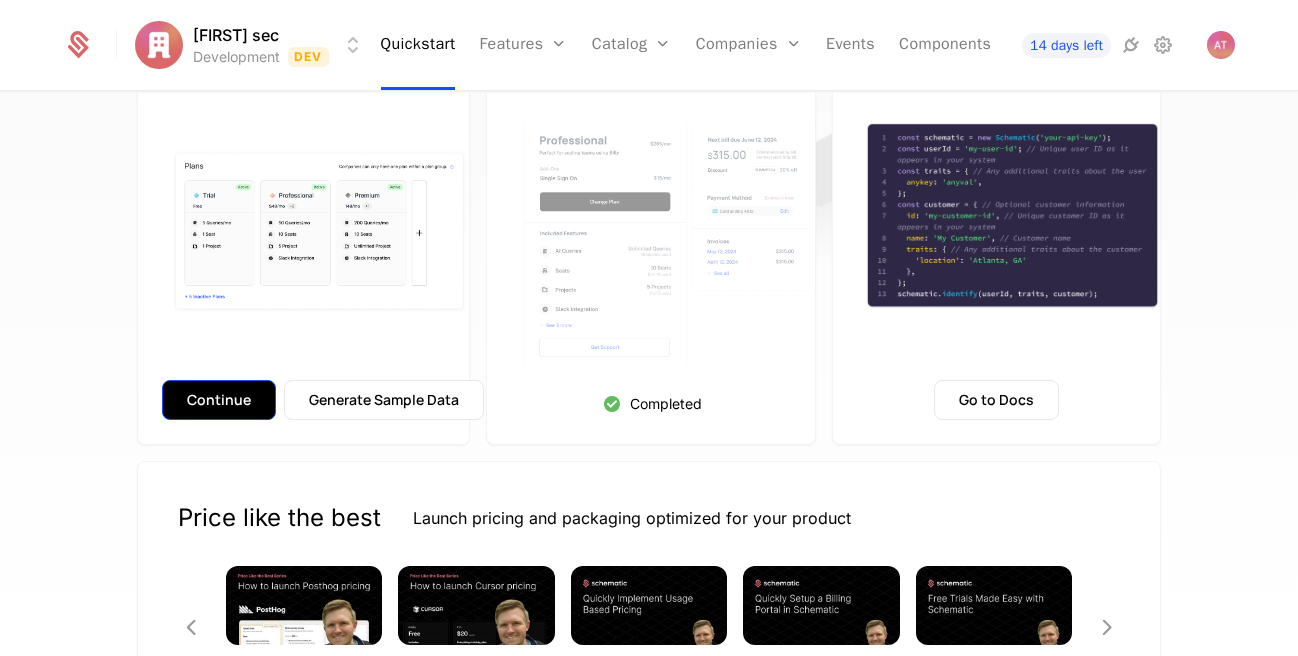 click on "Continue" at bounding box center (219, 400) 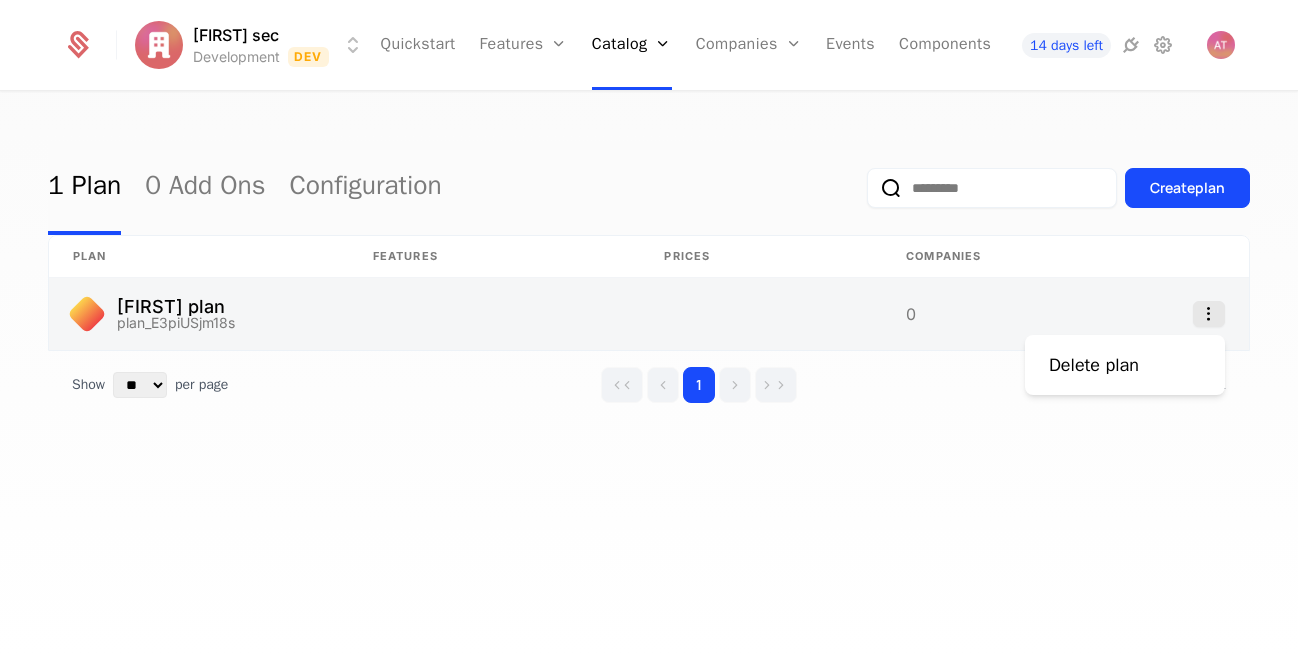 click at bounding box center [1209, 314] 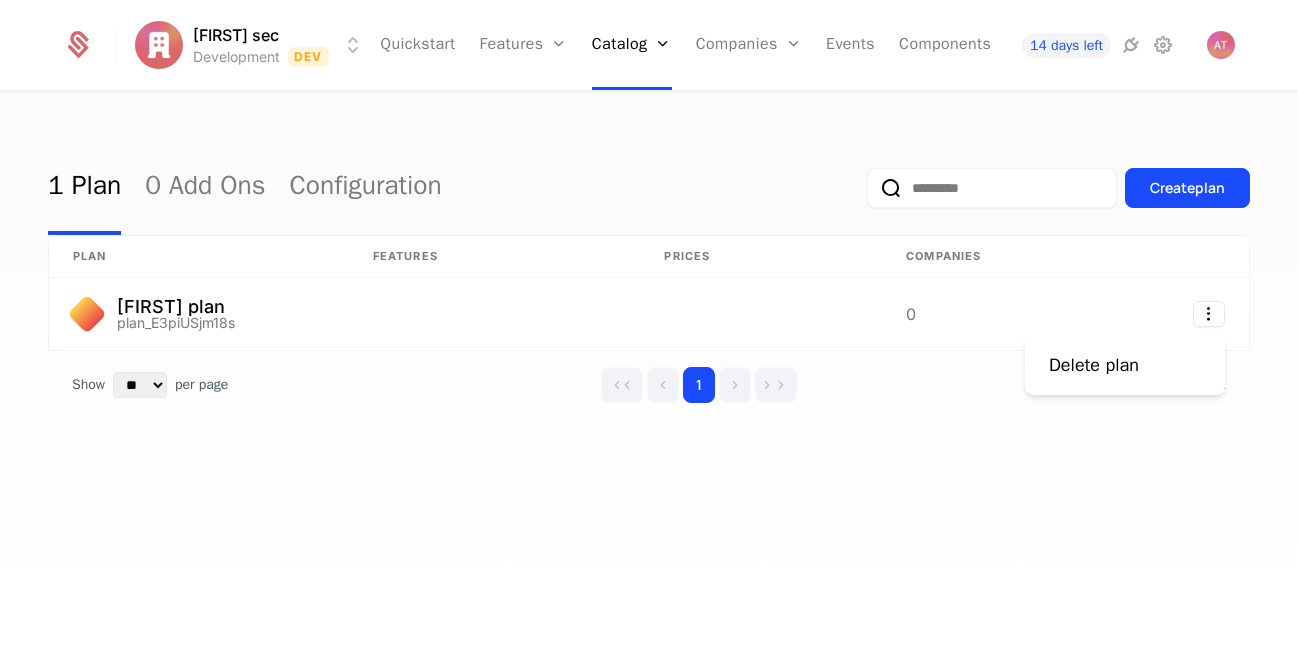 click on "Alice sec Development Dev Quickstart Features Features Flags Catalog Plans Add Ons Configuration Companies Companies Users Events Components 14 days left 1 Plan 0 Add Ons Configuration Create  plan plan Features Prices Companies Alice plan plan_E3piUSjm18s 0 Show ** ** ** *** *** per page per page 1 1  to  1   of   1  of   1
Best Viewed on Desktop You're currently viewing this on a  mobile device . For the best experience,   we recommend using a desktop or larger screens , as the application isn't fully optimized for smaller resolutions just yet. Got it  Delete plan" at bounding box center [649, 328] 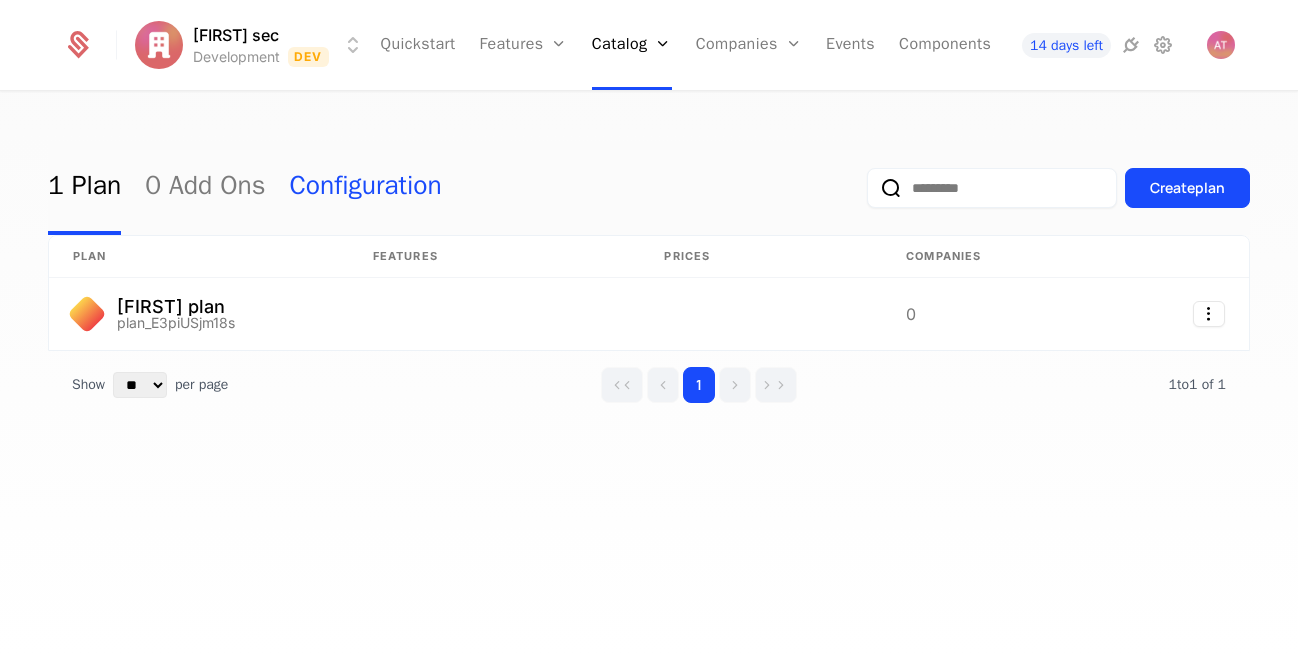click on "Configuration" at bounding box center (365, 188) 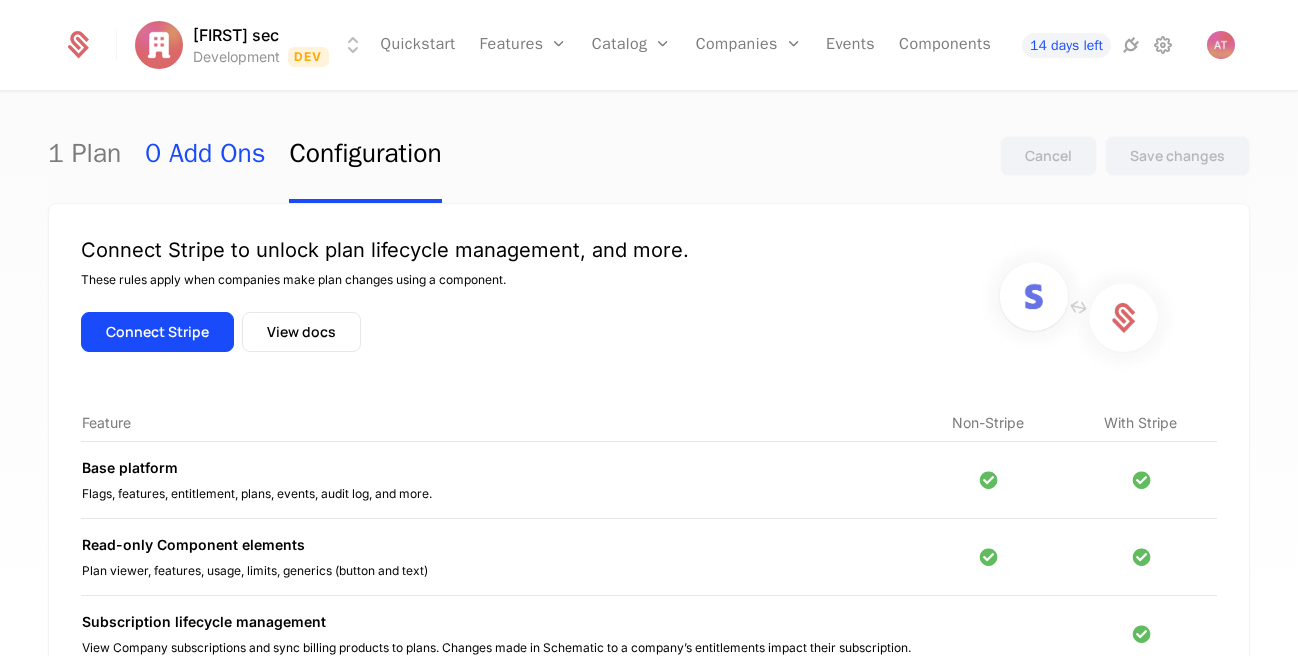 click on "0 Add Ons" at bounding box center [205, 156] 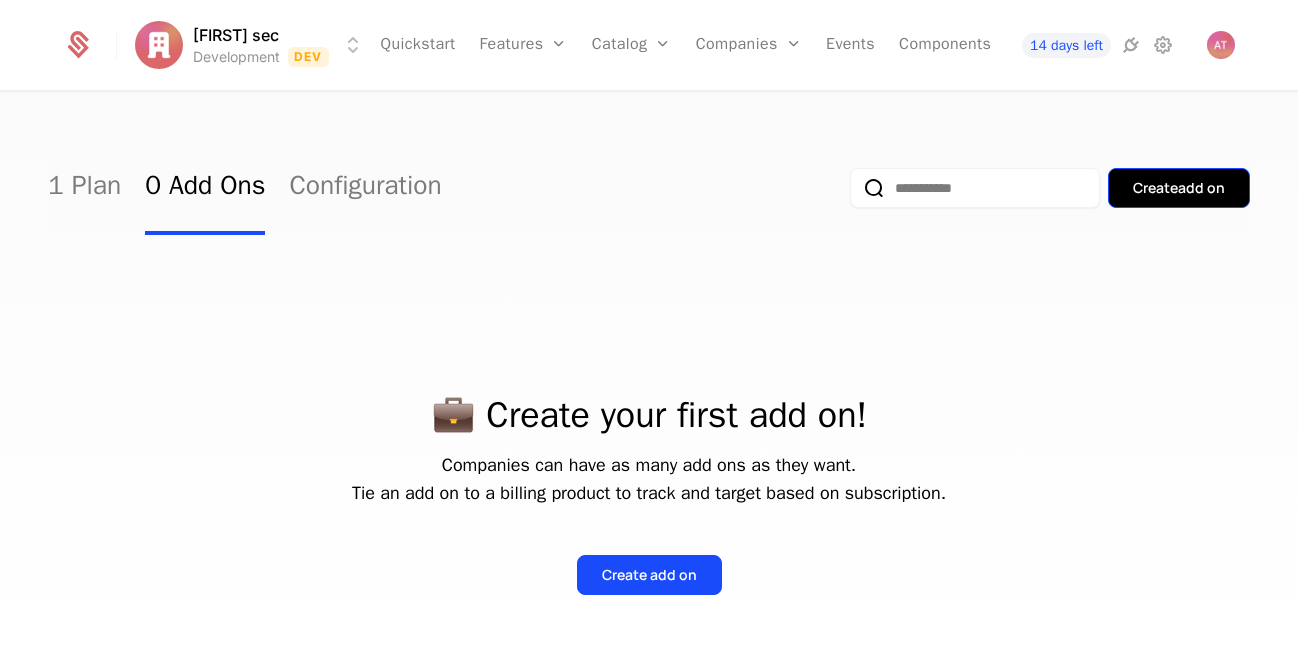 click on "Create  add on" at bounding box center [1179, 188] 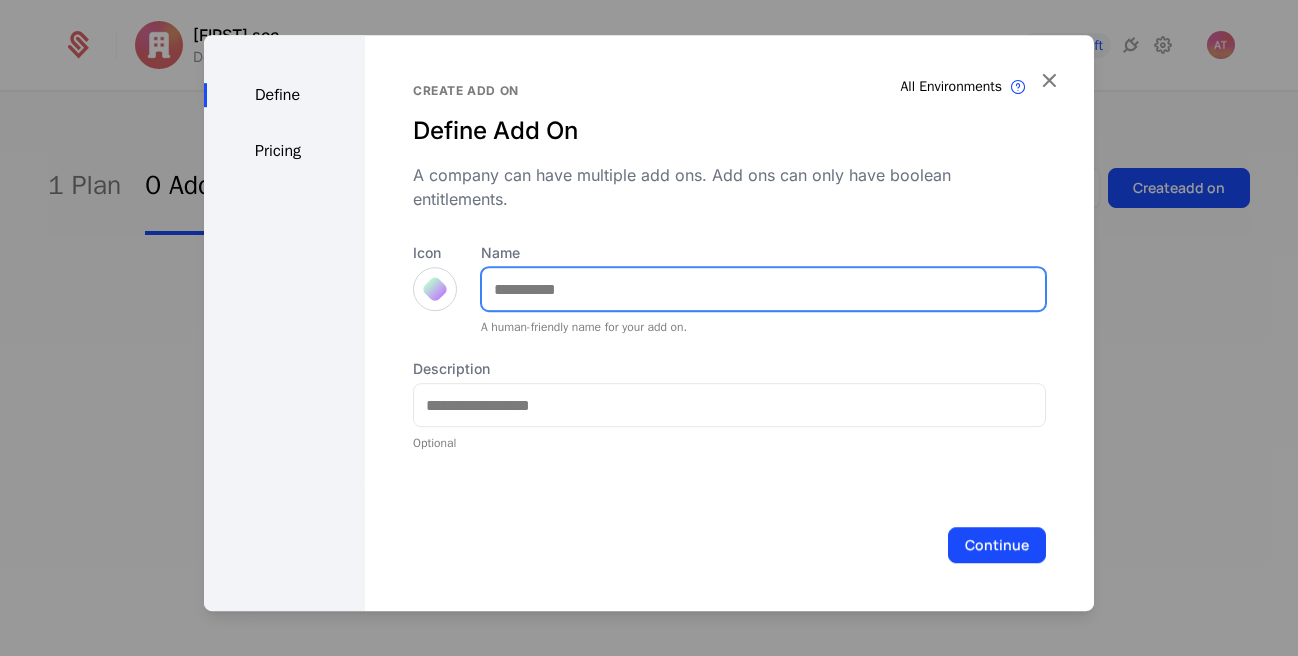 click on "Name" at bounding box center (763, 289) 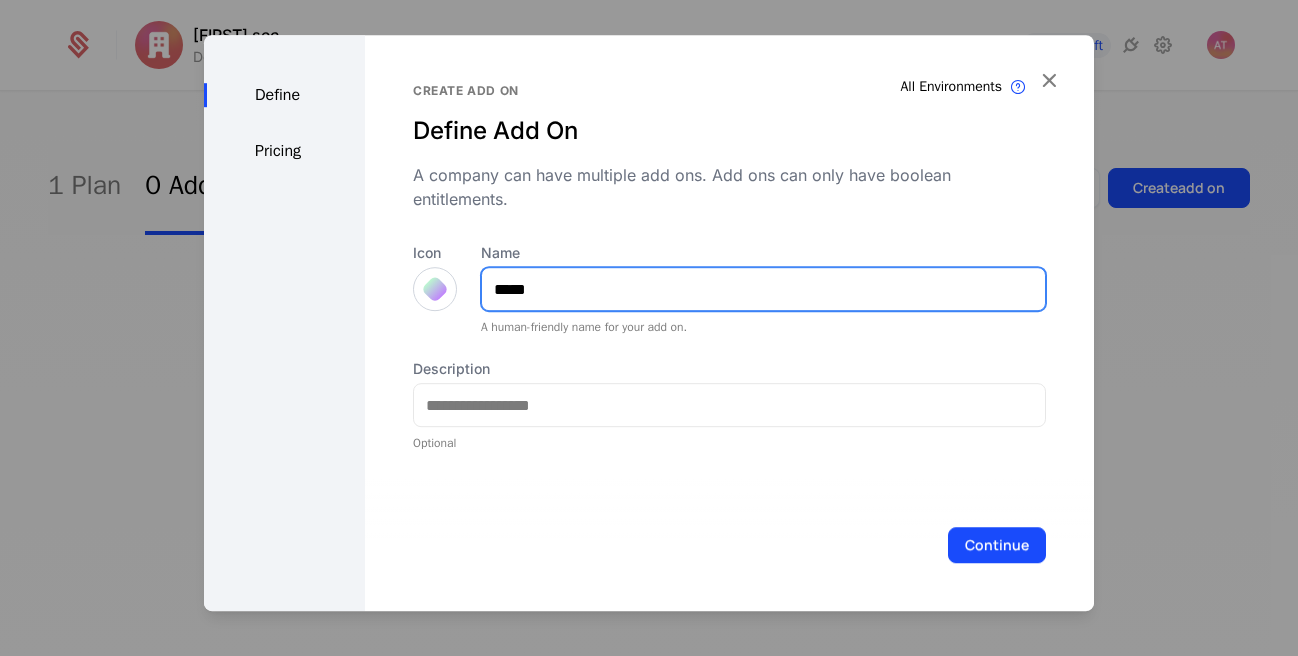 type on "*****" 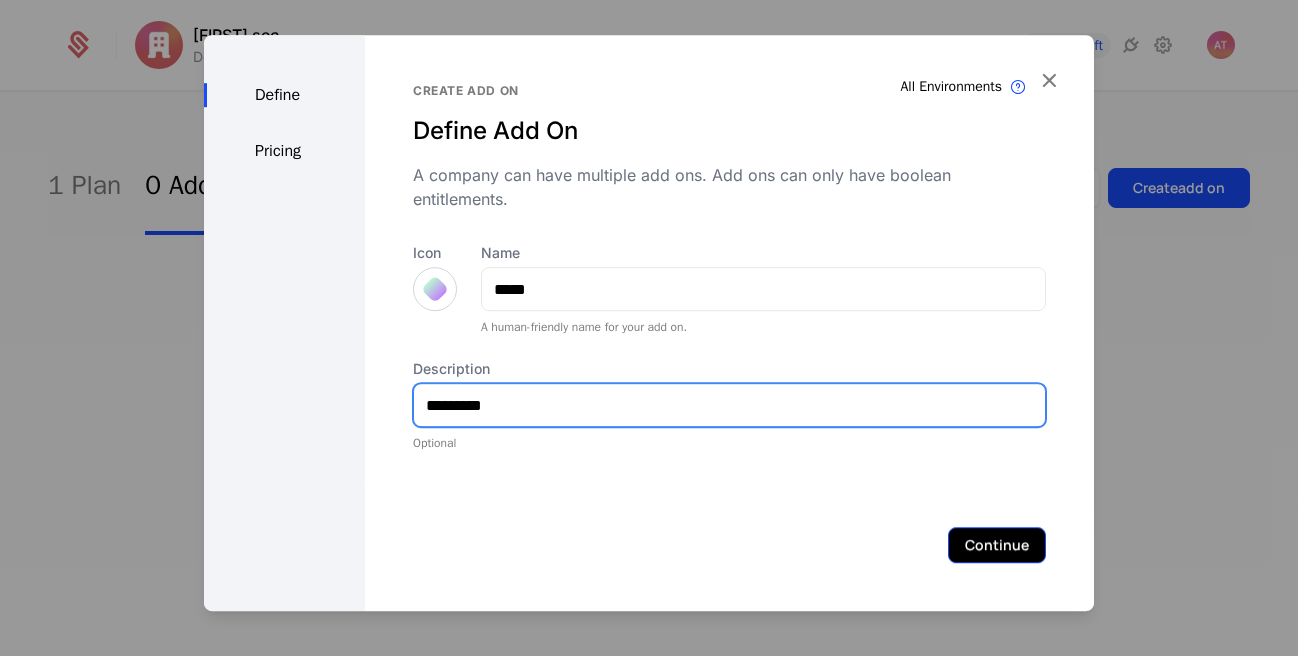 type on "*********" 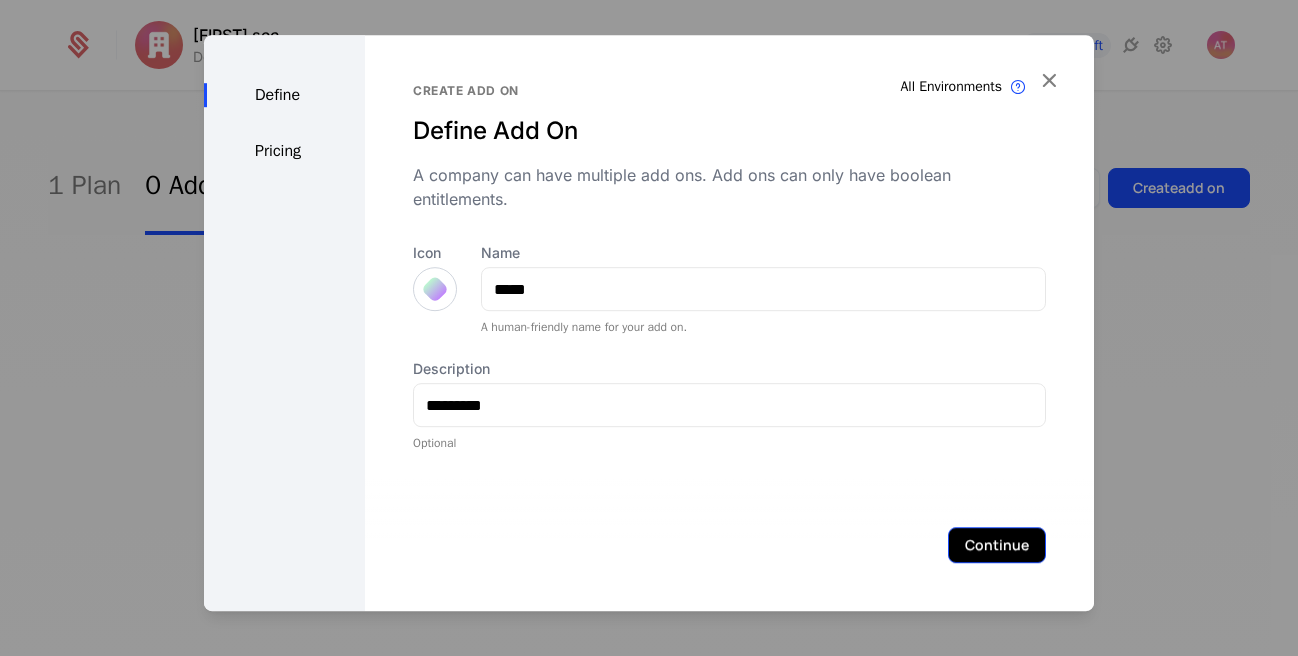 click on "Continue" at bounding box center (997, 545) 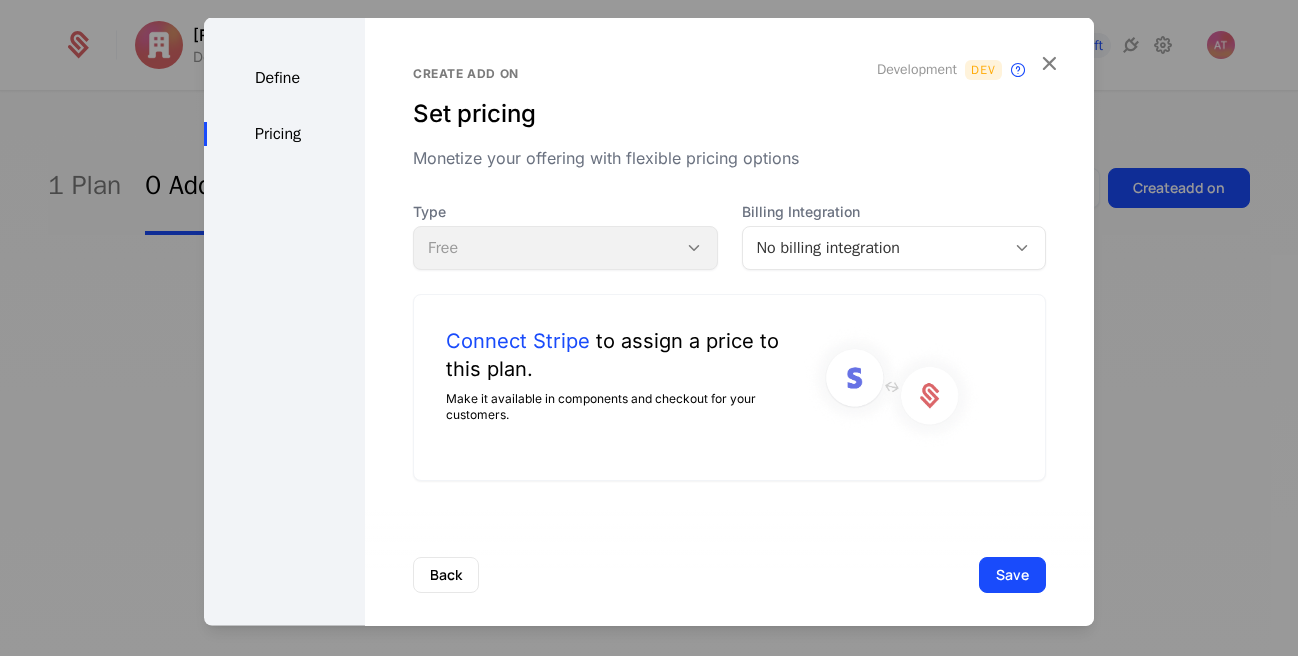 type 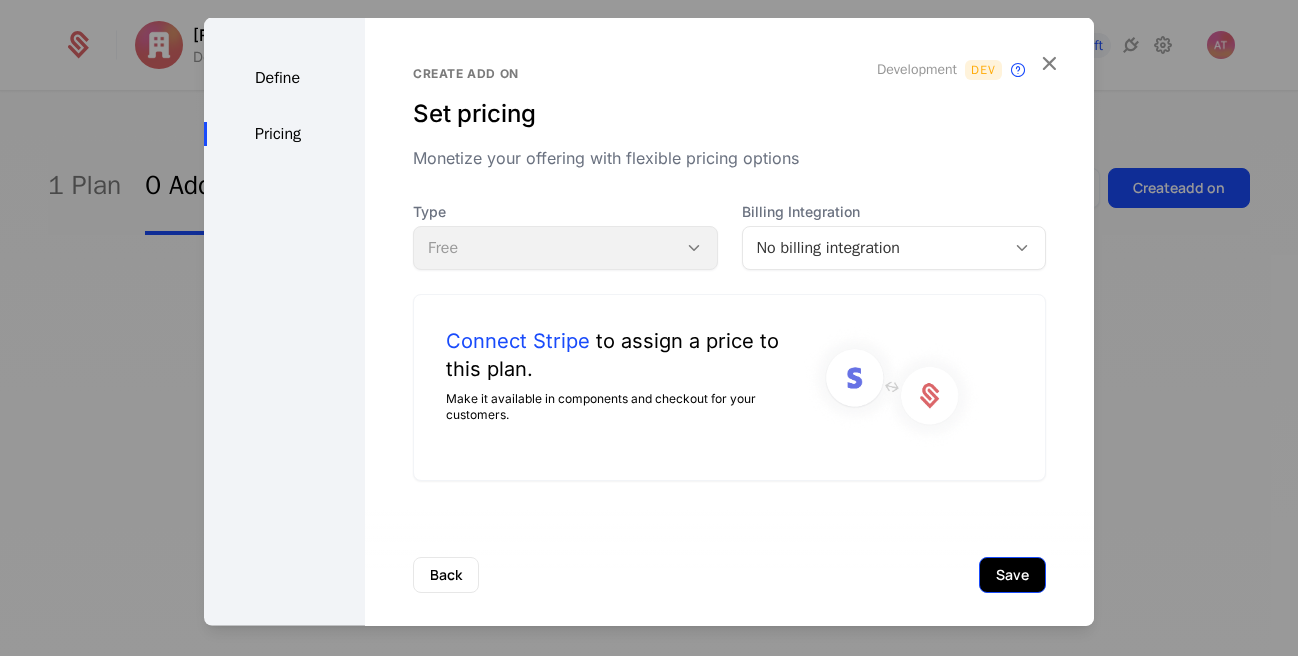 click on "Save" at bounding box center (1012, 574) 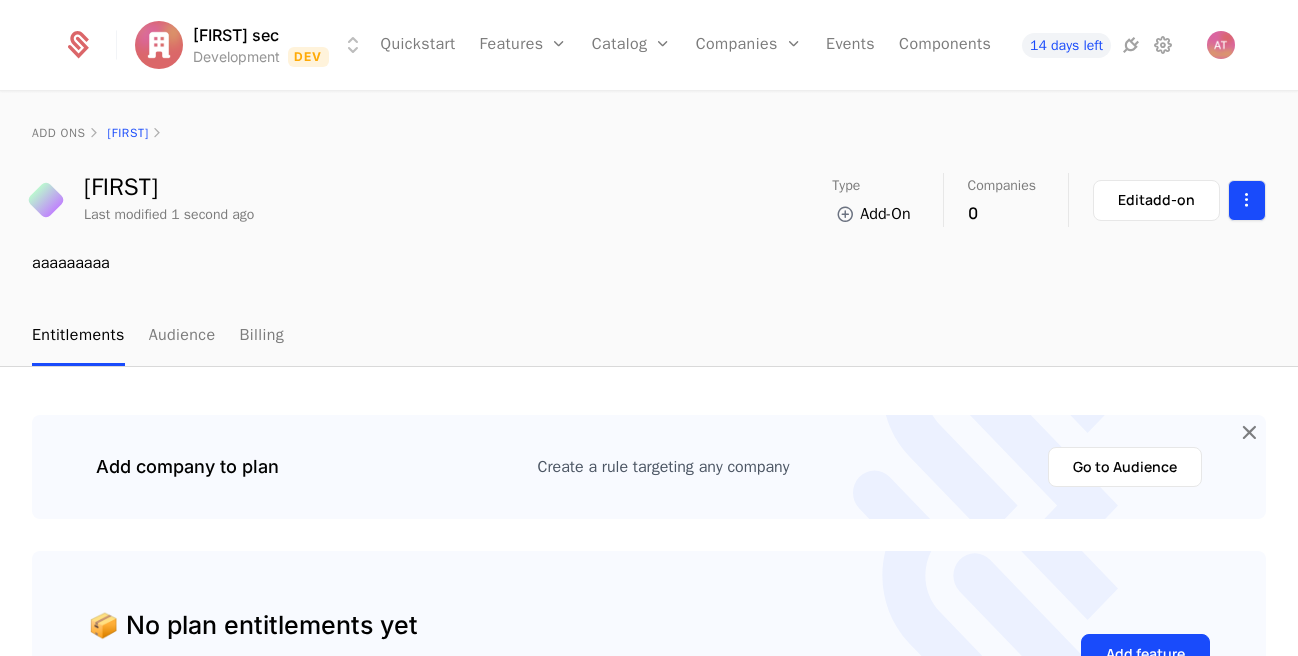 click on "Alice sec Development Dev Quickstart Features Features Flags Catalog Plans Add Ons Configuration Companies Companies Users Events Components 14 days left add ons alice alice Last modified 1 second ago Type Add-On Companies 0 Edit  add-on aaaaaaaaa Entitlements Audience Billing Add company to plan Create a rule targeting any company Go to Audience 📦 No plan entitlements yet Add a feature to this plan to create an entitlement. All companies and users in this plan's audience will get access to those features. Add feature
Best Viewed on Desktop You're currently viewing this on a  mobile device . For the best experience,   we recommend using a desktop or larger screens , as the application isn't fully optimized for smaller resolutions just yet. Got it" at bounding box center (649, 328) 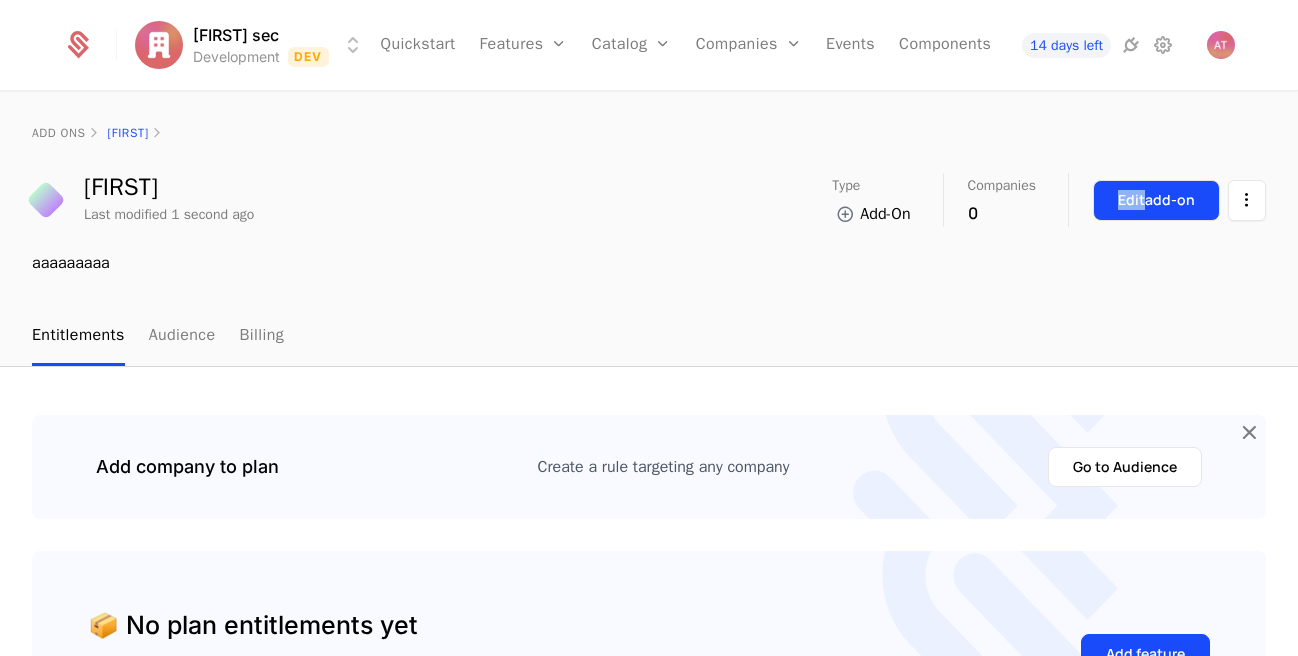 click on "Alice sec Development Dev Quickstart Features Features Flags Catalog Plans Add Ons Configuration Companies Companies Users Events Components 14 days left add ons alice alice Last modified 1 second ago Type Add-On Companies 0 Edit  add-on aaaaaaaaa Entitlements Audience Billing Add company to plan Create a rule targeting any company Go to Audience 📦 No plan entitlements yet Add a feature to this plan to create an entitlement. All companies and users in this plan's audience will get access to those features. Add feature
Best Viewed on Desktop You're currently viewing this on a  mobile device . For the best experience,   we recommend using a desktop or larger screens , as the application isn't fully optimized for smaller resolutions just yet. Got it" at bounding box center (649, 328) 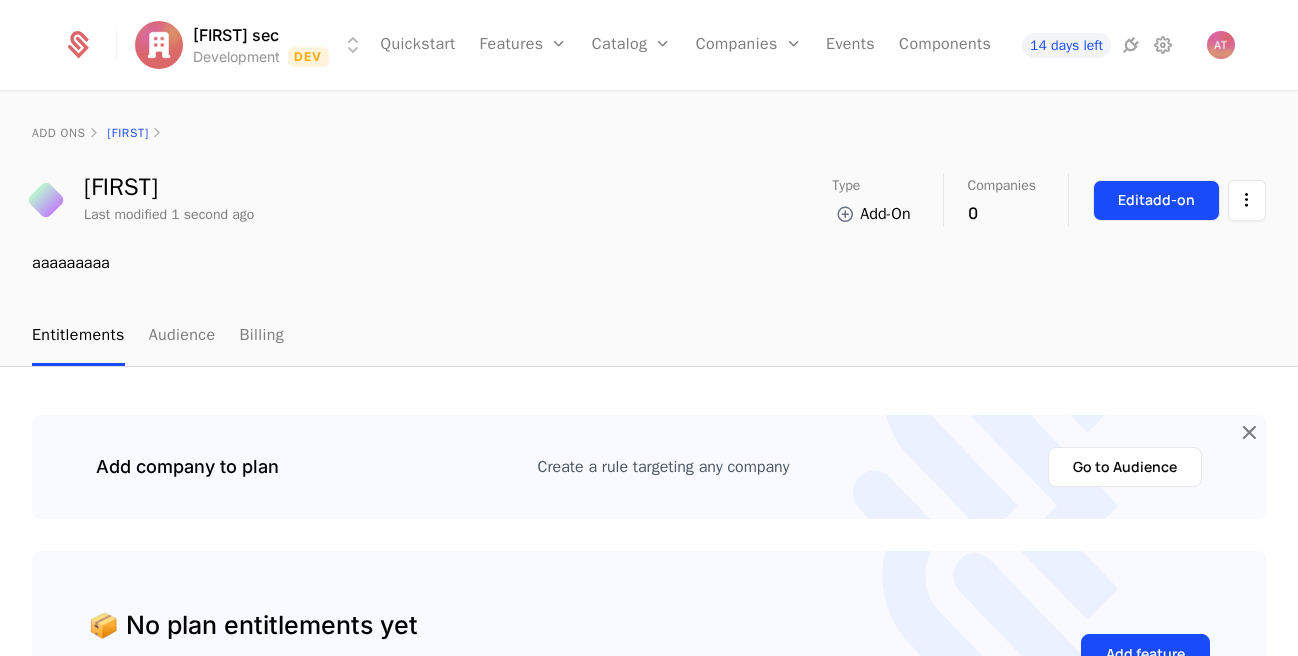 click on "Edit  add-on" at bounding box center [1156, 200] 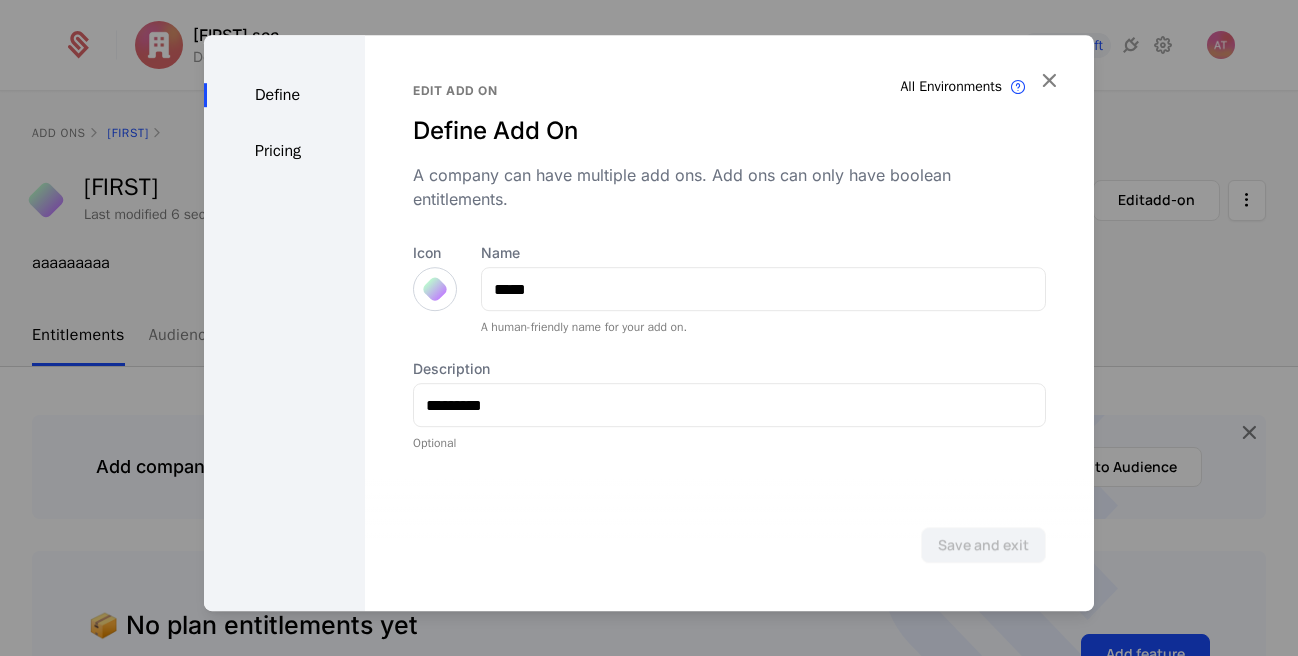 type 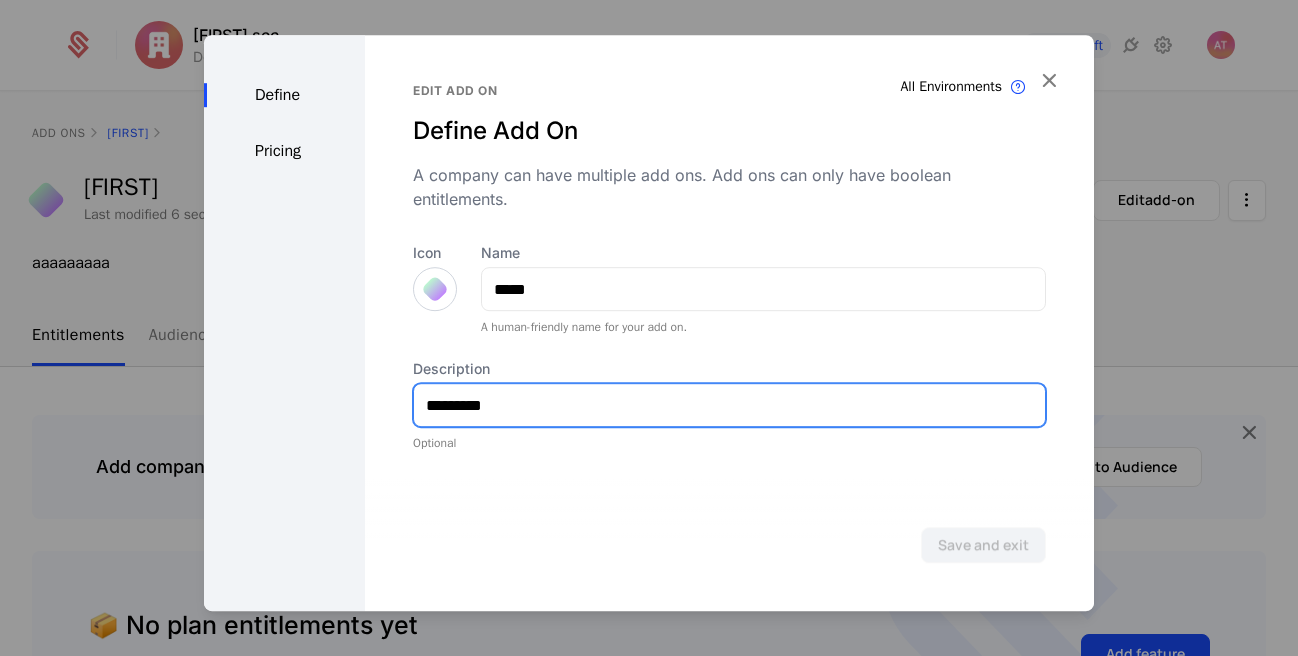 click on "*********" at bounding box center (729, 405) 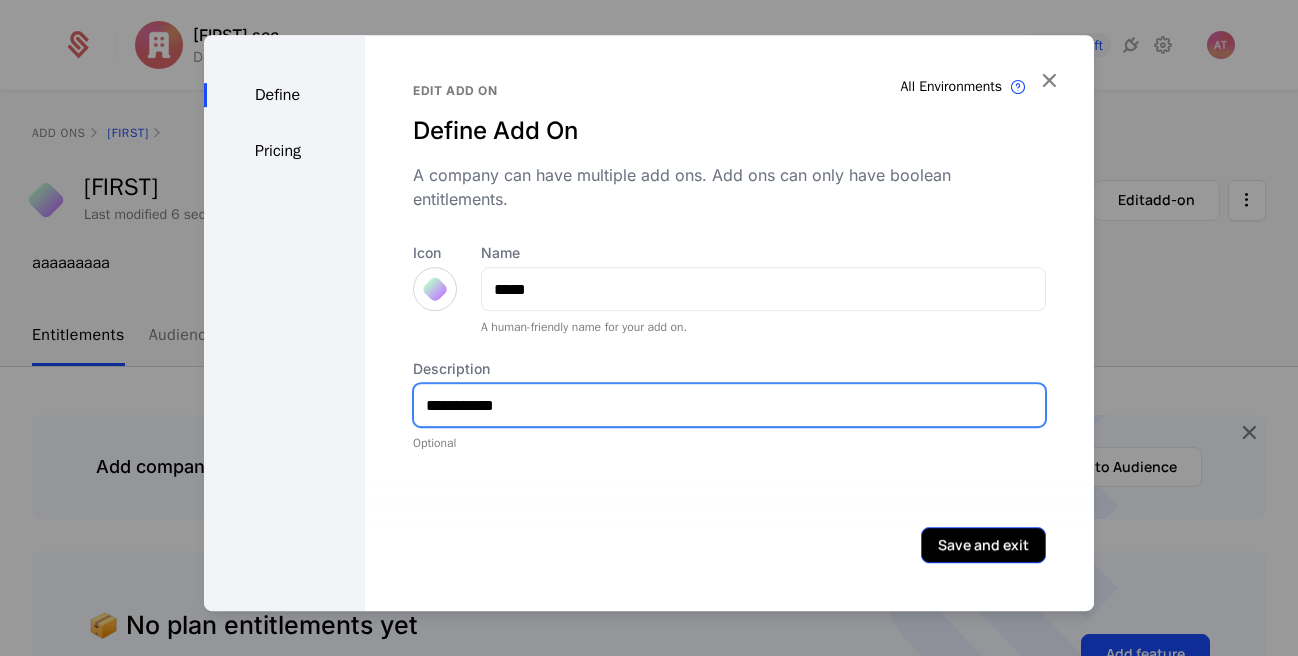 type on "**********" 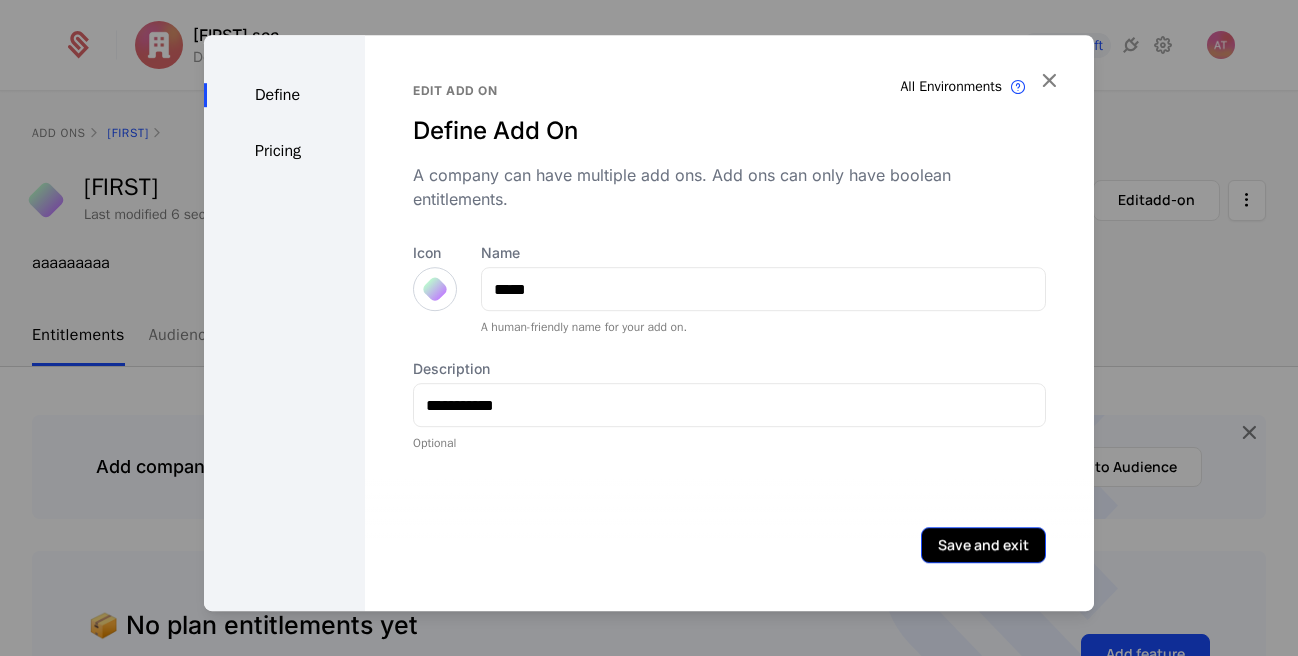 click on "Save and exit" at bounding box center [983, 545] 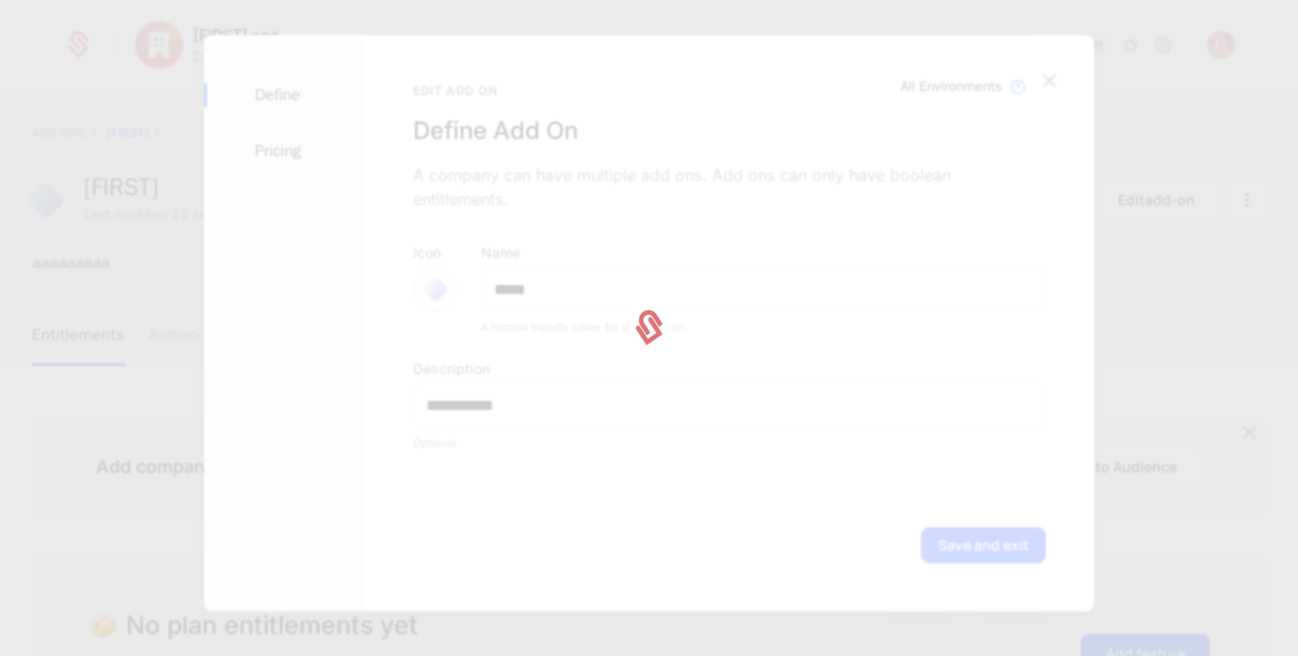 type 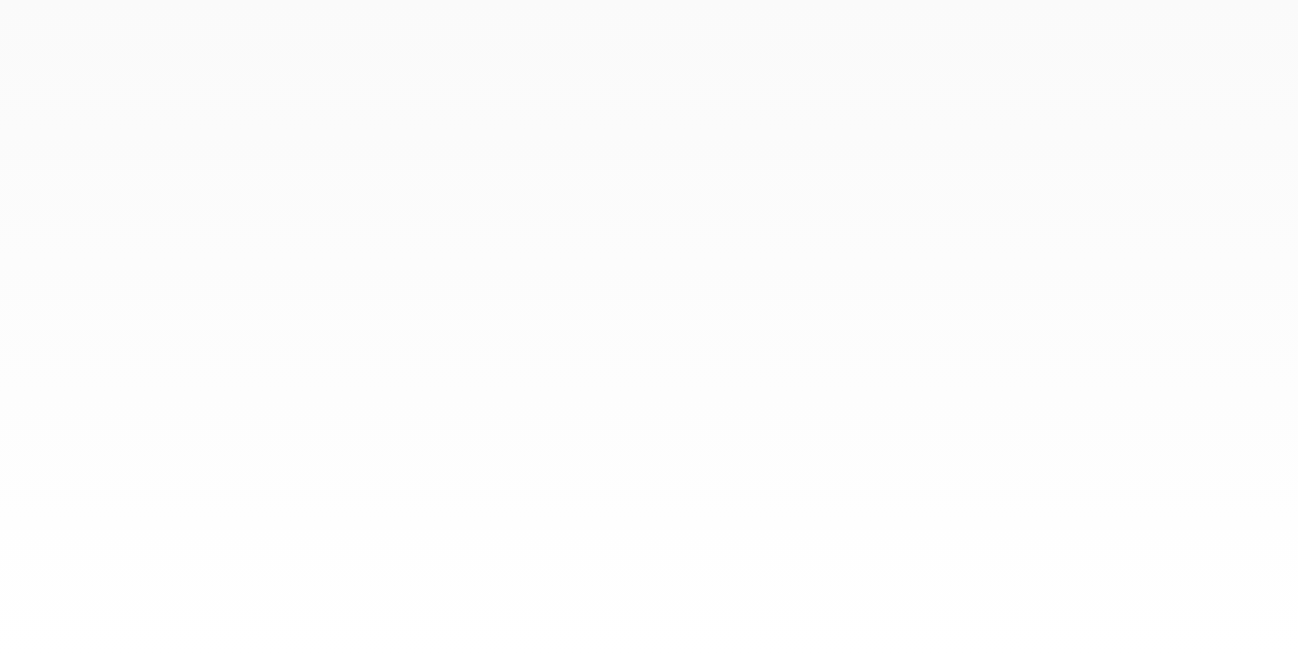 scroll, scrollTop: 0, scrollLeft: 0, axis: both 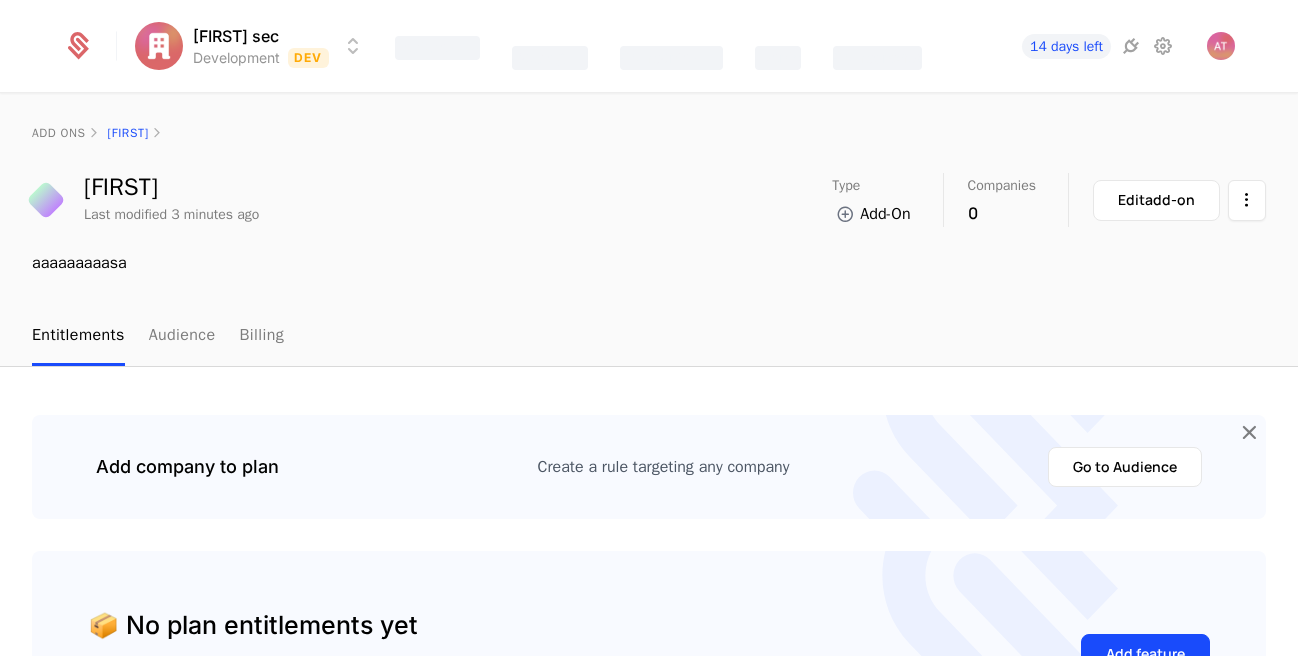 click on "Catalog" at bounding box center (550, 46) 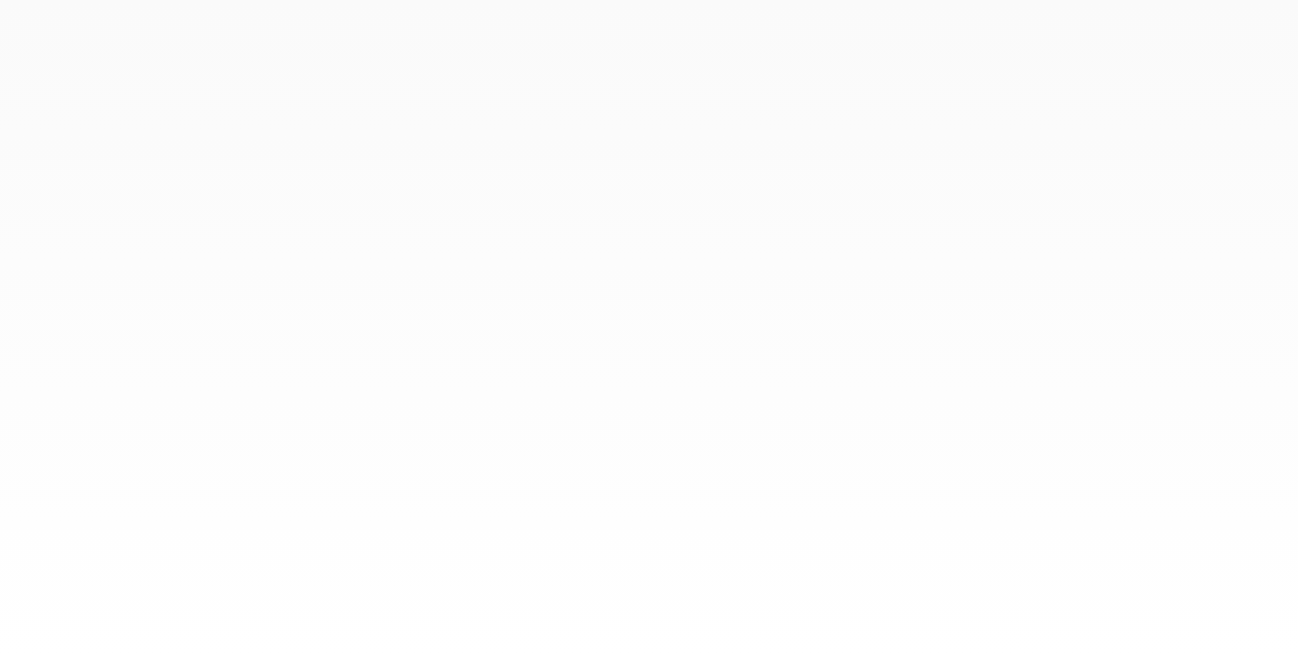 scroll, scrollTop: 0, scrollLeft: 0, axis: both 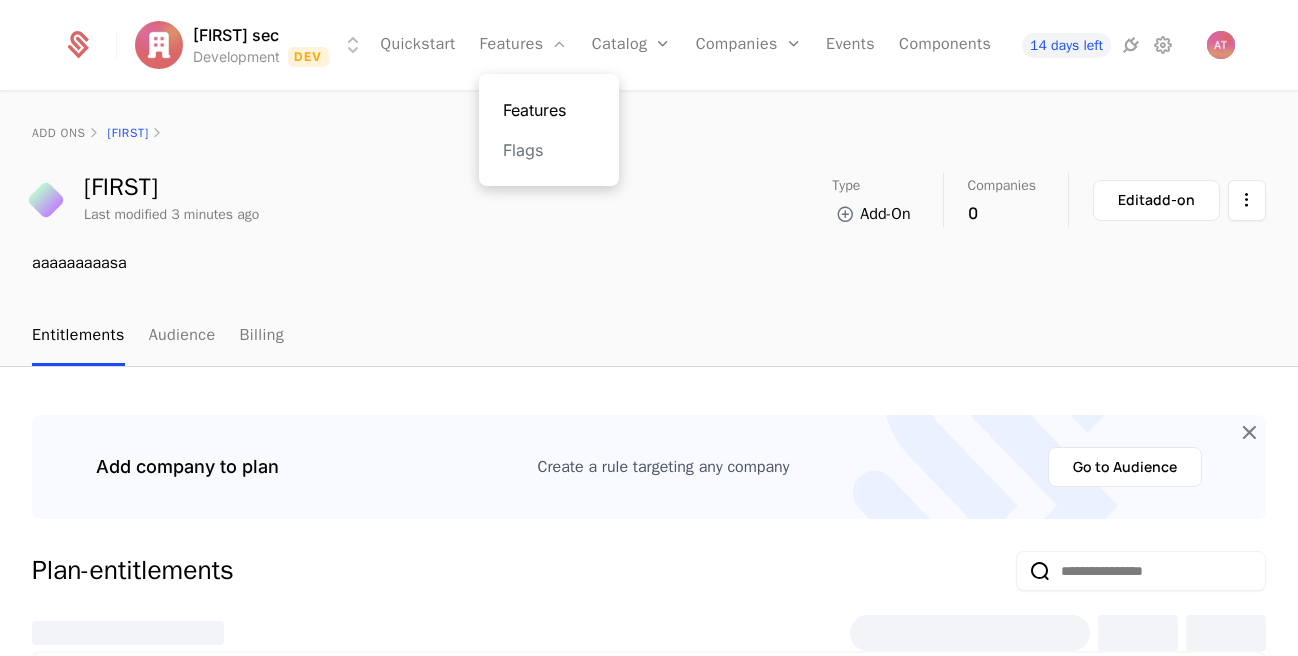 click on "Features" at bounding box center [549, 110] 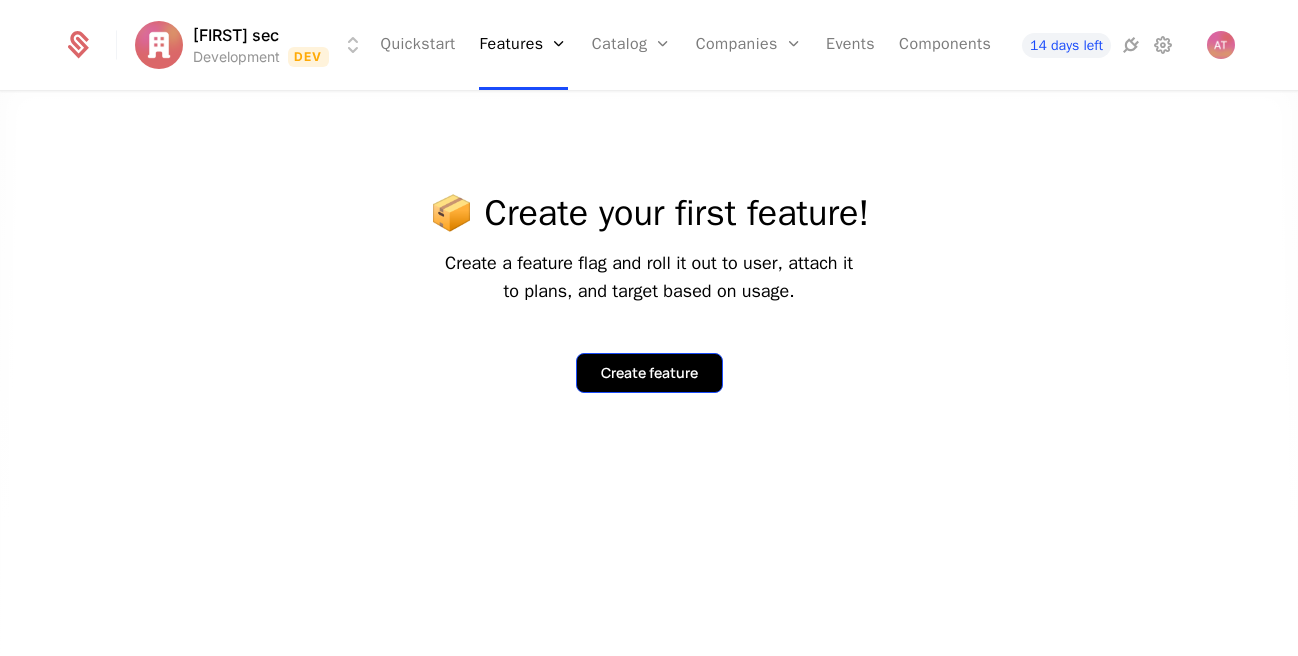 click on "Create feature" at bounding box center (649, 373) 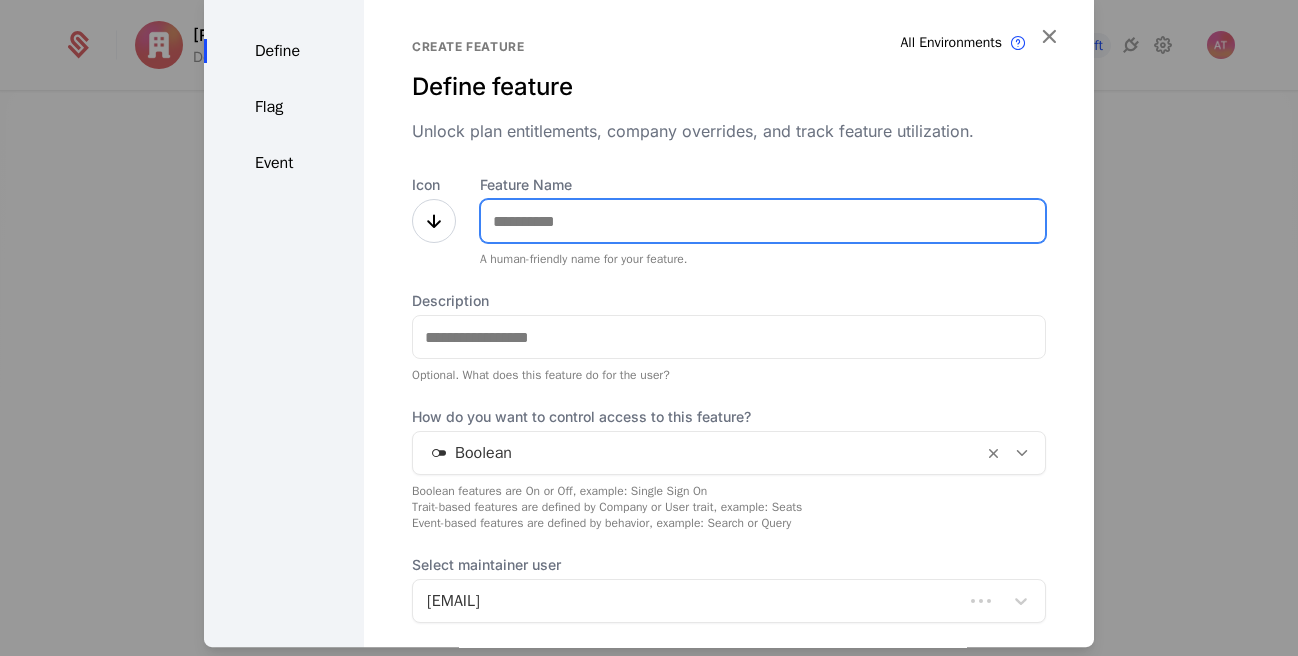 click on "Feature Name" at bounding box center (763, 221) 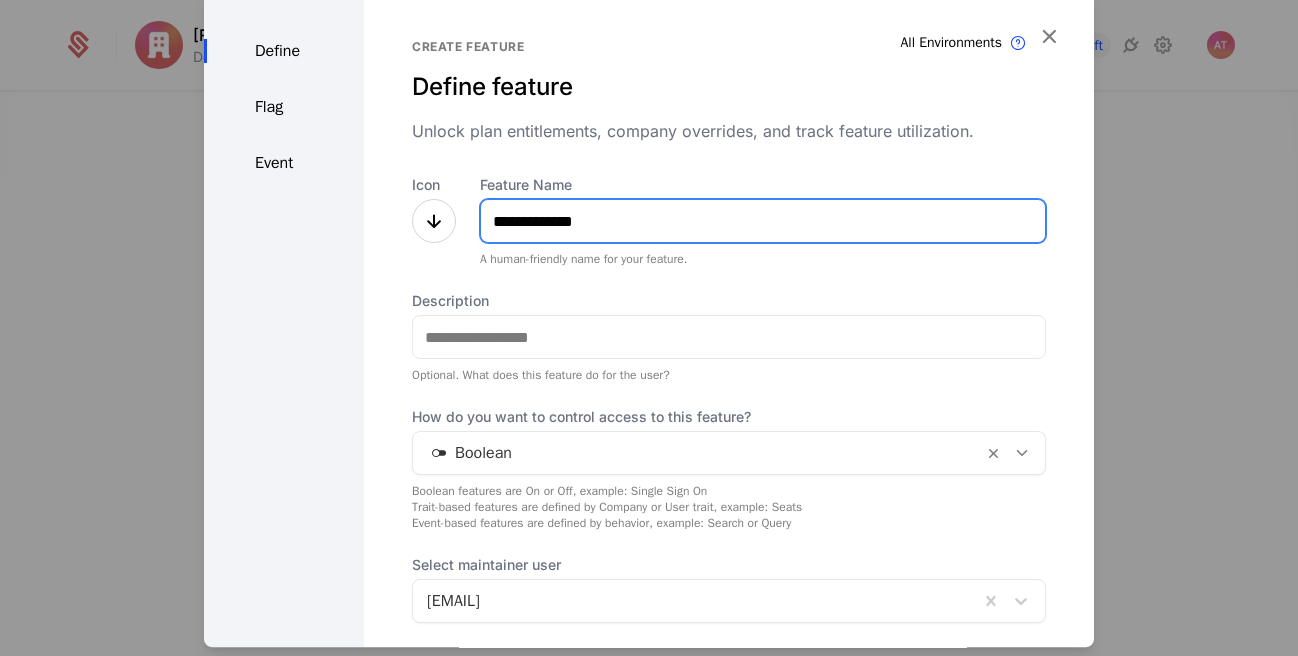 type on "**********" 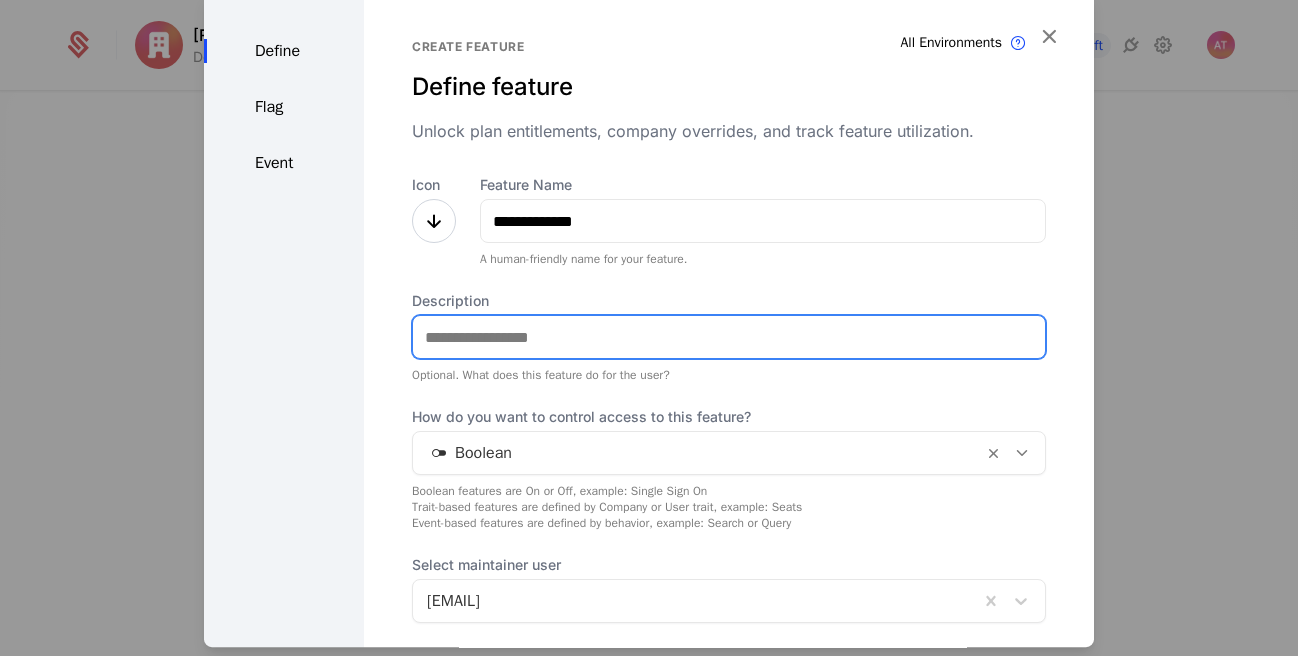 click on "Description" at bounding box center [729, 337] 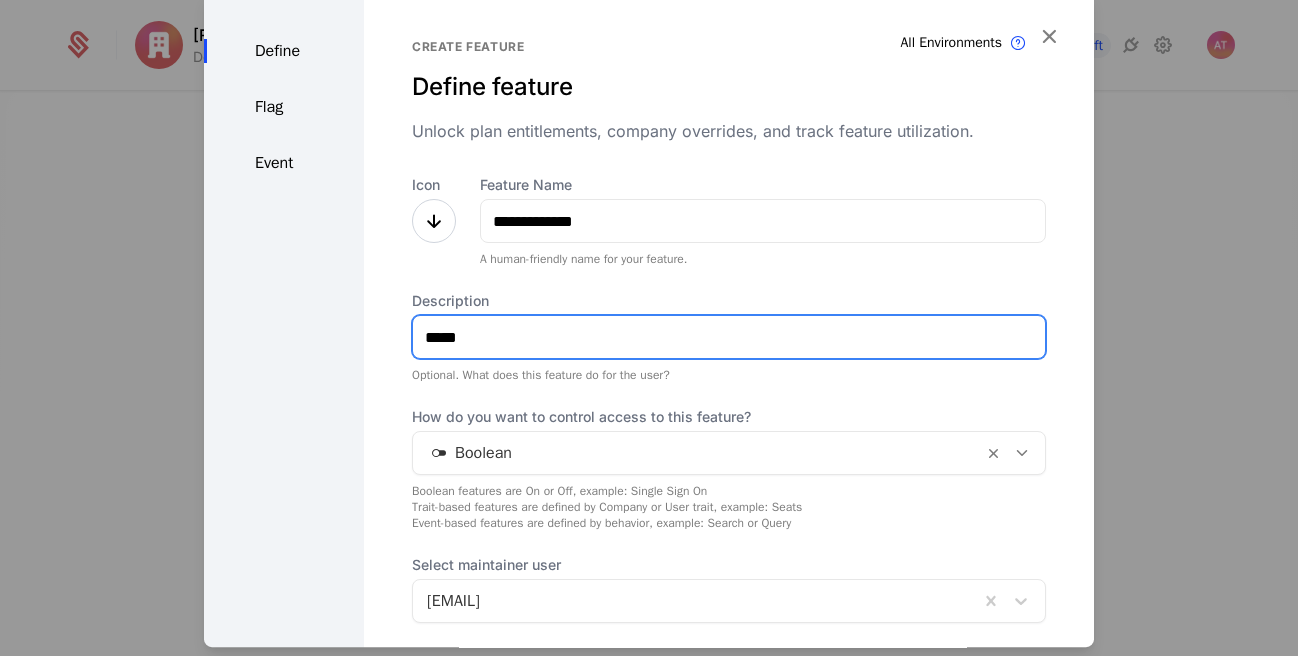 type on "*****" 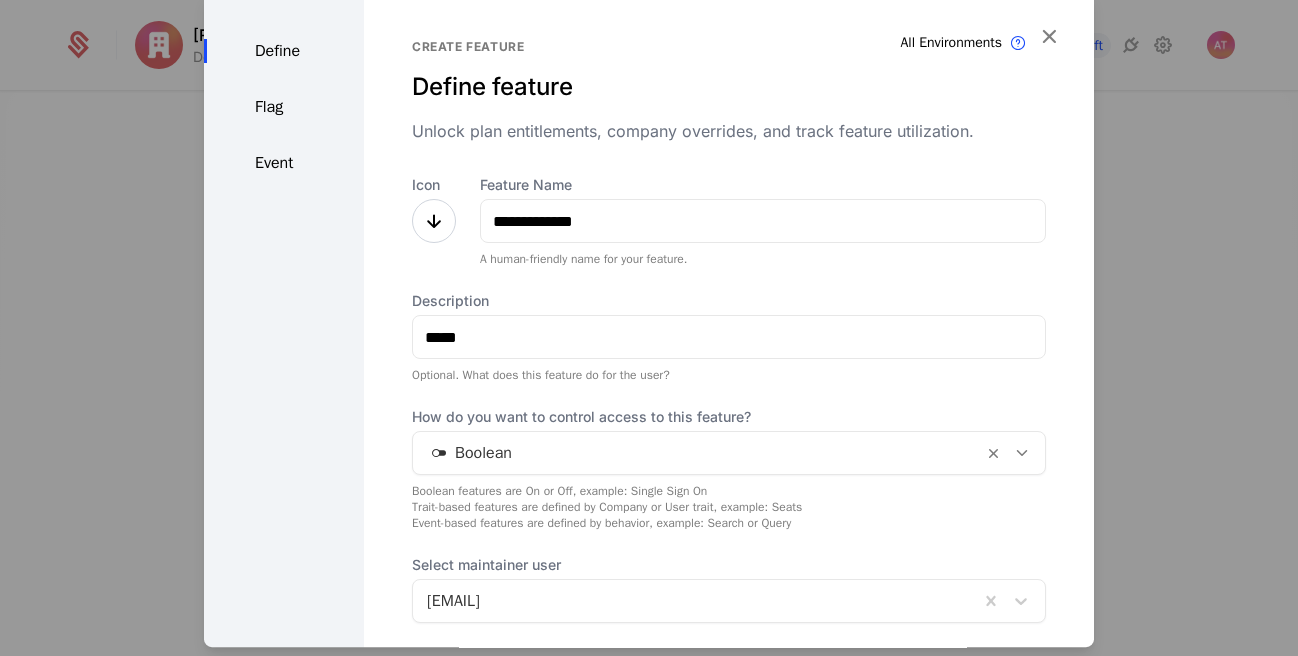 click on "How do you want to control access to this feature?" at bounding box center [729, 417] 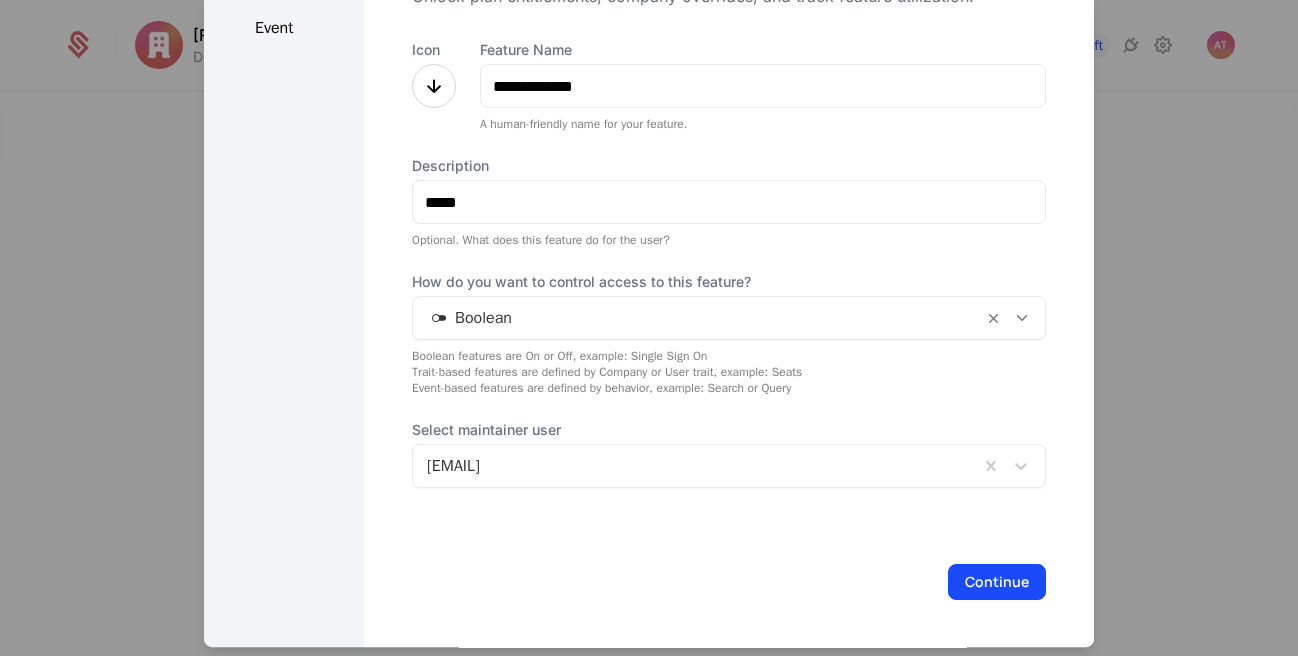 scroll, scrollTop: 136, scrollLeft: 0, axis: vertical 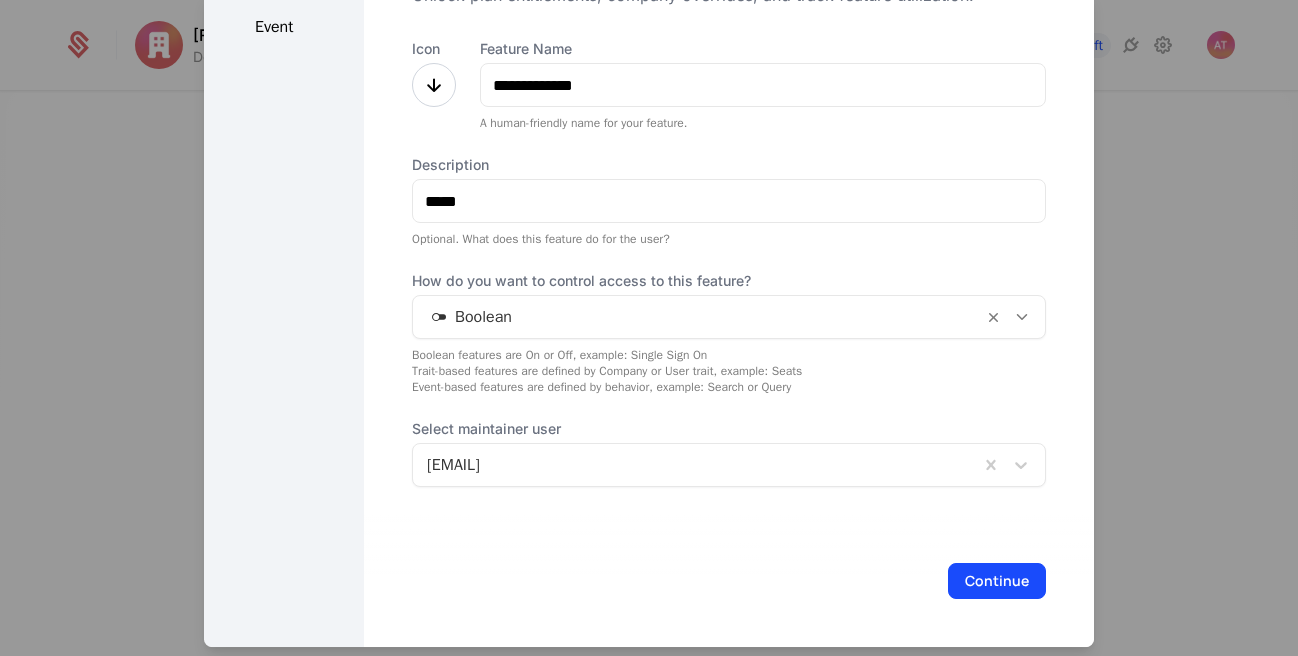 click at bounding box center [696, 465] 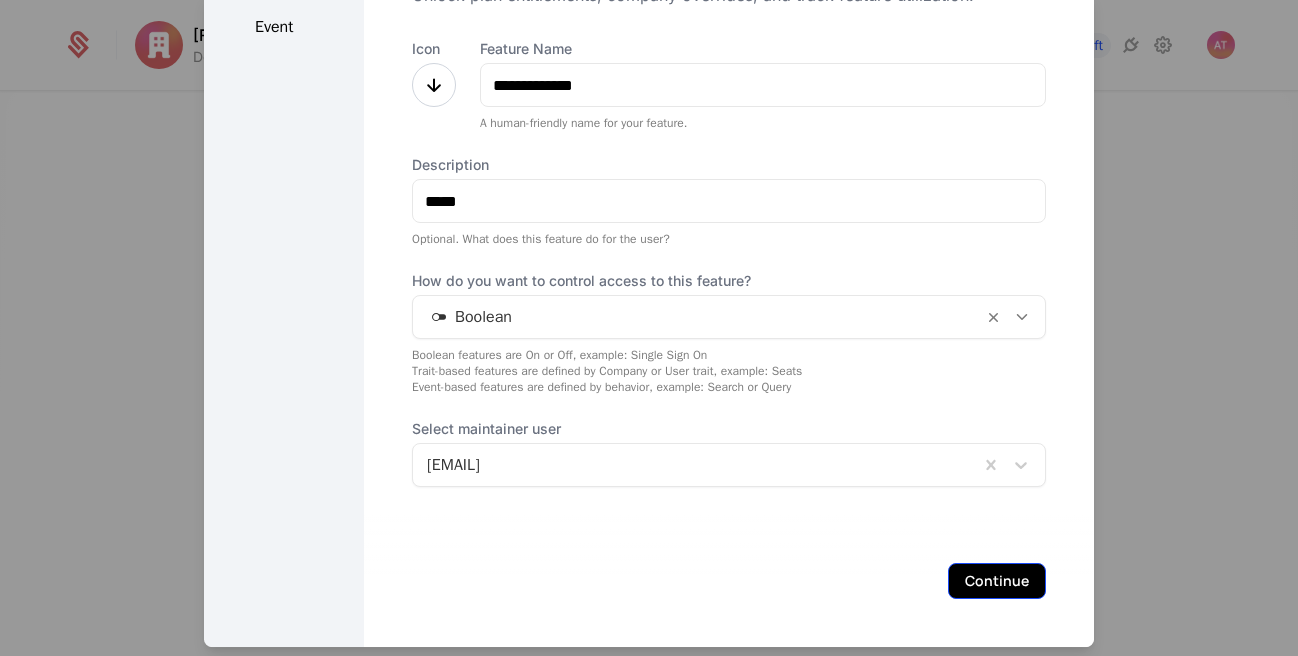 click on "Continue" at bounding box center [997, 581] 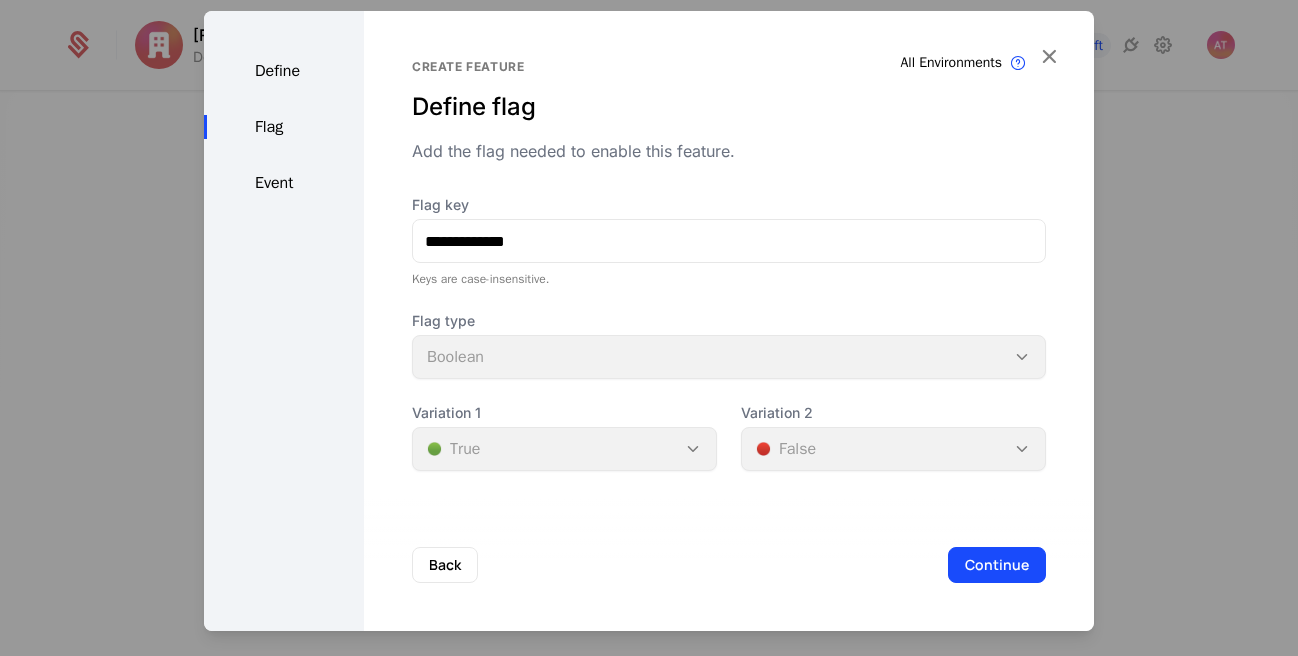 scroll, scrollTop: 0, scrollLeft: 0, axis: both 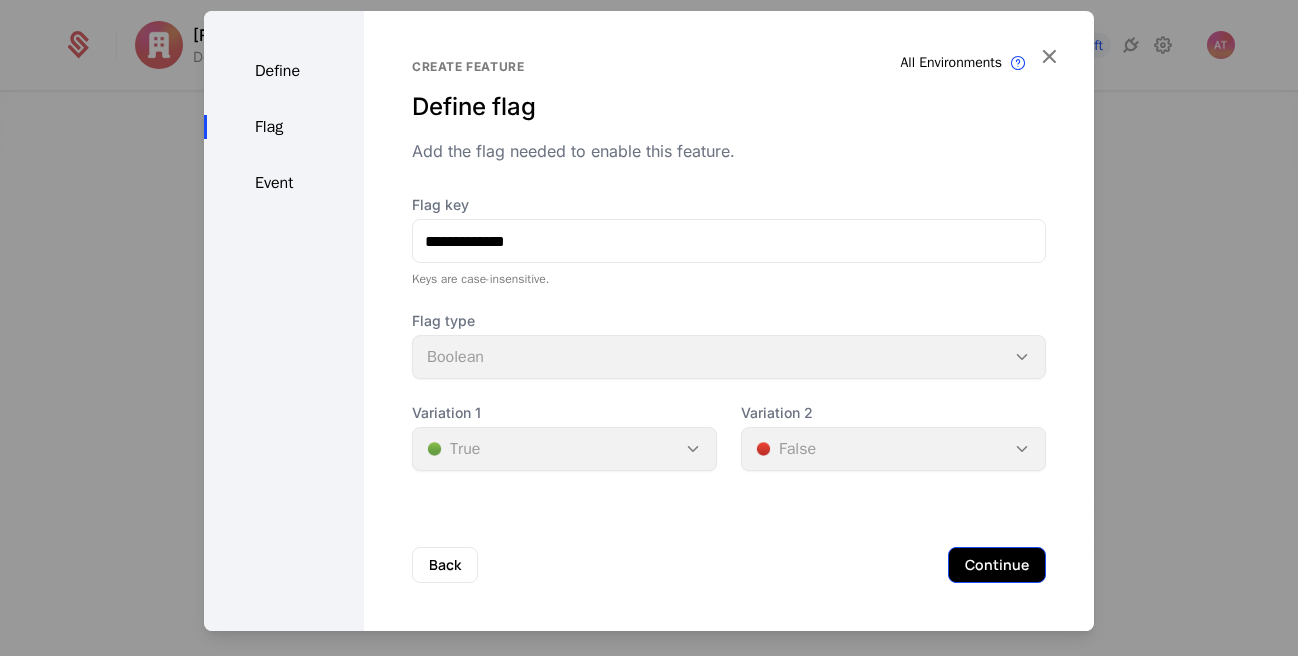 click on "Continue" at bounding box center (997, 565) 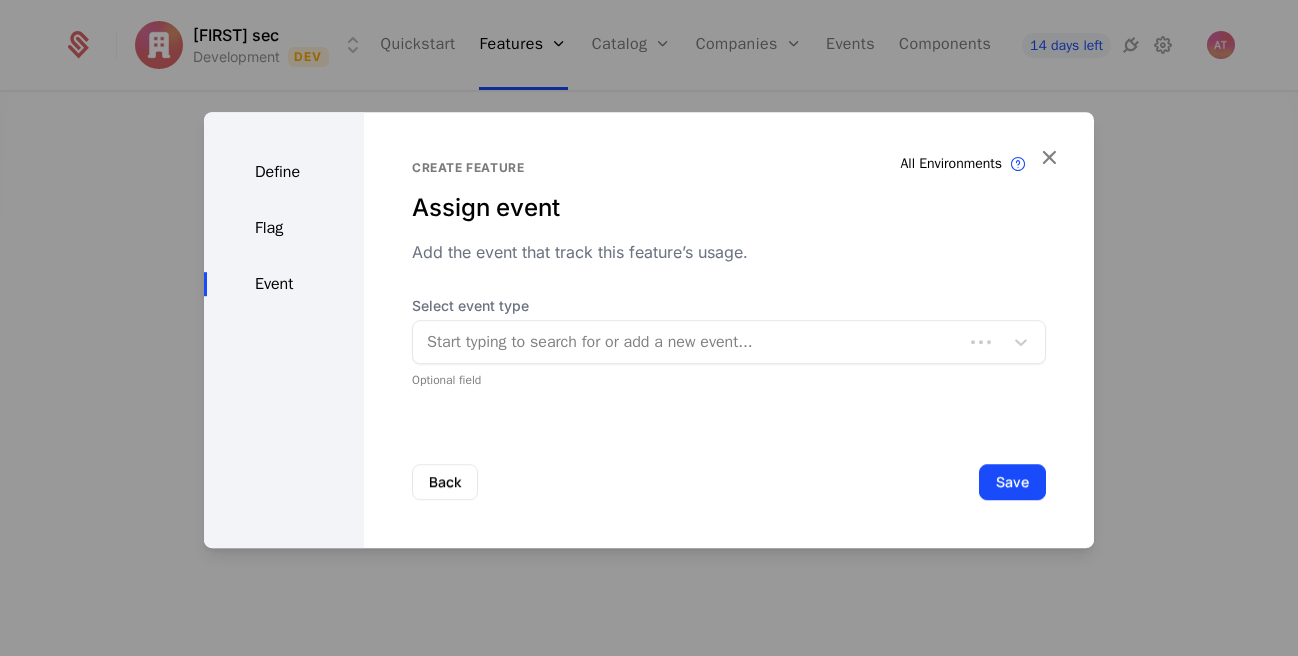 click at bounding box center (688, 342) 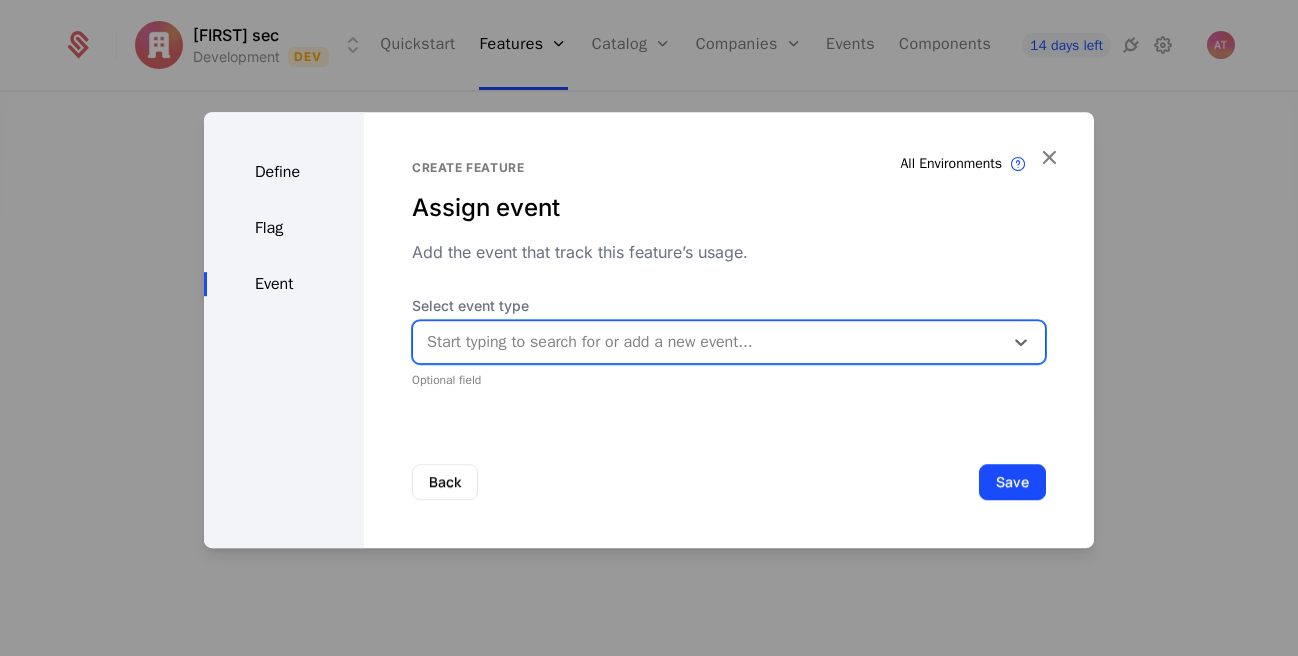 click at bounding box center [708, 342] 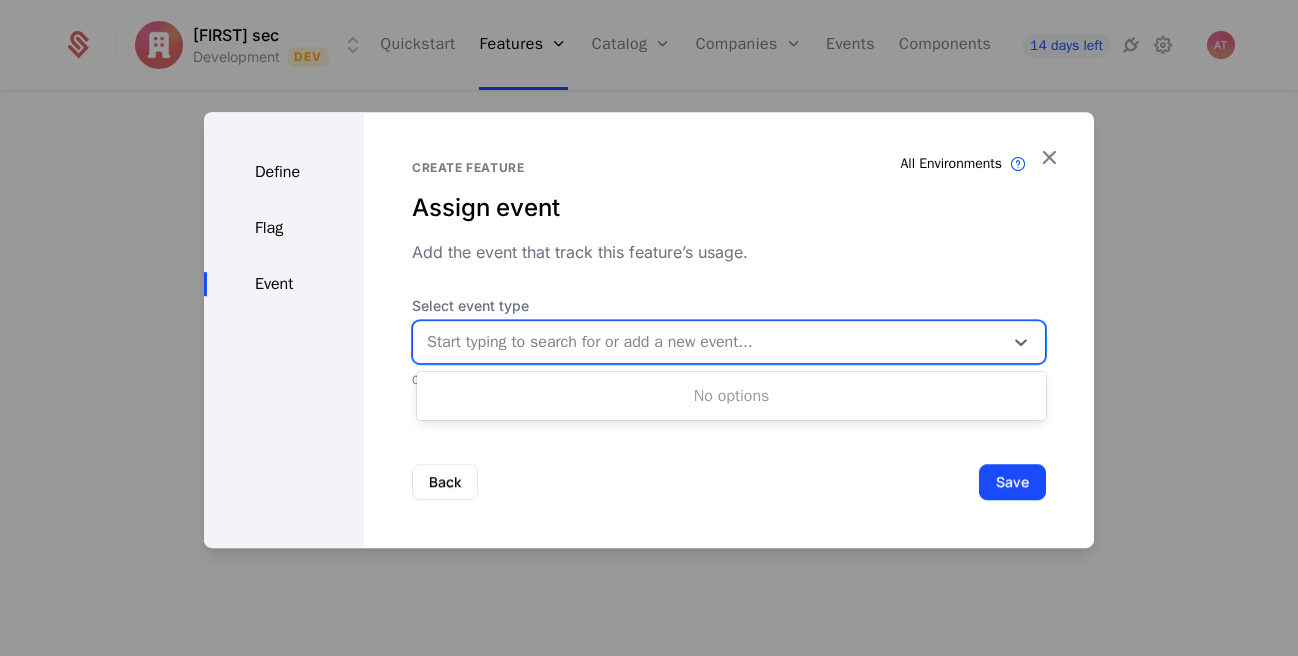 click on "Create feature Assign event Add the event that track this feature’s usage.  Select event type Use Up and Down to choose options, press Enter to select the currently focused option, press Escape to exit the menu, press Tab to select the option and exit the menu. Start typing to search for or add a new event... Optional field" at bounding box center (729, 274) 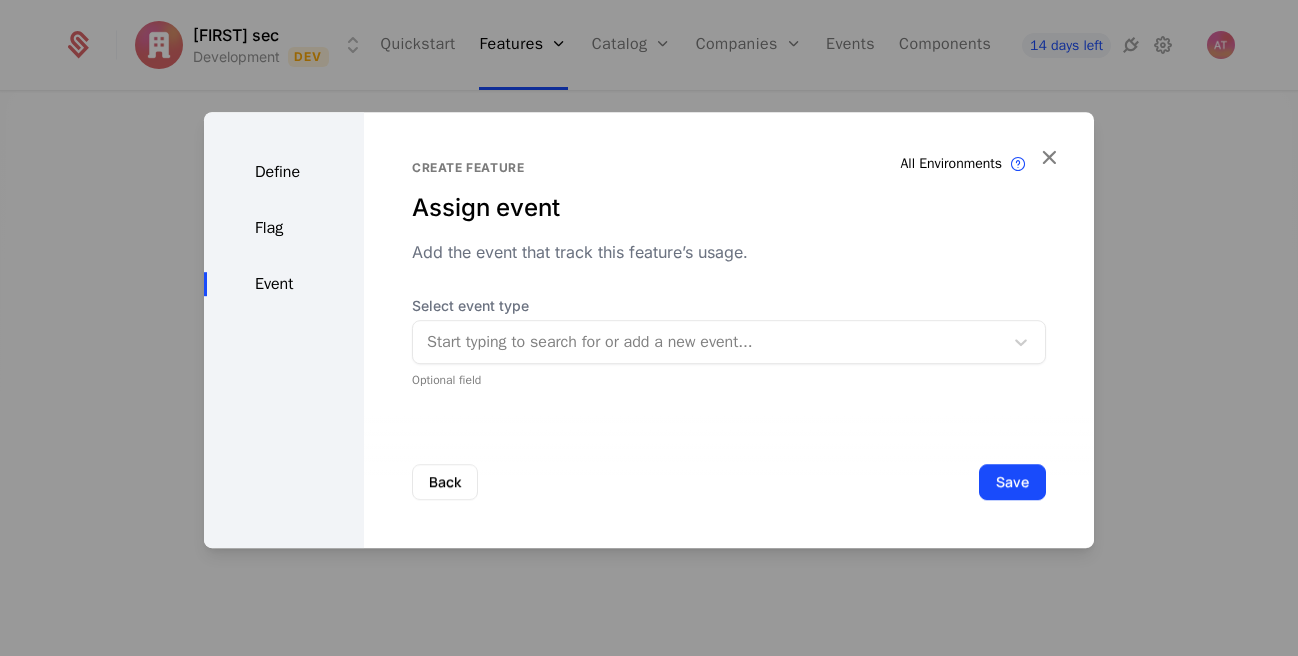 click at bounding box center (708, 342) 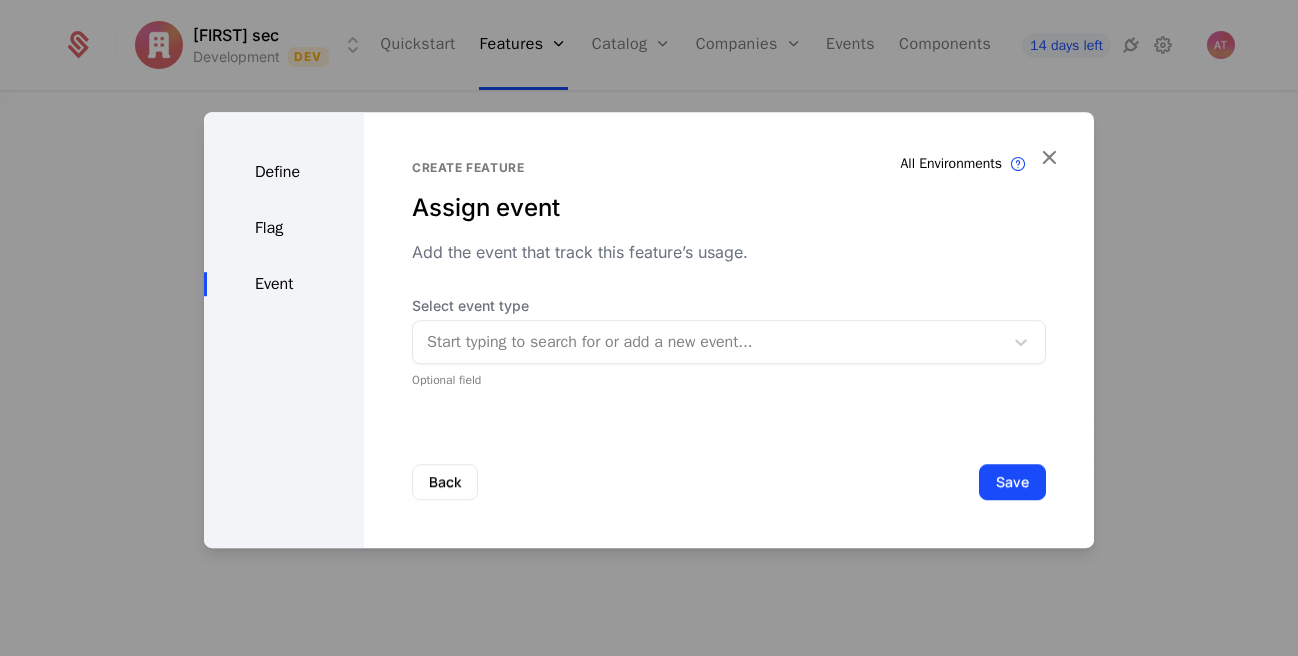 click on "Save" at bounding box center [1012, 482] 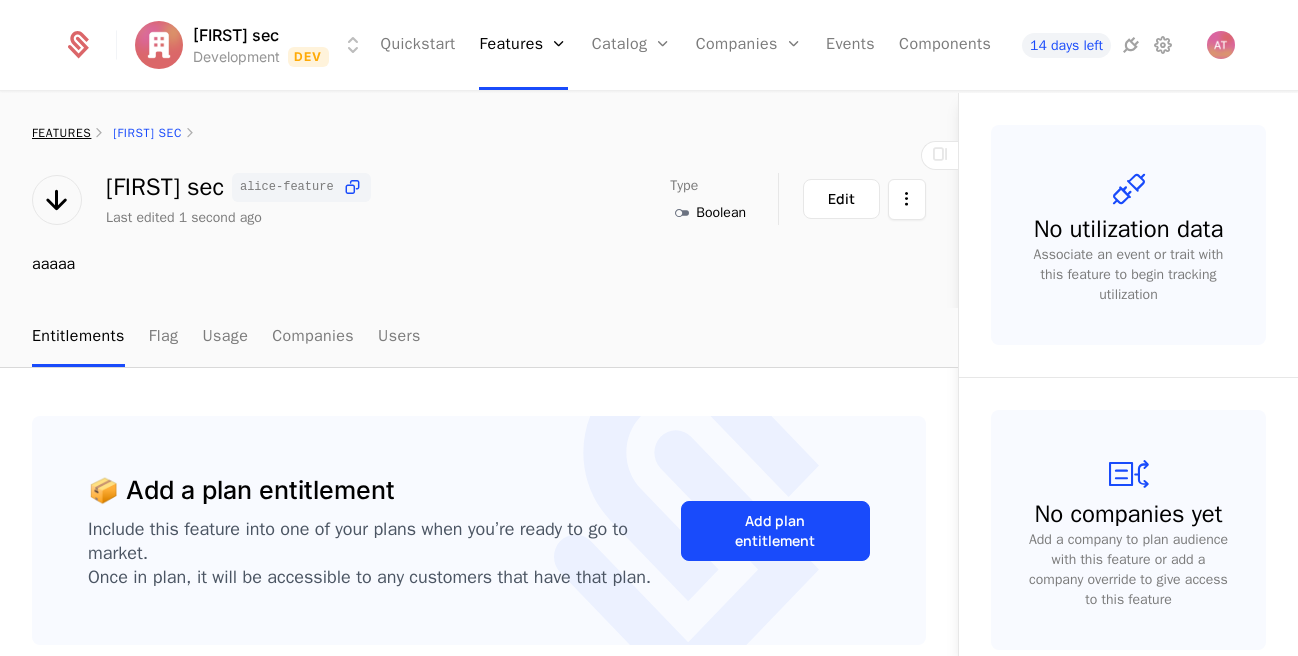 click on "features" at bounding box center [61, 133] 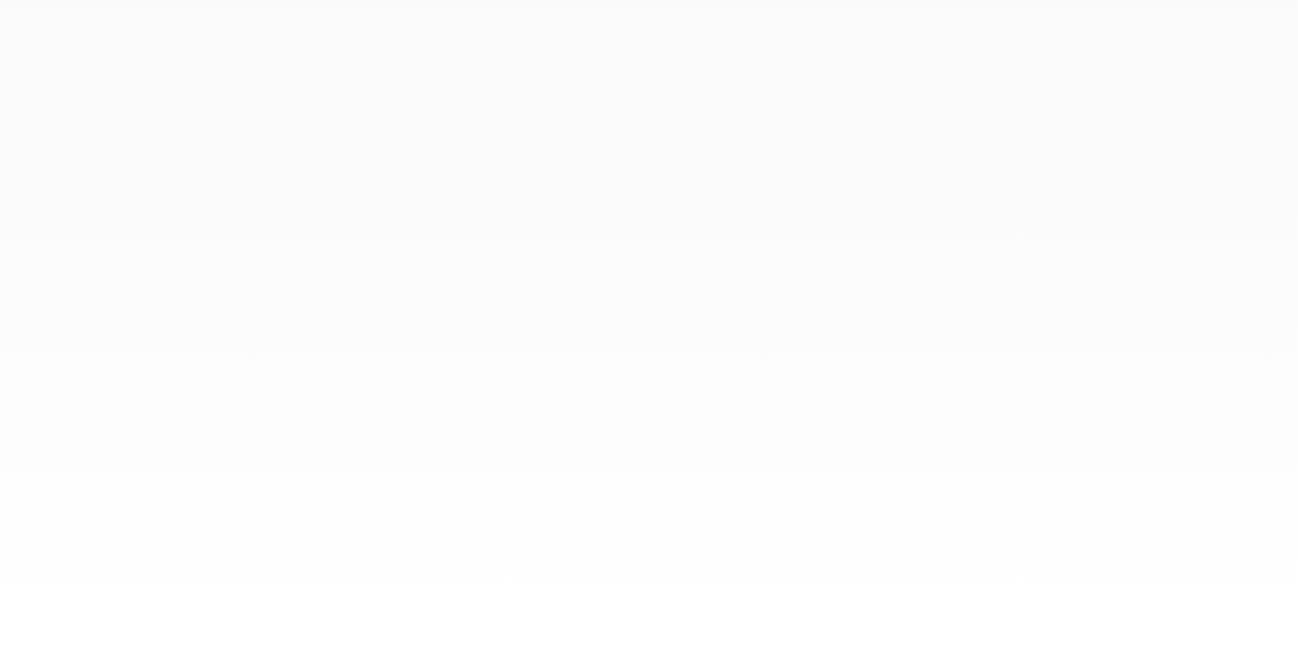 scroll, scrollTop: 0, scrollLeft: 0, axis: both 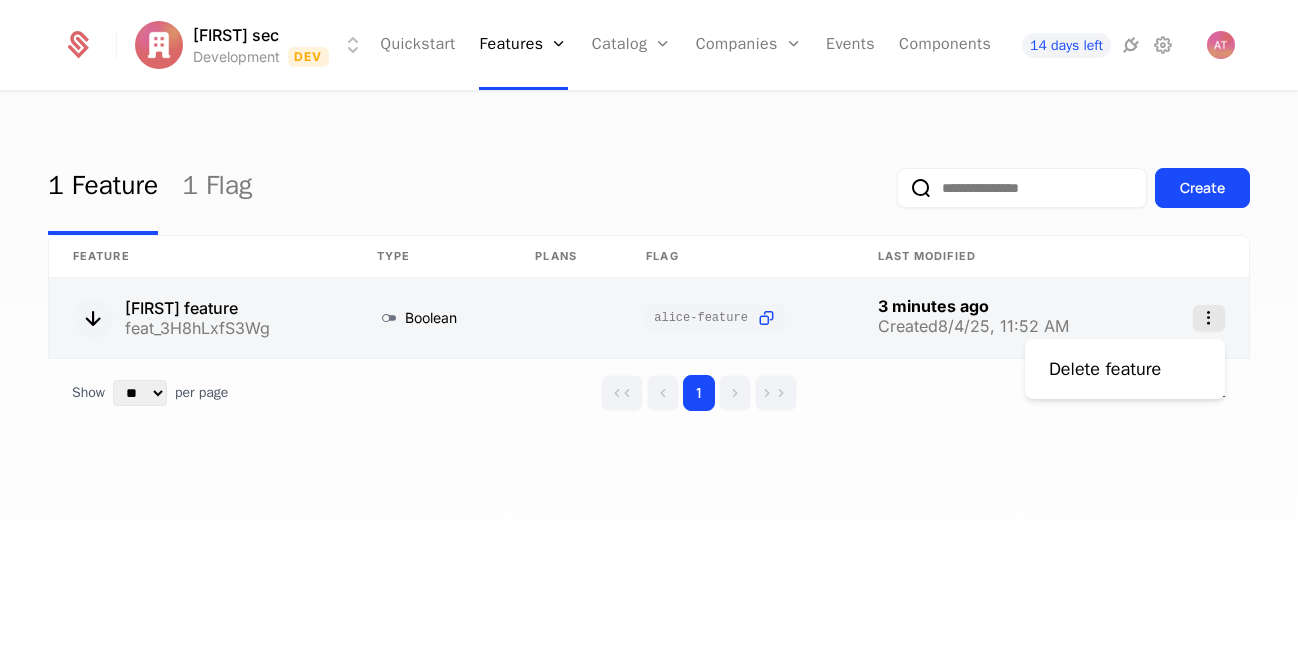 click at bounding box center (1209, 318) 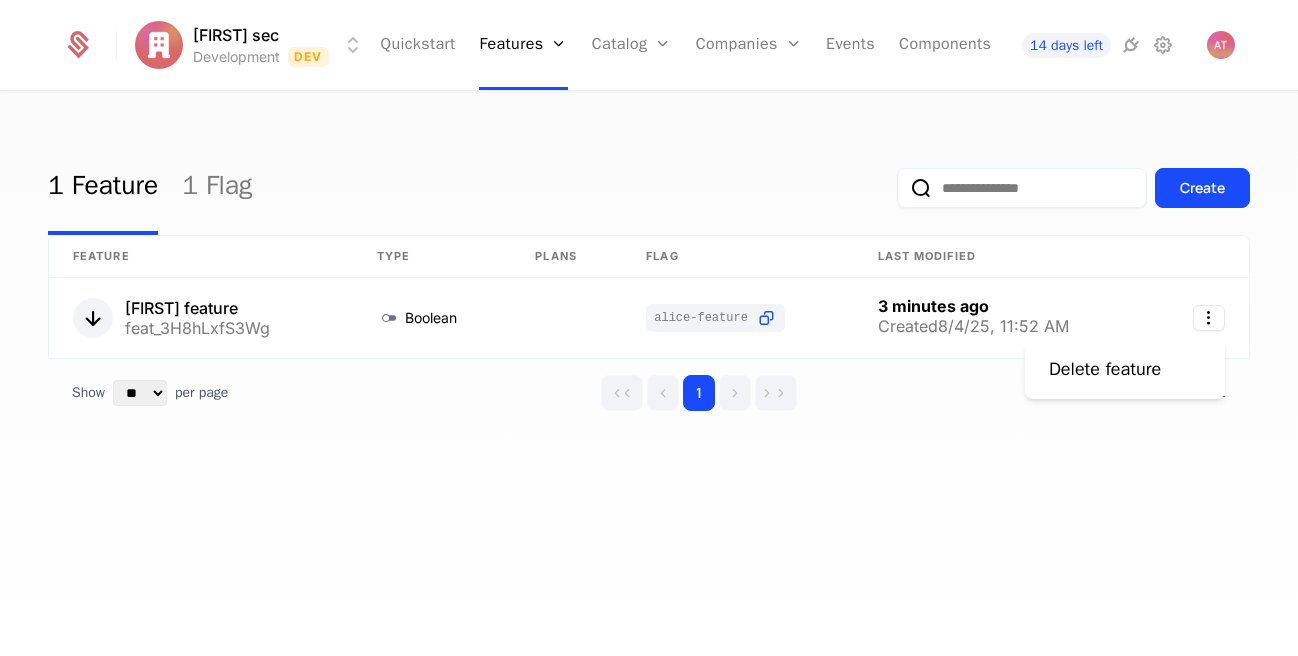 drag, startPoint x: 809, startPoint y: 382, endPoint x: 845, endPoint y: 381, distance: 36.013885 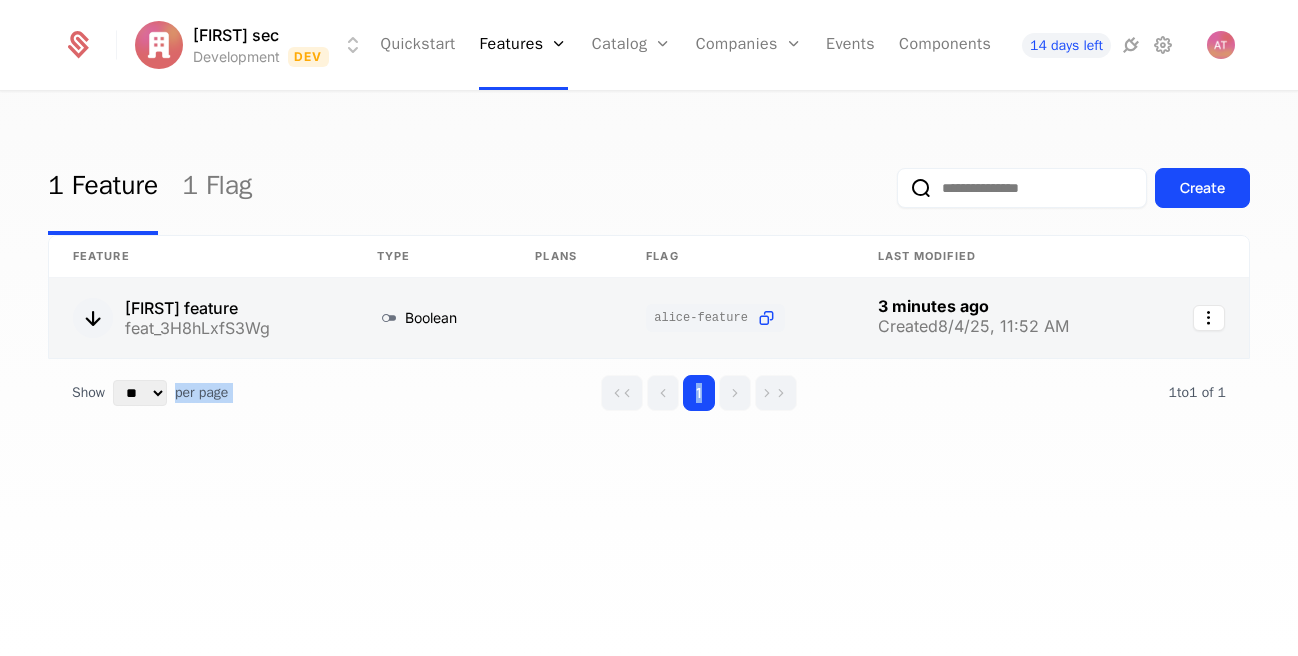 click at bounding box center [201, 318] 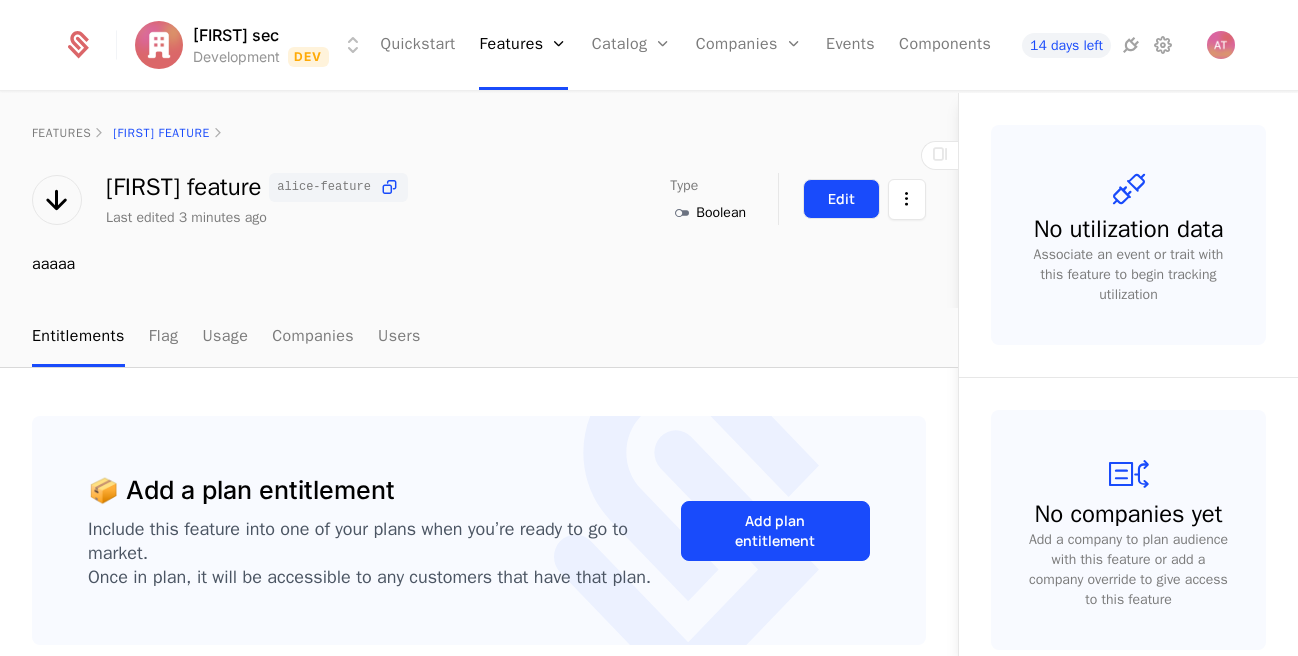 click on "Edit" at bounding box center (841, 199) 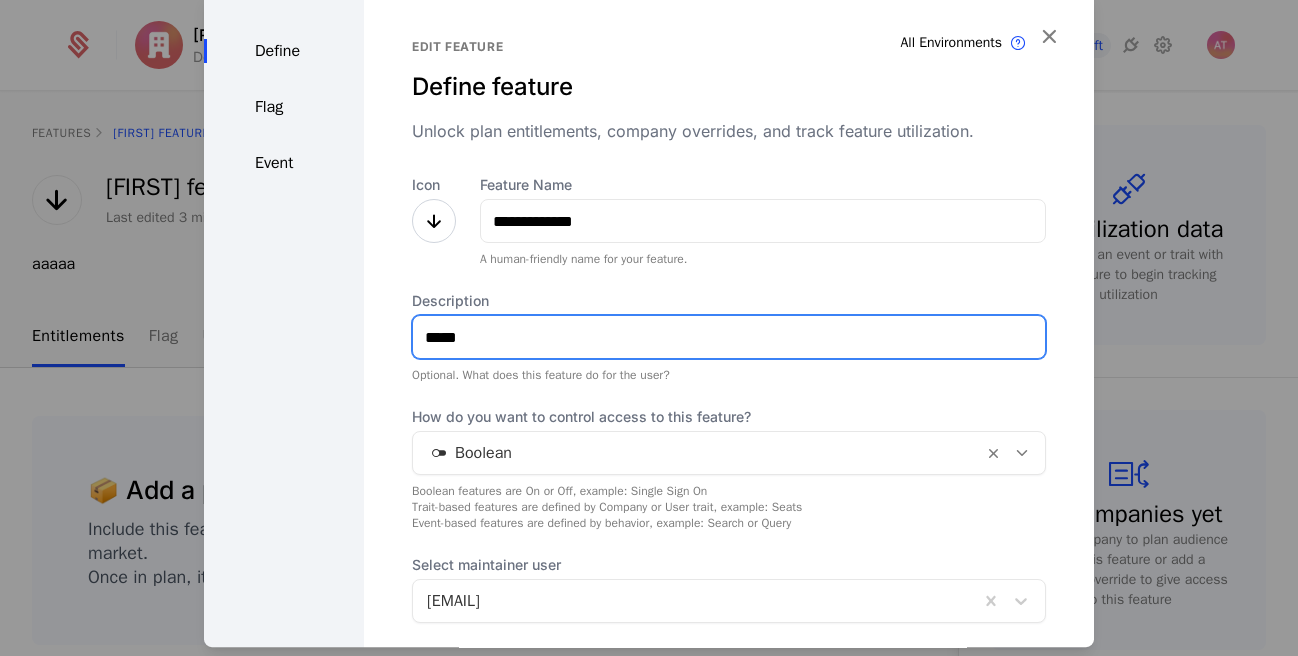click on "*****" at bounding box center [729, 337] 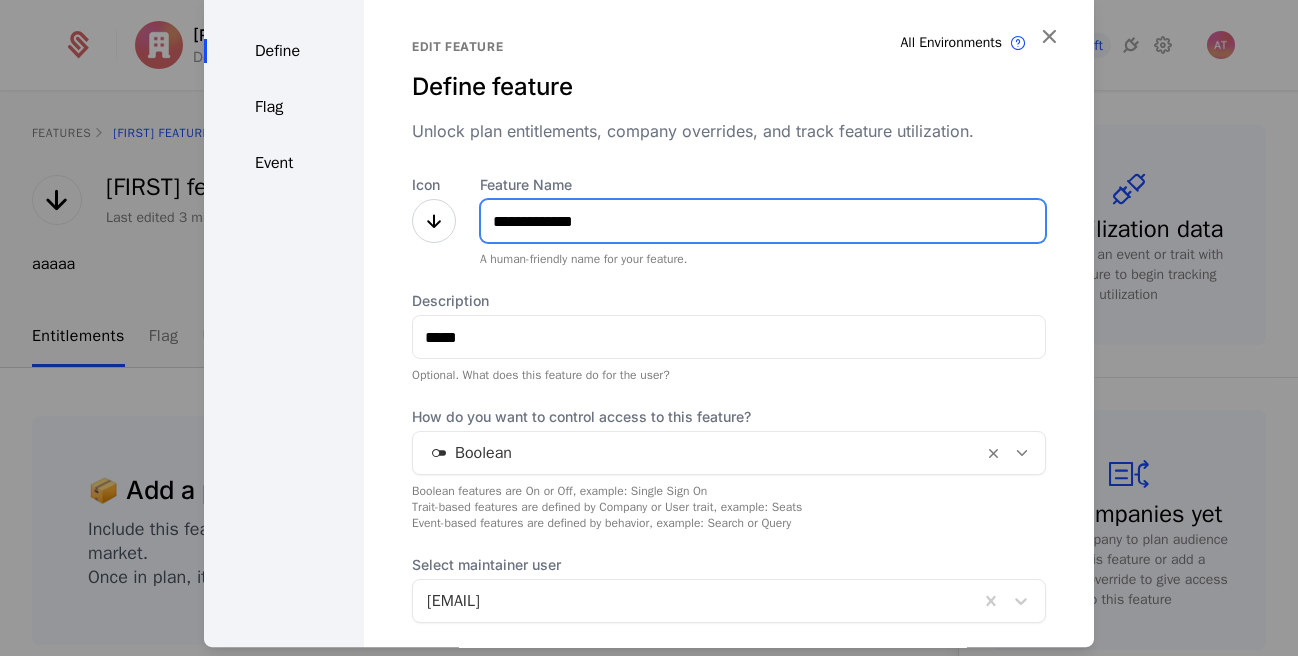click on "**********" at bounding box center (763, 221) 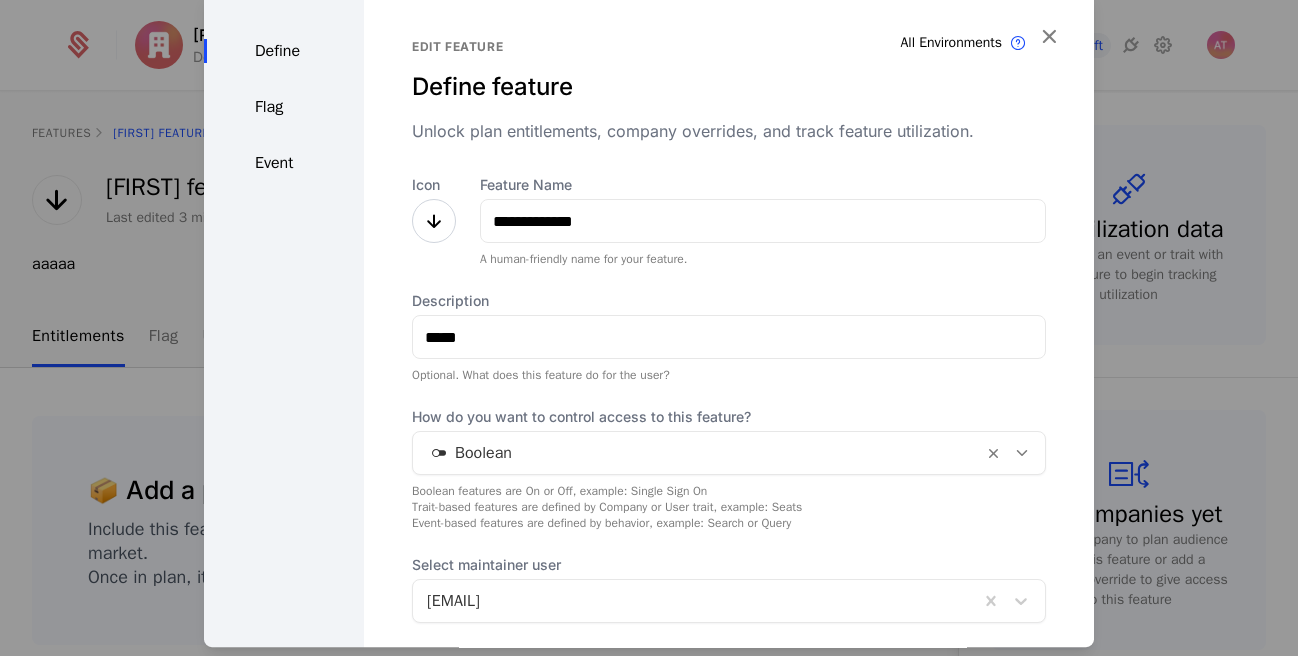 click on "Description" at bounding box center (729, 301) 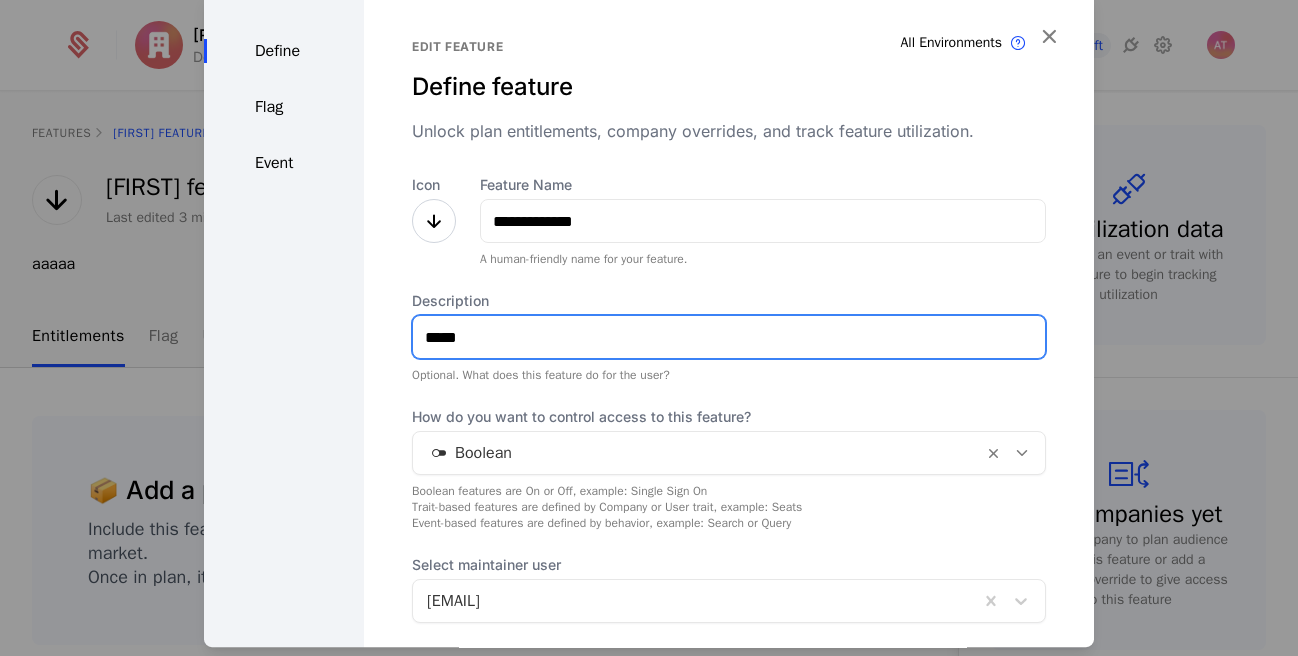 click on "*****" at bounding box center [729, 337] 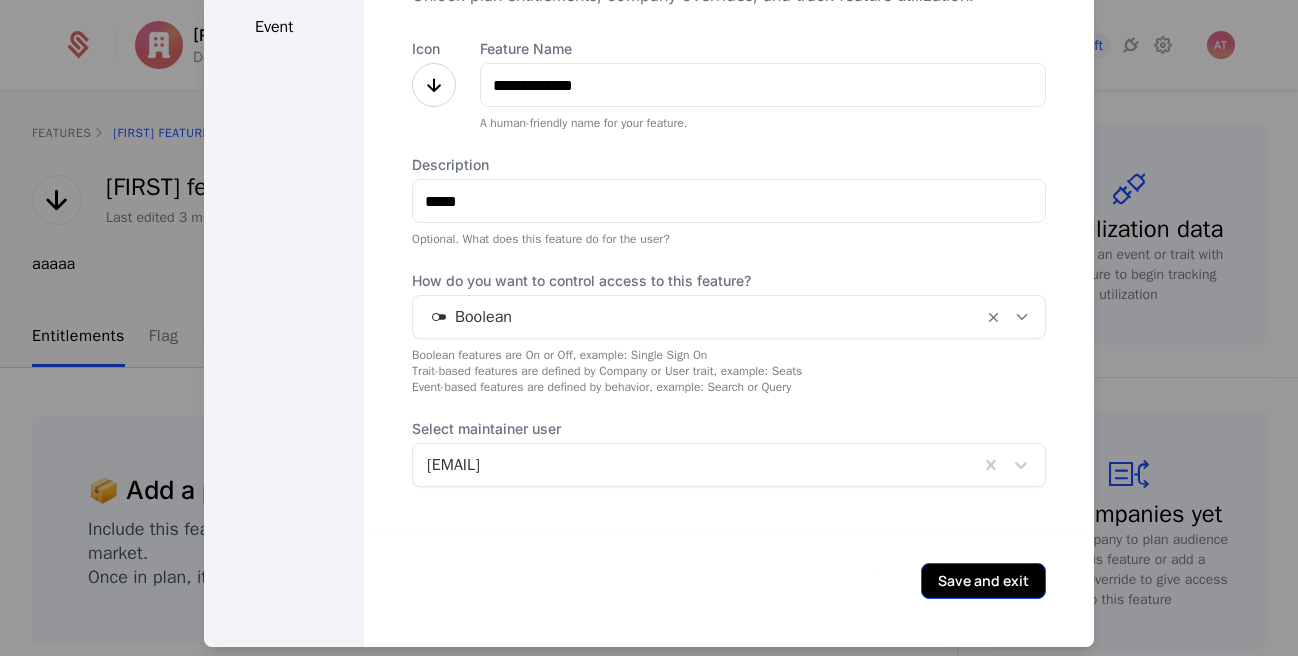 click on "Save and exit" at bounding box center (983, 581) 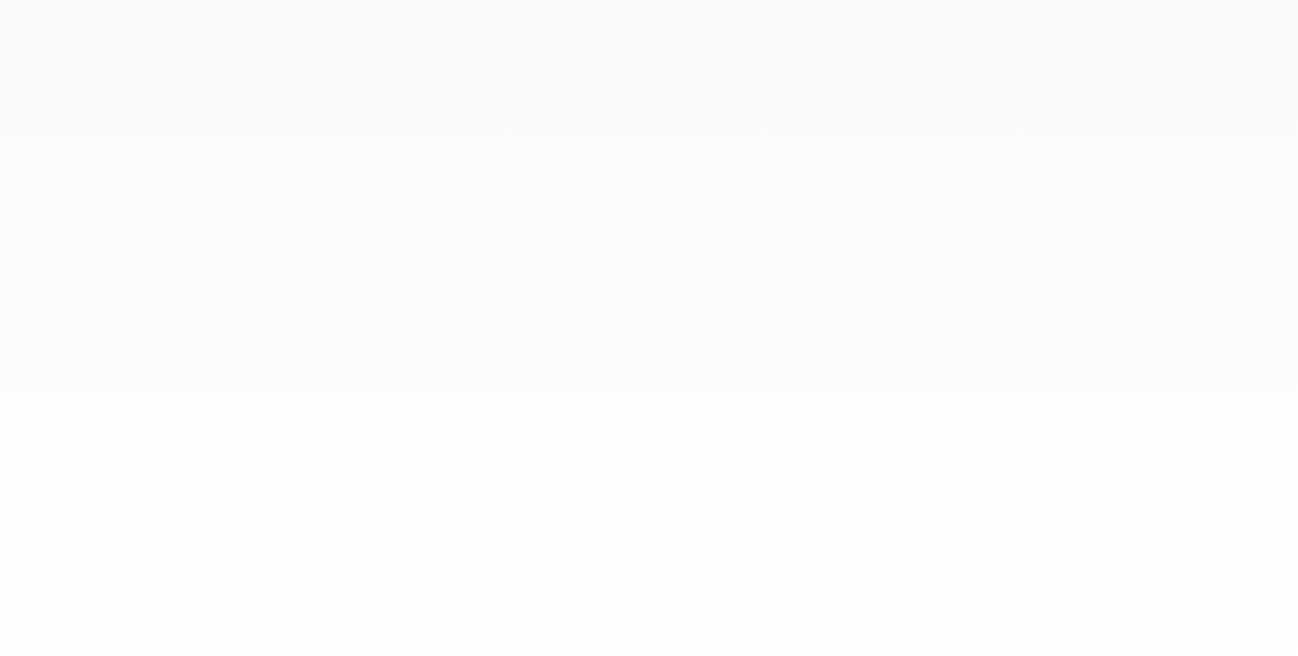 scroll, scrollTop: 0, scrollLeft: 0, axis: both 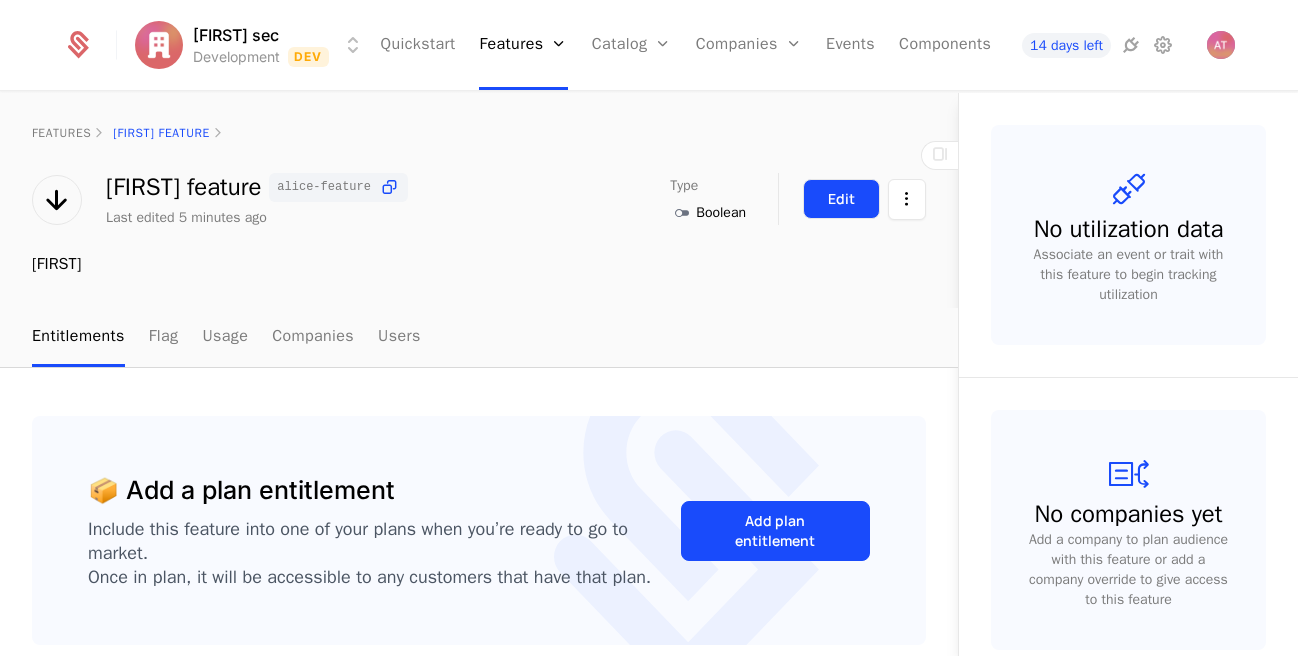 click on "Edit" at bounding box center [841, 199] 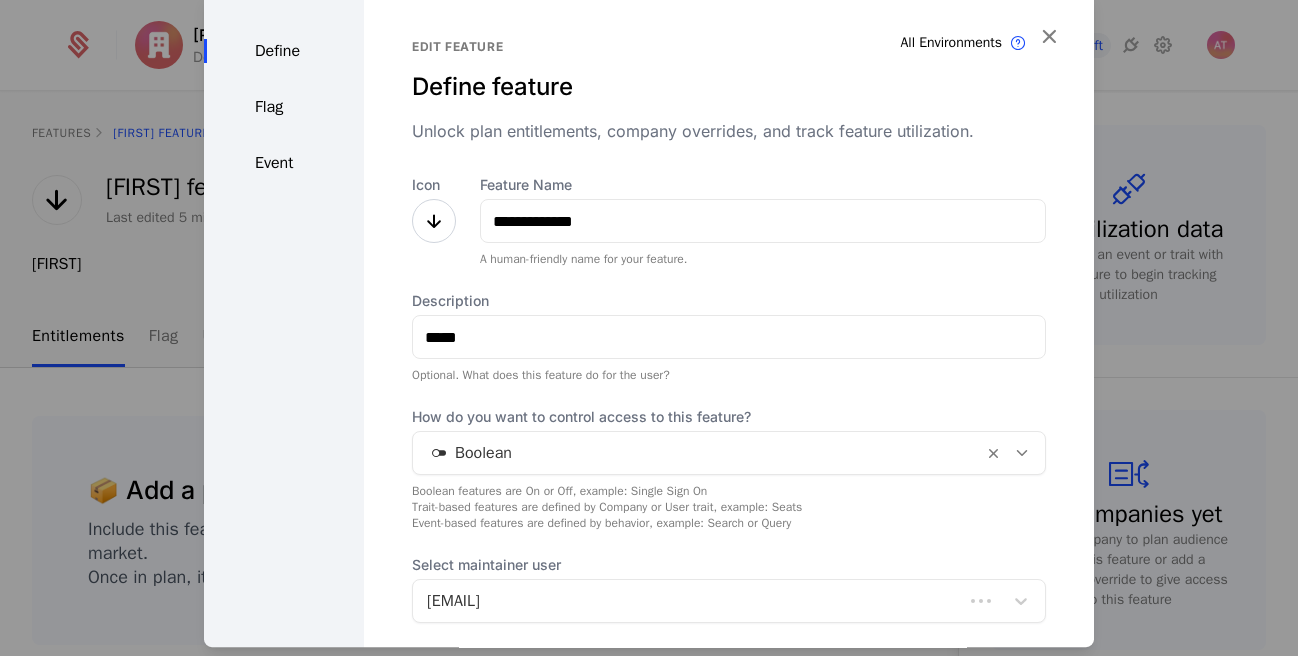 scroll, scrollTop: 136, scrollLeft: 0, axis: vertical 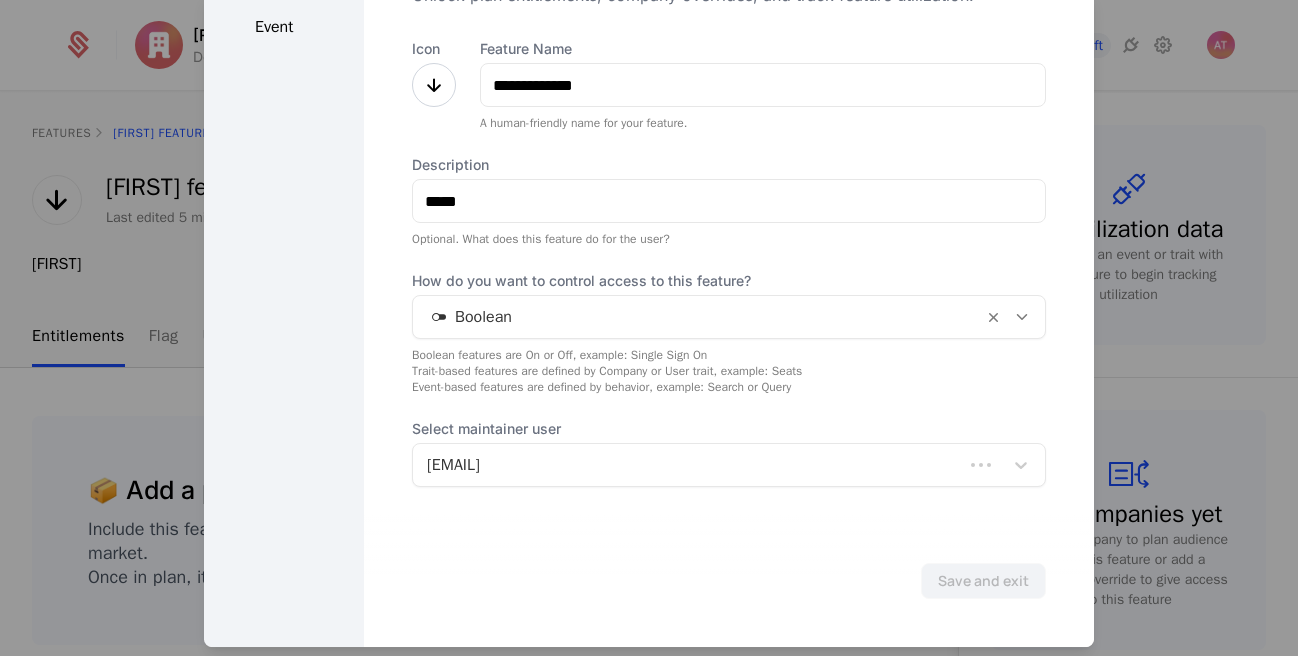 click at bounding box center [688, 465] 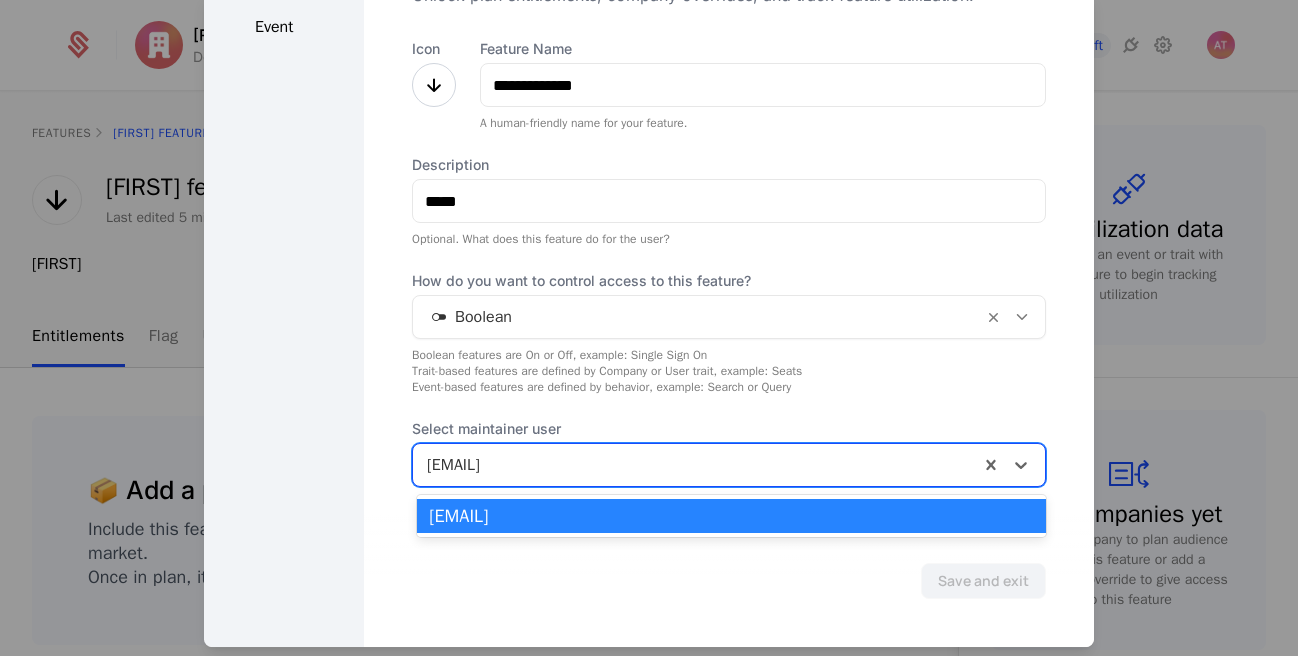 click on "[EMAIL]" at bounding box center [731, 516] 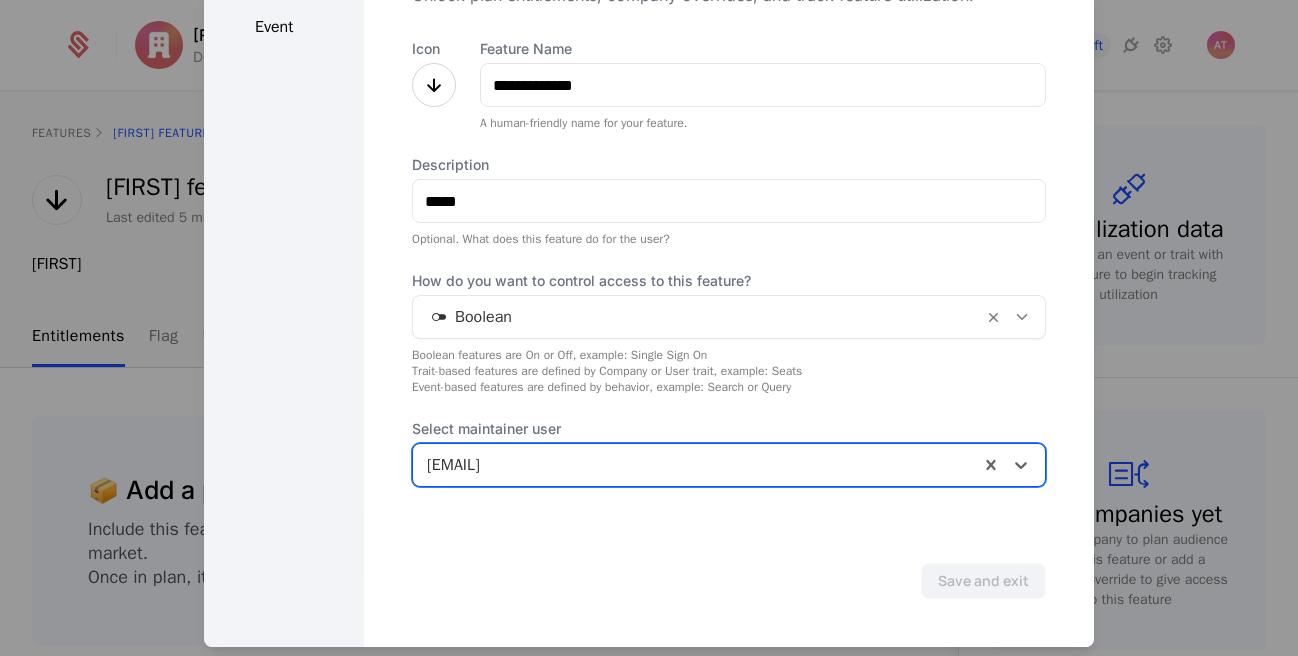 click on "Save and exit" at bounding box center [729, 581] 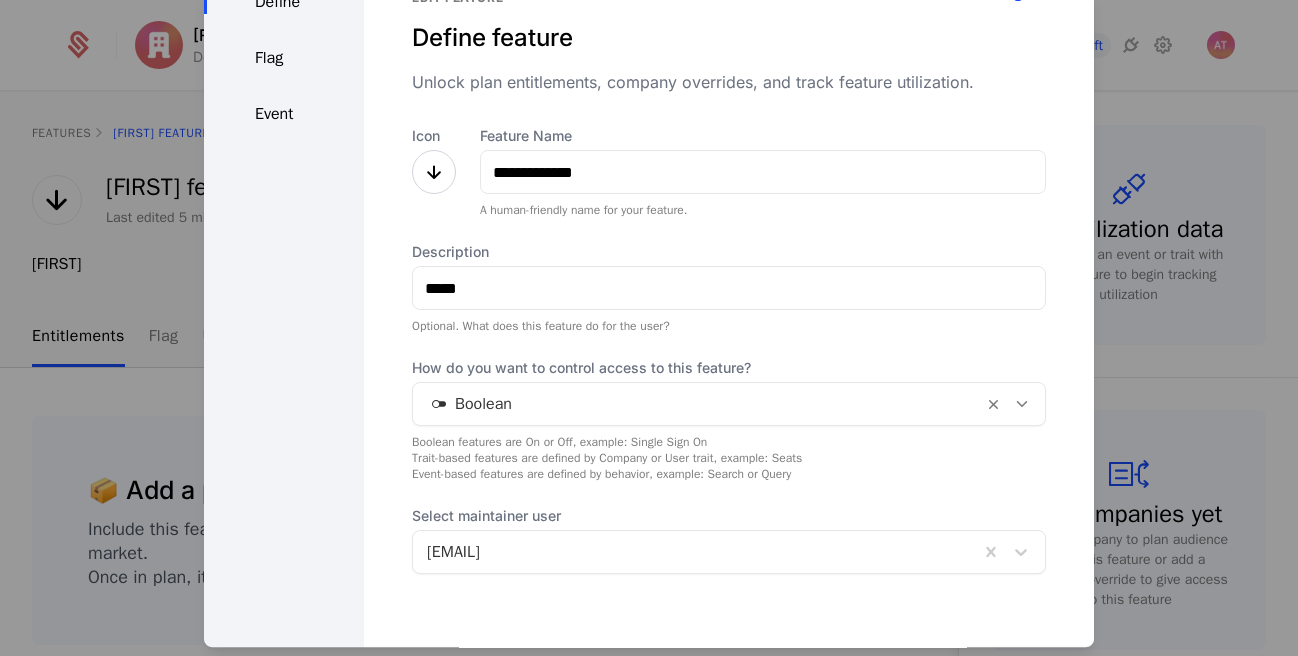 scroll, scrollTop: 0, scrollLeft: 0, axis: both 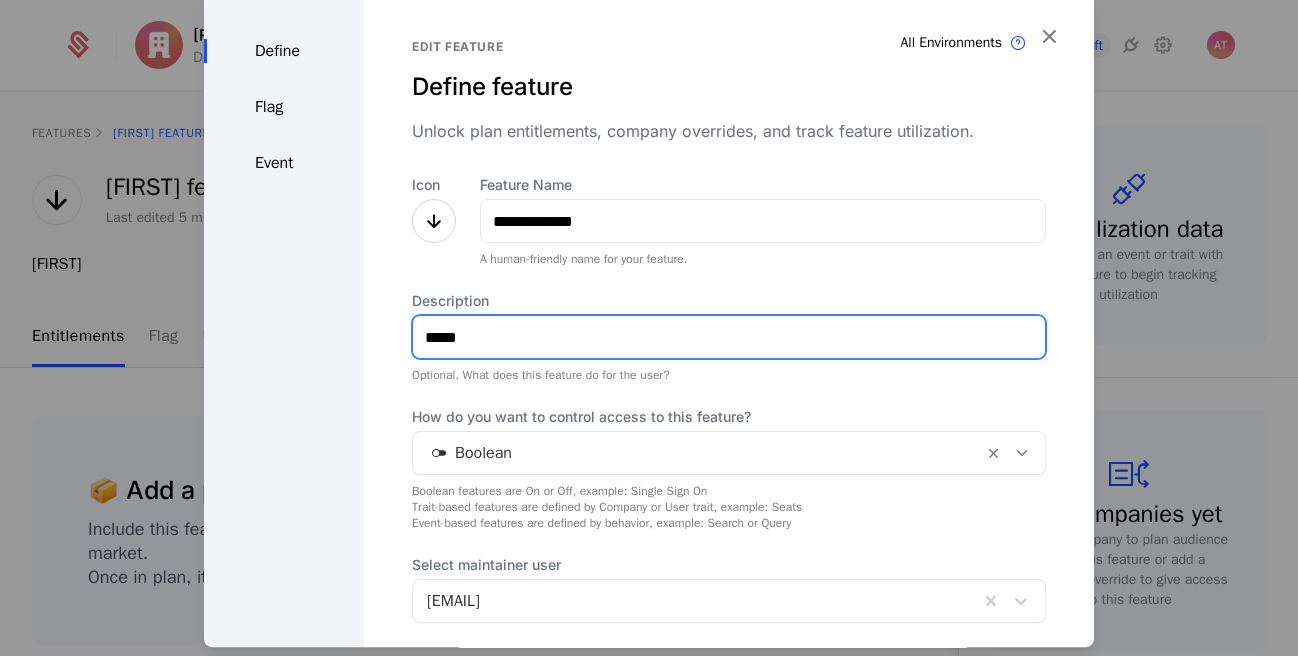 click on "*****" at bounding box center (729, 337) 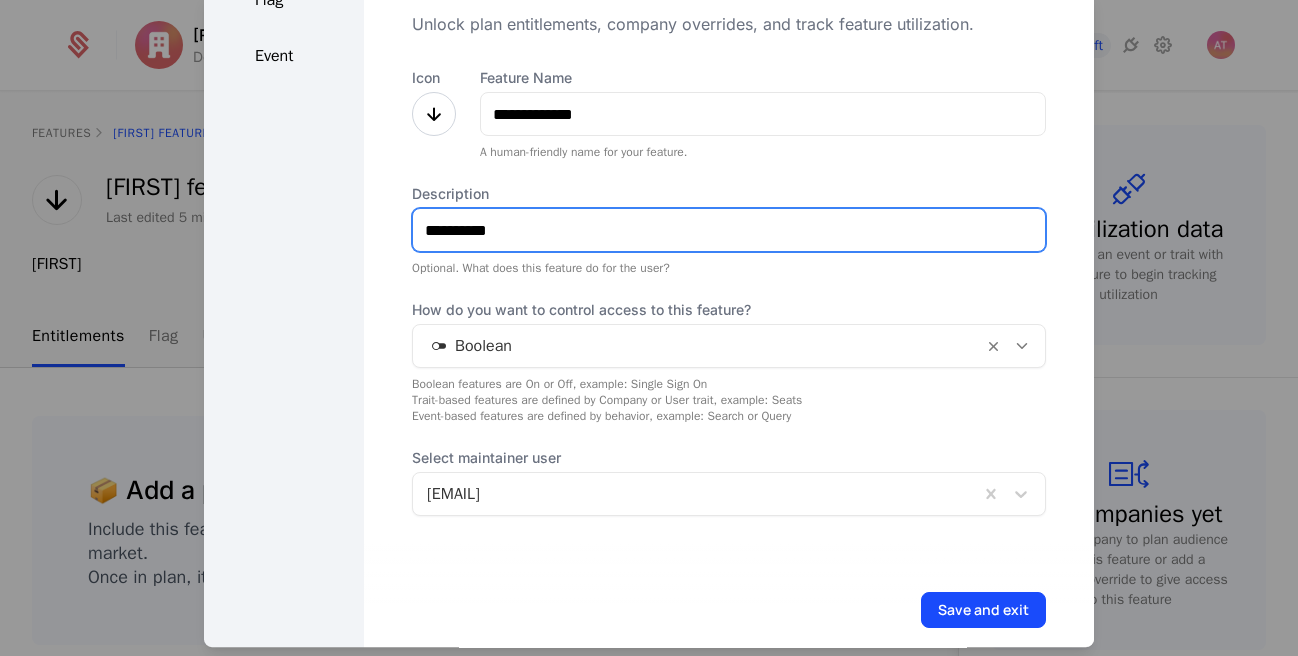 scroll, scrollTop: 136, scrollLeft: 0, axis: vertical 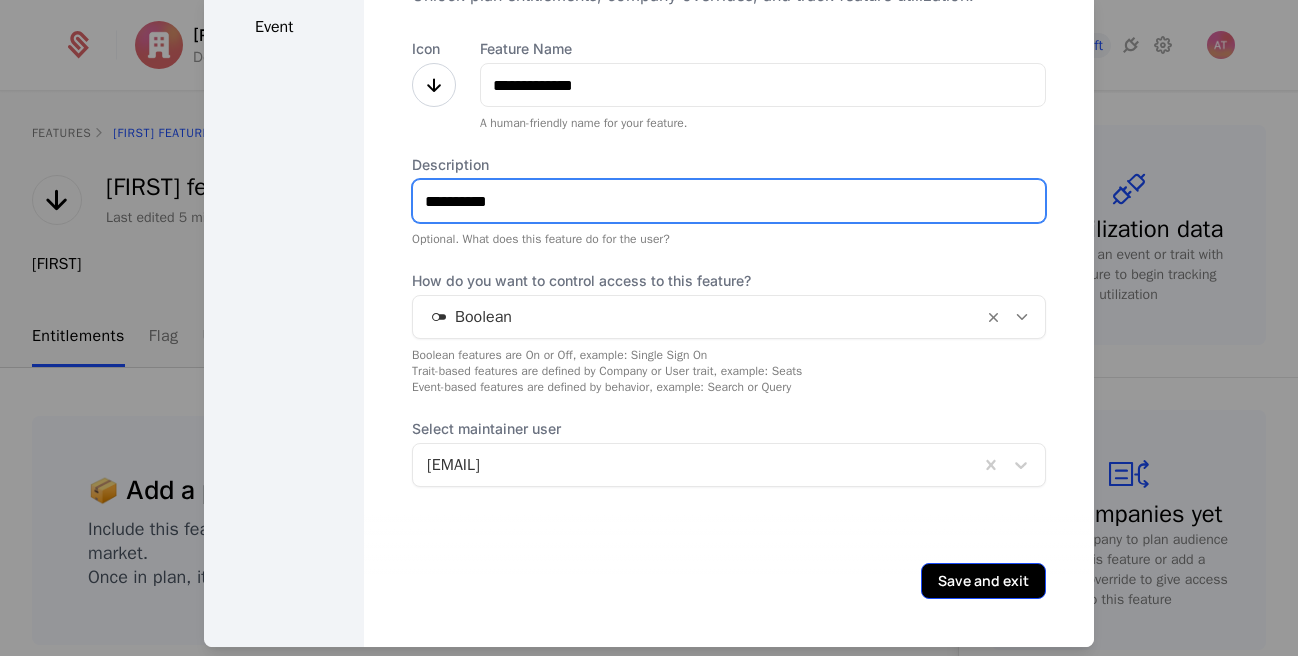 type on "**********" 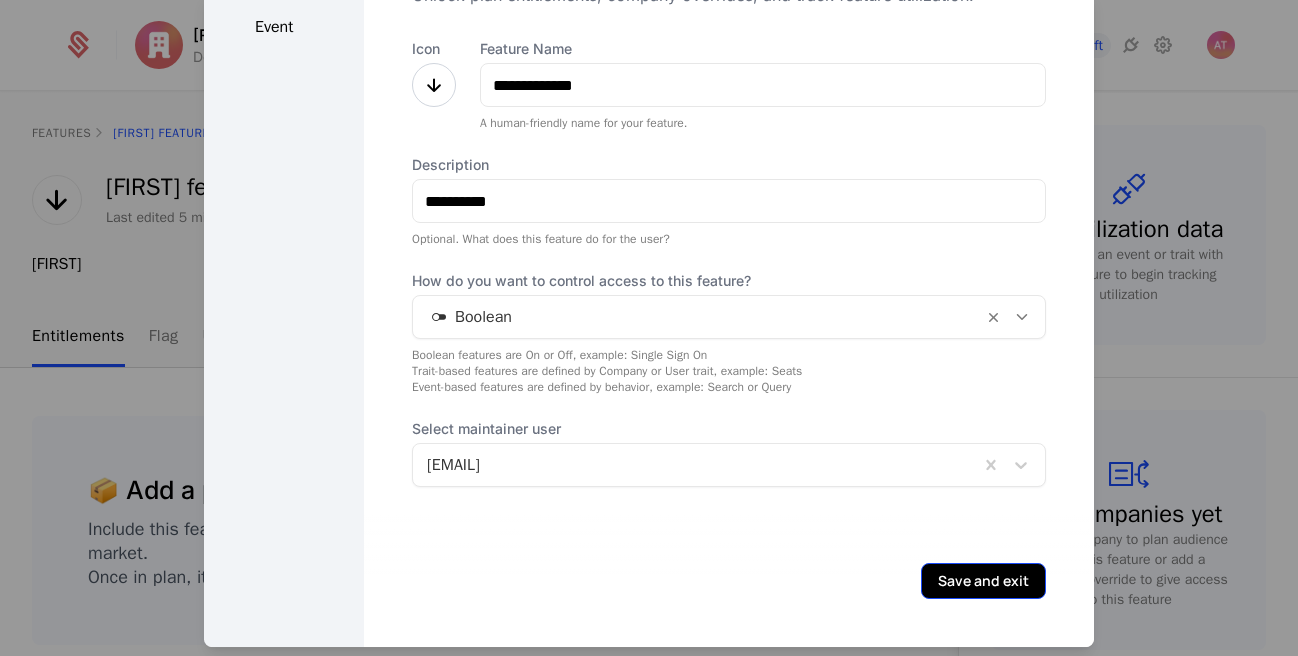 click on "Save and exit" at bounding box center [983, 581] 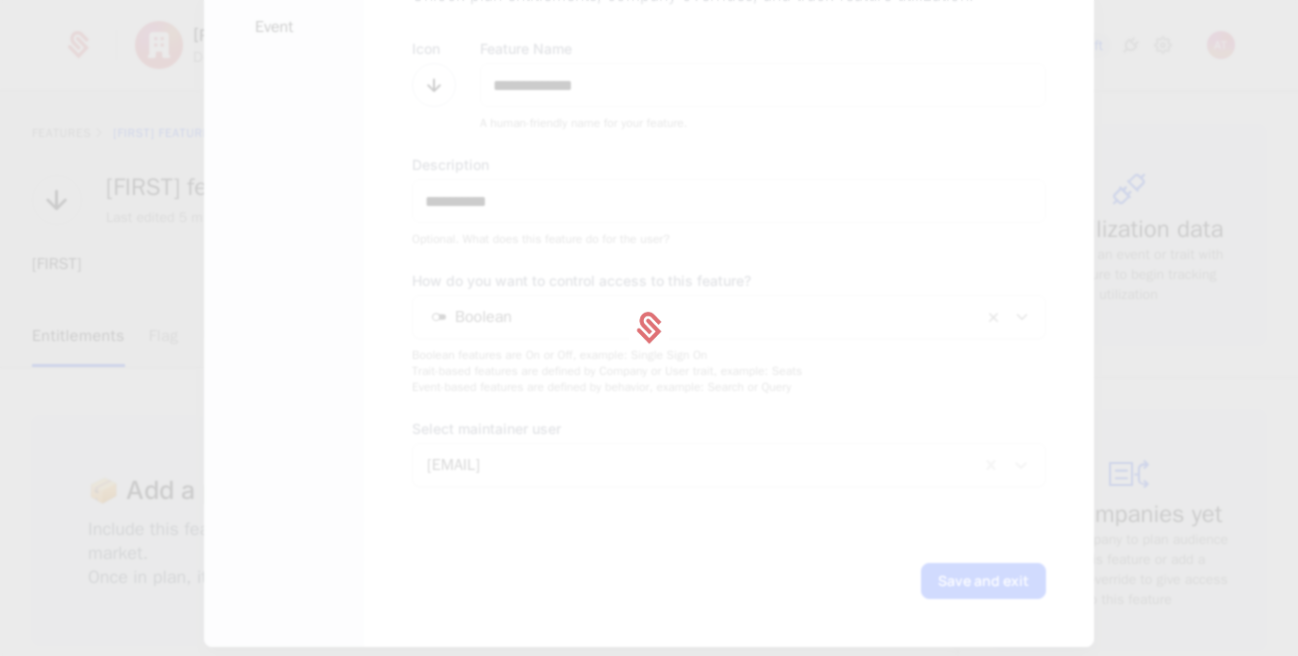 type 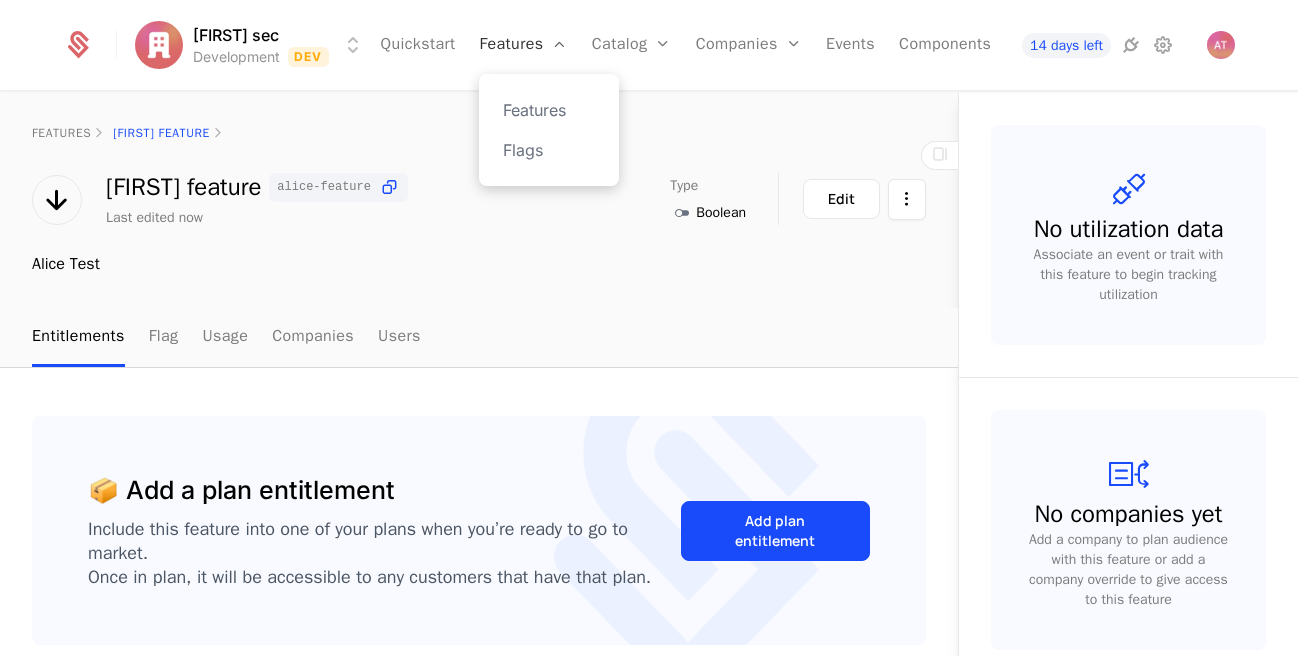 click on "Features" at bounding box center [523, 45] 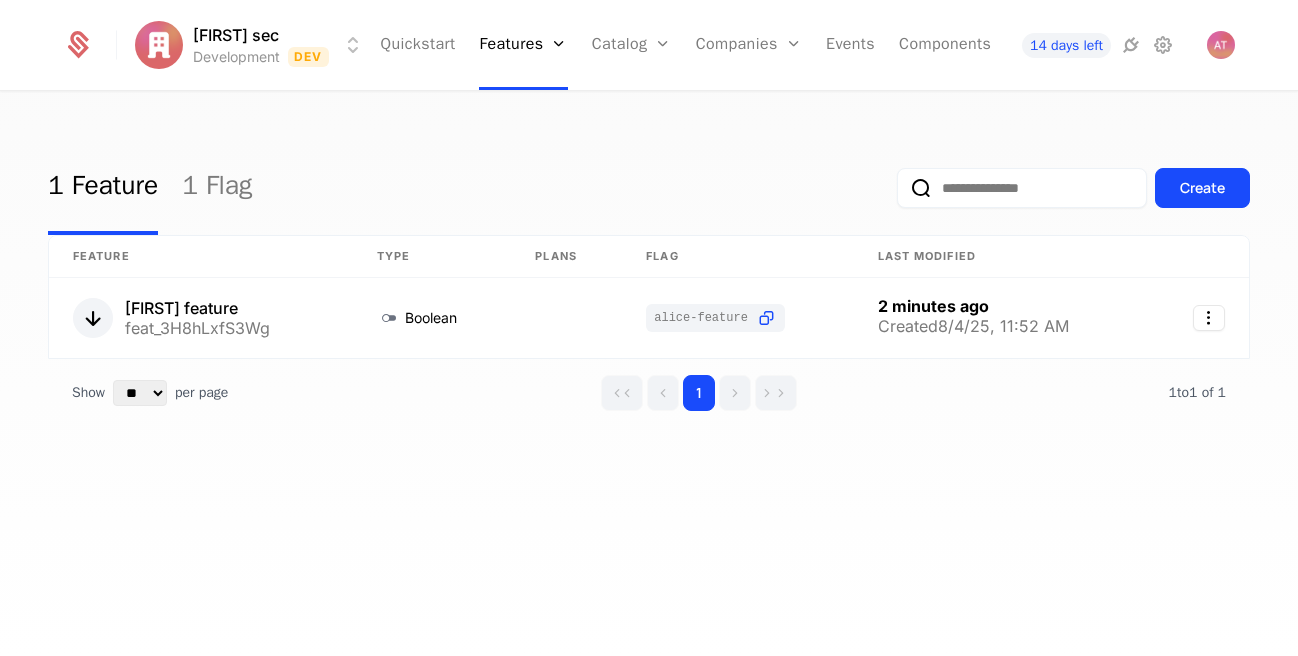 click on "Create" at bounding box center [1073, 188] 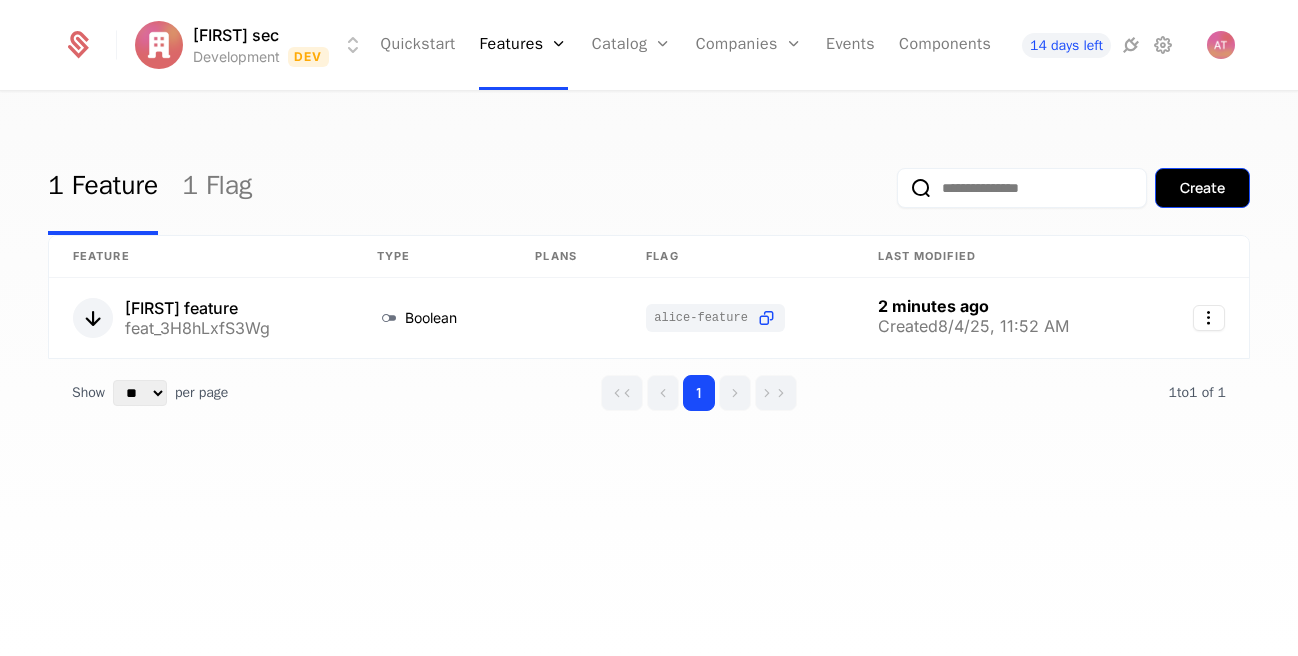 click on "Create" at bounding box center [1202, 188] 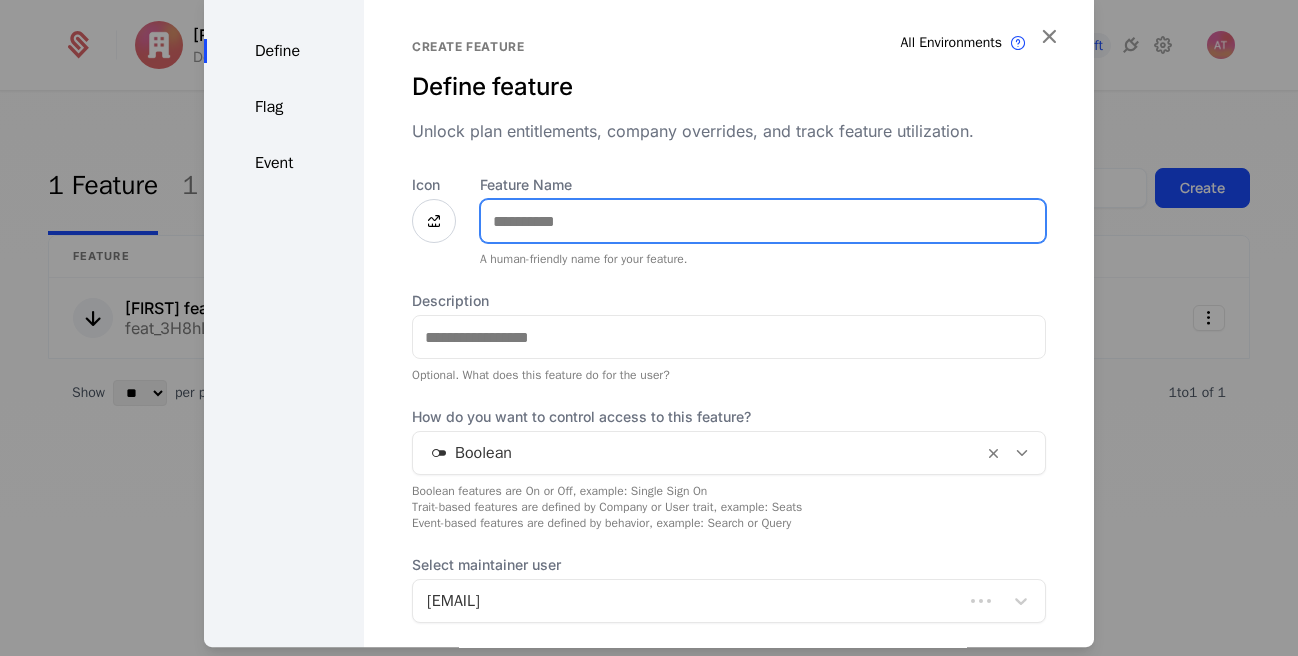 click on "Feature Name" at bounding box center (763, 221) 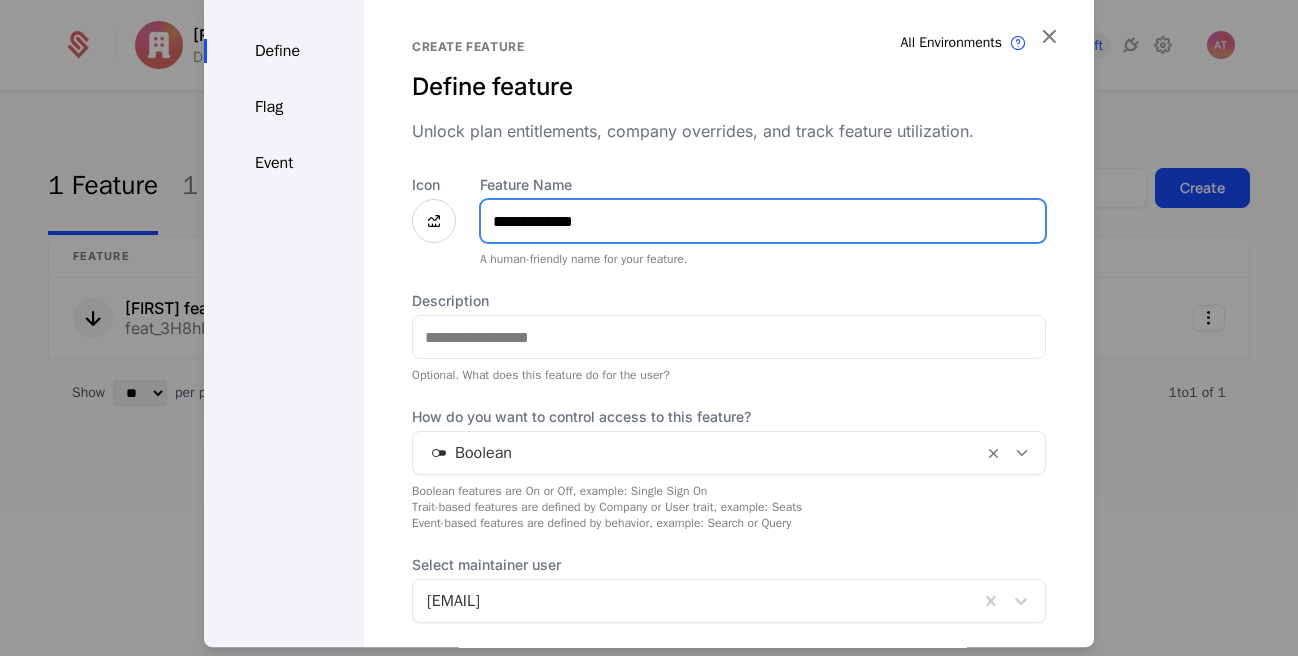 type on "**********" 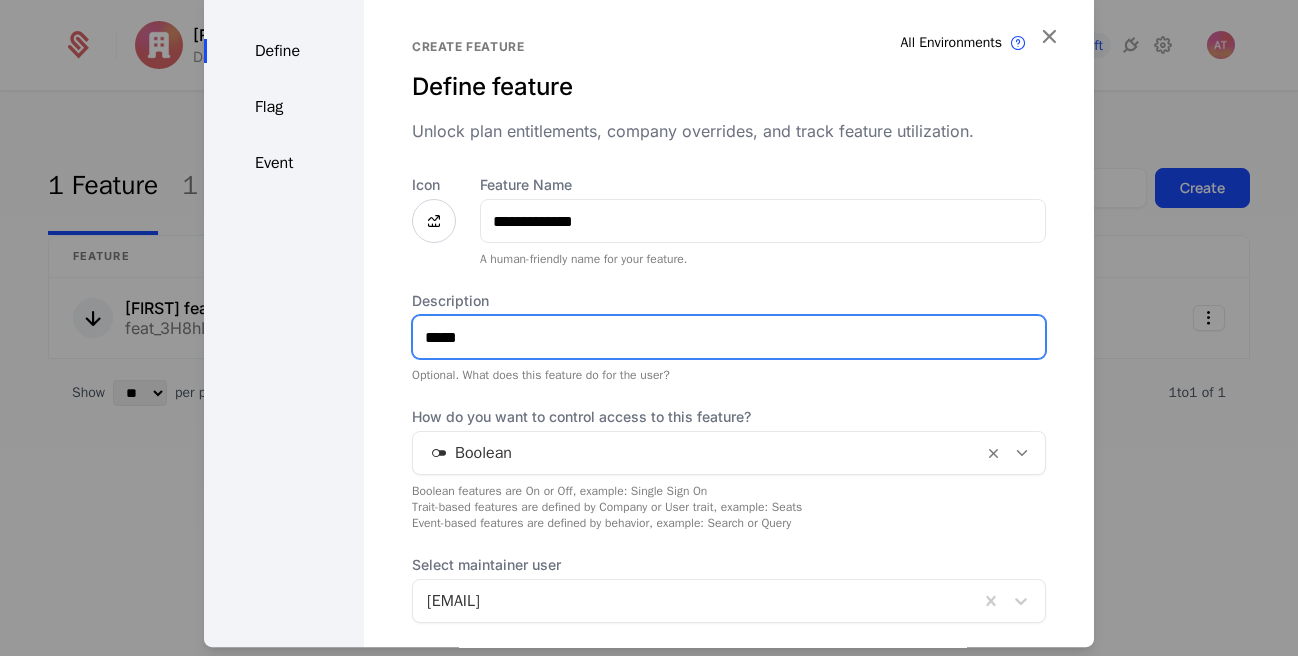 type on "*****" 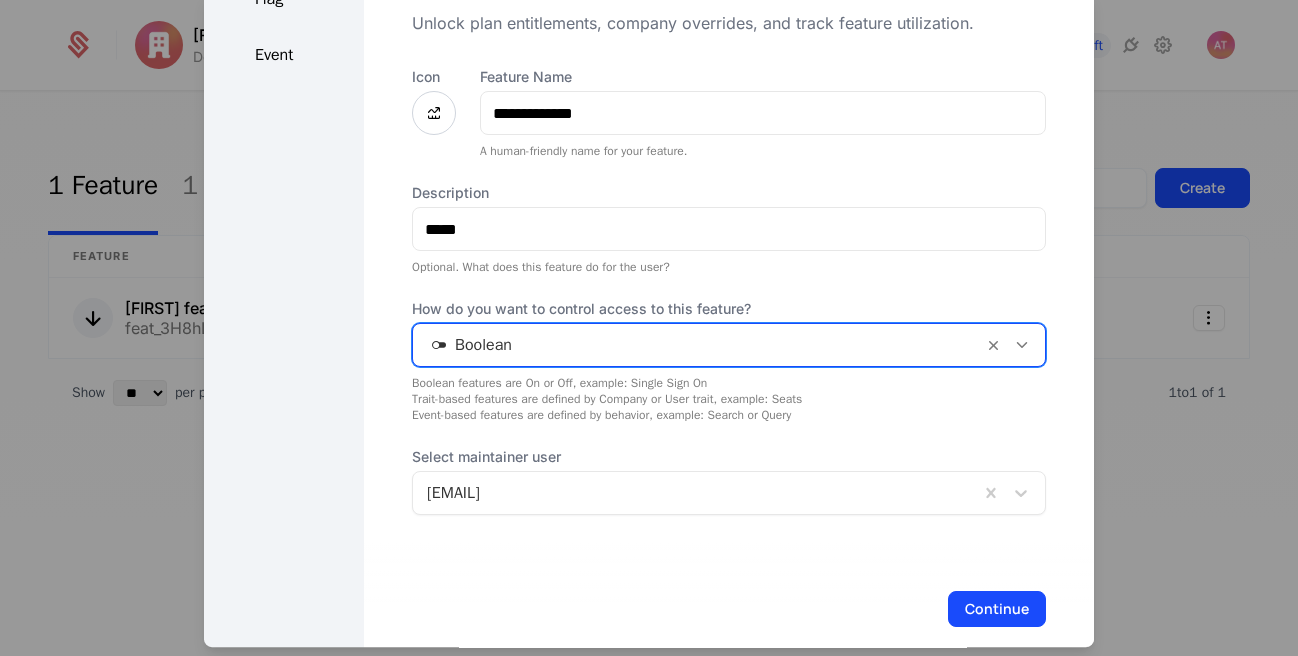 scroll, scrollTop: 136, scrollLeft: 0, axis: vertical 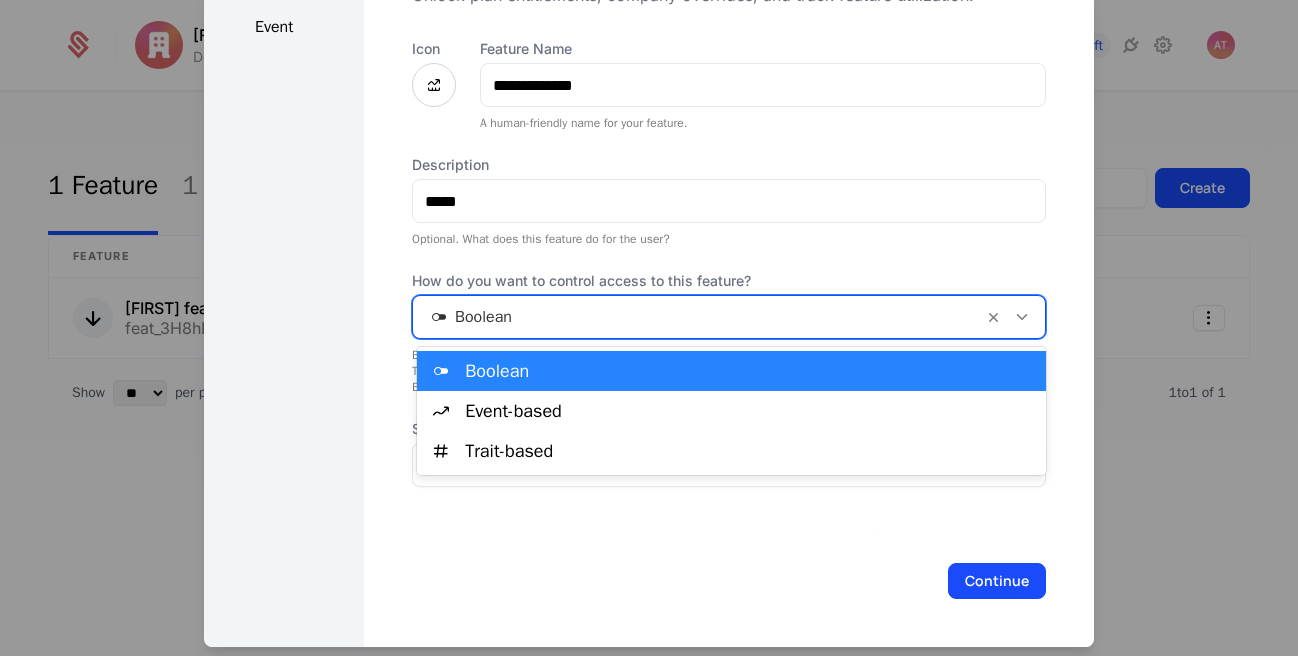 click at bounding box center [698, 317] 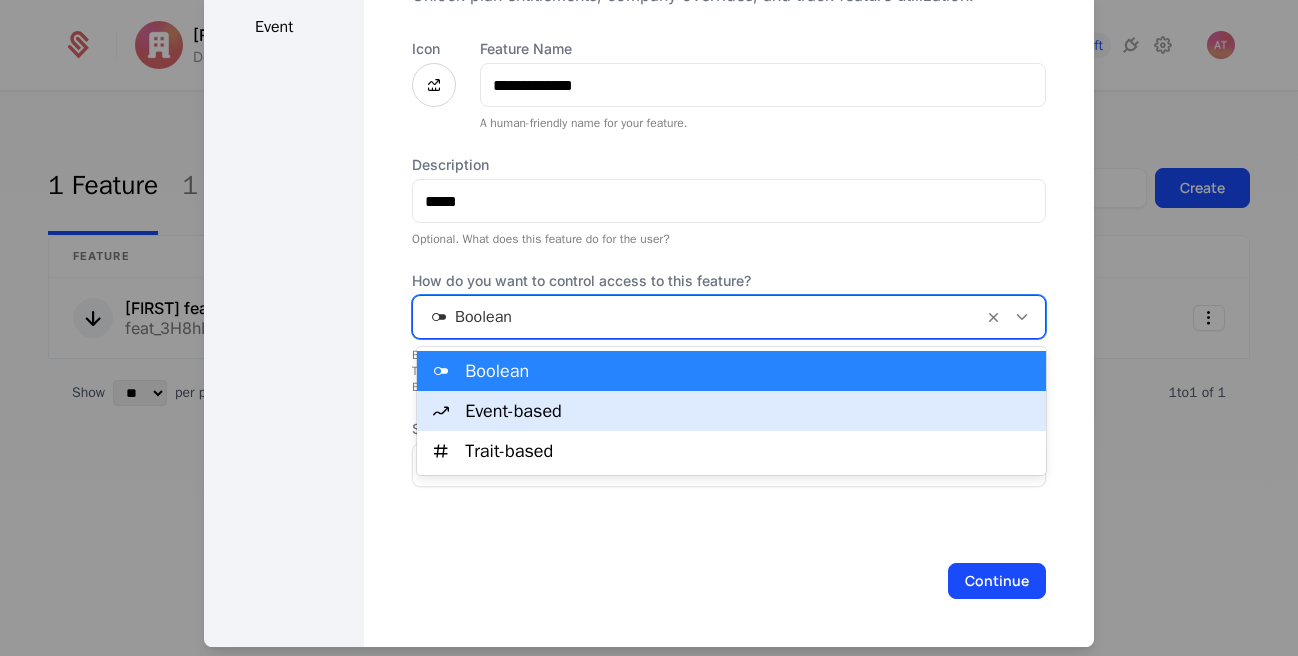 click on "Event-based" at bounding box center (749, 411) 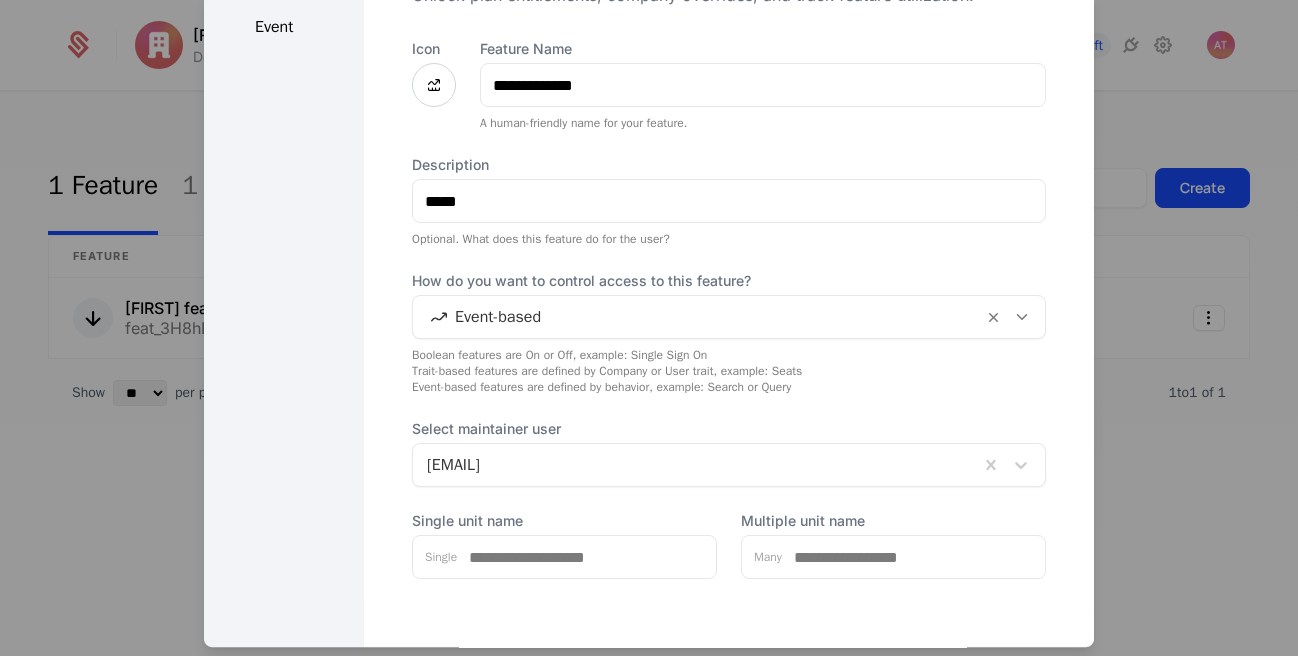 click on "Boolean   features are On or Off, example: Single Sign On Trait-based   features are defined by Company or User trait, example: Seats Event-based   features are defined by behavior, example: Search or Query" at bounding box center [729, 371] 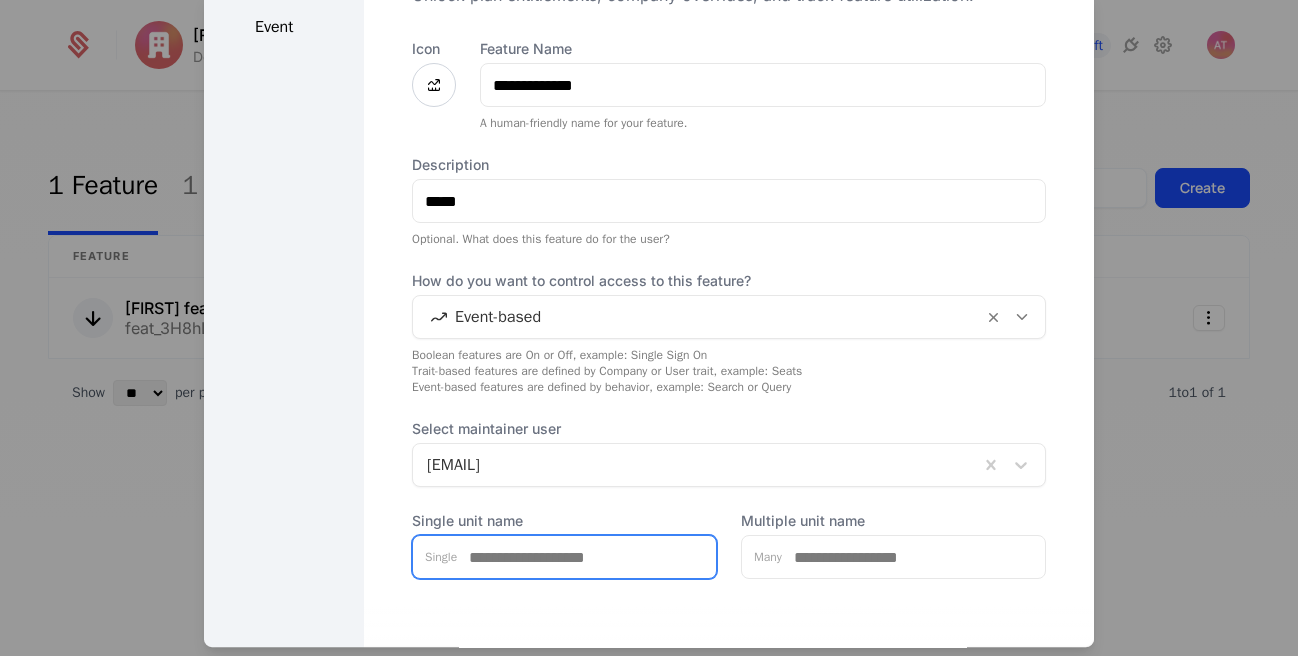 click on "Single unit name" at bounding box center [586, 557] 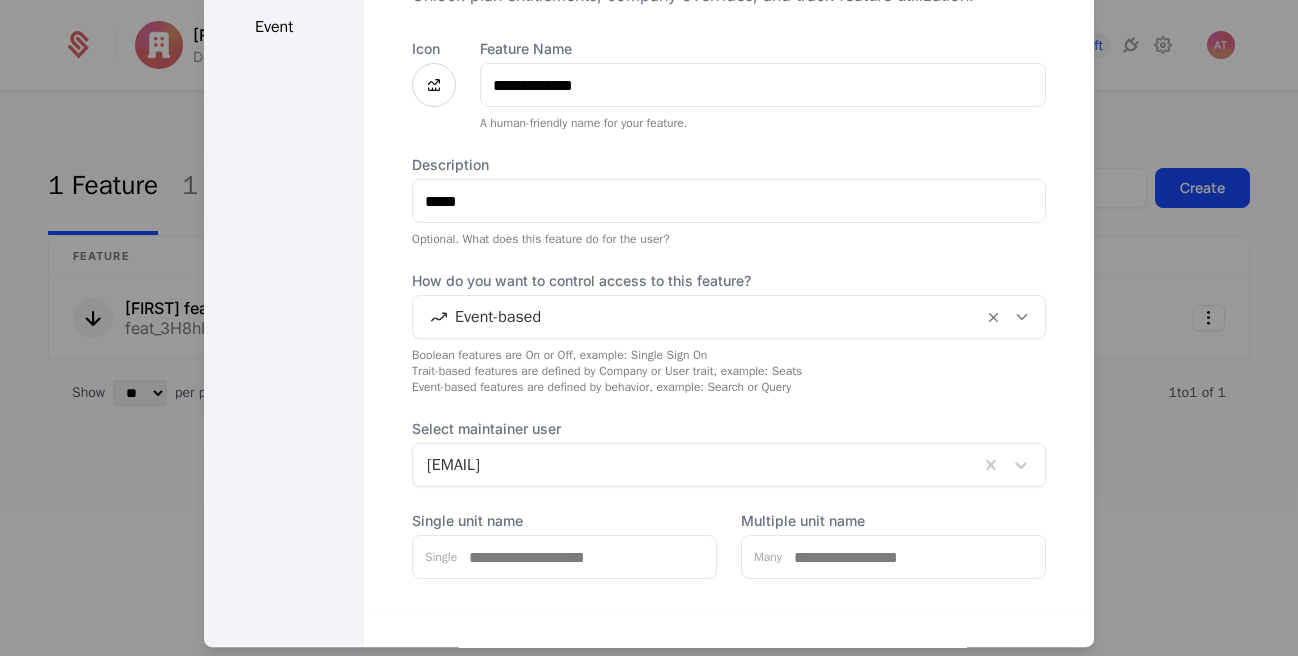 click at bounding box center (698, 317) 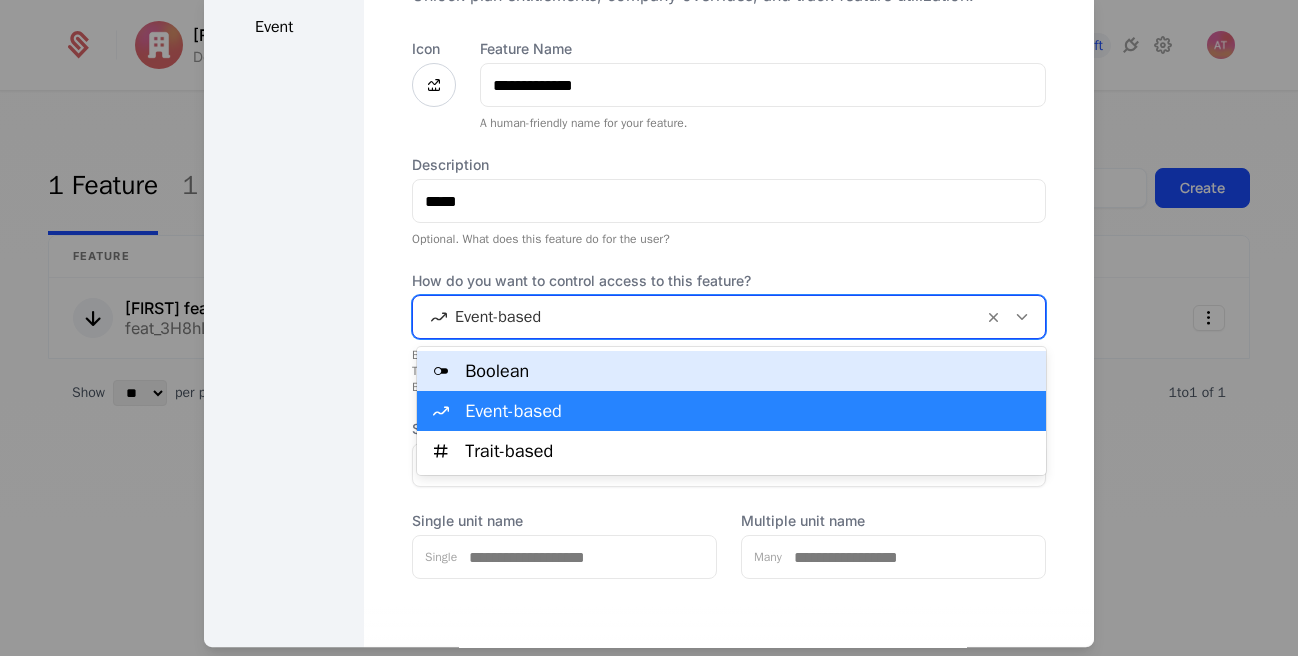 click on "Boolean" at bounding box center (749, 371) 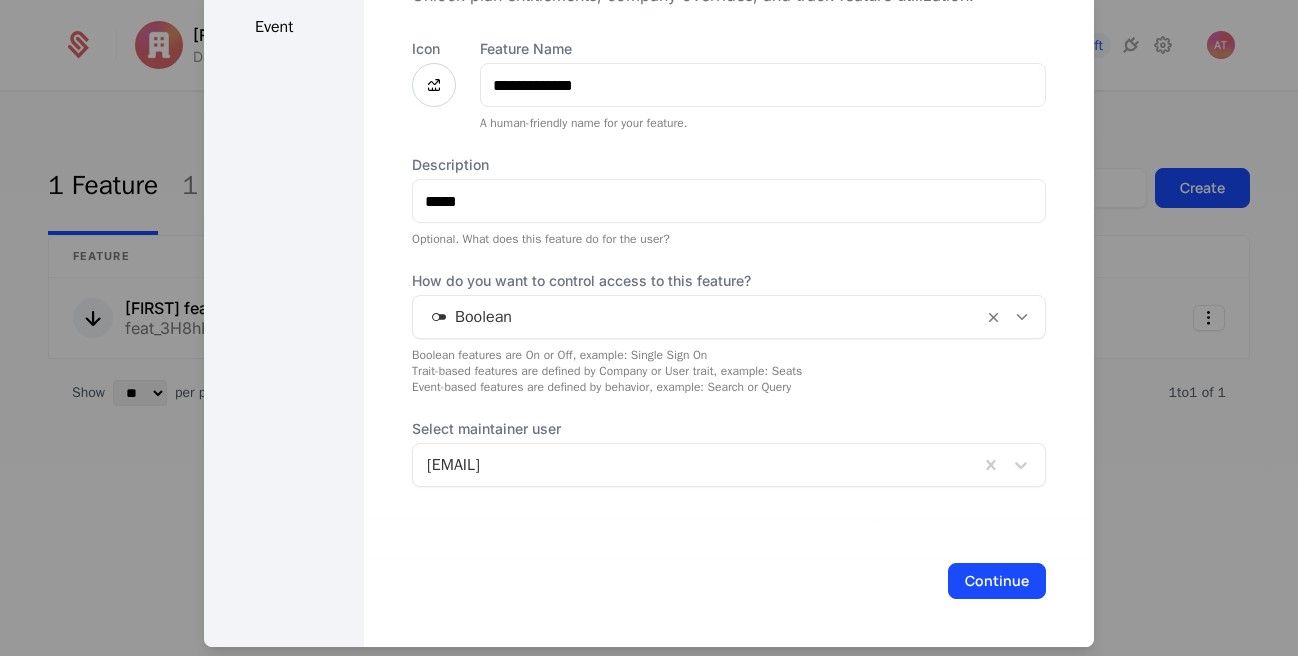 click on "Boolean   features are On or Off, example: Single Sign On Trait-based   features are defined by Company or User trait, example: Seats Event-based   features are defined by behavior, example: Search or Query" at bounding box center [729, 371] 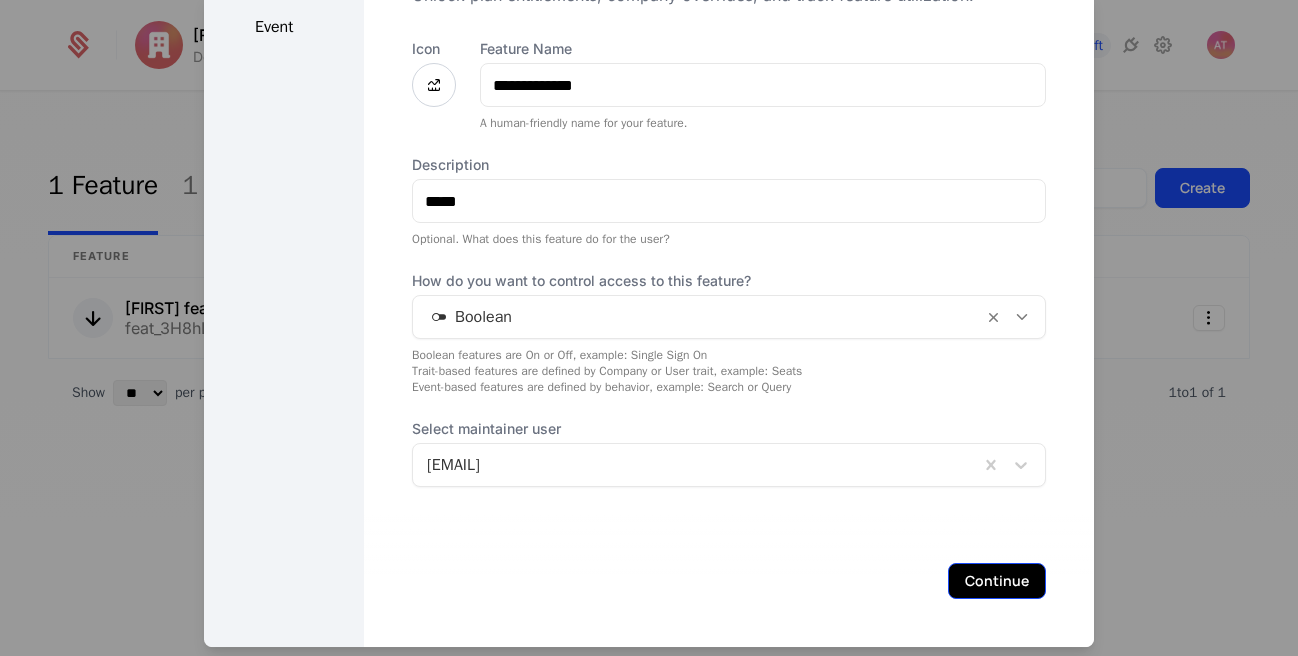 click on "Continue" at bounding box center (997, 581) 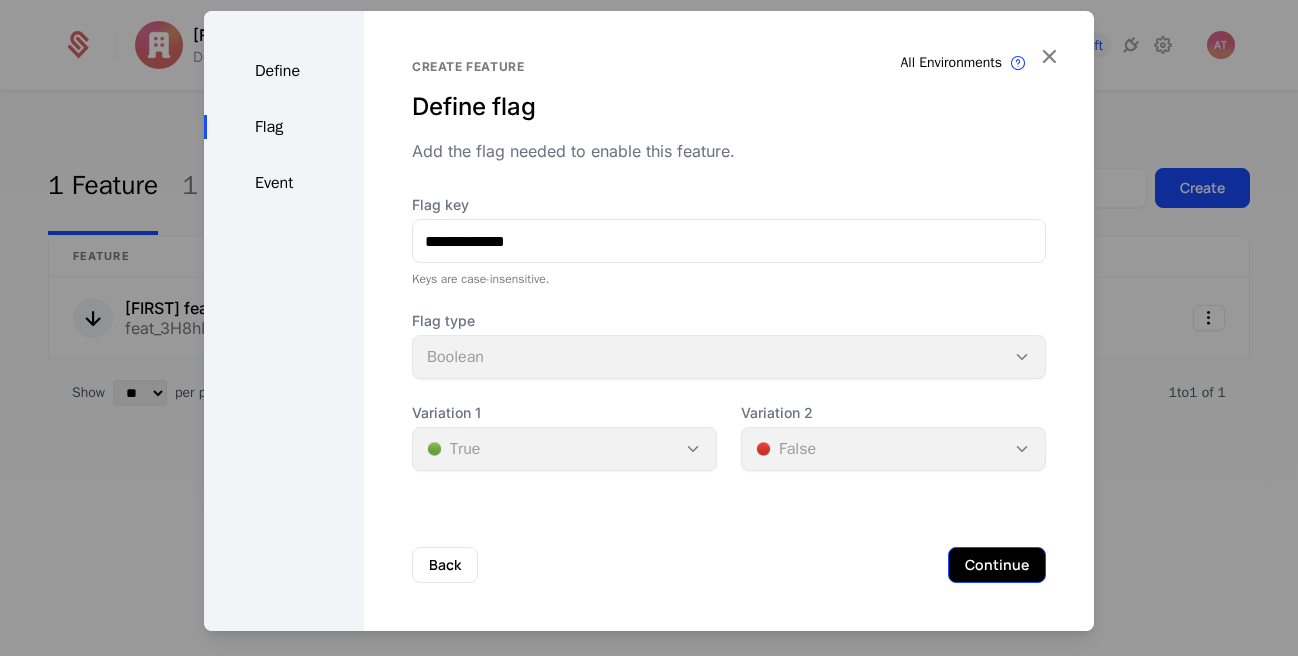 click on "Continue" at bounding box center (997, 565) 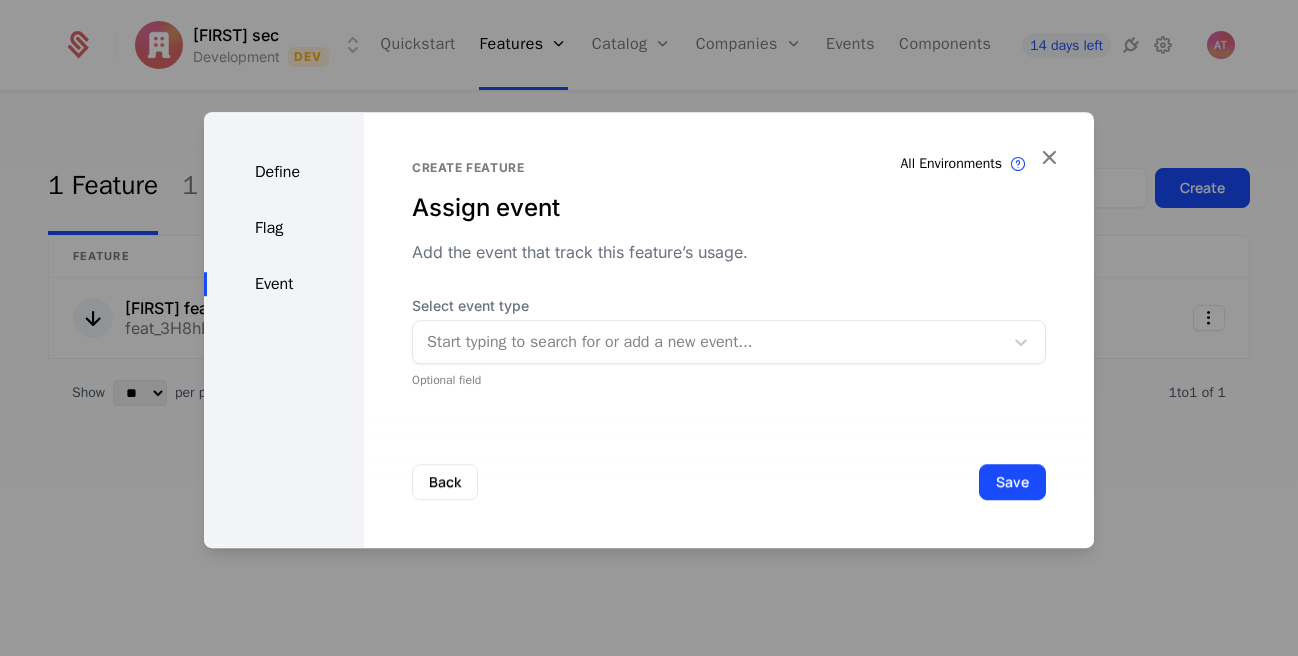 type 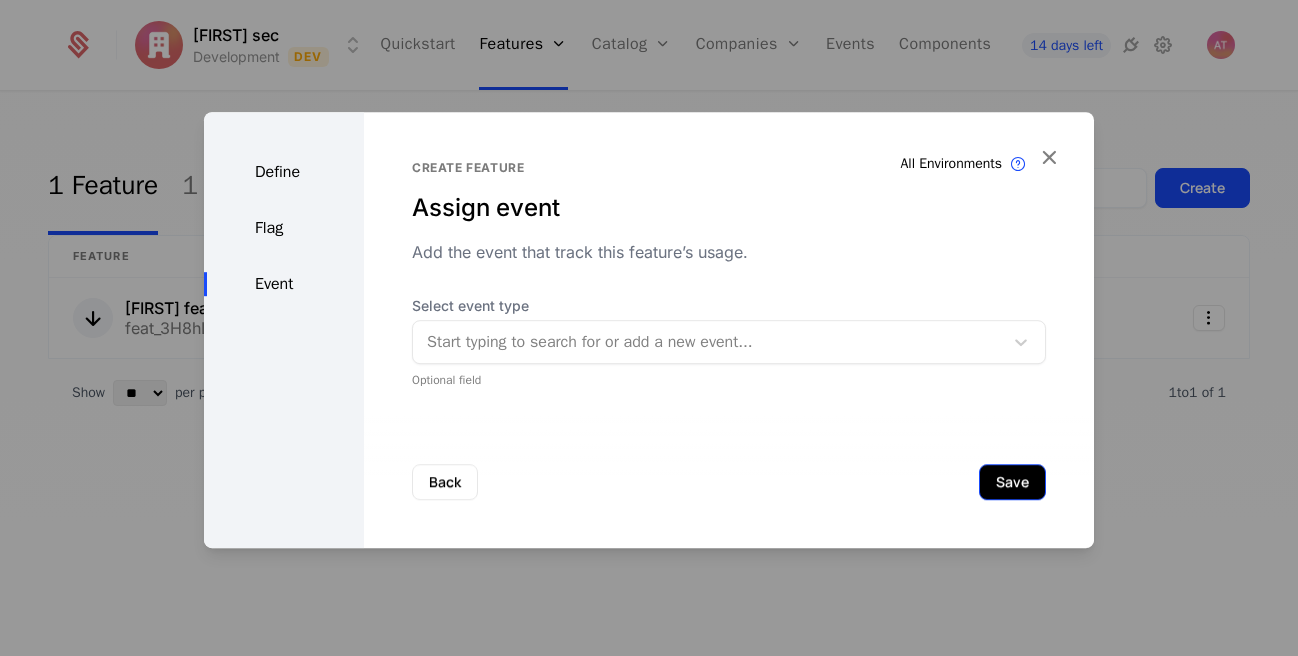 click on "Save" at bounding box center (1012, 482) 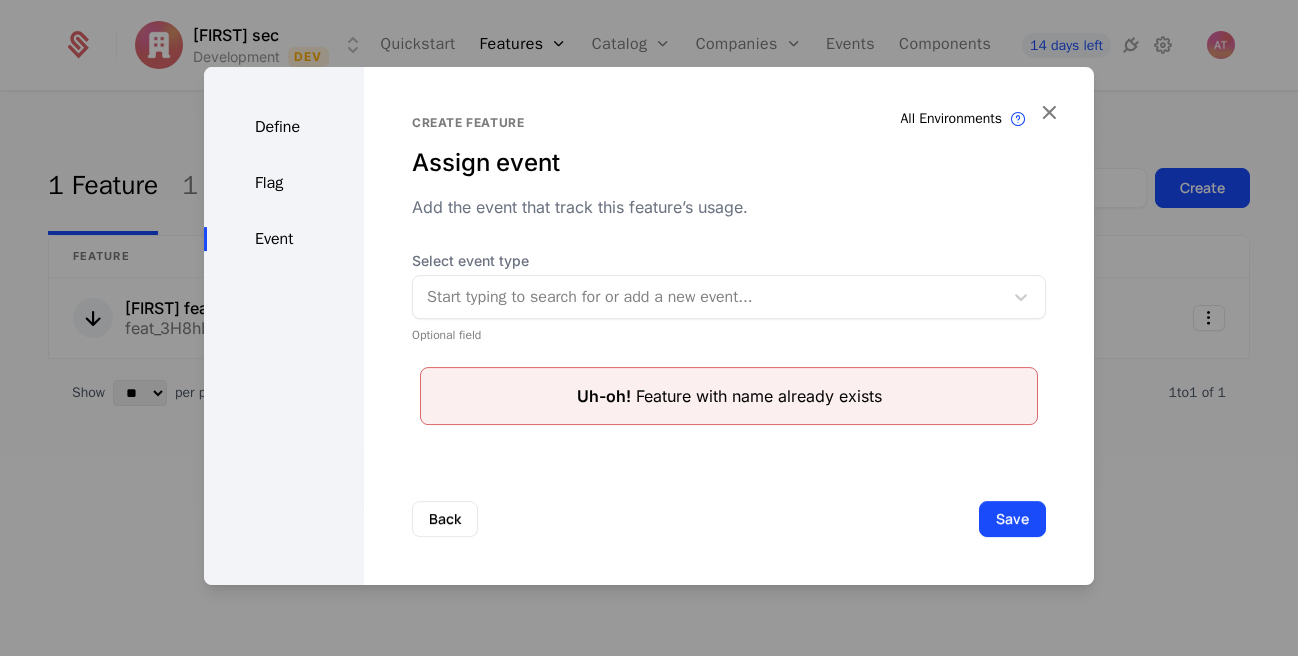 click at bounding box center (708, 297) 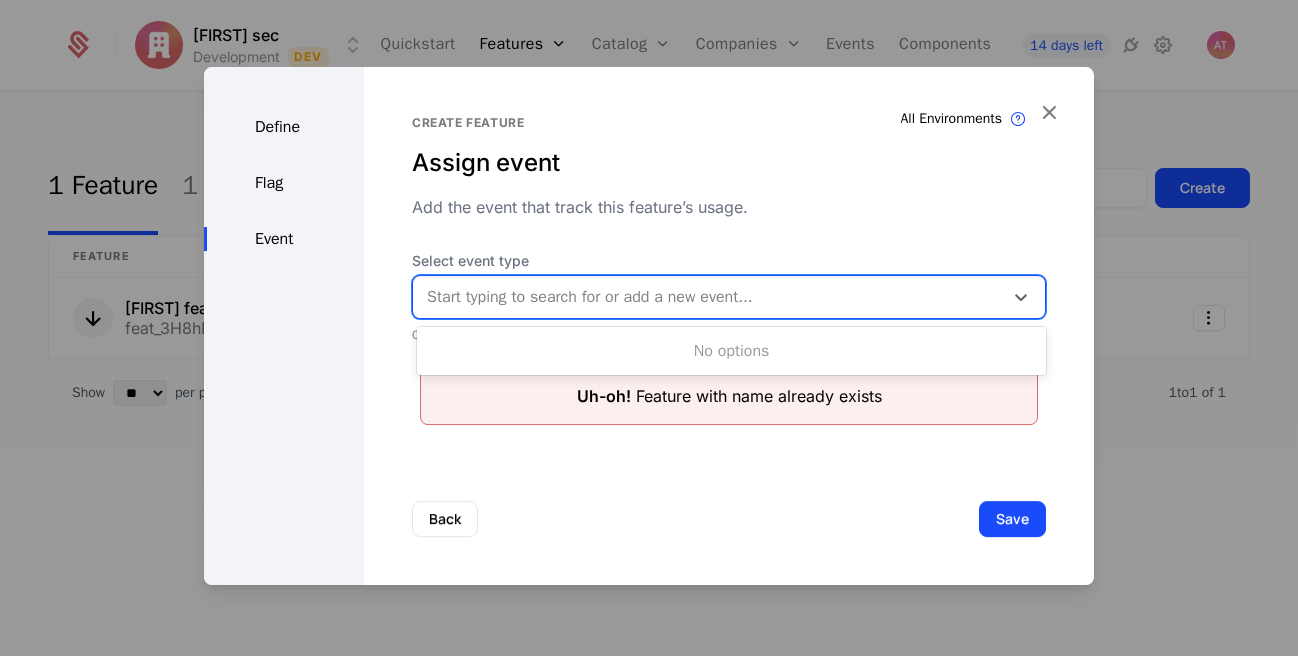 click at bounding box center [708, 297] 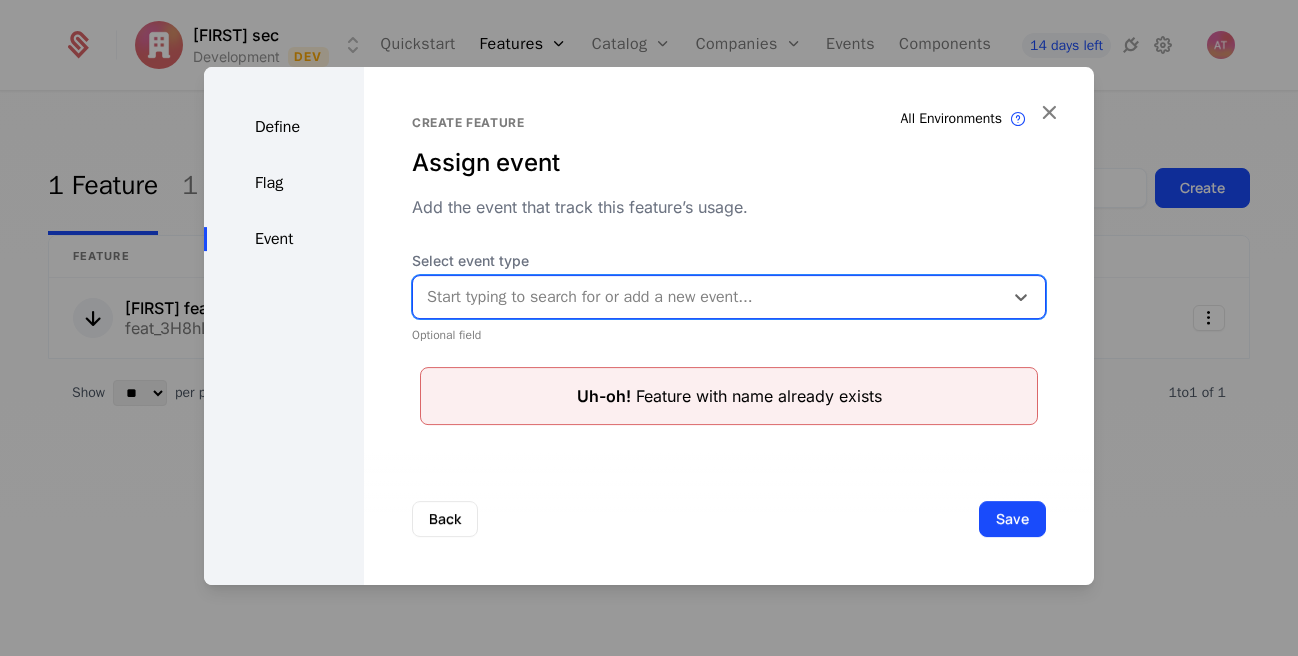 click at bounding box center (708, 297) 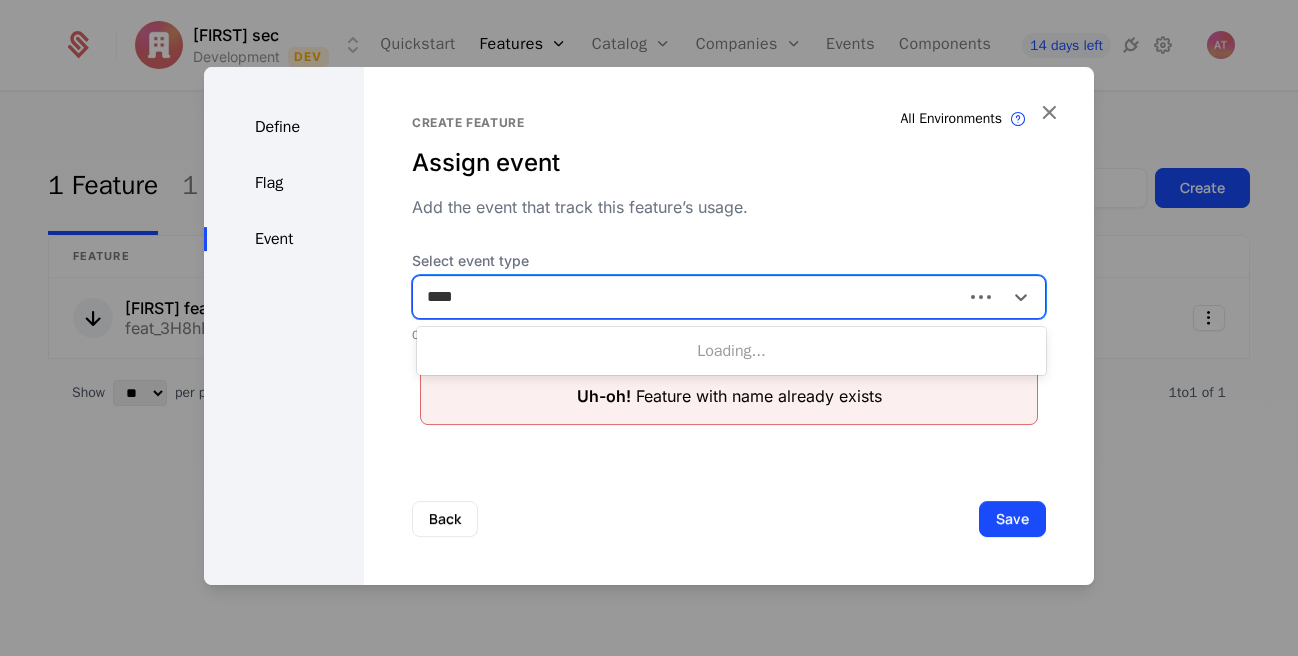 type on "*****" 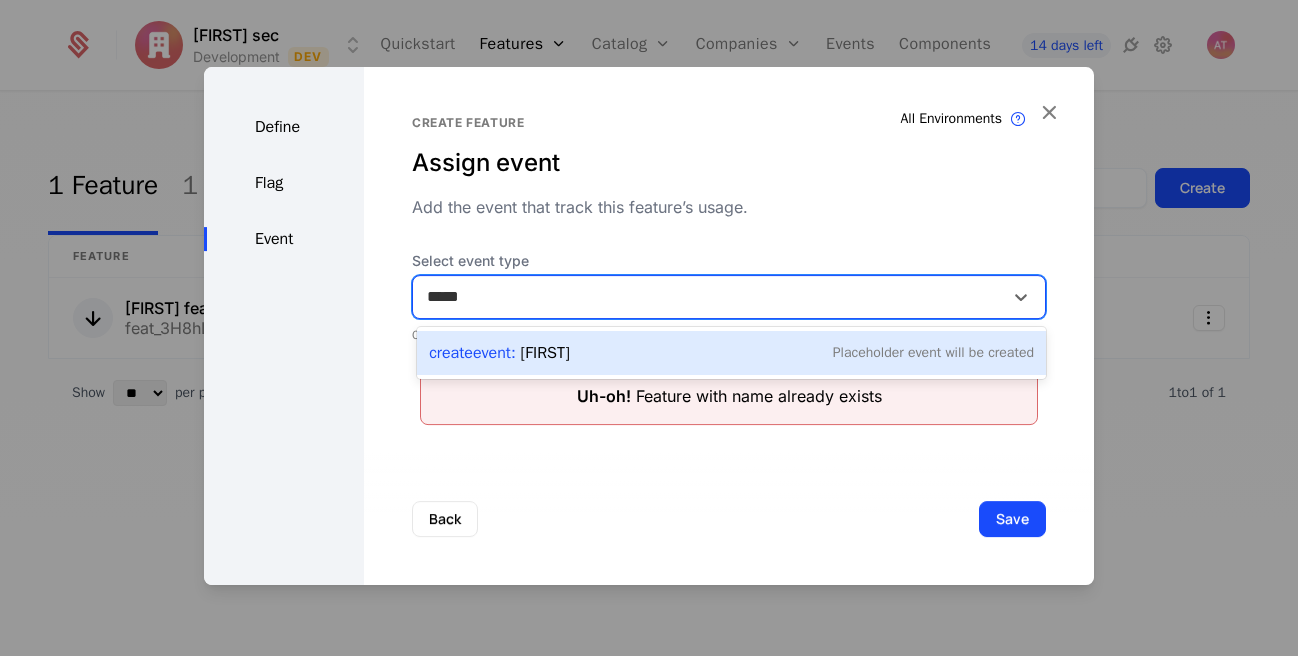 click on "Create  Event :   alice Placeholder   Event   will be created" at bounding box center [731, 353] 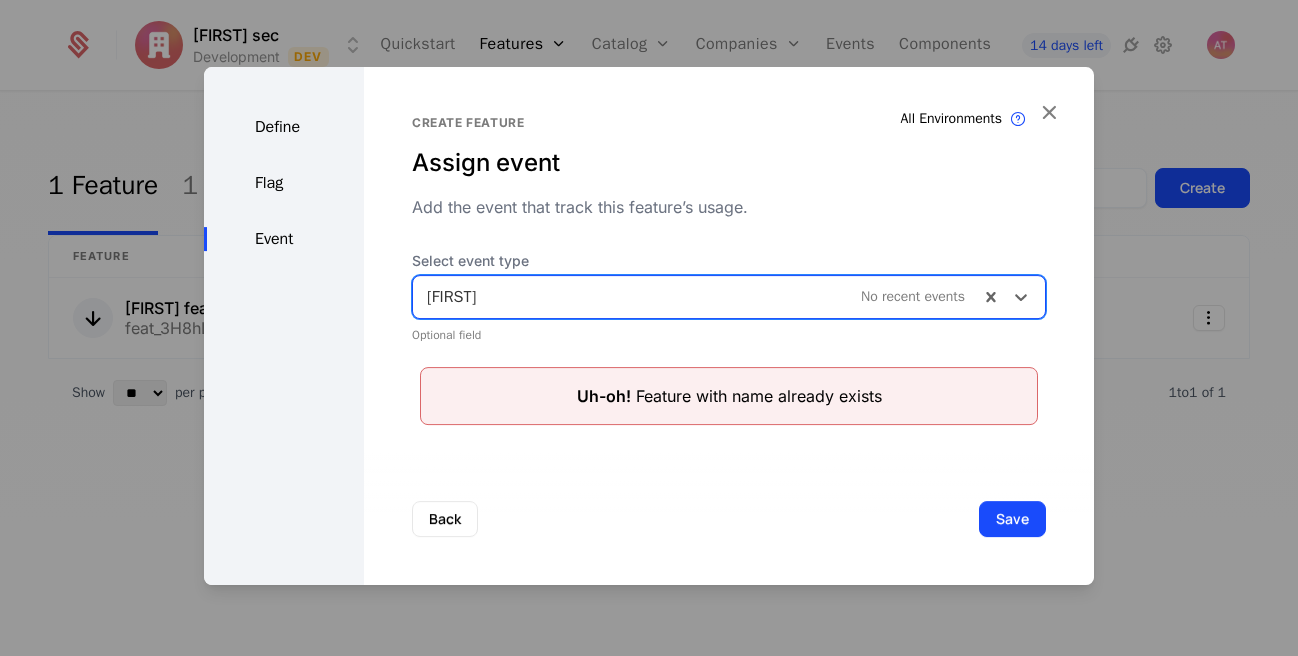 click on "Save" at bounding box center (1012, 519) 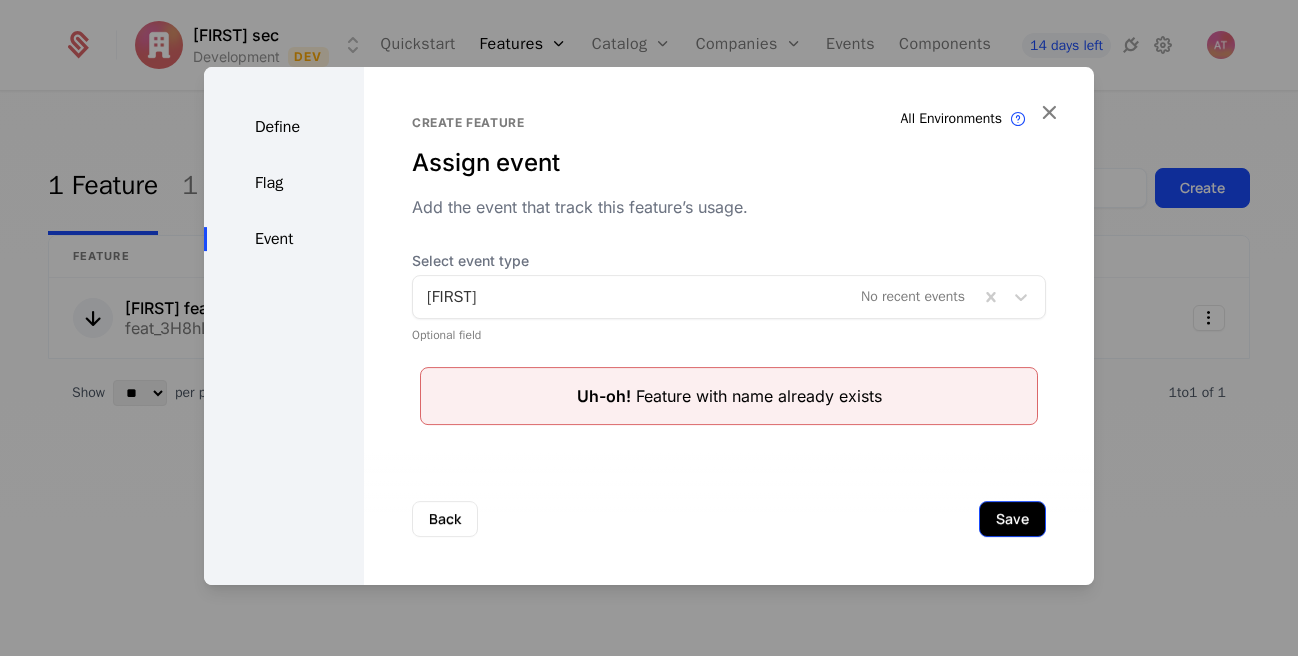 click on "Save" at bounding box center [1012, 519] 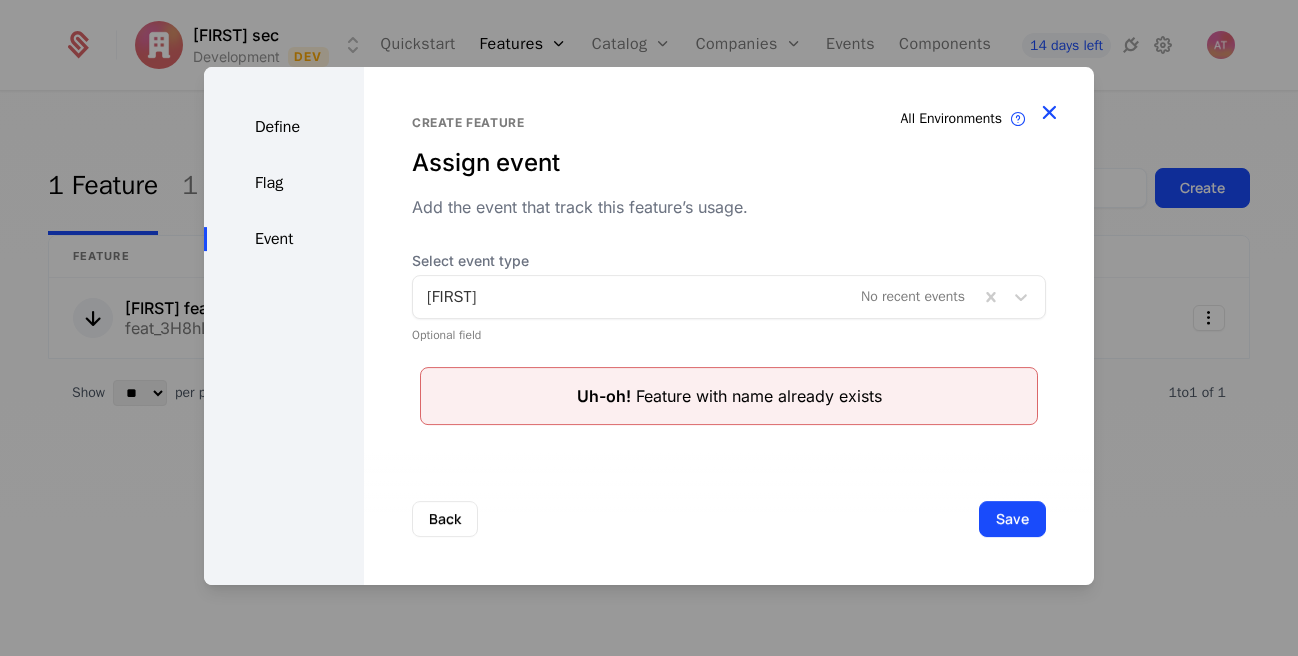 click at bounding box center (1049, 112) 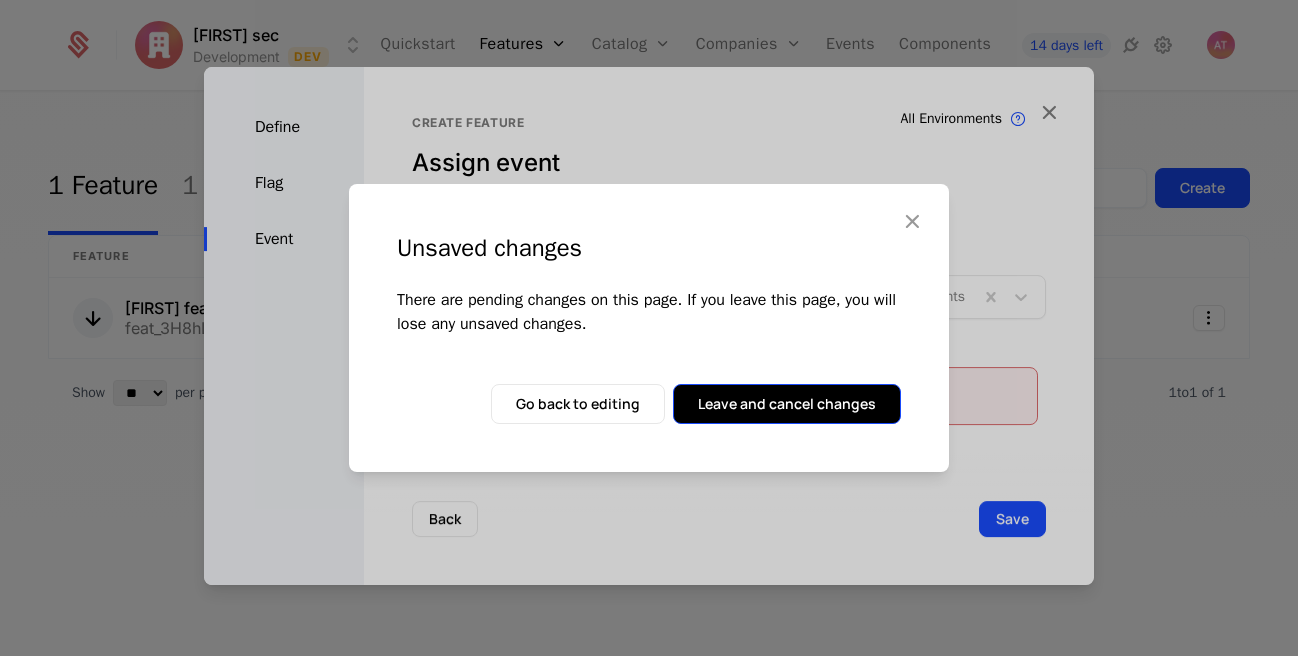 click on "Leave and cancel changes" at bounding box center (787, 404) 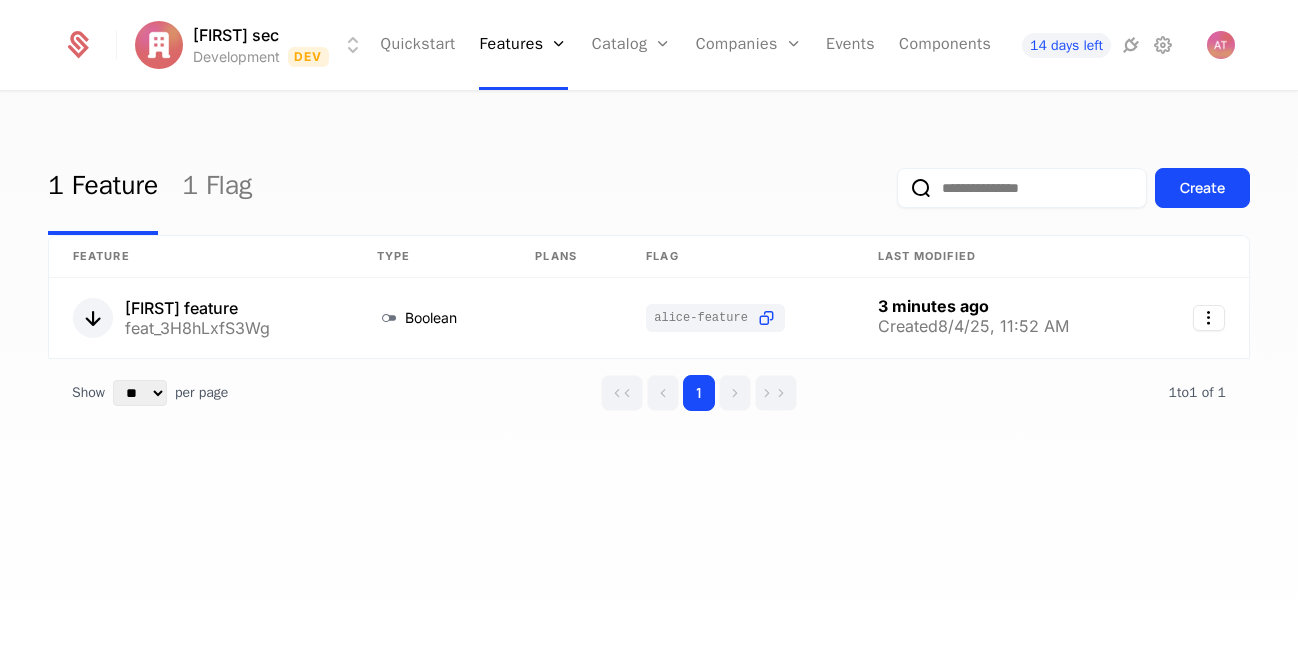click on "1 Feature 1 Flag Create Feature Type Plans Flag Last Modified Alice feature feat_3H8hLxfS3Wg Boolean alice-feature 3 minutes ago Created  8/4/25, 11:52 AM Show ** ** ** *** *** per page per page 1 1  to  1   of   1  of   1" at bounding box center (649, 380) 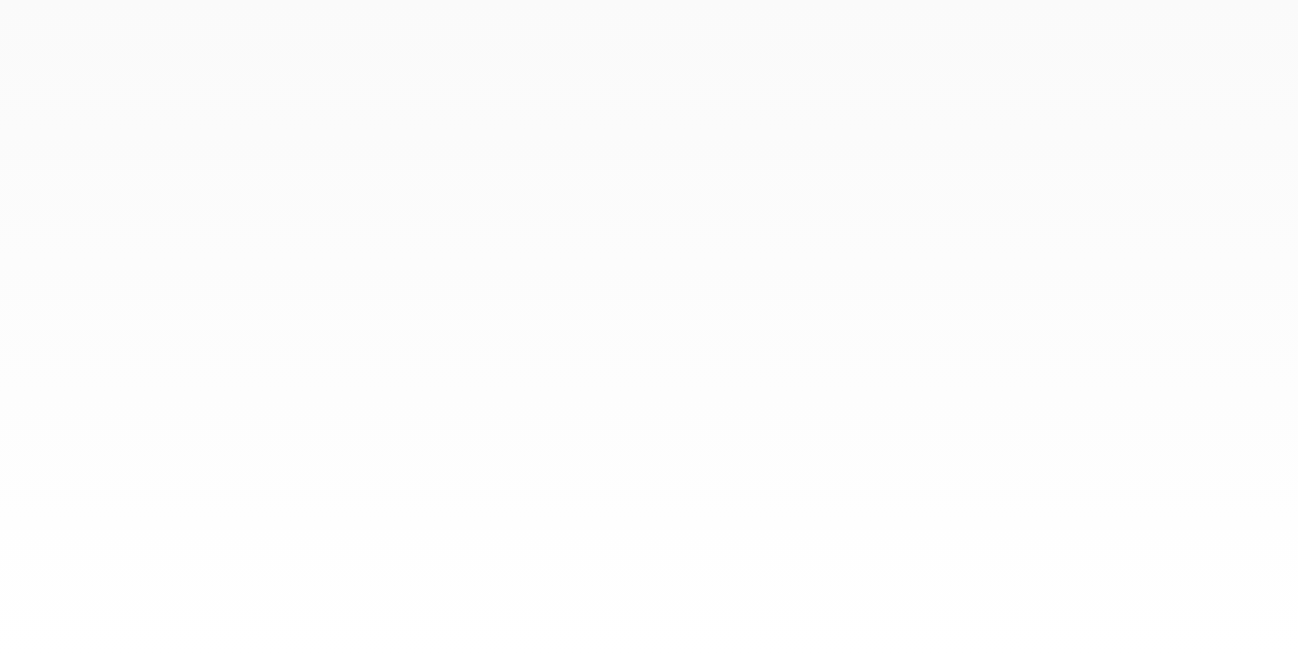 scroll, scrollTop: 0, scrollLeft: 0, axis: both 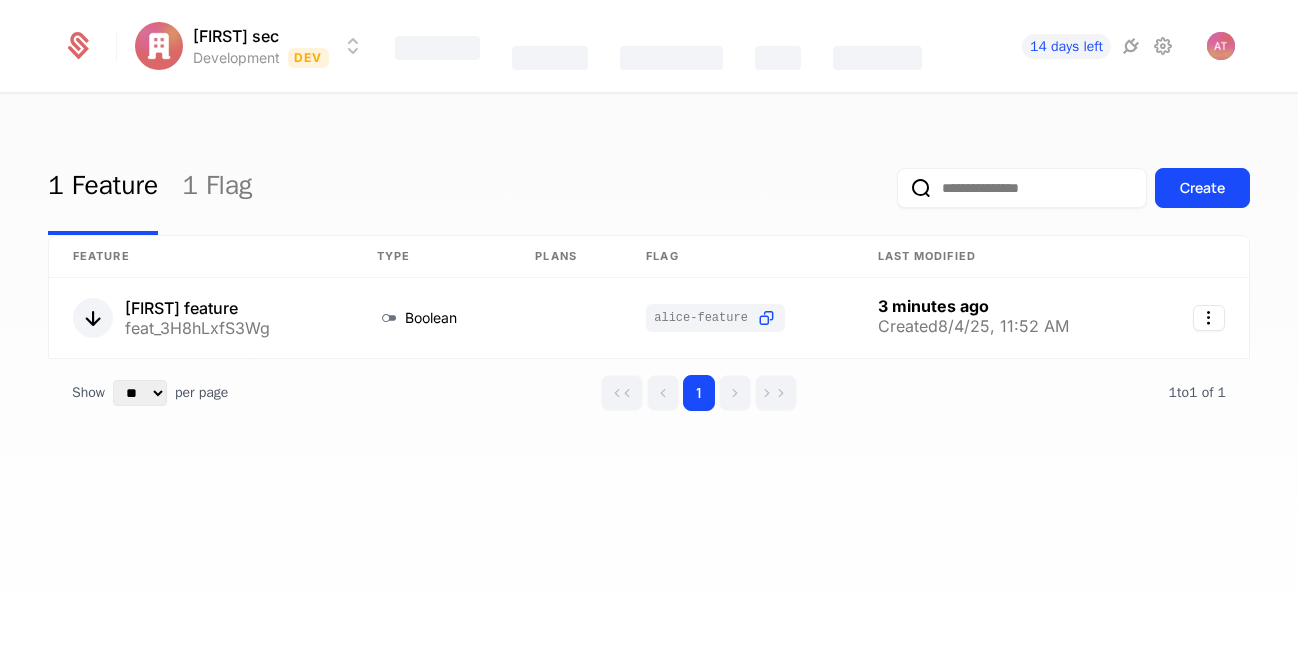 click on "1 Feature 1 Flag Create" at bounding box center (649, 188) 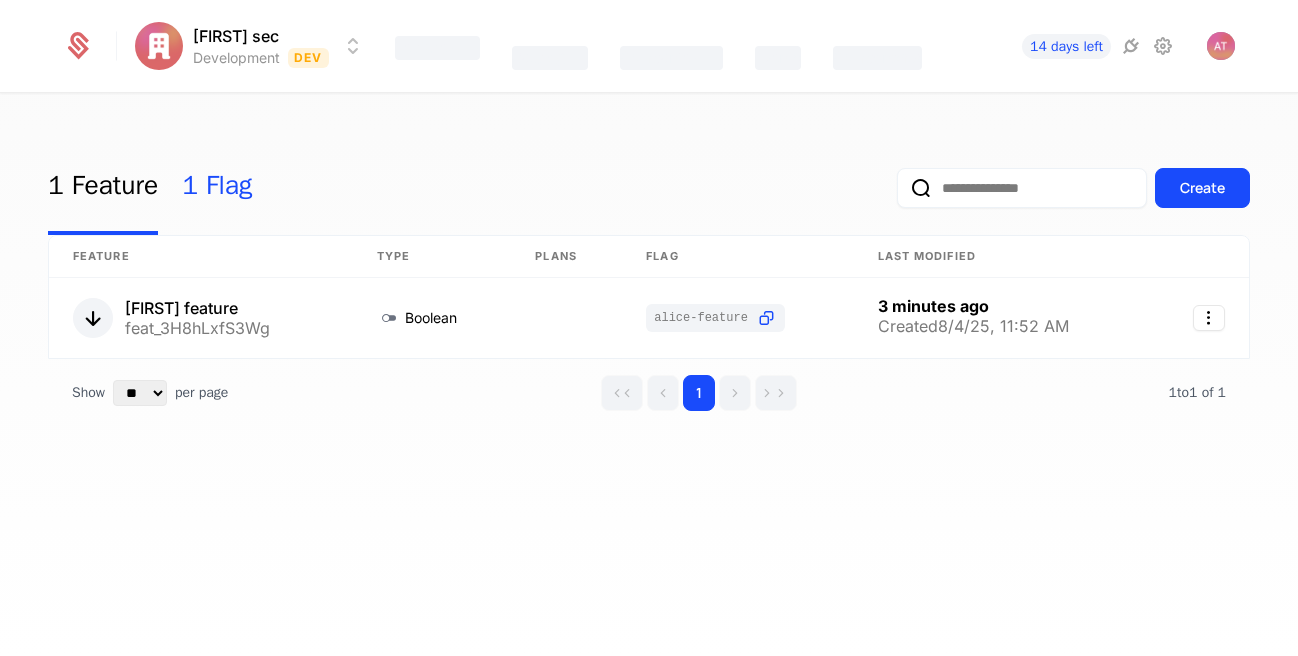 click on "1 Flag" at bounding box center [217, 188] 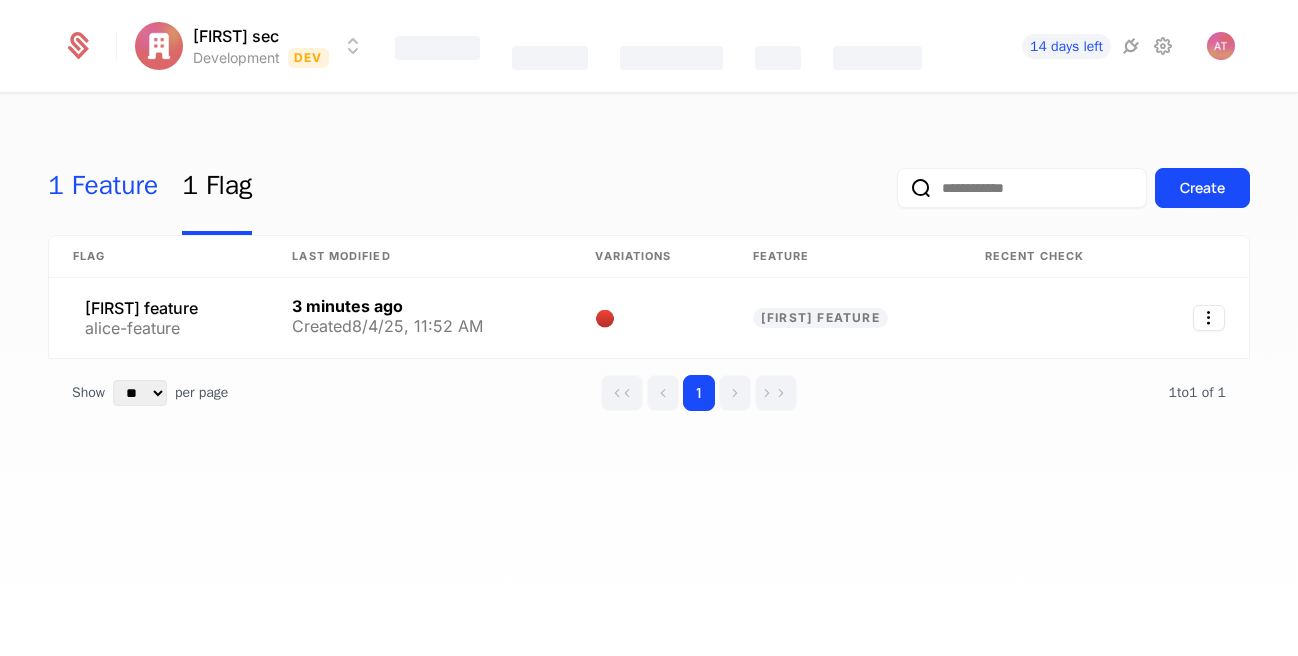 click on "1 Feature" at bounding box center (103, 188) 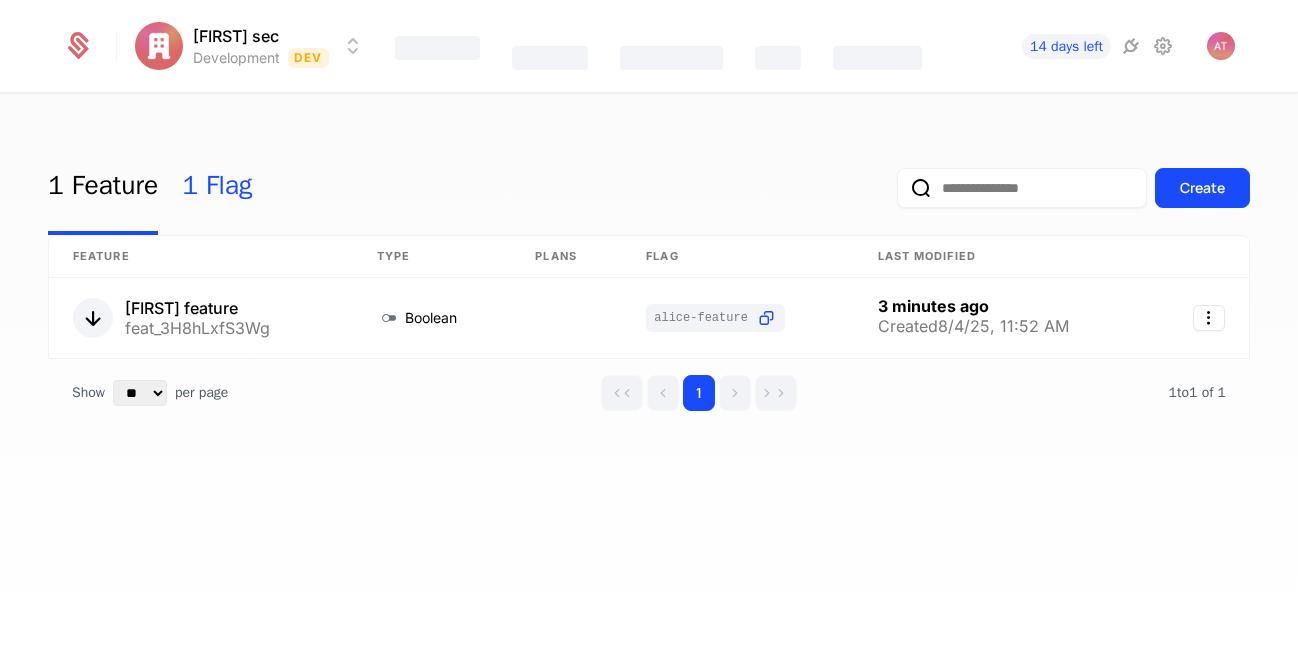 click on "1 Flag" at bounding box center (217, 188) 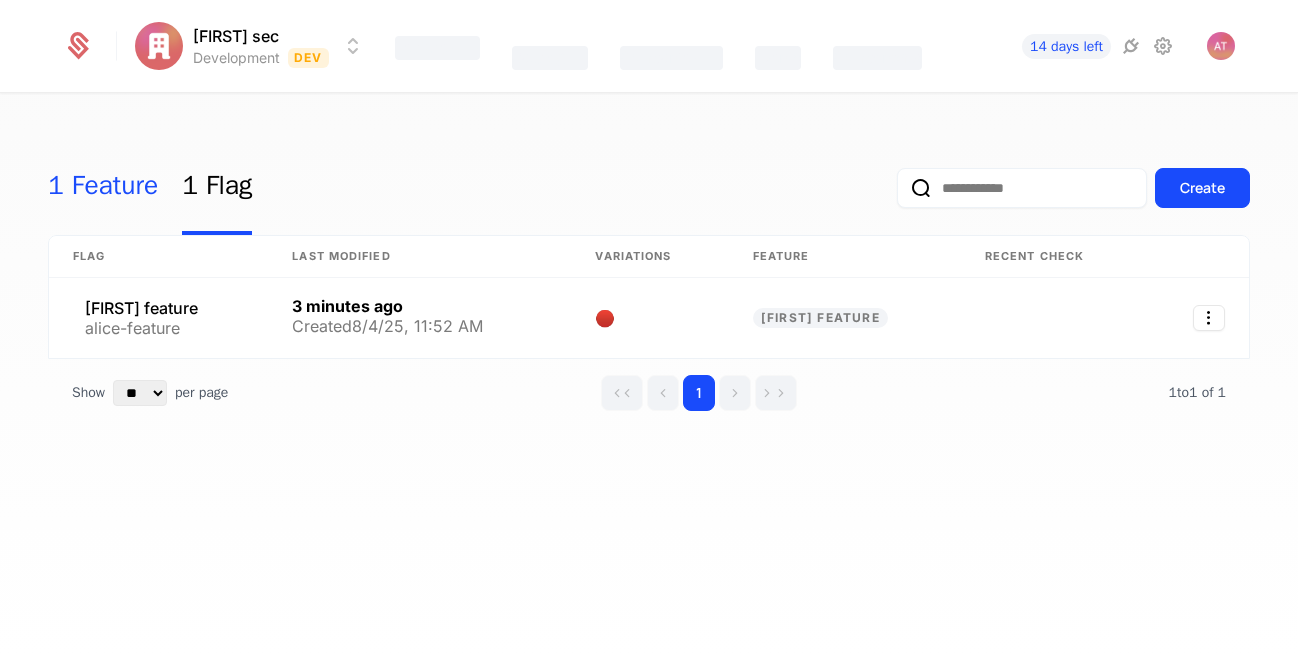click on "1 Feature" at bounding box center (103, 188) 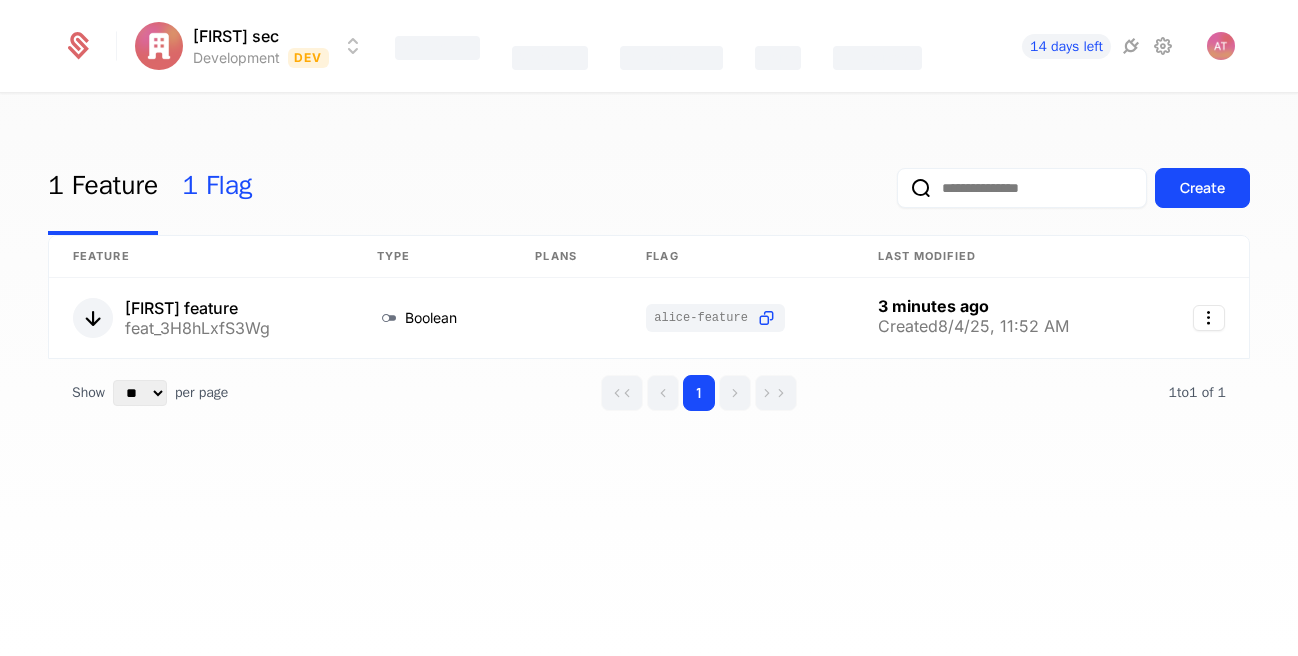 click on "1 Flag" at bounding box center (217, 188) 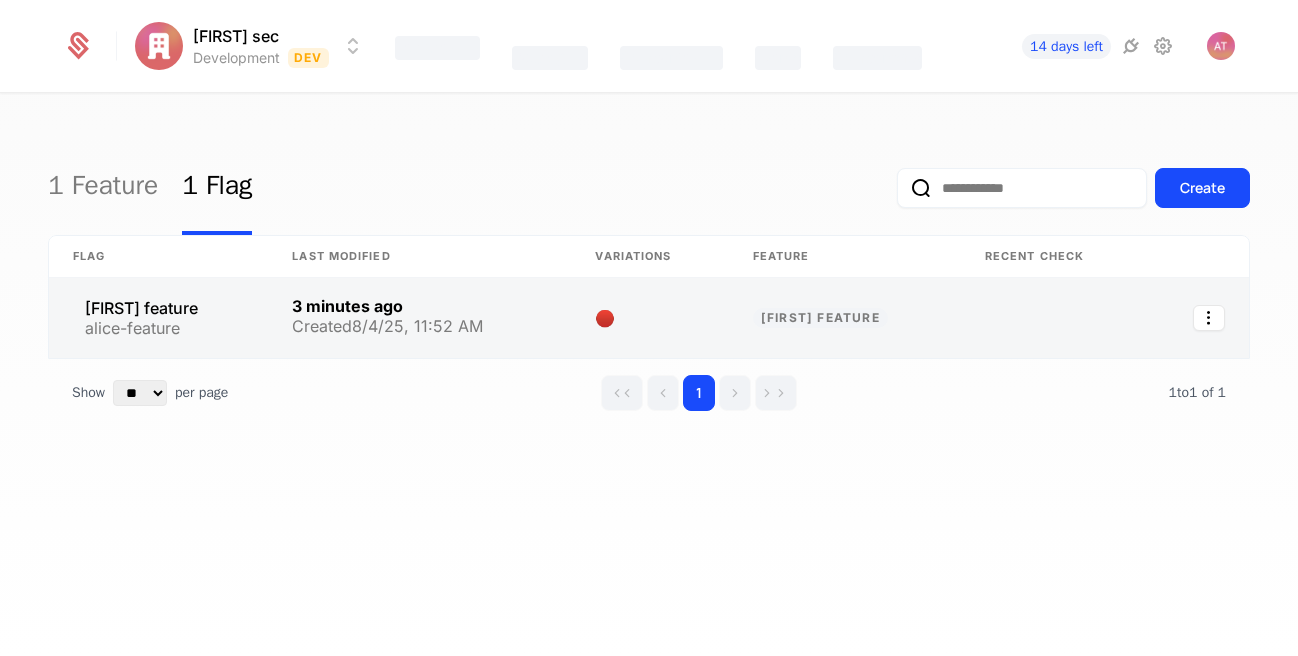 drag, startPoint x: 952, startPoint y: 317, endPoint x: 1108, endPoint y: 306, distance: 156.38734 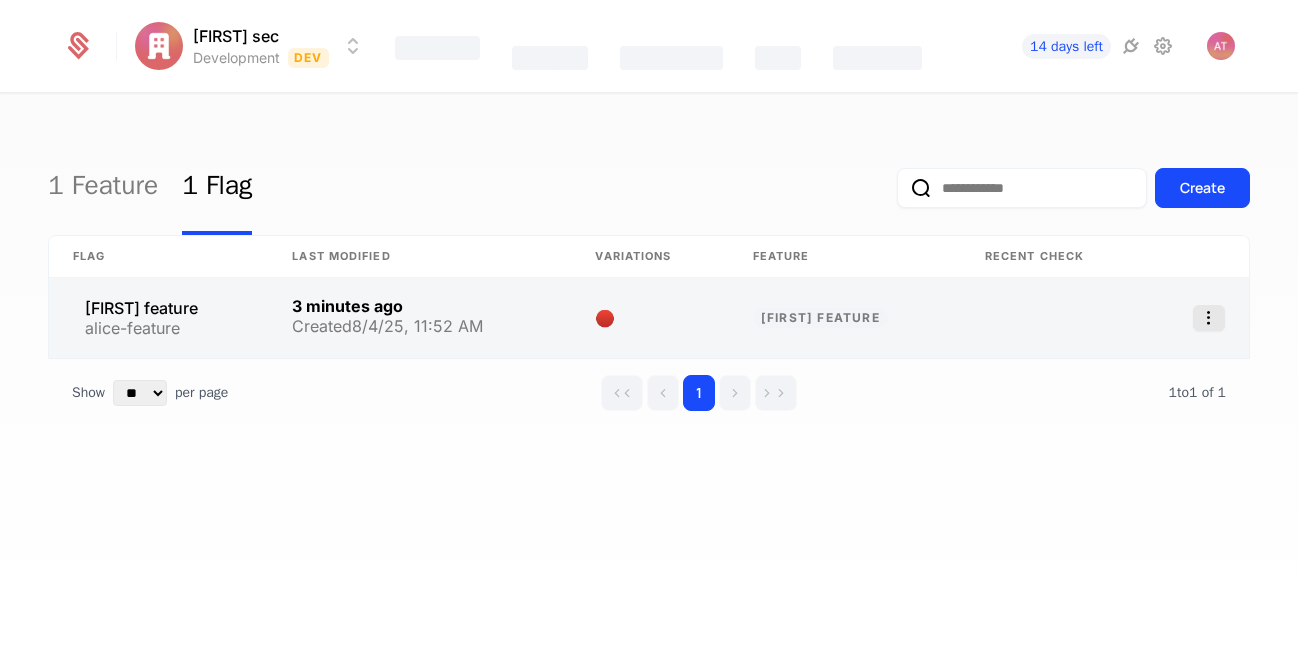click at bounding box center [1209, 318] 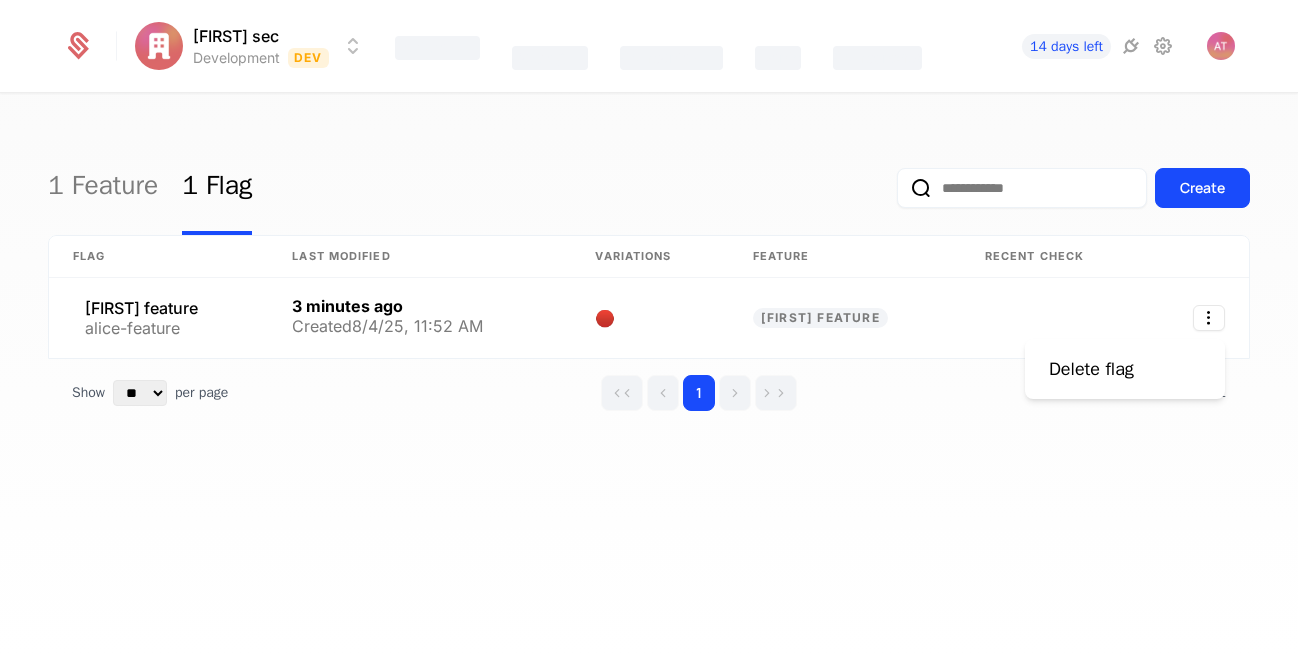 click on "Alice sec Development Dev Features Catalog Companies Events Components 14 days left 1 Feature 1 Flag Create Flag Last Modified Variations Feature Recent check Alice feature alice-feature 3 minutes ago Created  8/4/25, 11:52 AM 🔴 Alice feature Show ** ** ** *** *** per page per page 1 1  to  1   of   1  of   1
Best Viewed on Desktop You're currently viewing this on a  mobile device . For the best experience,   we recommend using a desktop or larger screens , as the application isn't fully optimized for smaller resolutions just yet. Got it  Delete flag" at bounding box center (649, 328) 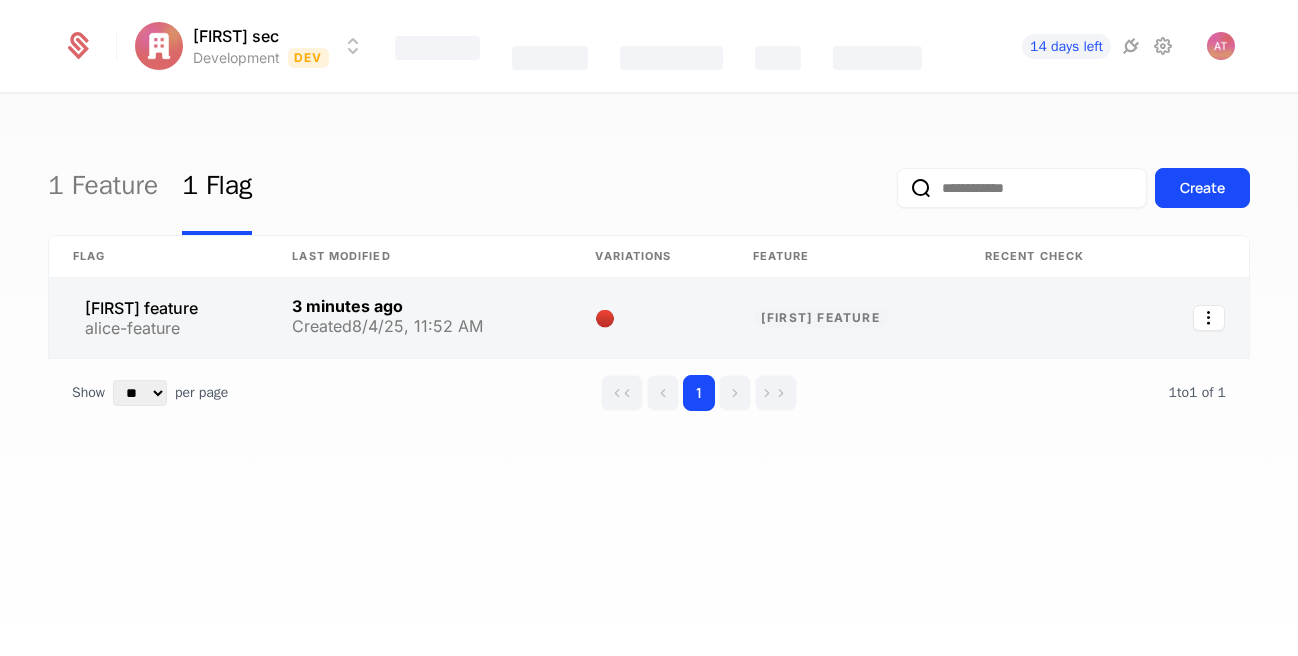 click at bounding box center (419, 318) 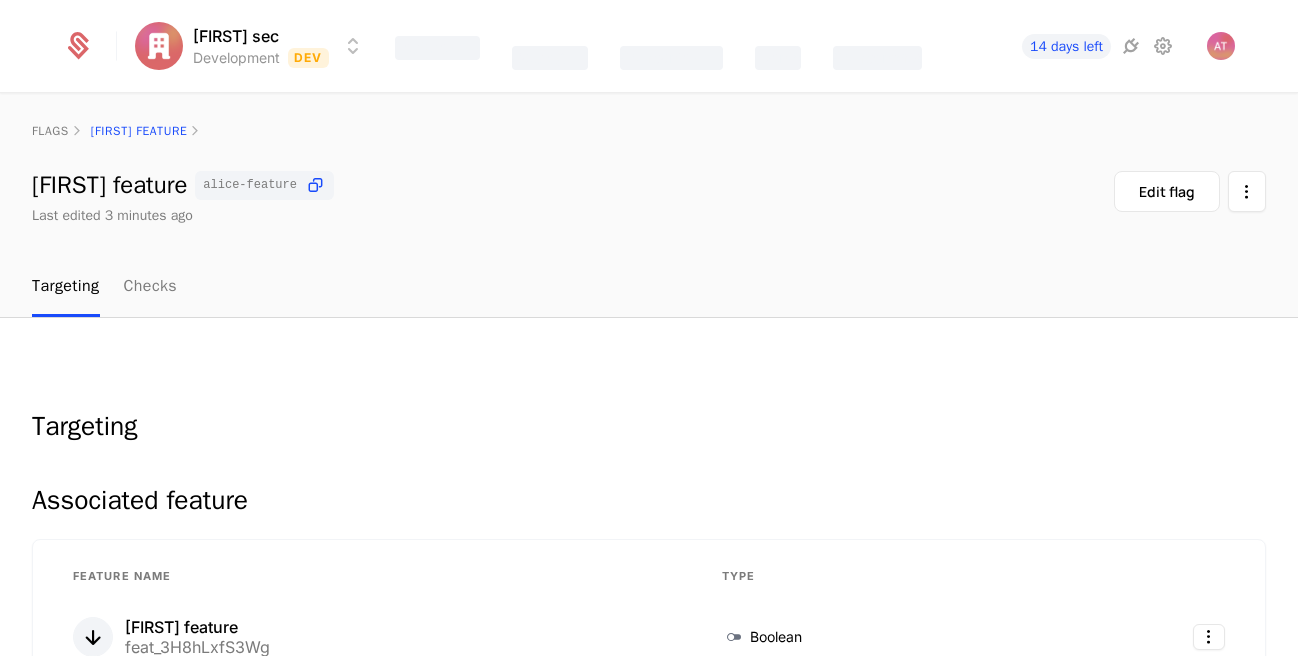 scroll, scrollTop: 0, scrollLeft: 0, axis: both 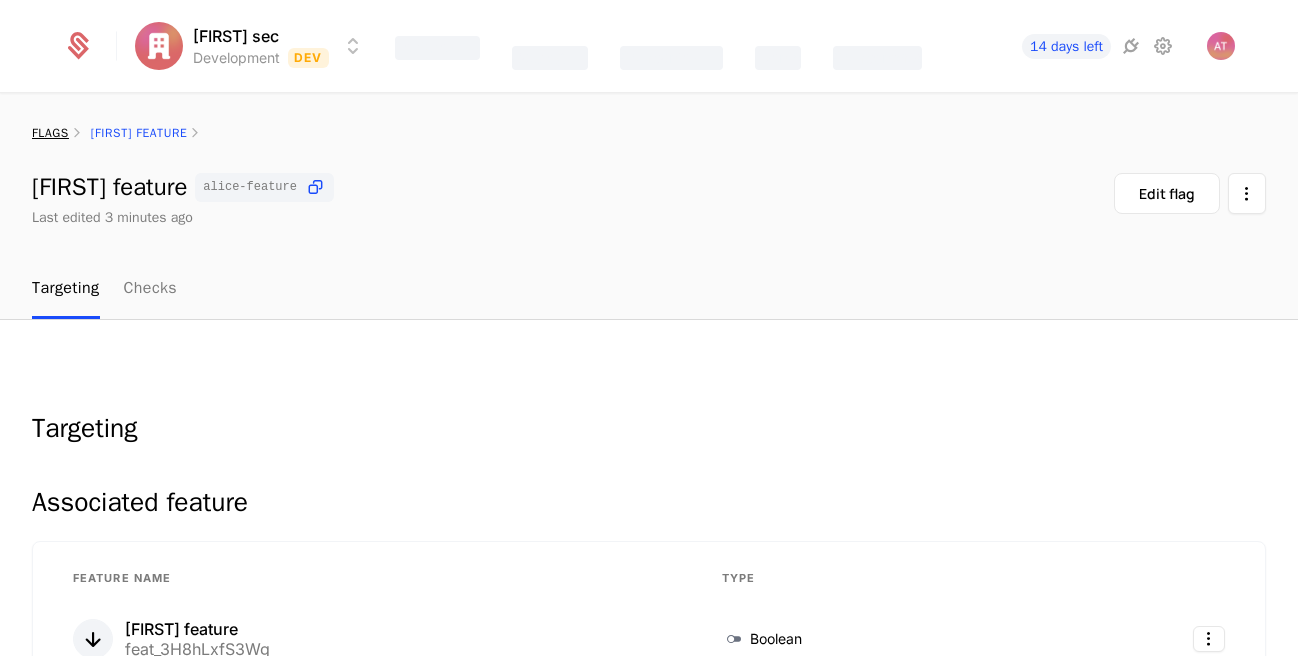 click on "flags" at bounding box center (50, 133) 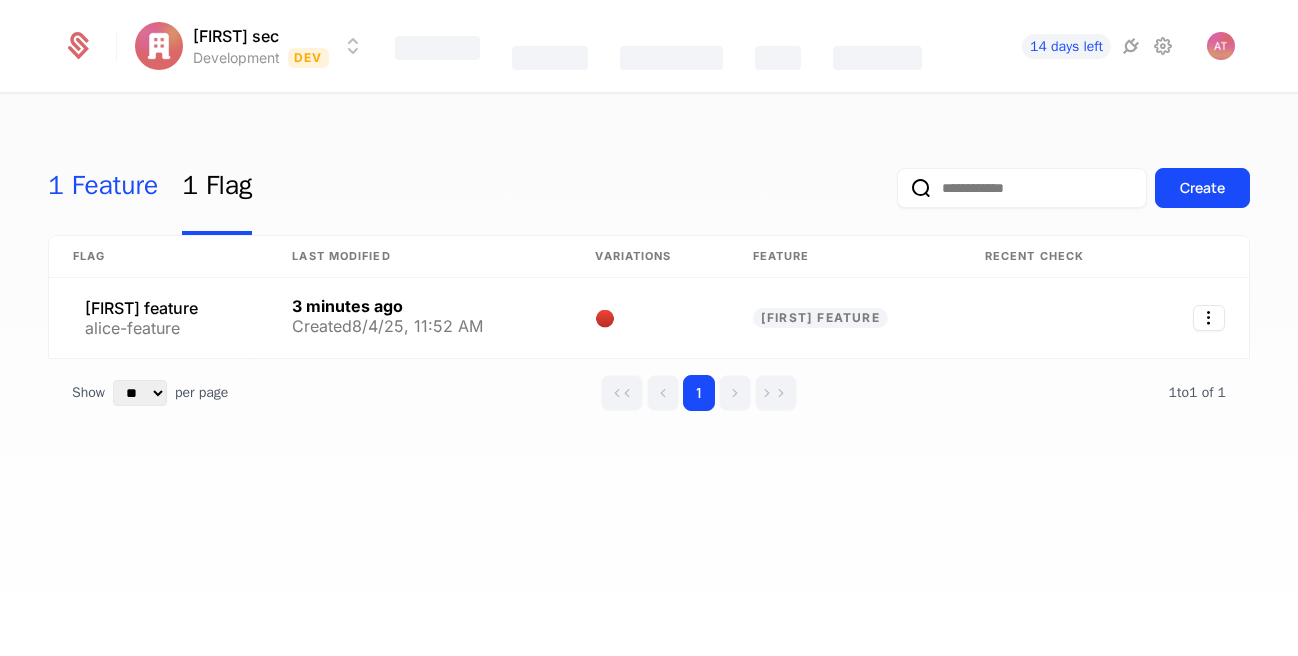 click on "1 Feature" at bounding box center (103, 188) 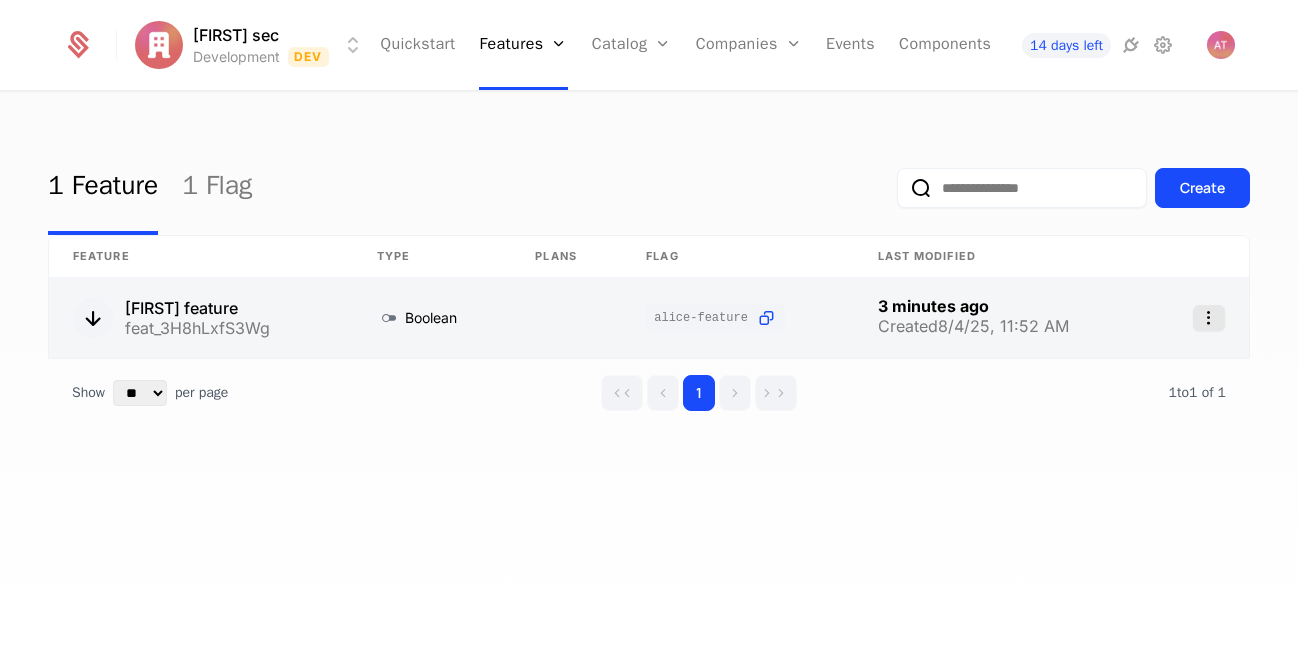 click at bounding box center [1209, 318] 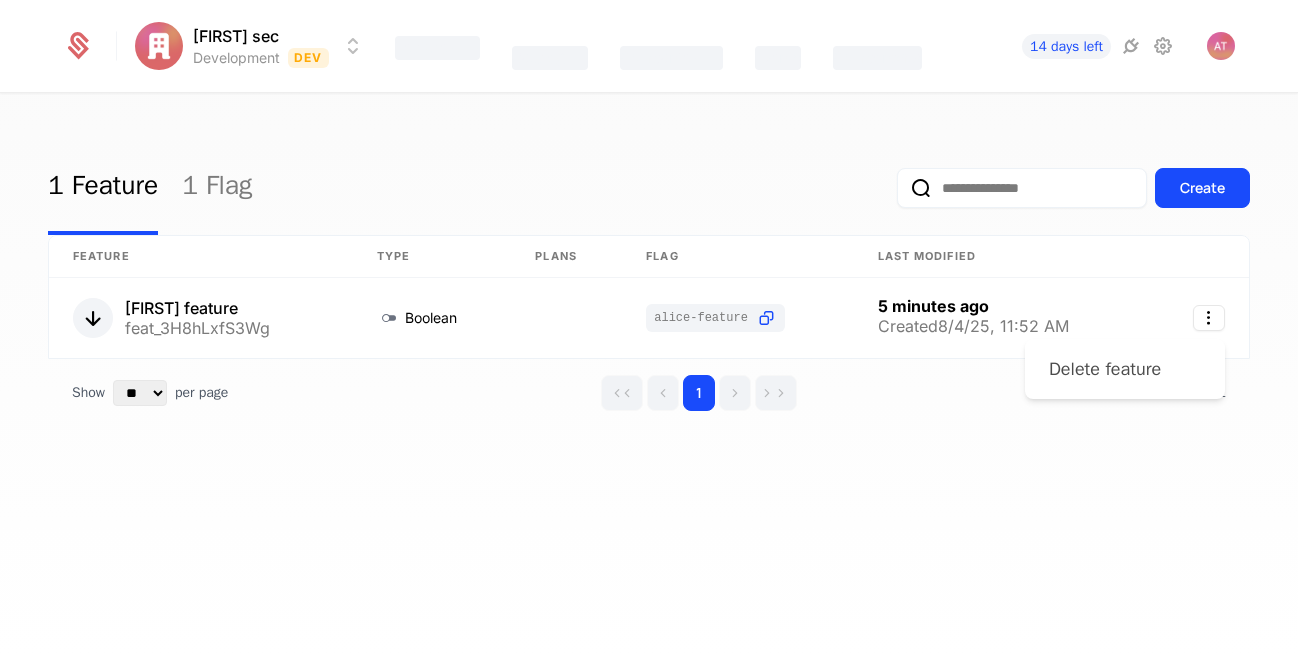 click on "Delete feature" at bounding box center [1105, 369] 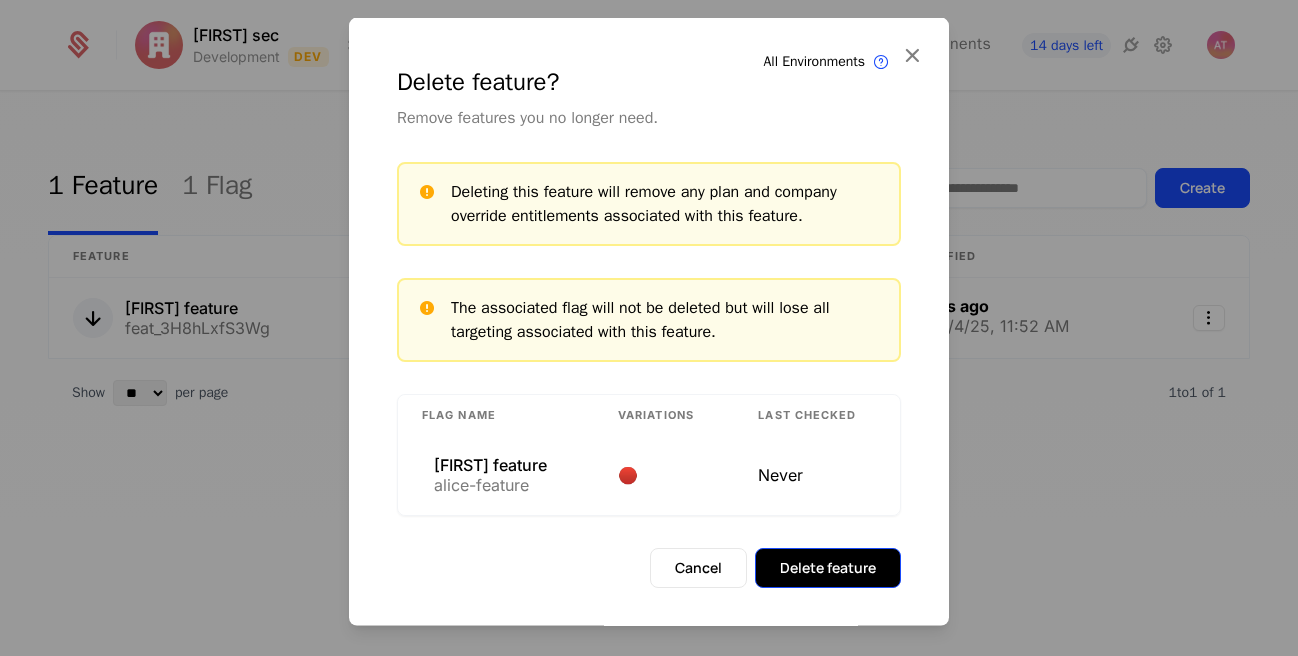 click on "Delete feature" at bounding box center [828, 567] 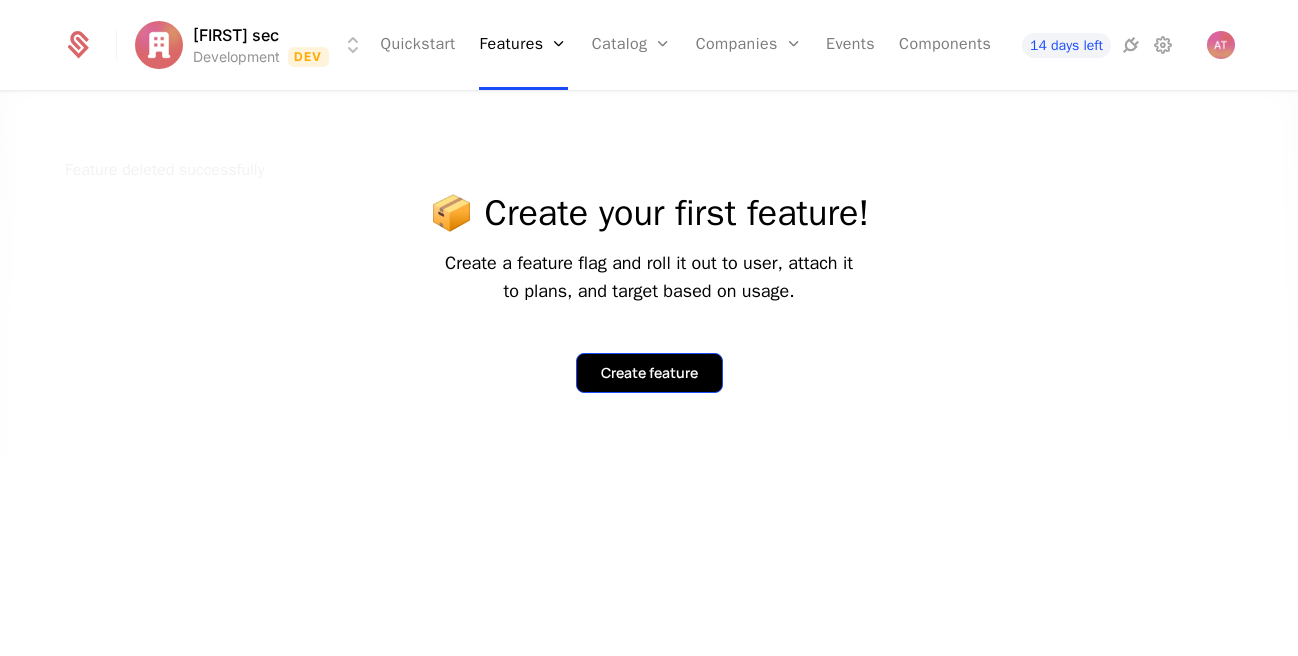 click on "Create feature" at bounding box center (649, 373) 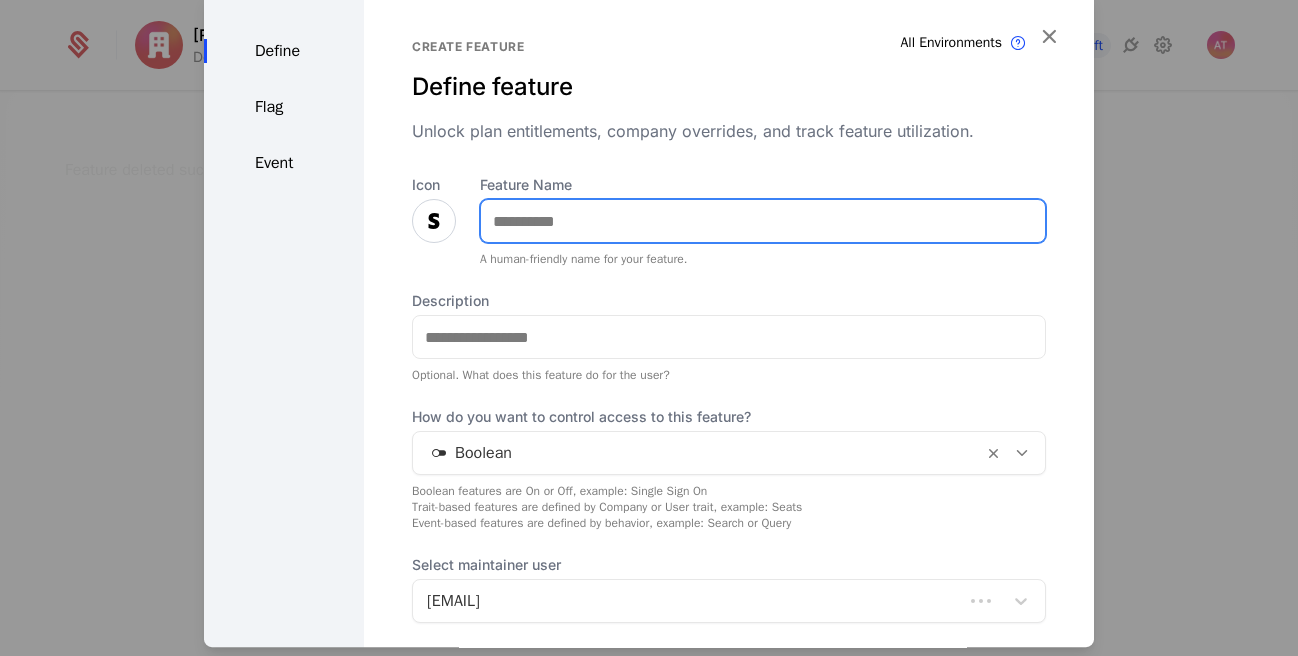 click on "Feature Name" at bounding box center [763, 221] 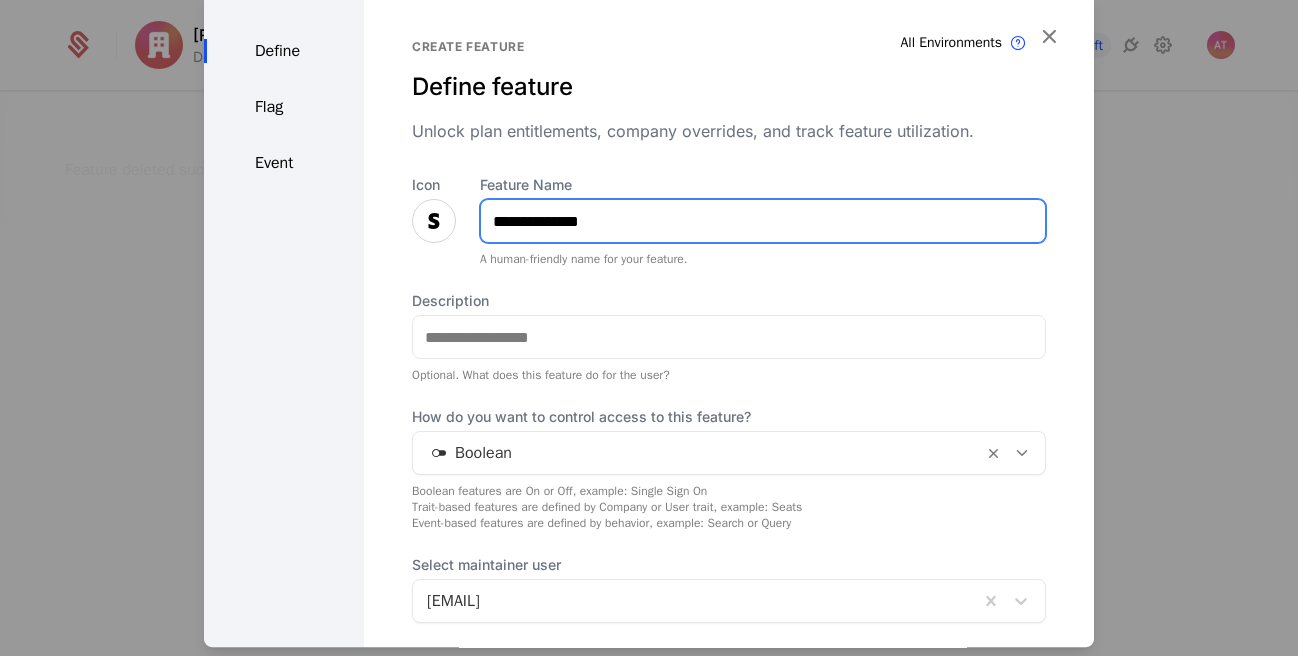 type on "**********" 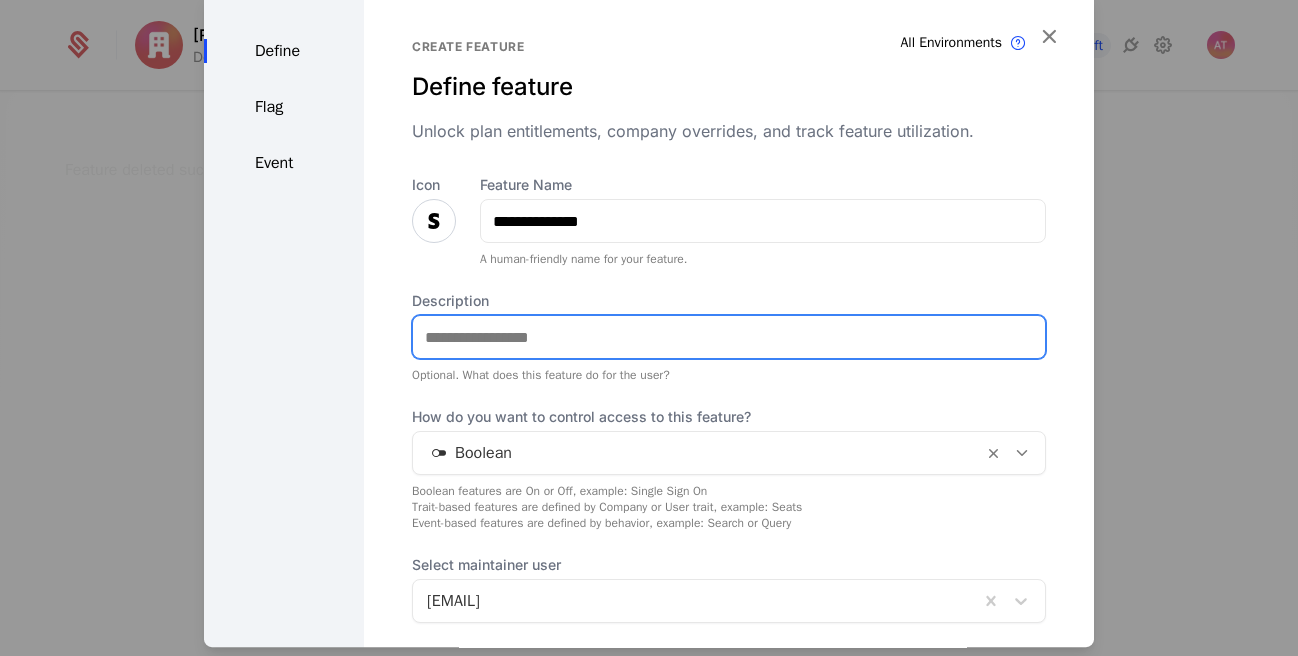click on "Description" at bounding box center [729, 337] 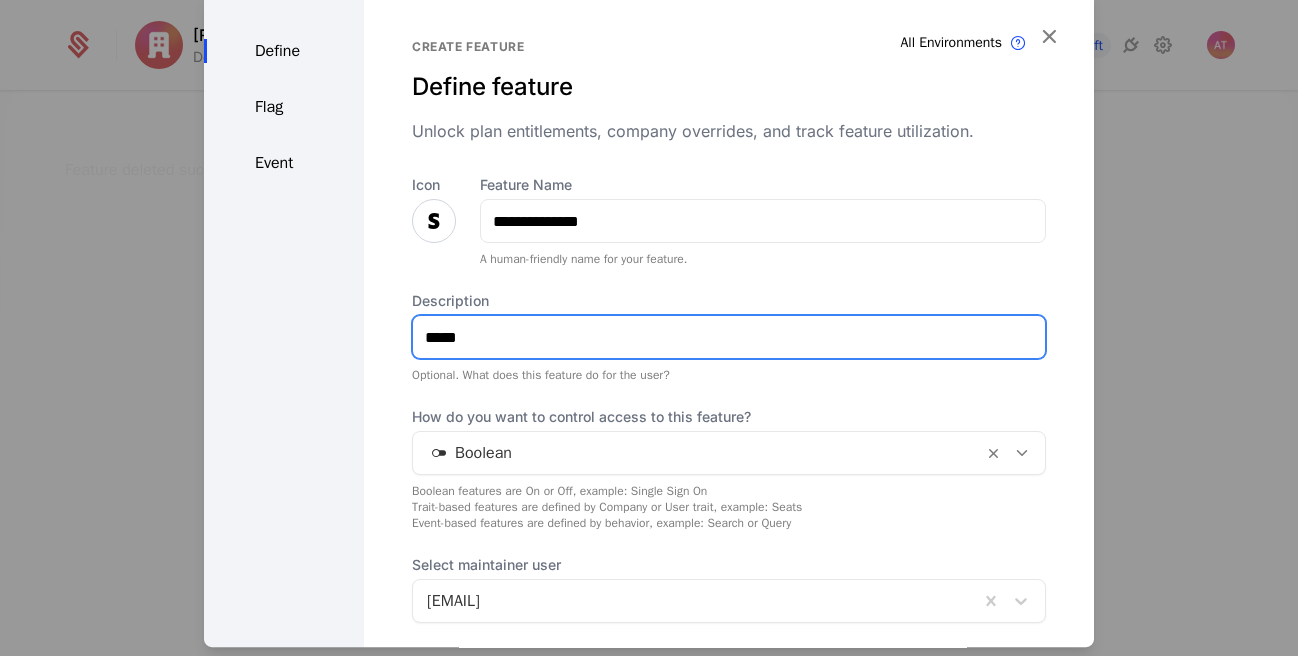 type on "*****" 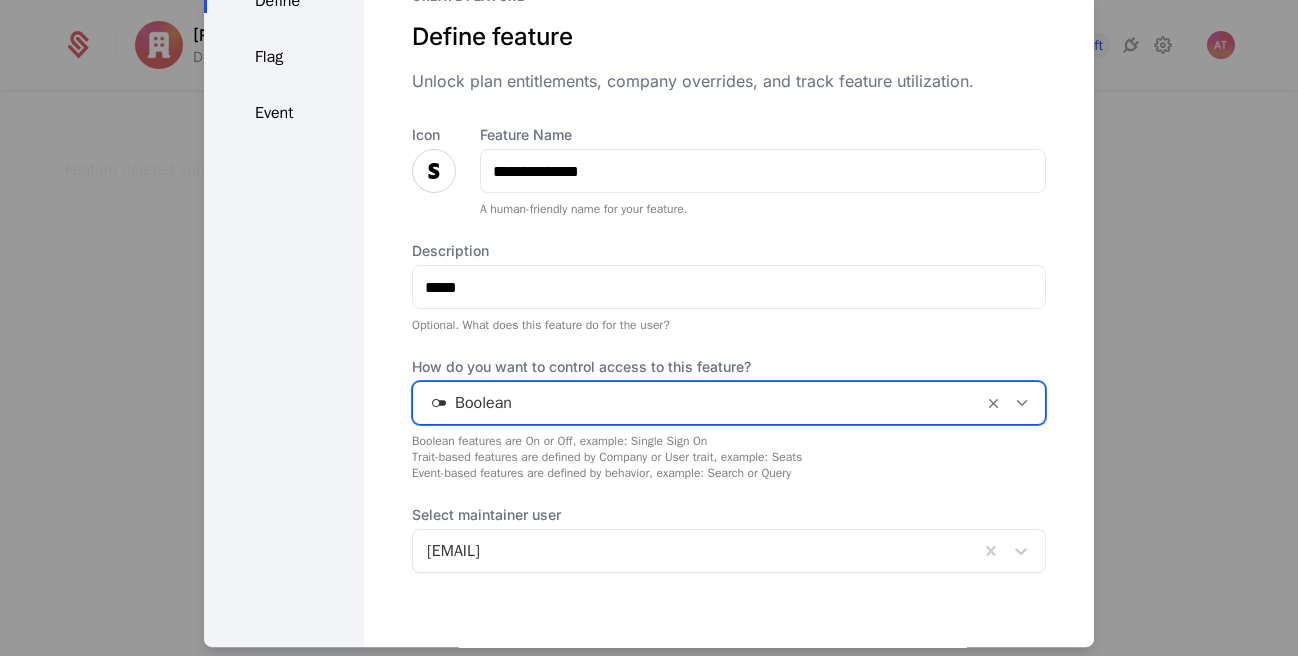 scroll, scrollTop: 136, scrollLeft: 0, axis: vertical 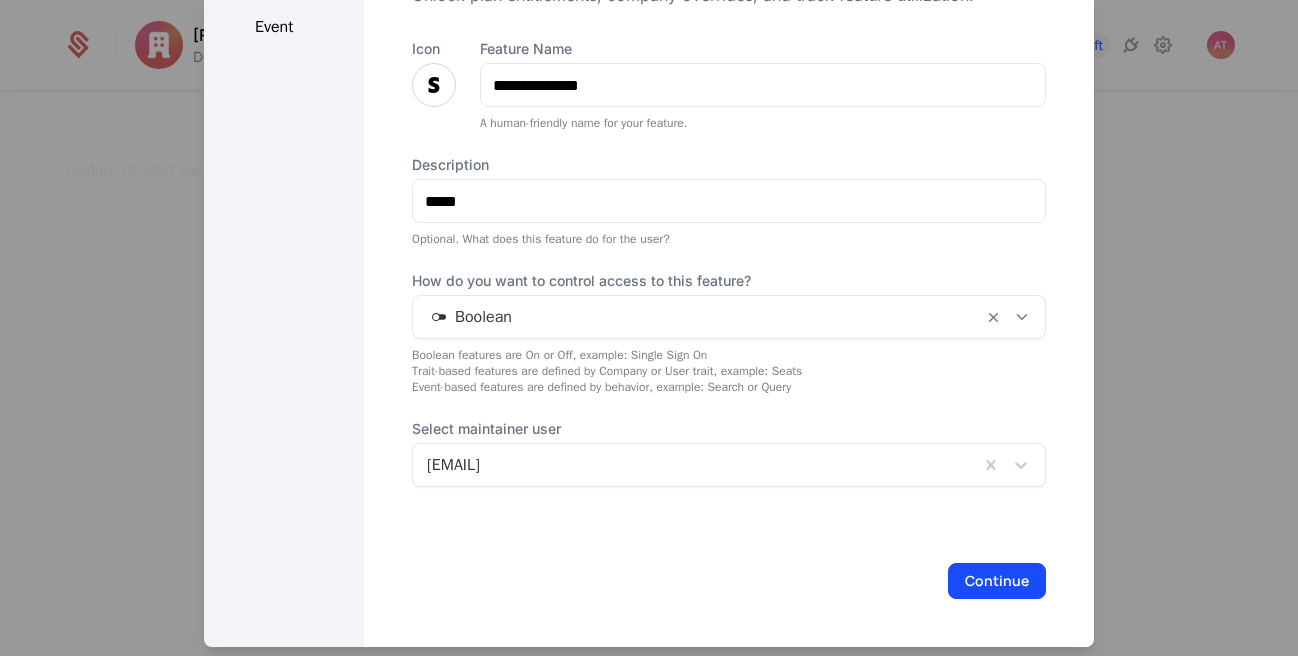 click on "Continue" at bounding box center (729, 581) 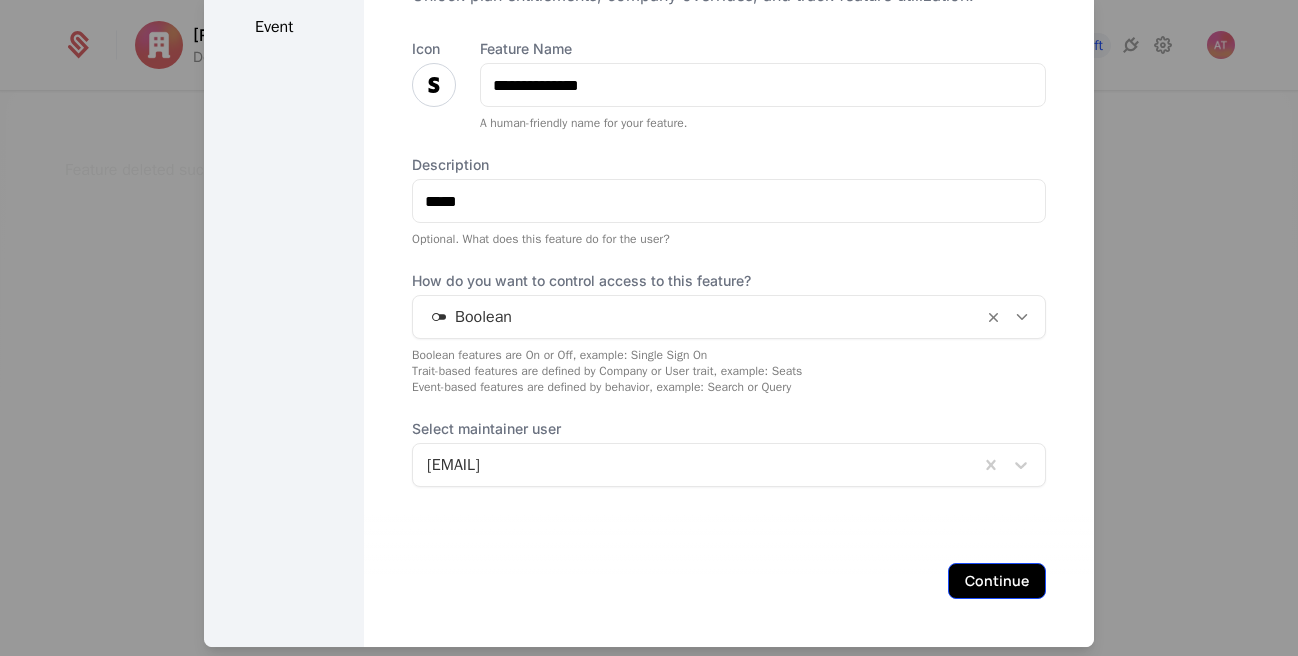 click on "Continue" at bounding box center (997, 581) 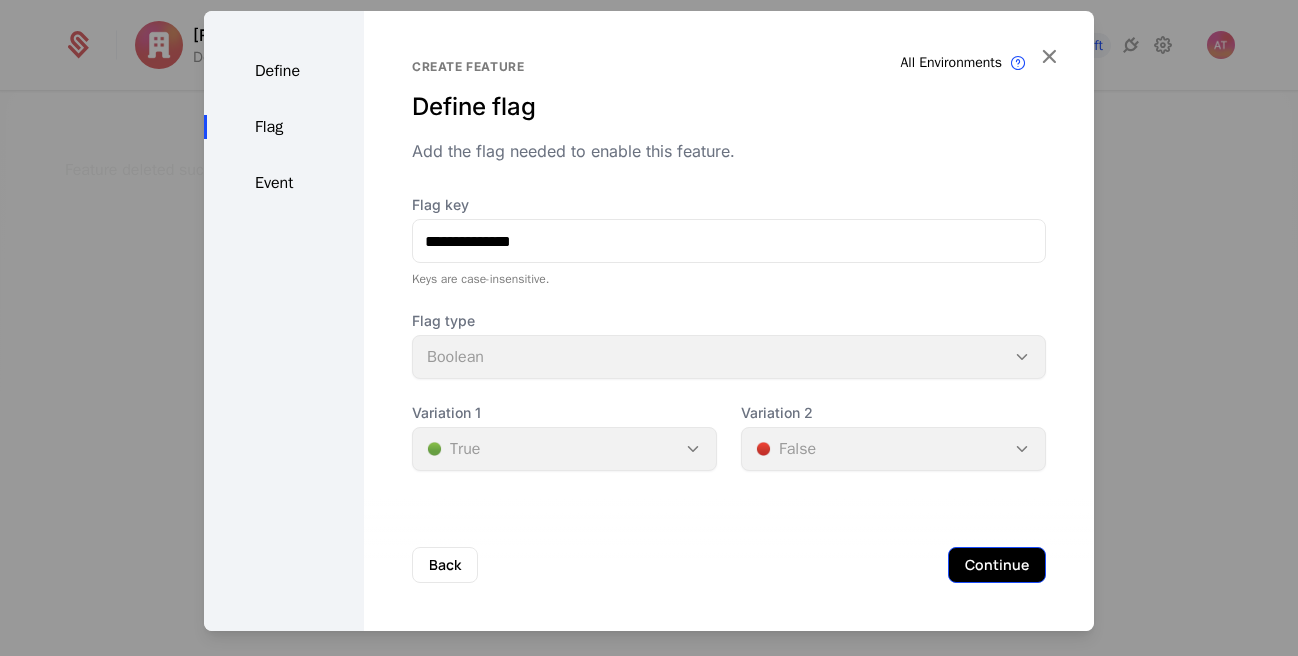 scroll, scrollTop: 0, scrollLeft: 0, axis: both 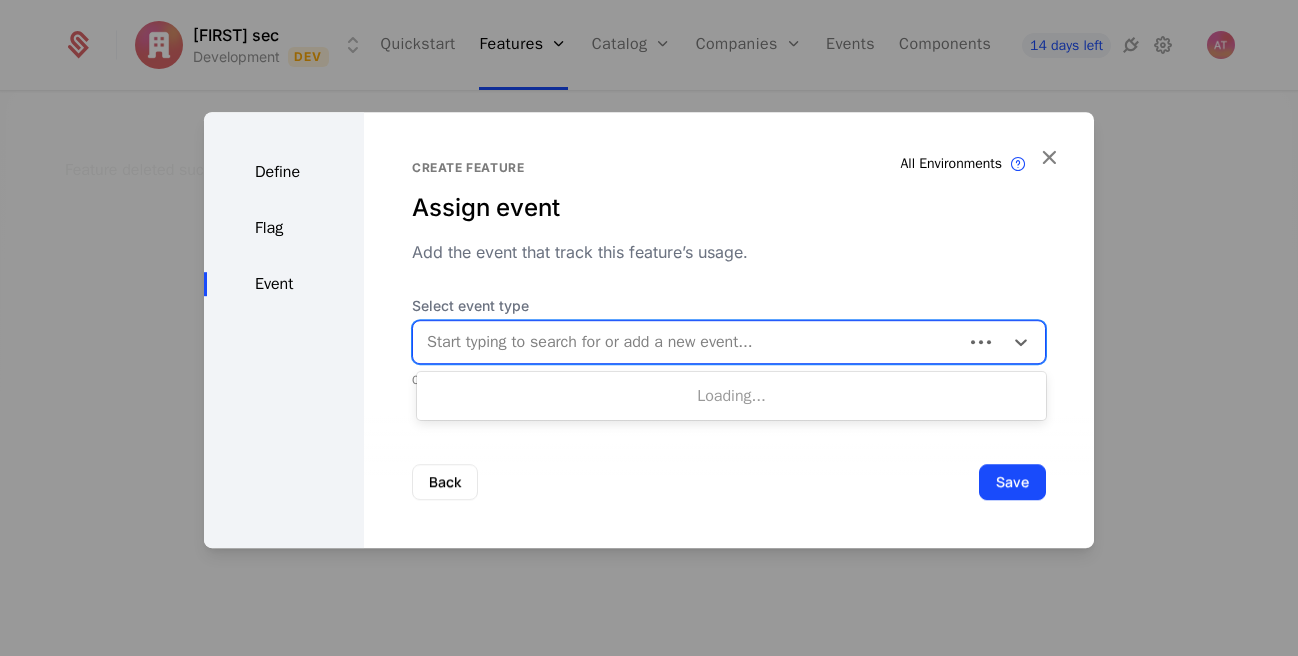 click at bounding box center [688, 342] 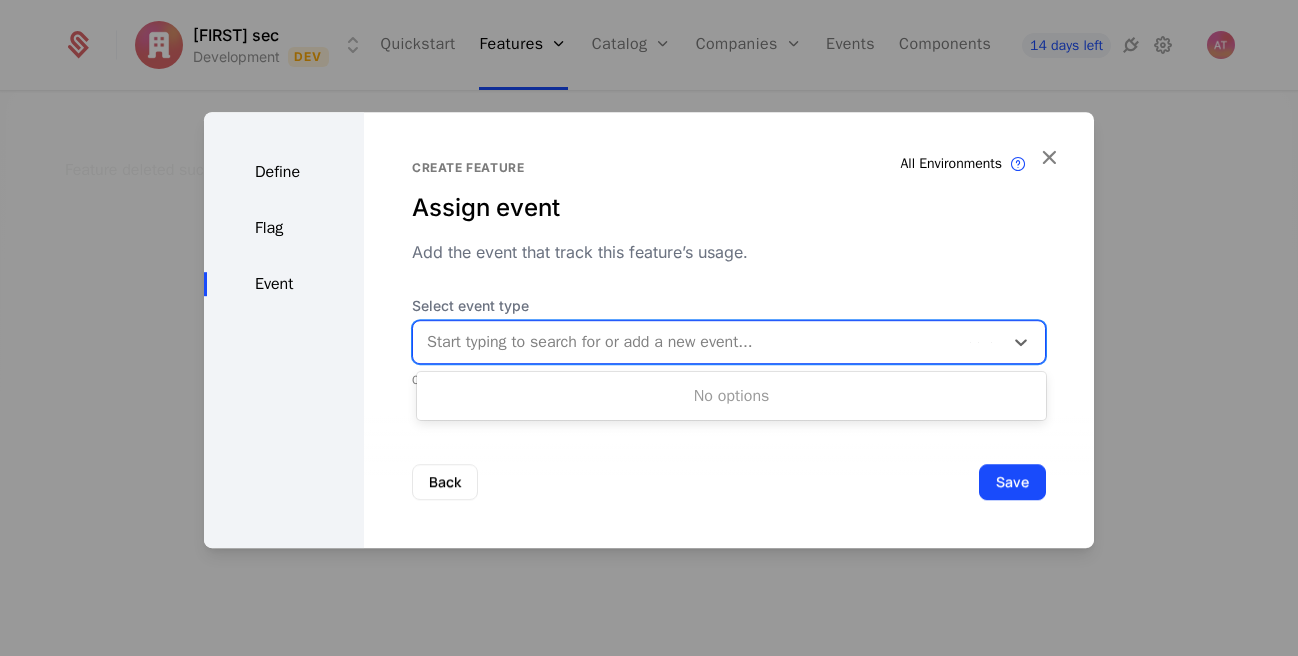 click on "No options" at bounding box center [731, 396] 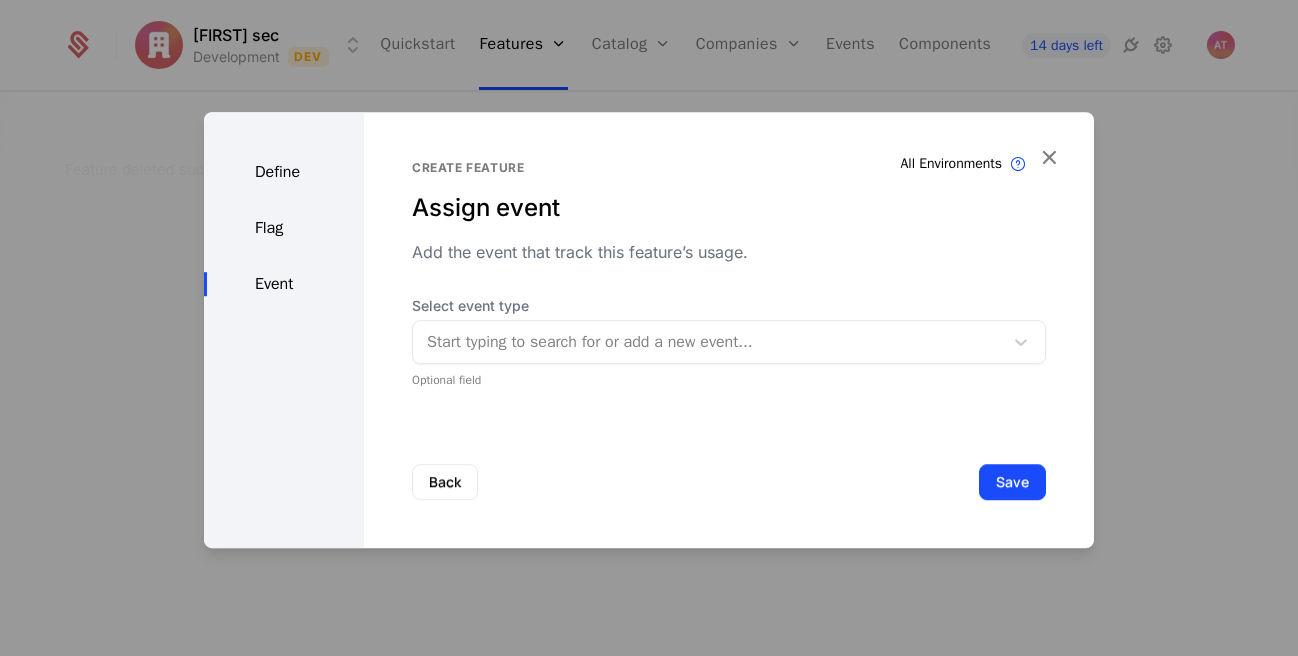 click on "Define Flag Event" at bounding box center [284, 330] 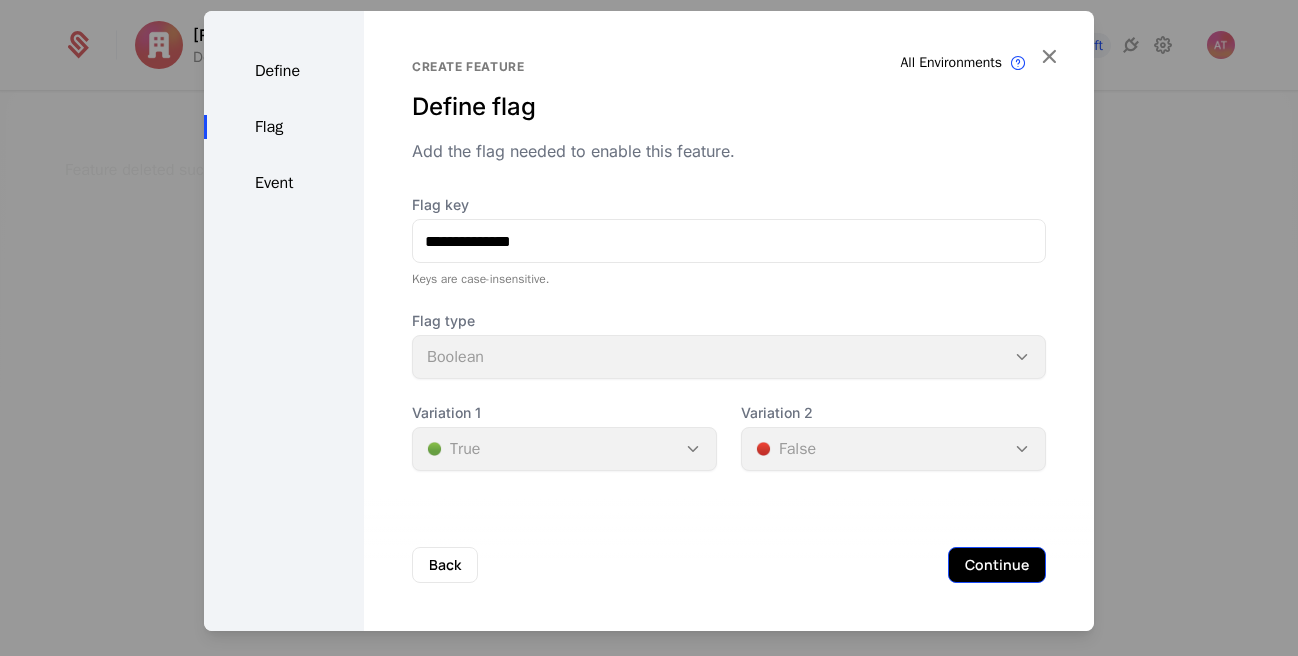 click on "Continue" at bounding box center (997, 565) 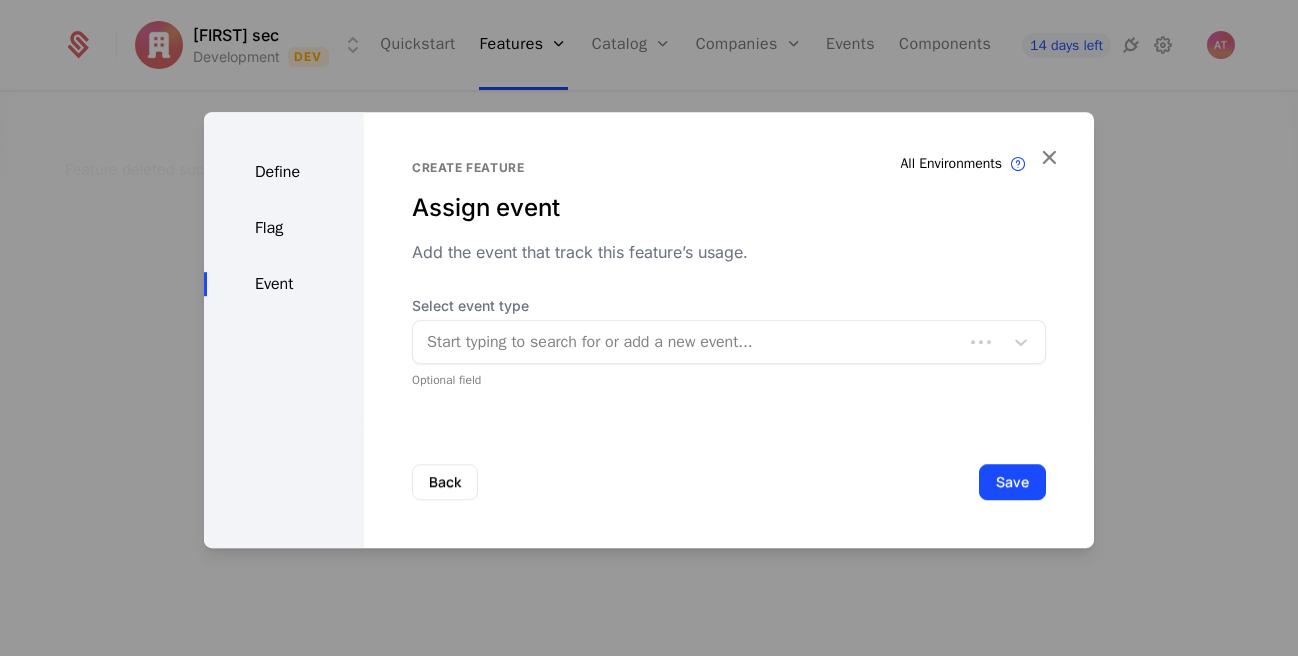 click at bounding box center (688, 342) 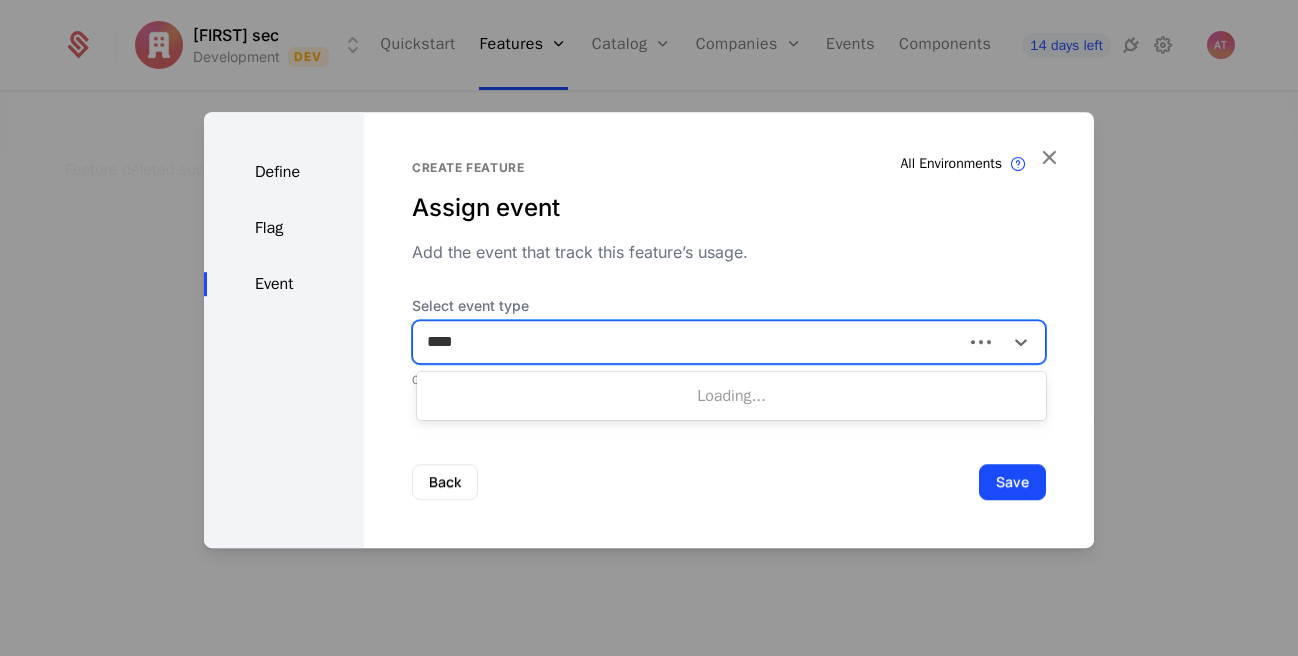 type on "*****" 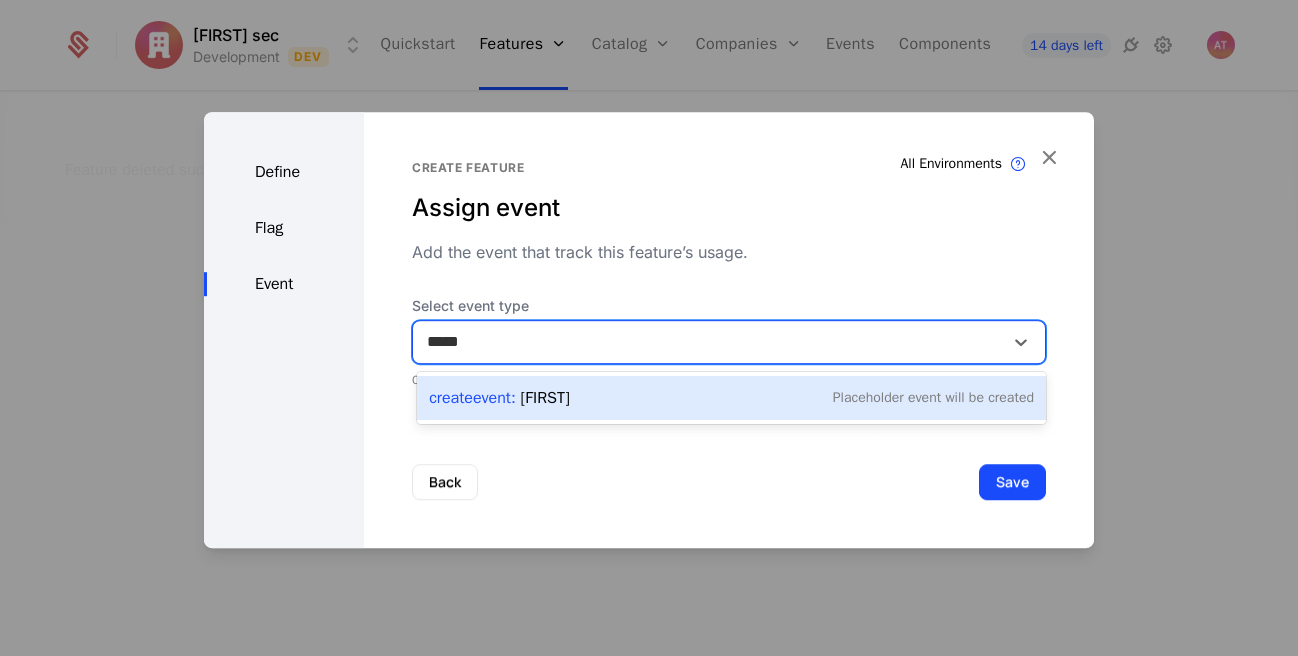 click on "Create  Event :   Alice" at bounding box center (499, 398) 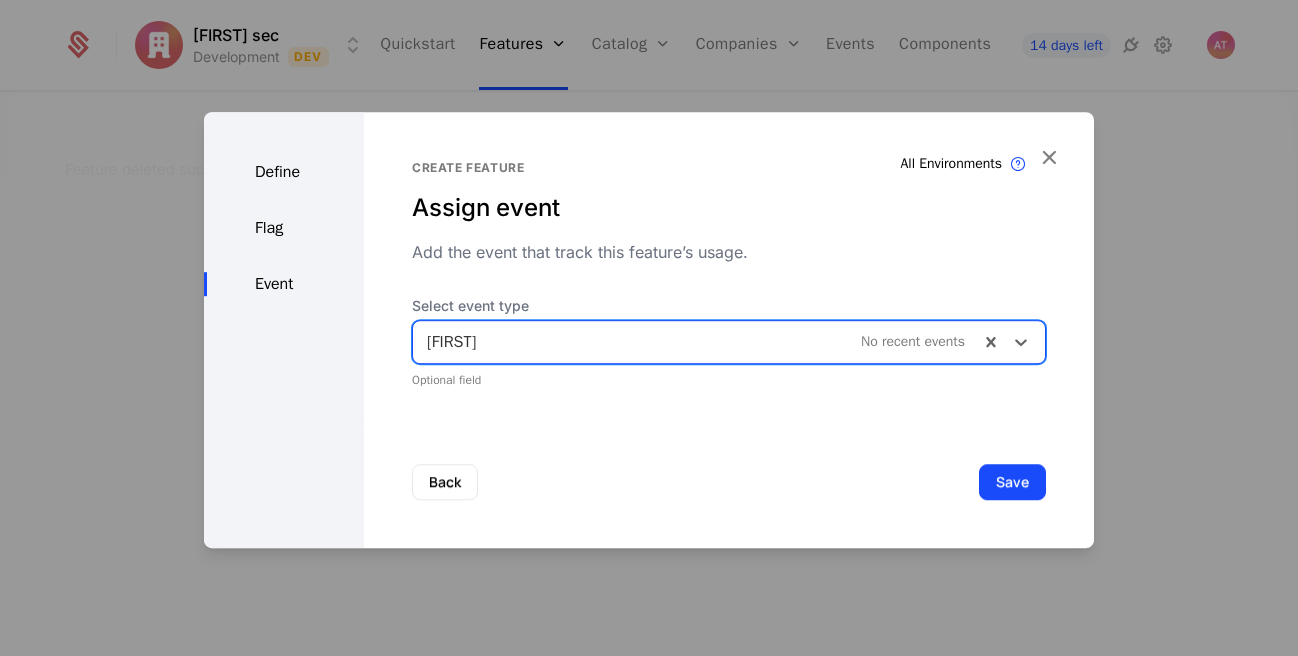 click on "Back Save" at bounding box center (729, 482) 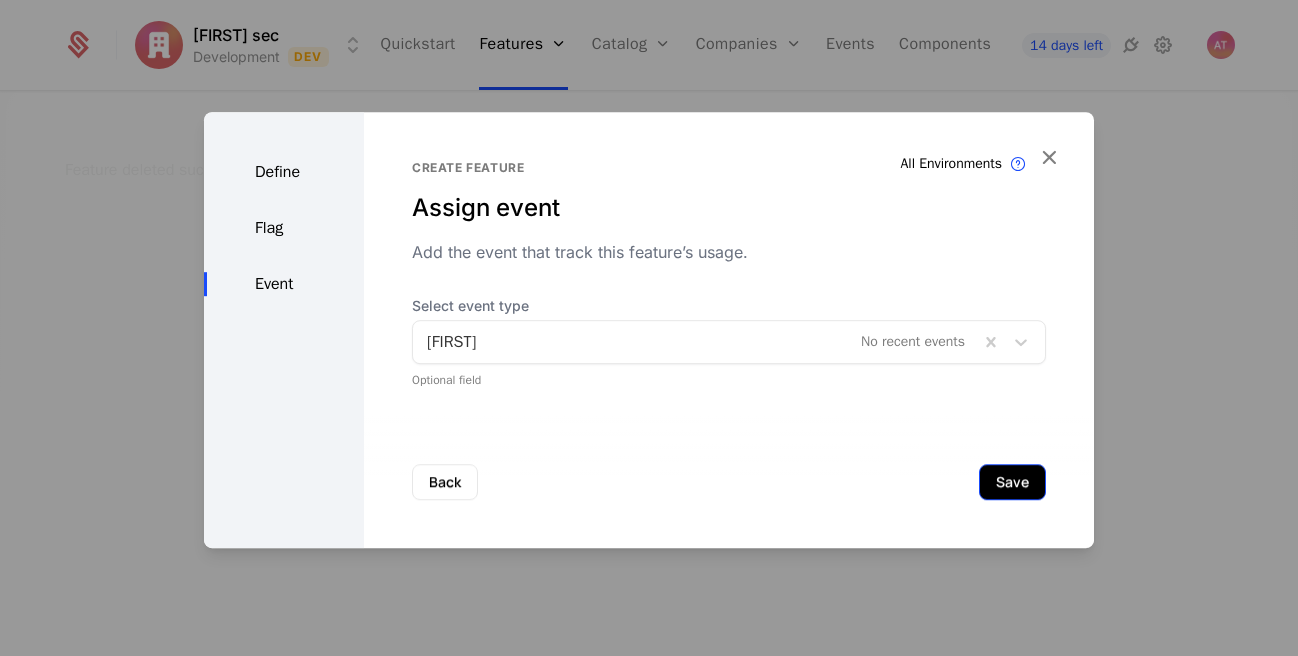 click on "Save" at bounding box center [1012, 482] 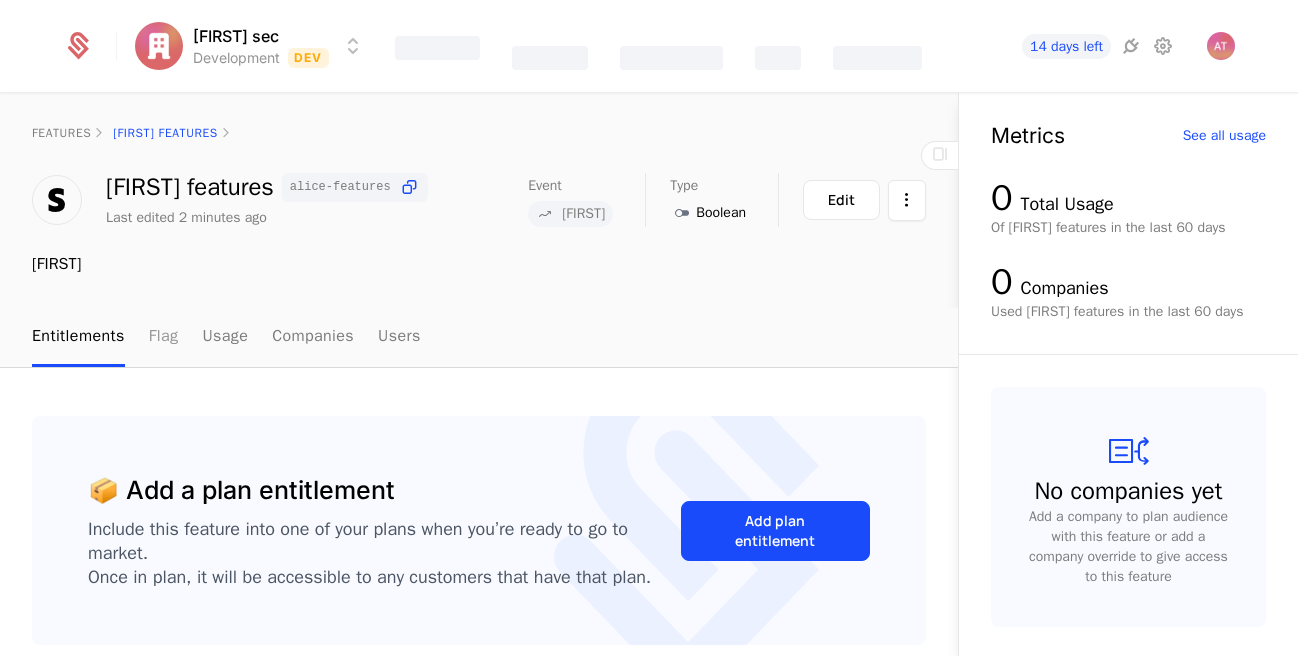click on "Flag" at bounding box center (164, 337) 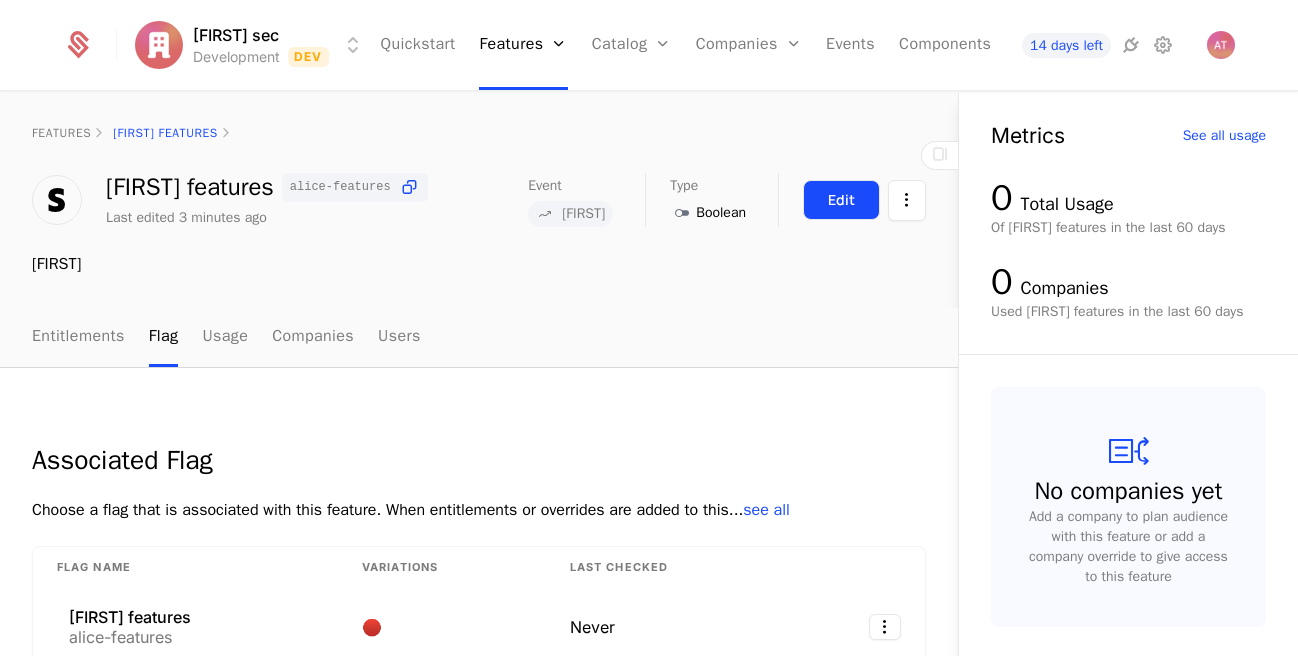 click on "Edit" at bounding box center [841, 200] 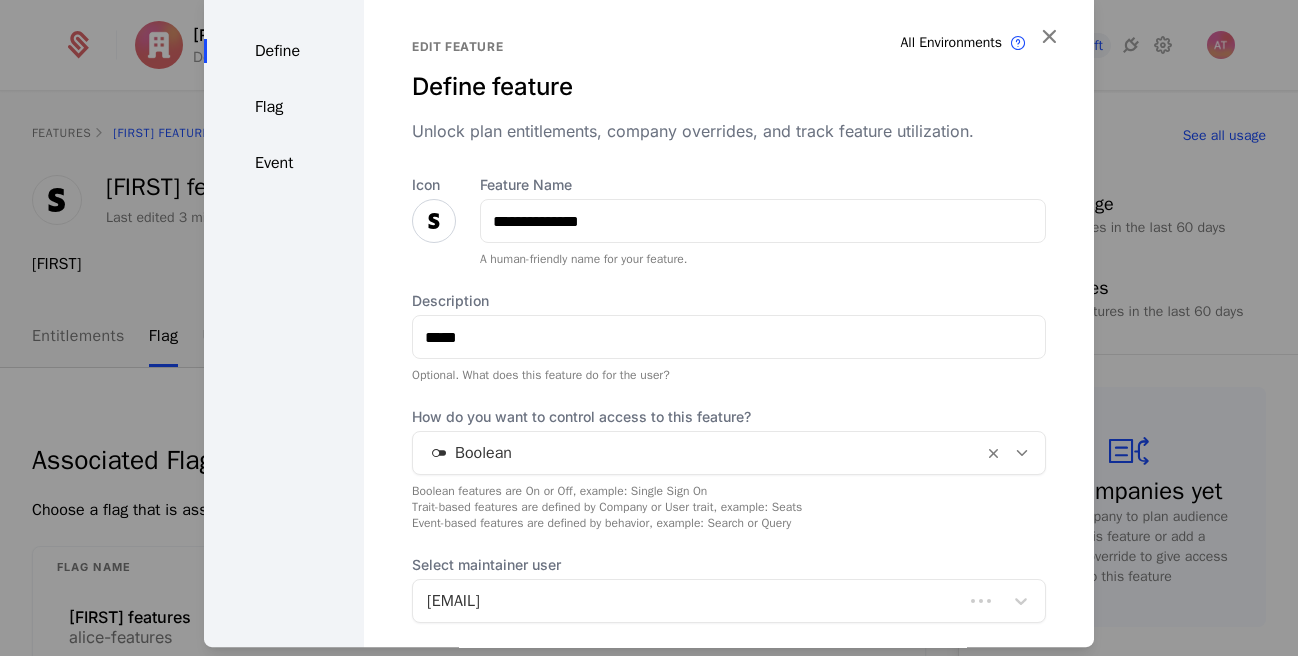 scroll, scrollTop: 136, scrollLeft: 0, axis: vertical 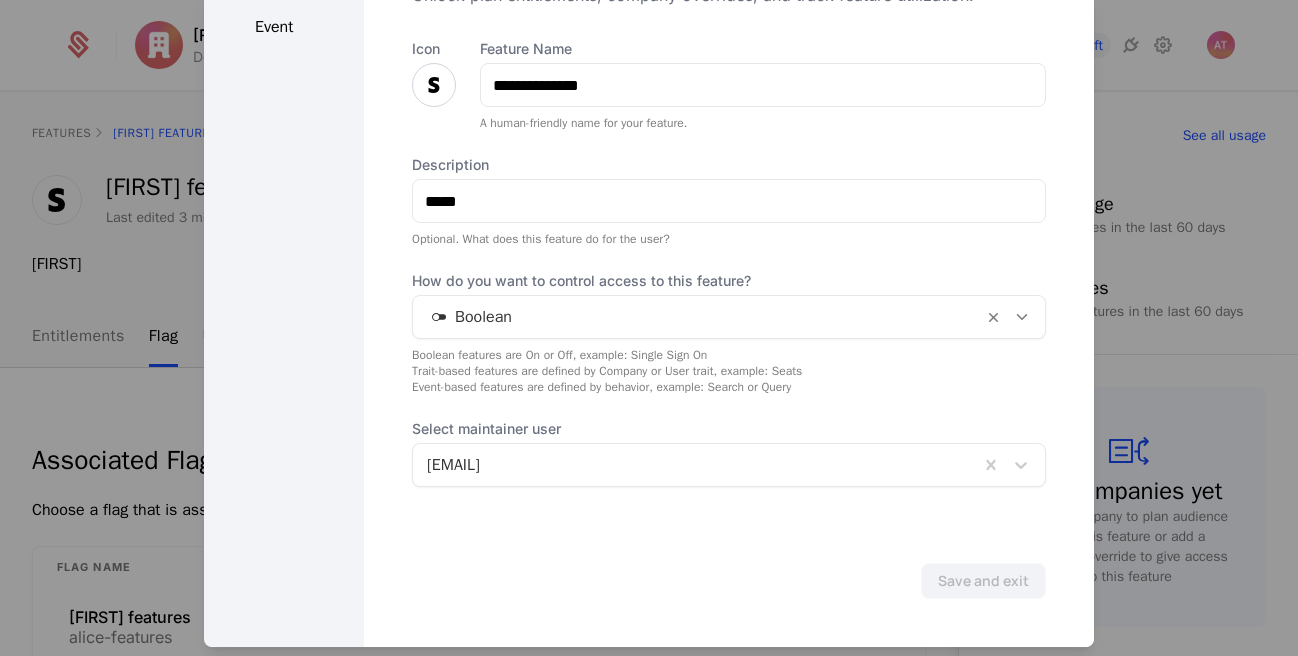 click at bounding box center [696, 465] 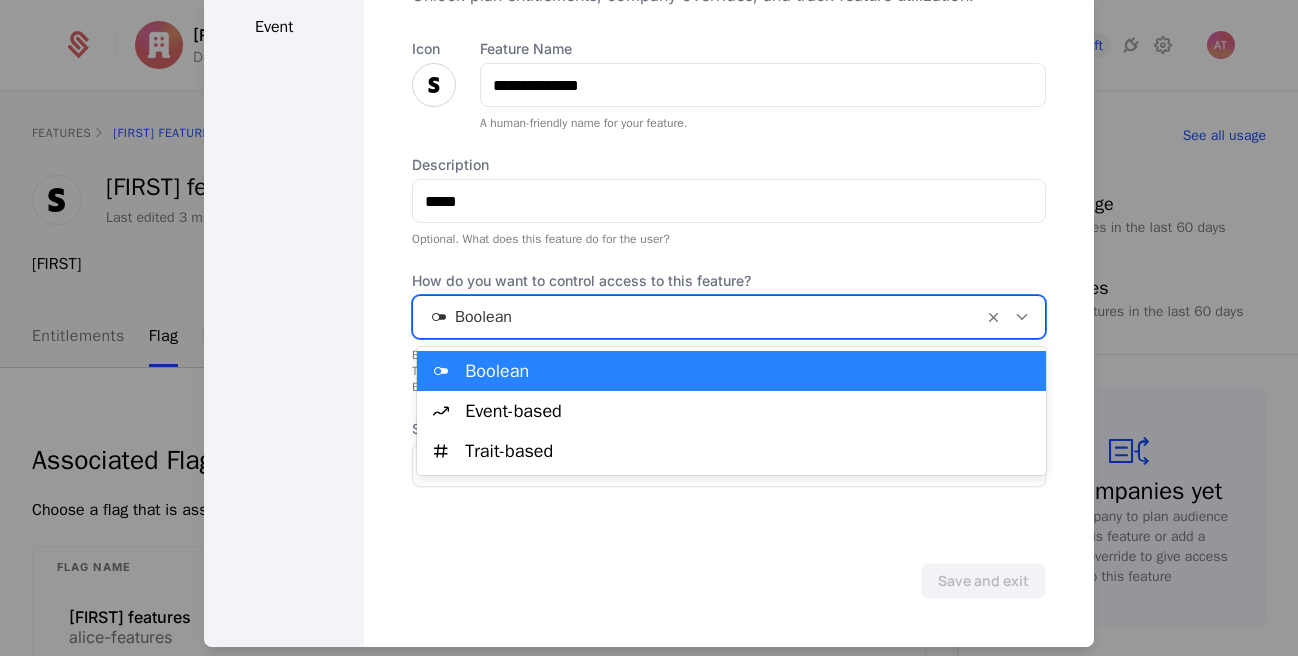 click at bounding box center [698, 317] 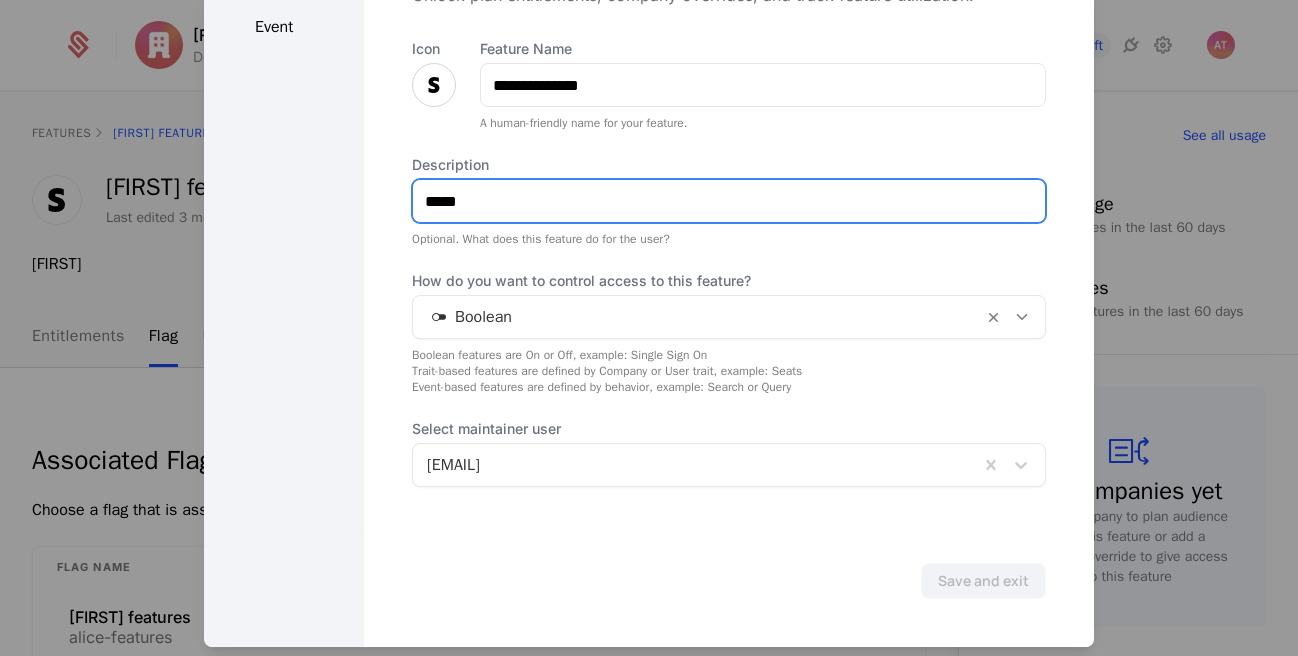 click on "*****" at bounding box center [729, 201] 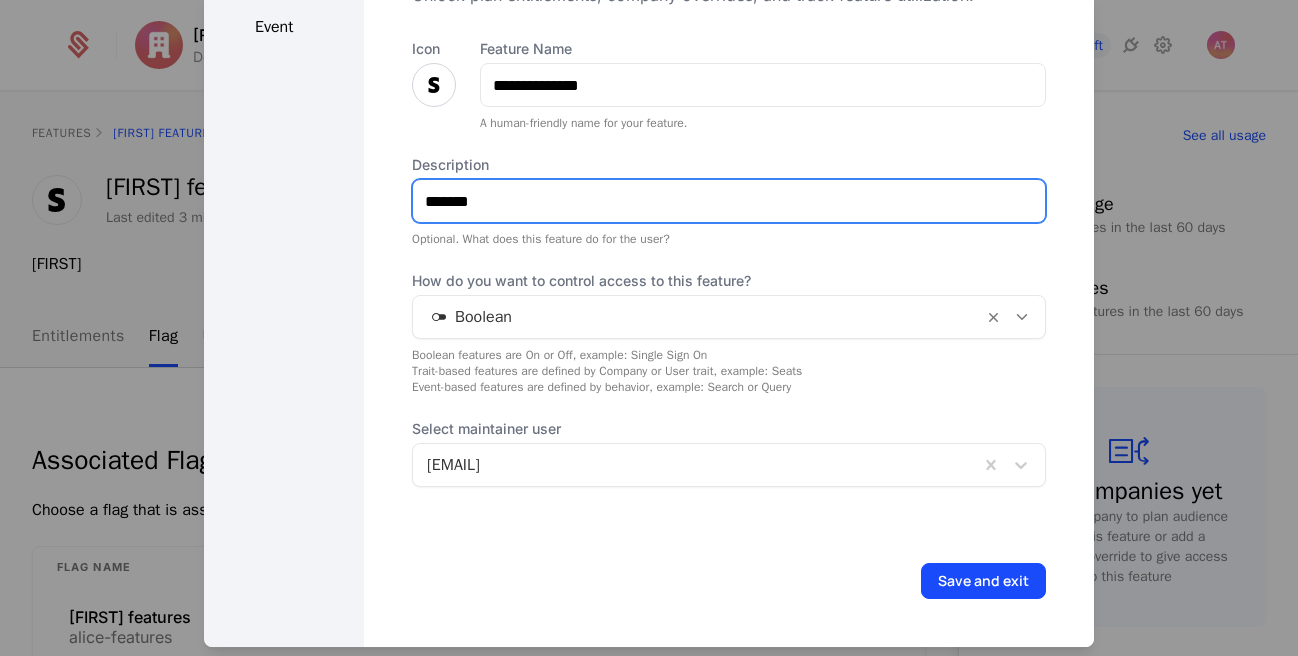 type on "*******" 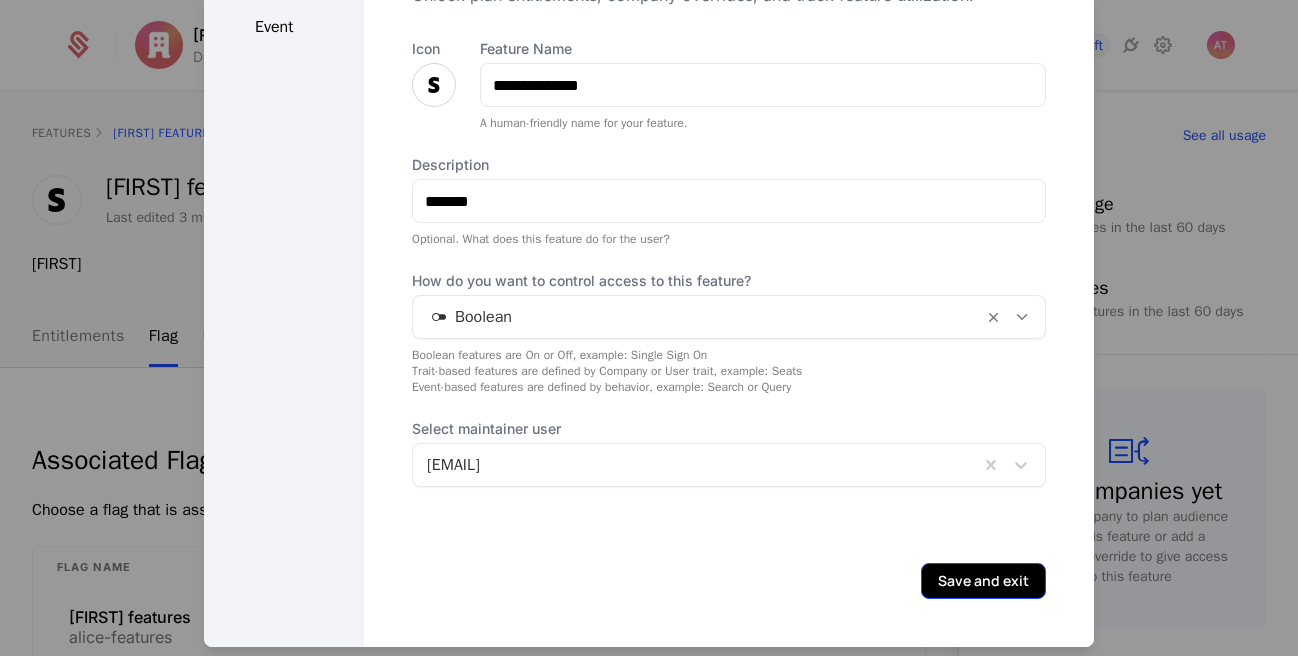 click on "Save and exit" at bounding box center (983, 581) 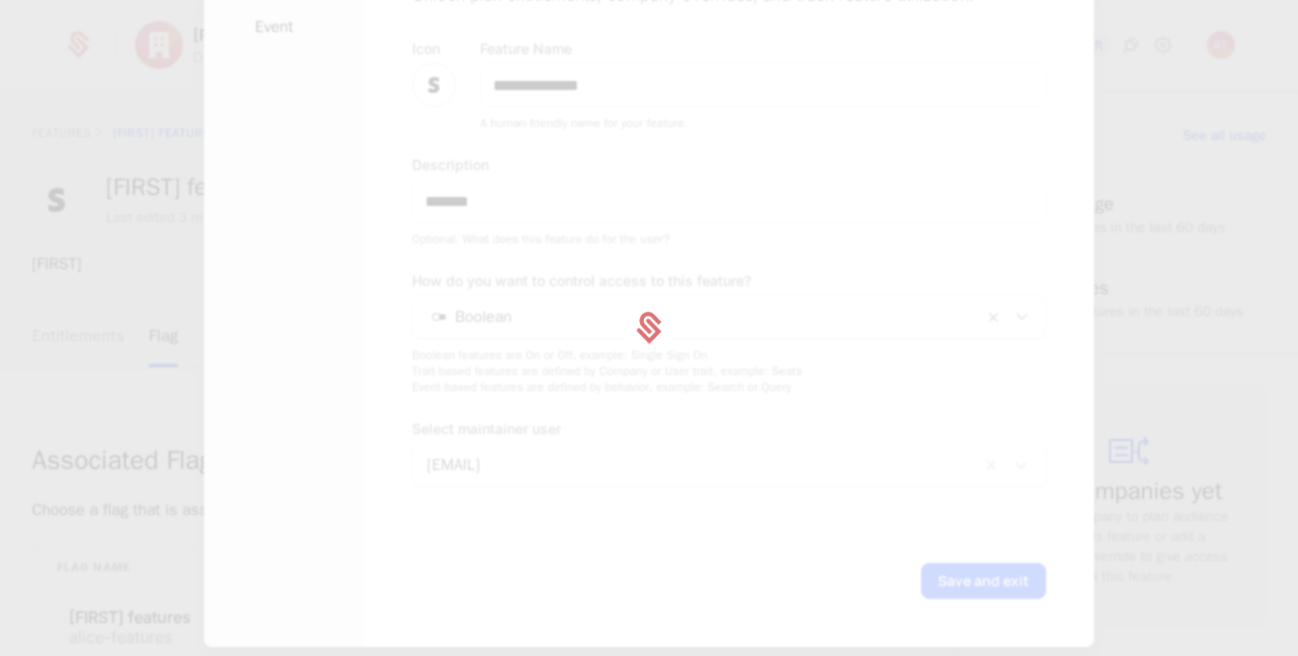 type 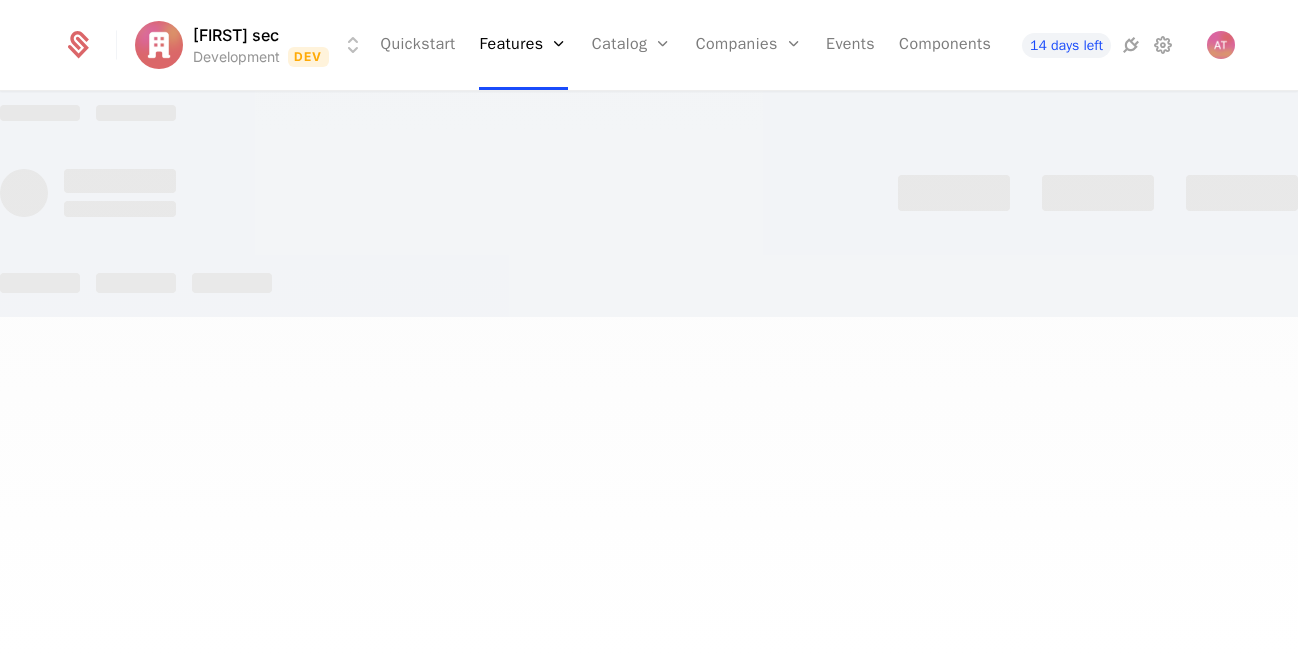 scroll, scrollTop: 0, scrollLeft: 0, axis: both 